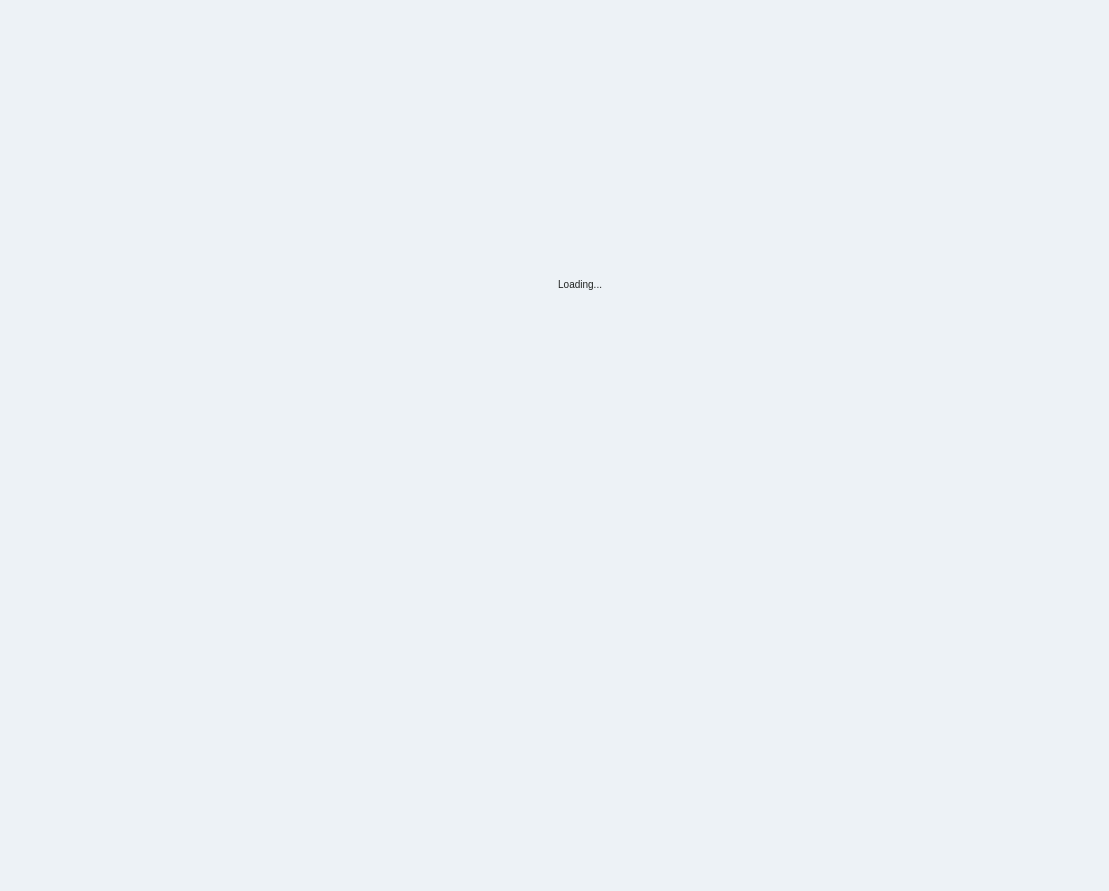 scroll, scrollTop: 0, scrollLeft: 0, axis: both 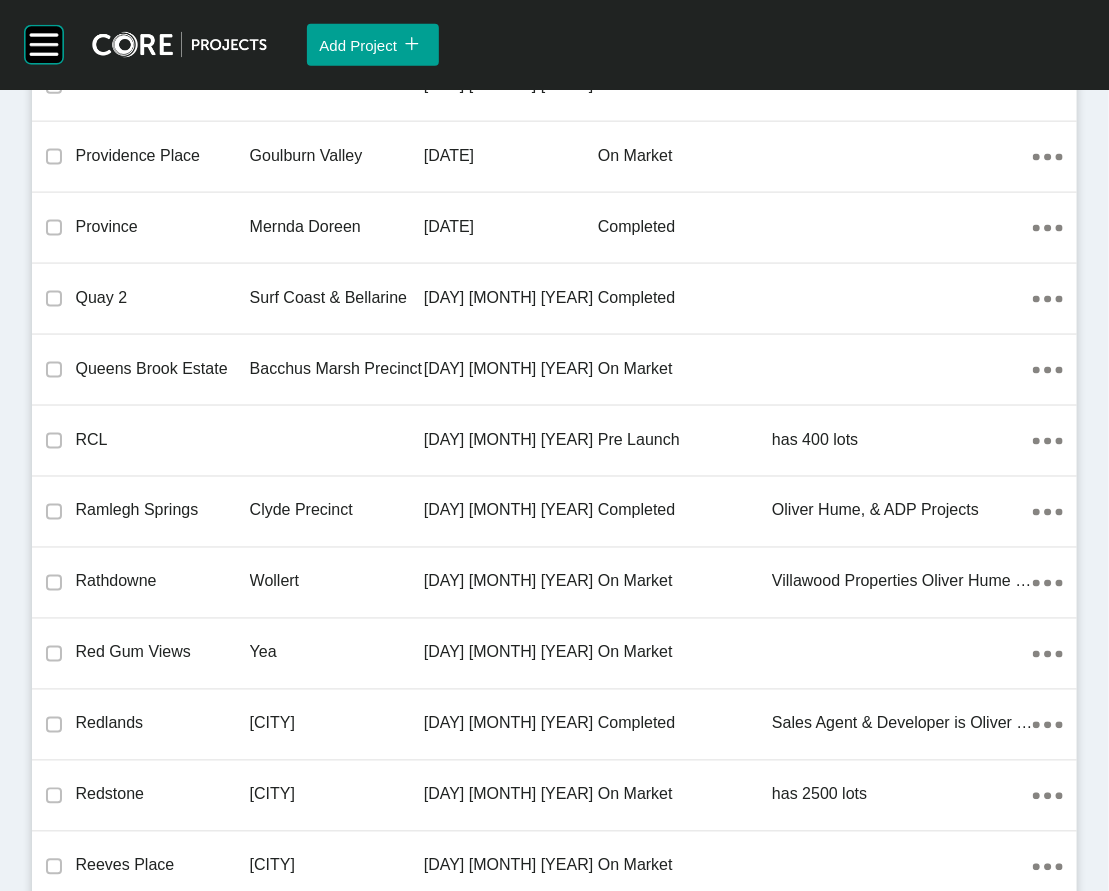 click on "20 December 2023" at bounding box center [511, -6660] 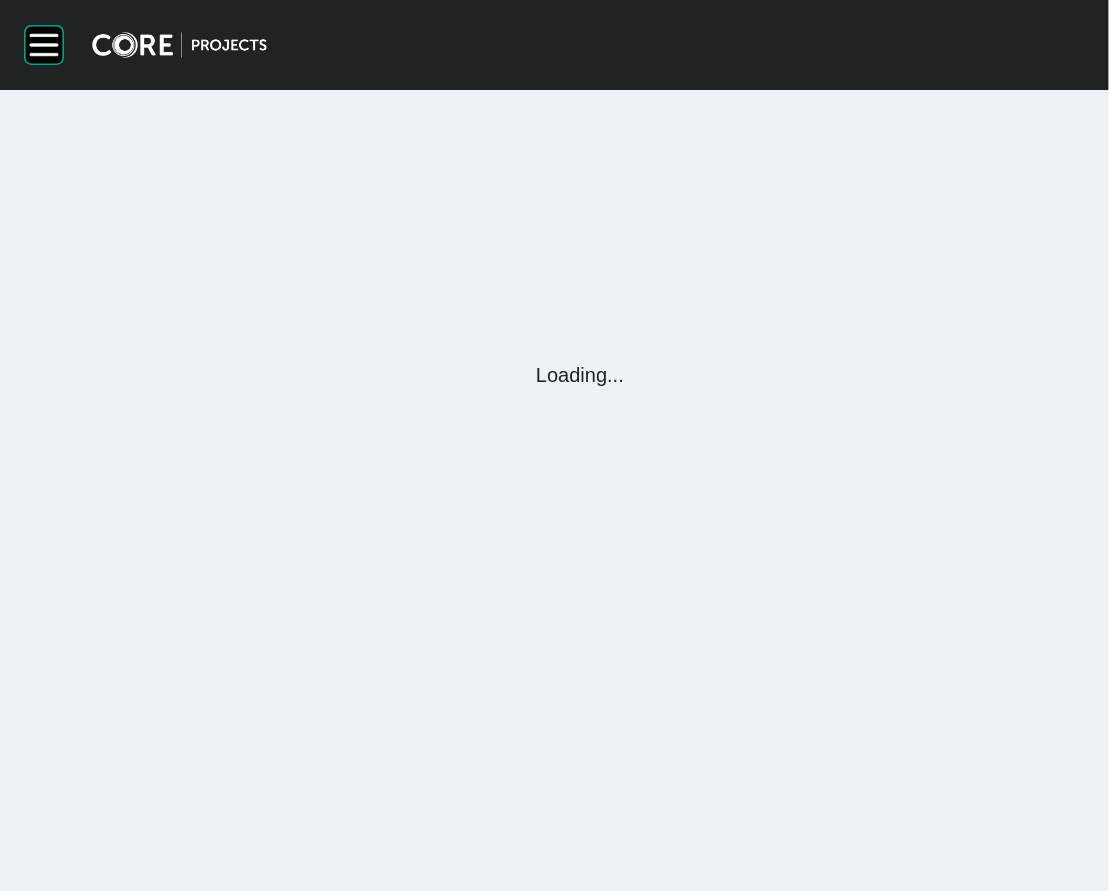 scroll, scrollTop: 0, scrollLeft: 0, axis: both 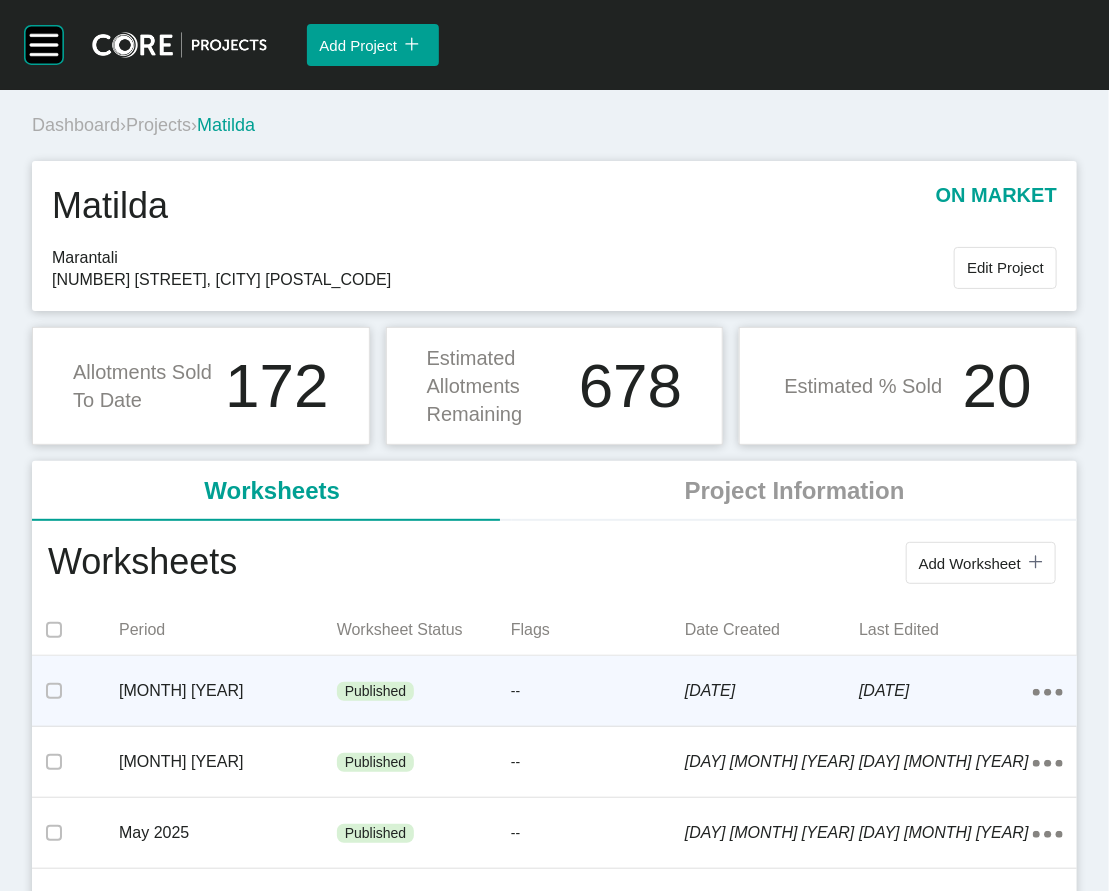 click on "--" at bounding box center (598, 692) 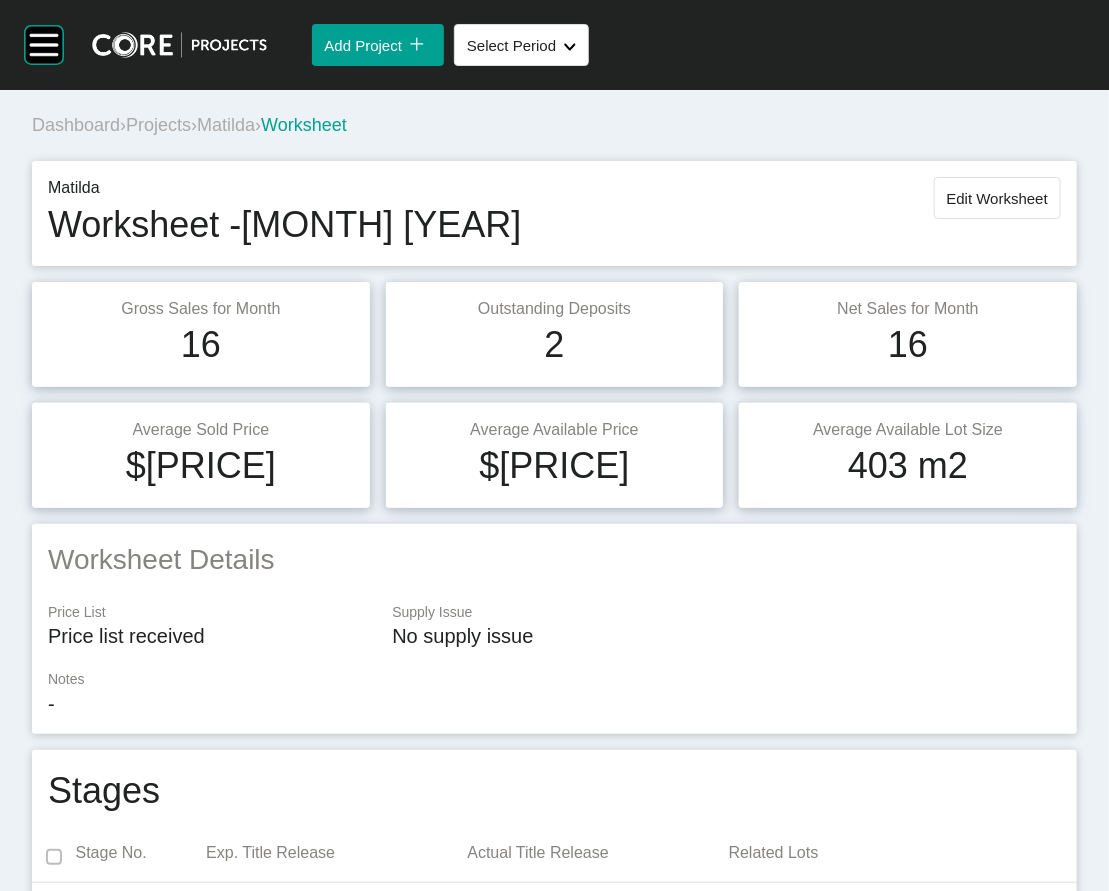 click on "Projects" at bounding box center [158, 125] 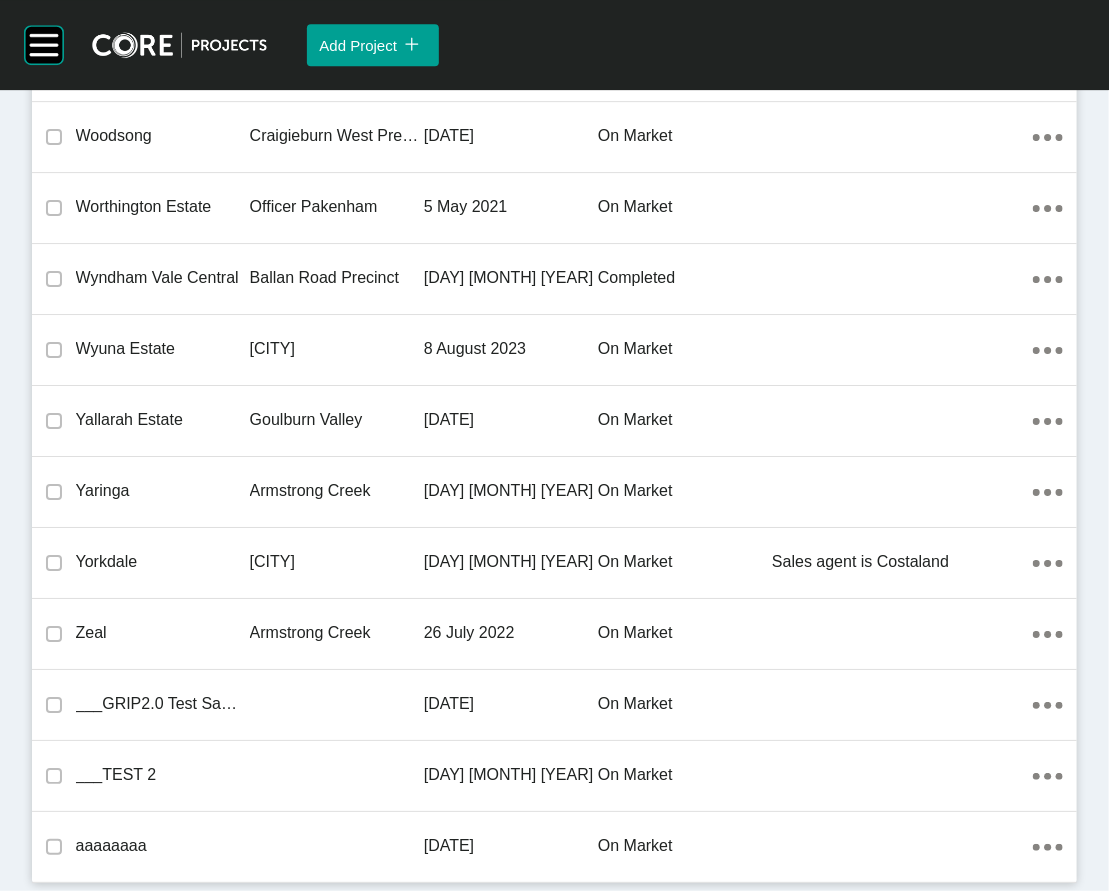 scroll, scrollTop: 60028, scrollLeft: 0, axis: vertical 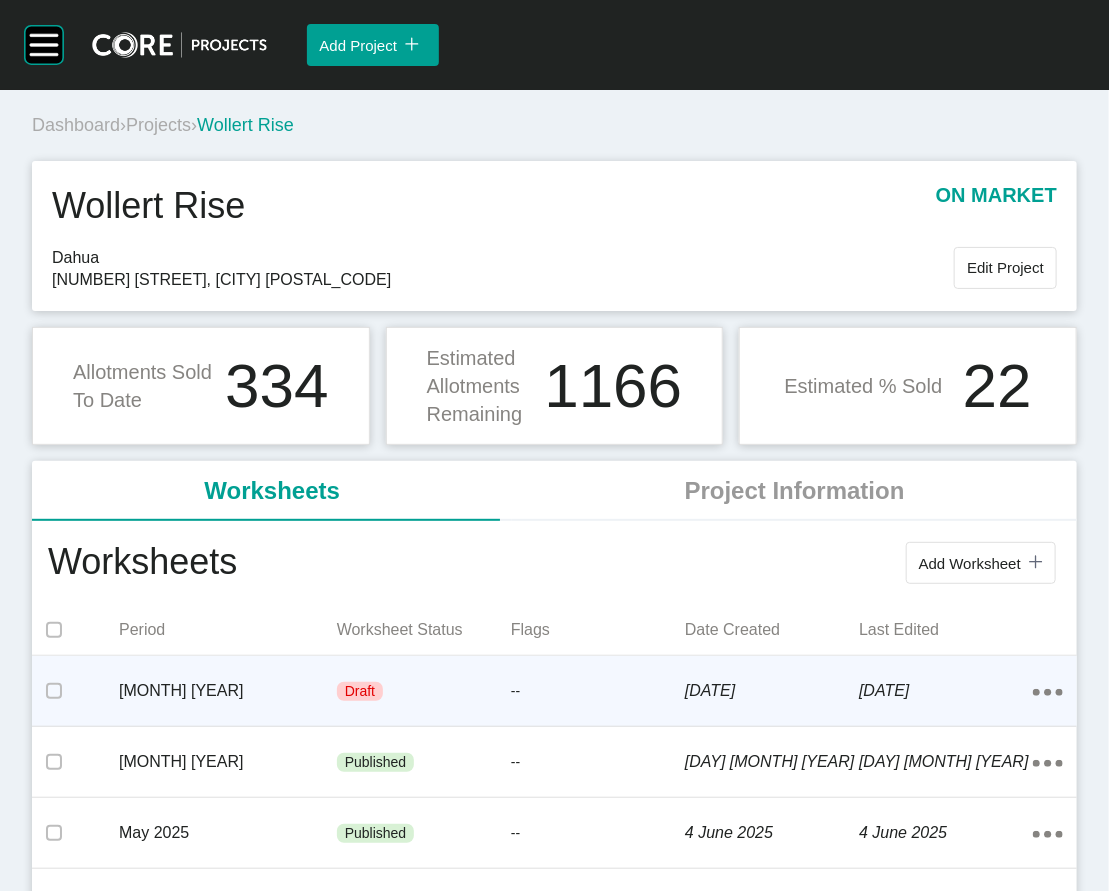 click on "Draft" at bounding box center (424, 692) 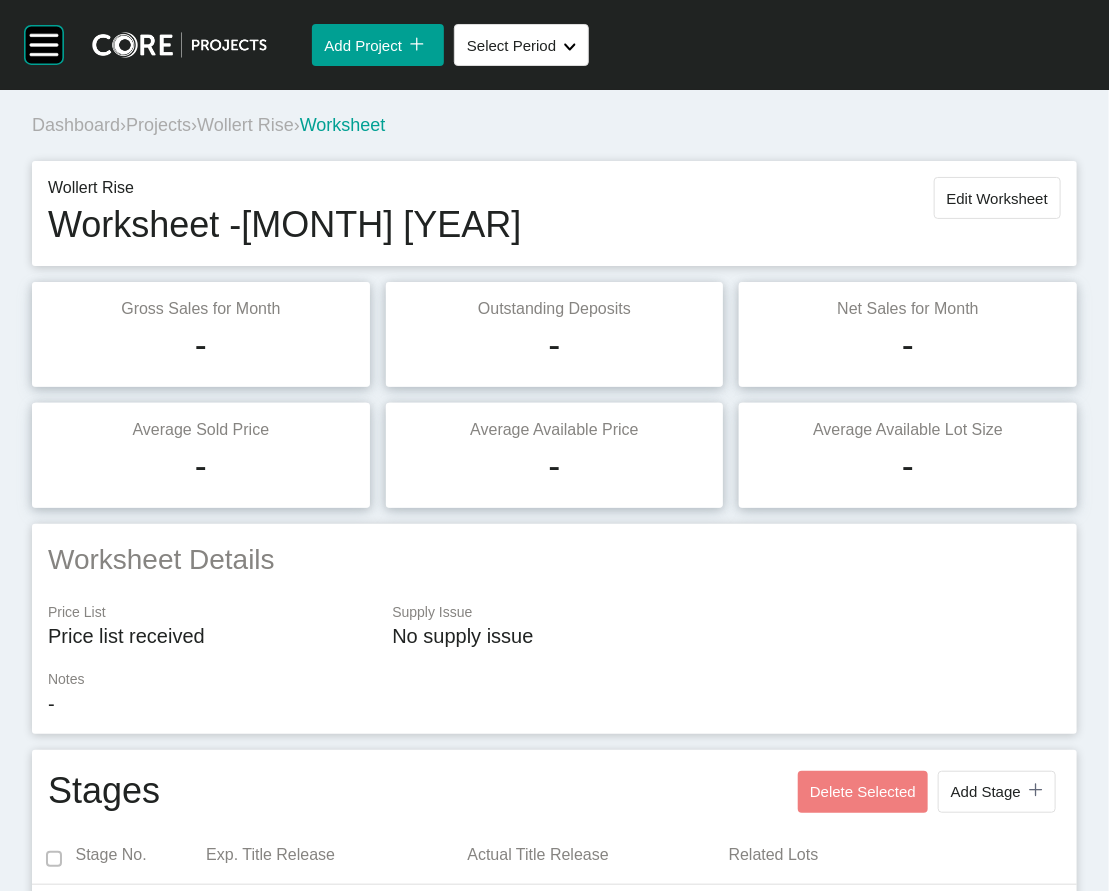 scroll, scrollTop: 1611, scrollLeft: 0, axis: vertical 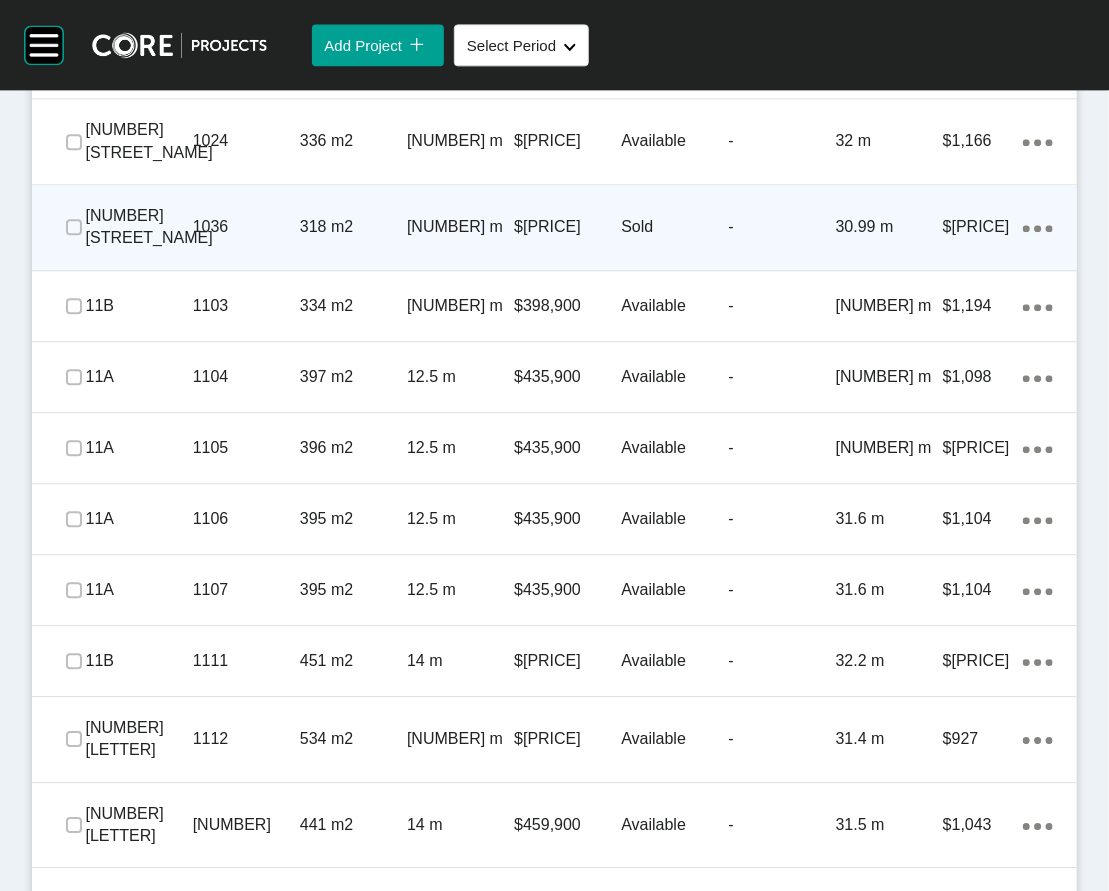 click on "Sold" at bounding box center (674, 227) 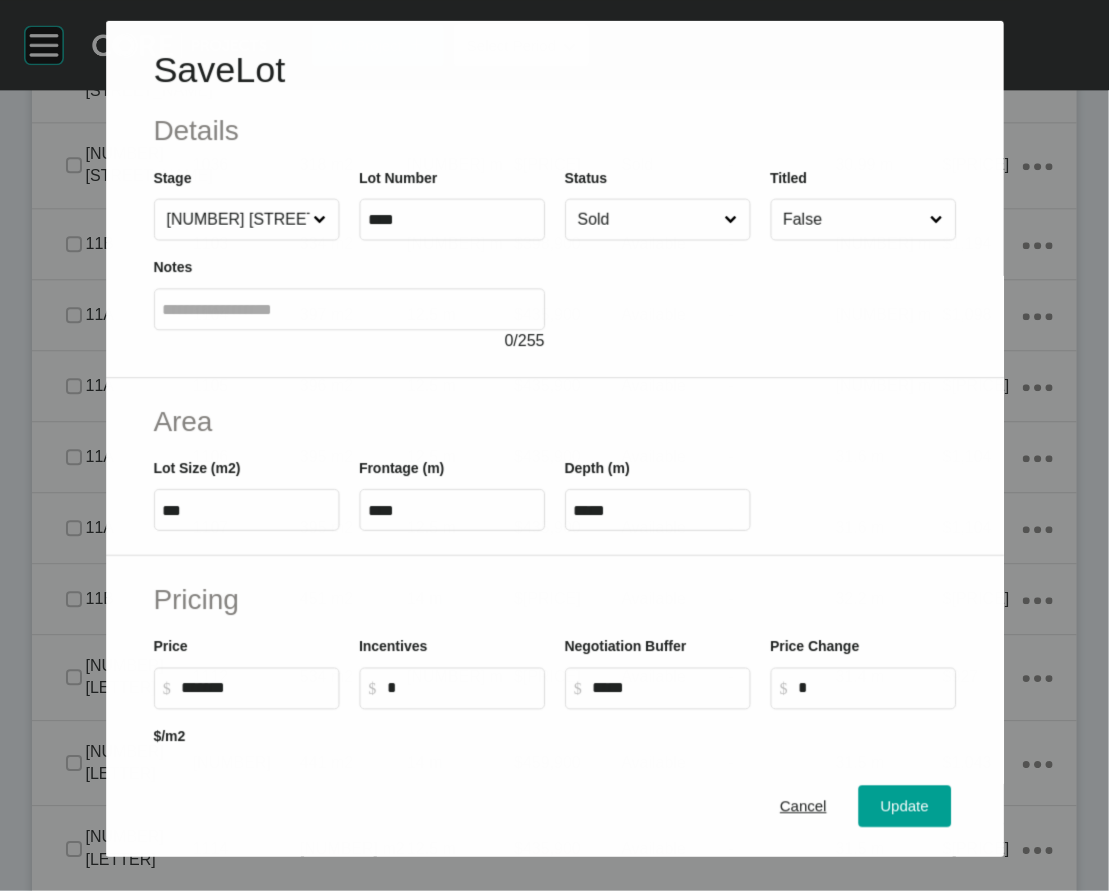 scroll, scrollTop: 1533, scrollLeft: 0, axis: vertical 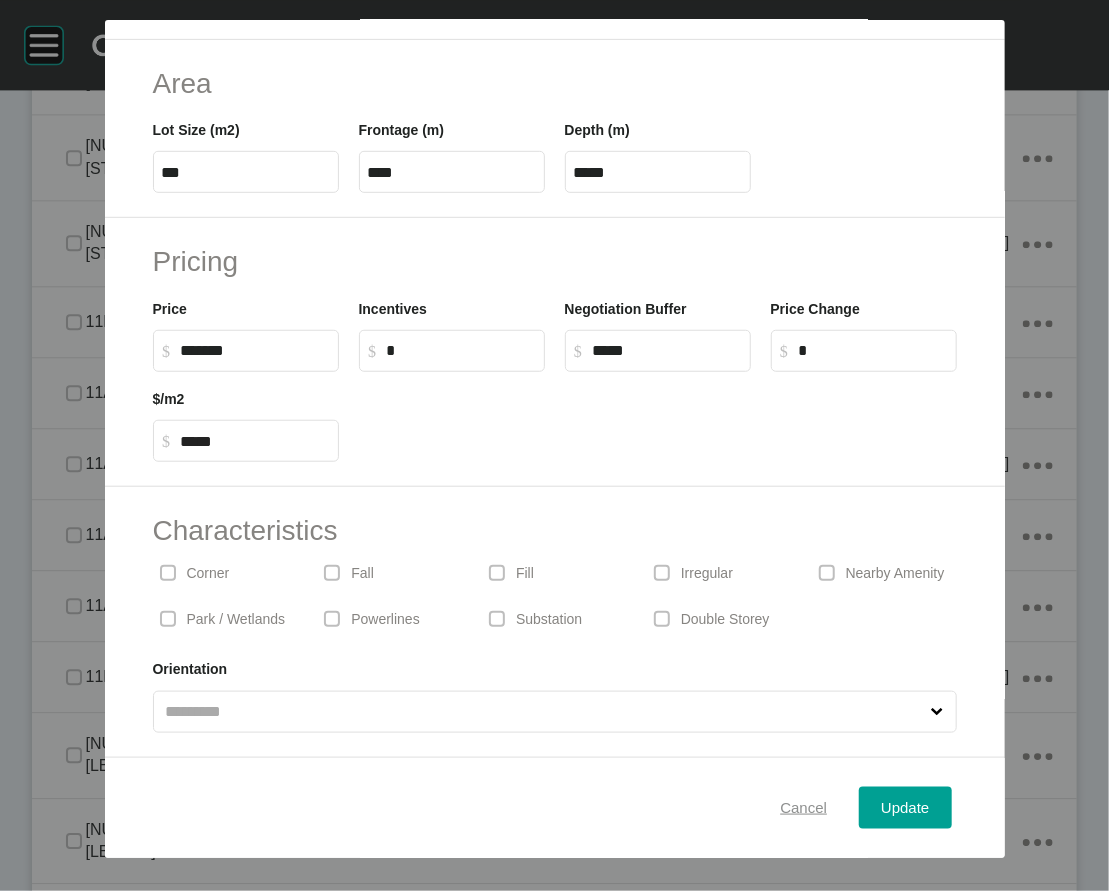 click on "Cancel" at bounding box center (803, 807) 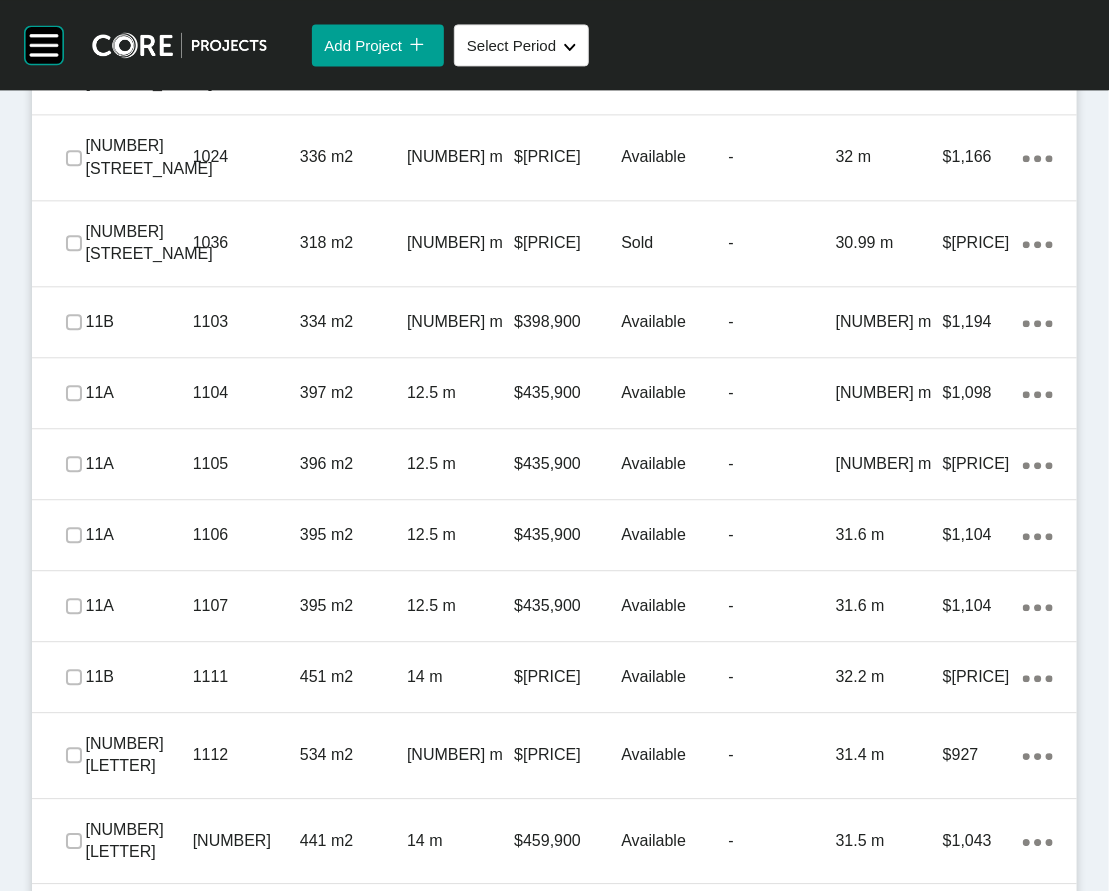 scroll, scrollTop: 2977, scrollLeft: 0, axis: vertical 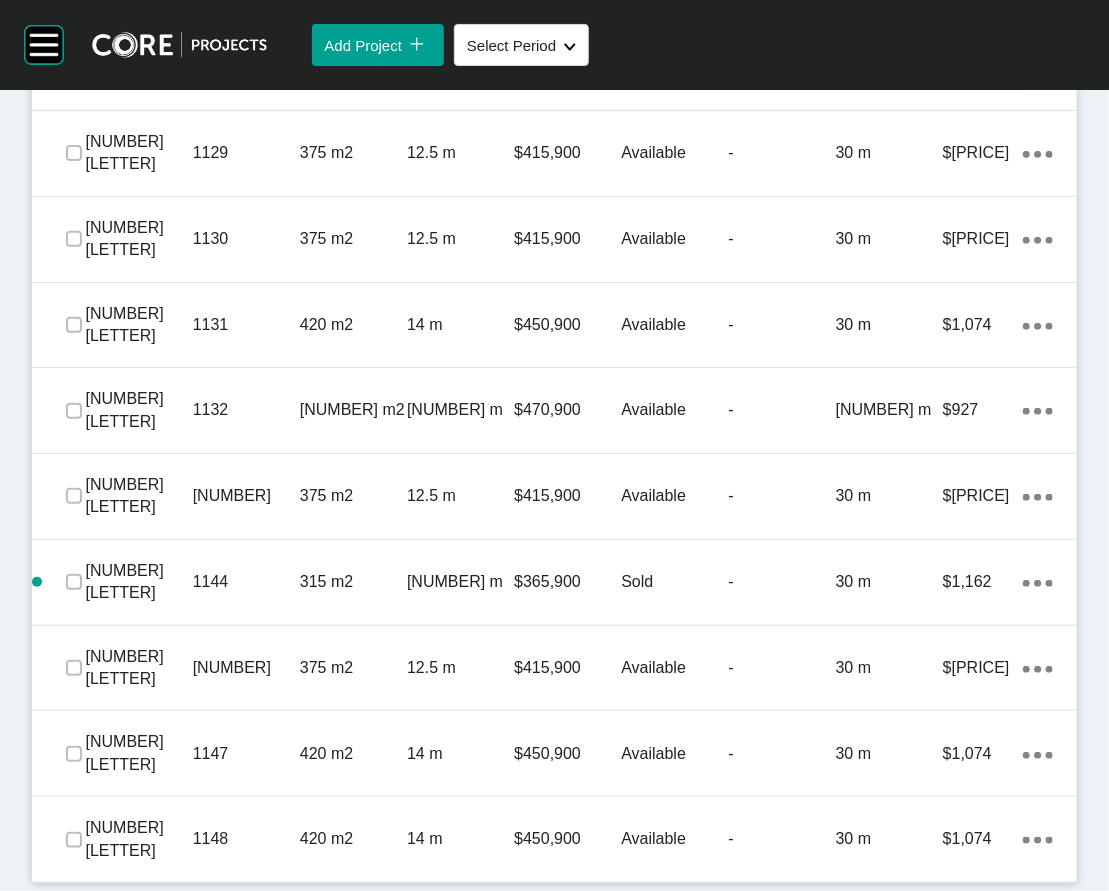click on "Sold" at bounding box center (674, -67) 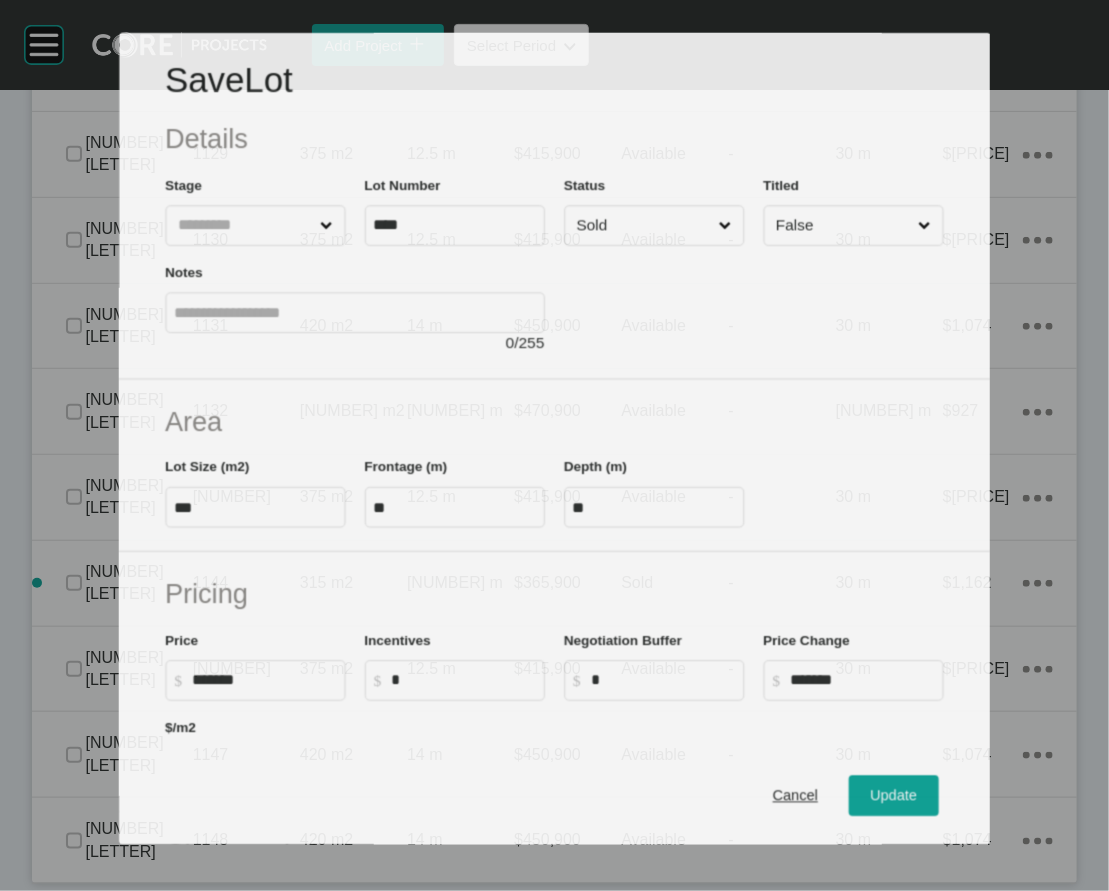 scroll, scrollTop: 2977, scrollLeft: 0, axis: vertical 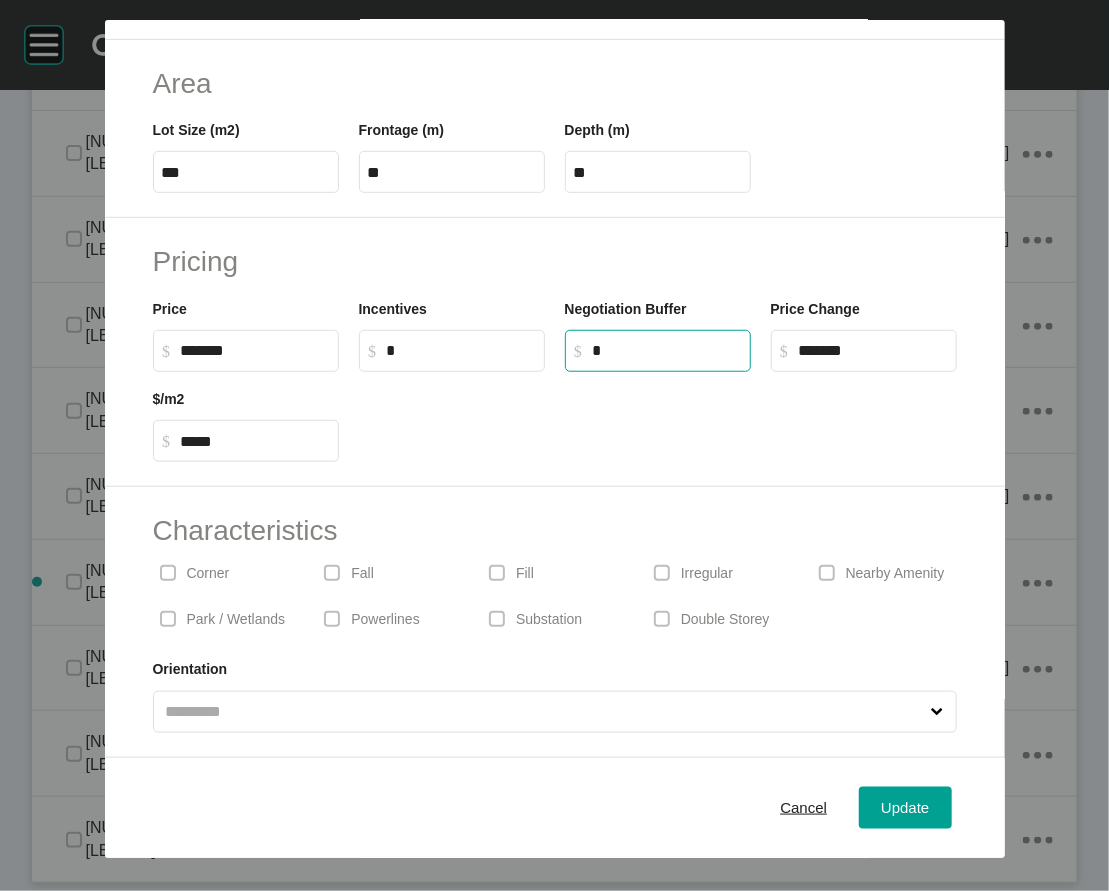 drag, startPoint x: 660, startPoint y: 228, endPoint x: 462, endPoint y: 217, distance: 198.30531 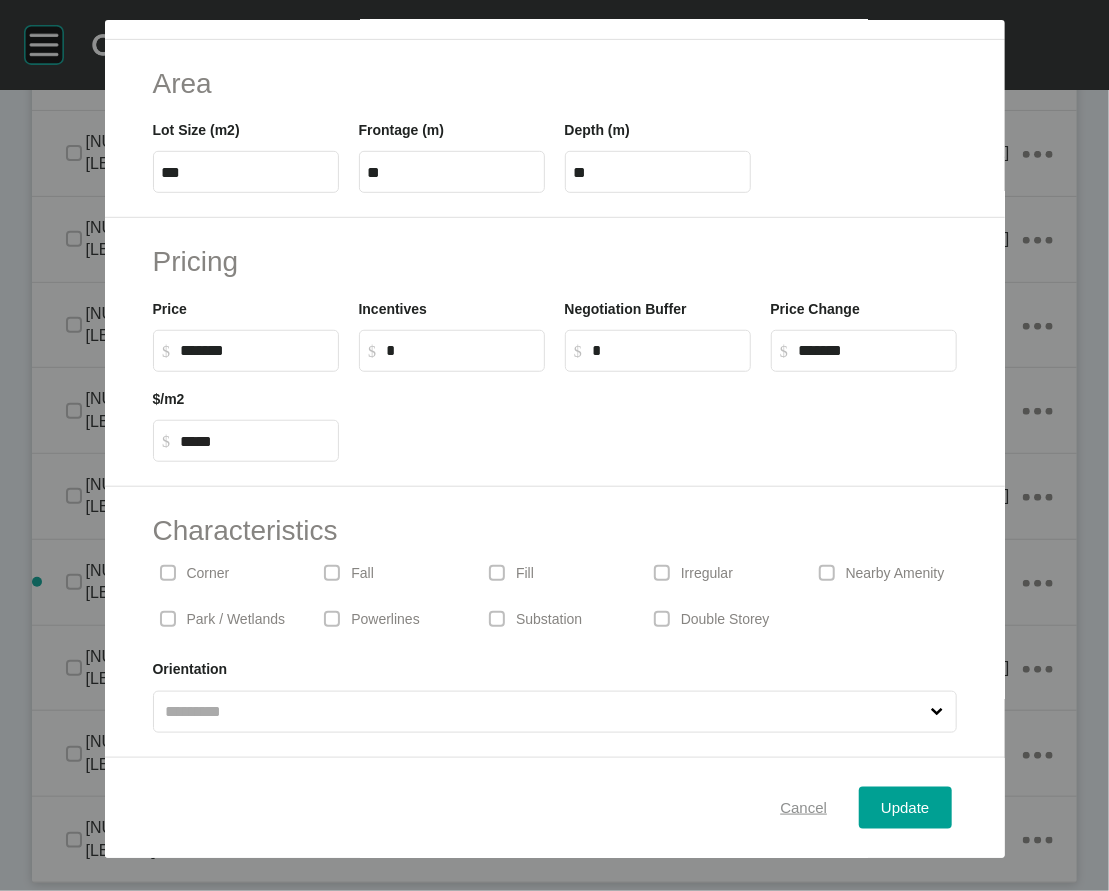 click on "Cancel" at bounding box center [803, 807] 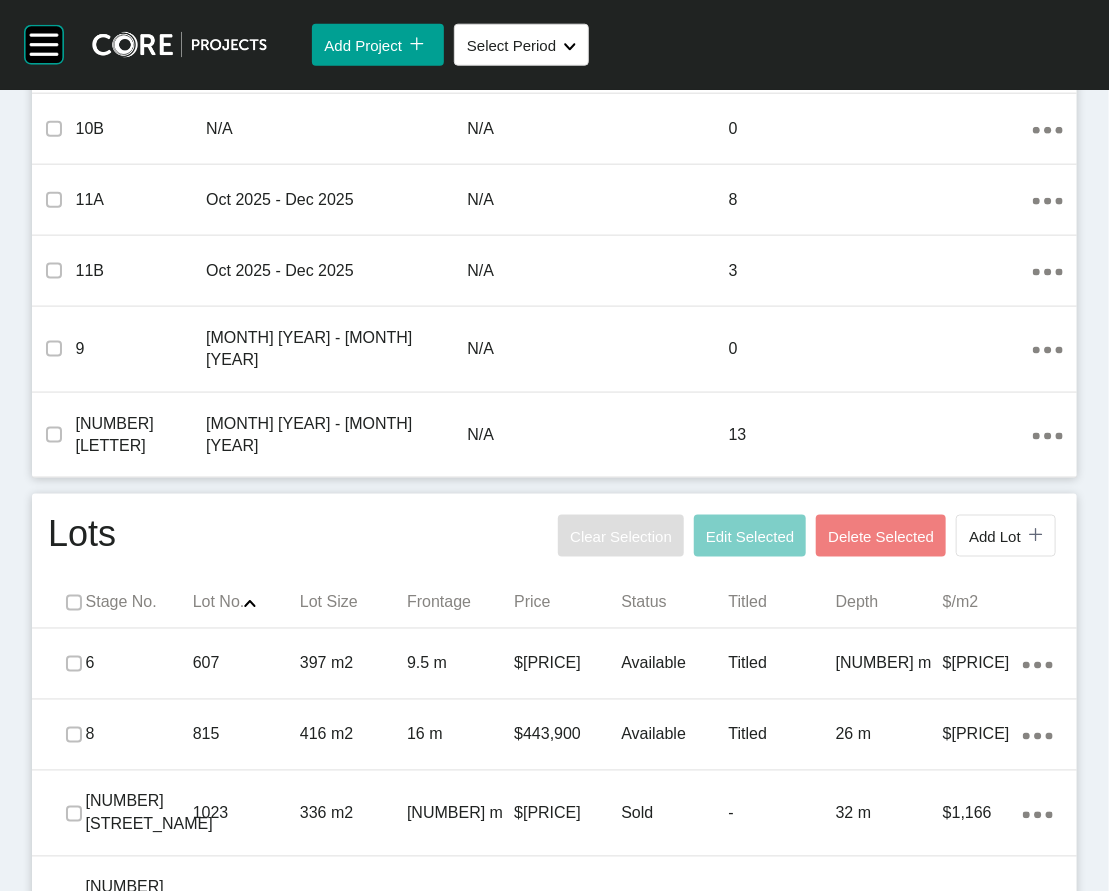 scroll, scrollTop: 3559, scrollLeft: 0, axis: vertical 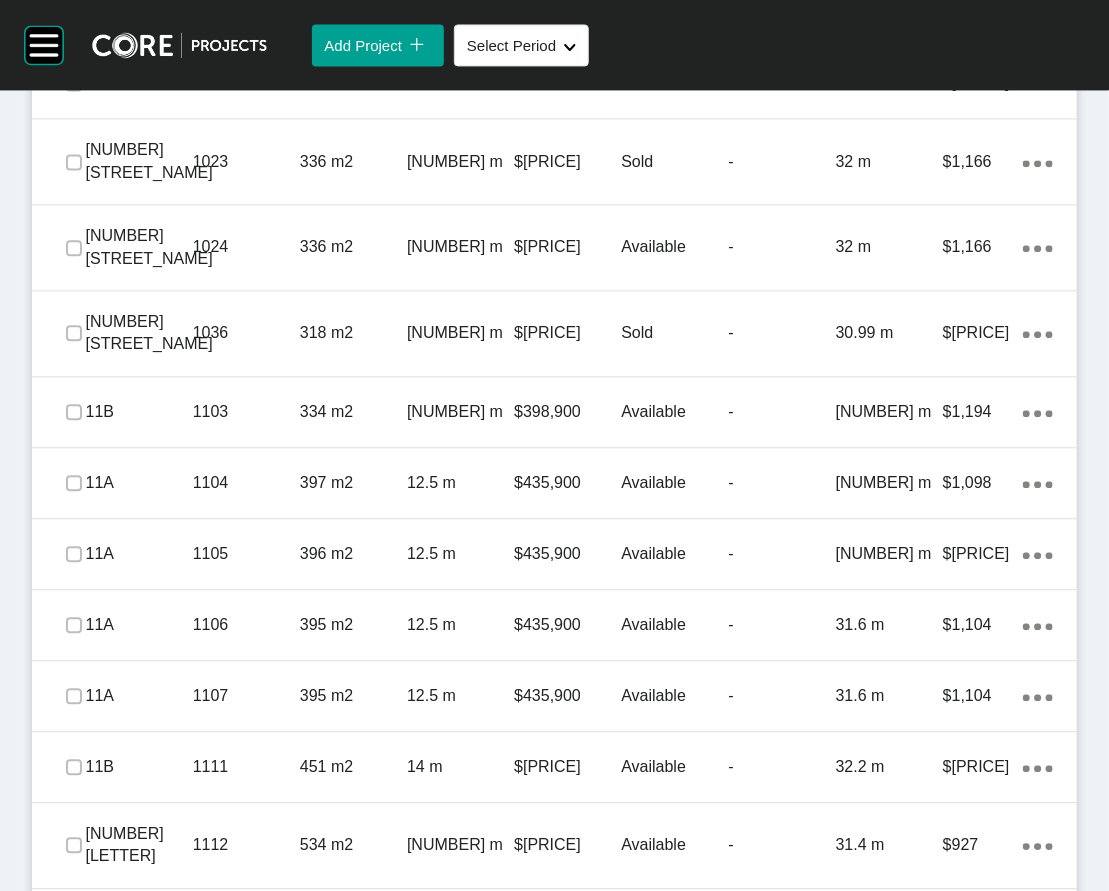 click on "Add Lot" at bounding box center [995, -116] 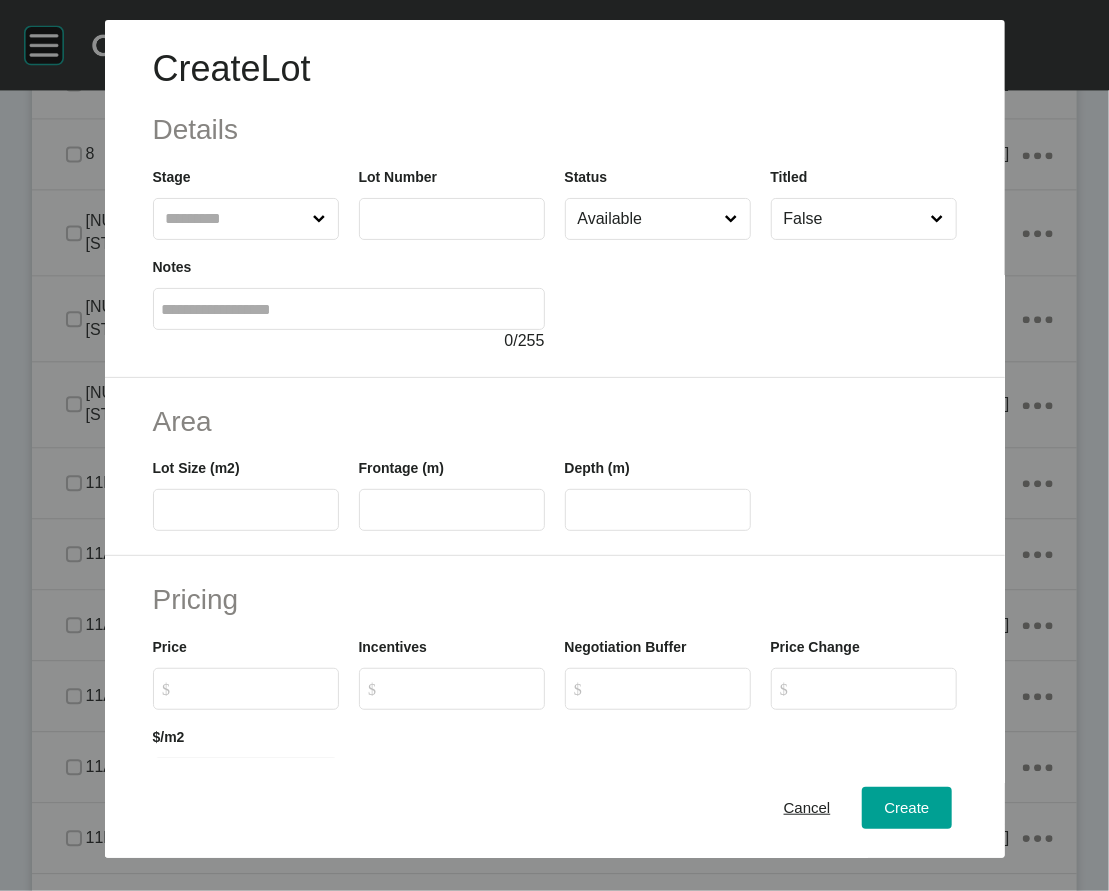 click at bounding box center [236, 219] 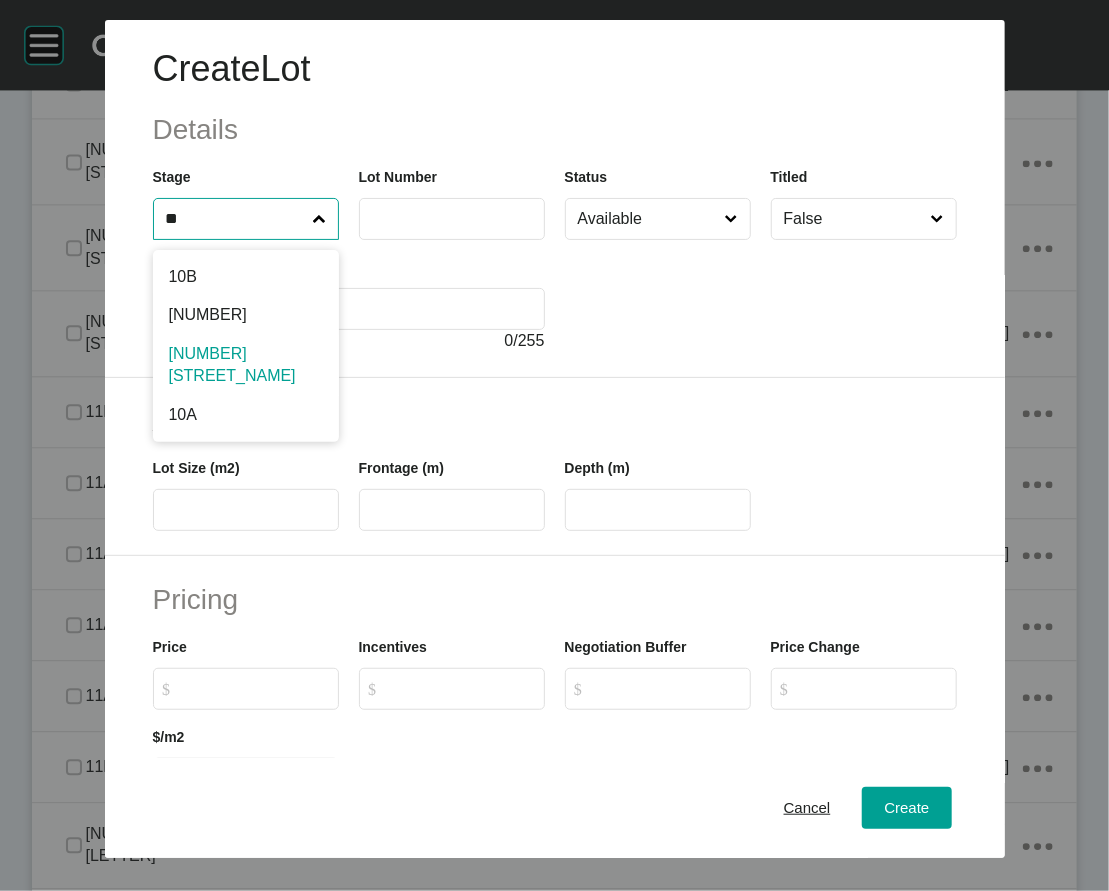 type on "**" 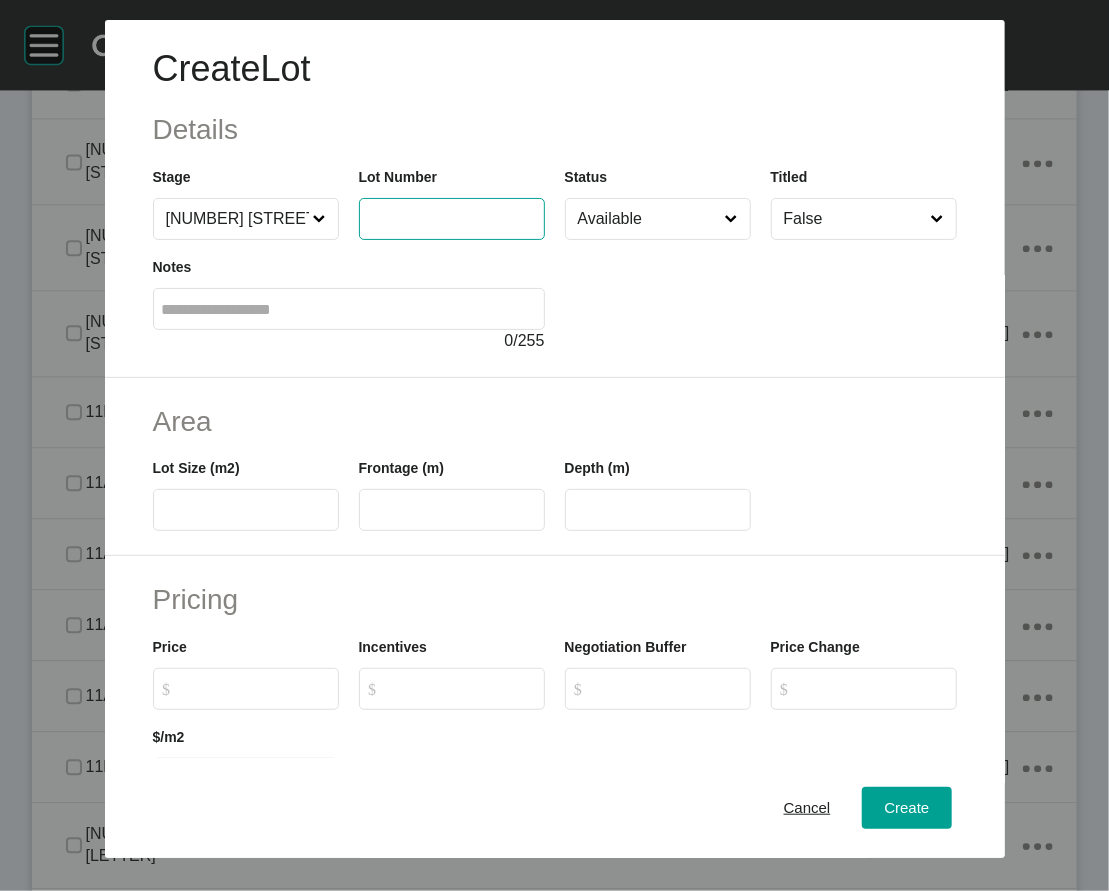 click at bounding box center (452, 218) 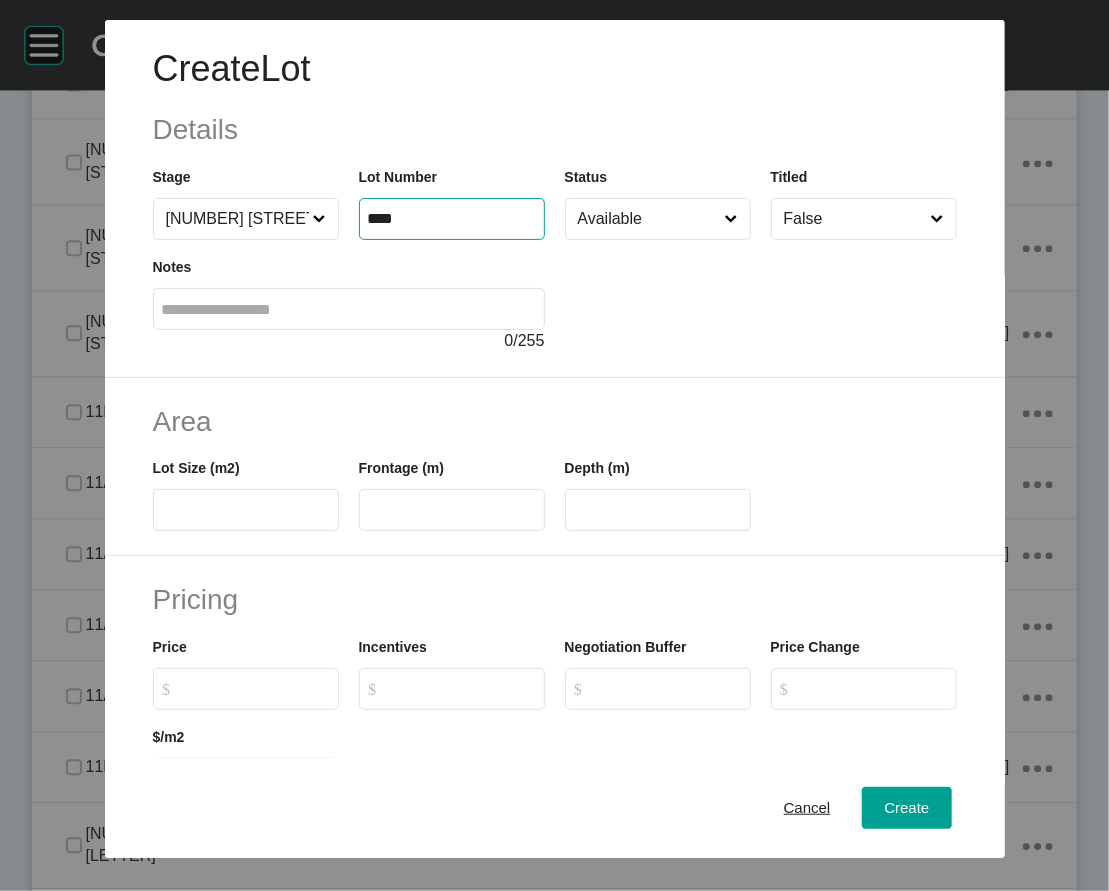 type on "****" 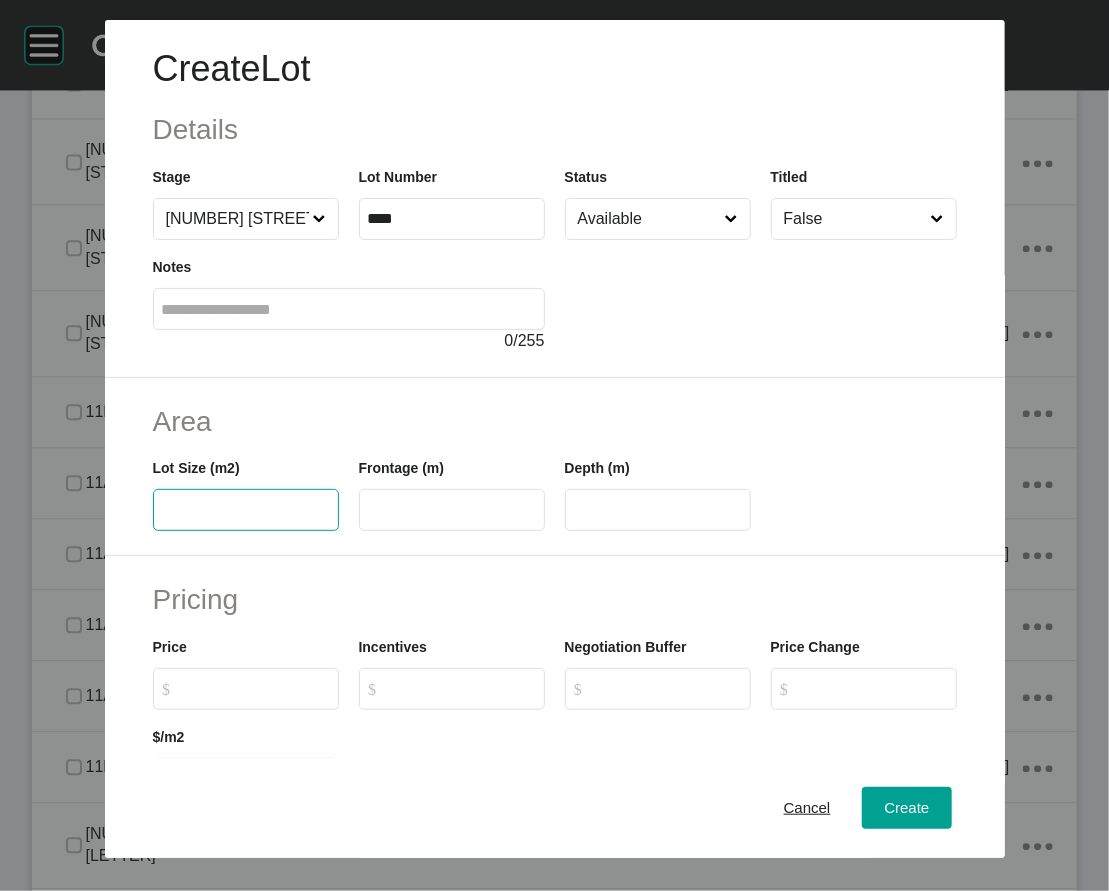 click at bounding box center [246, 510] 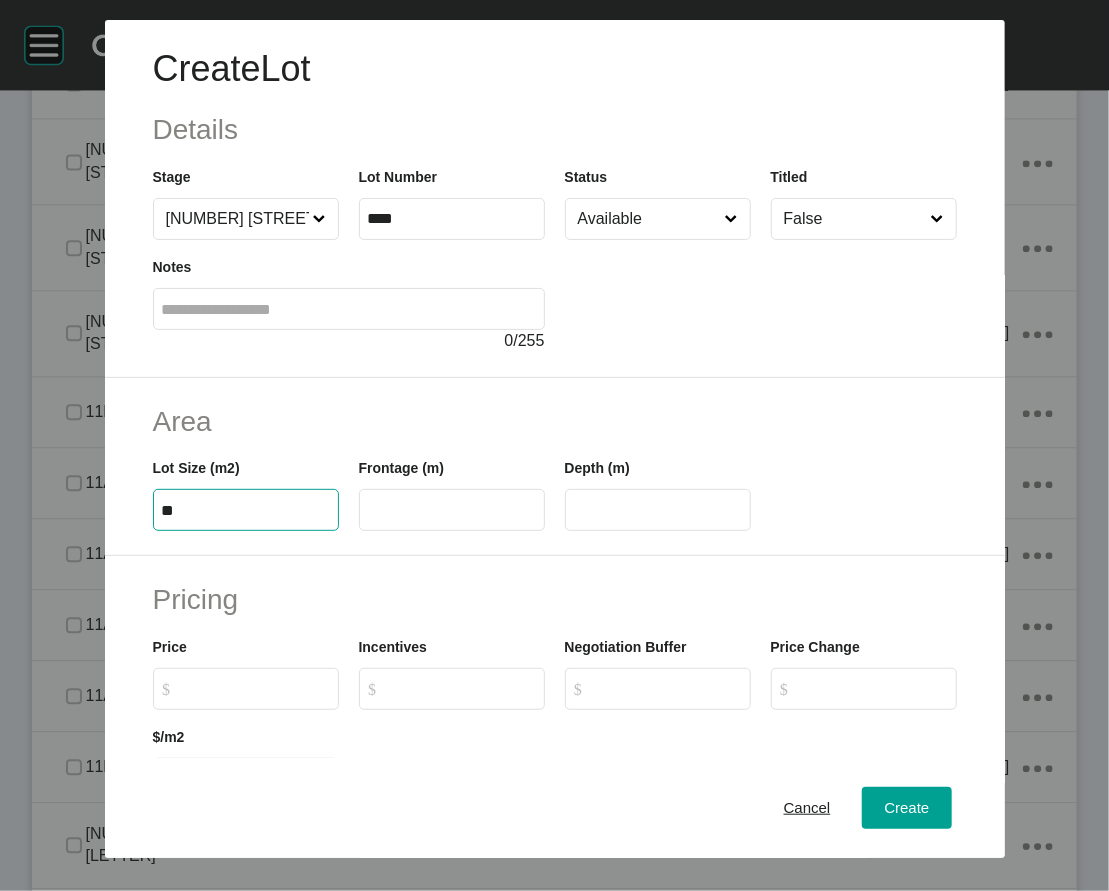 type on "*" 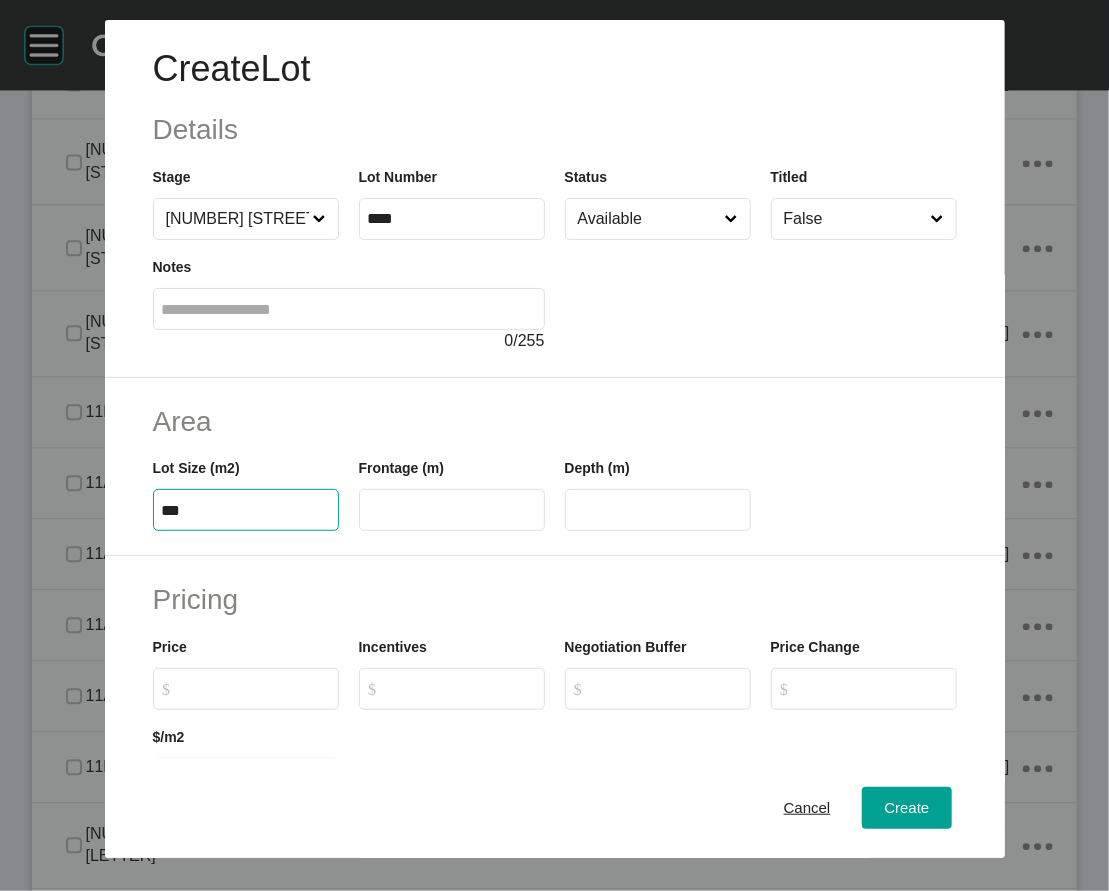 type on "***" 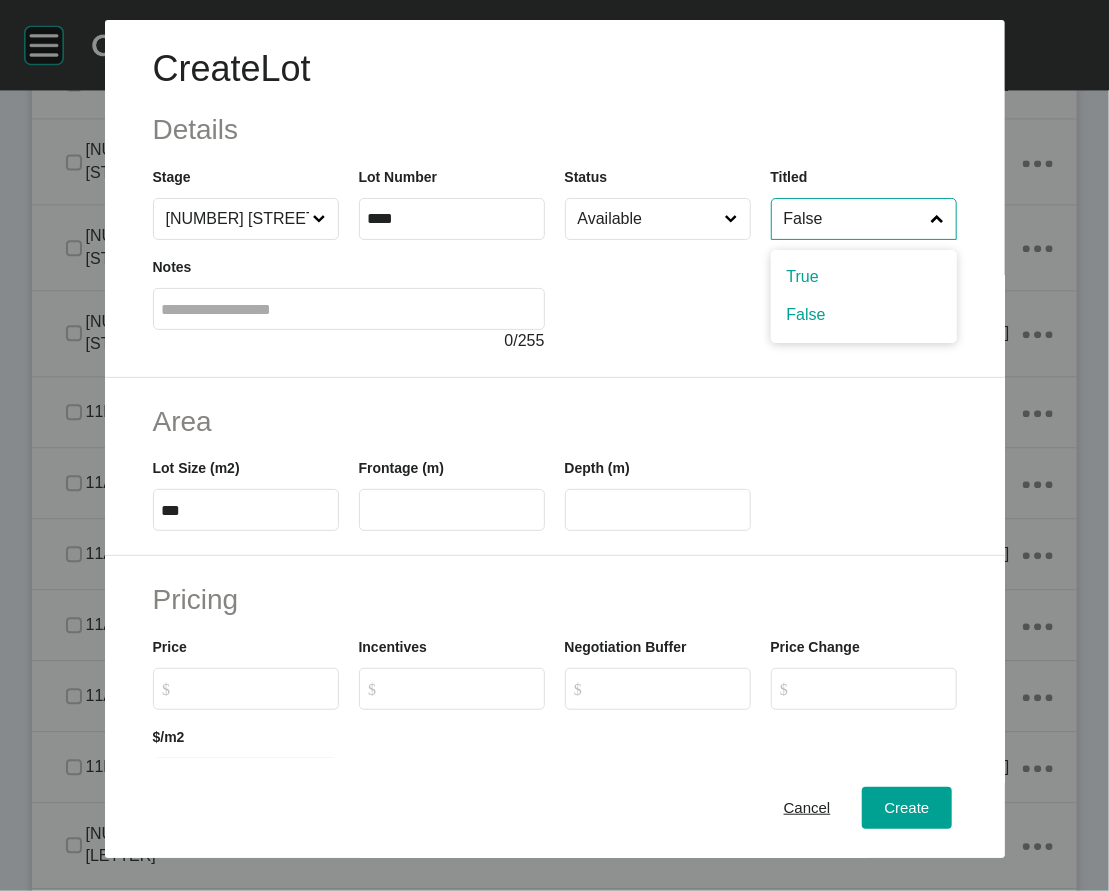 drag, startPoint x: 884, startPoint y: 266, endPoint x: 898, endPoint y: 308, distance: 44.27189 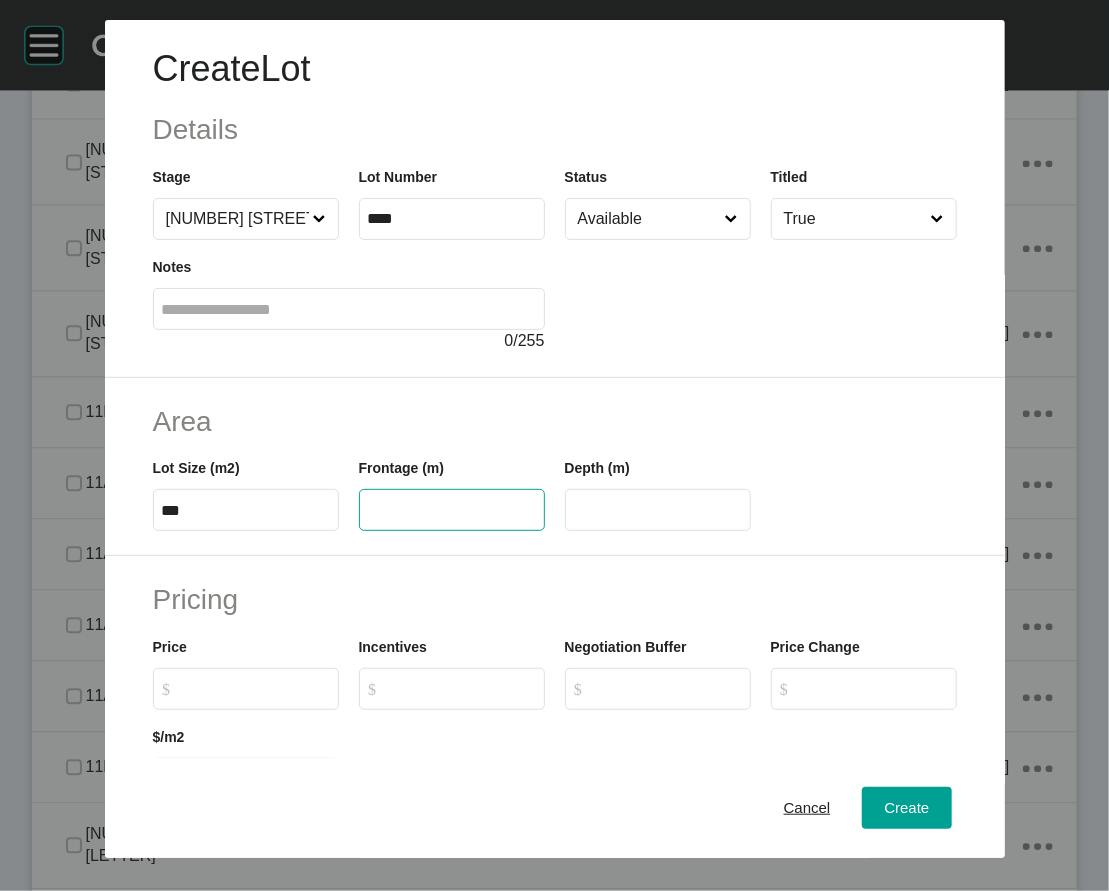 click at bounding box center [452, 510] 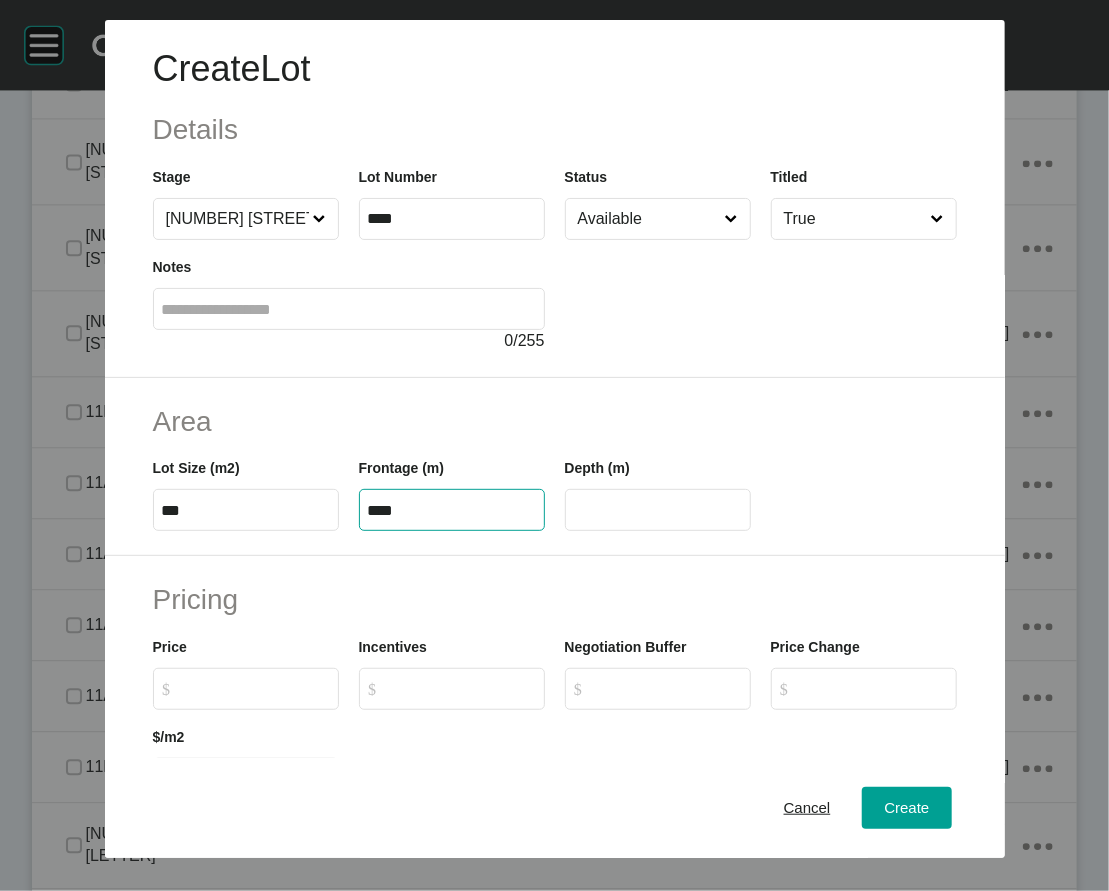 type on "****" 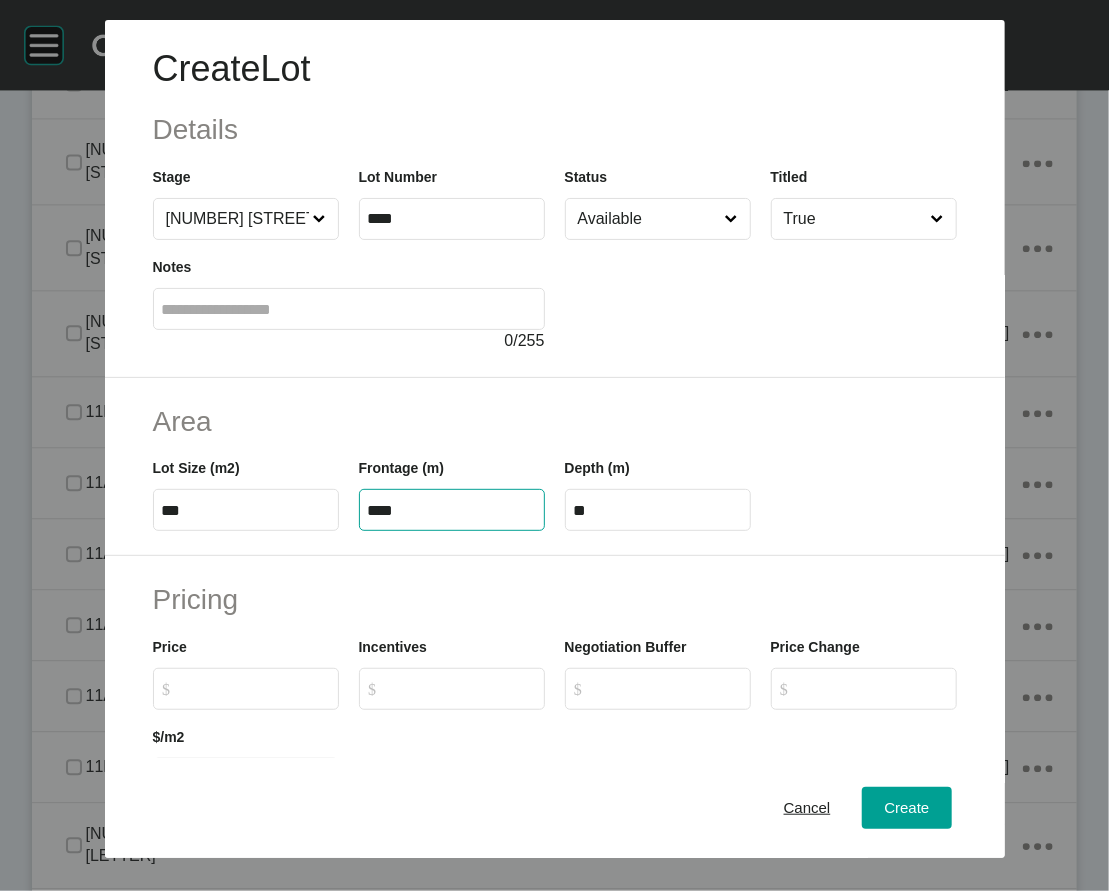 click on "**" at bounding box center (658, 510) 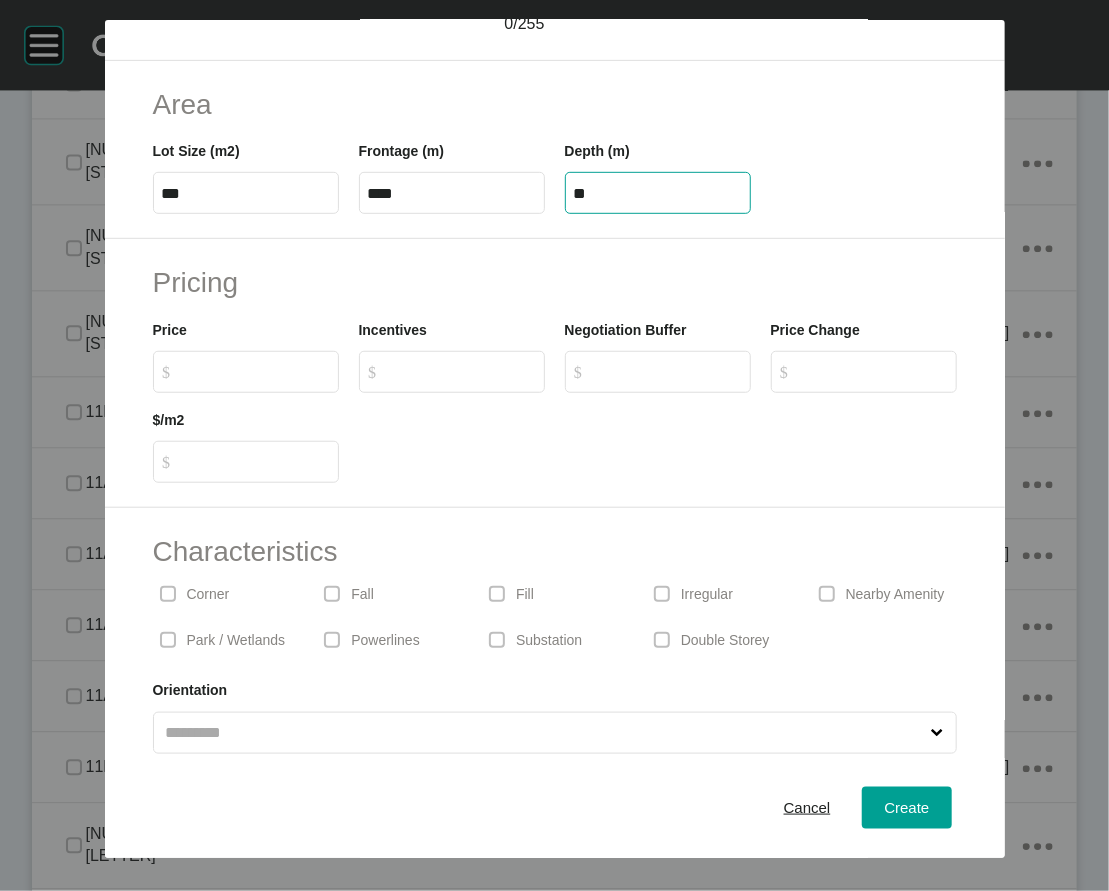 scroll, scrollTop: 319, scrollLeft: 0, axis: vertical 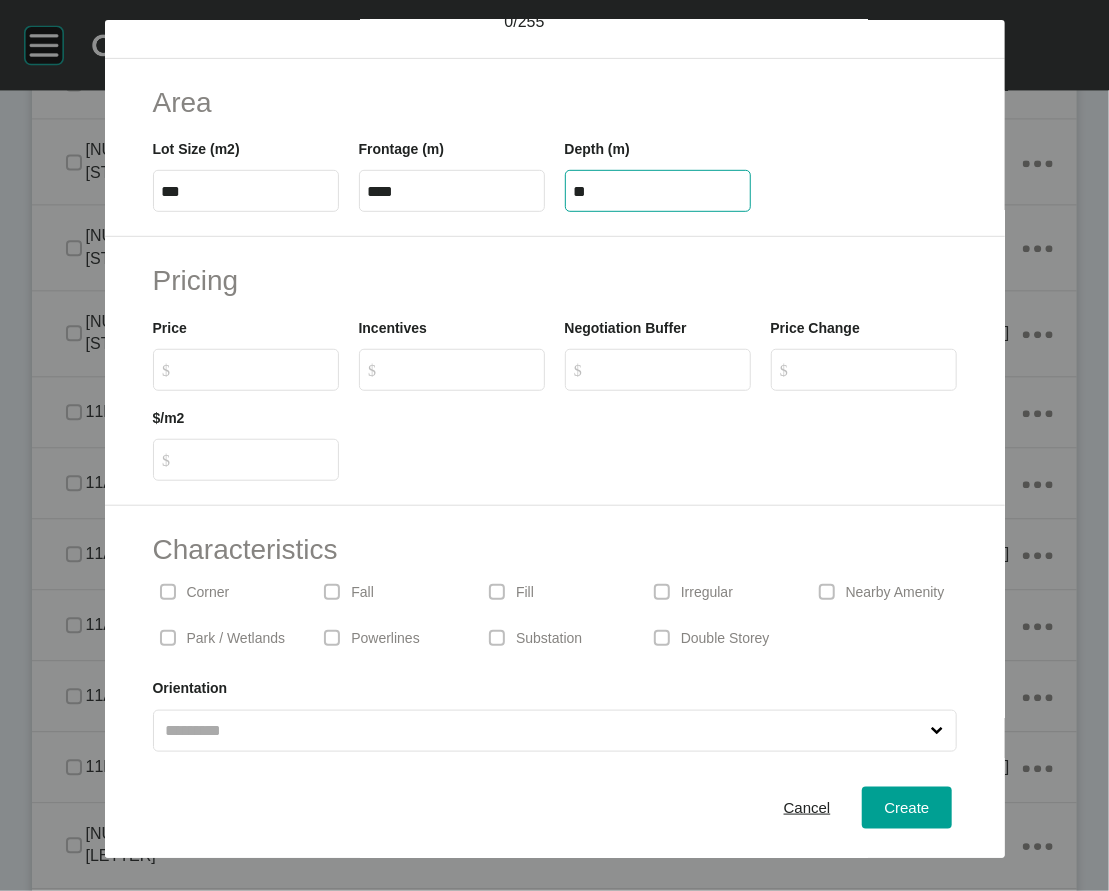 click on "$ Created with Sketch. $" at bounding box center (255, 369) 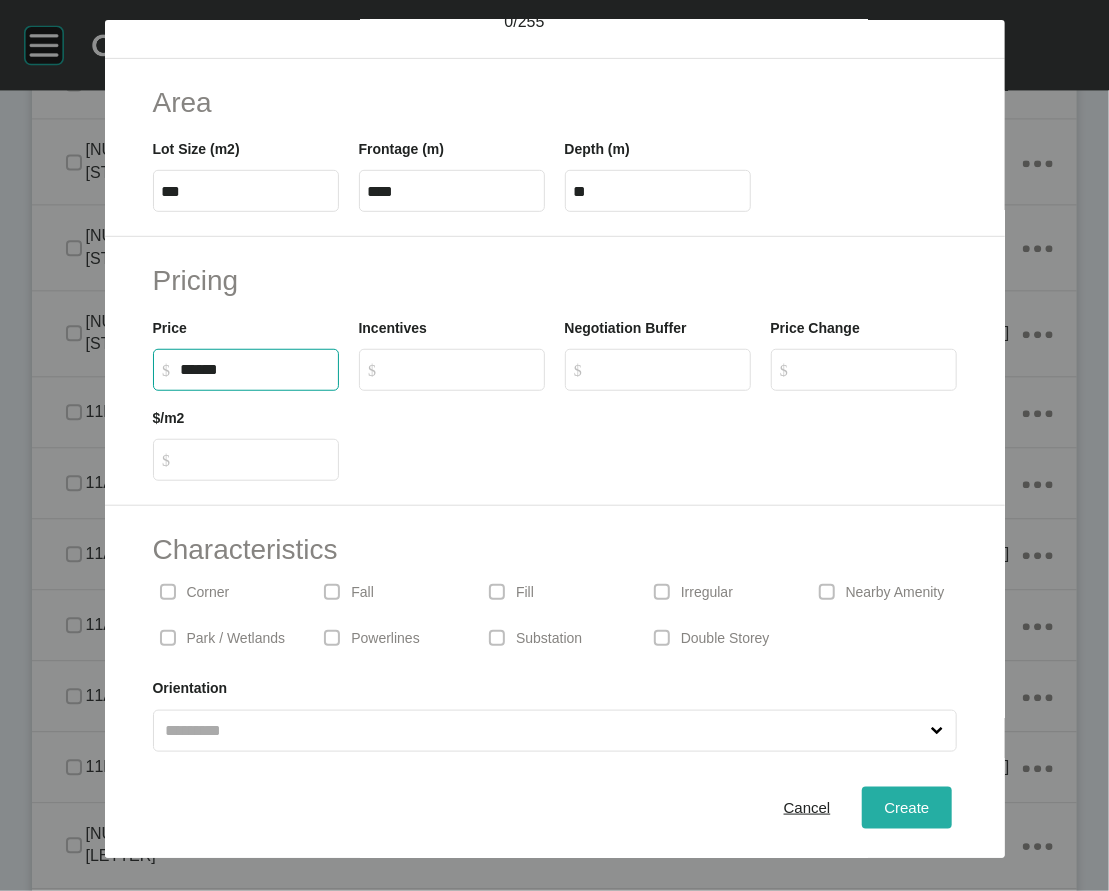 type on "*******" 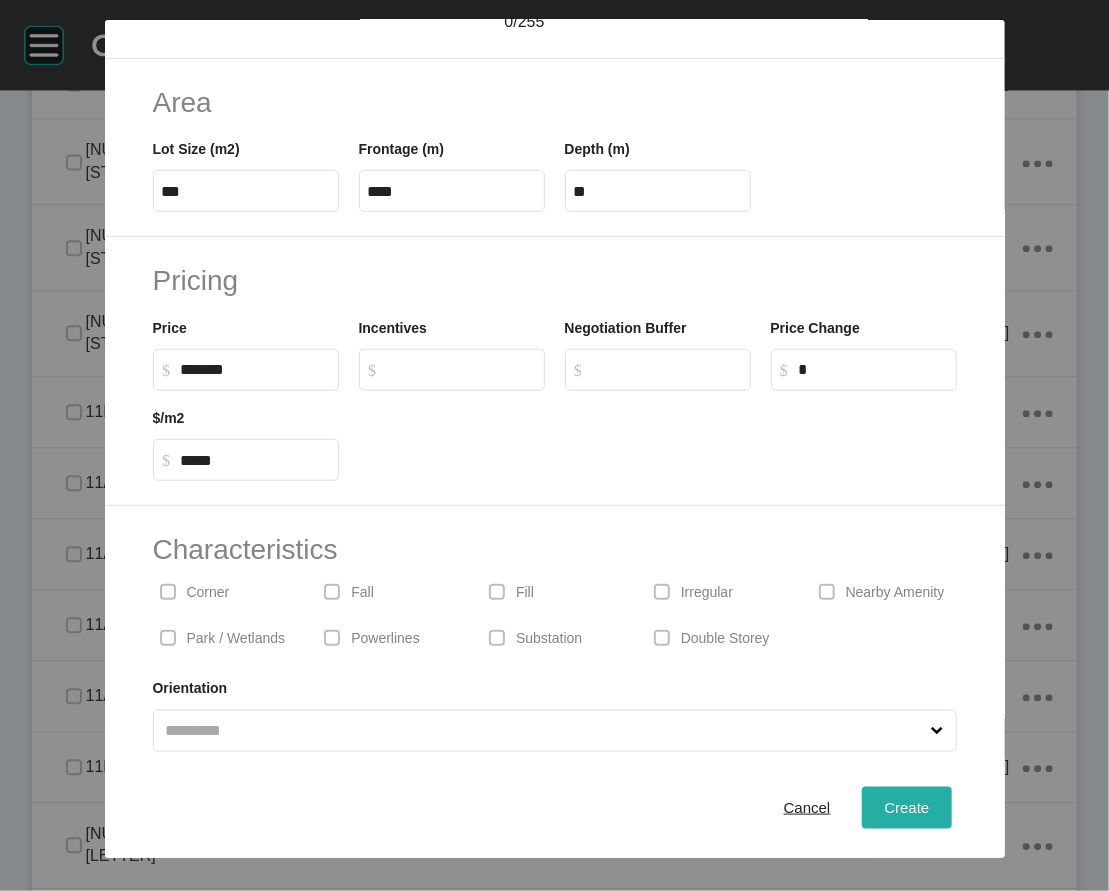 click on "Create" at bounding box center (906, 807) 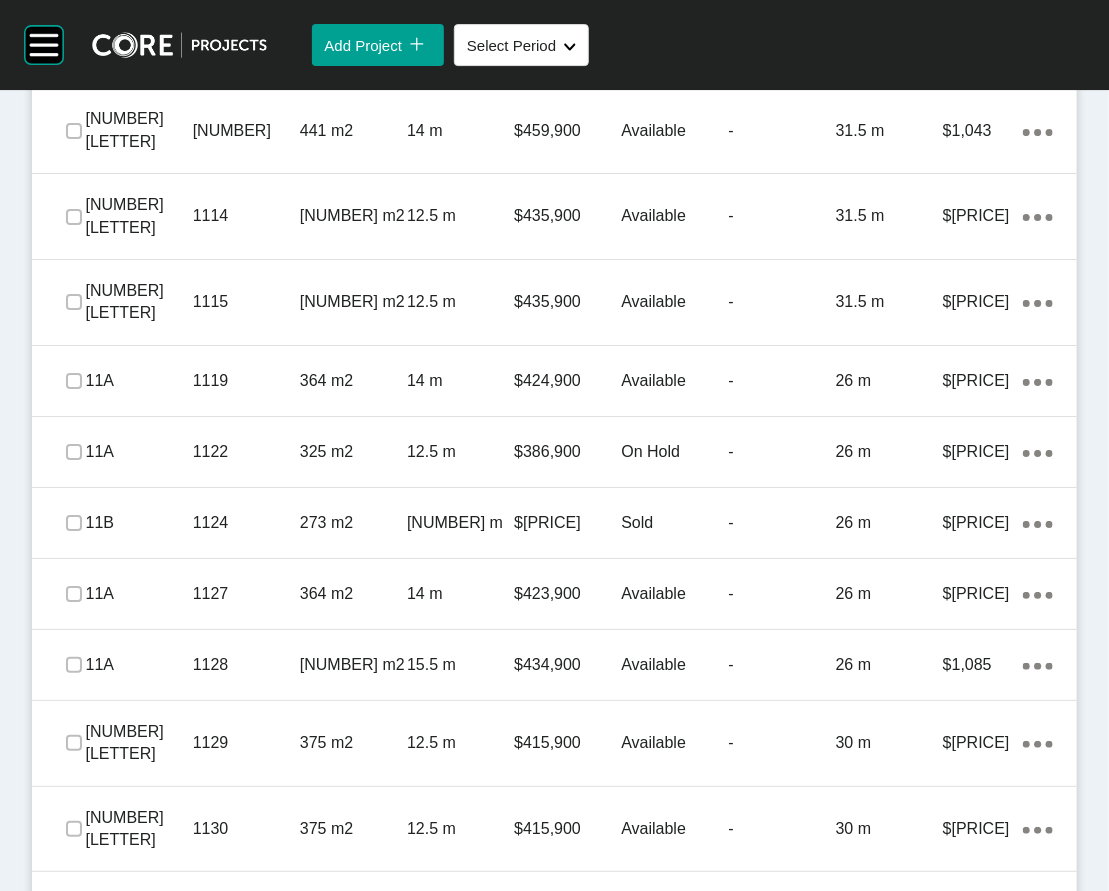 scroll, scrollTop: 2403, scrollLeft: 0, axis: vertical 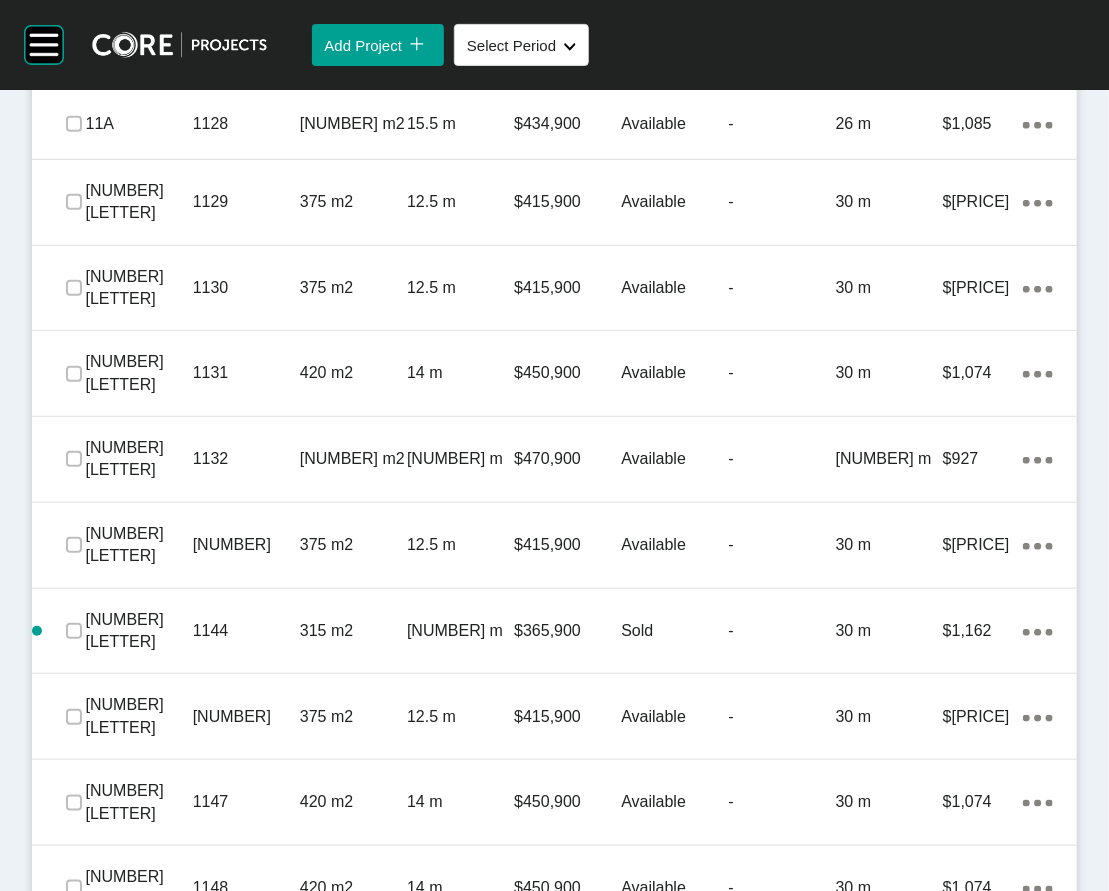 click on "Available" at bounding box center (674, -496) 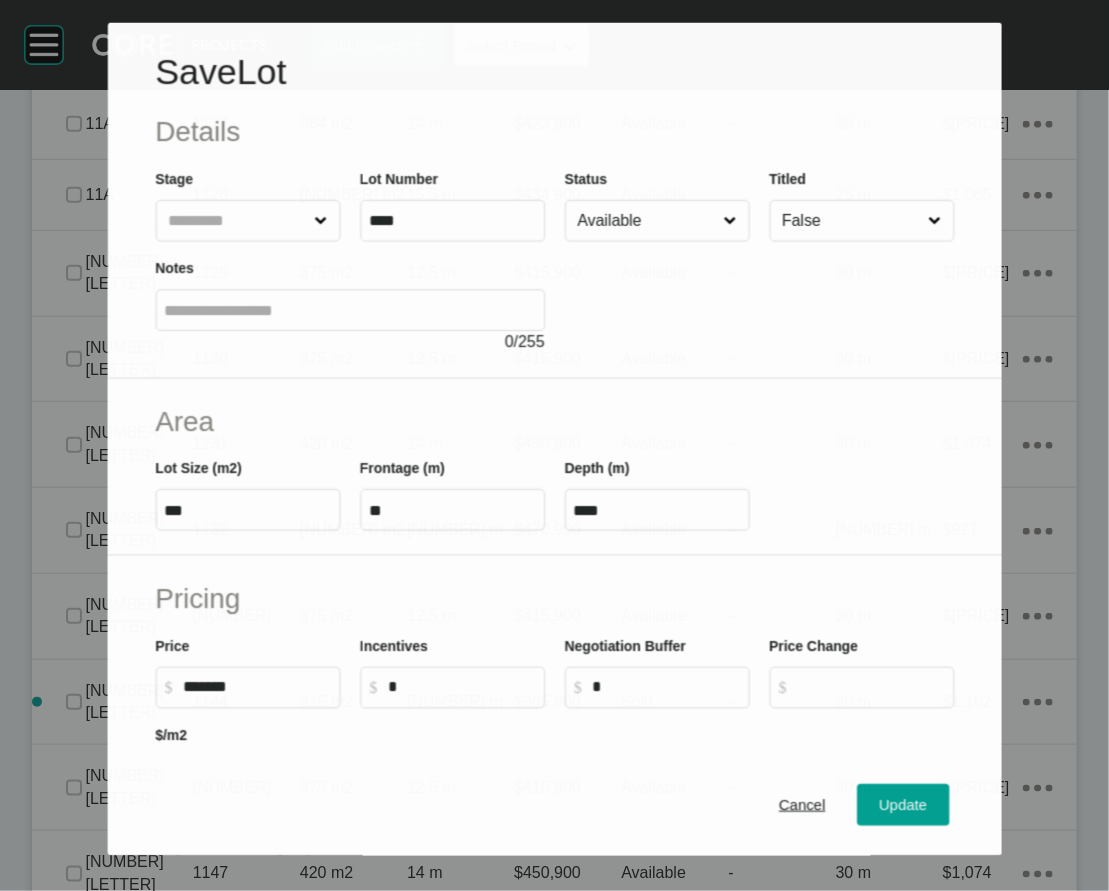 scroll, scrollTop: 2854, scrollLeft: 0, axis: vertical 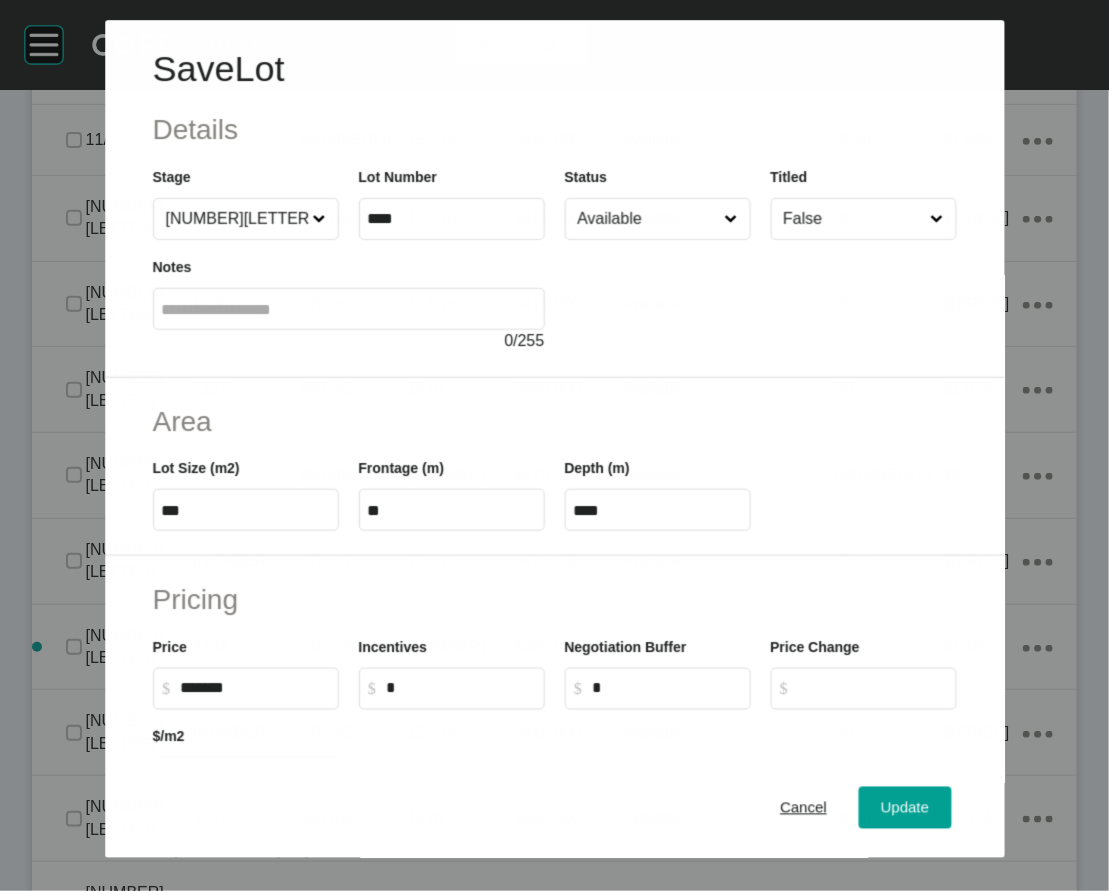 click on "Available" at bounding box center [646, 219] 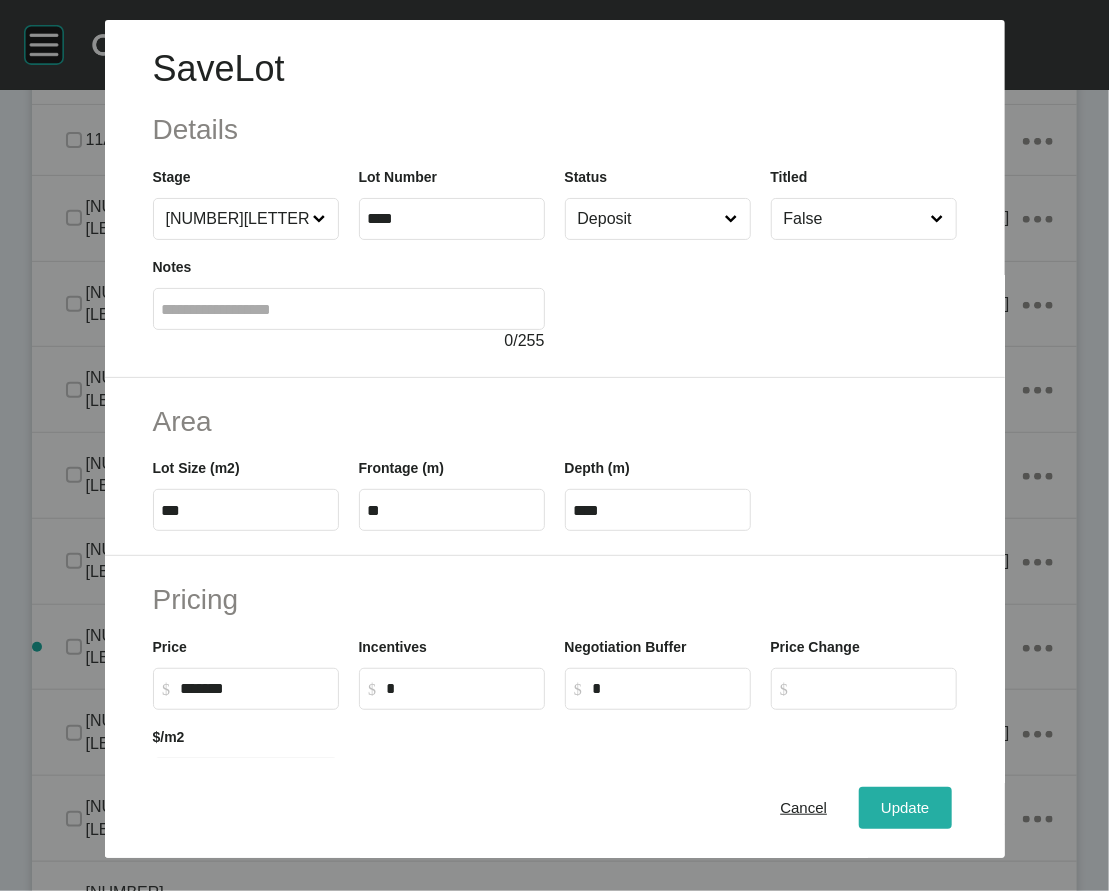 click on "Update" at bounding box center [905, 808] 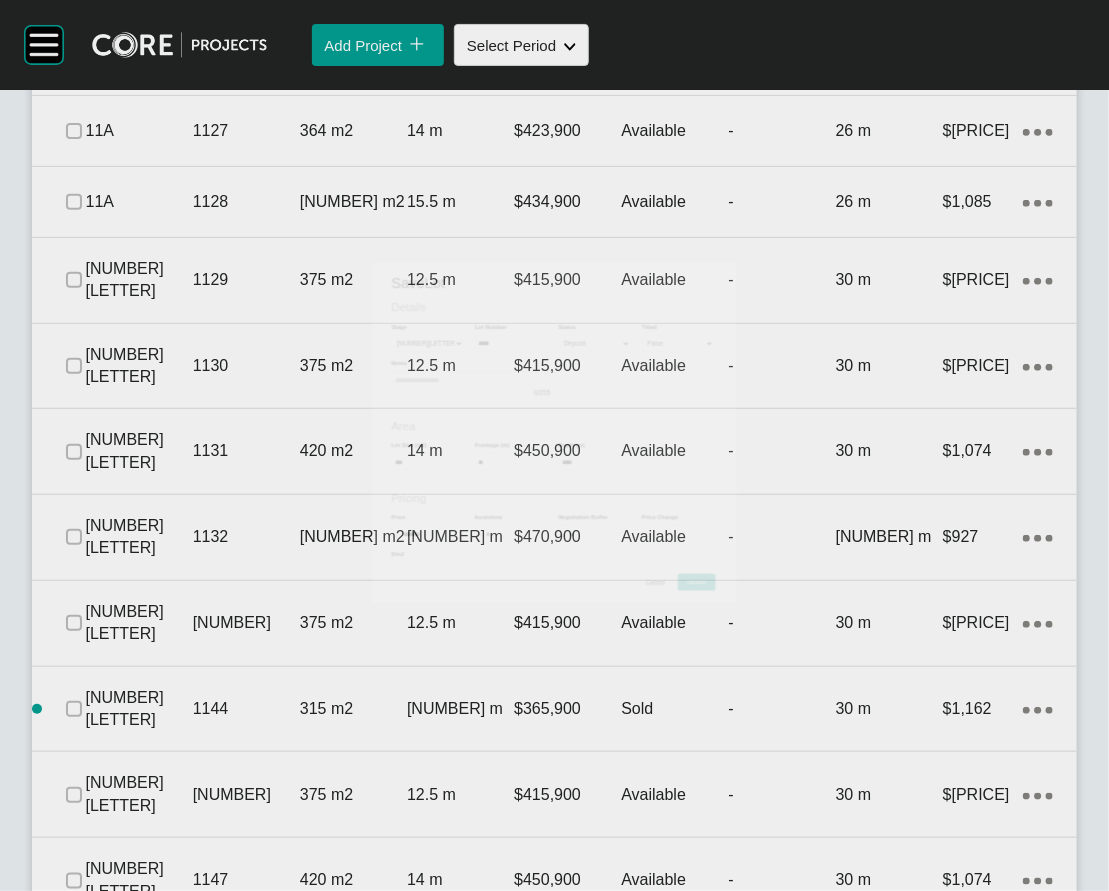 scroll, scrollTop: 2932, scrollLeft: 0, axis: vertical 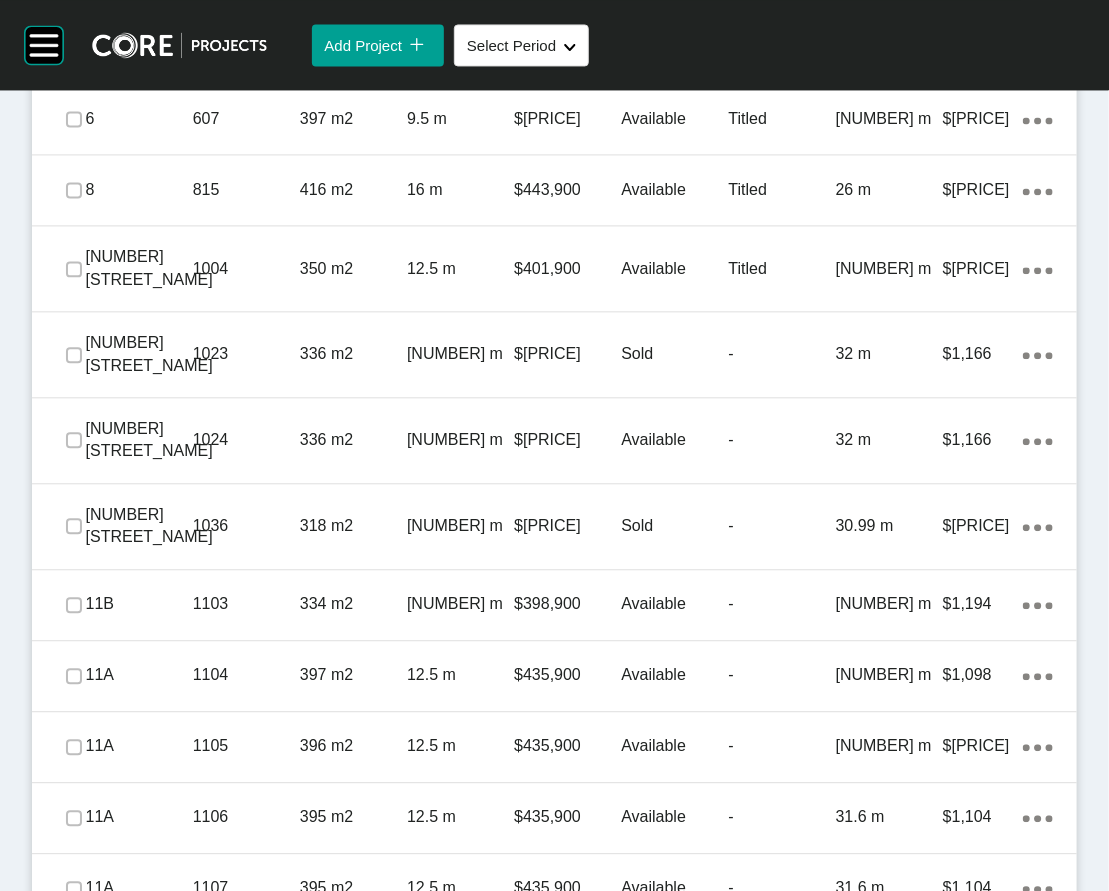 click on "Add Lot" at bounding box center (995, -9) 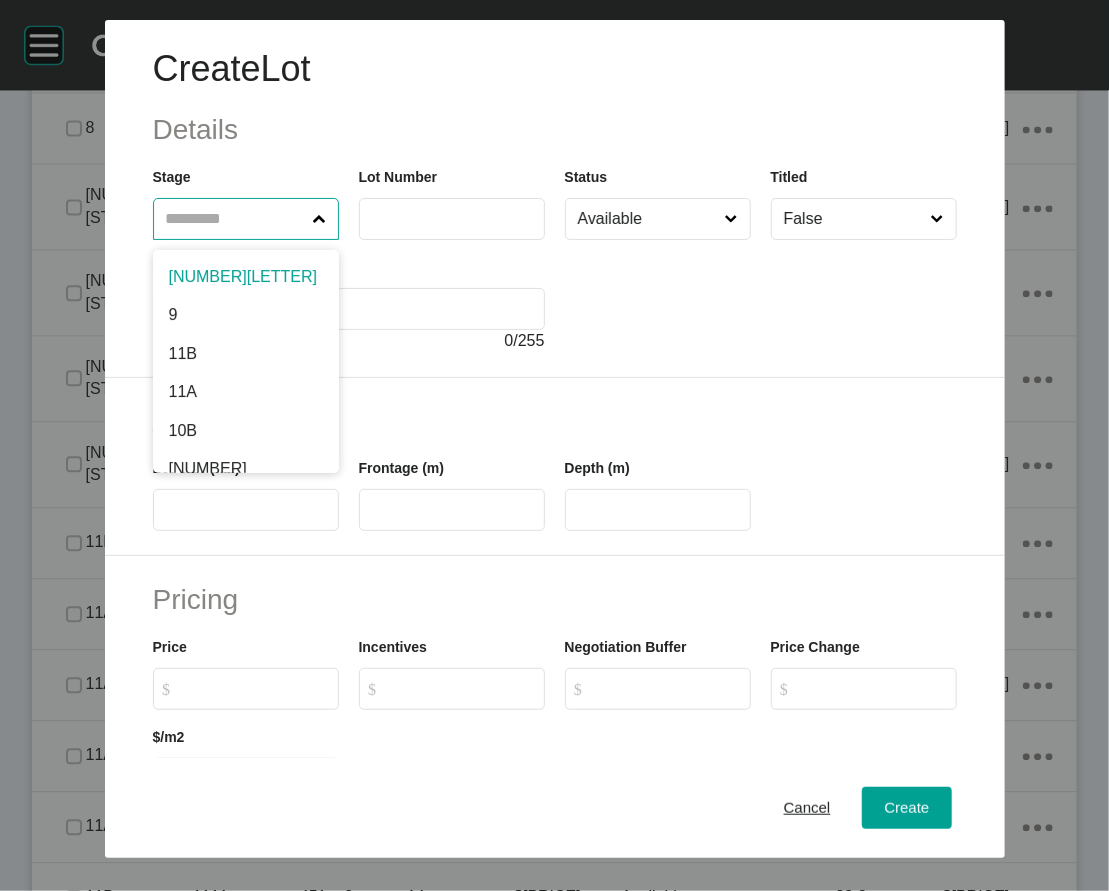 click at bounding box center [236, 219] 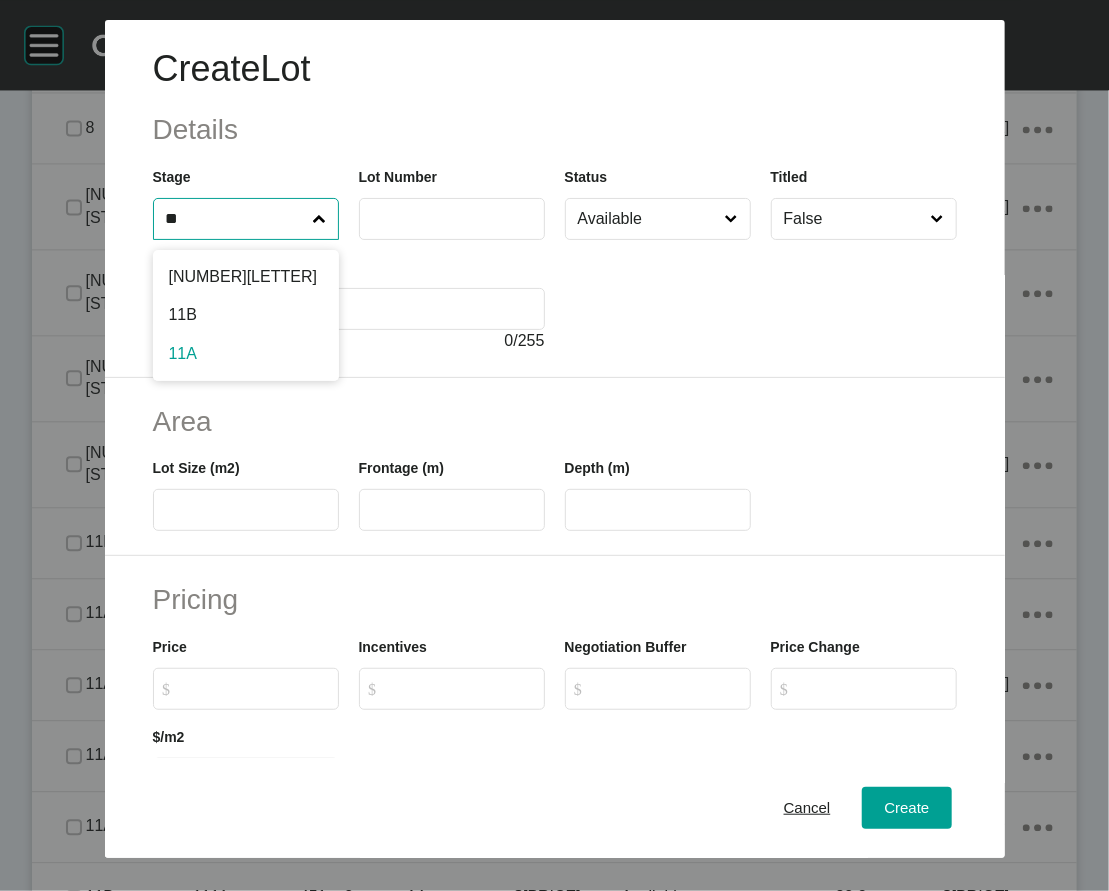 type on "**" 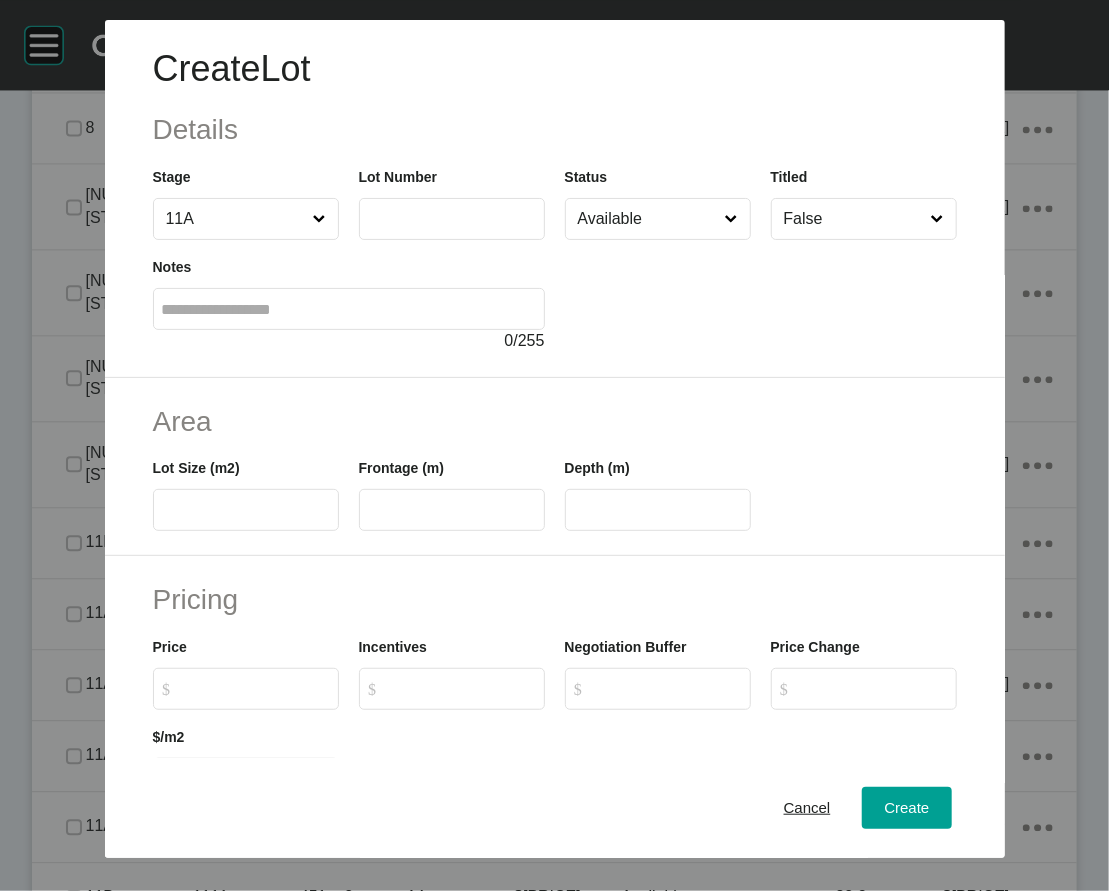 drag, startPoint x: 126, startPoint y: 430, endPoint x: 280, endPoint y: 394, distance: 158.15182 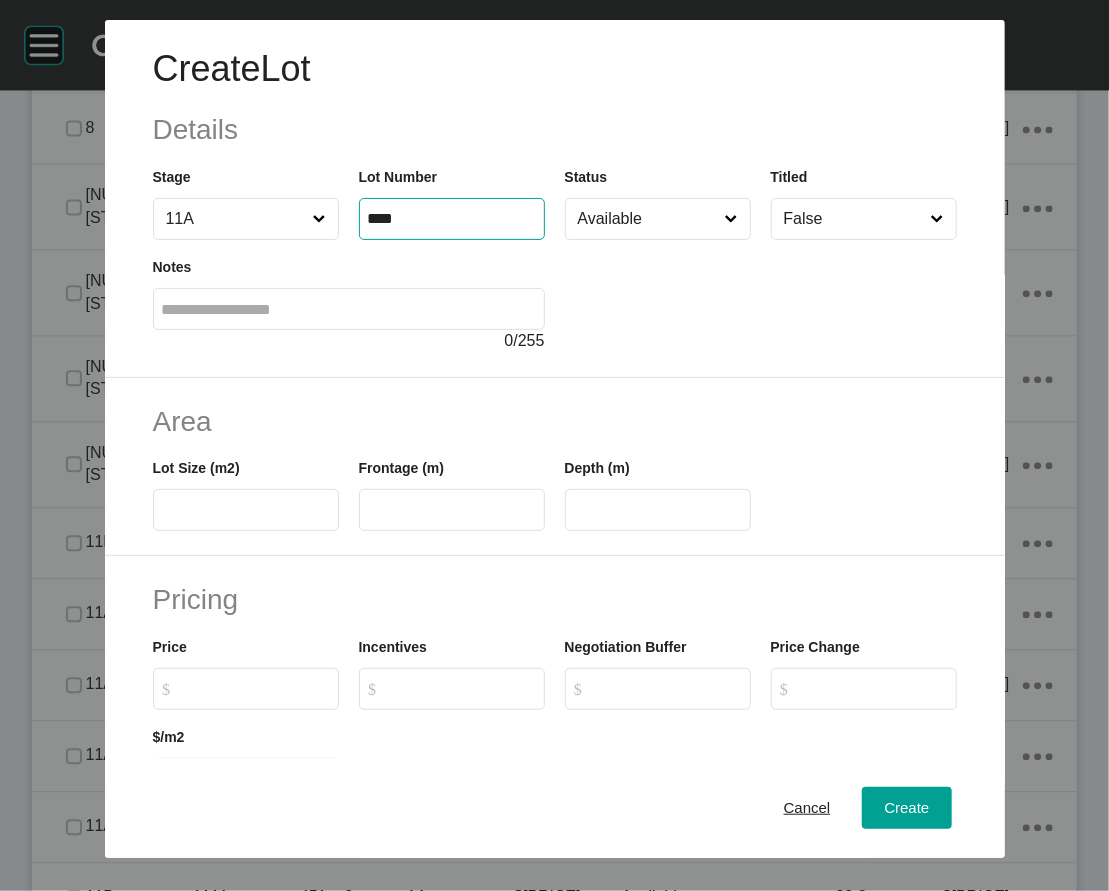 type on "****" 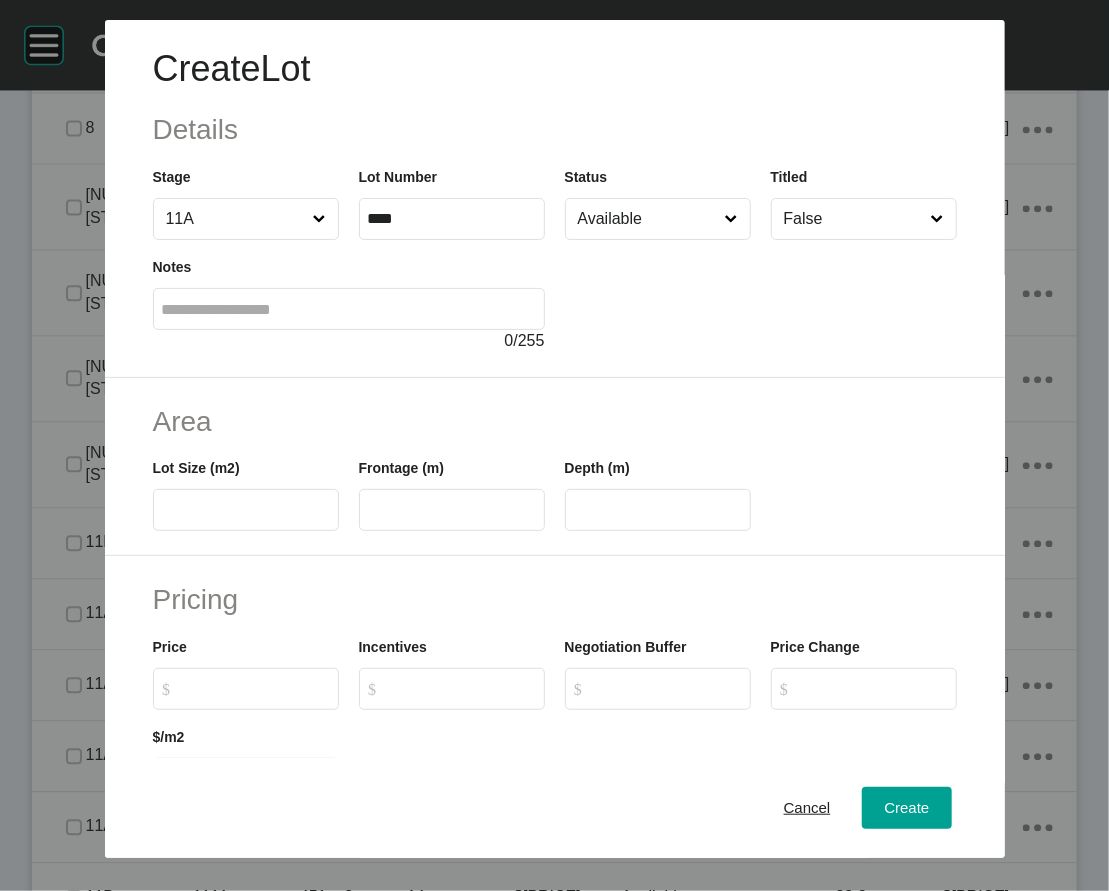 click at bounding box center [246, 510] 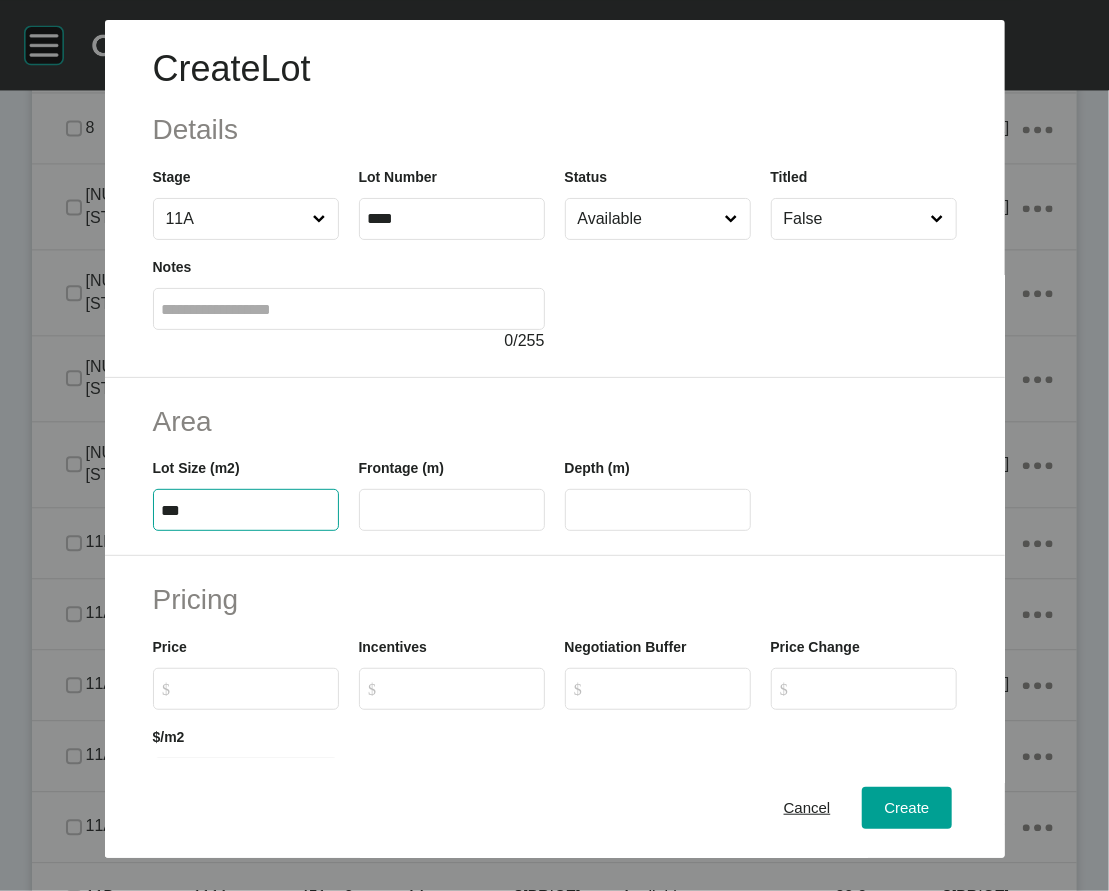 type on "***" 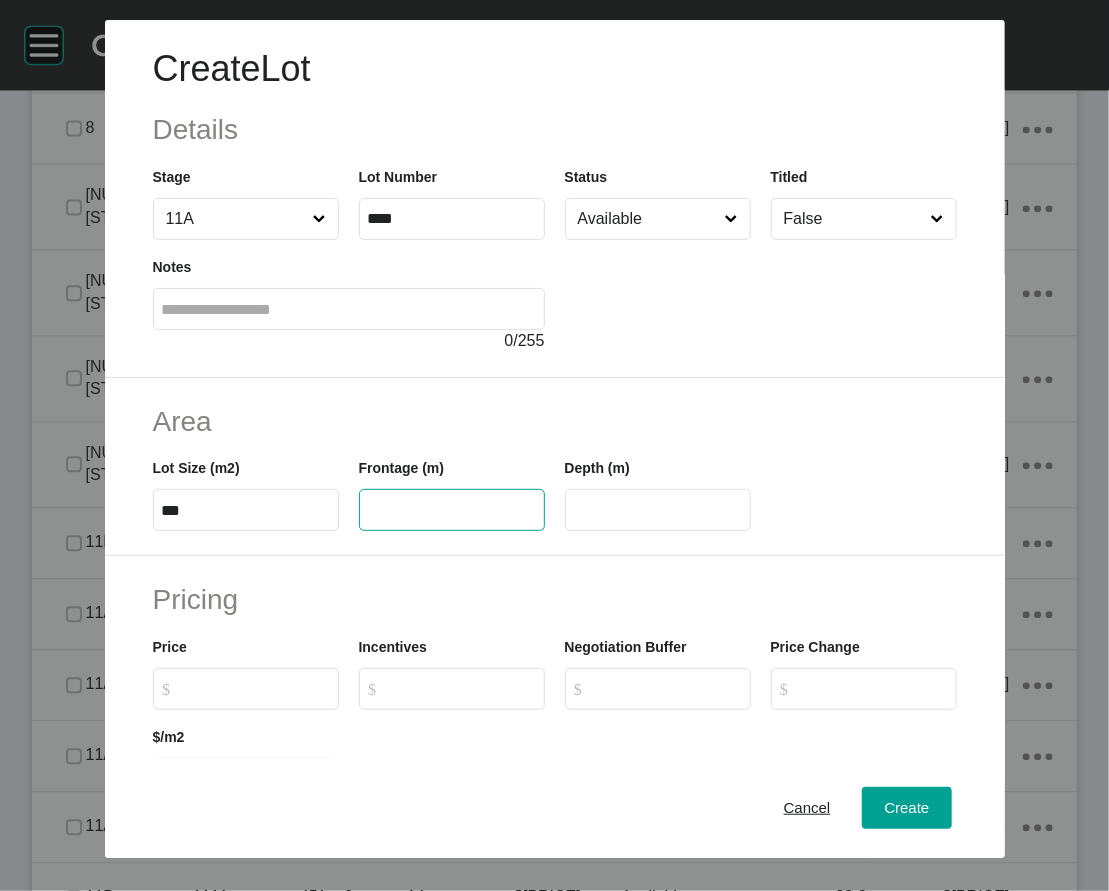 click at bounding box center (452, 510) 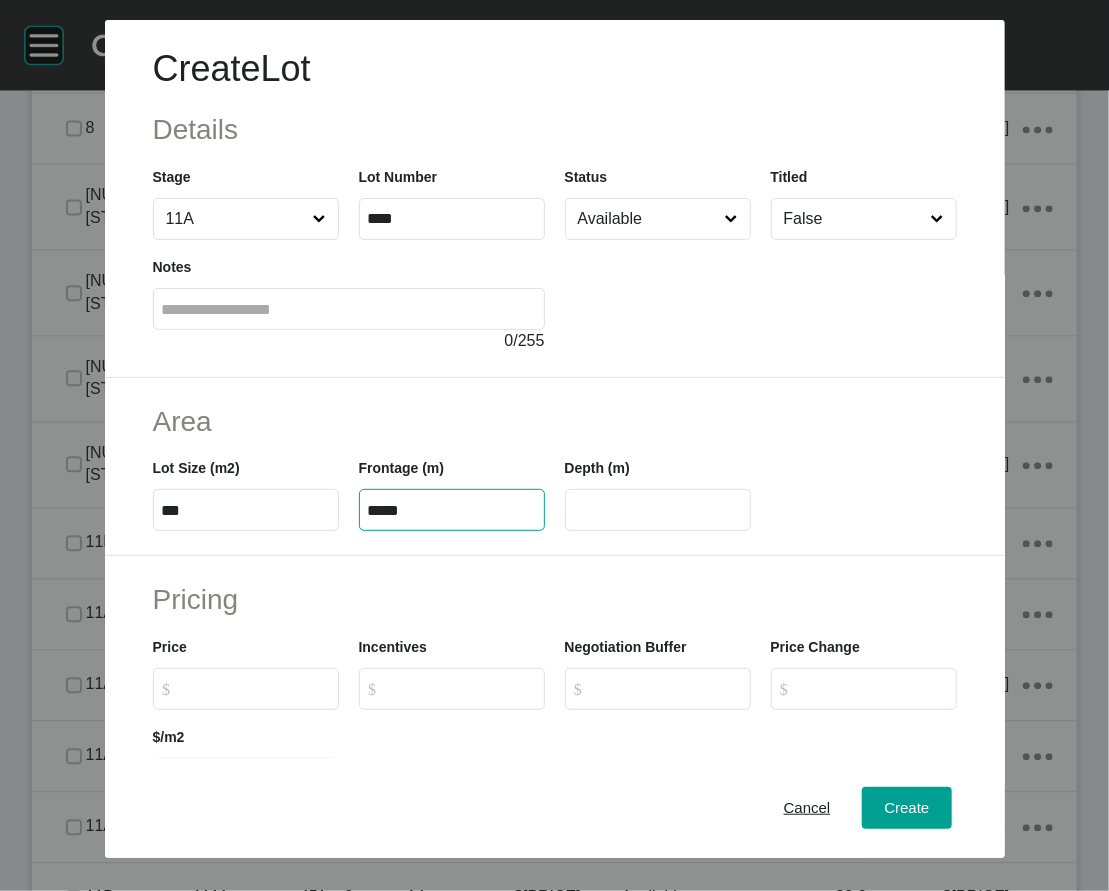 type on "*****" 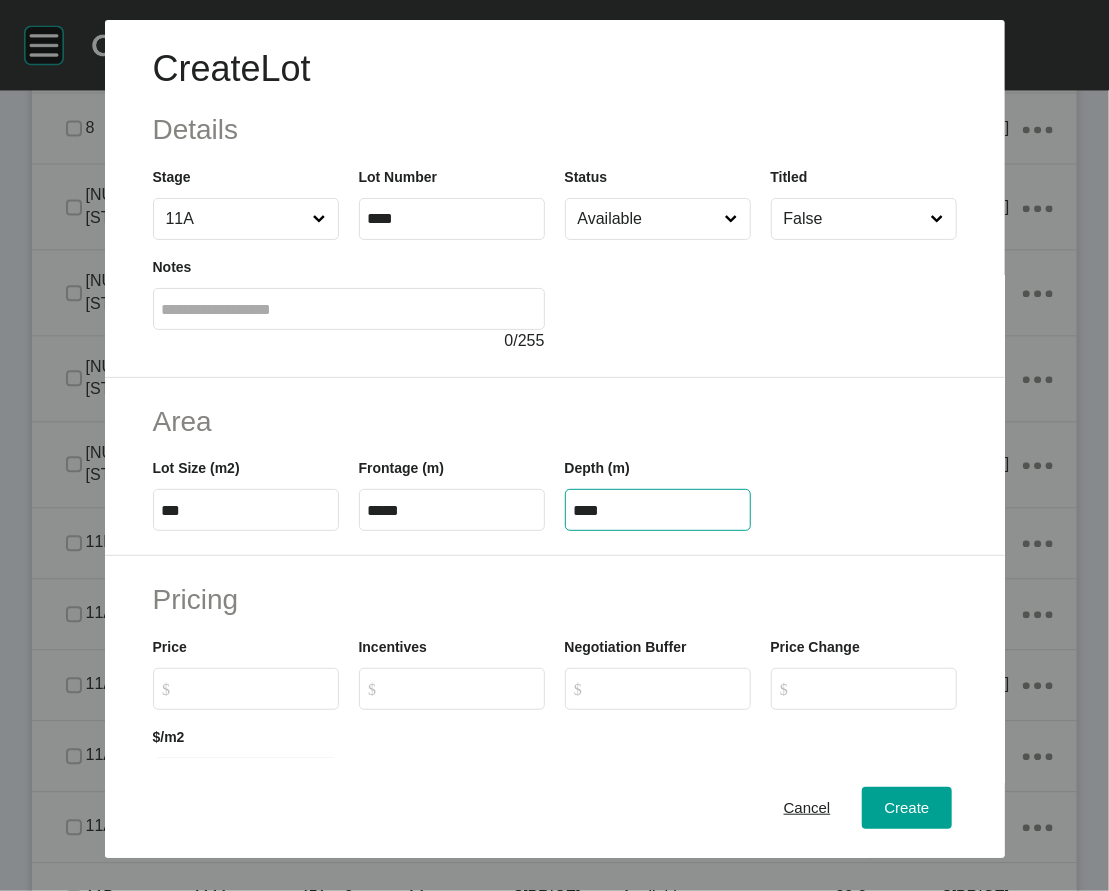 click on "****" at bounding box center (658, 510) 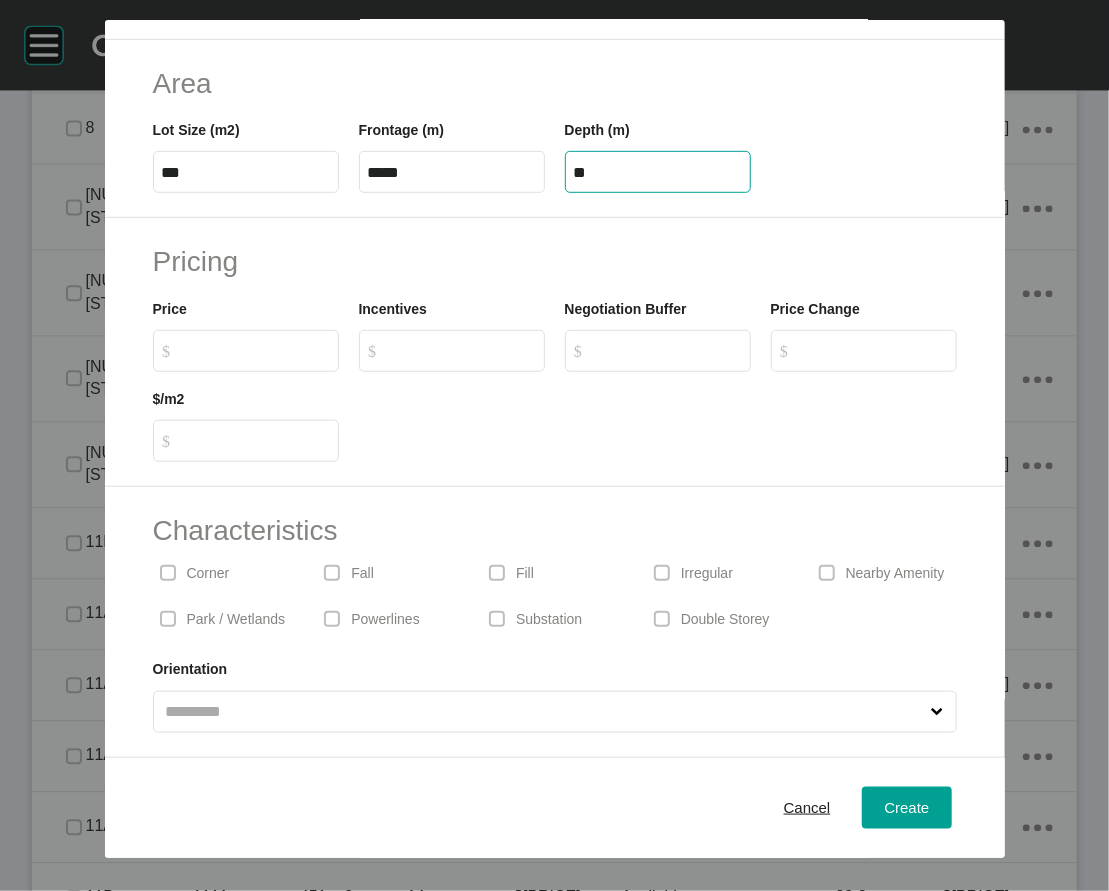 scroll, scrollTop: 359, scrollLeft: 0, axis: vertical 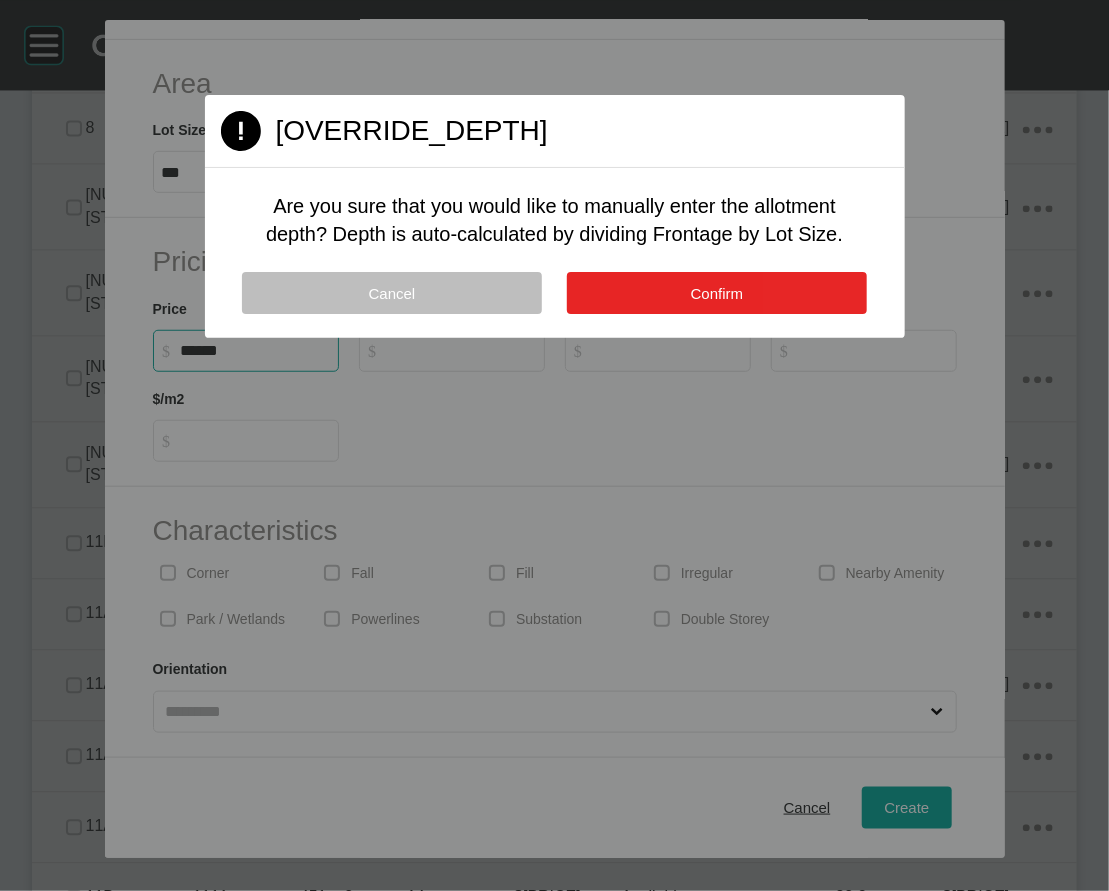 type on "*******" 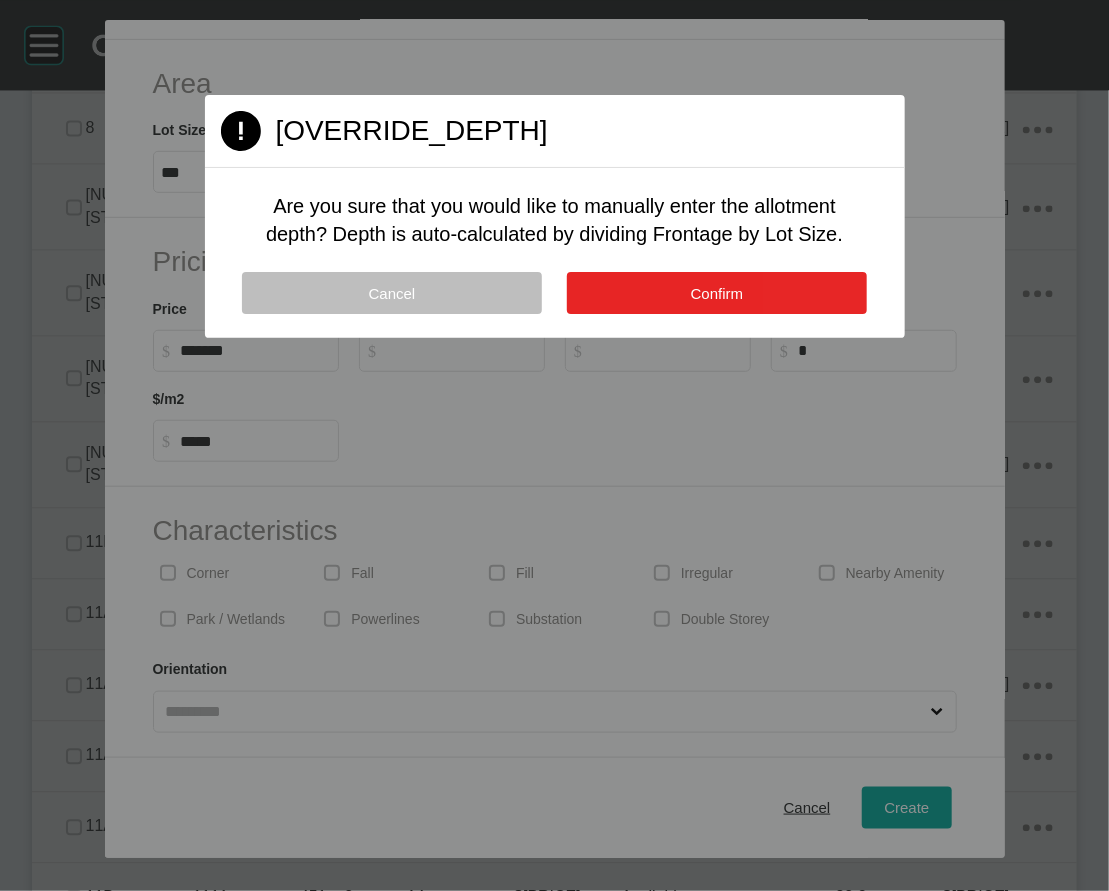 click on "Confirm" at bounding box center (717, 293) 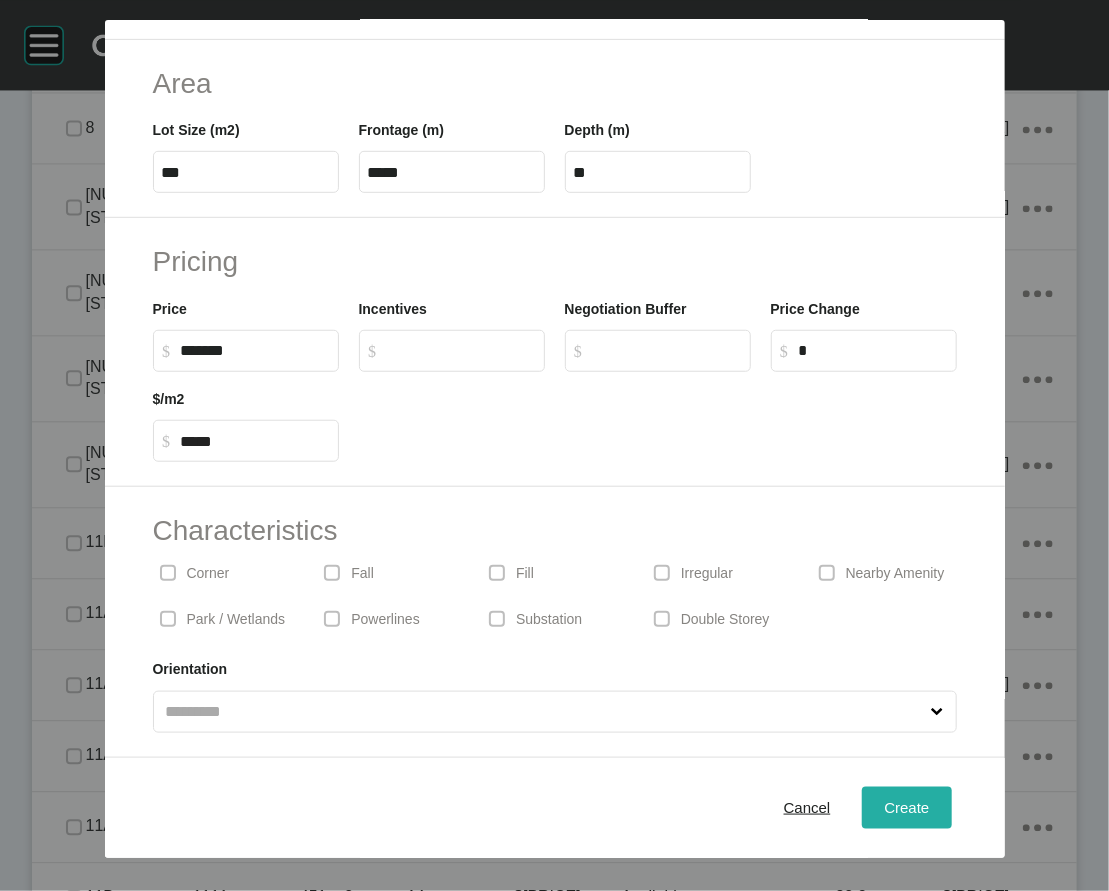 click on "Create" at bounding box center [906, 807] 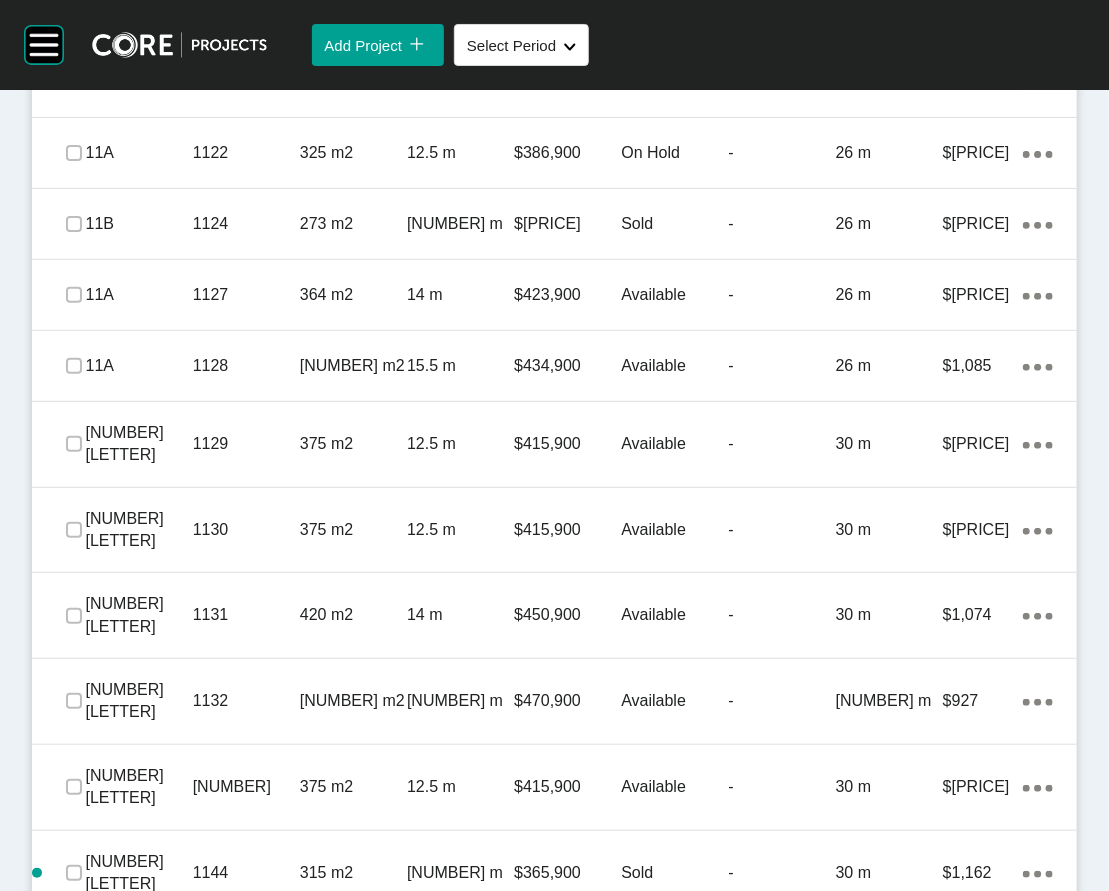 scroll, scrollTop: 2789, scrollLeft: 0, axis: vertical 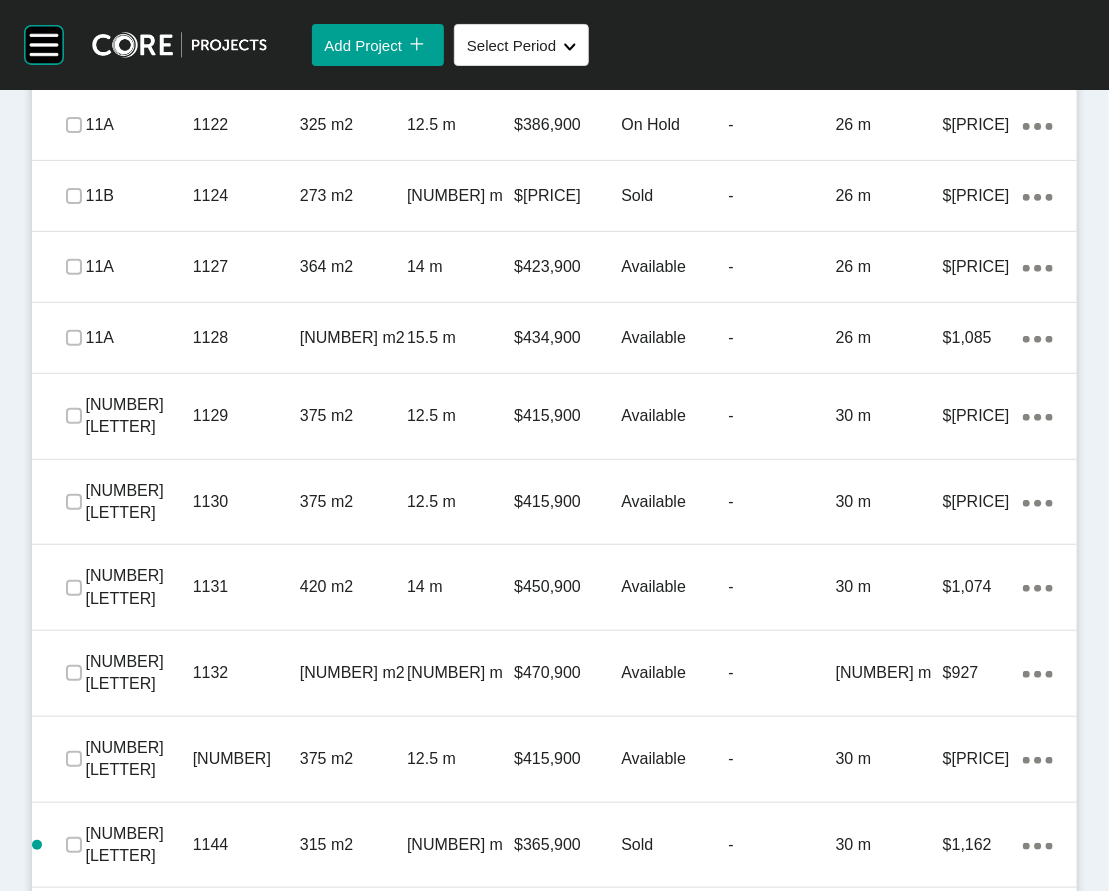 click on "$1,208" at bounding box center [983, -17] 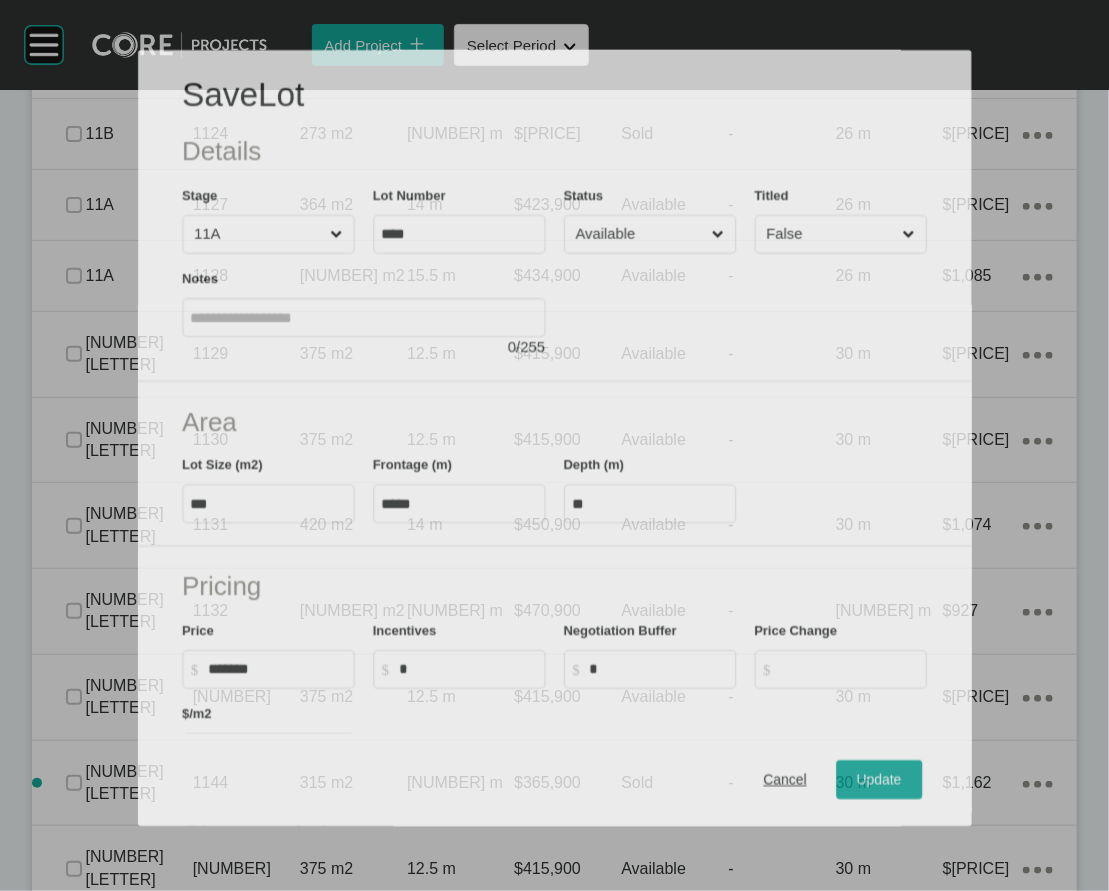 scroll, scrollTop: 2712, scrollLeft: 0, axis: vertical 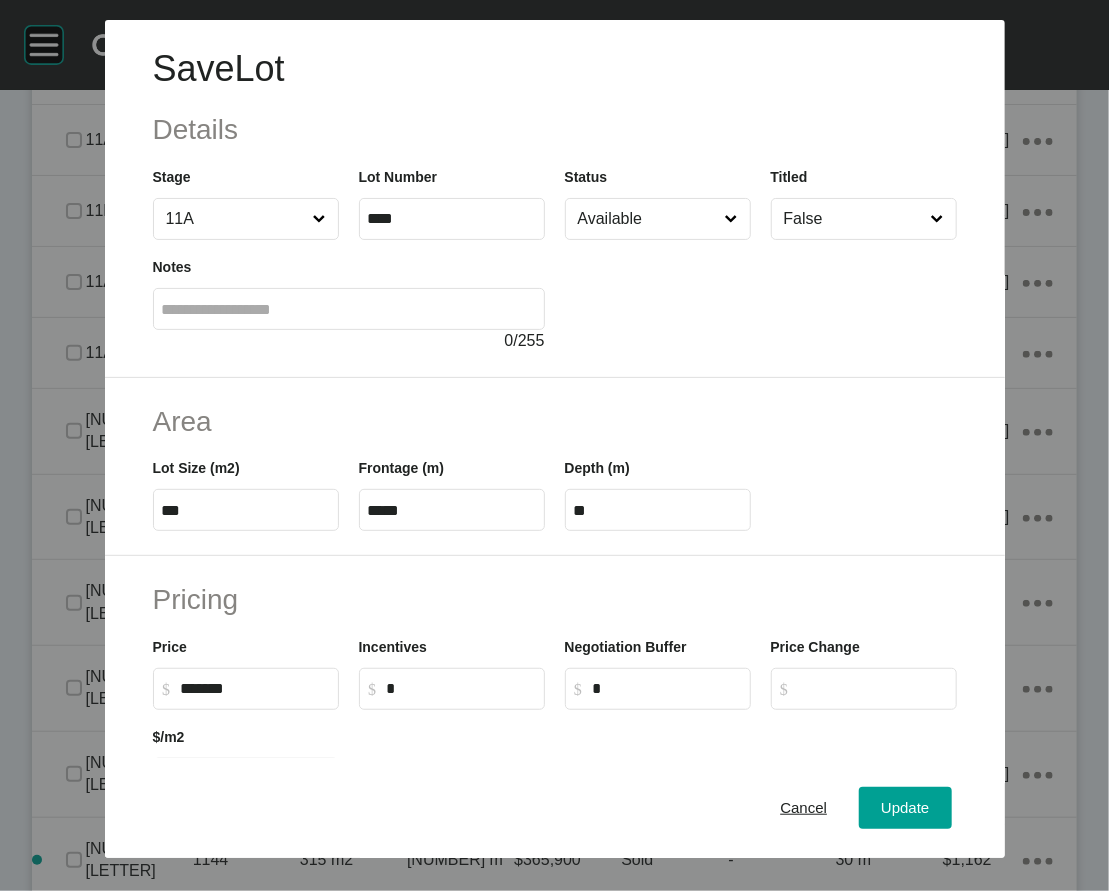 click on "Available" at bounding box center [648, 219] 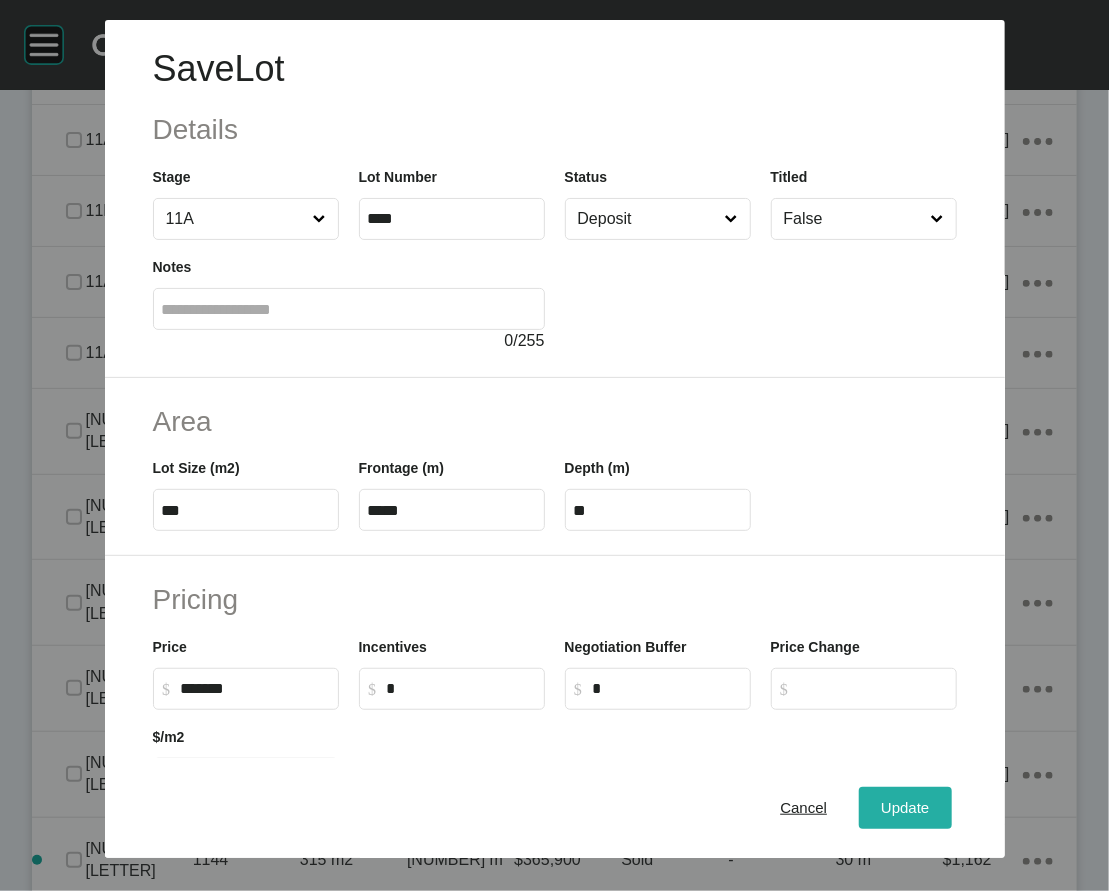 click on "Update" at bounding box center [905, 807] 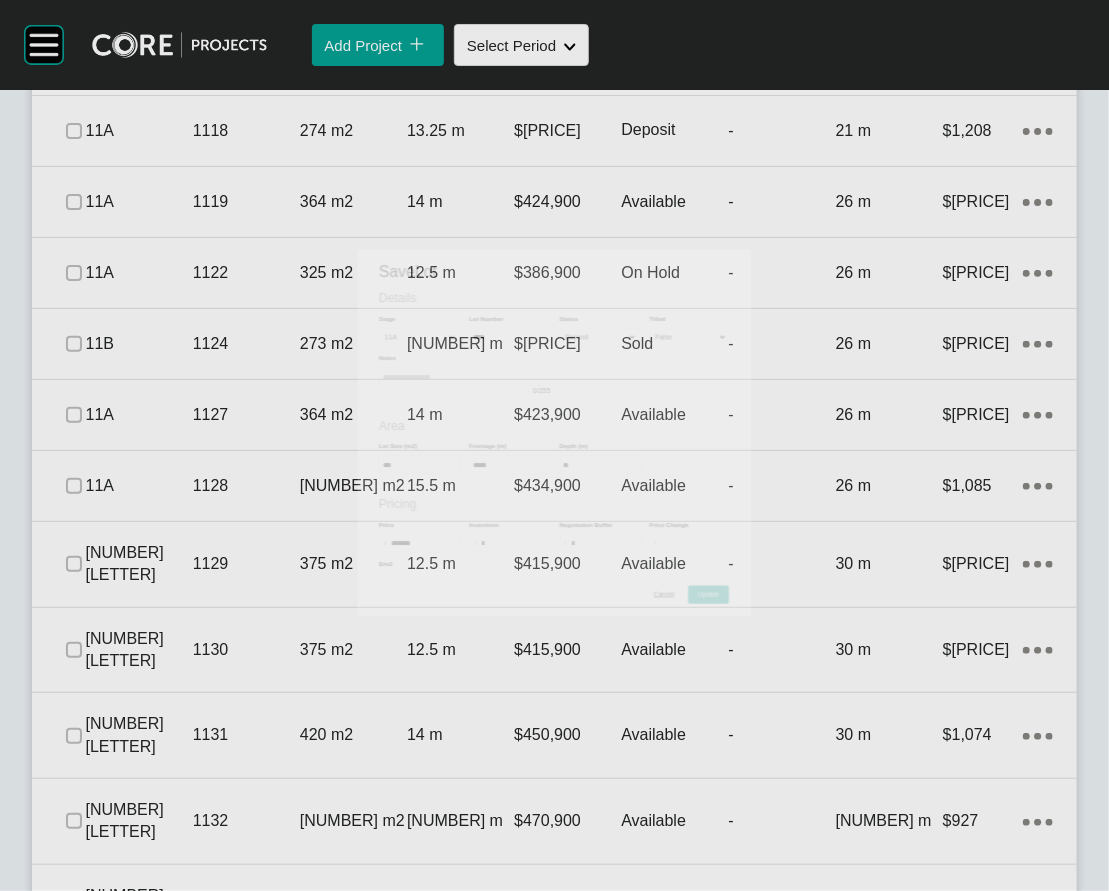 scroll, scrollTop: 2789, scrollLeft: 0, axis: vertical 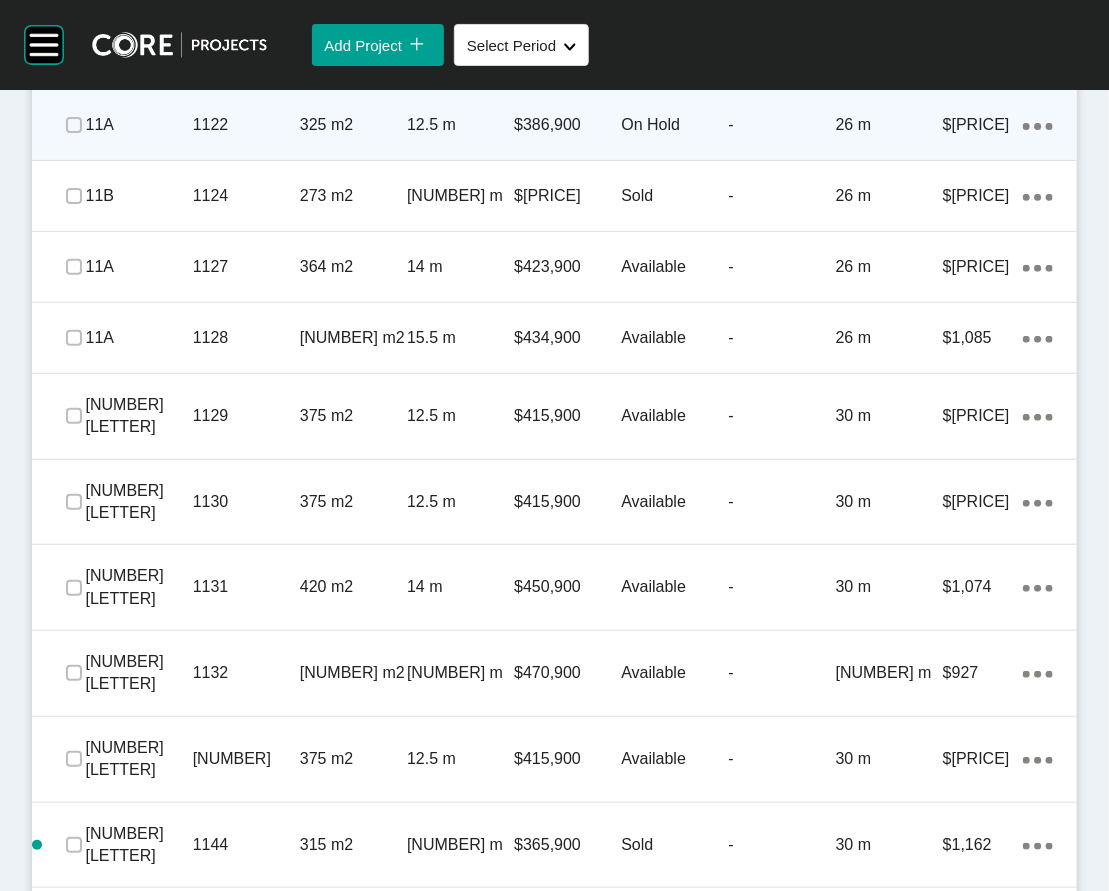 click on "-" at bounding box center (782, 125) 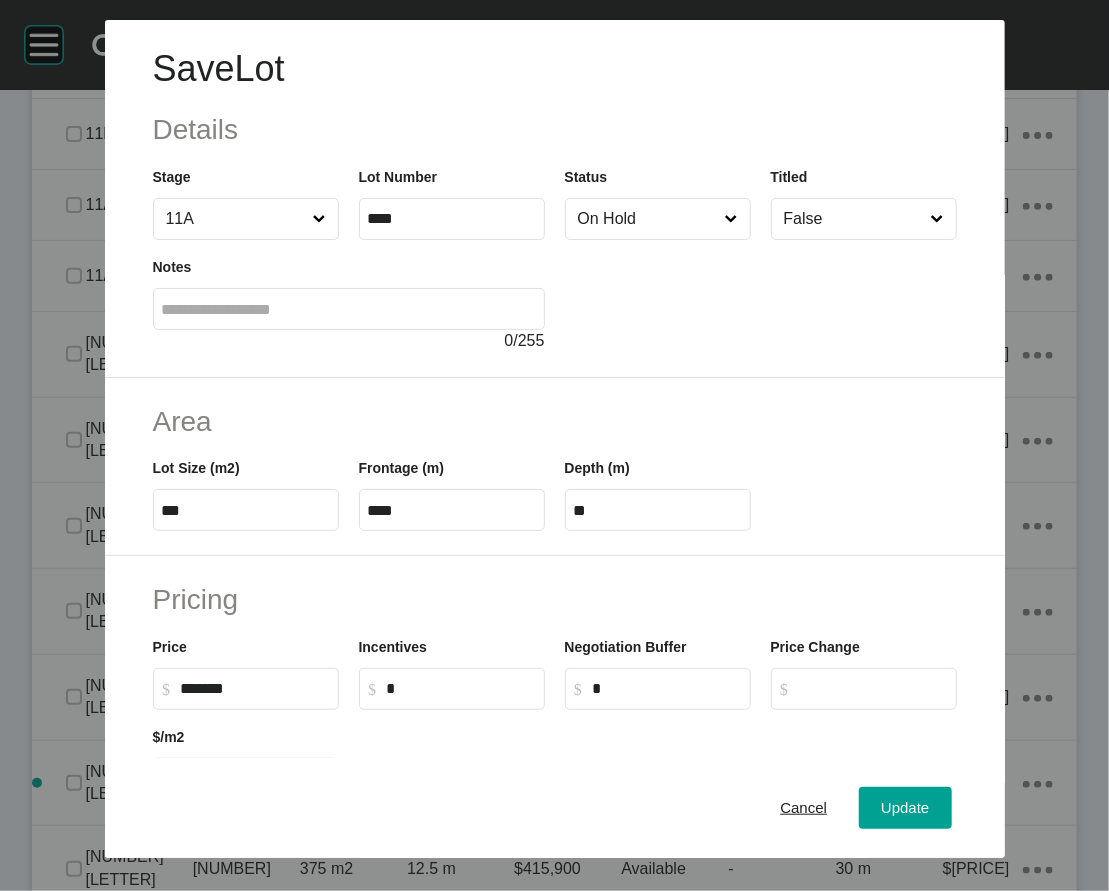 scroll, scrollTop: 2712, scrollLeft: 0, axis: vertical 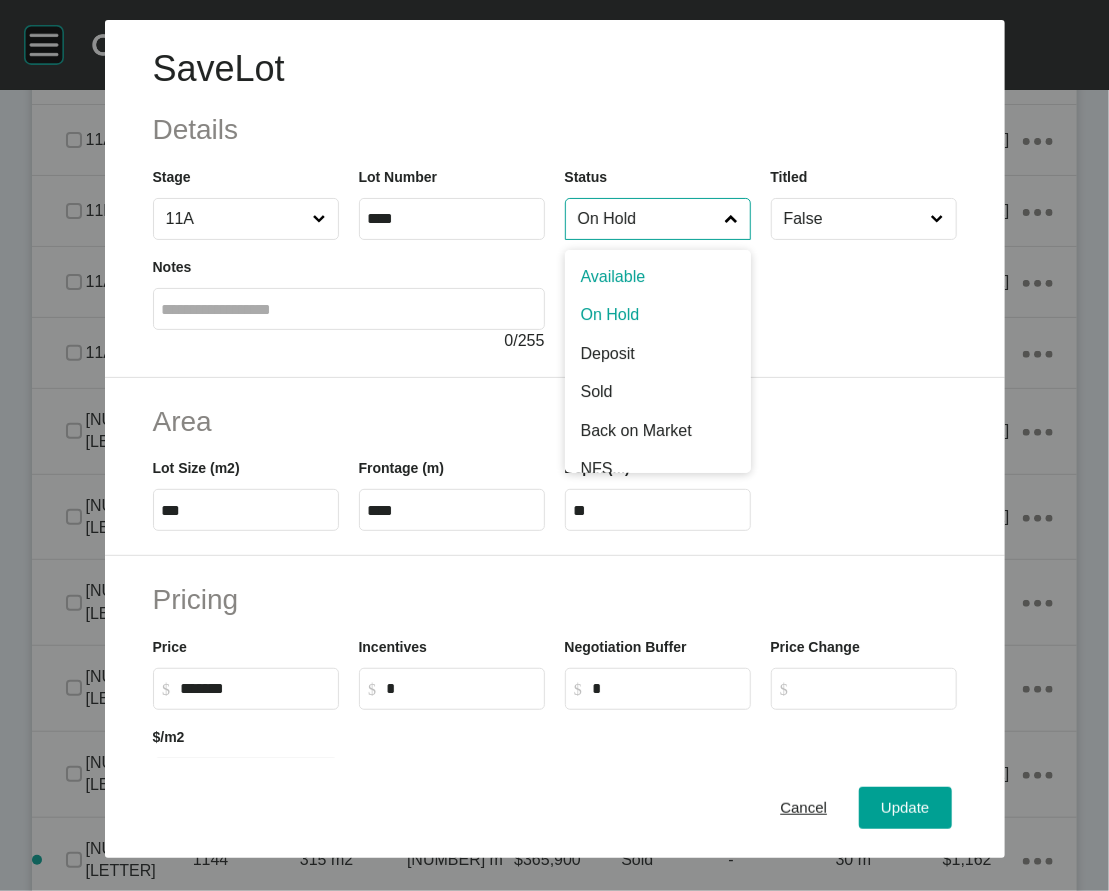 click on "On Hold" at bounding box center [648, 219] 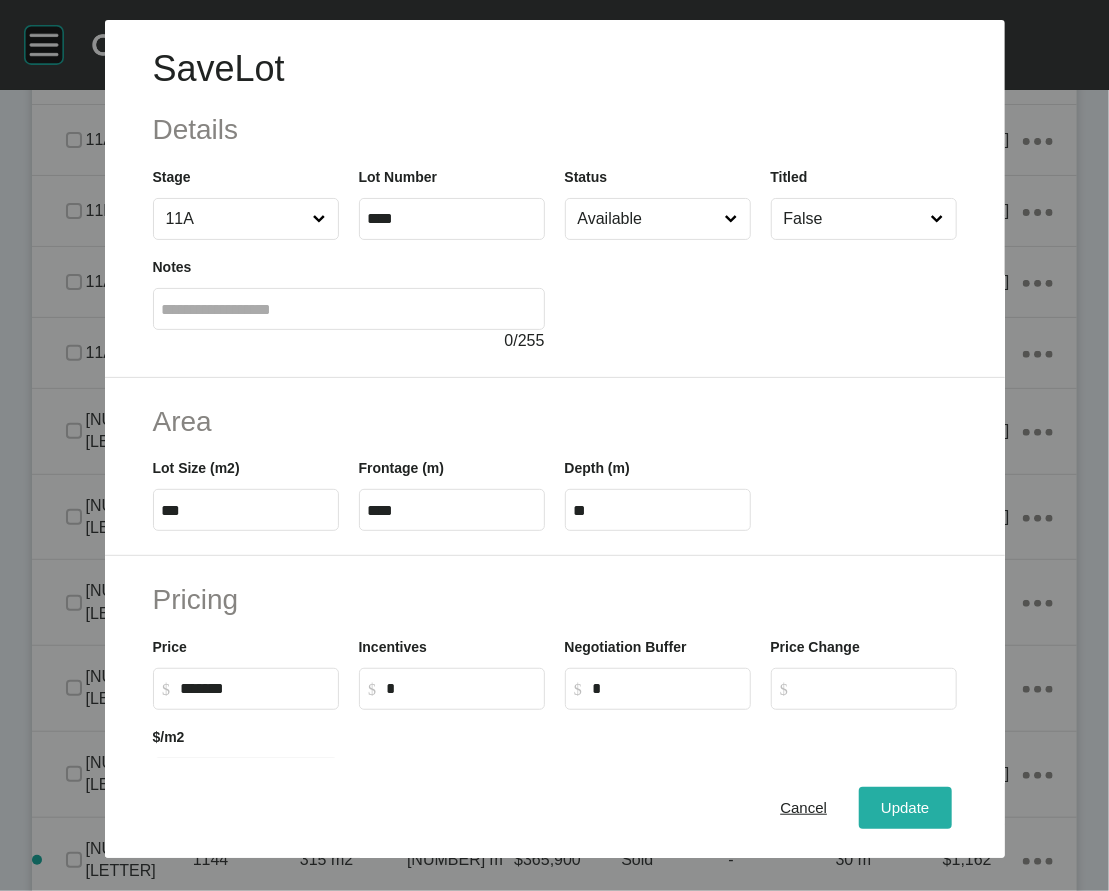 click on "Update" at bounding box center [905, 808] 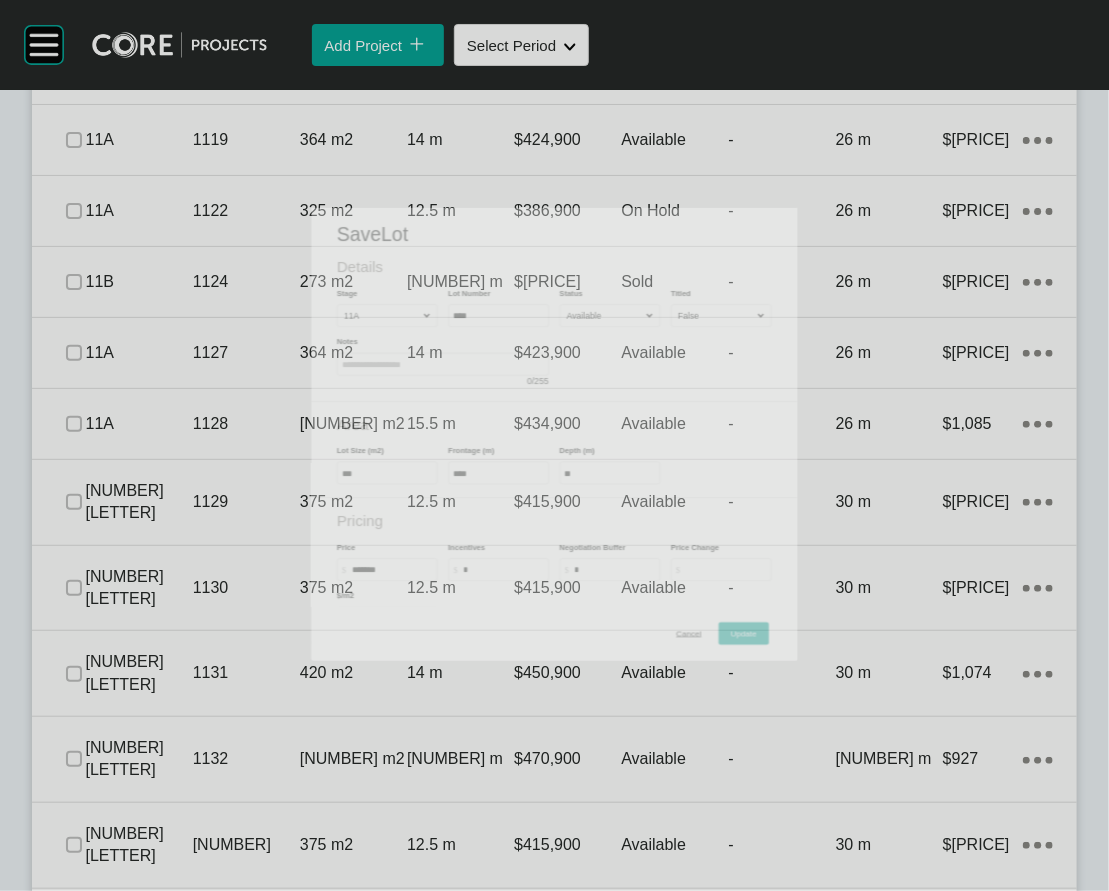 scroll, scrollTop: 2789, scrollLeft: 0, axis: vertical 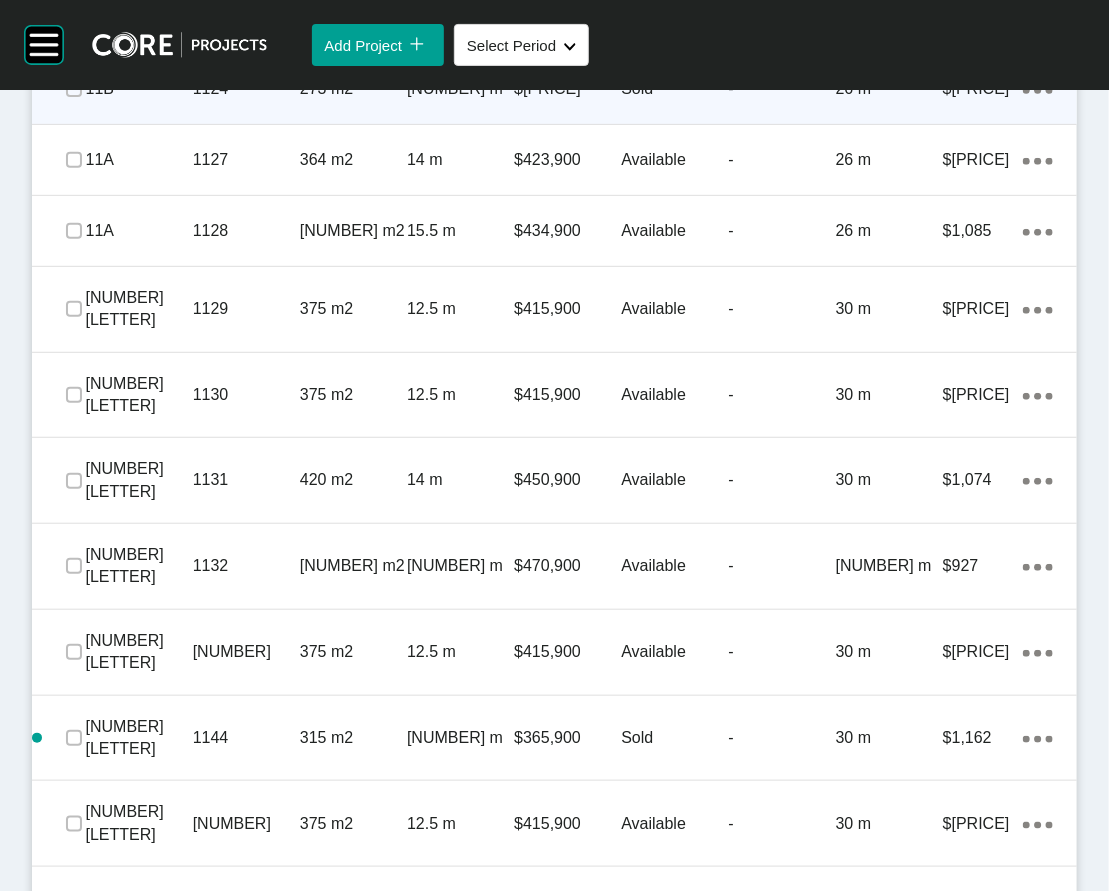 click 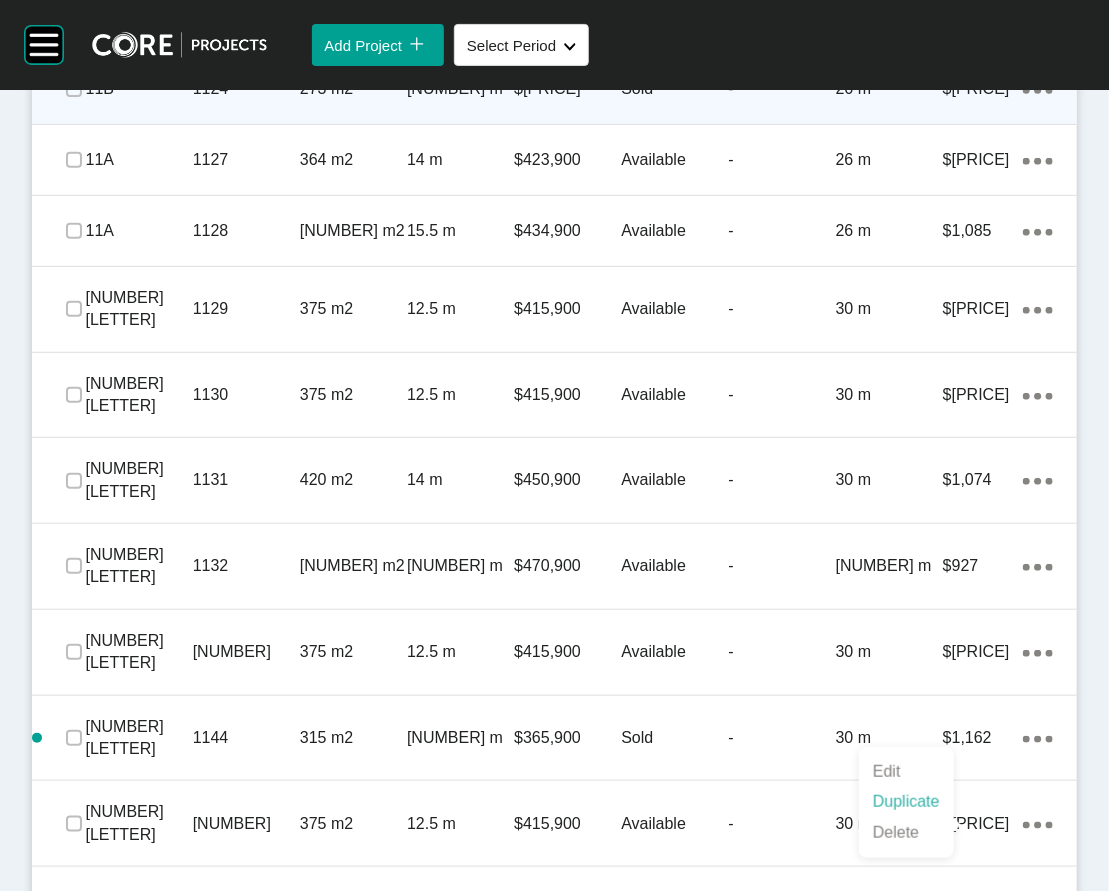 click on "Duplicate" at bounding box center [906, 802] 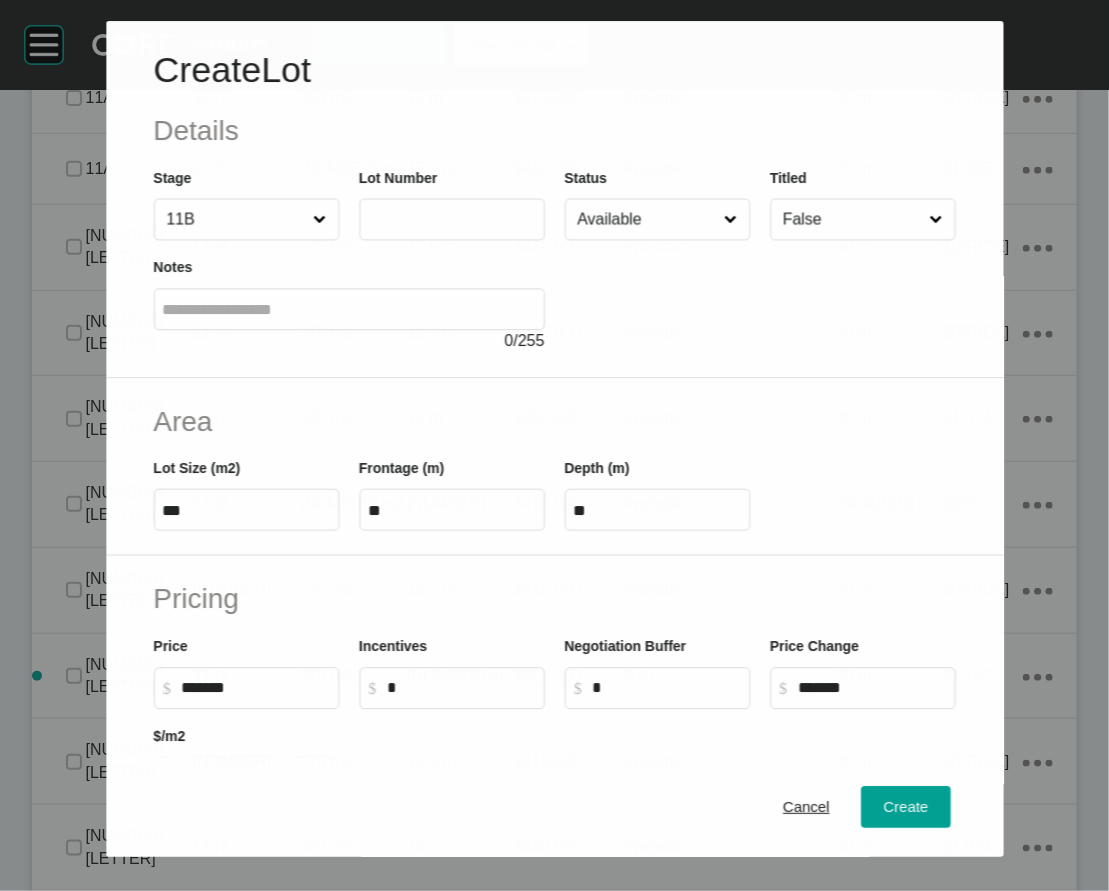 scroll, scrollTop: 2819, scrollLeft: 0, axis: vertical 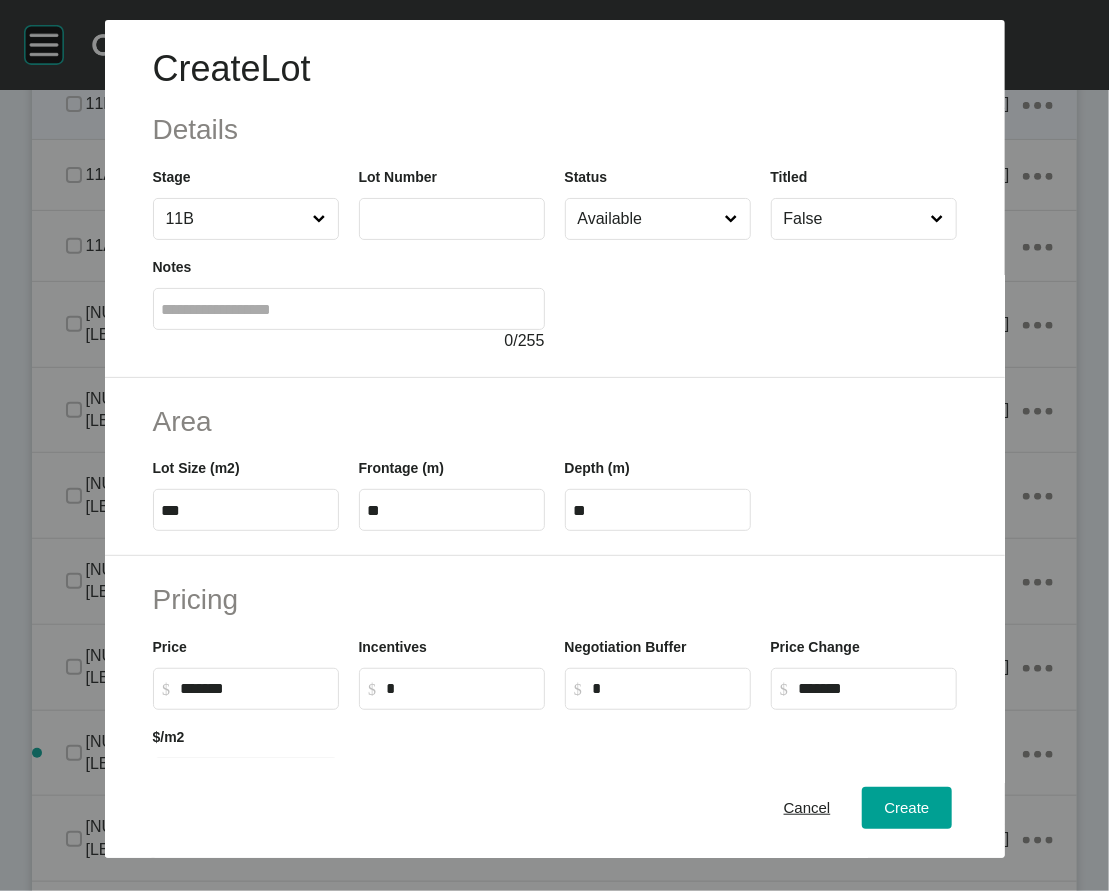 click at bounding box center (452, 219) 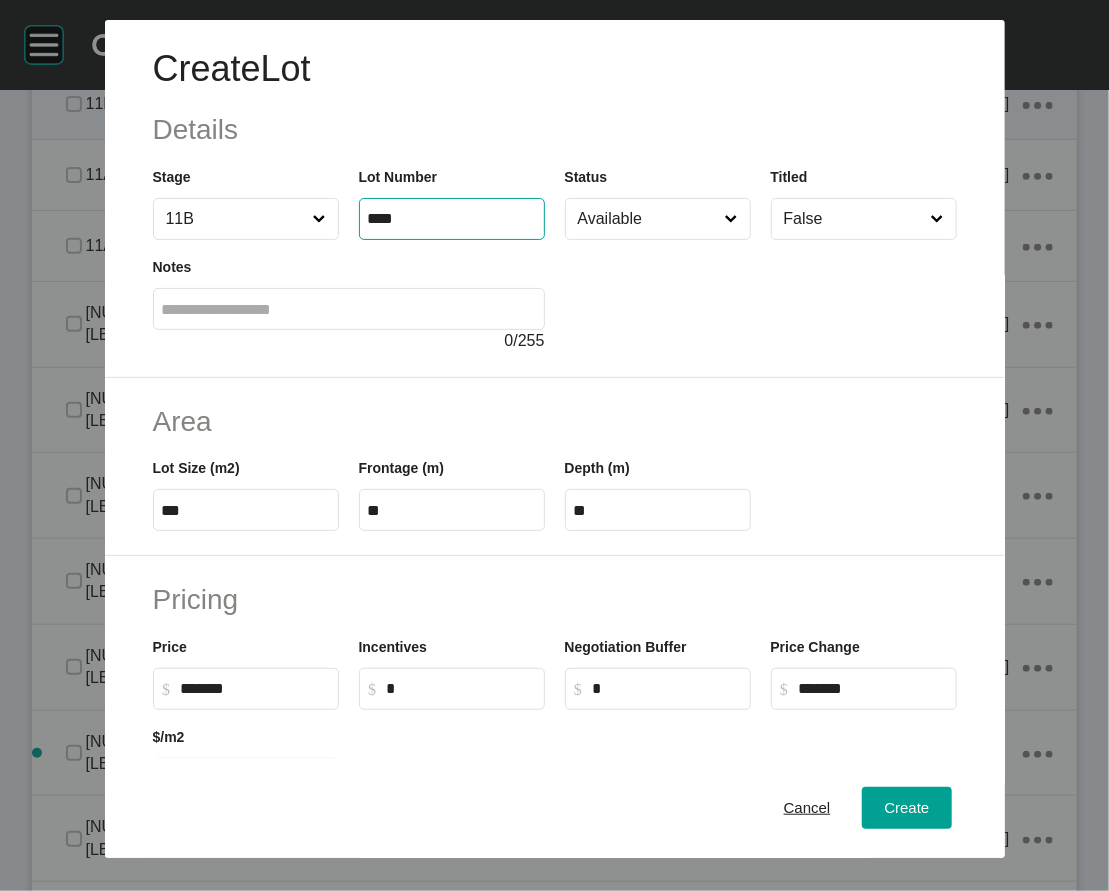 type on "****" 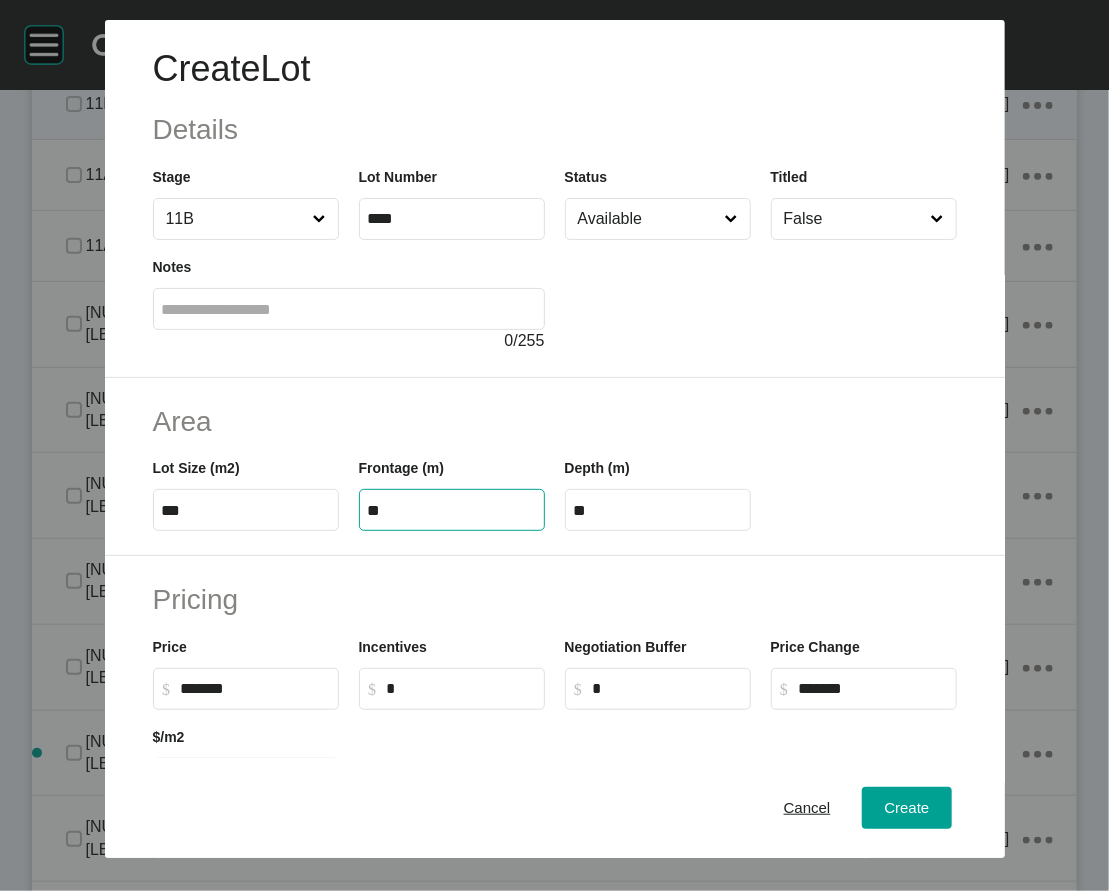 drag, startPoint x: 332, startPoint y: 631, endPoint x: 353, endPoint y: 630, distance: 21.023796 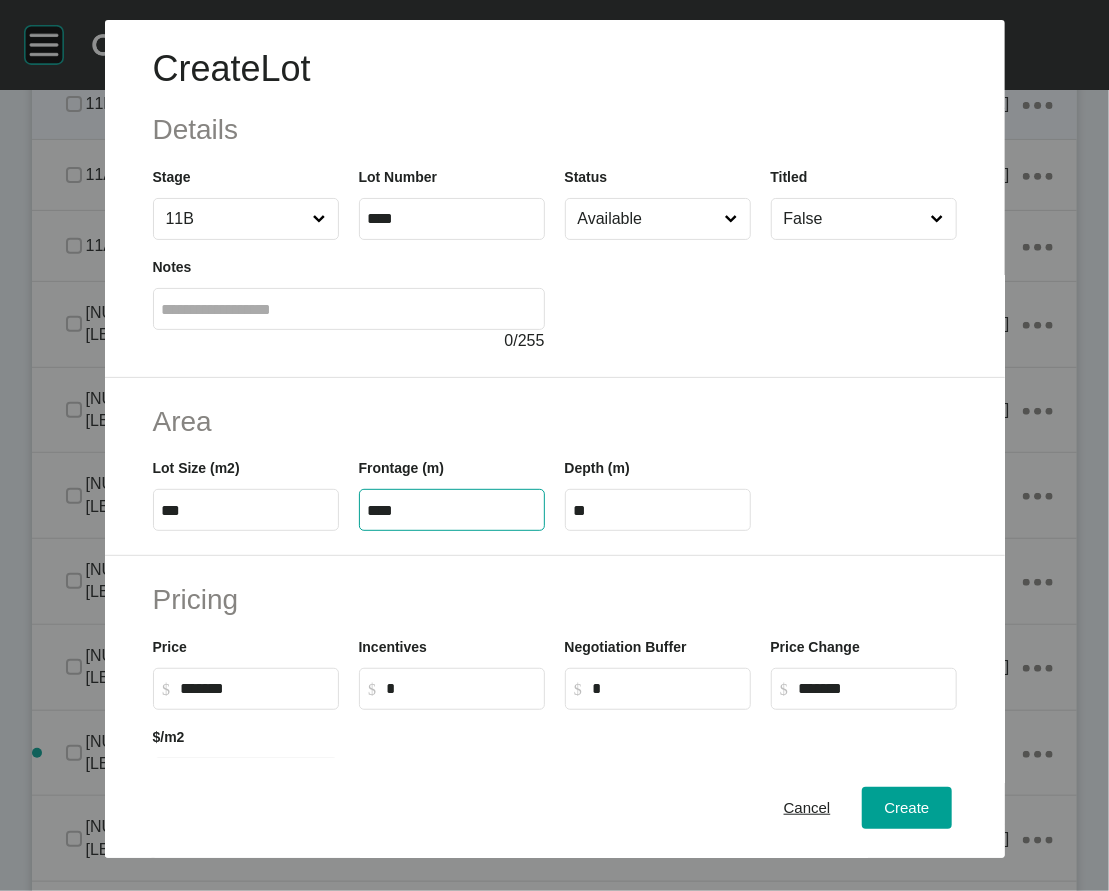 type on "****" 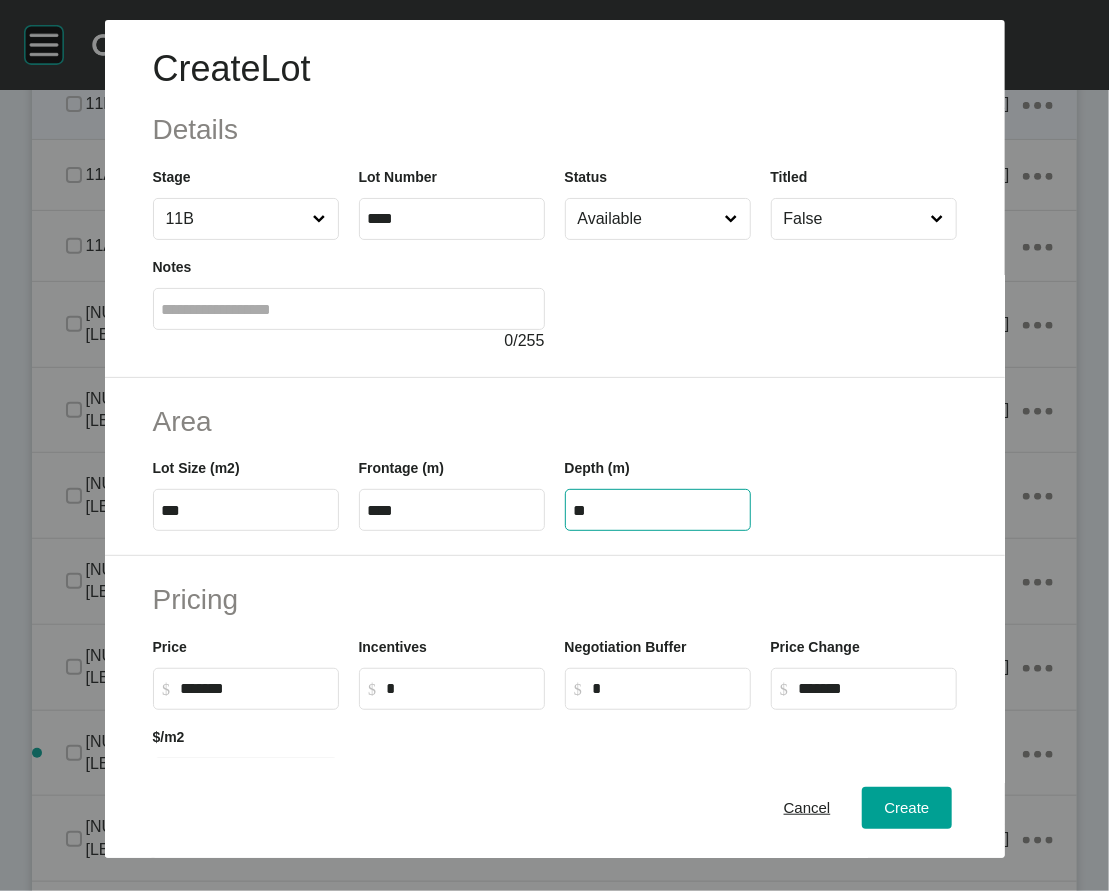 click on "**" at bounding box center (658, 510) 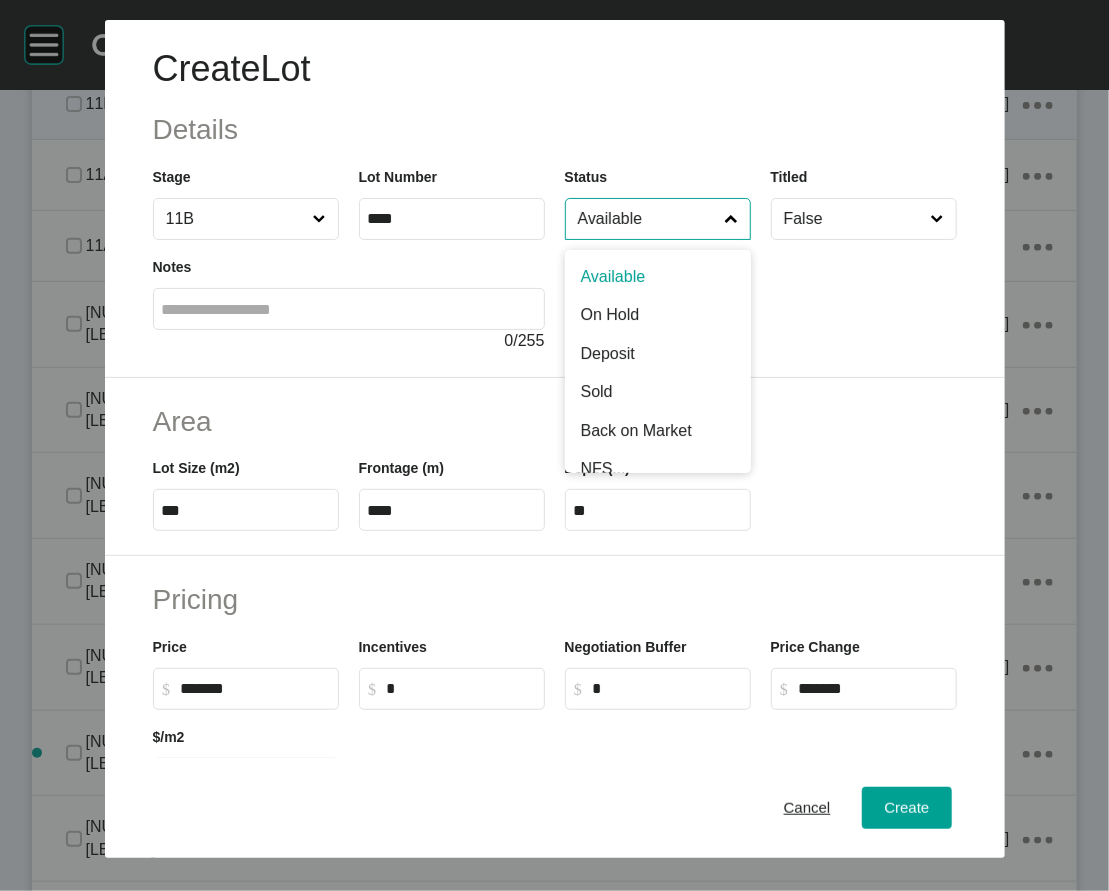 click on "Available" at bounding box center [648, 219] 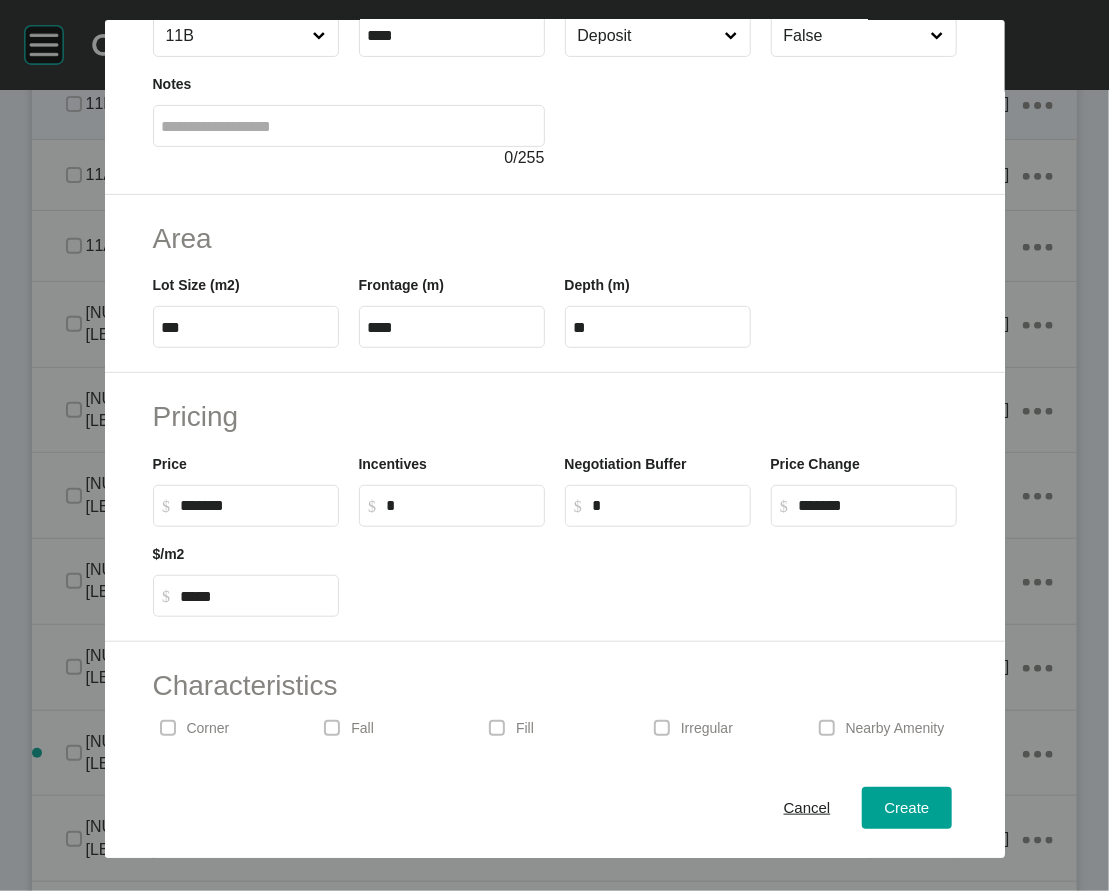 scroll, scrollTop: 192, scrollLeft: 0, axis: vertical 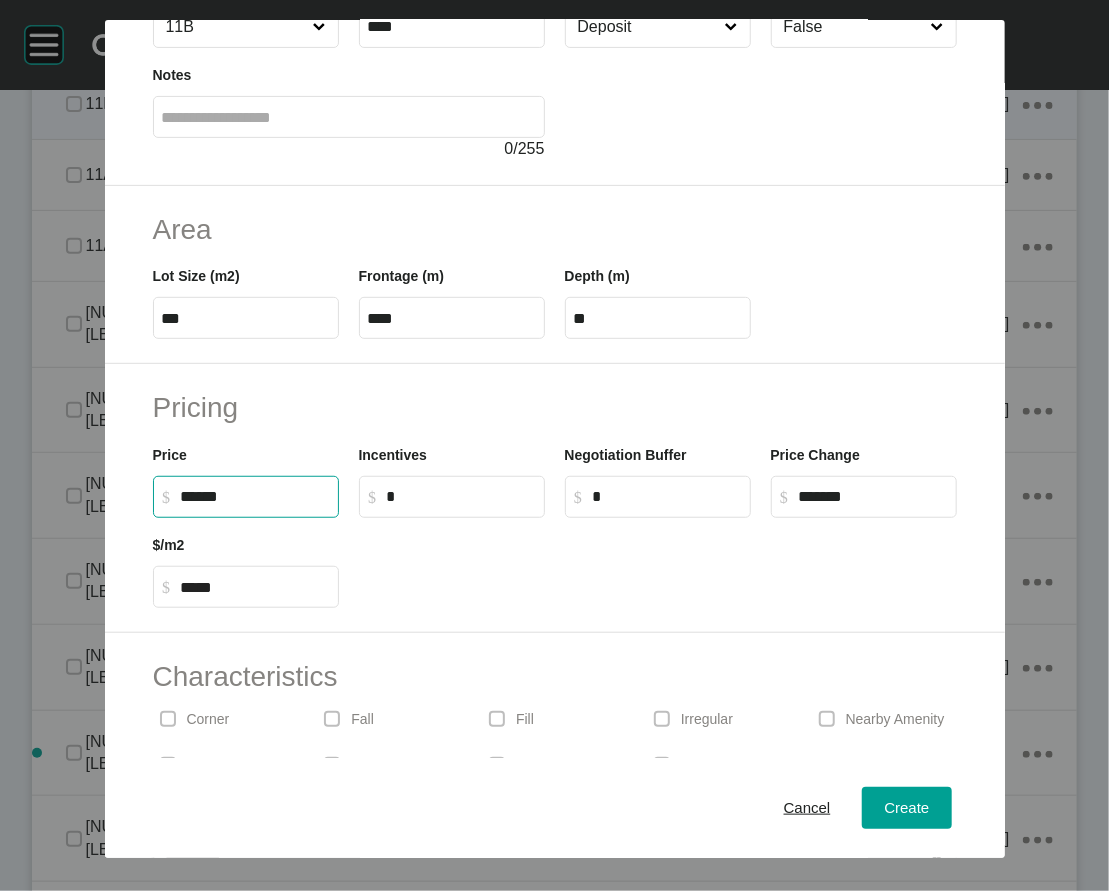 drag, startPoint x: 127, startPoint y: 662, endPoint x: 128, endPoint y: 621, distance: 41.01219 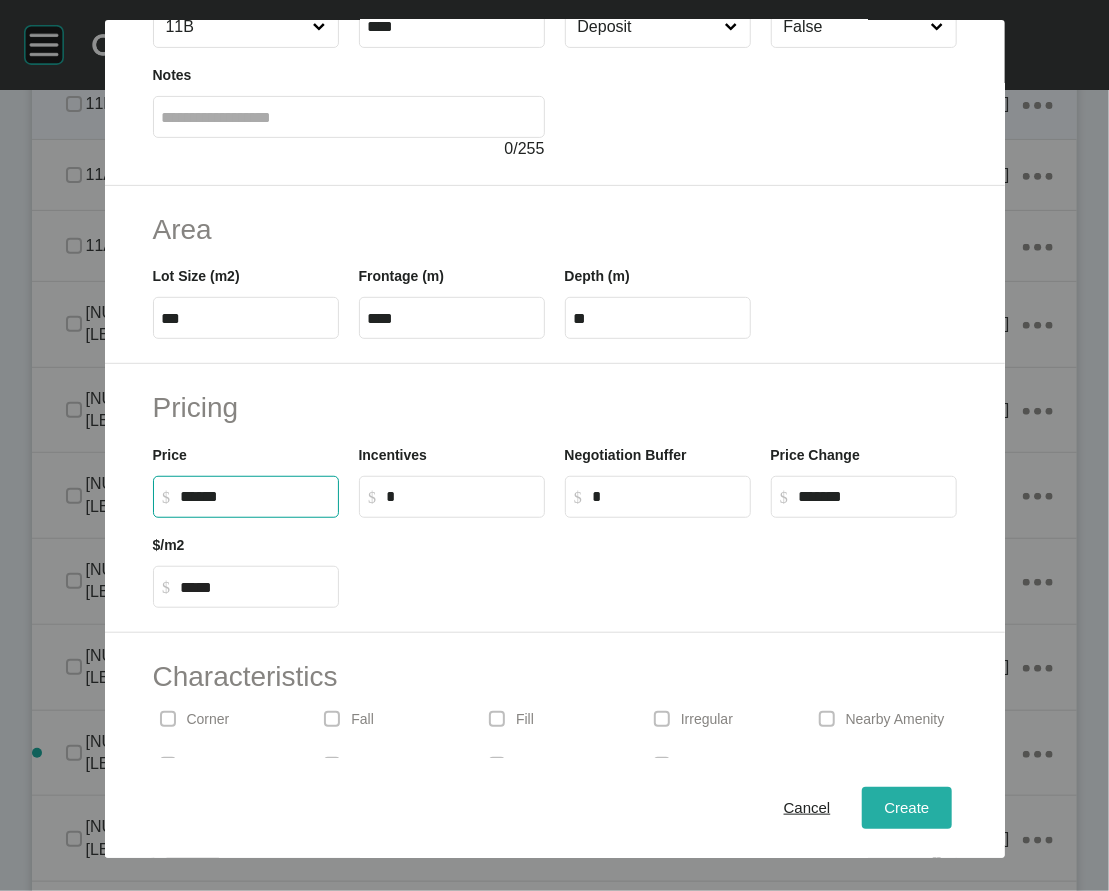 type on "*******" 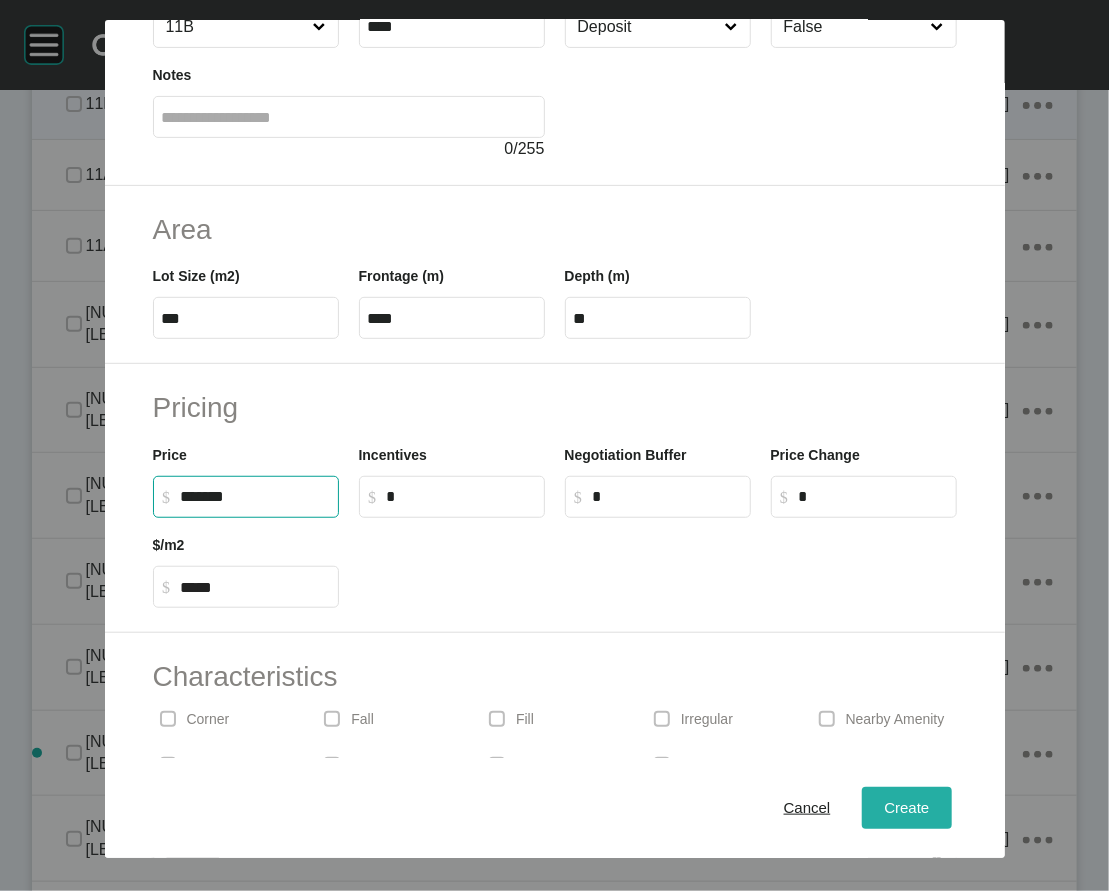 type on "*****" 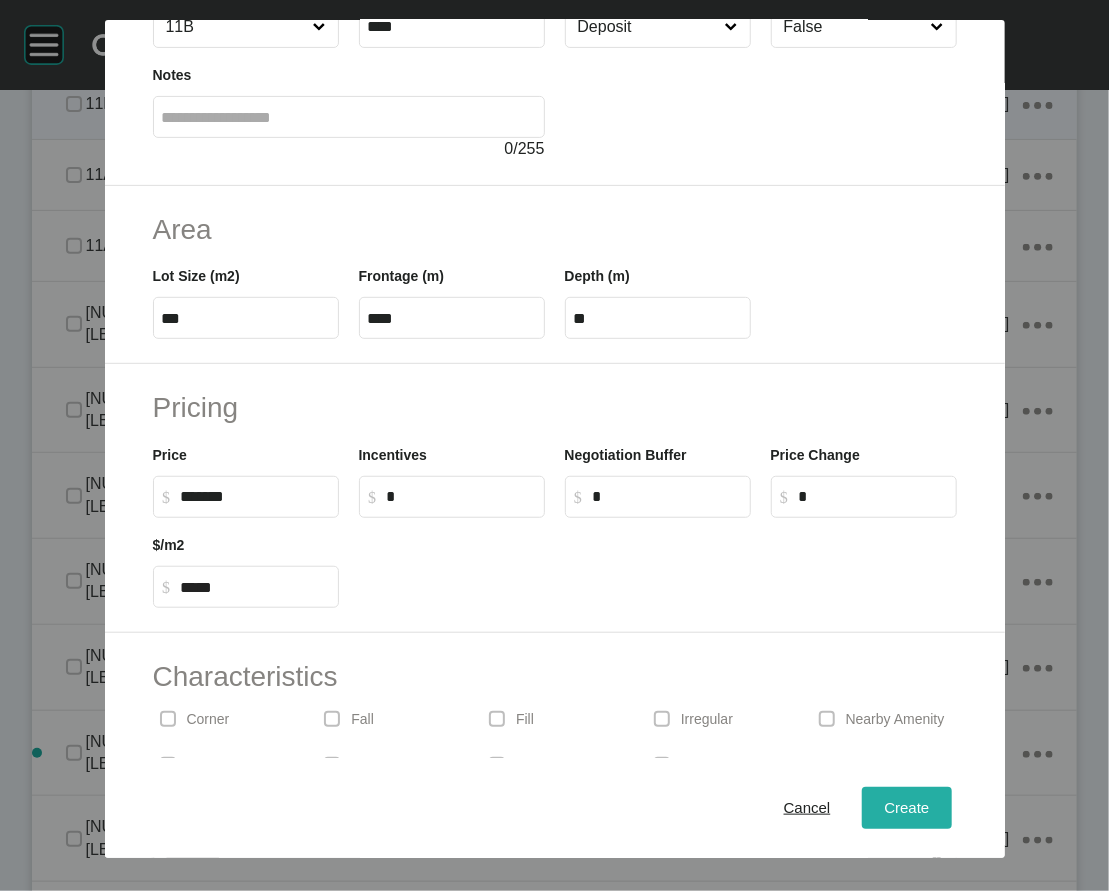click on "Create" at bounding box center [906, 807] 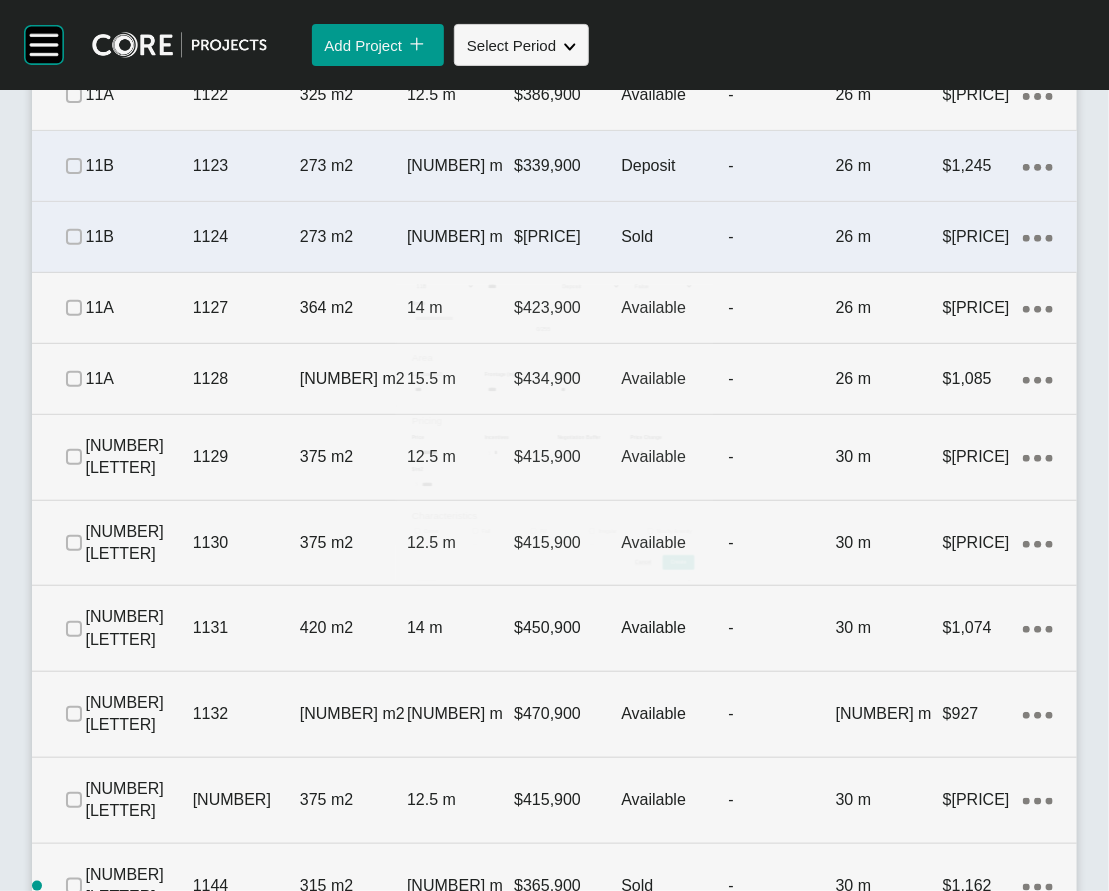 scroll, scrollTop: 2896, scrollLeft: 0, axis: vertical 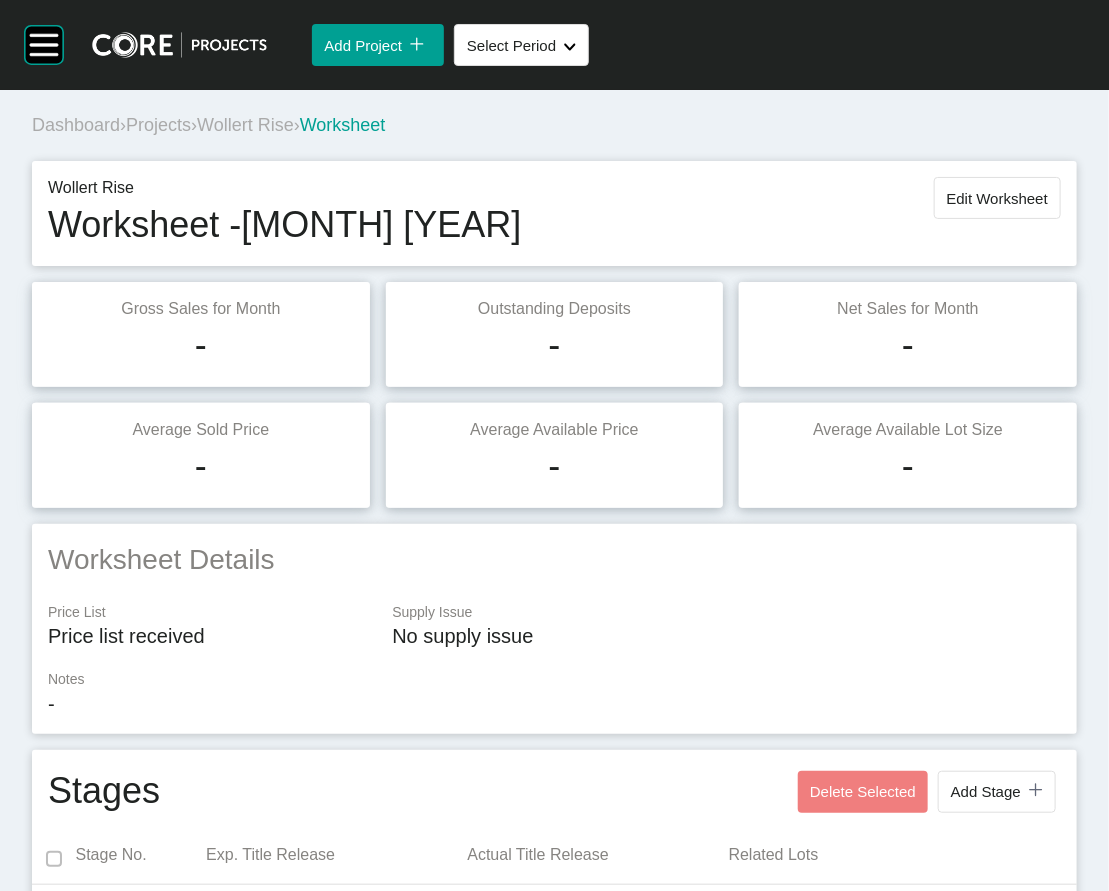 click on "Edit Worksheet" at bounding box center (997, 198) 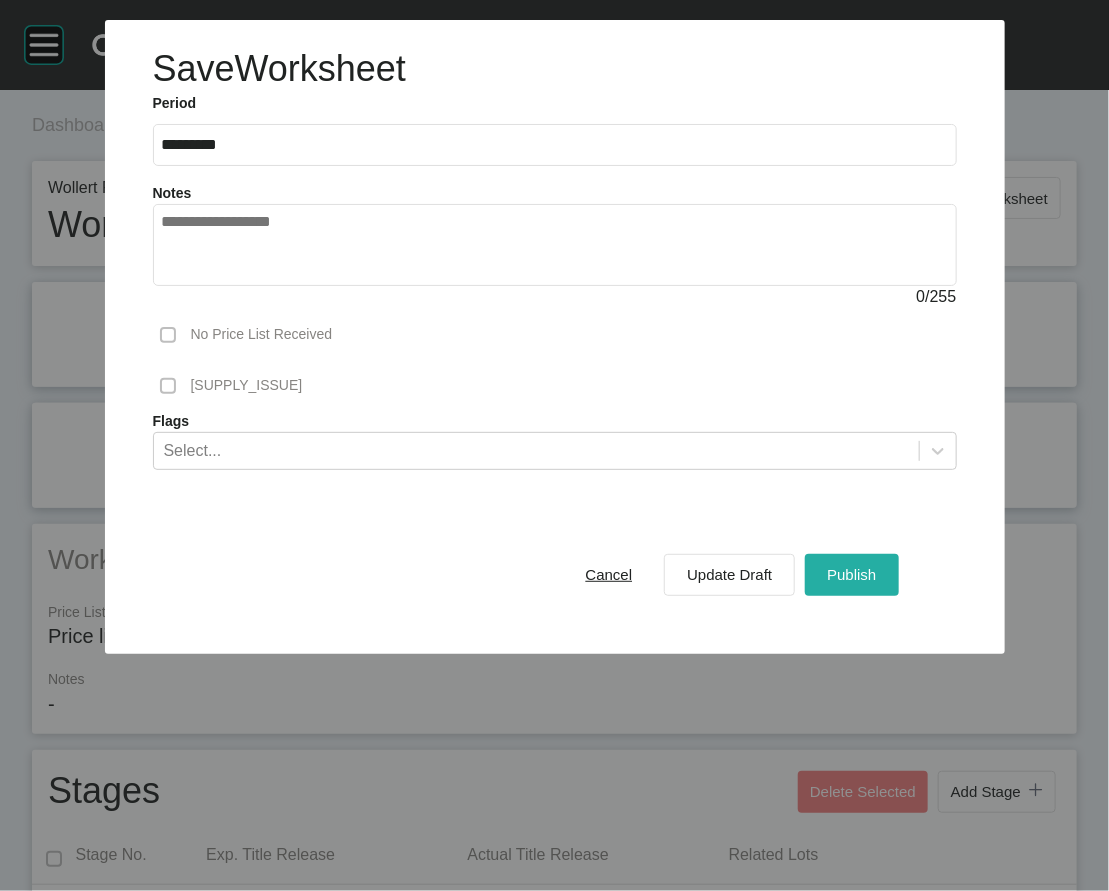 click on "Publish" at bounding box center (851, 574) 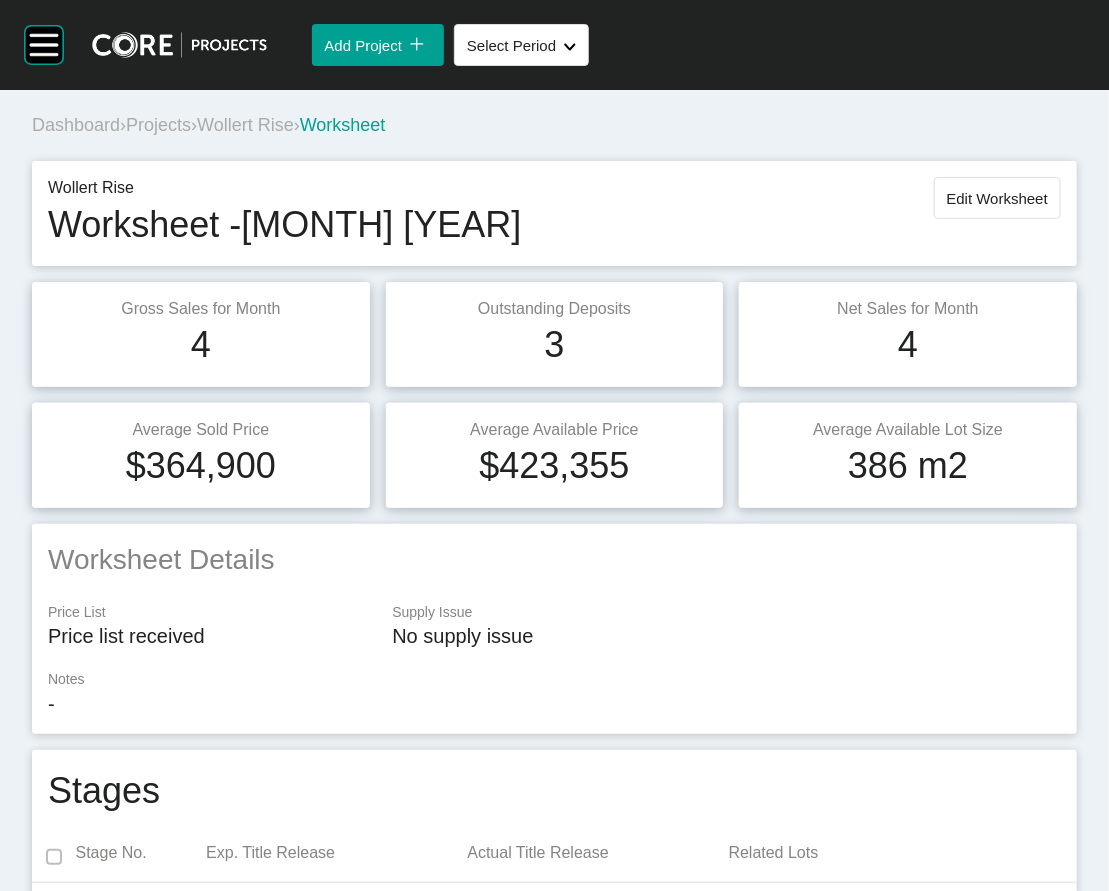 click on "Projects" at bounding box center (158, 125) 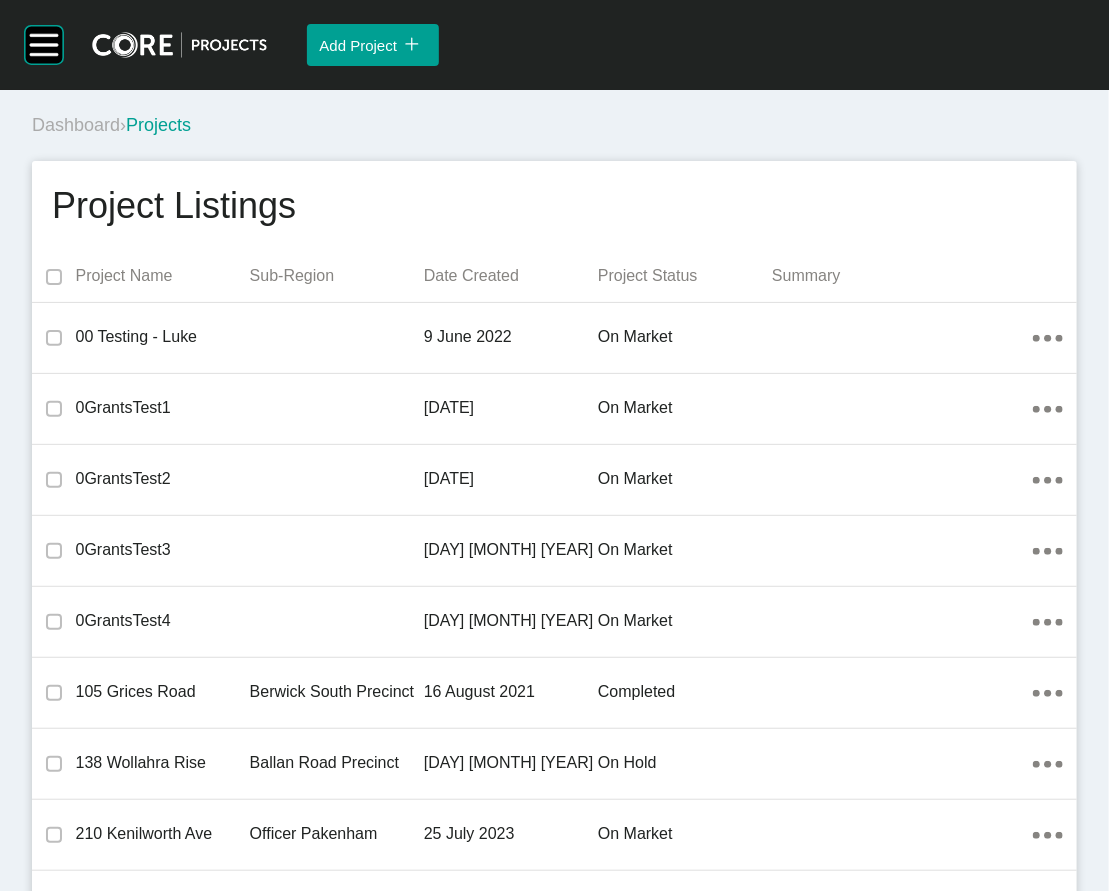 scroll, scrollTop: 12332, scrollLeft: 0, axis: vertical 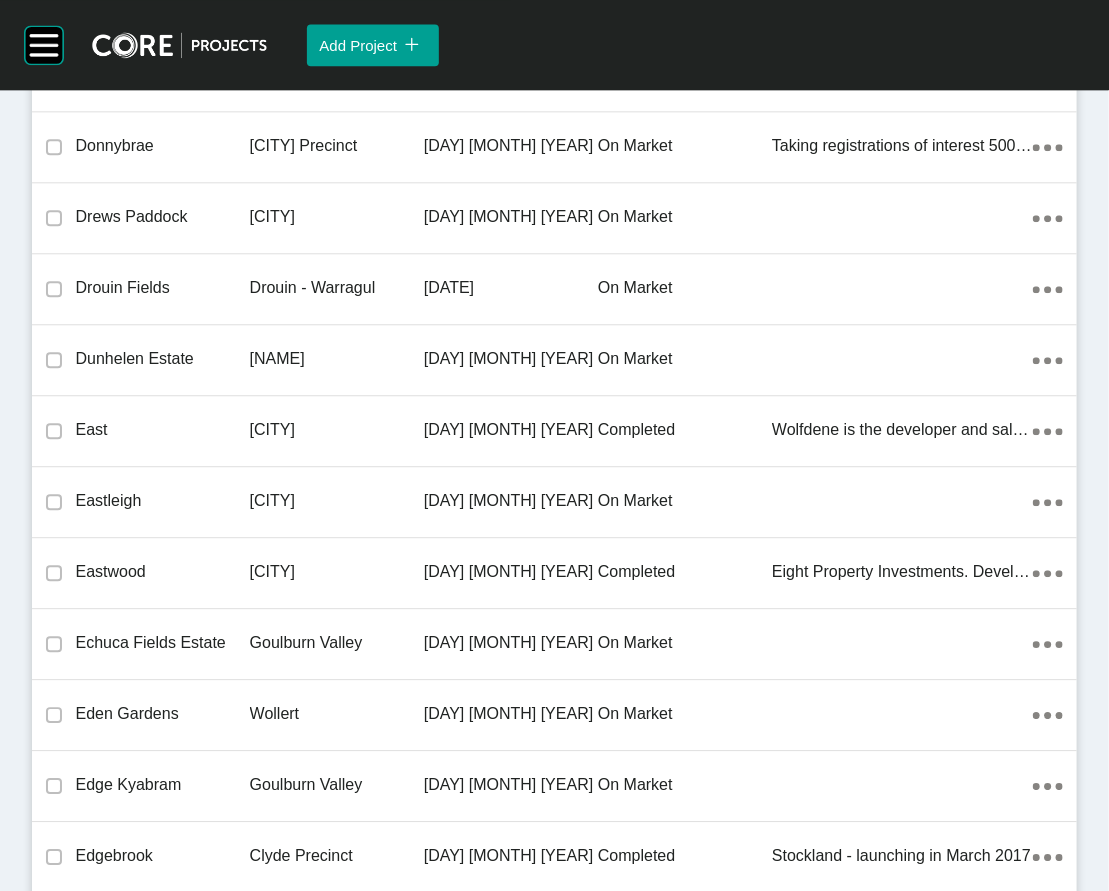 click on "Wollert" at bounding box center (337, -2268) 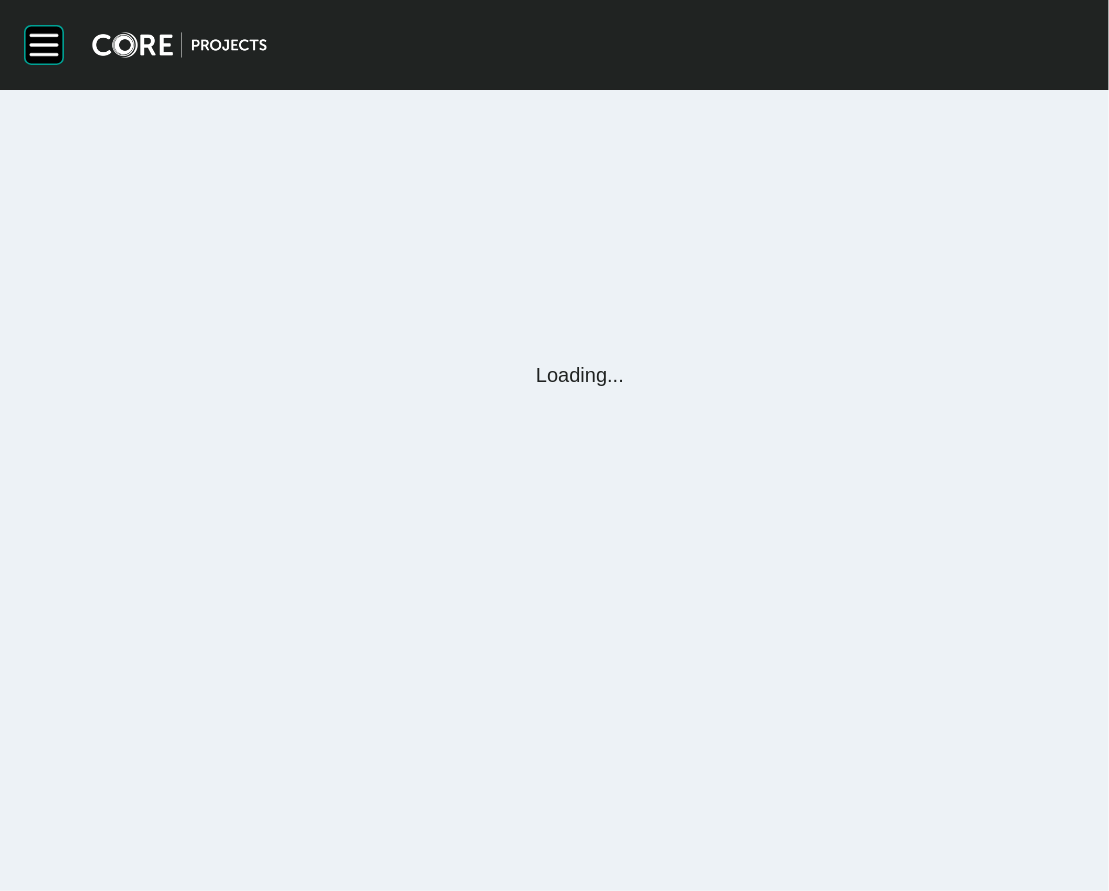 scroll, scrollTop: 0, scrollLeft: 0, axis: both 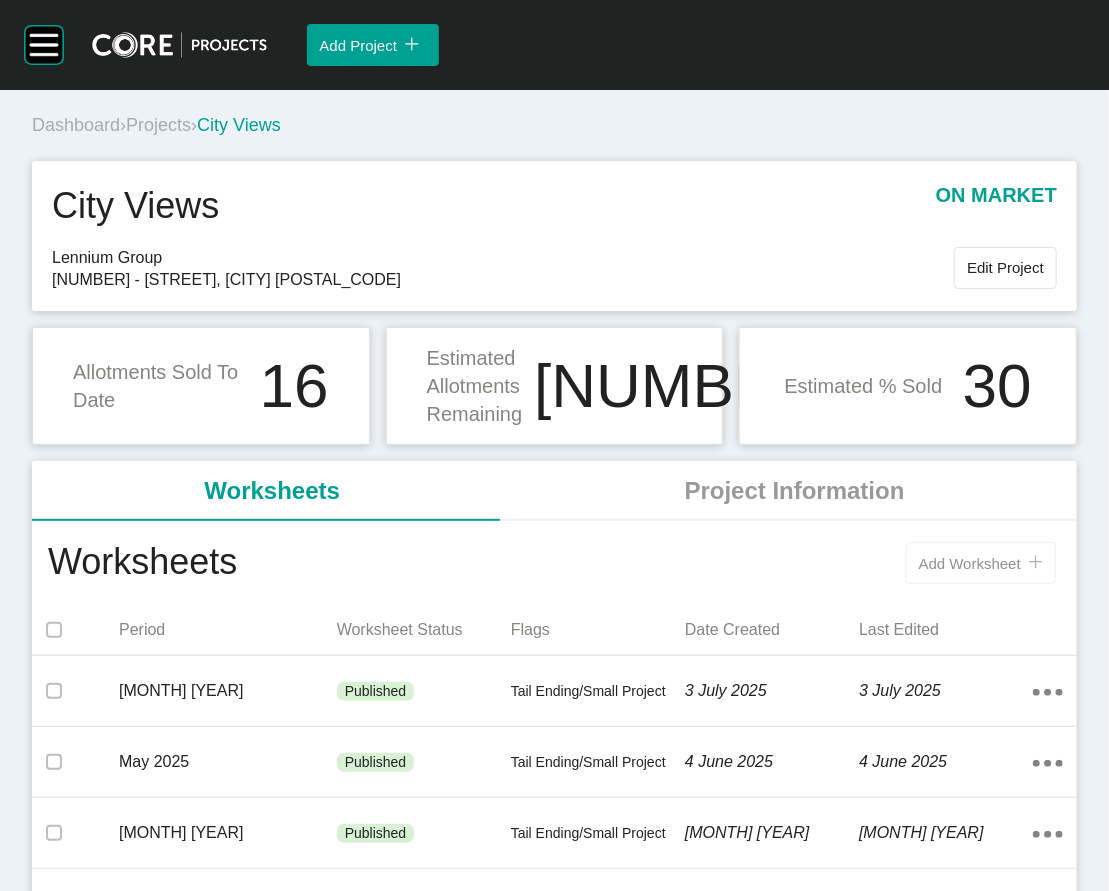 click on "Add Worksheet icon/tick copy 11 Created with Sketch." at bounding box center [981, 563] 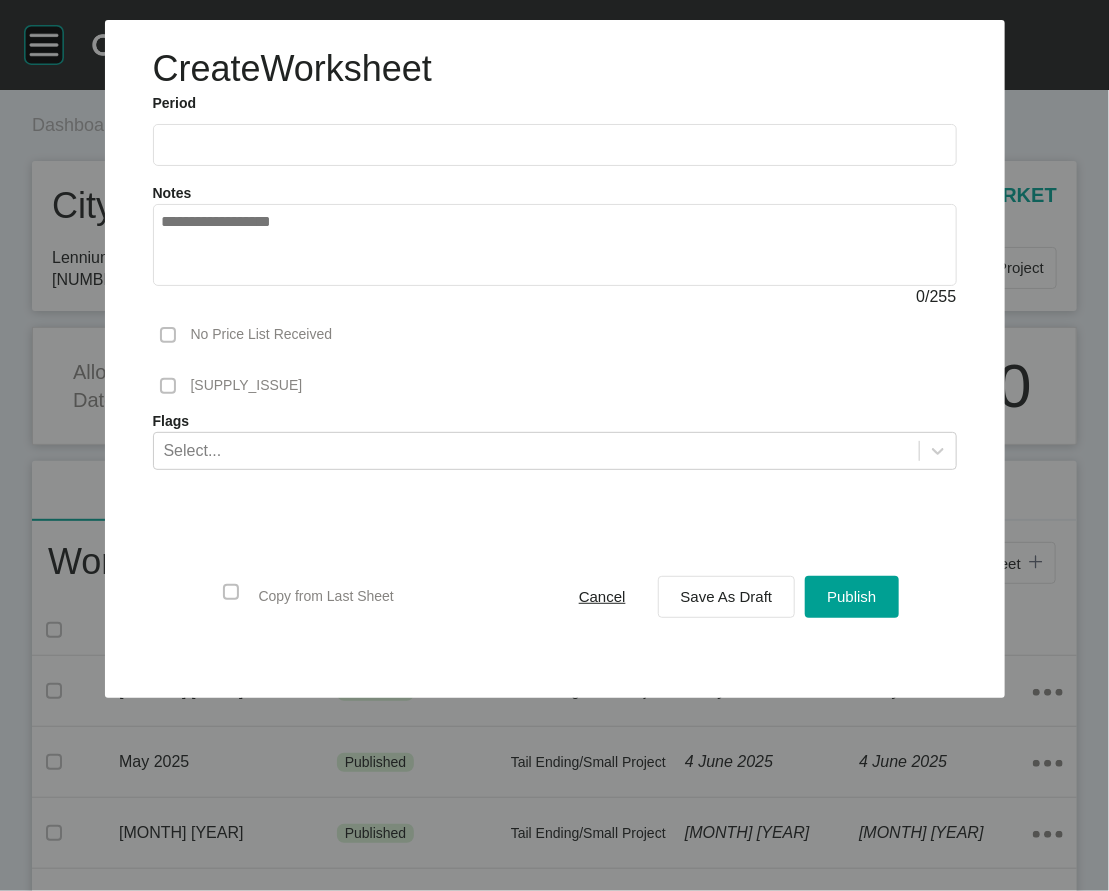 click at bounding box center [555, 144] 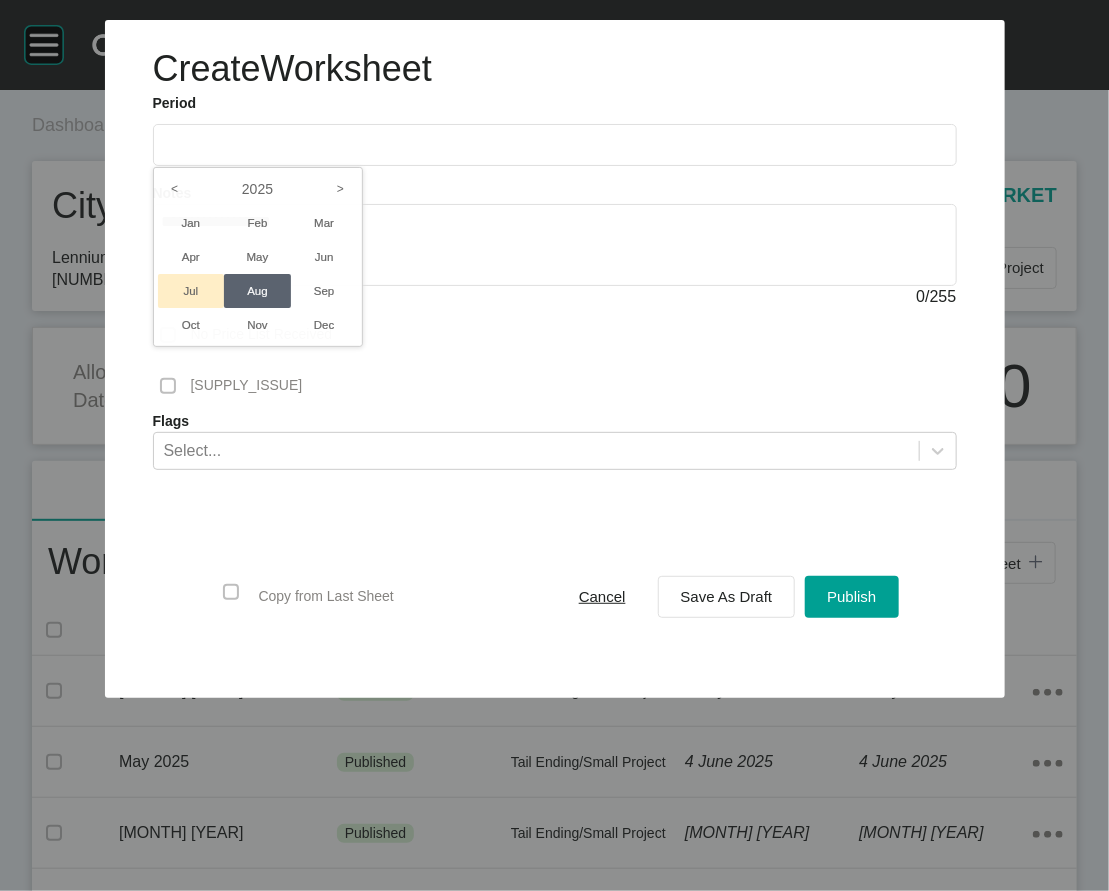 click on "Jul" at bounding box center (191, 291) 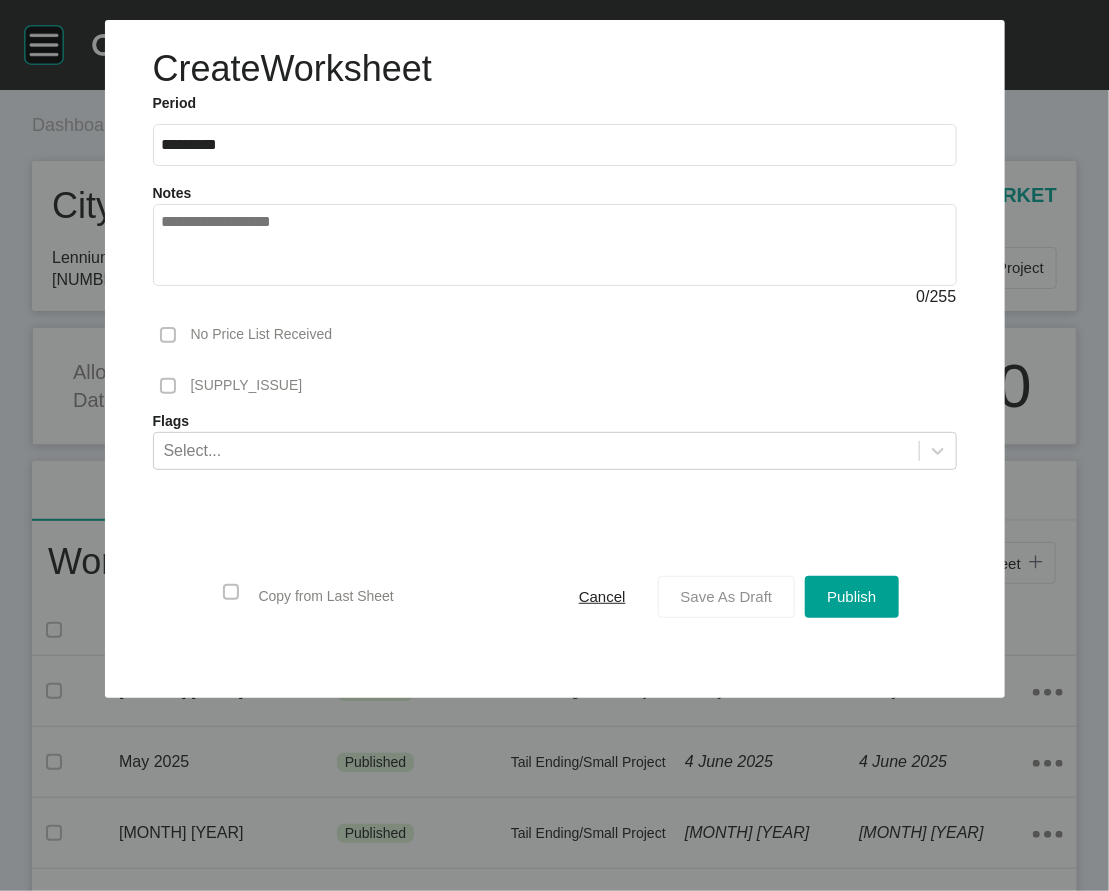 click on "Save As Draft" at bounding box center [727, 597] 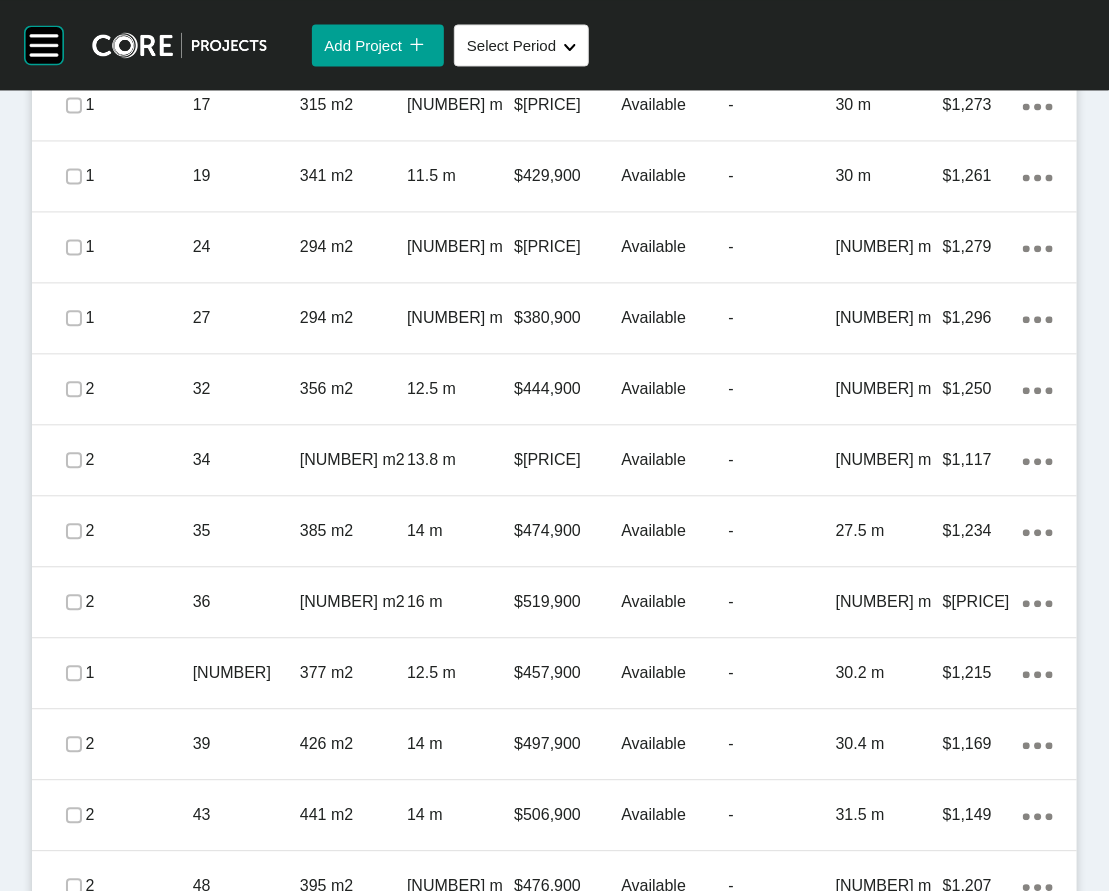 scroll, scrollTop: 1420, scrollLeft: 0, axis: vertical 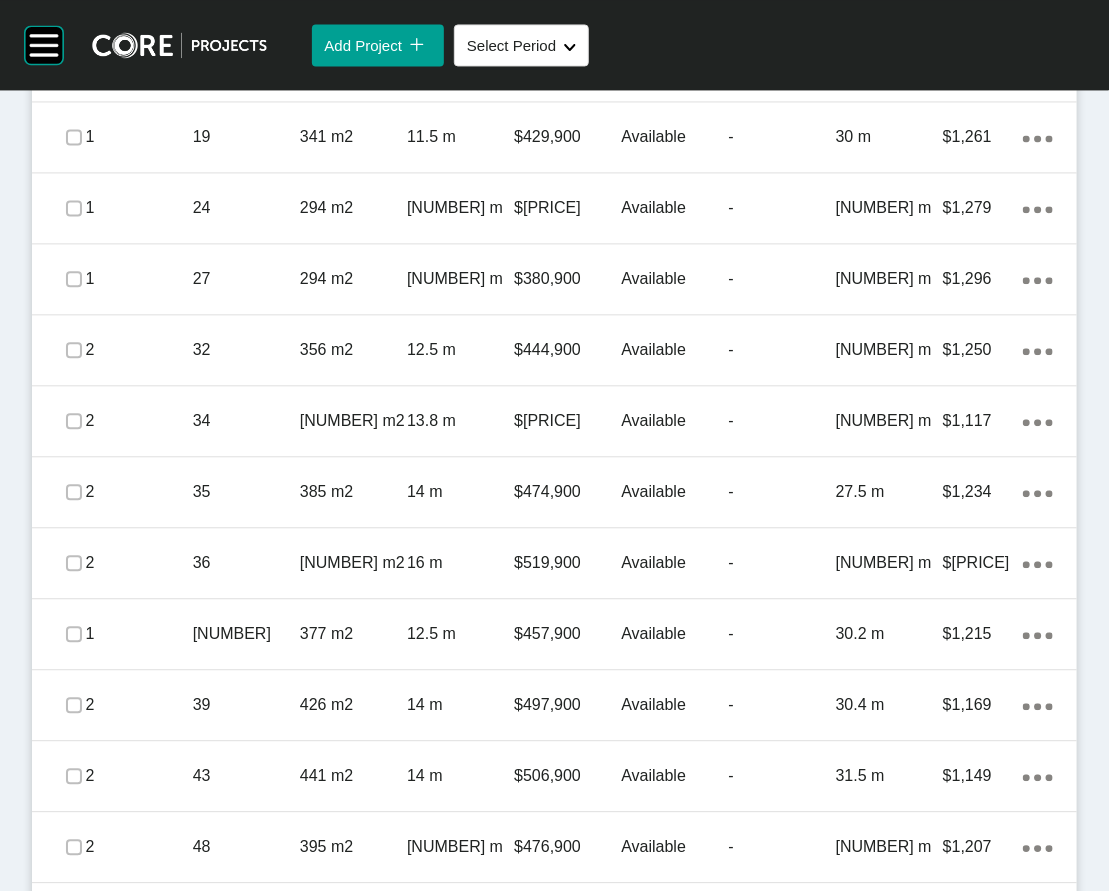 click at bounding box center (74, -5) 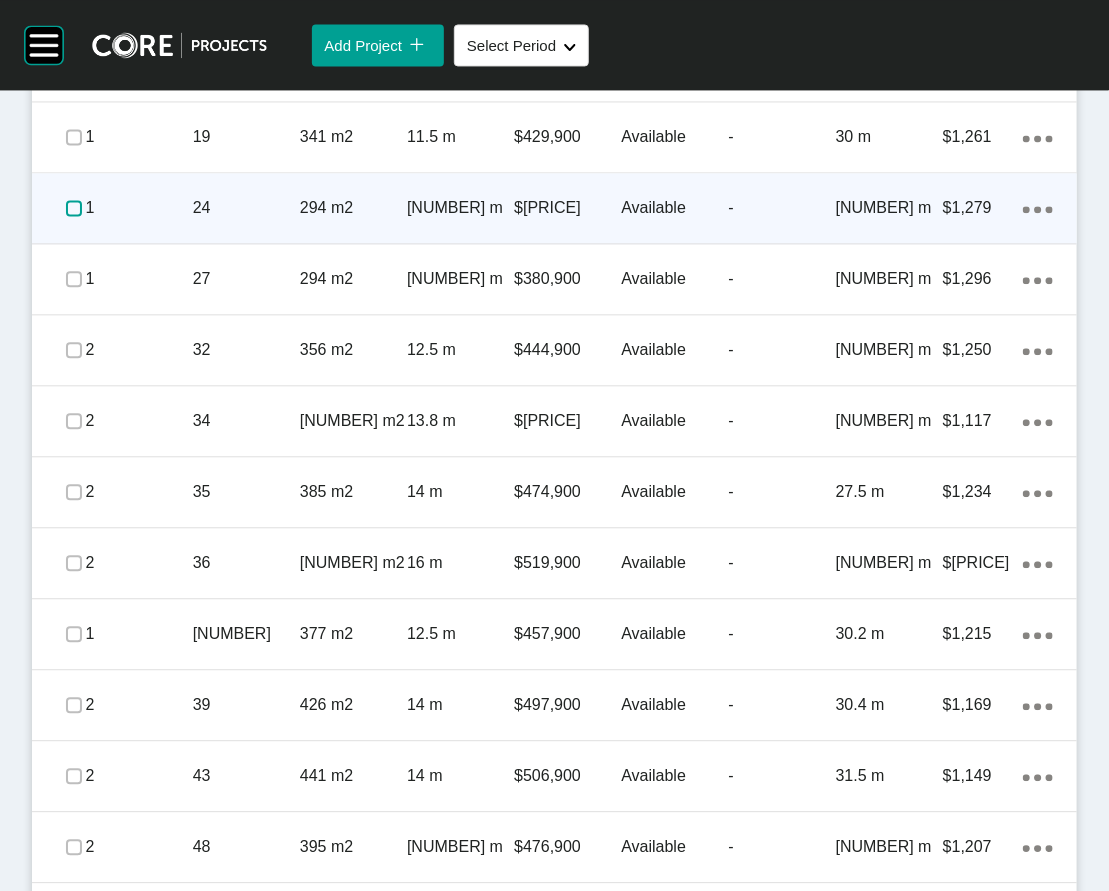 click at bounding box center [74, 208] 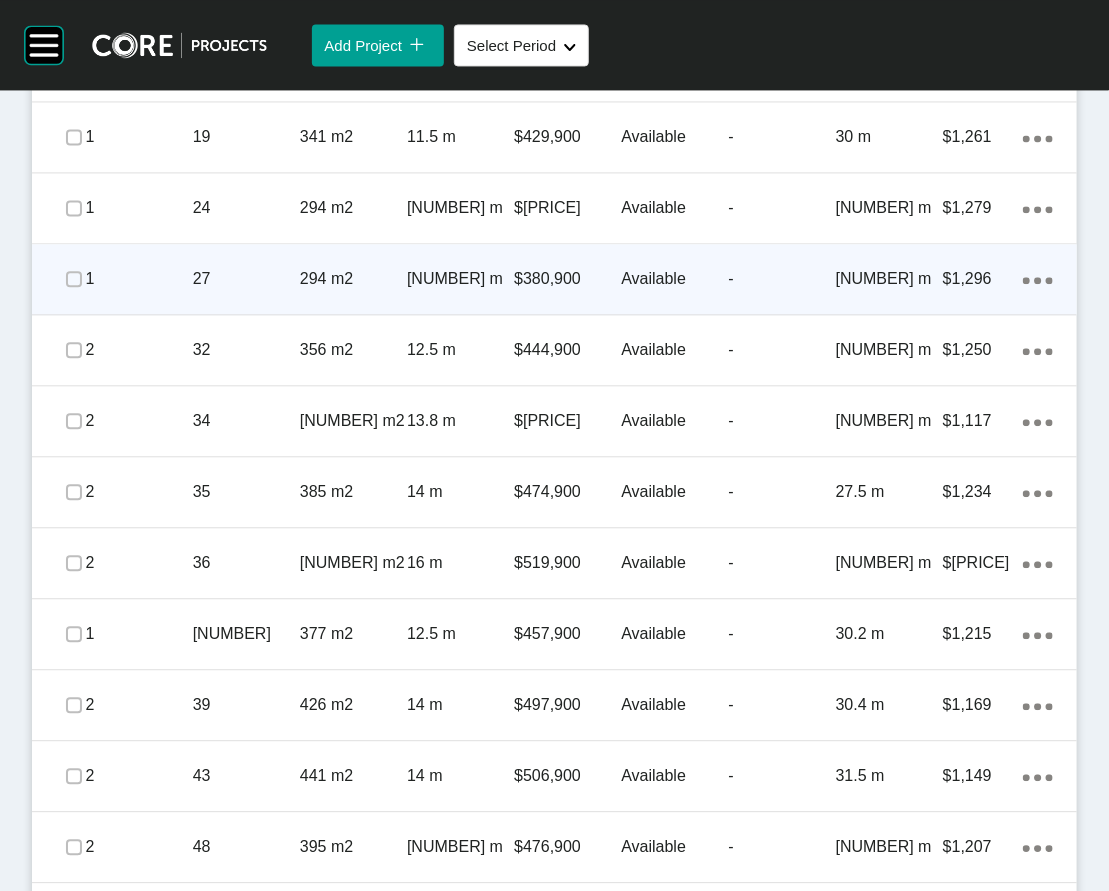 click on "10.5 m" at bounding box center [460, 279] 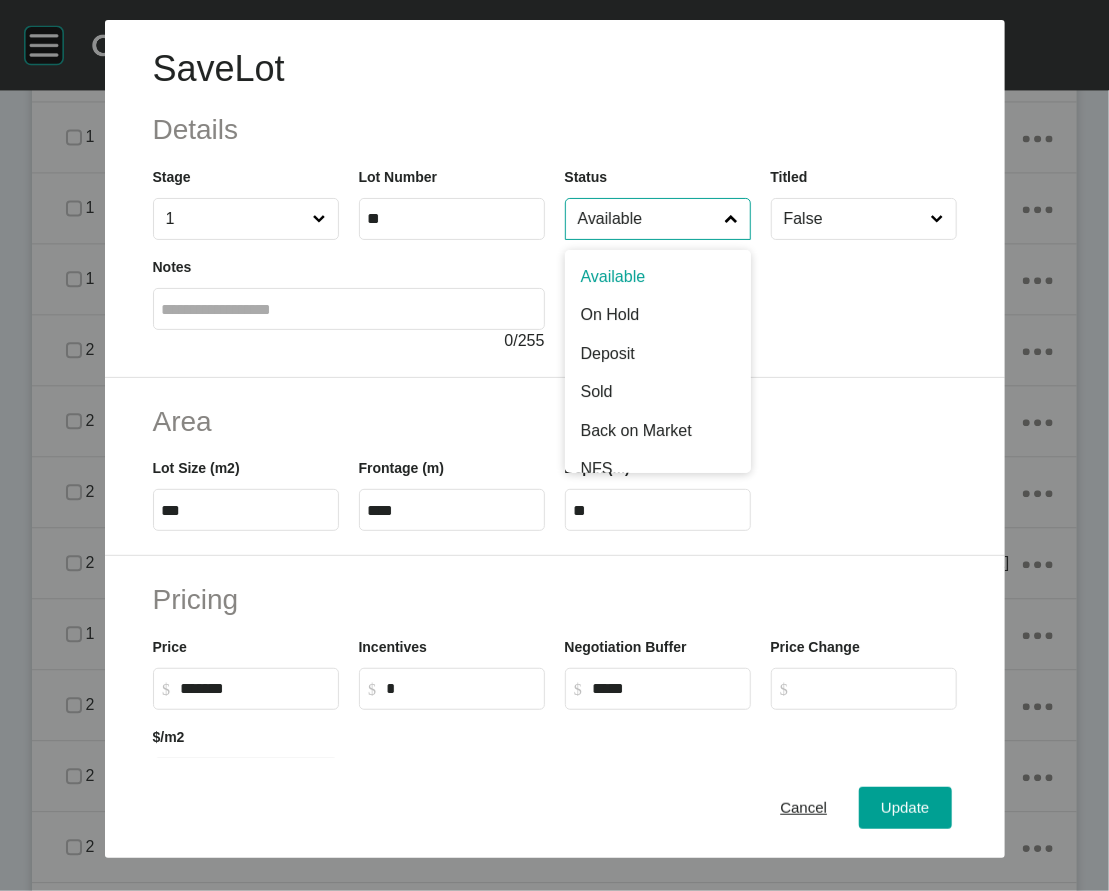click on "Available" at bounding box center (648, 219) 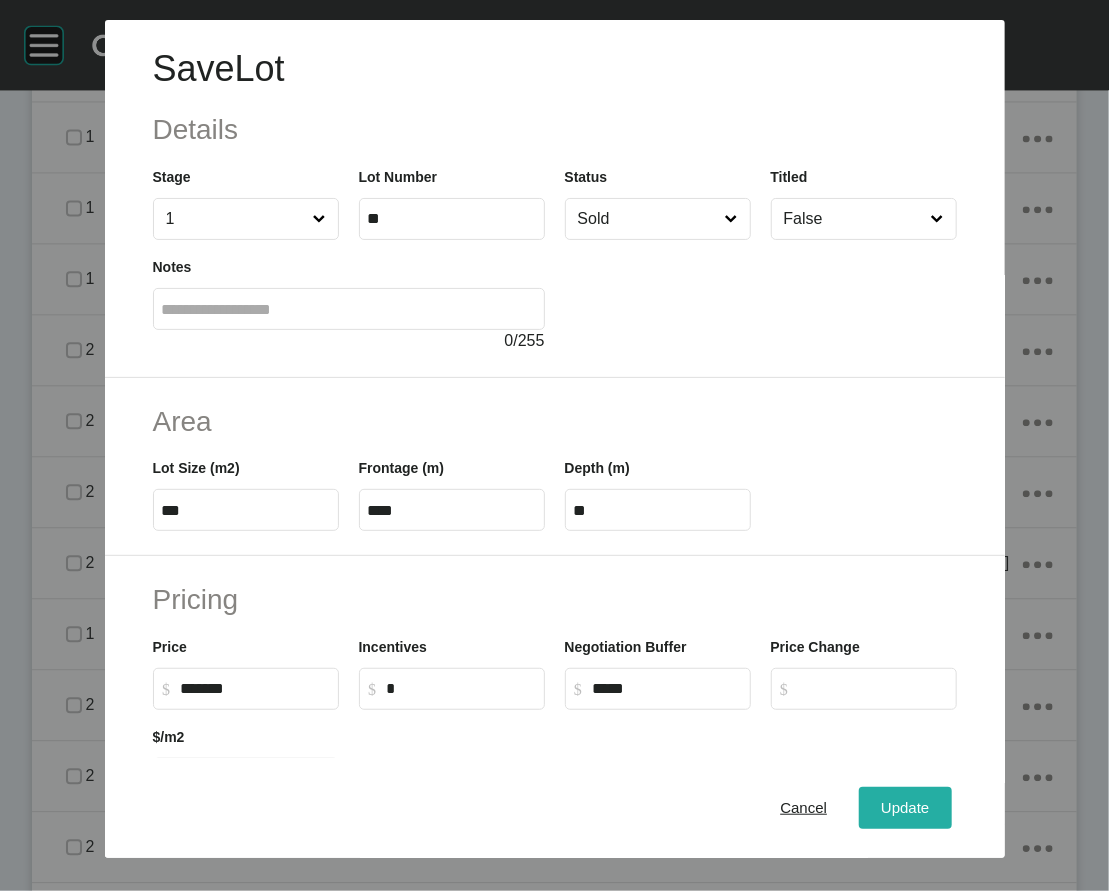 click on "Update" at bounding box center [905, 807] 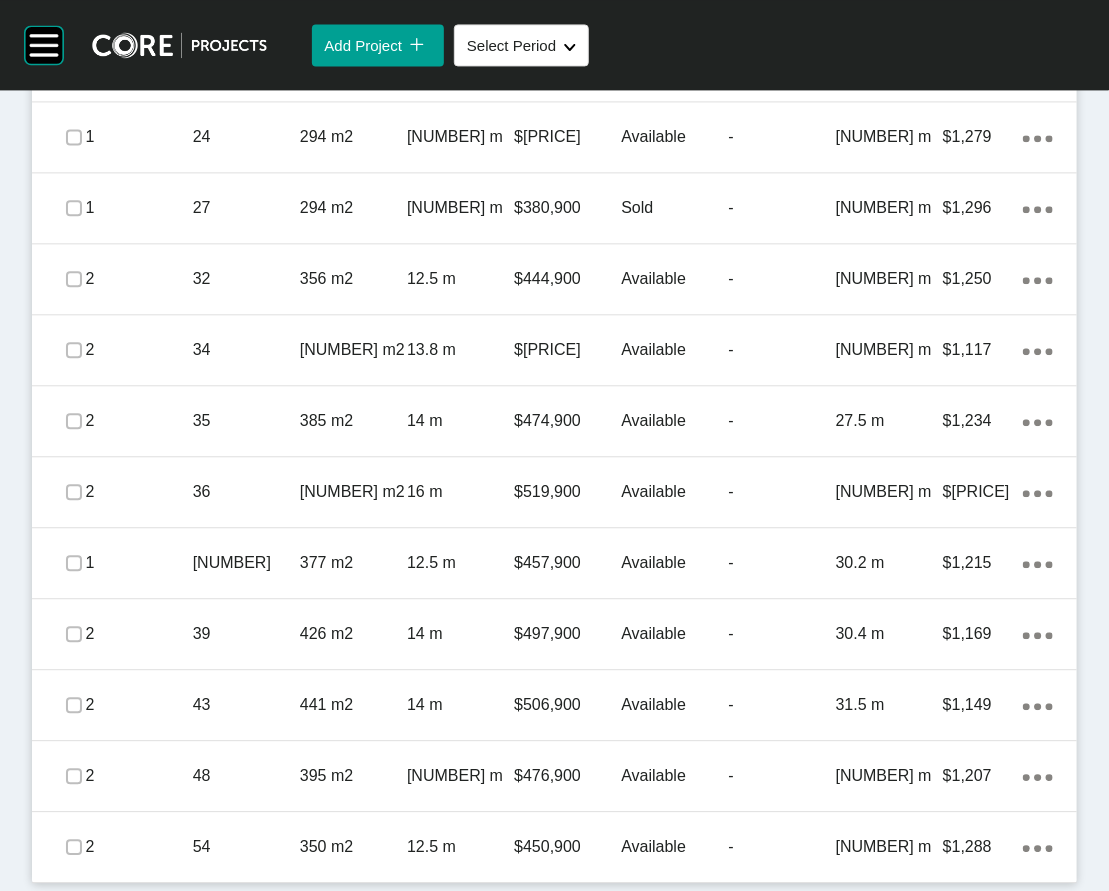 scroll, scrollTop: 1652, scrollLeft: 0, axis: vertical 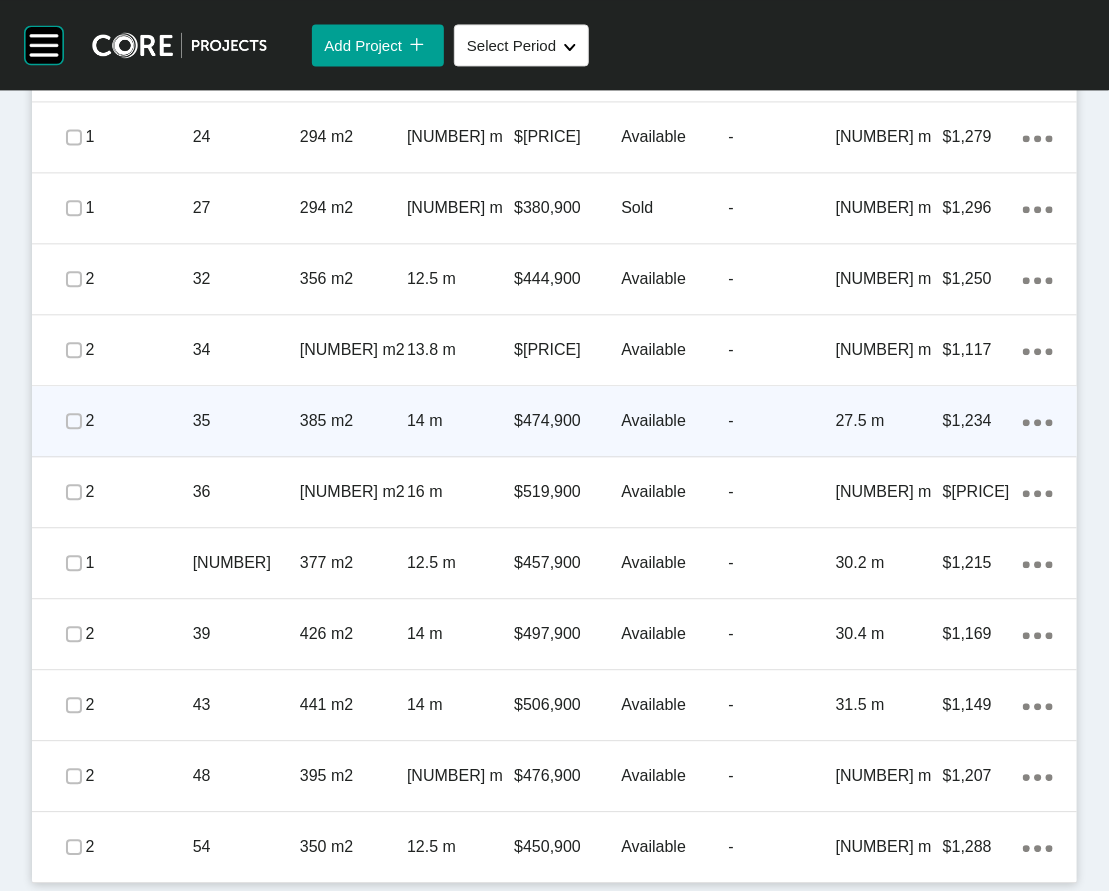 click on "Action Menu Dots Copy 6 Created with Sketch." 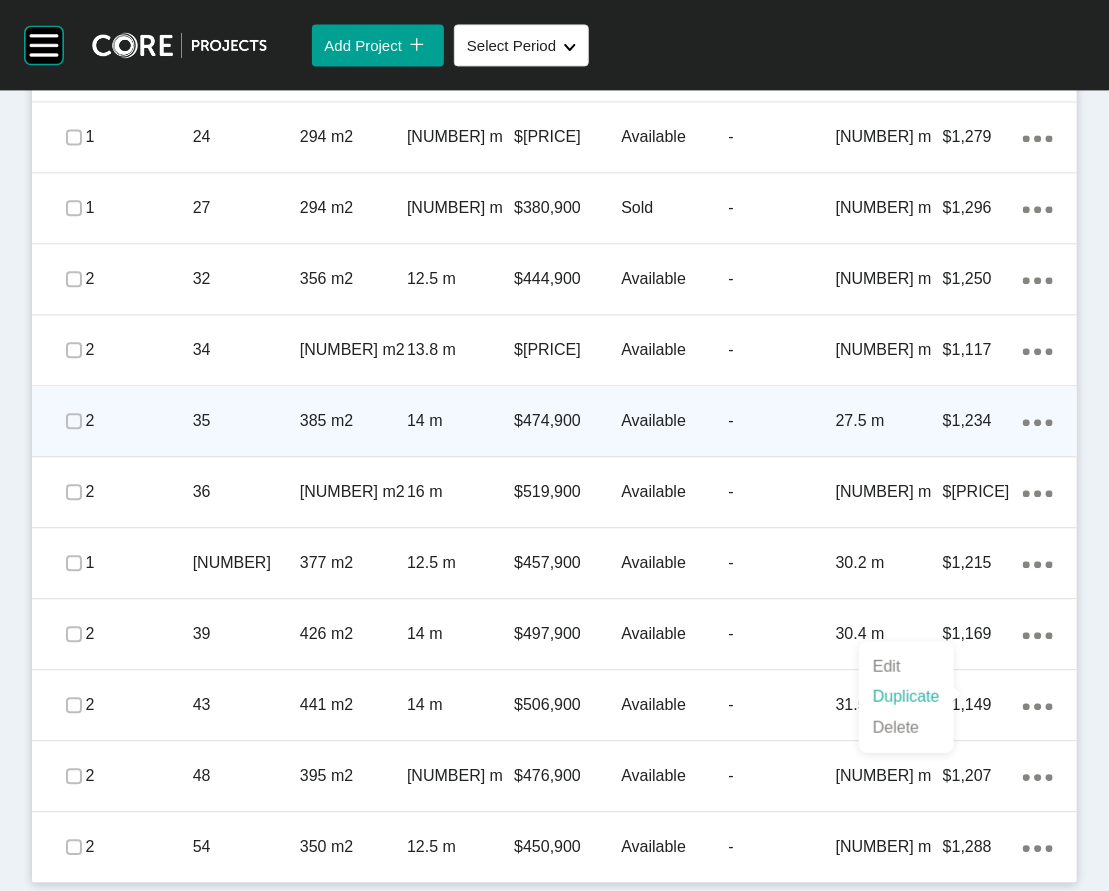 click on "Duplicate" at bounding box center (906, 697) 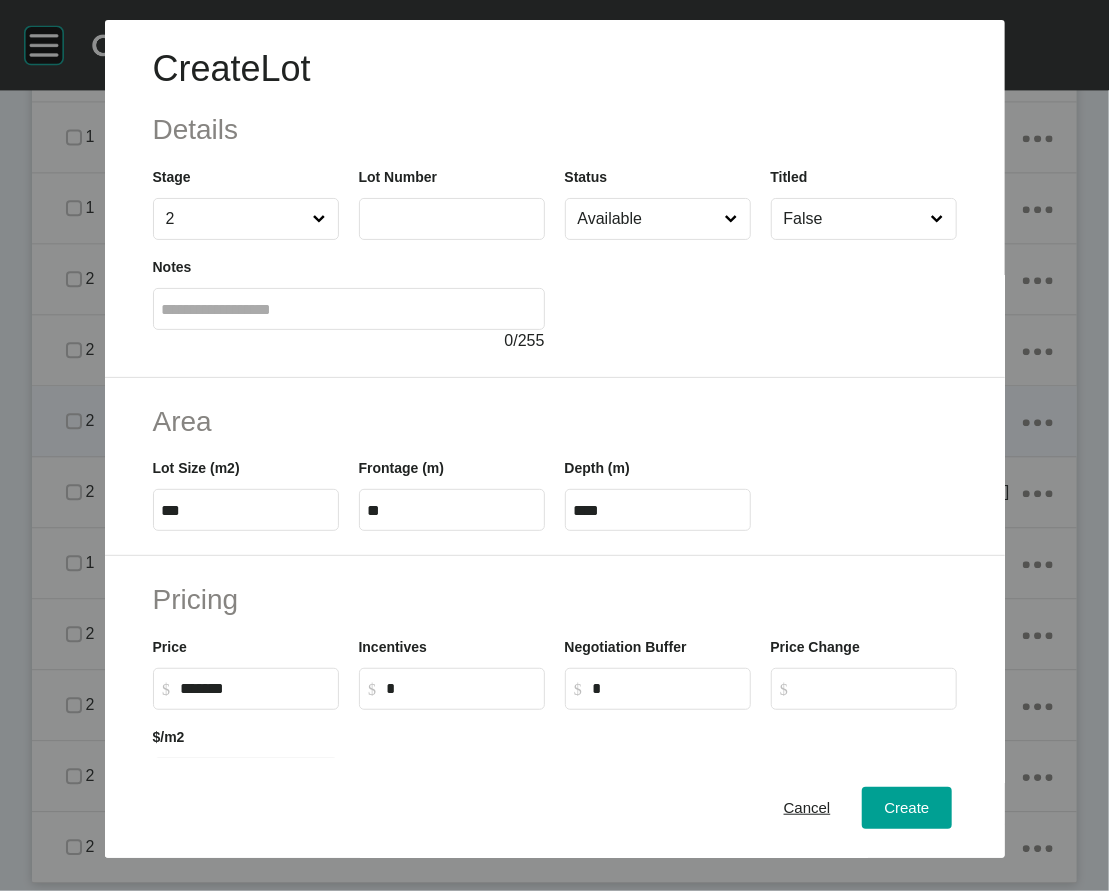 click at bounding box center [452, 219] 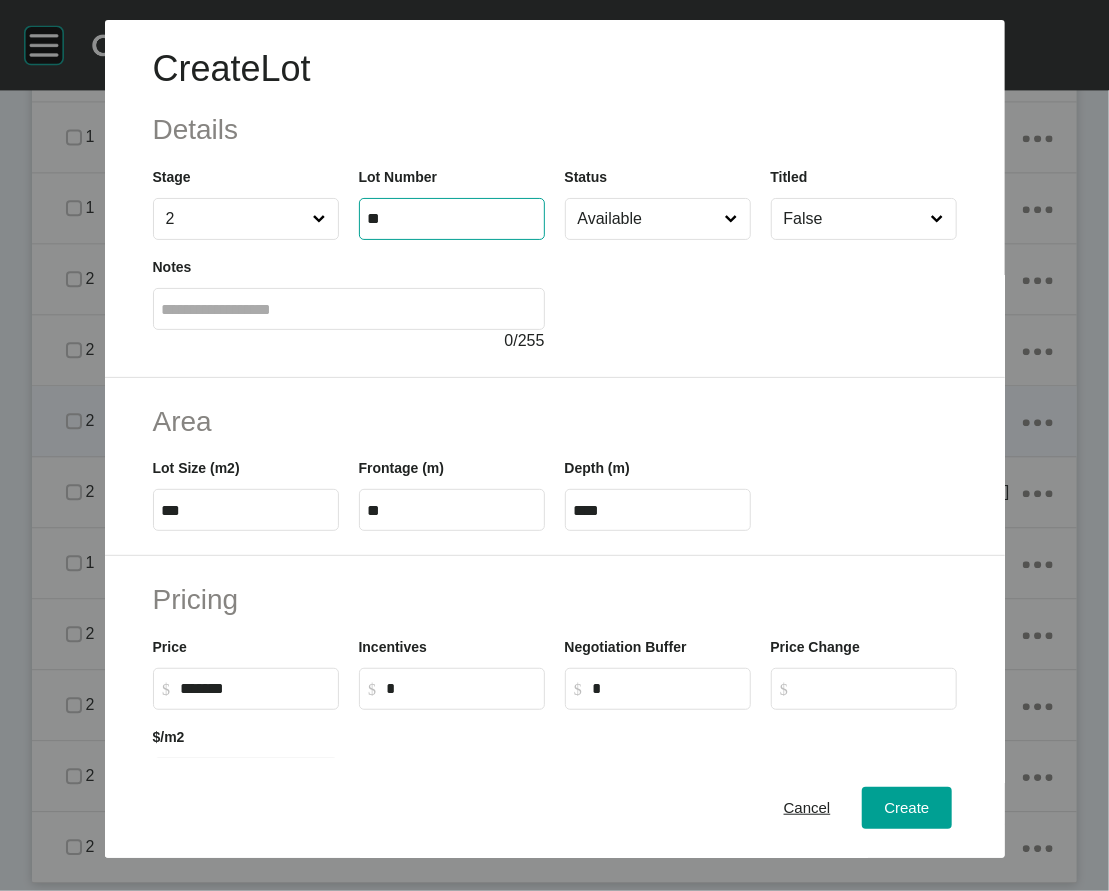 type on "**" 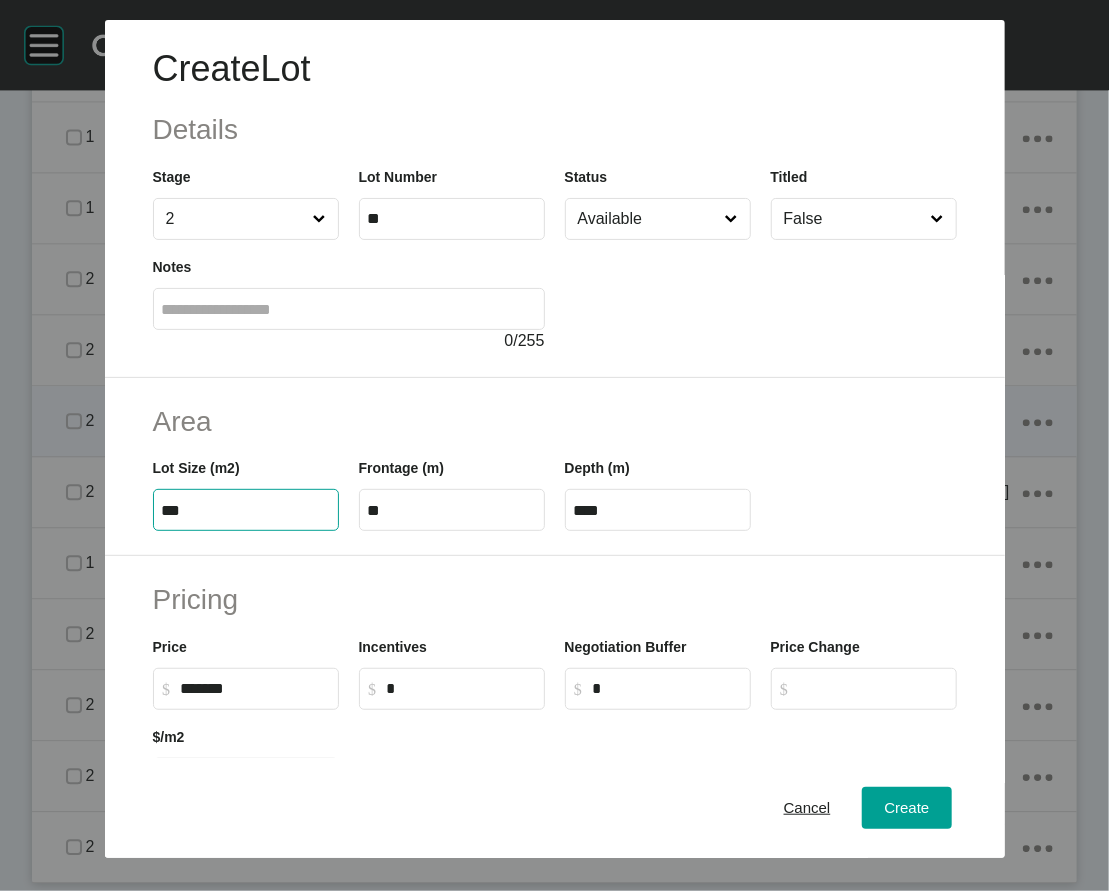 drag, startPoint x: 95, startPoint y: 630, endPoint x: 145, endPoint y: 630, distance: 50 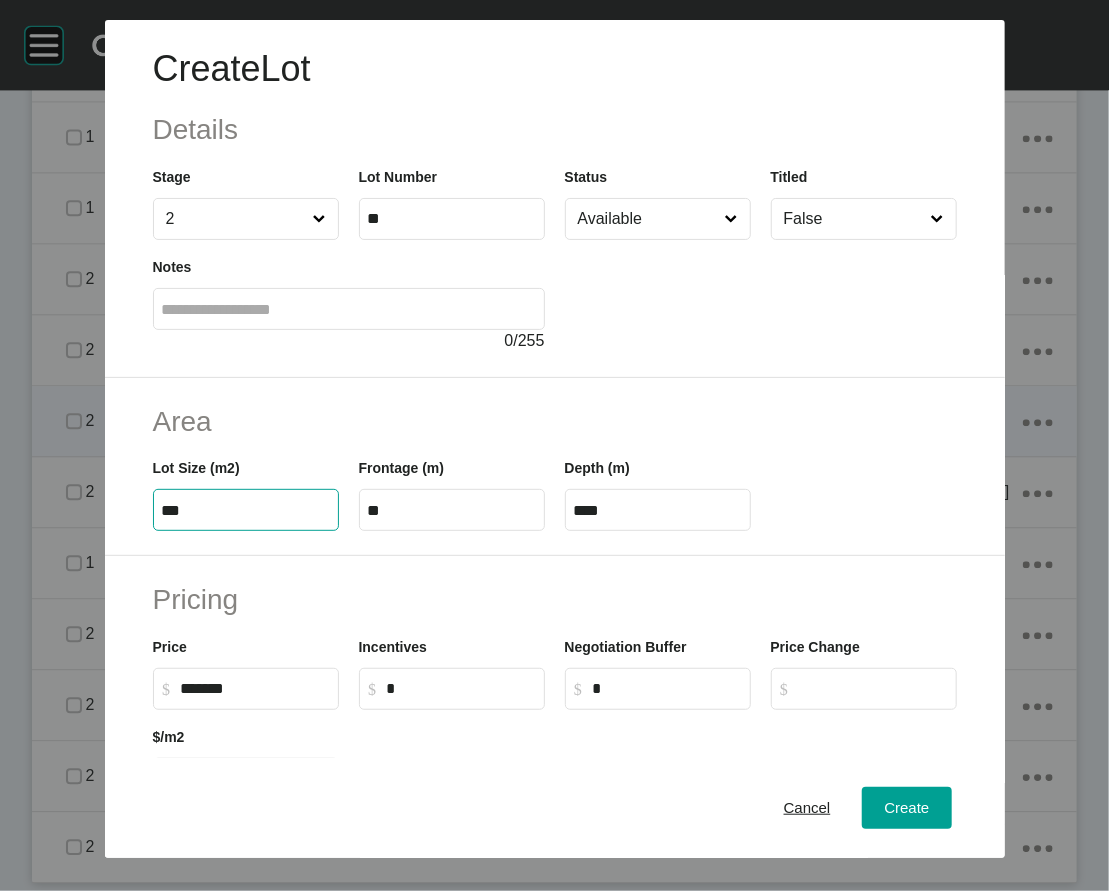 type on "***" 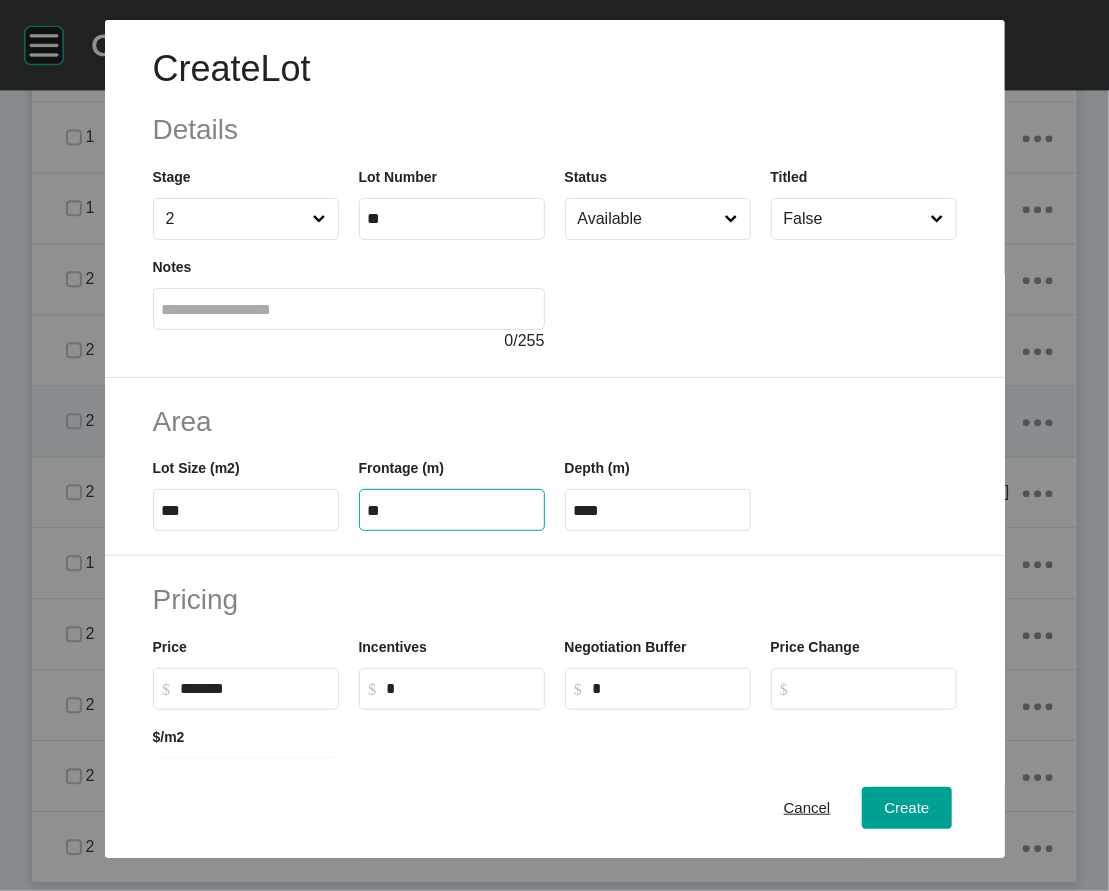 drag, startPoint x: 327, startPoint y: 625, endPoint x: 408, endPoint y: 629, distance: 81.09871 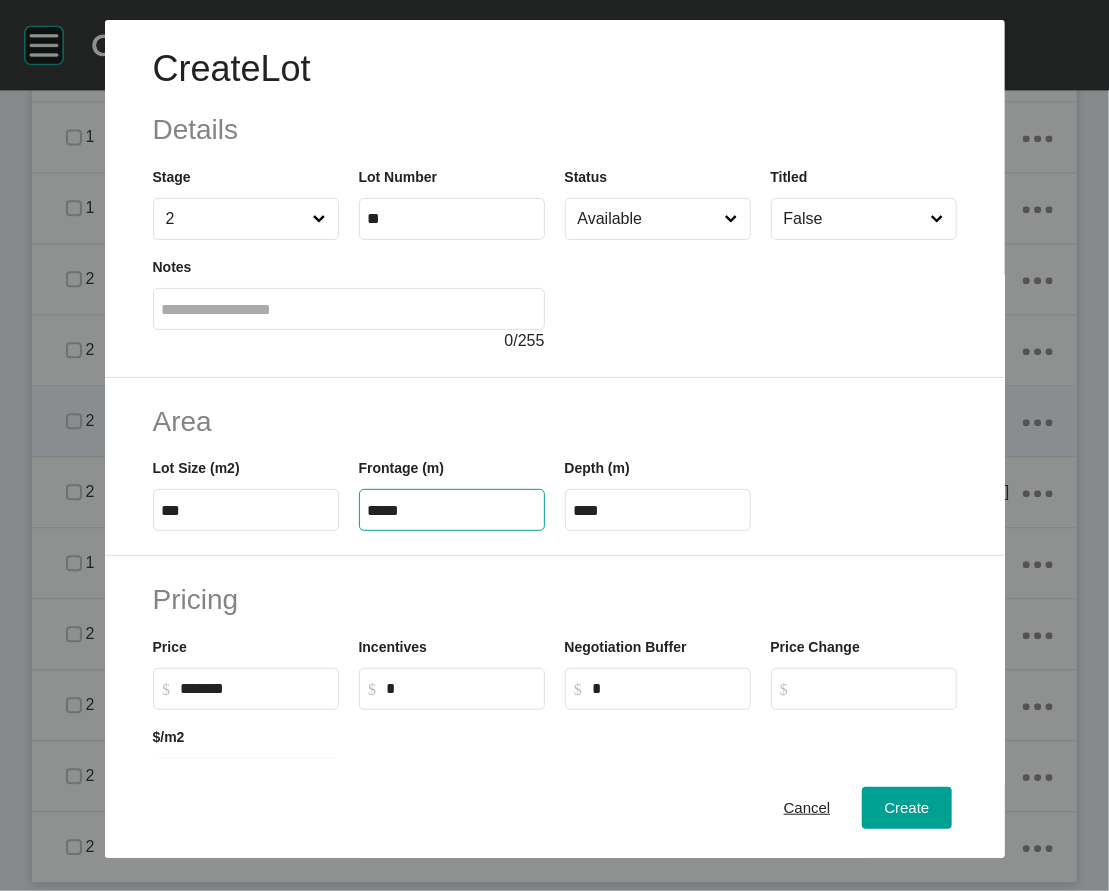 type on "*****" 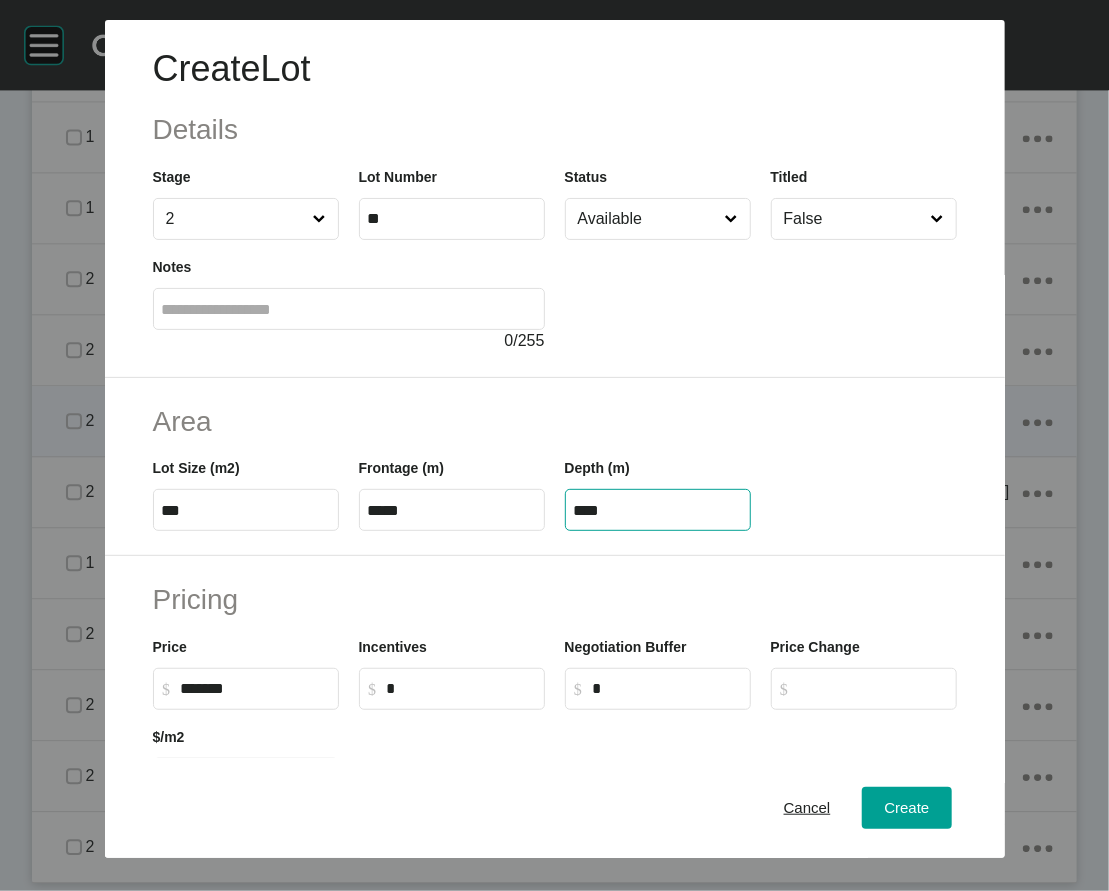 click on "****" at bounding box center (658, 510) 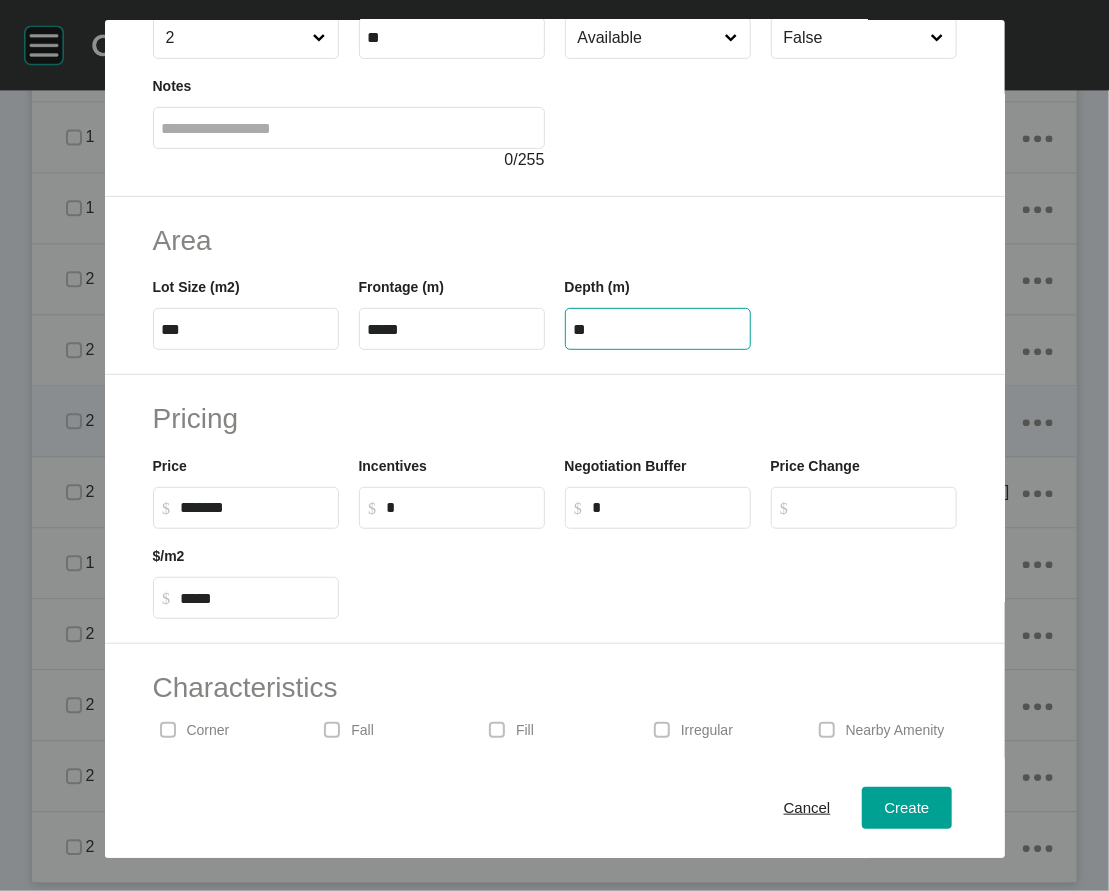 scroll, scrollTop: 216, scrollLeft: 0, axis: vertical 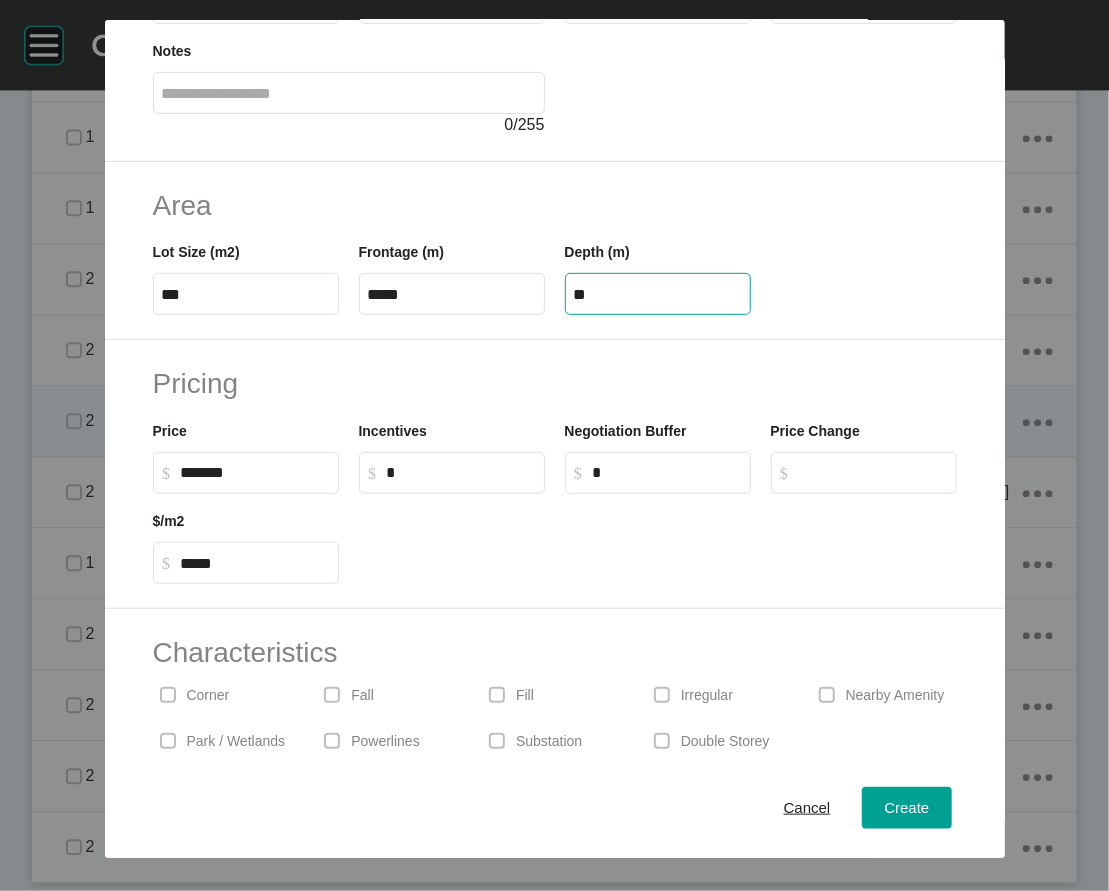 type on "**" 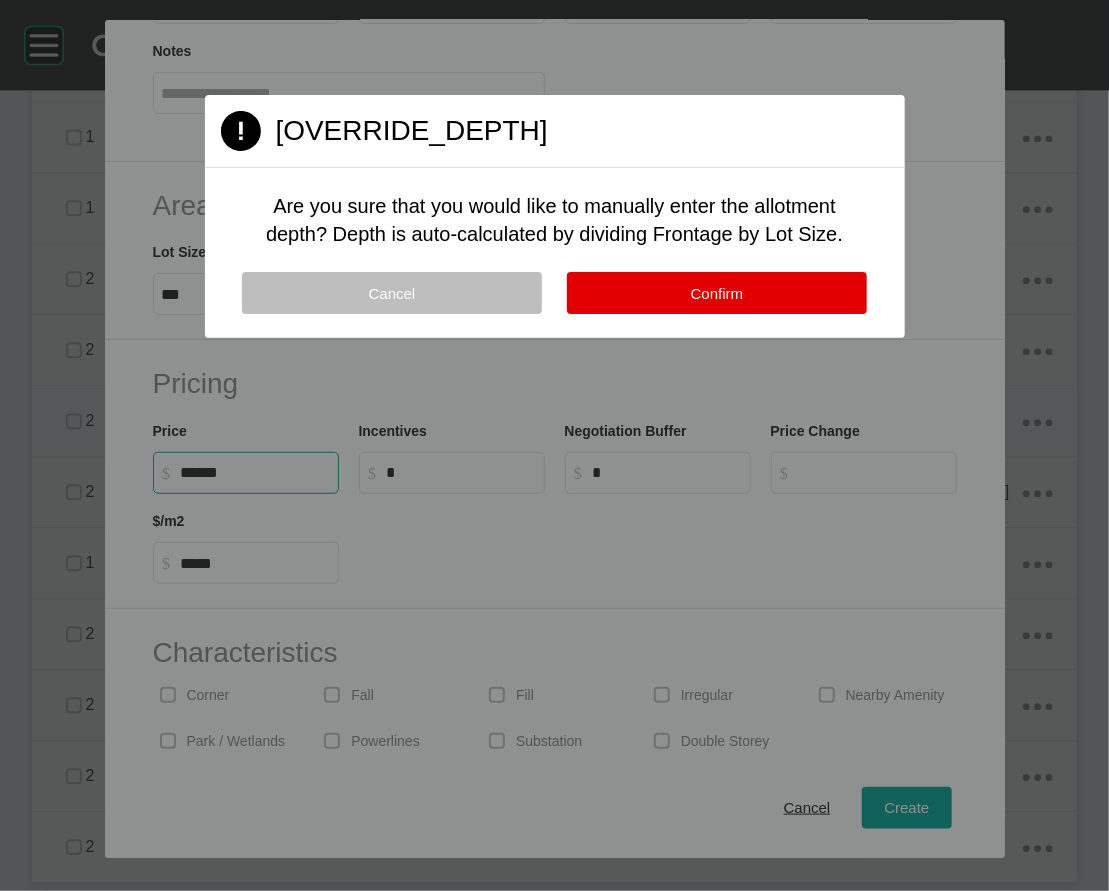 click on "Create  Lot Details Stage 2 Lot Number ** Status Available Titled False Notes 0 / 255 Area Lot Size (m2) *** Frontage (m) ***** Depth (m) ** Pricing Price $ Created with Sketch. $ ****** Incentives $ Created with Sketch. $ * Negotiation Buffer $ Created with Sketch. $ * Price Change $ Created with Sketch. $ $/m2 $ Created with Sketch. $ ***** Characteristics Corner Fall Fill Irregular Nearby Amenity Park / Wetlands Powerlines Substation Double Storey Orientation Cancel Create Page 1 Created with Sketch.   Override Depth Are you sure that you would like to manually enter the allotment depth? Depth is auto-calculated by dividing Frontage by Lot Size. Cancel Confirm" at bounding box center [554, 445] 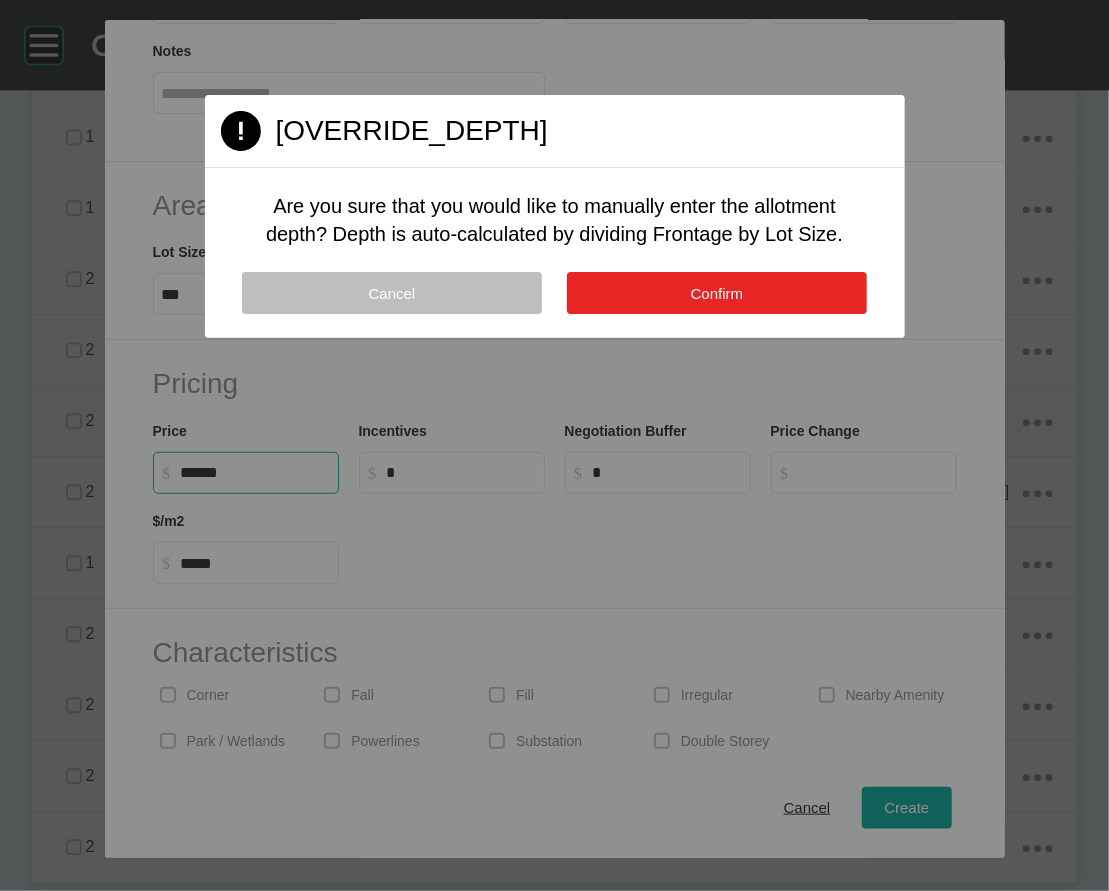 type on "*******" 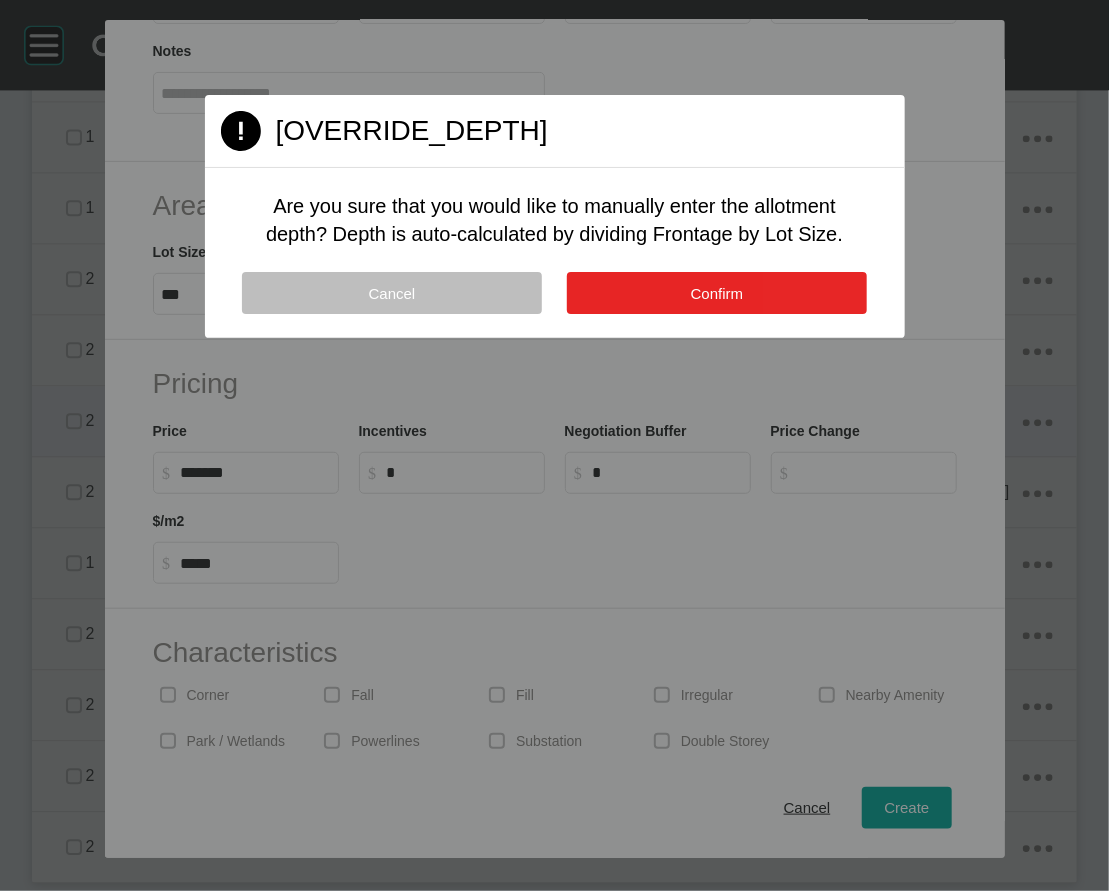 click on "Confirm" at bounding box center (717, 293) 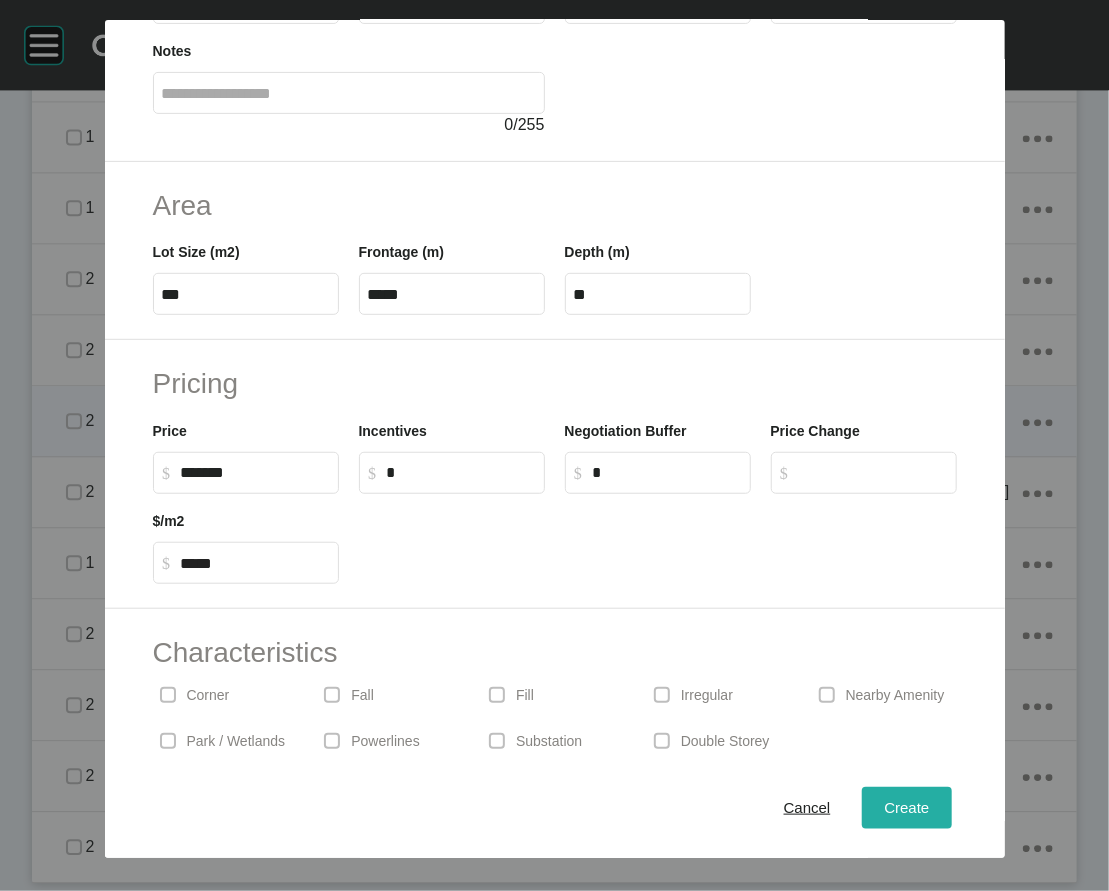 click on "Create" at bounding box center (906, 808) 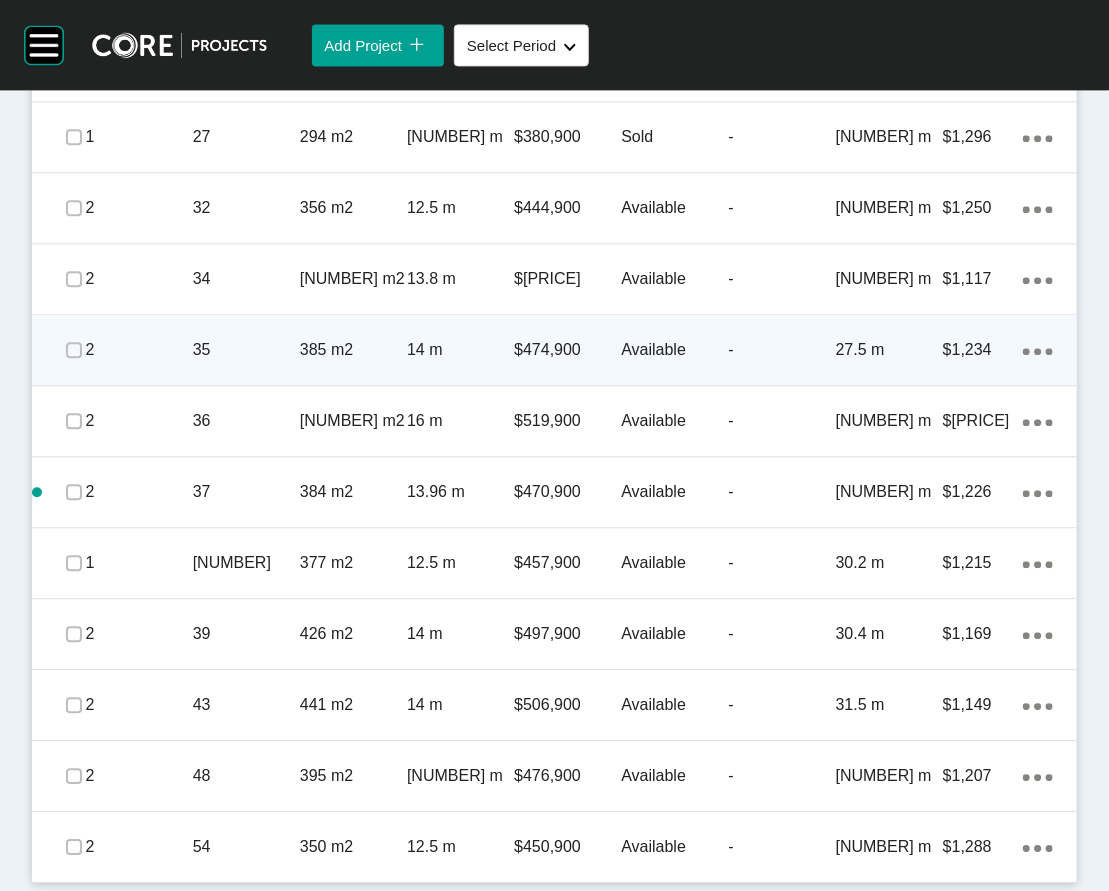 scroll, scrollTop: 1920, scrollLeft: 0, axis: vertical 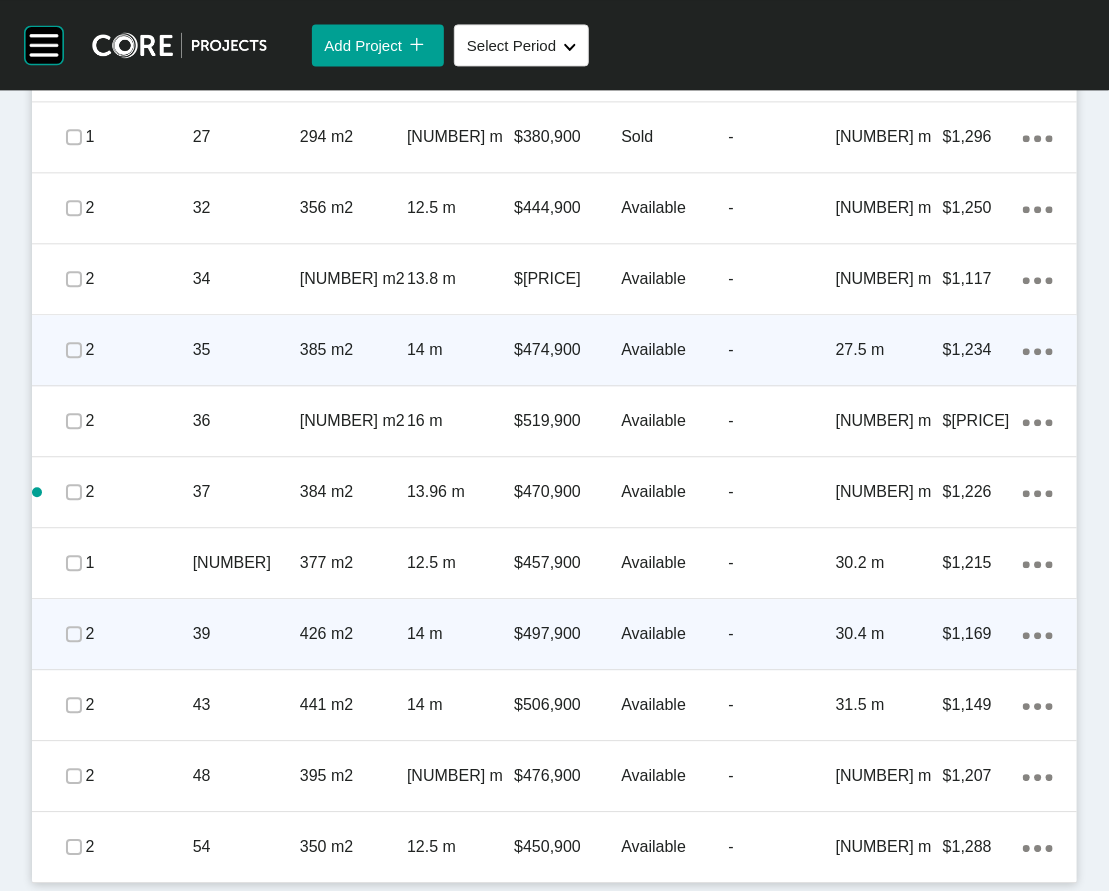 click 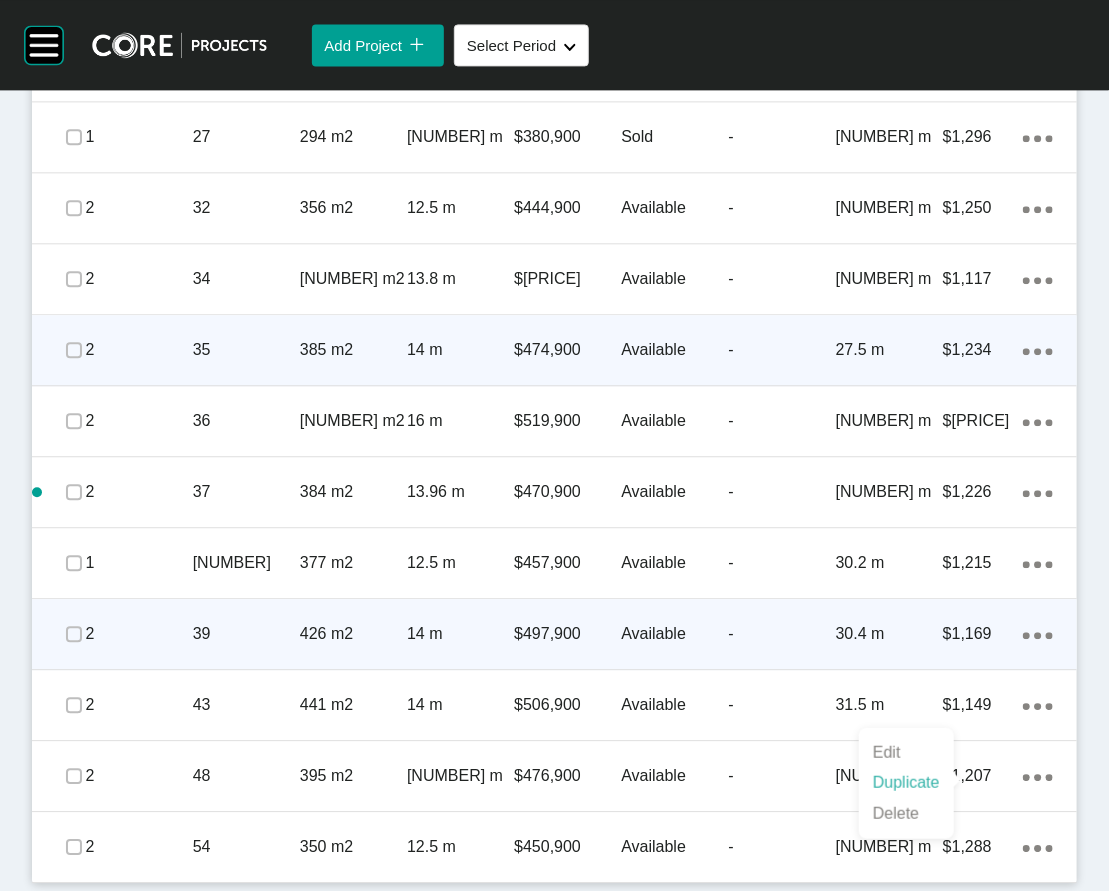 click on "Duplicate" at bounding box center [906, 783] 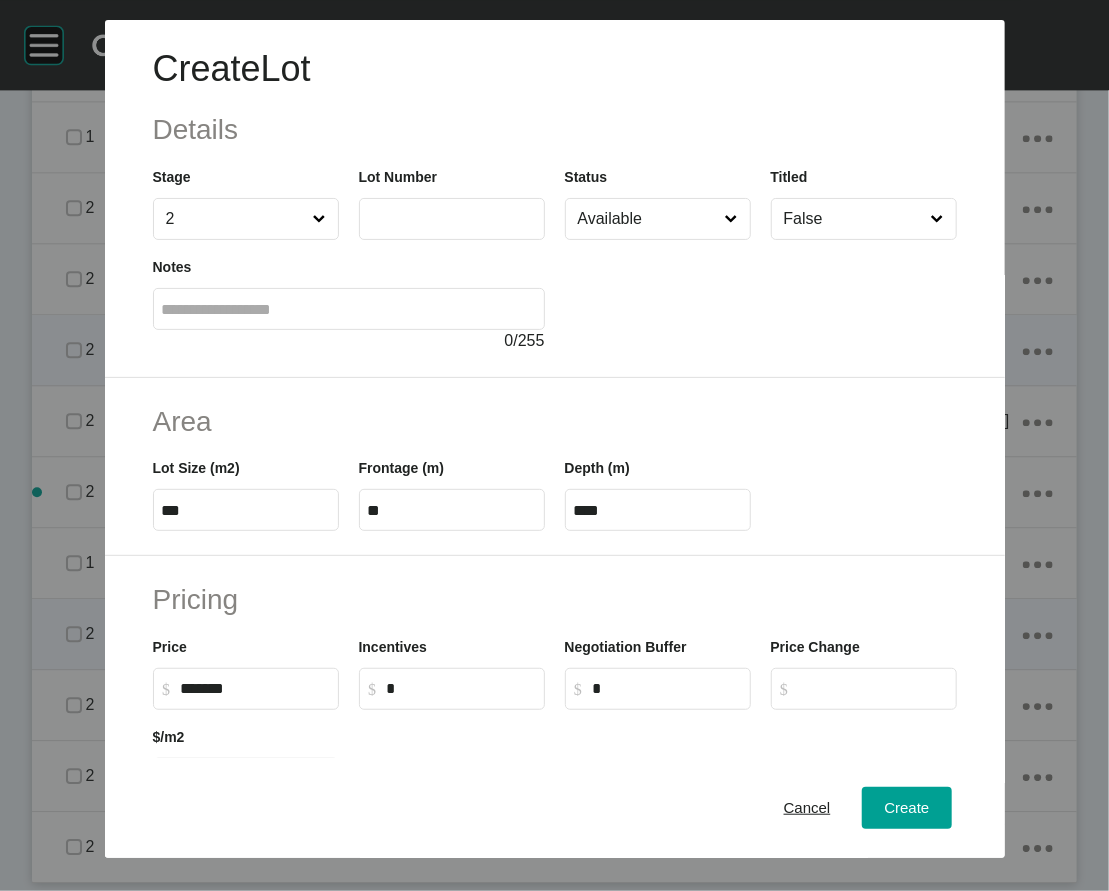 click at bounding box center (452, 219) 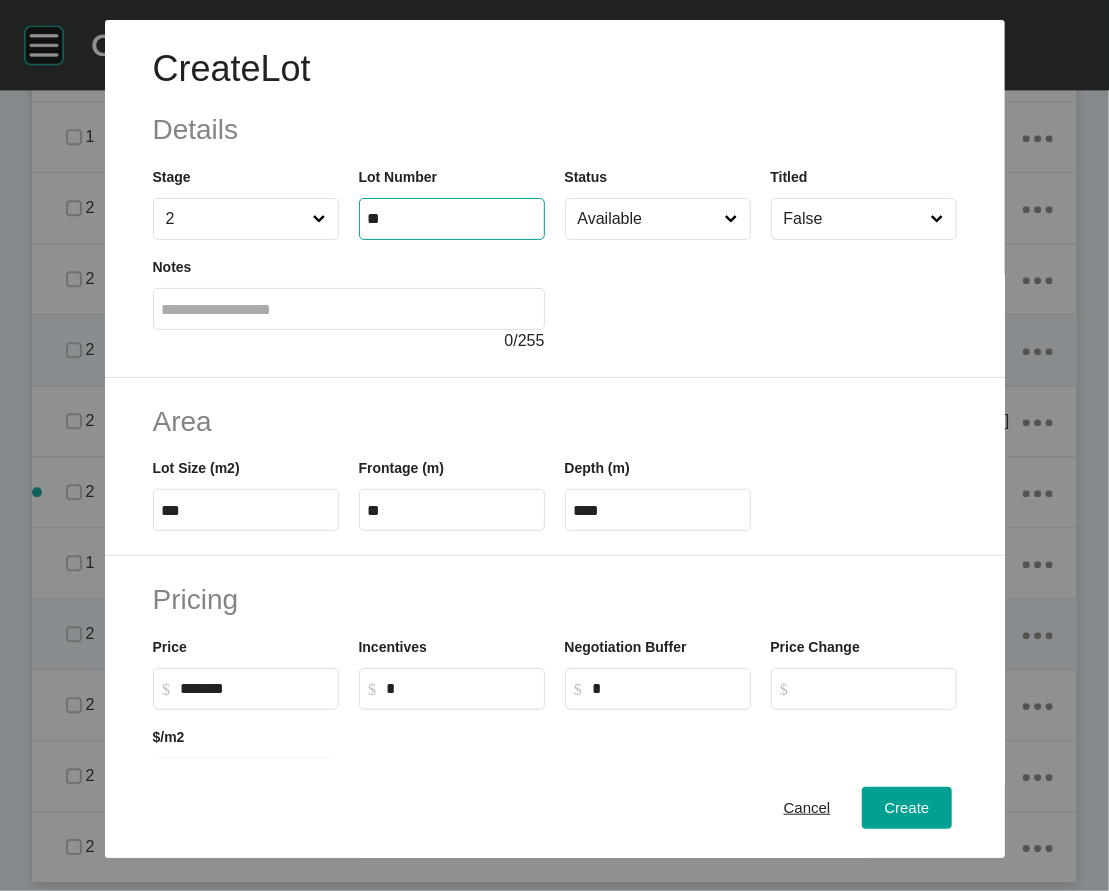type on "**" 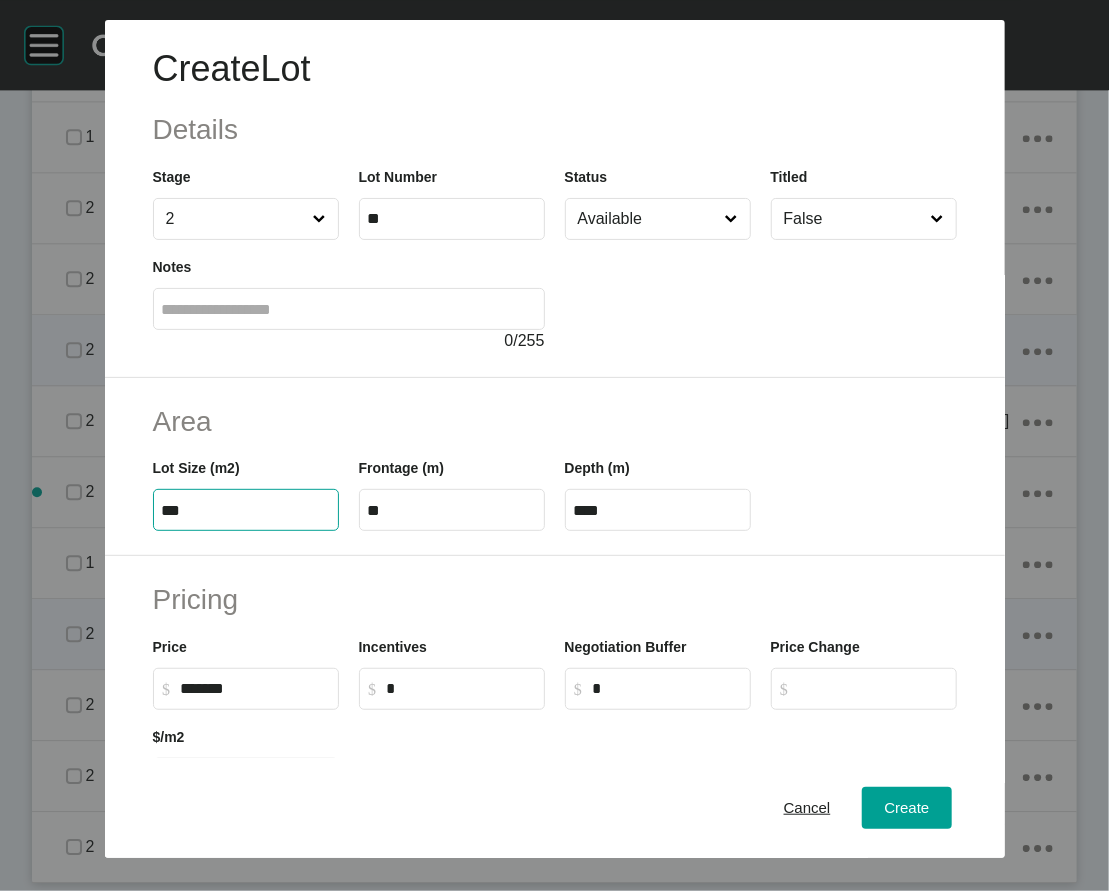 drag, startPoint x: 124, startPoint y: 627, endPoint x: -35, endPoint y: 612, distance: 159.70598 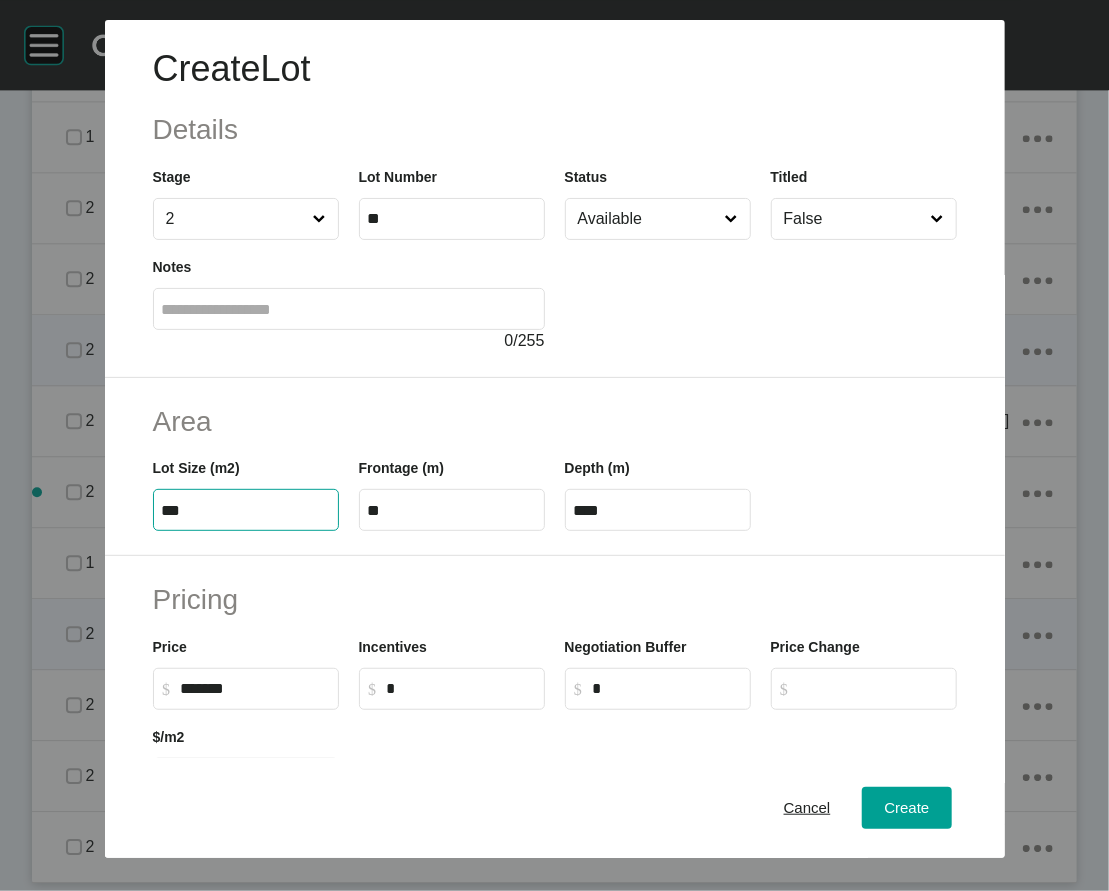 type on "***" 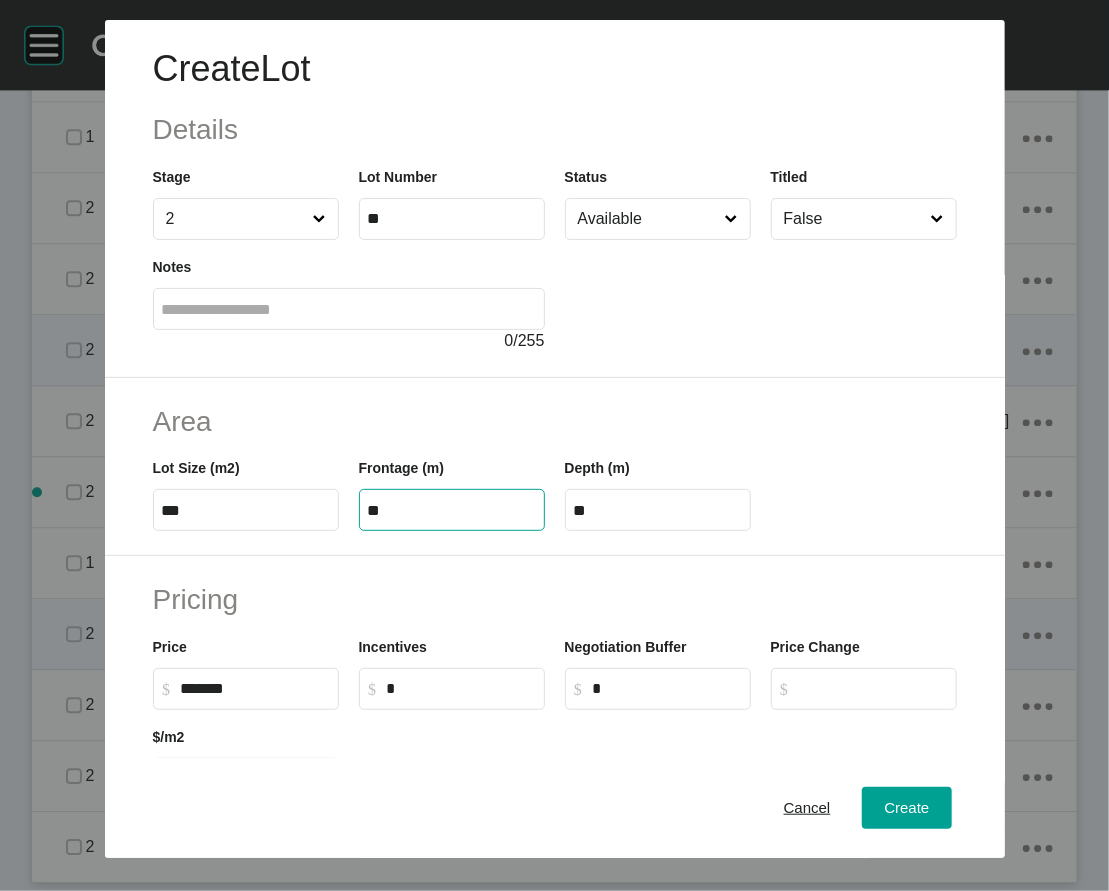drag, startPoint x: 333, startPoint y: 635, endPoint x: 365, endPoint y: 637, distance: 32.06244 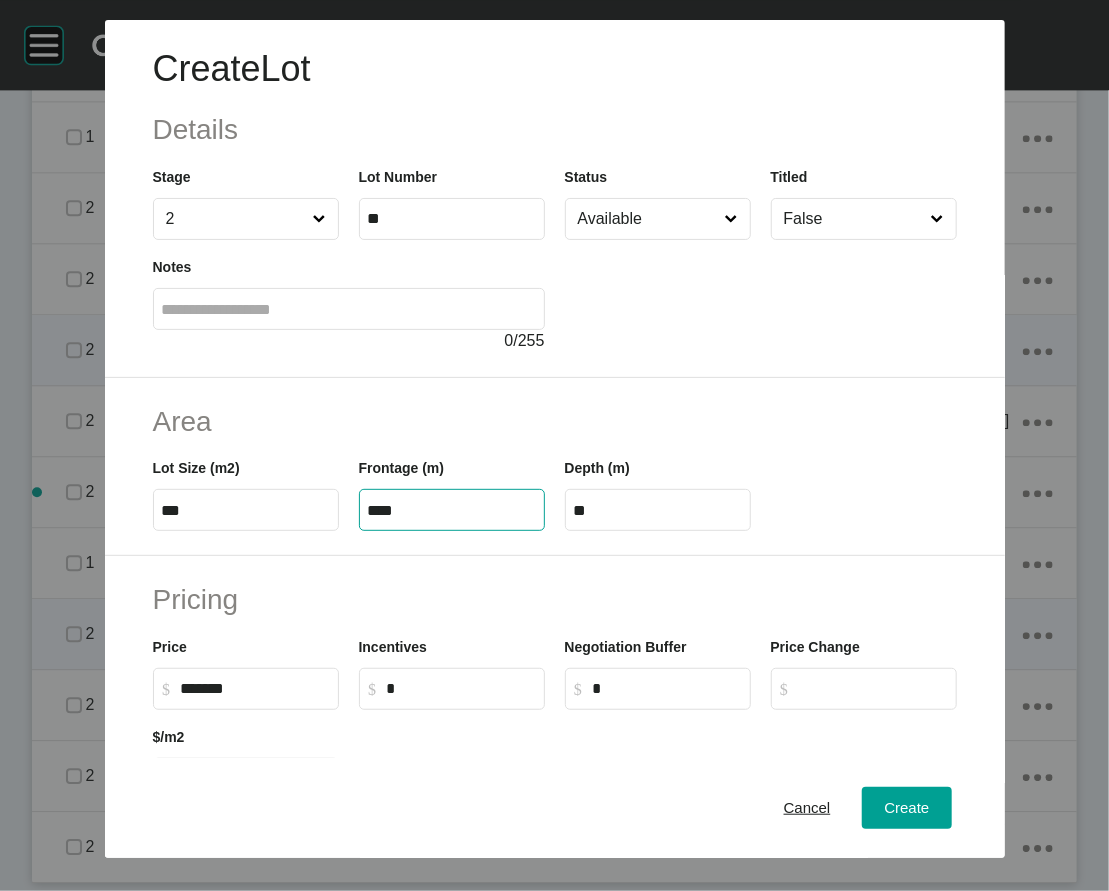 type on "****" 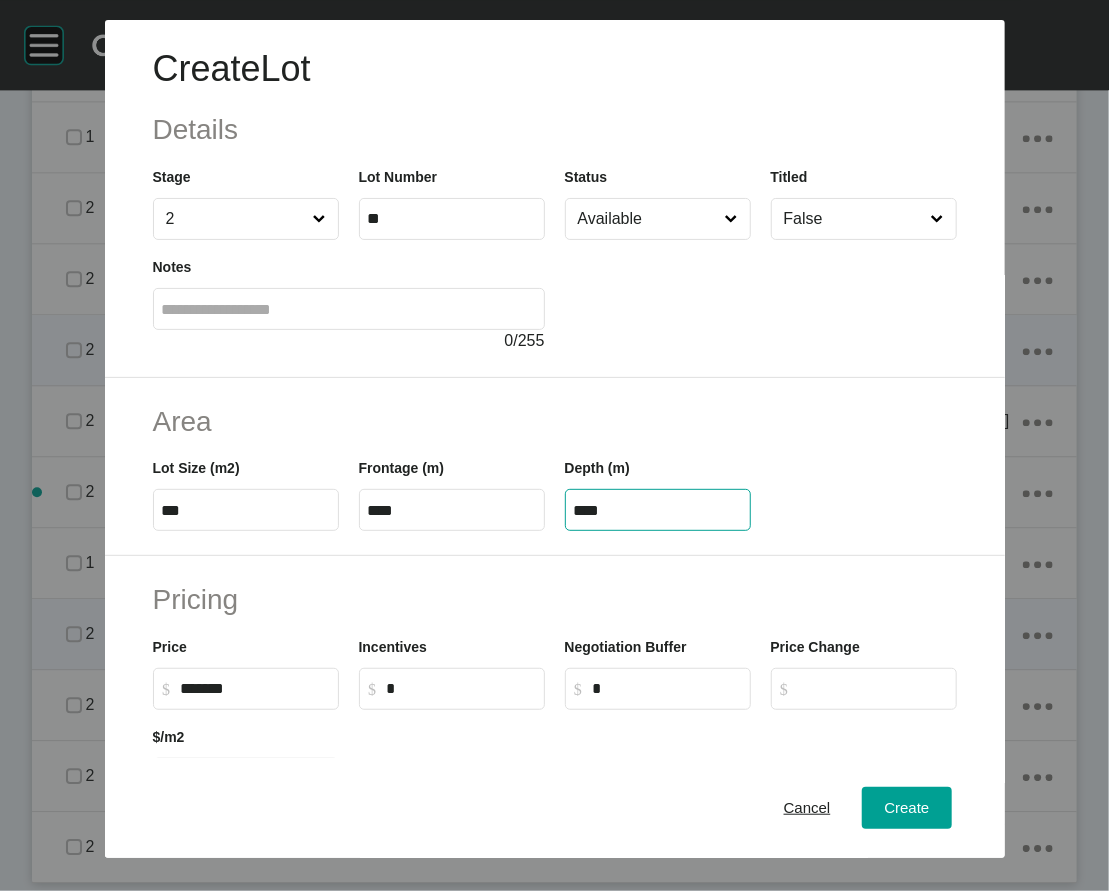 click on "****" at bounding box center [658, 510] 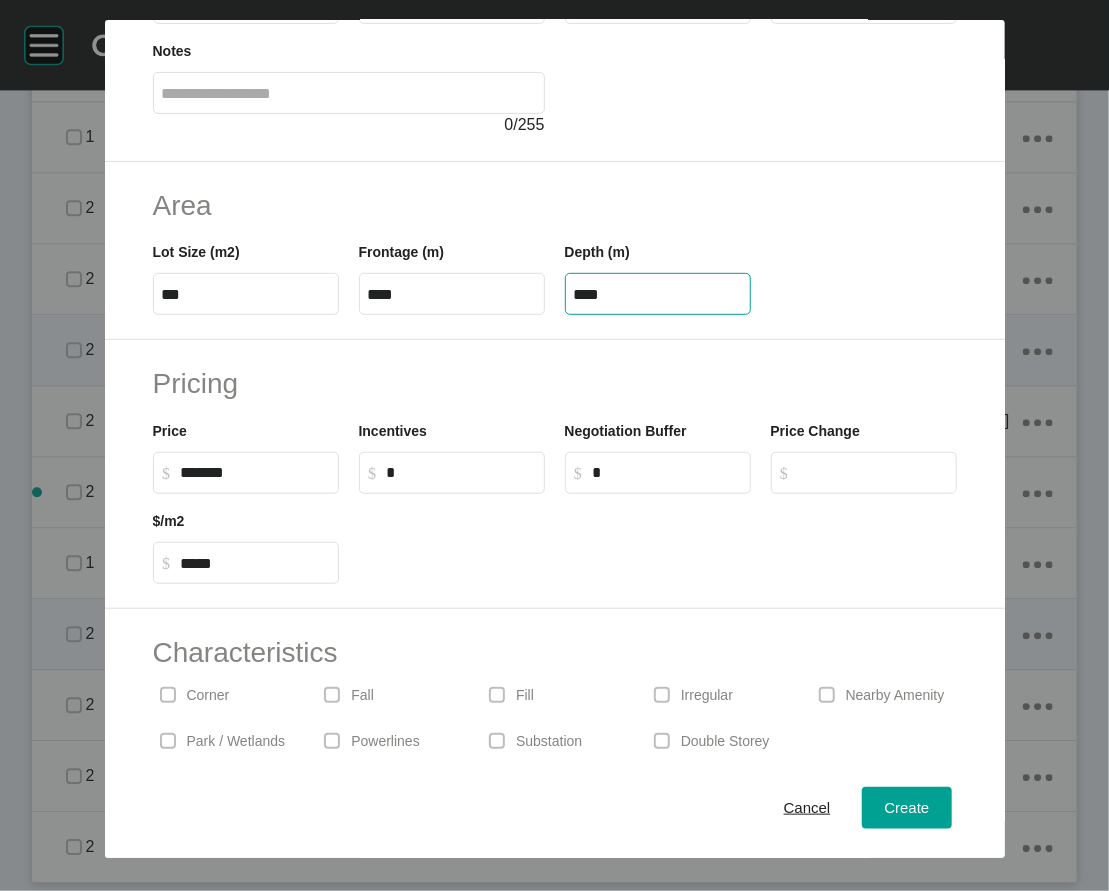 scroll, scrollTop: 260, scrollLeft: 0, axis: vertical 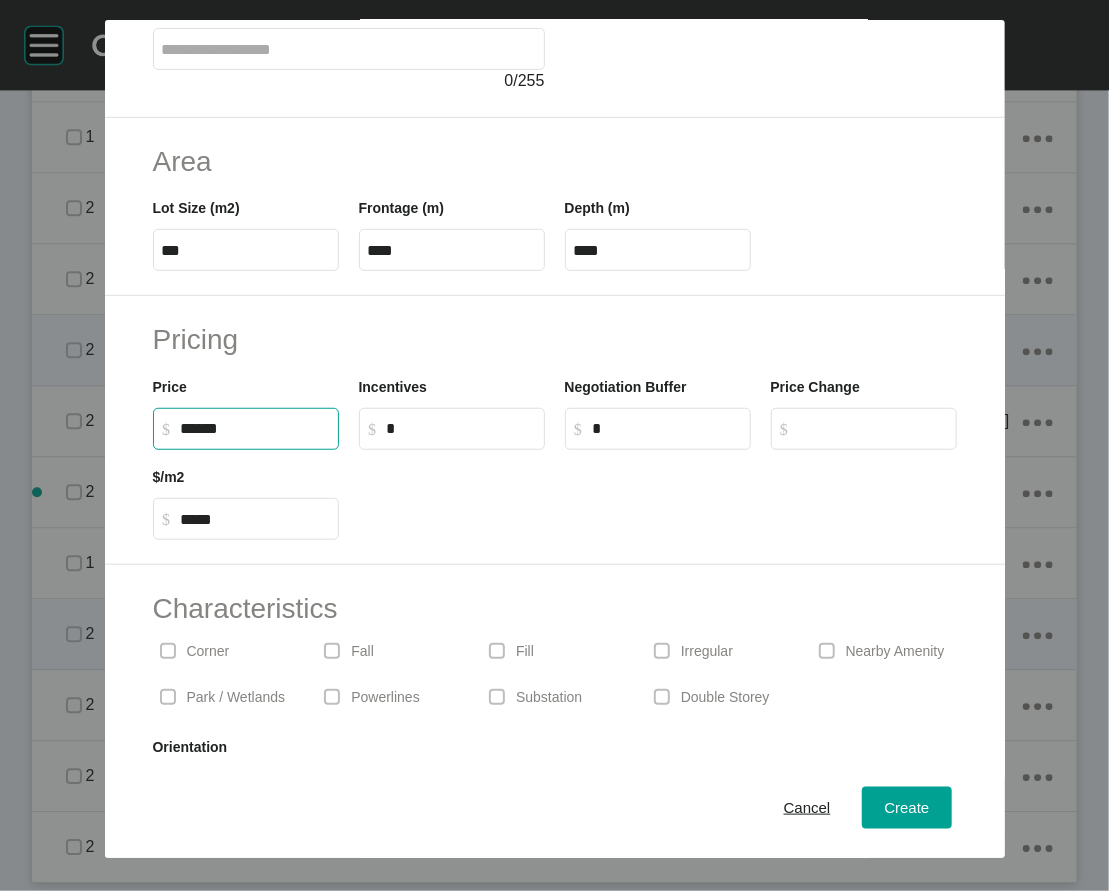 drag, startPoint x: 103, startPoint y: 589, endPoint x: 156, endPoint y: 549, distance: 66.4003 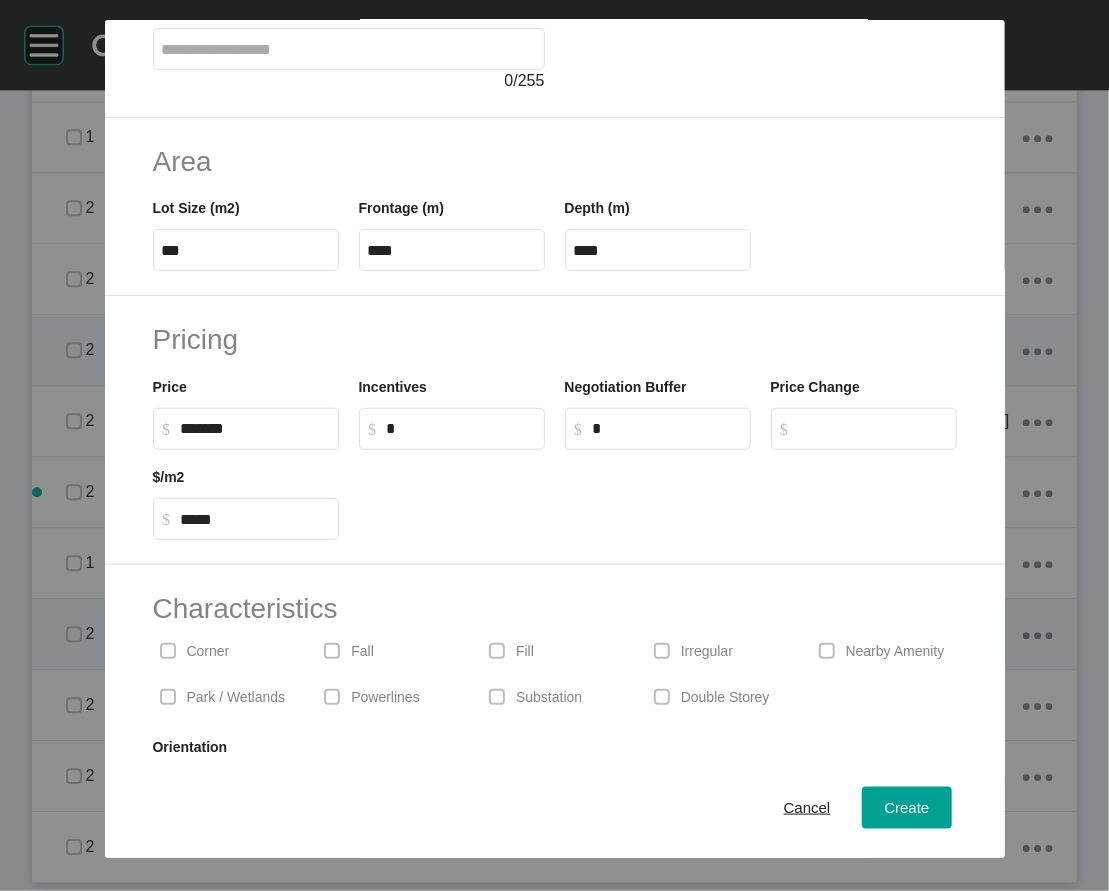 drag, startPoint x: 573, startPoint y: 589, endPoint x: 708, endPoint y: 691, distance: 169.20107 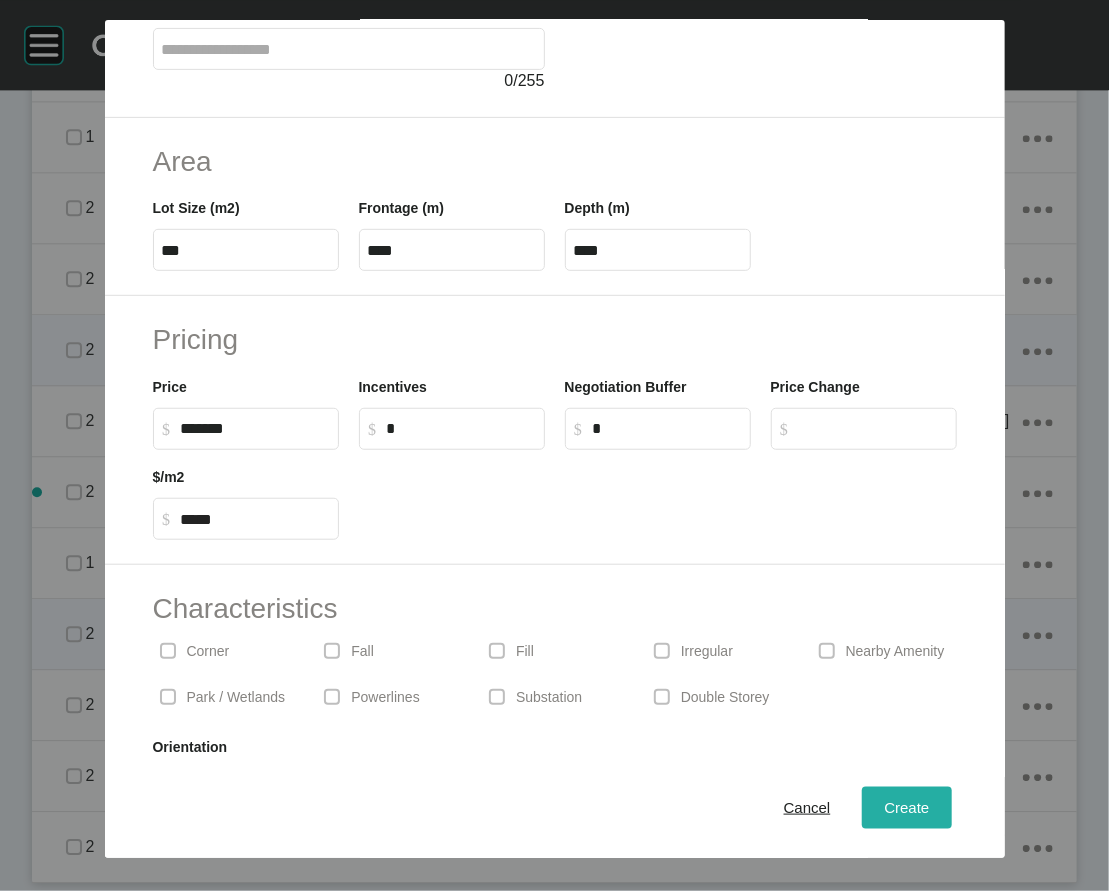 click on "Create" at bounding box center [906, 807] 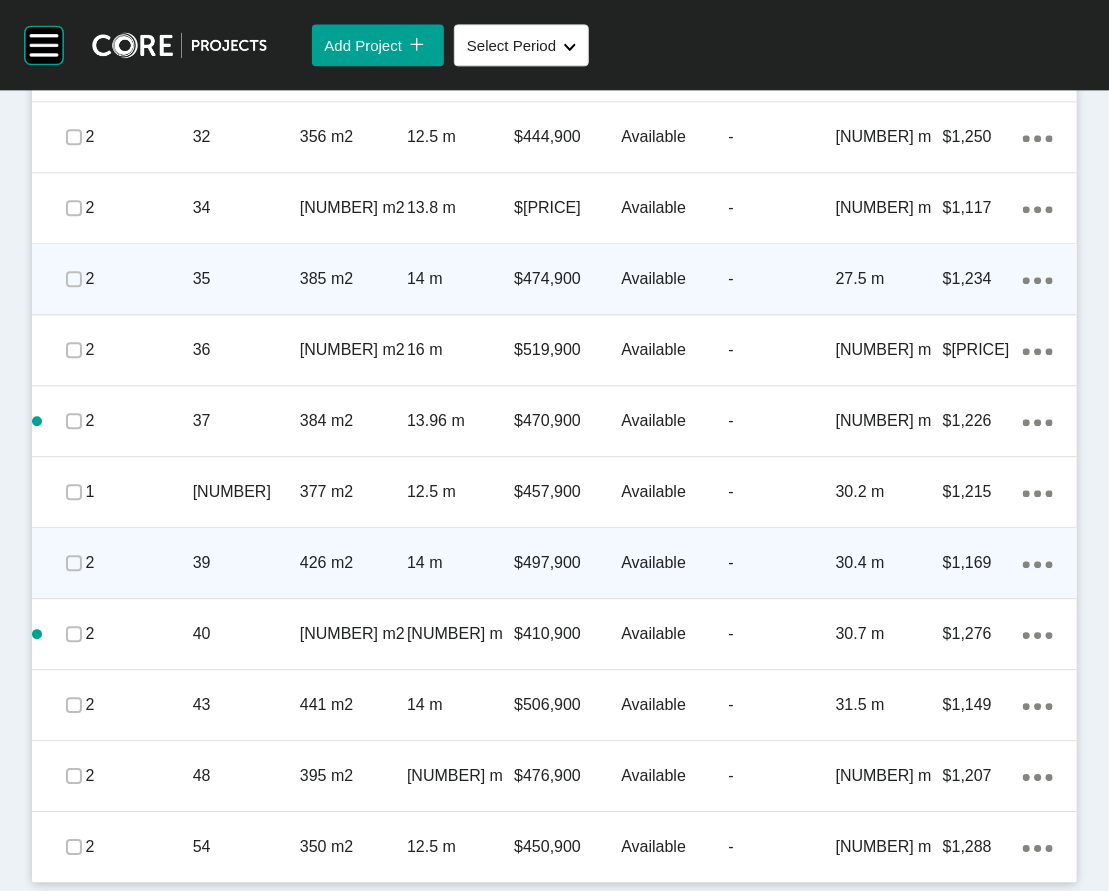 scroll, scrollTop: 2013, scrollLeft: 0, axis: vertical 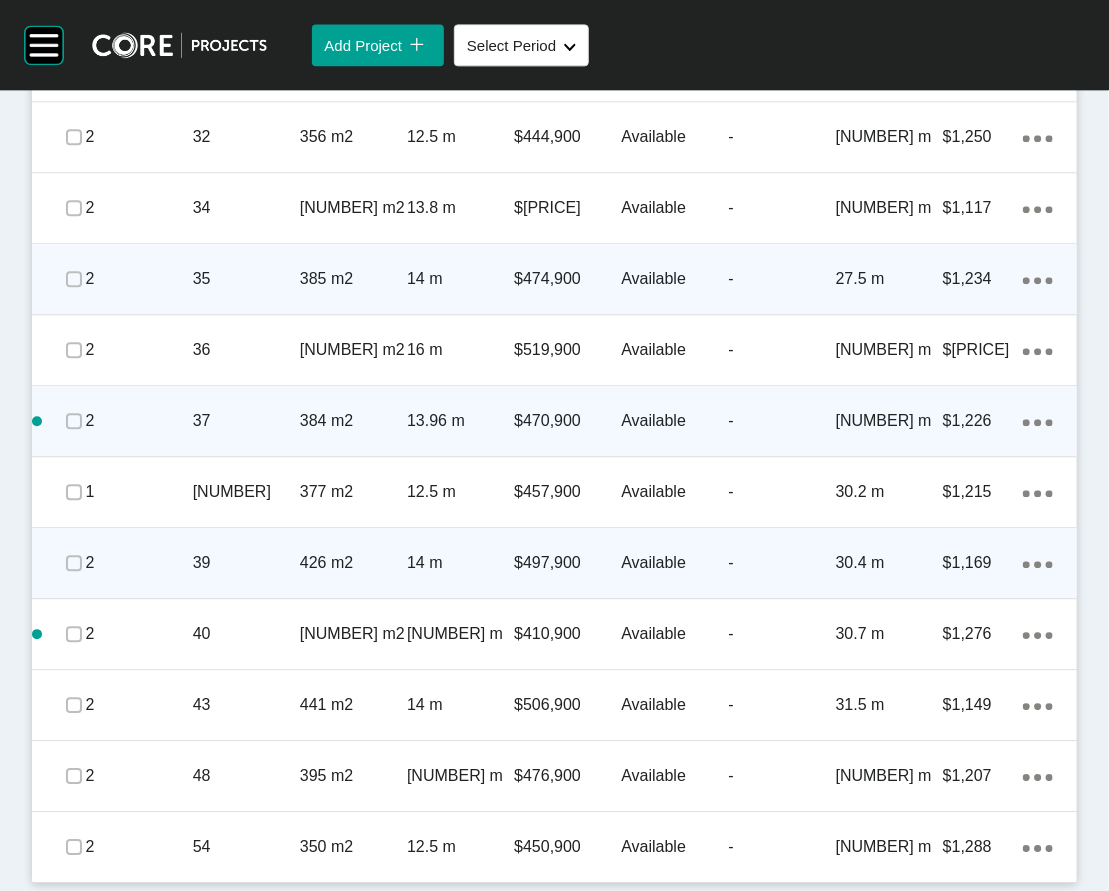 click on "Action Menu Dots Copy 6 Created with Sketch." 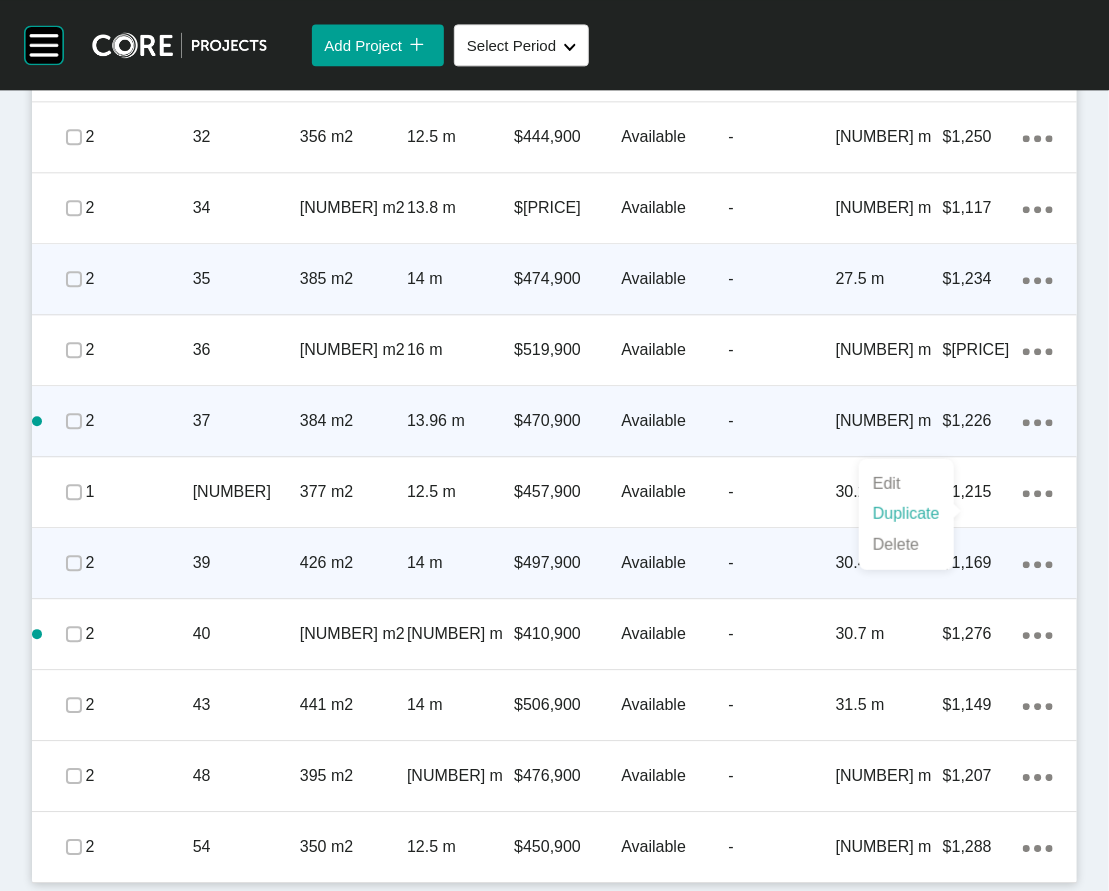 click on "Duplicate" at bounding box center [906, 514] 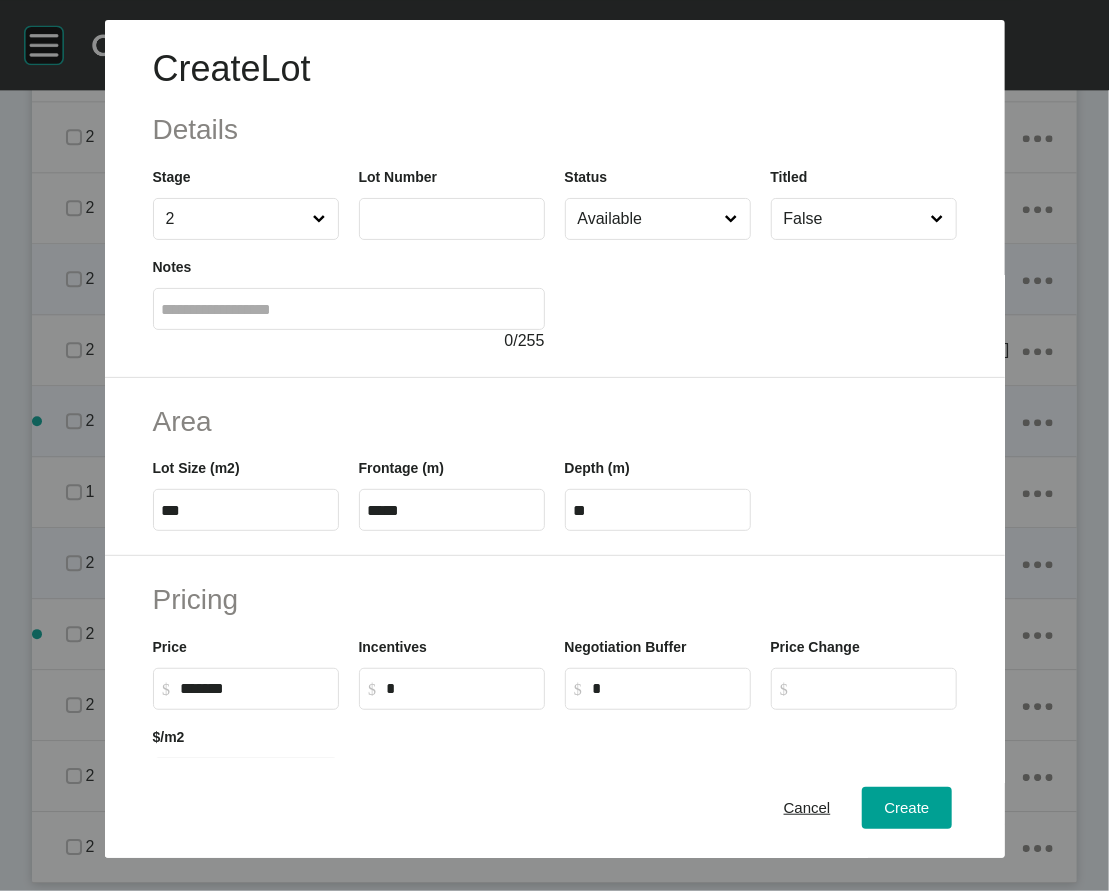 click at bounding box center [452, 218] 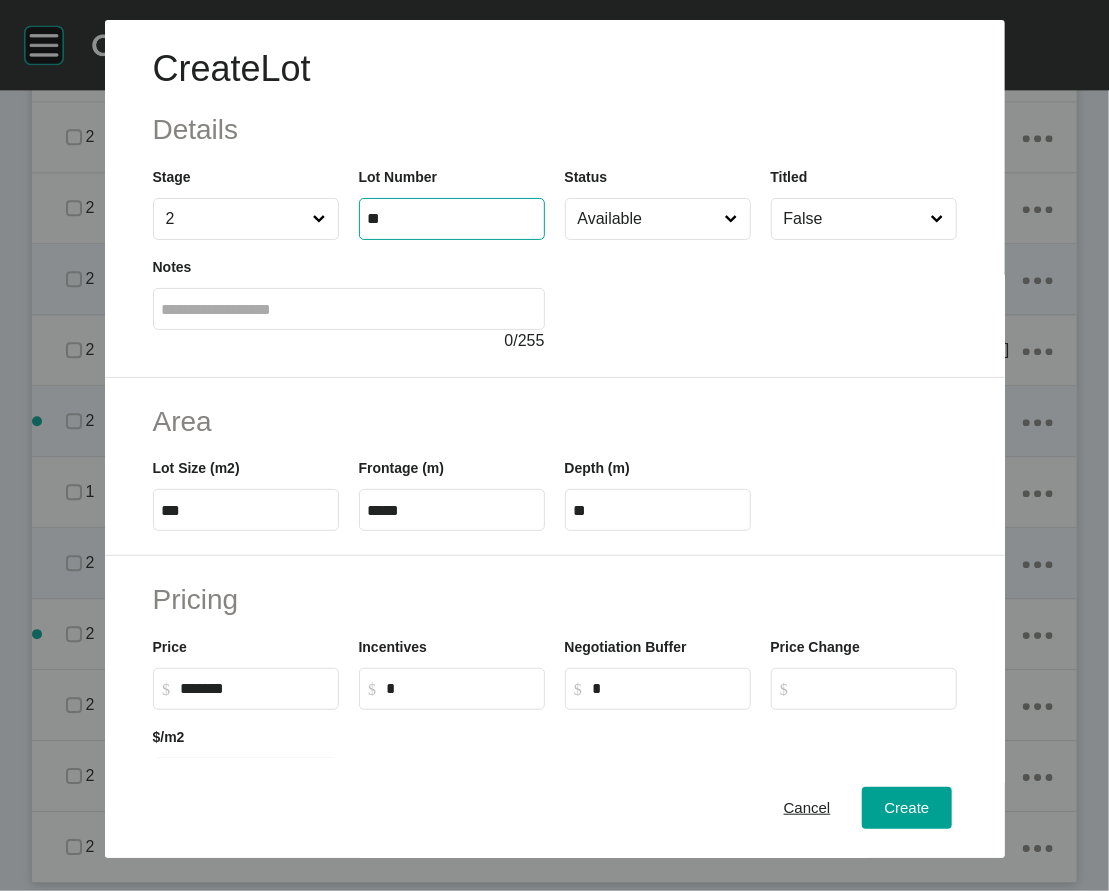 type on "**" 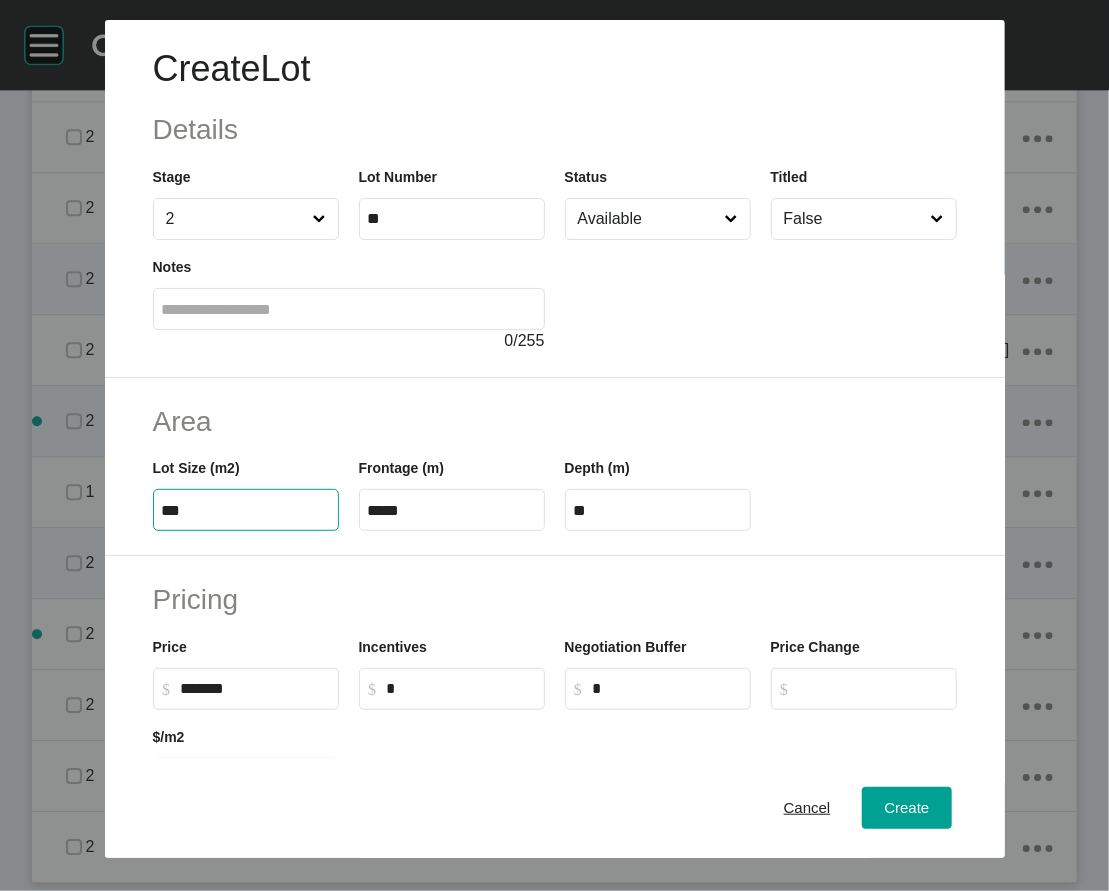 drag, startPoint x: 107, startPoint y: 626, endPoint x: 166, endPoint y: 625, distance: 59.008472 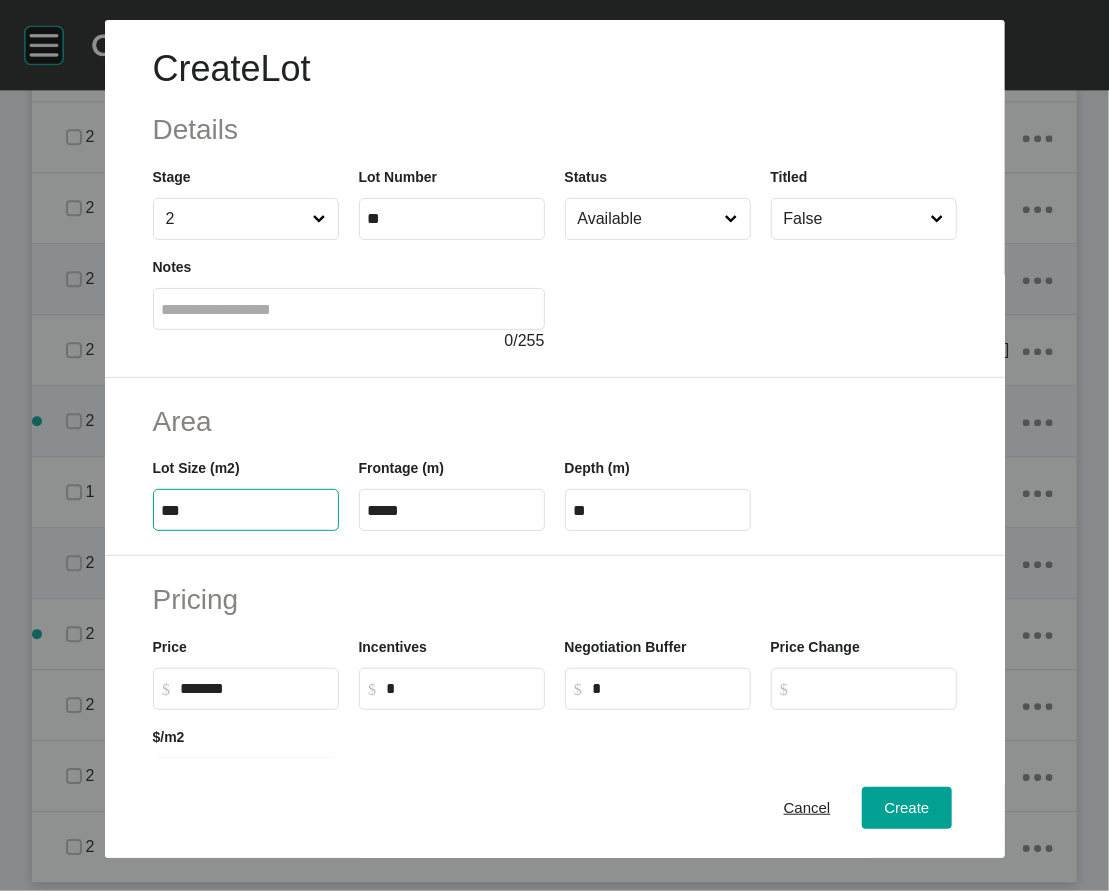 click on "***" at bounding box center (246, 510) 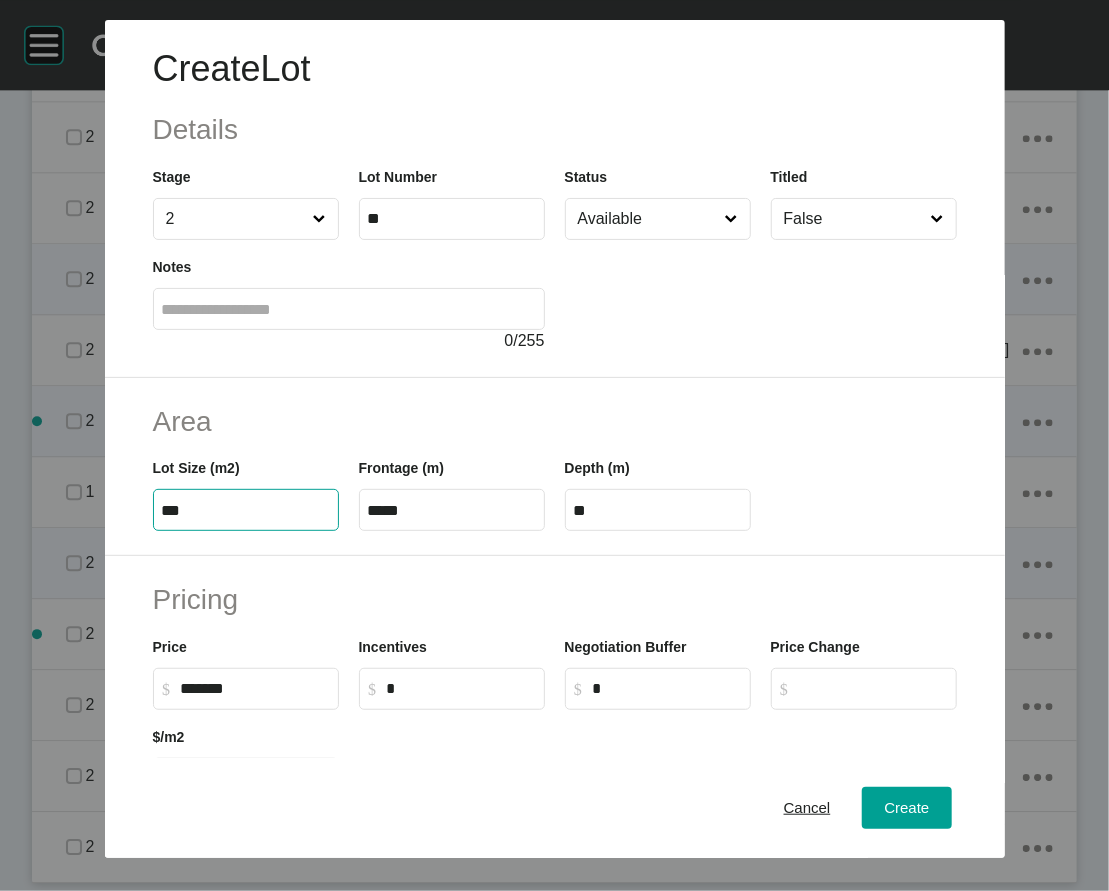 type on "***" 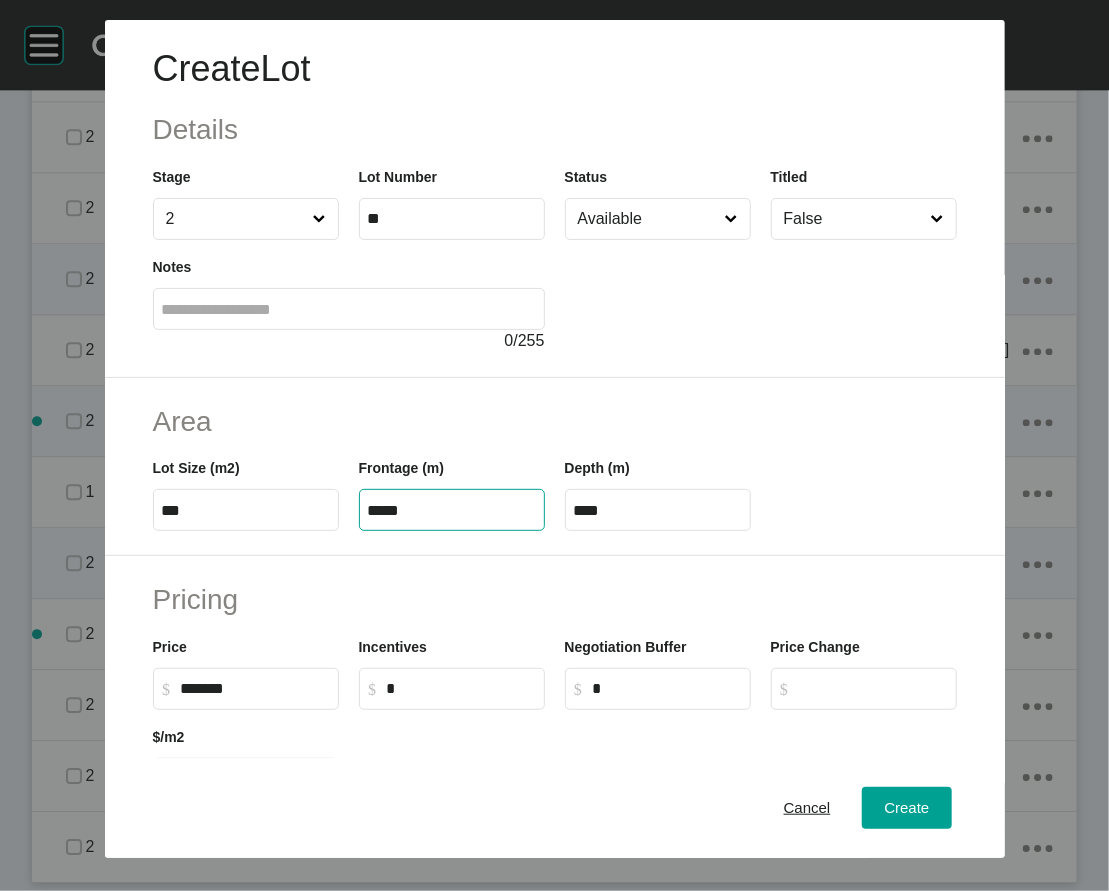drag, startPoint x: 384, startPoint y: 634, endPoint x: 297, endPoint y: 642, distance: 87.36704 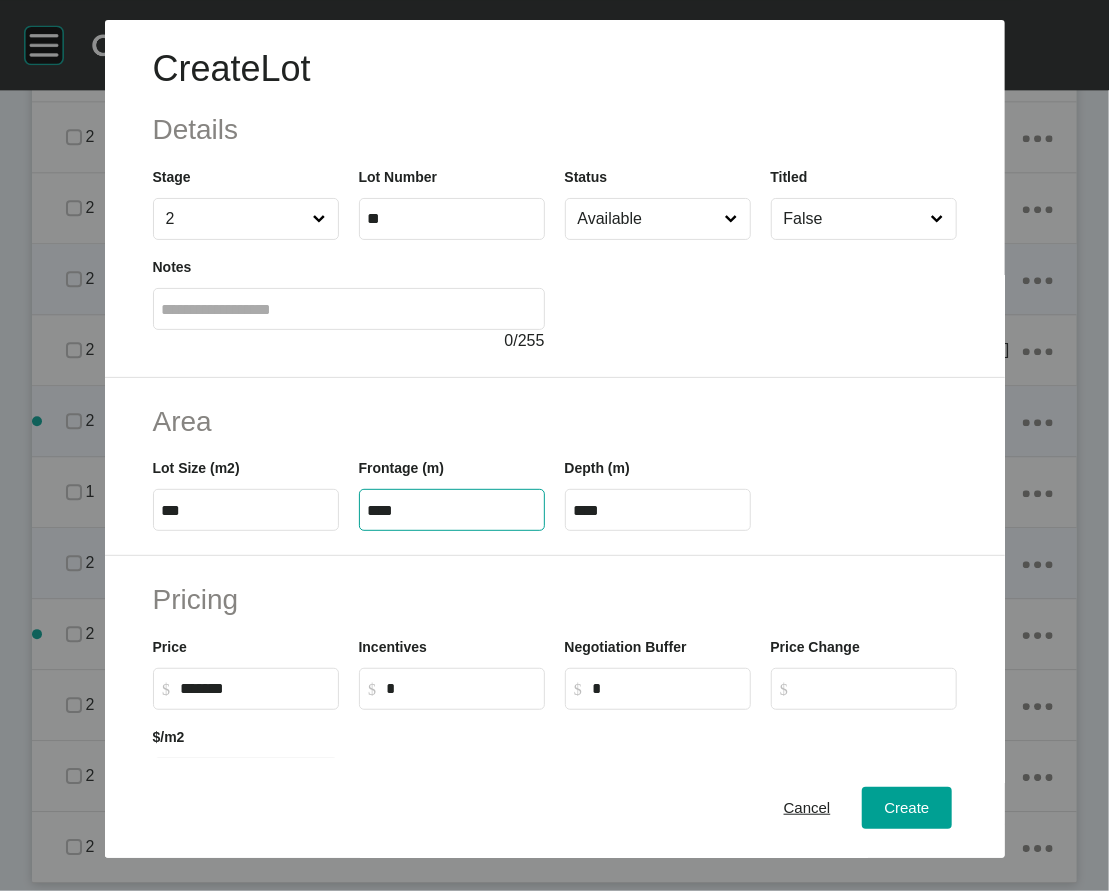 type on "****" 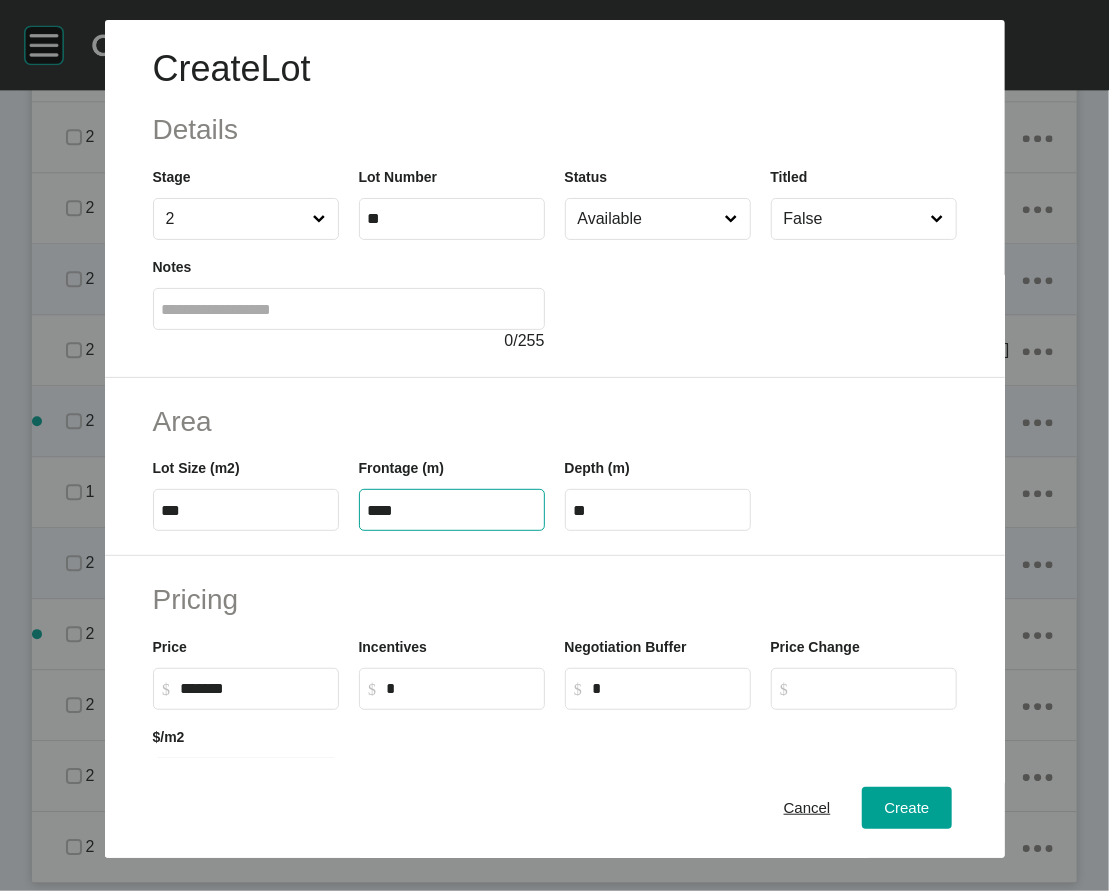 click on "**" at bounding box center (658, 510) 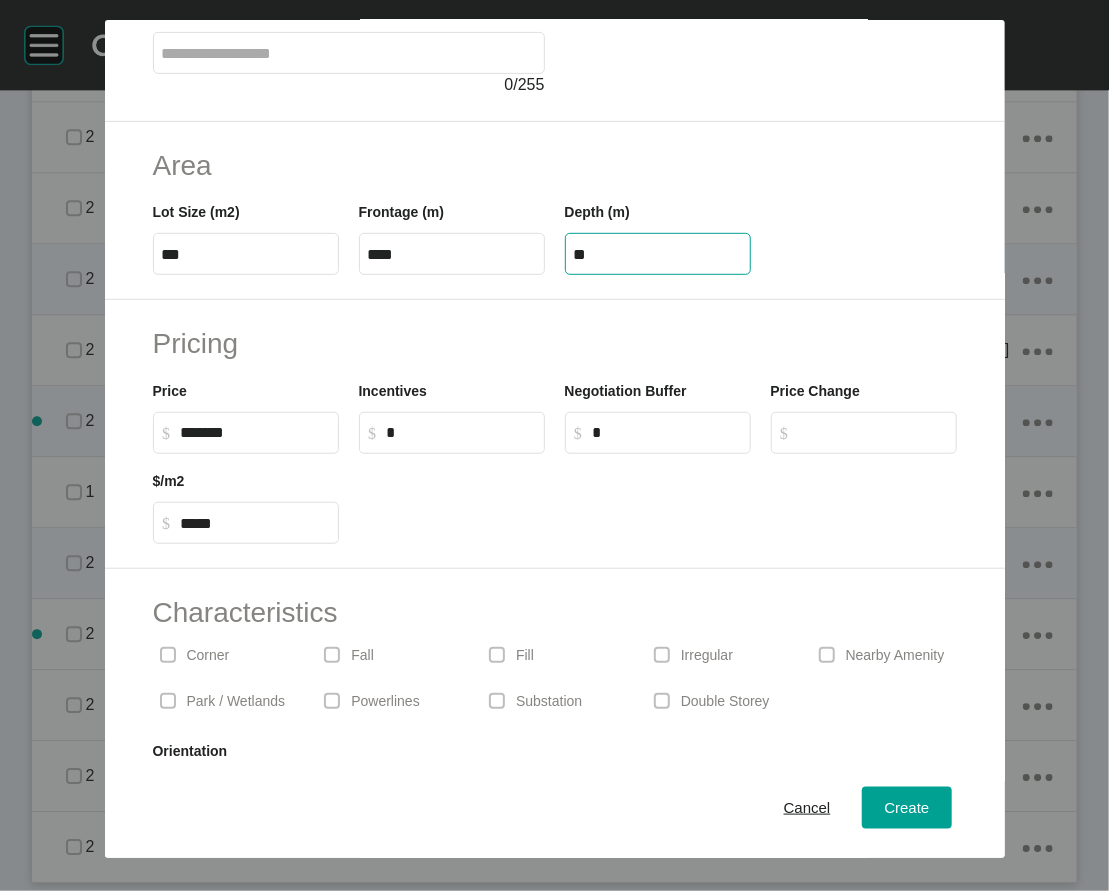 scroll, scrollTop: 260, scrollLeft: 0, axis: vertical 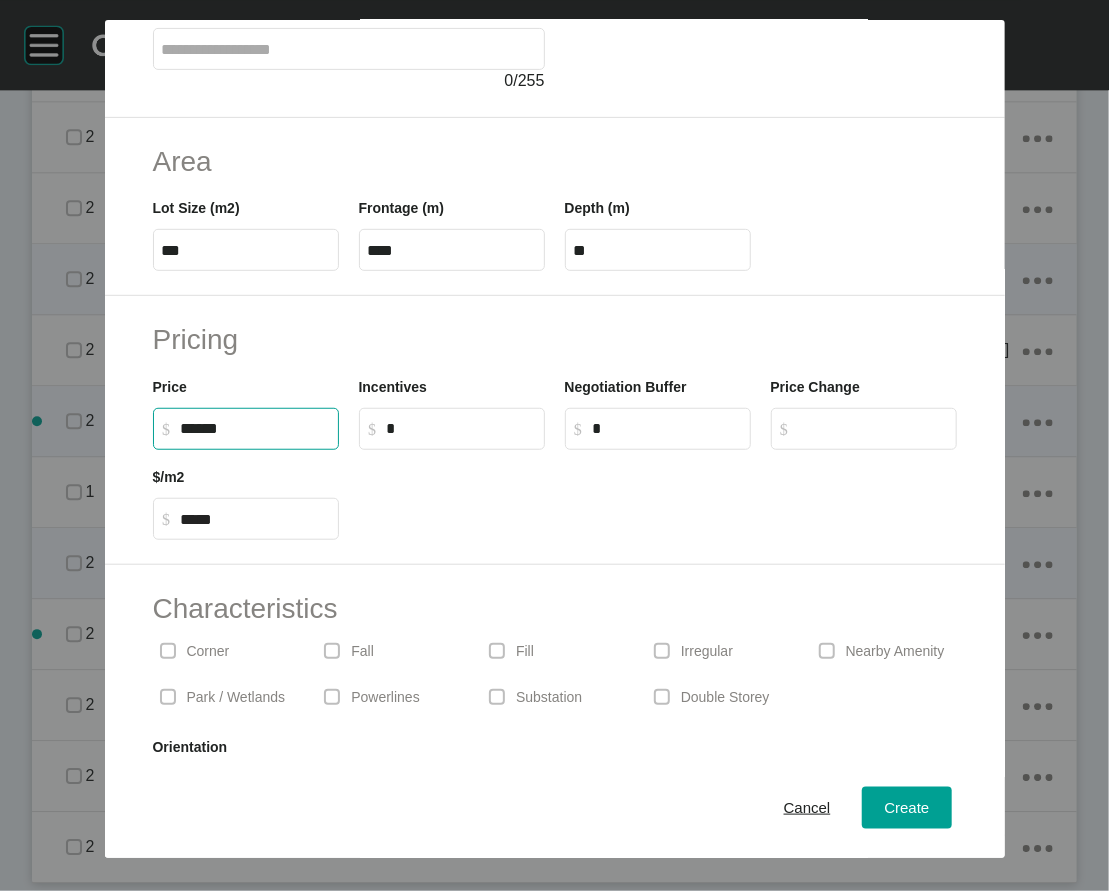 click on "******" at bounding box center [255, 428] 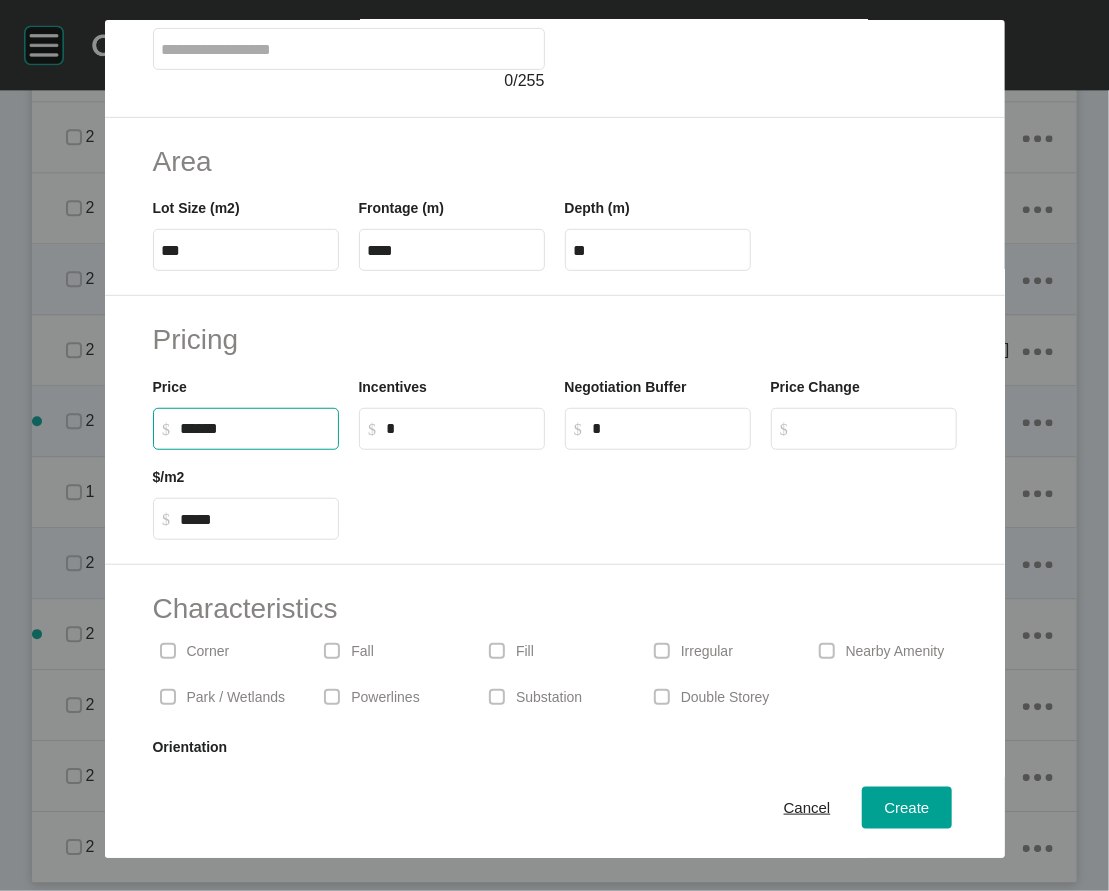 type on "*******" 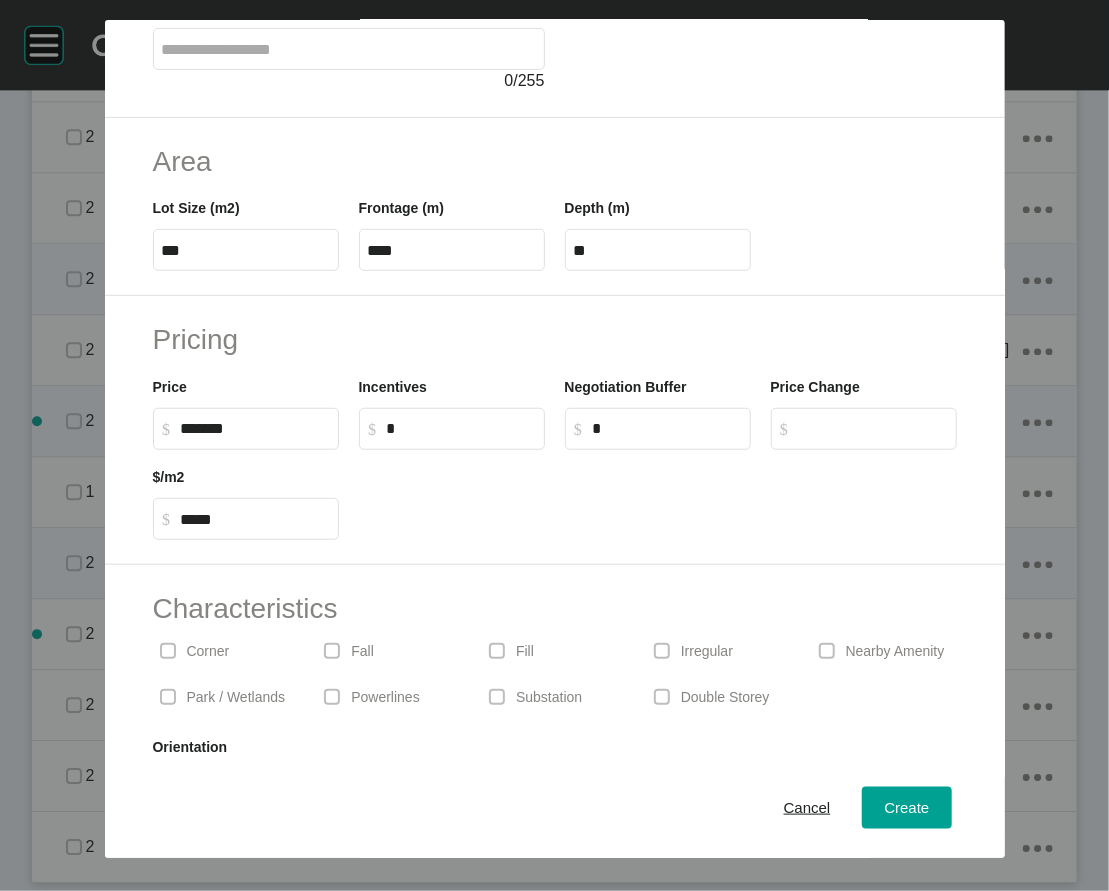 click on "$ Created with Sketch. $ *" at bounding box center (452, 429) 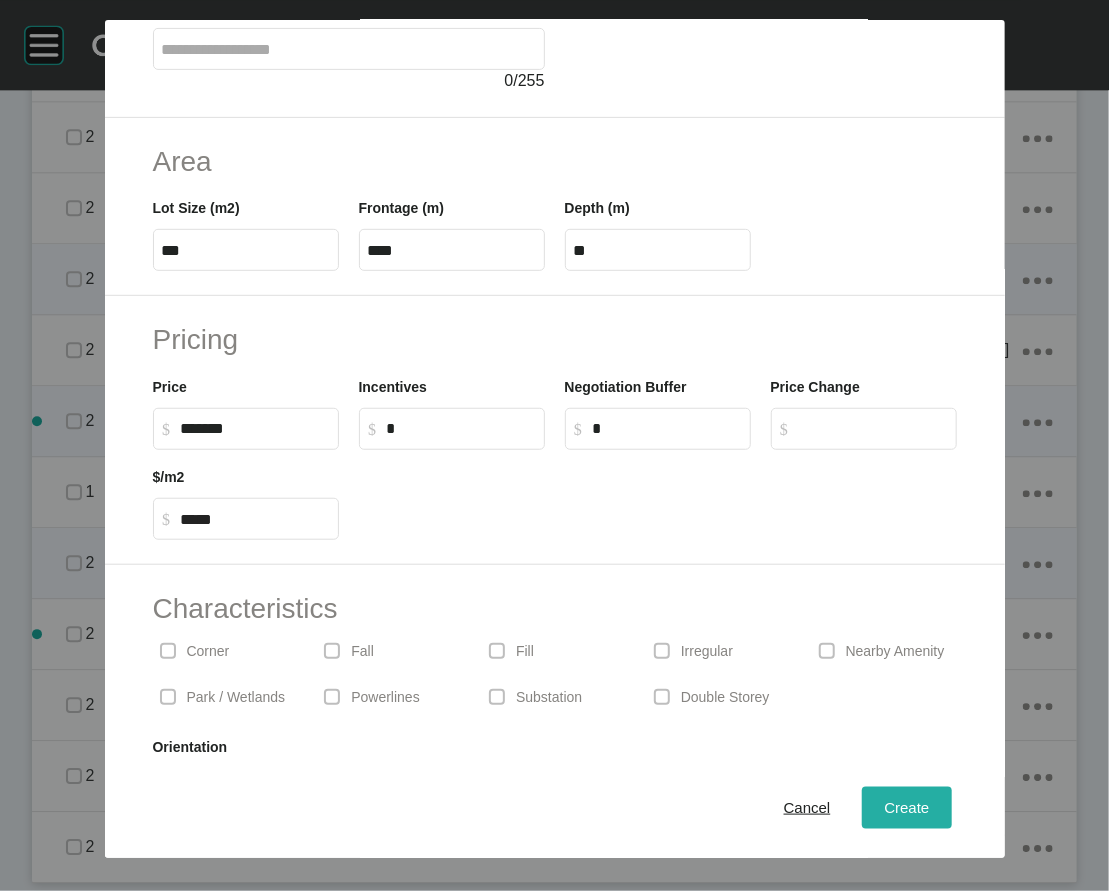 click on "Create" at bounding box center (906, 807) 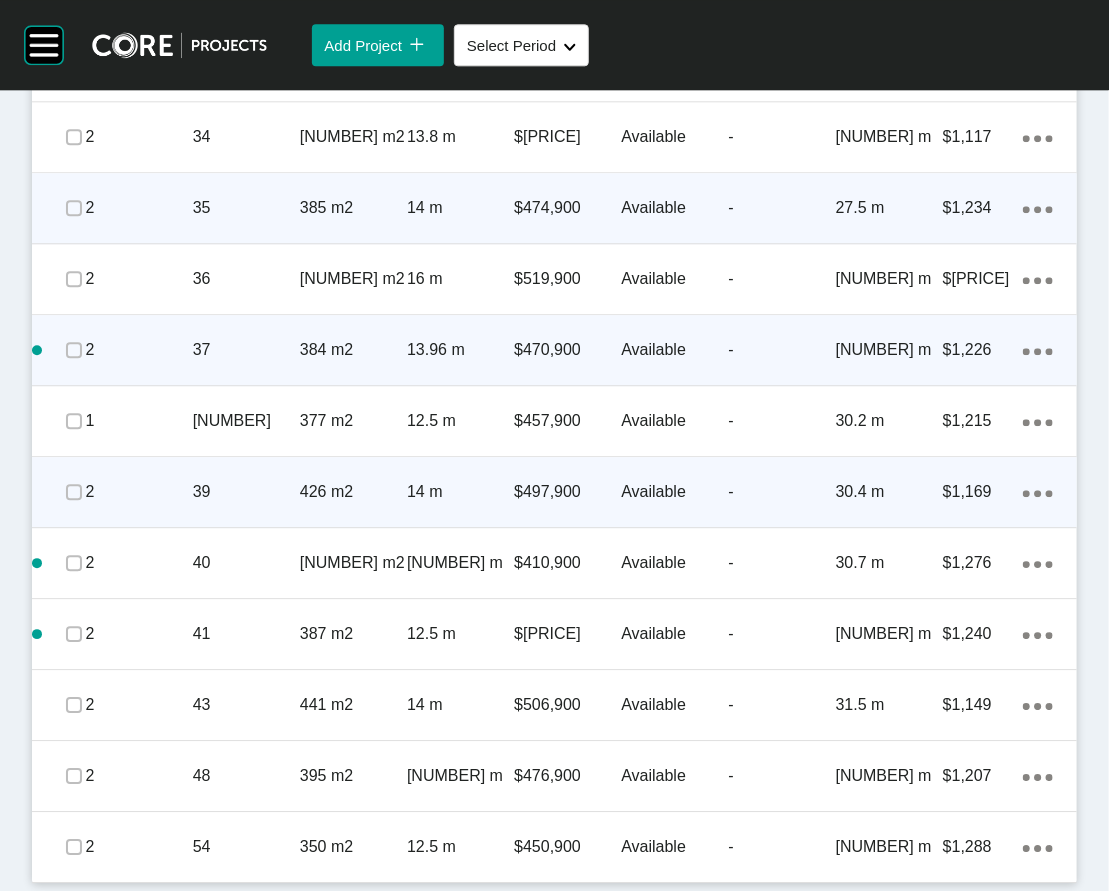 scroll, scrollTop: 2127, scrollLeft: 0, axis: vertical 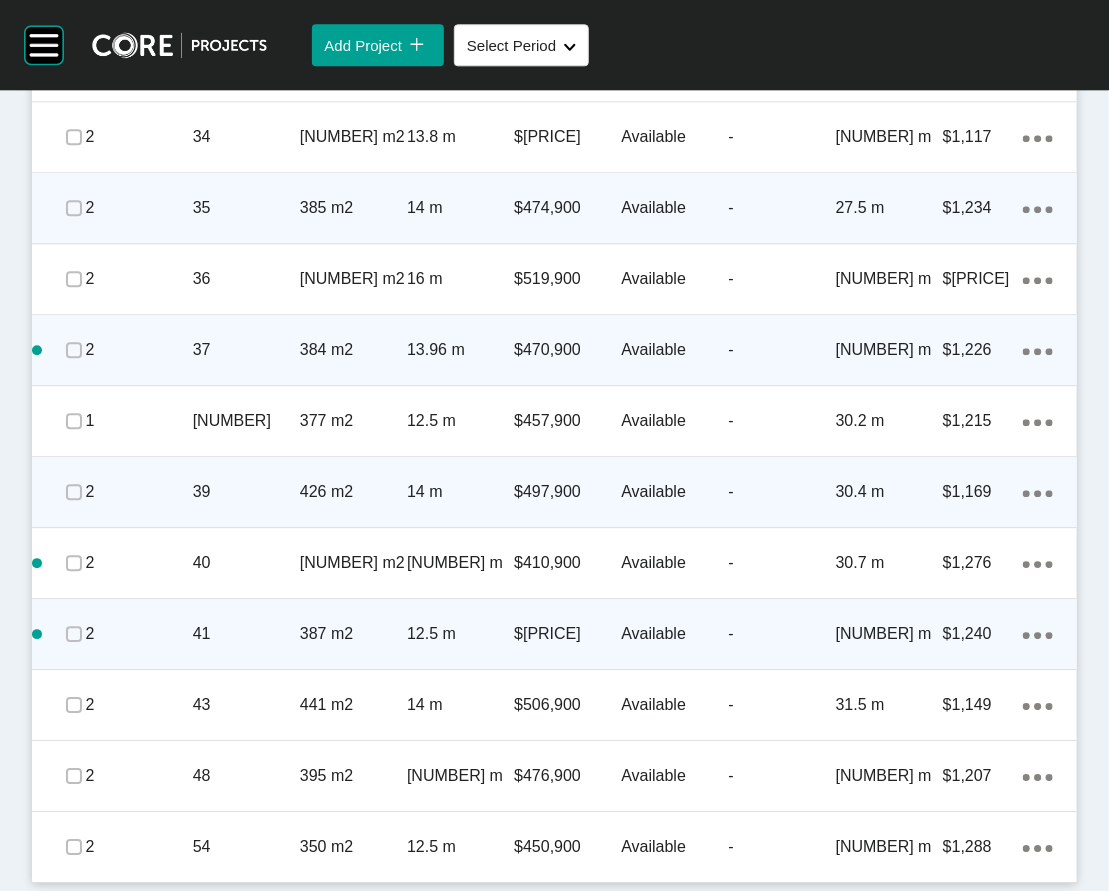 click on "Action Menu Dots Copy 6 Created with Sketch." at bounding box center (1038, 634) 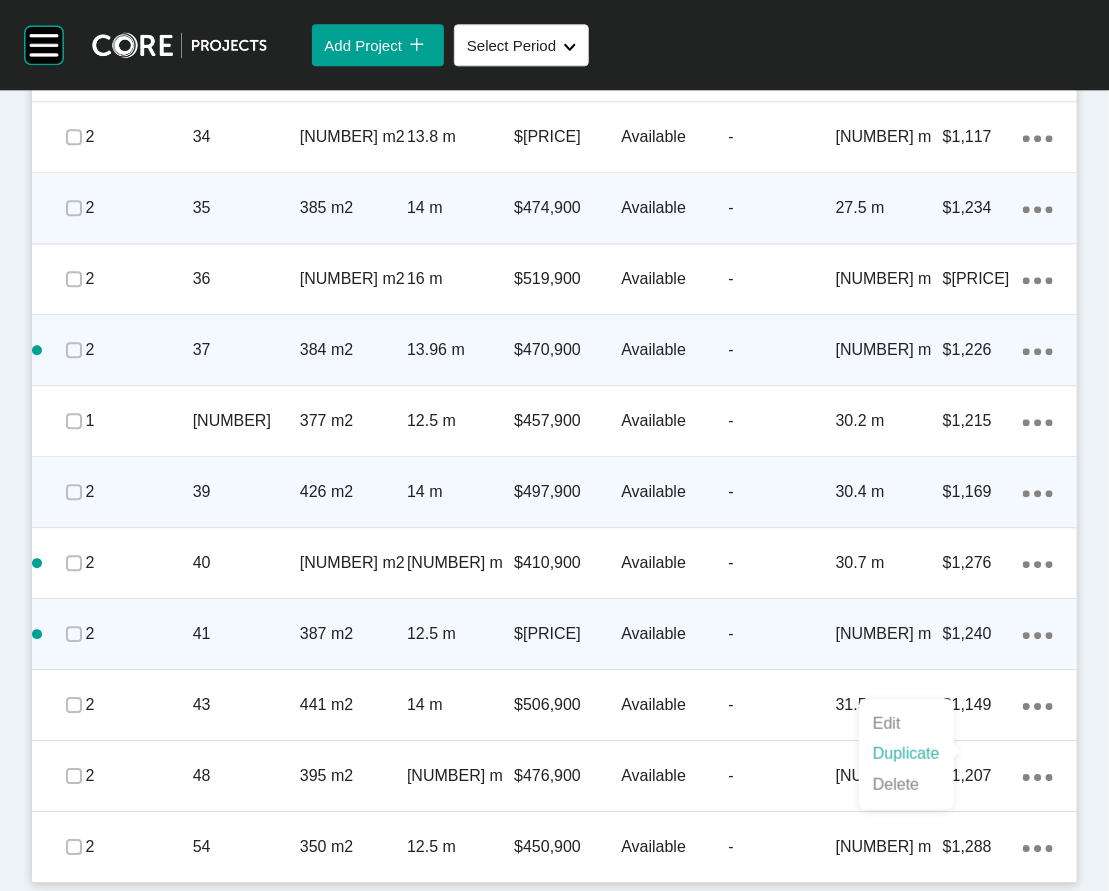 click on "Duplicate" at bounding box center [906, 754] 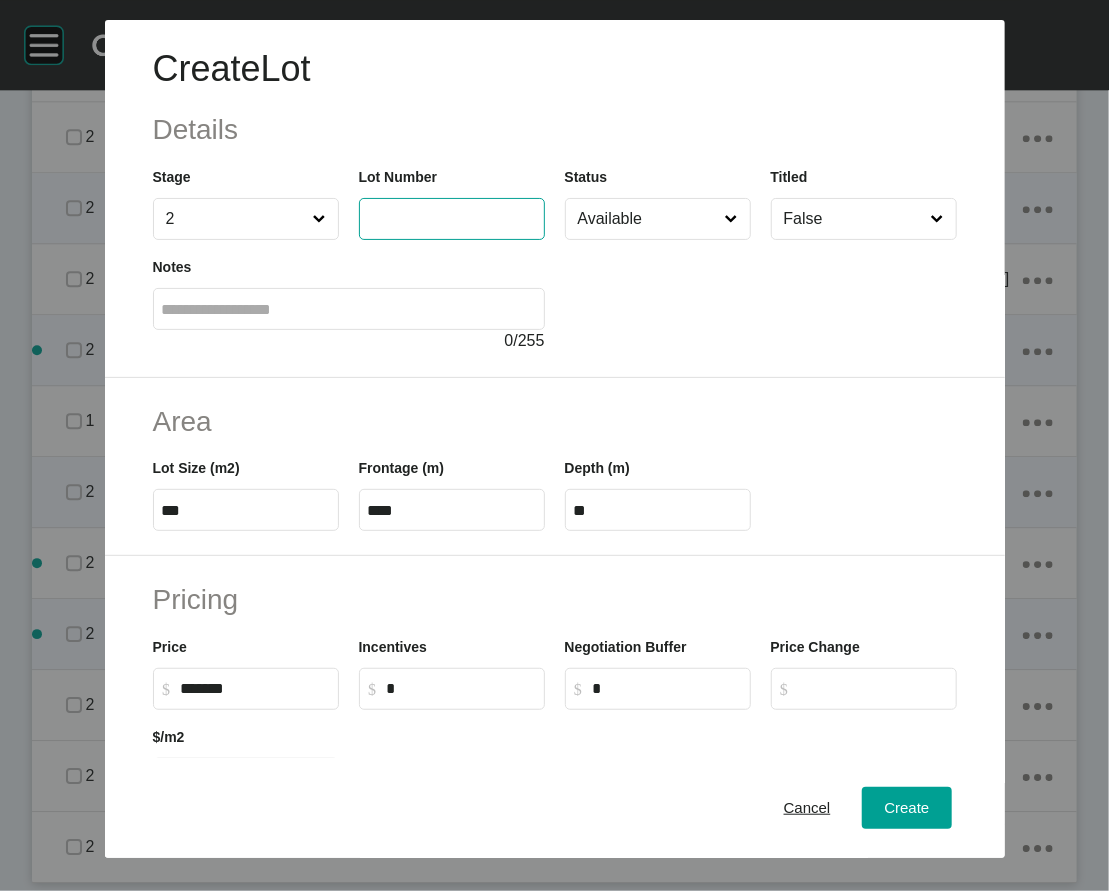 click at bounding box center (452, 218) 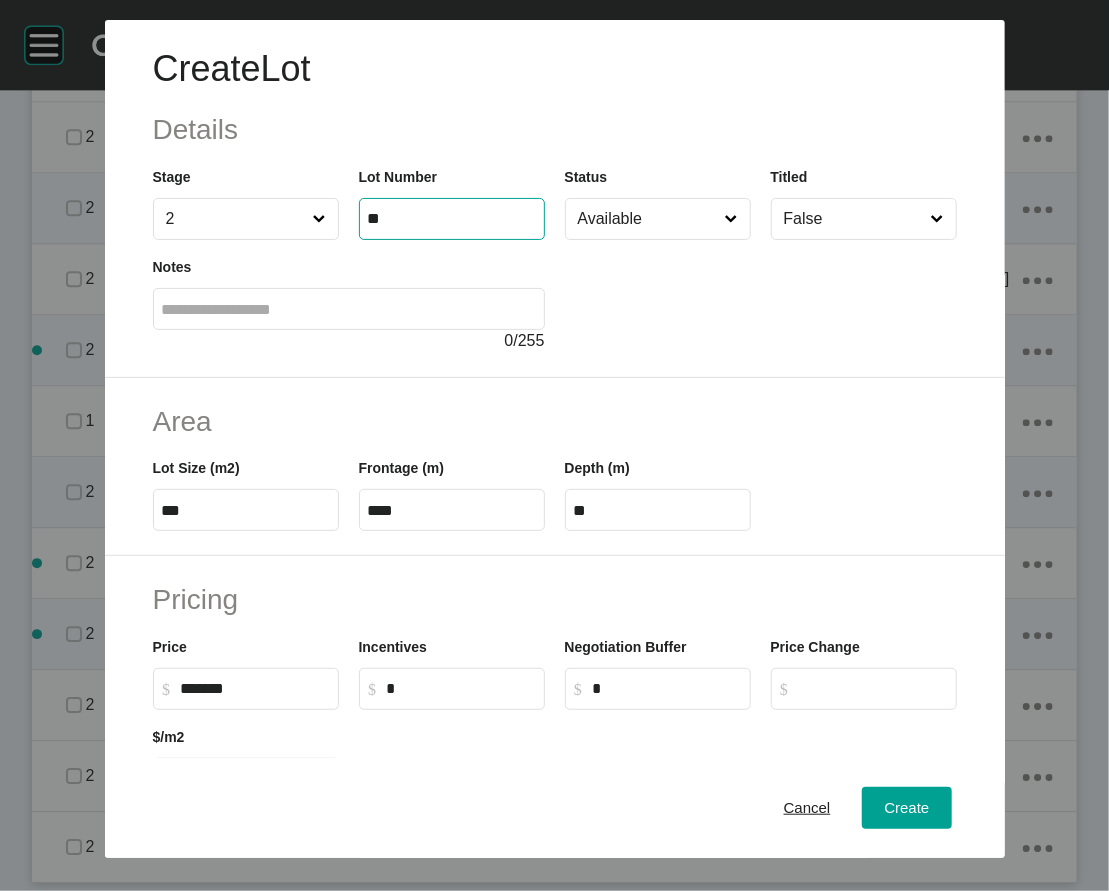 type on "**" 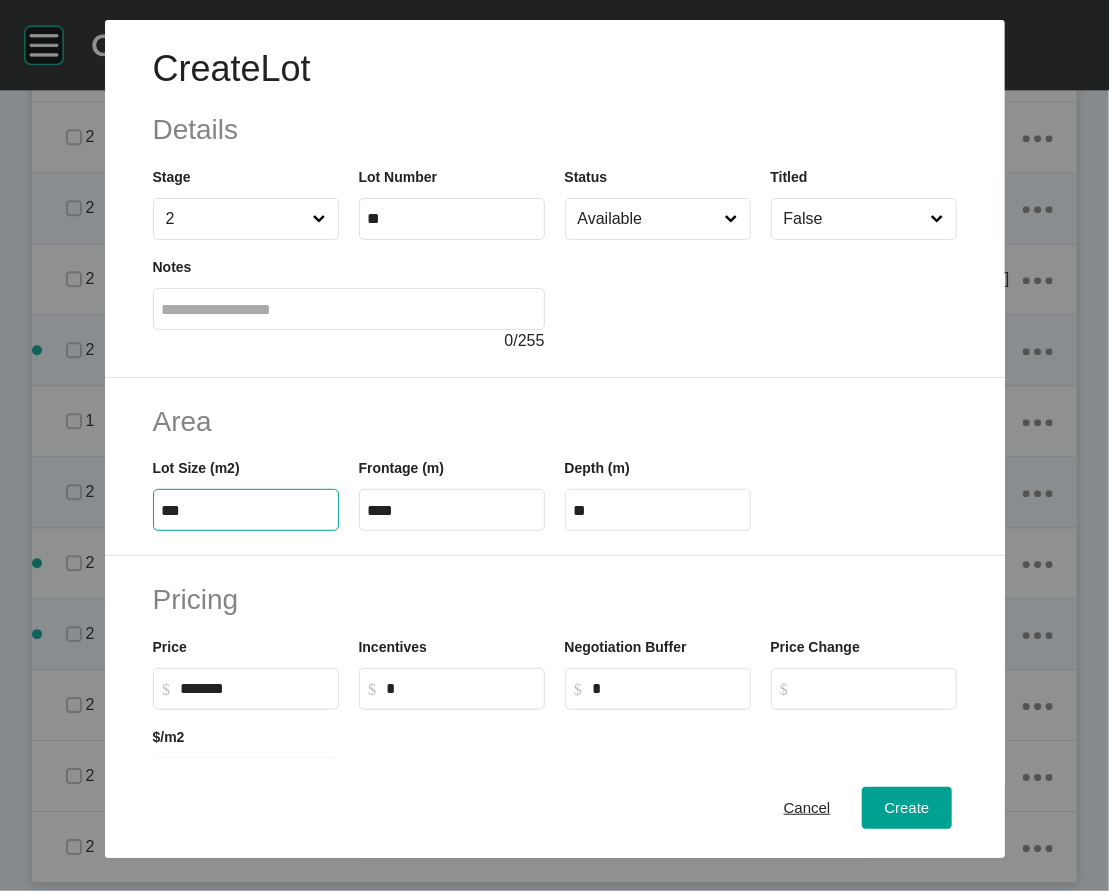 drag, startPoint x: 86, startPoint y: 634, endPoint x: 130, endPoint y: 627, distance: 44.553337 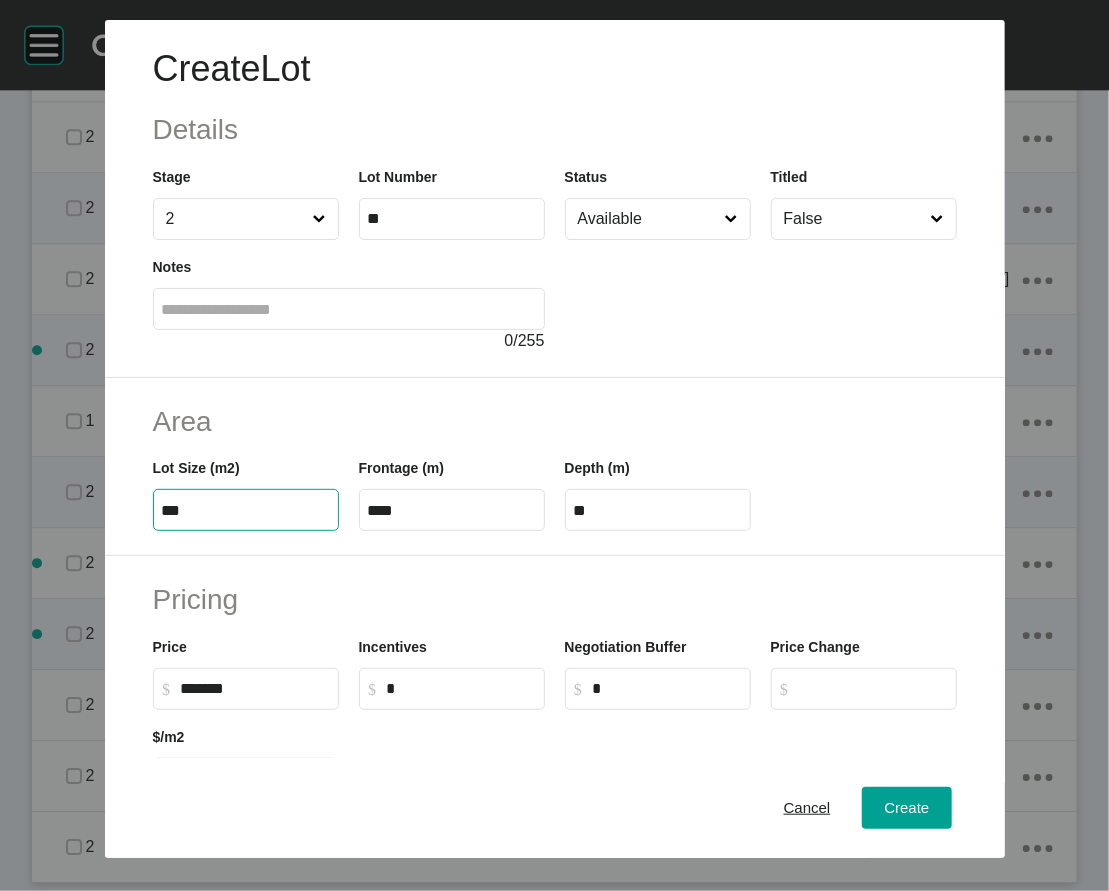 type on "***" 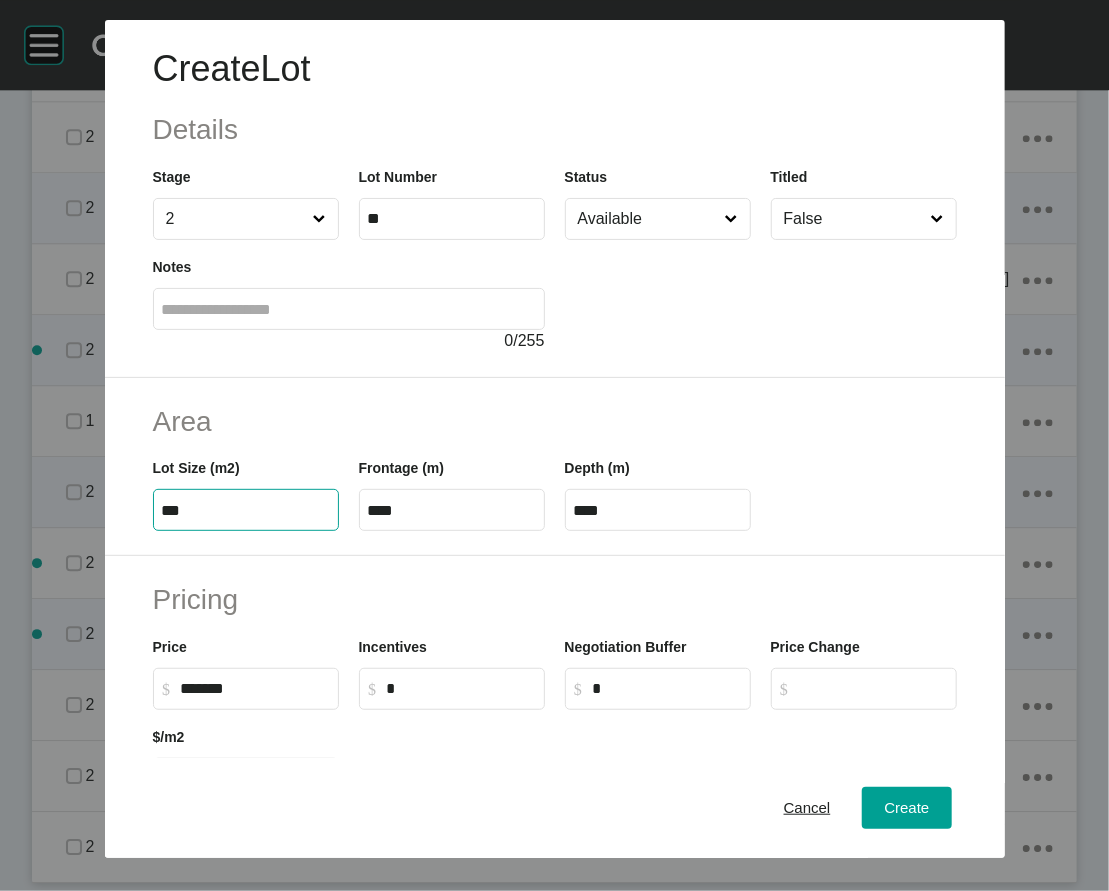 type on "*****" 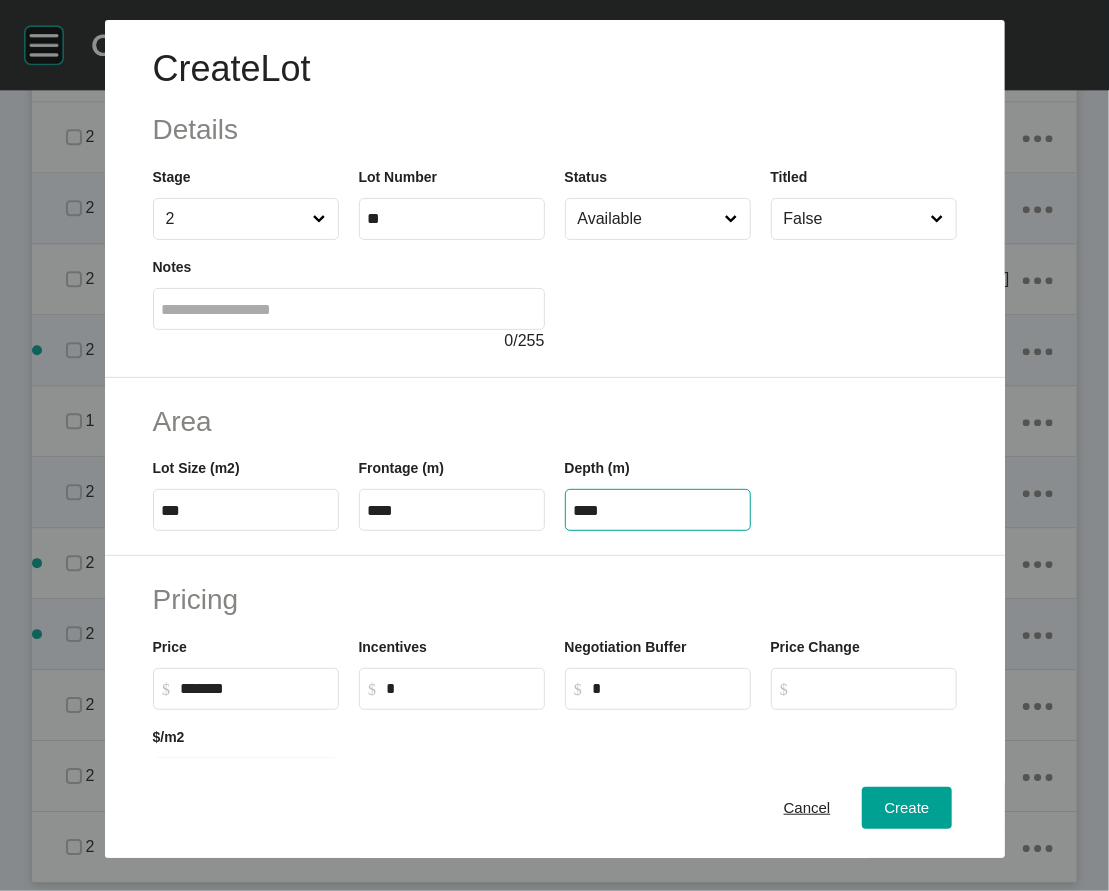 click on "****" at bounding box center [658, 510] 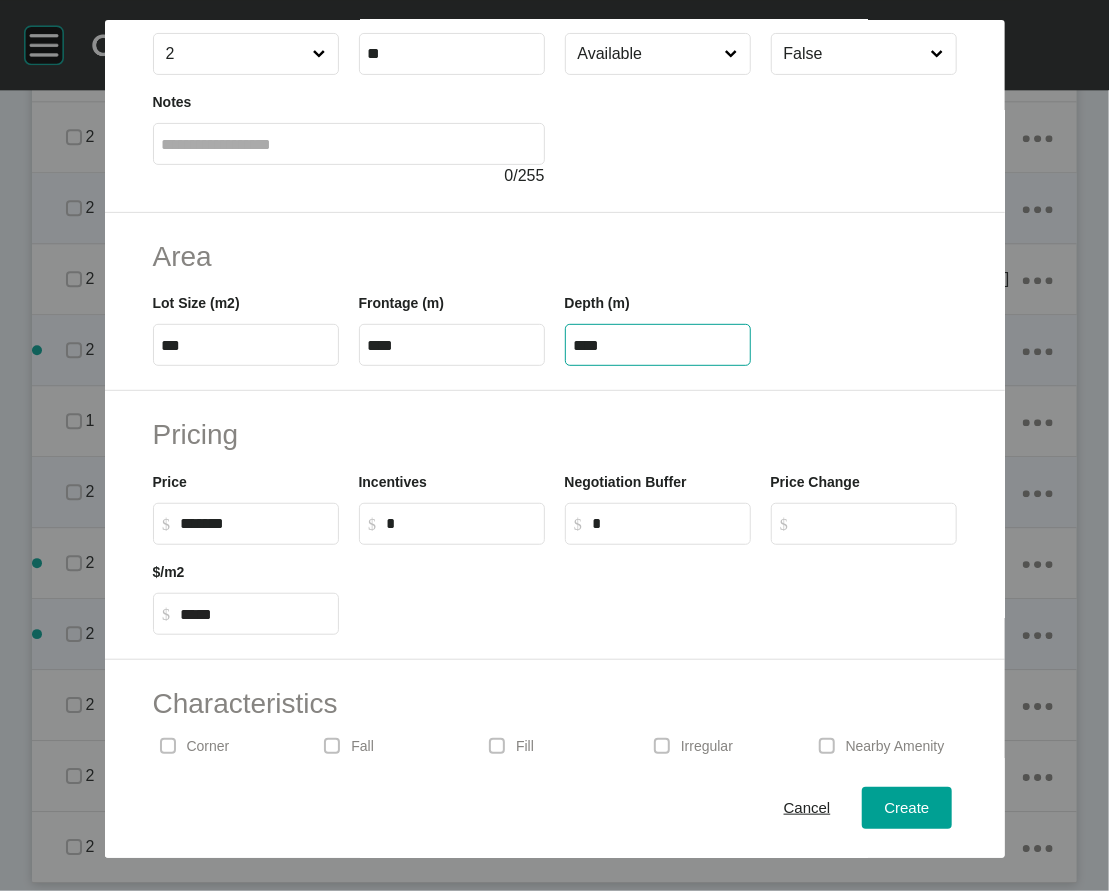 scroll, scrollTop: 169, scrollLeft: 0, axis: vertical 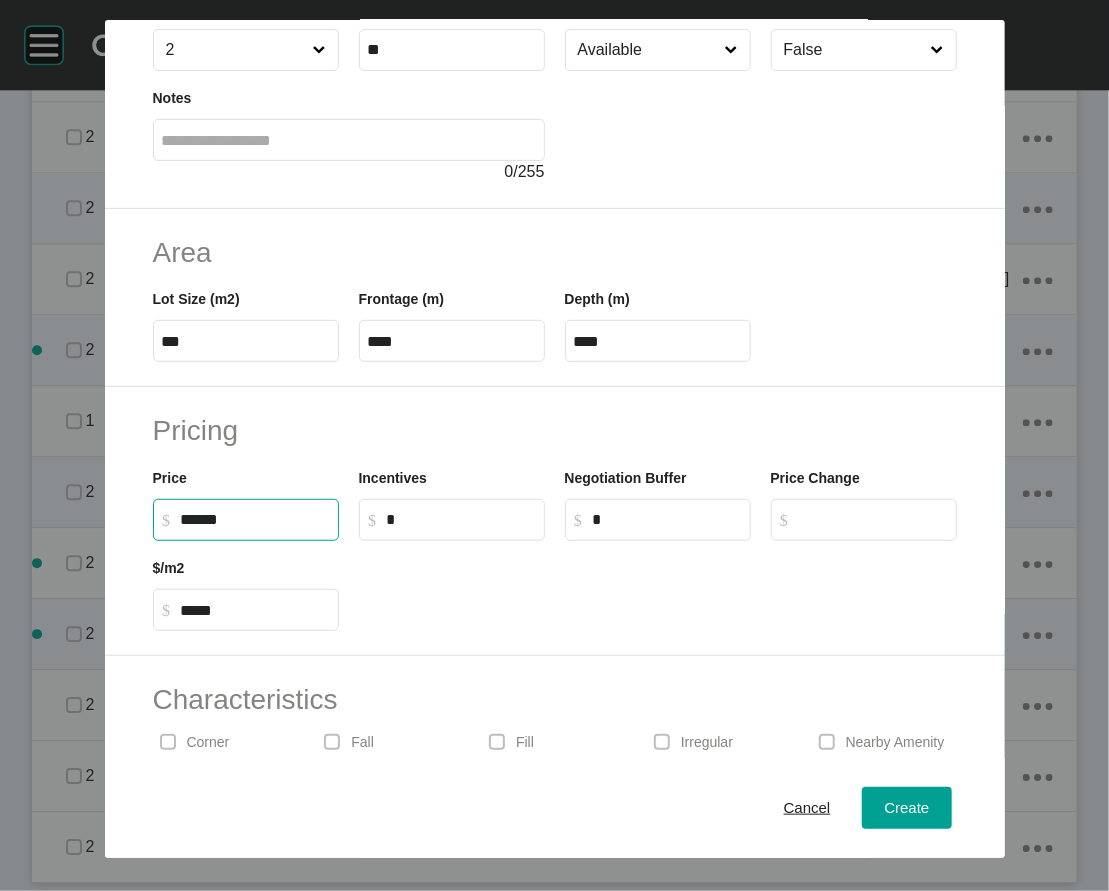 drag, startPoint x: 127, startPoint y: 681, endPoint x: 106, endPoint y: 683, distance: 21.095022 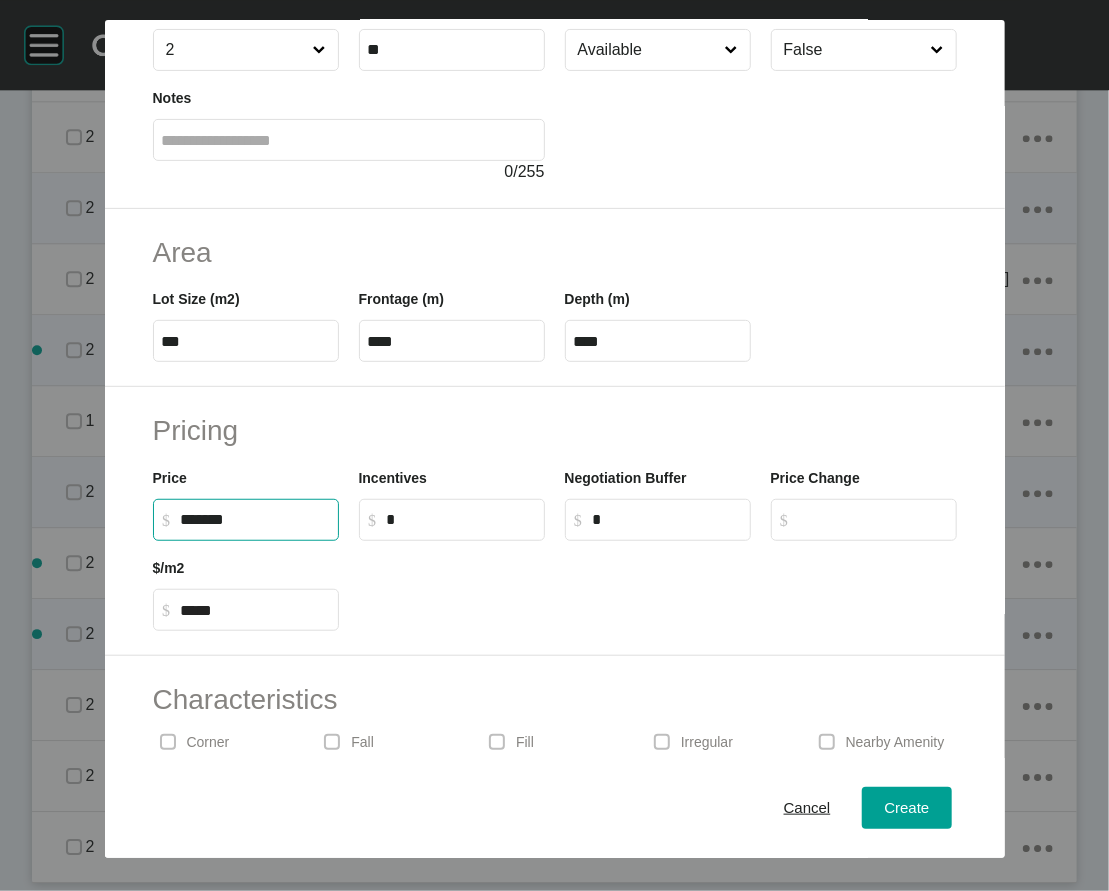 click on "$ Created with Sketch. $ *" at bounding box center [452, 520] 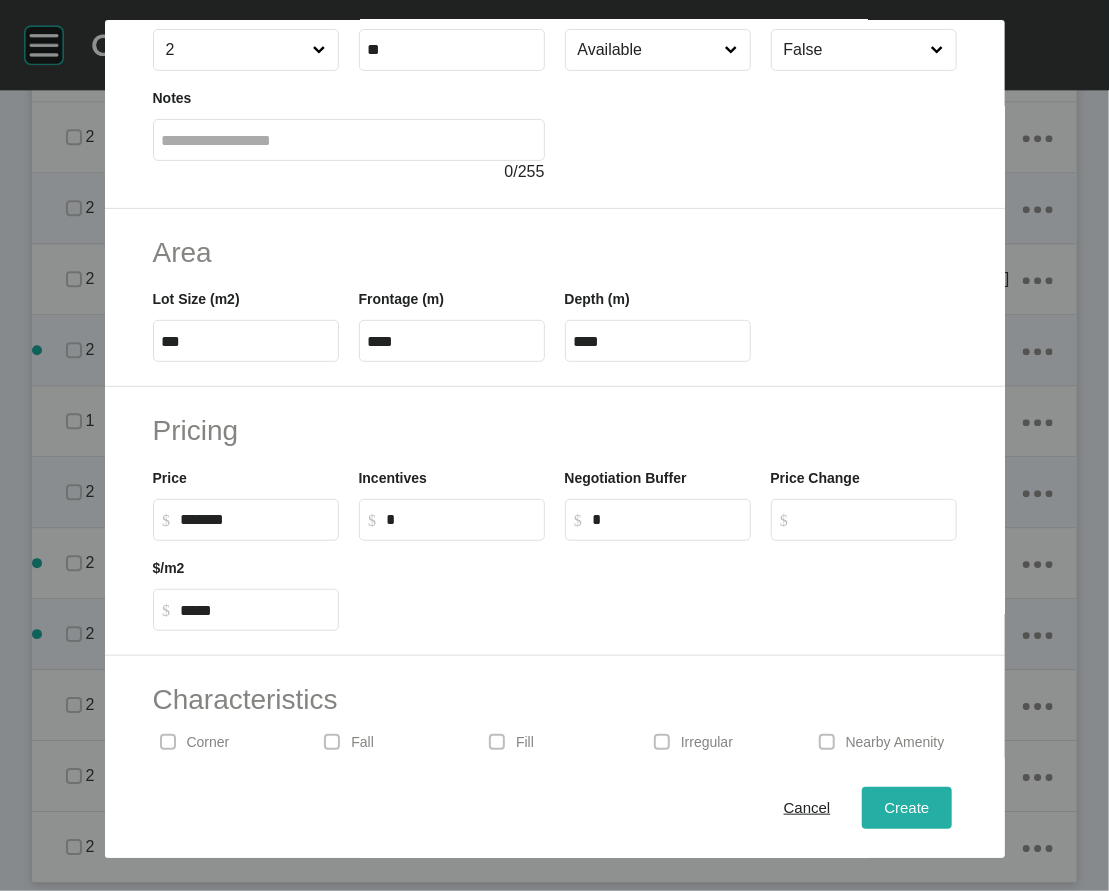 click on "Create" at bounding box center (906, 807) 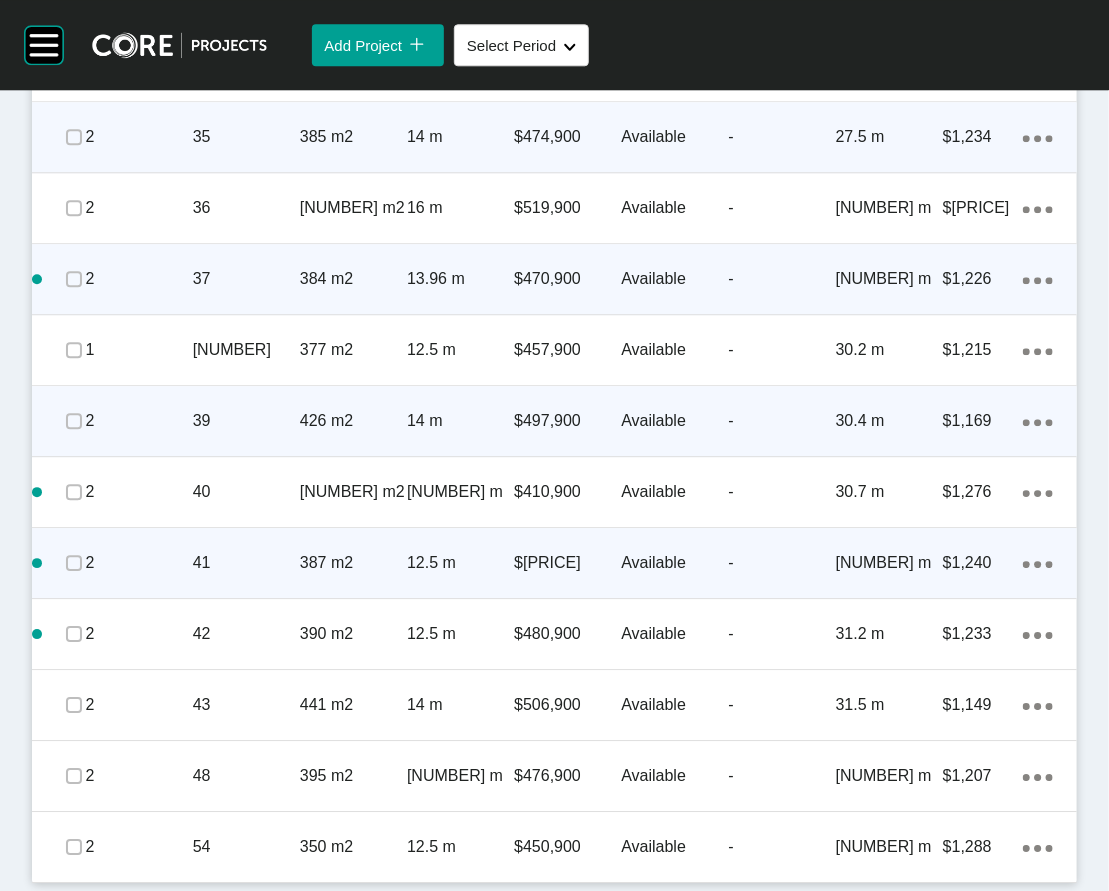 scroll, scrollTop: 2363, scrollLeft: 0, axis: vertical 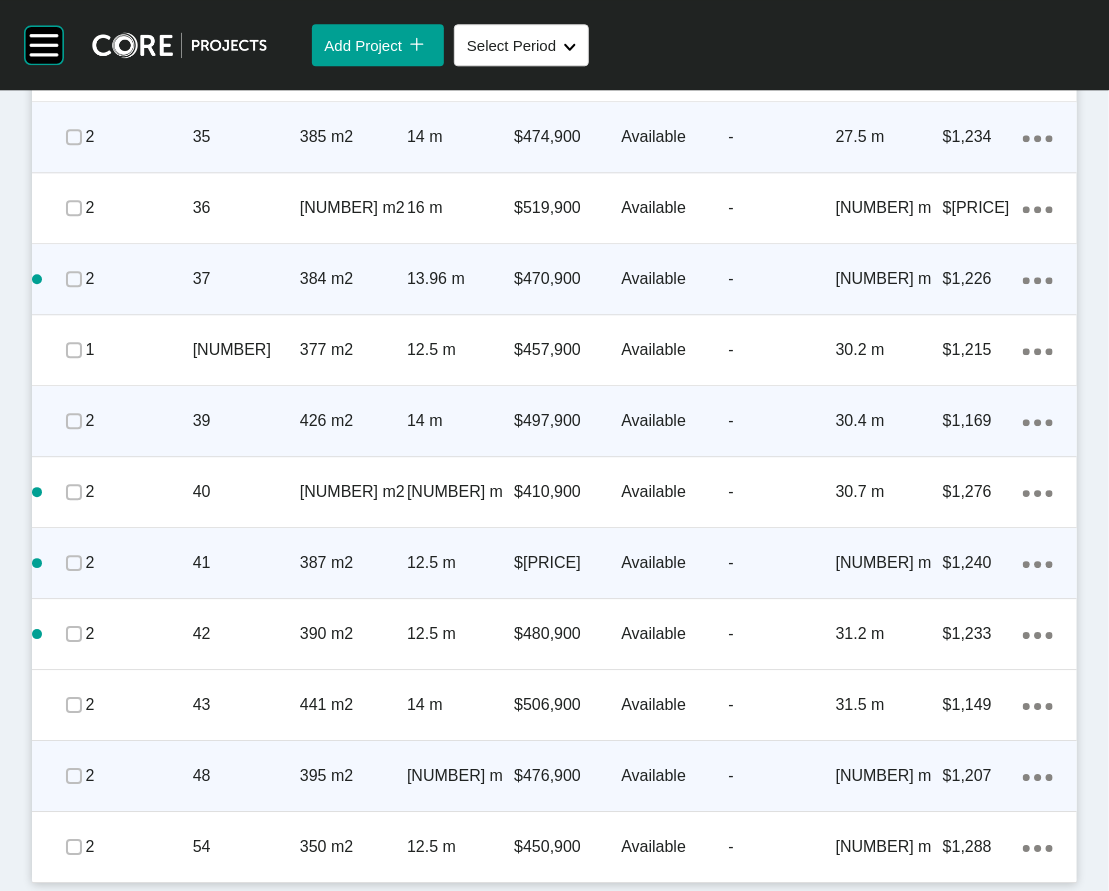 click on "Action Menu Dots Copy 6 Created with Sketch." at bounding box center (1038, 776) 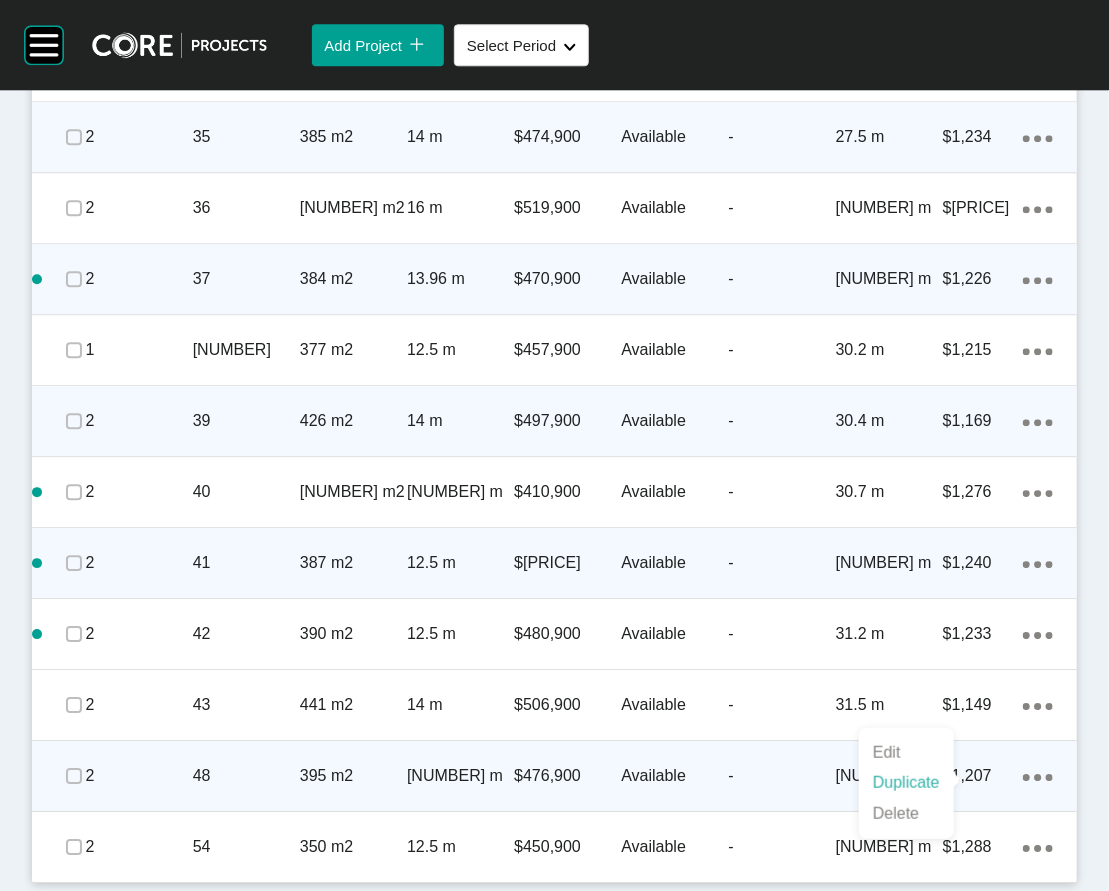 click on "Duplicate" at bounding box center (906, 783) 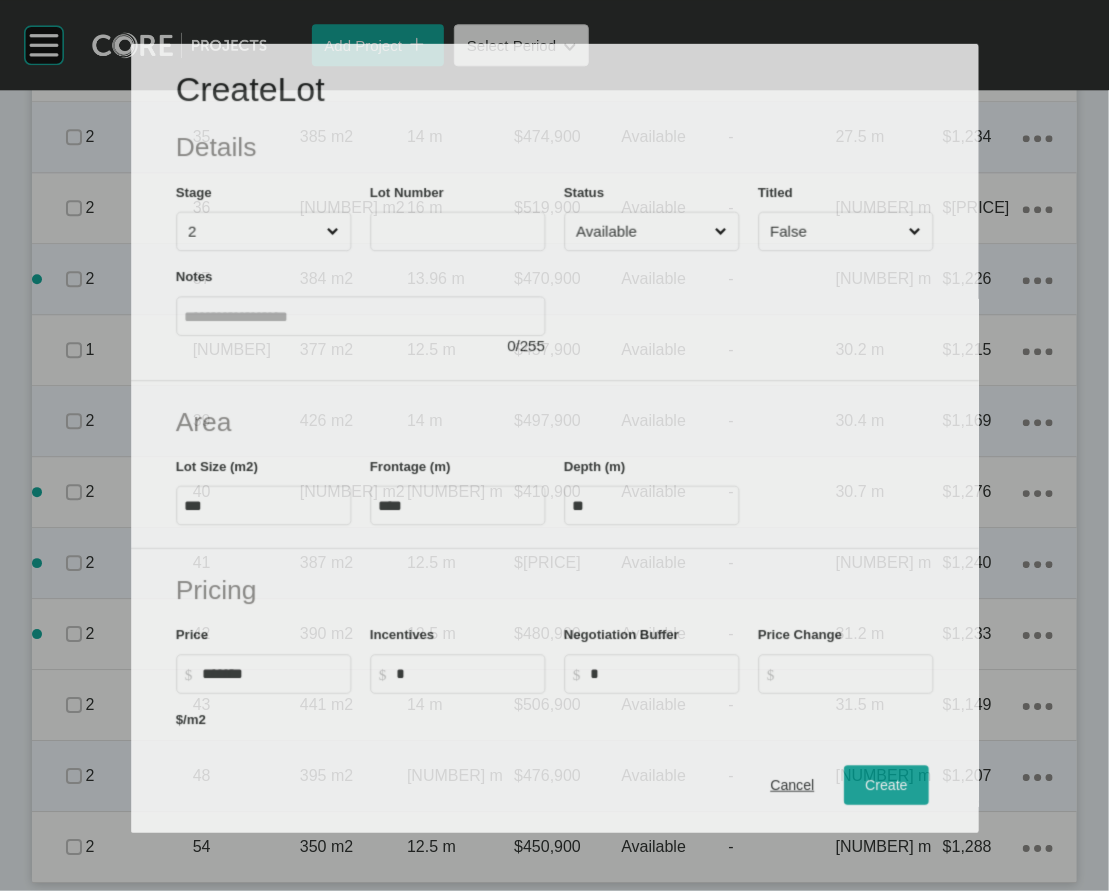 scroll, scrollTop: 2363, scrollLeft: 0, axis: vertical 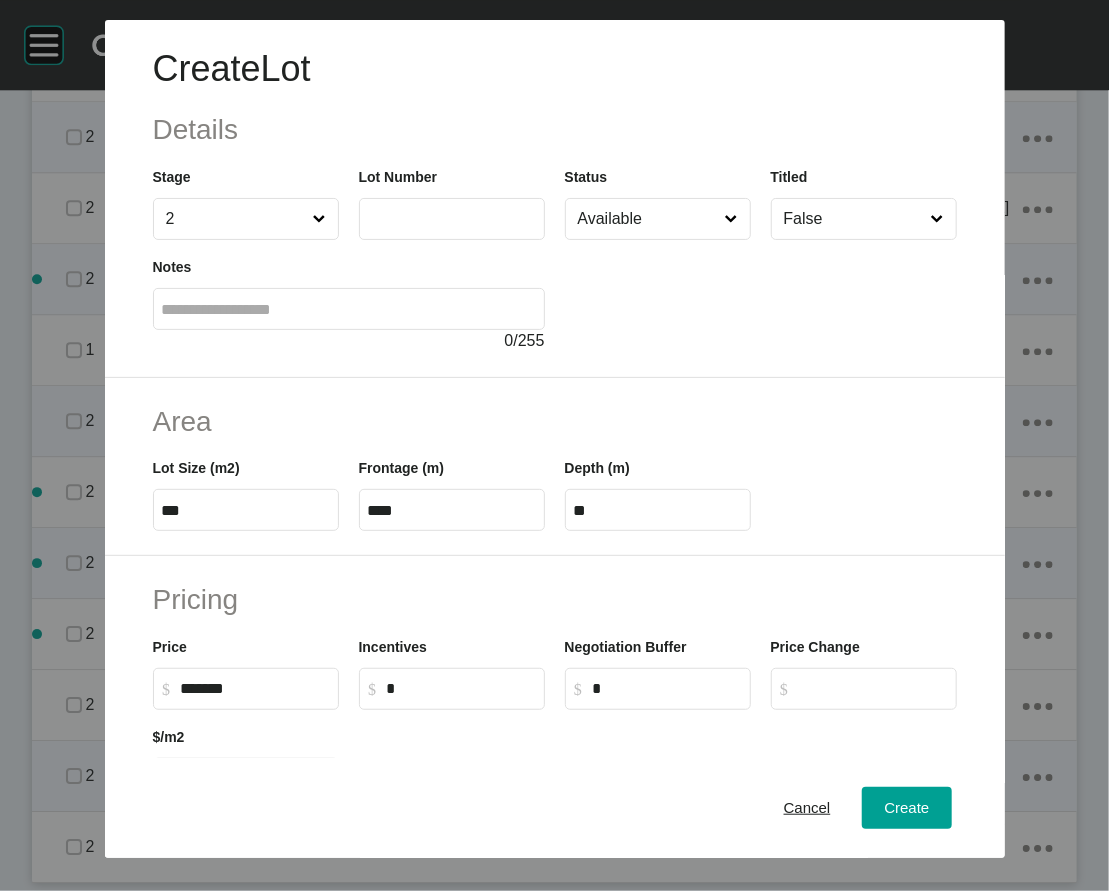 click at bounding box center (452, 218) 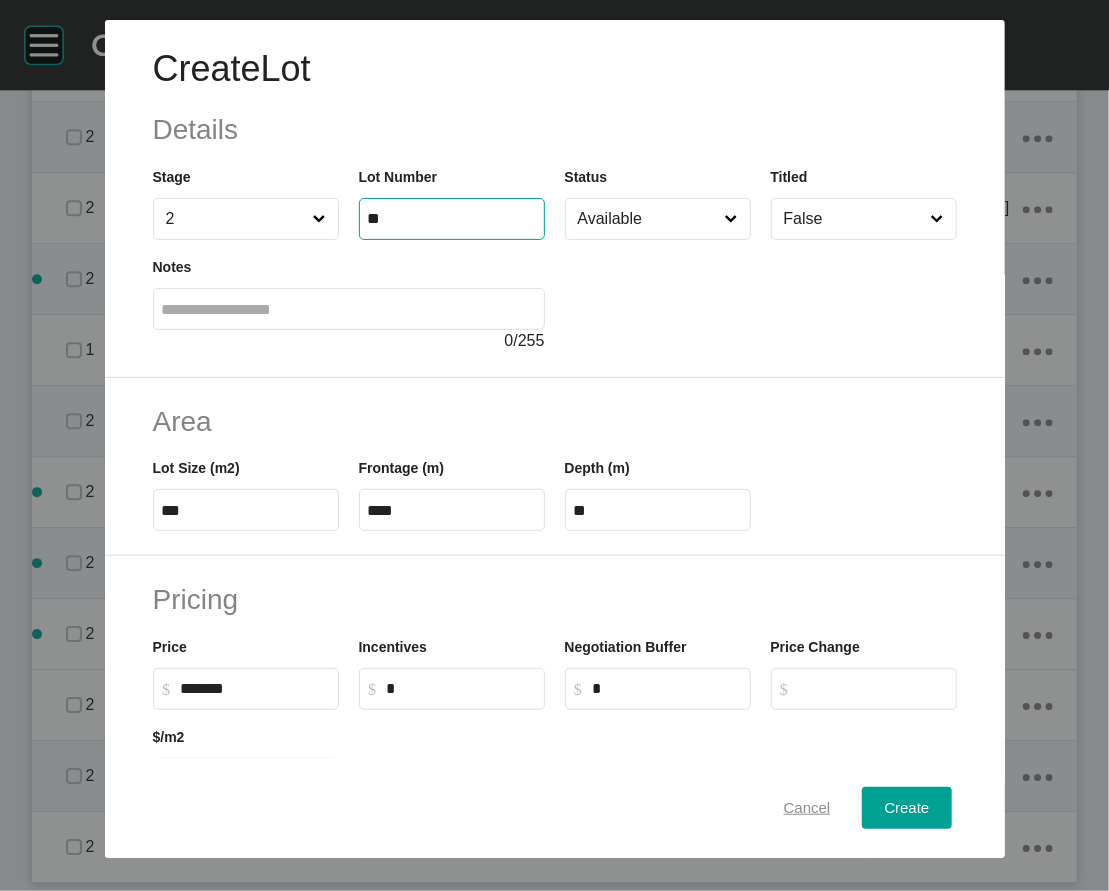 type on "**" 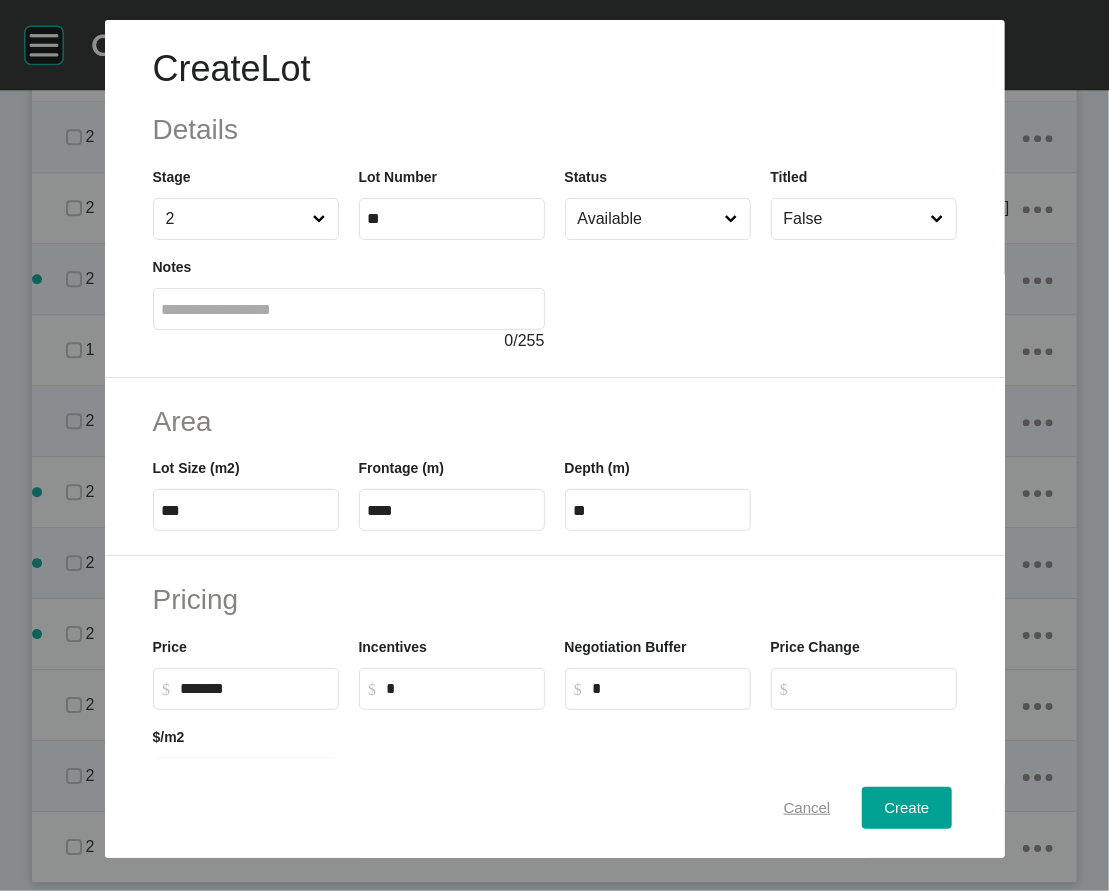 click on "Cancel" at bounding box center [807, 807] 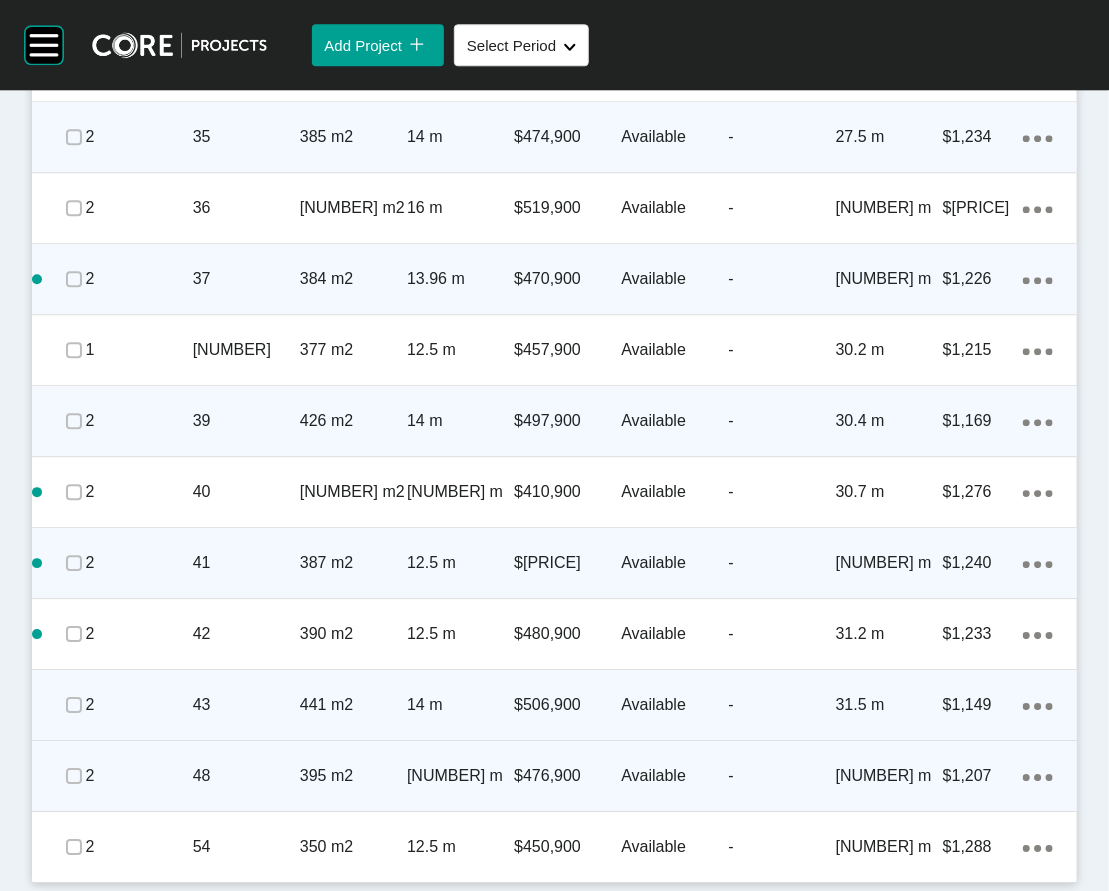 click on "Action Menu Dots Copy 6 Created with Sketch." at bounding box center [1038, 705] 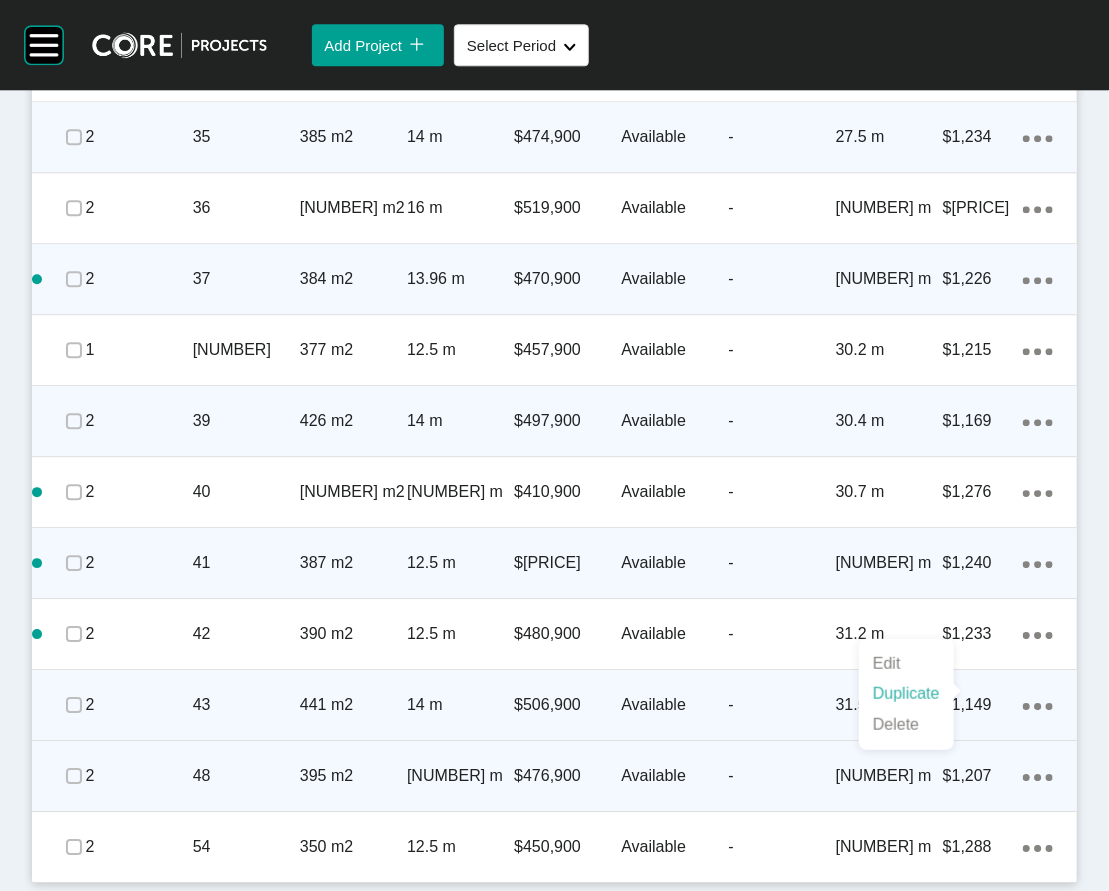 click on "Duplicate" at bounding box center [906, 694] 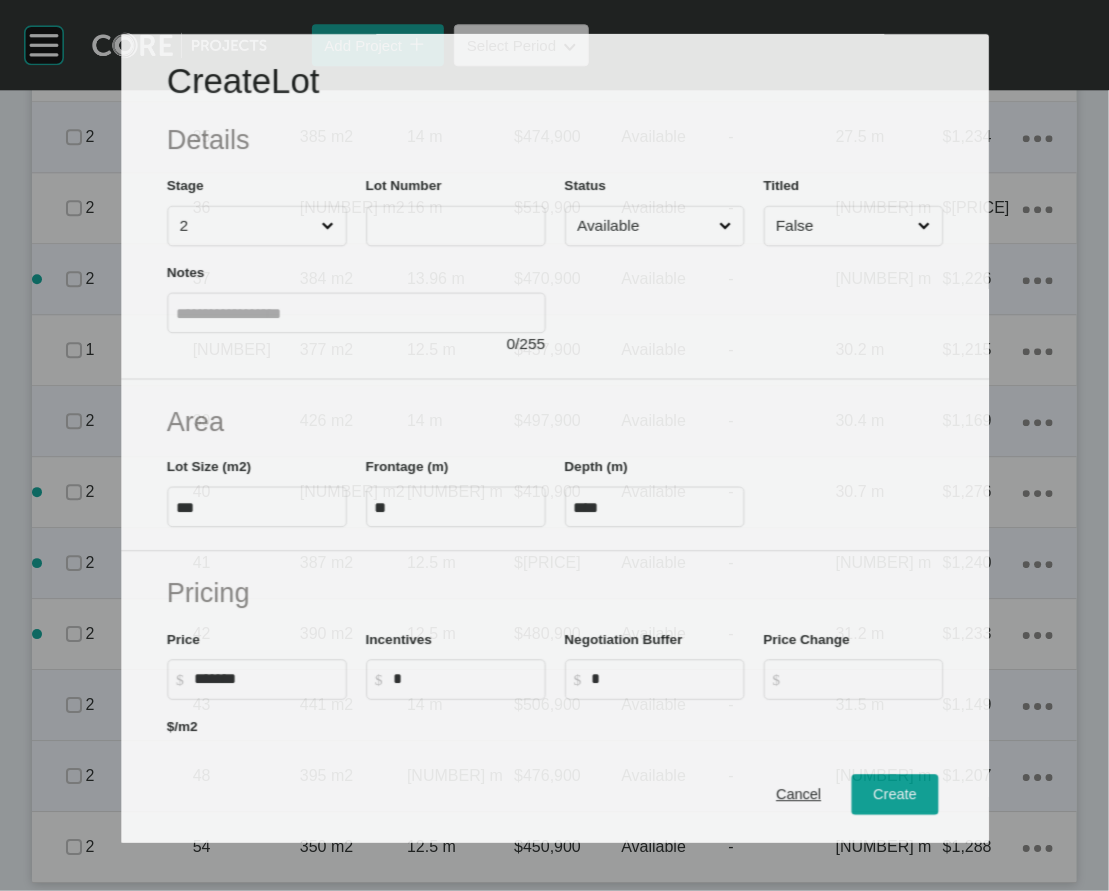 scroll, scrollTop: 2363, scrollLeft: 0, axis: vertical 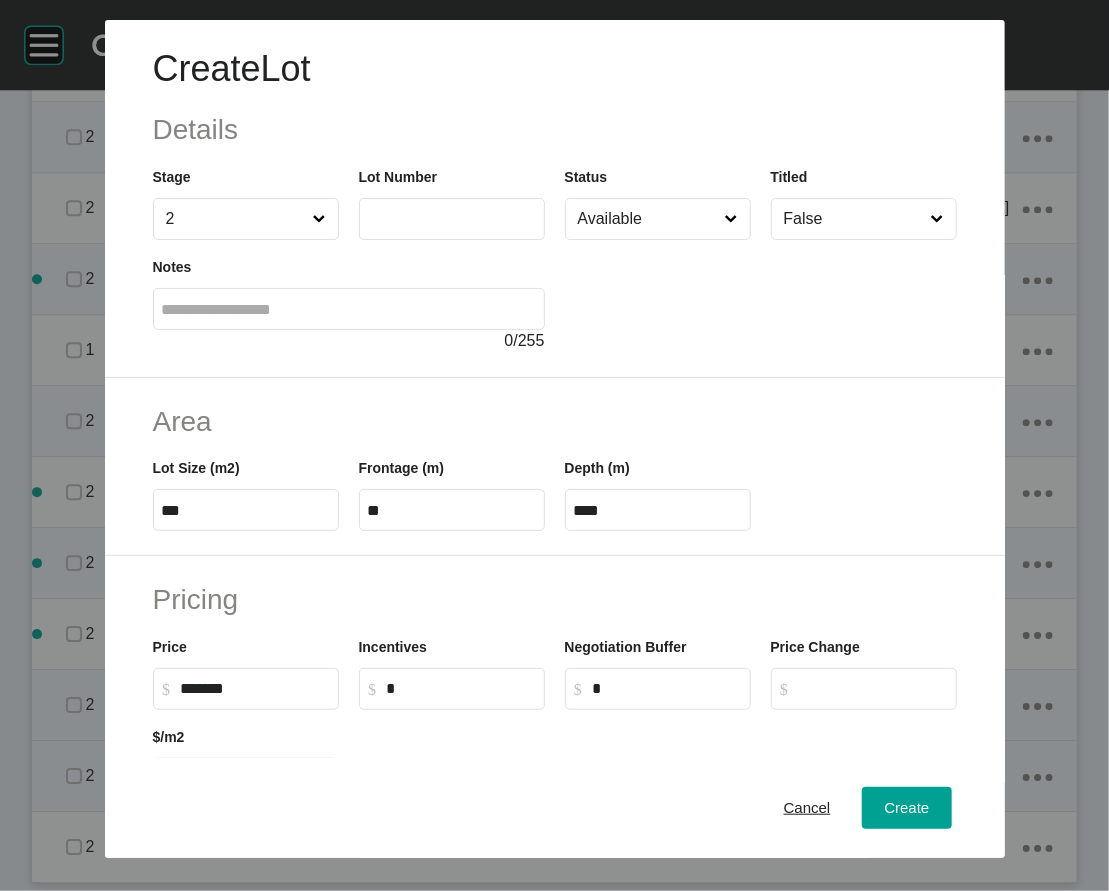 drag, startPoint x: 448, startPoint y: 294, endPoint x: 448, endPoint y: 282, distance: 12 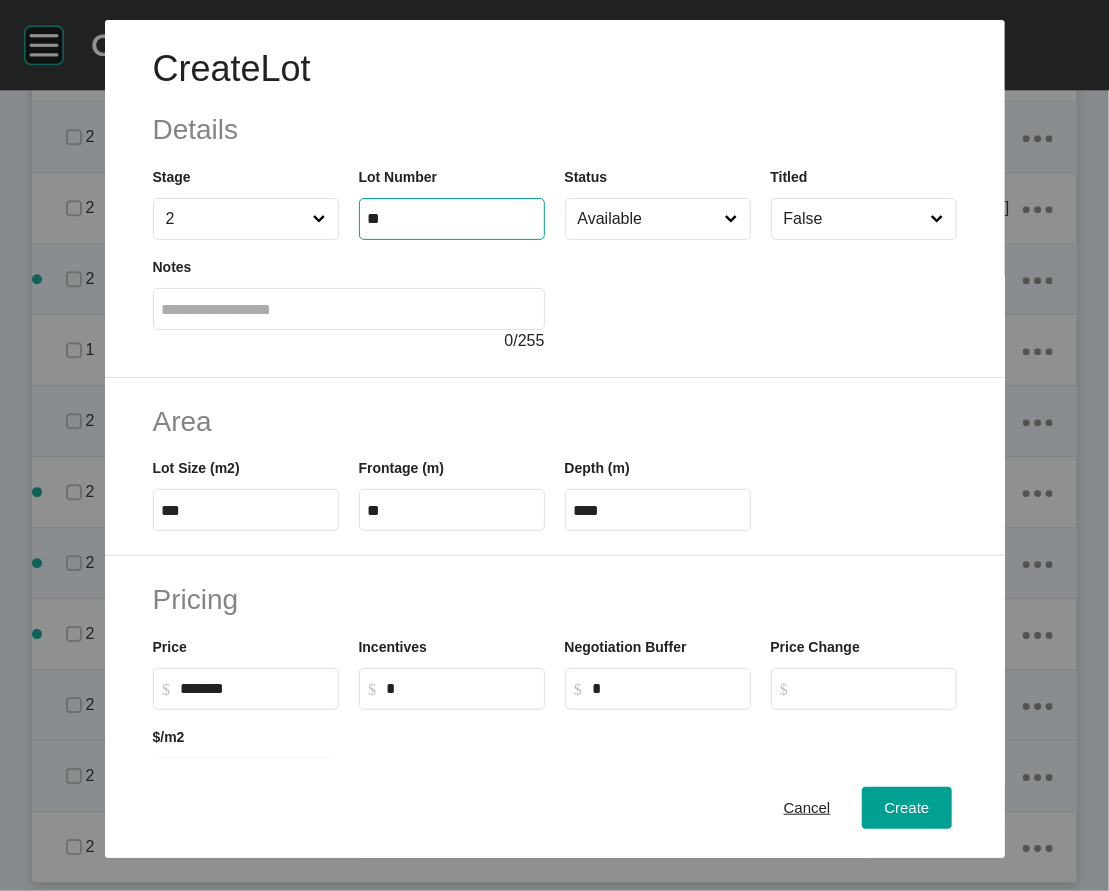 type on "**" 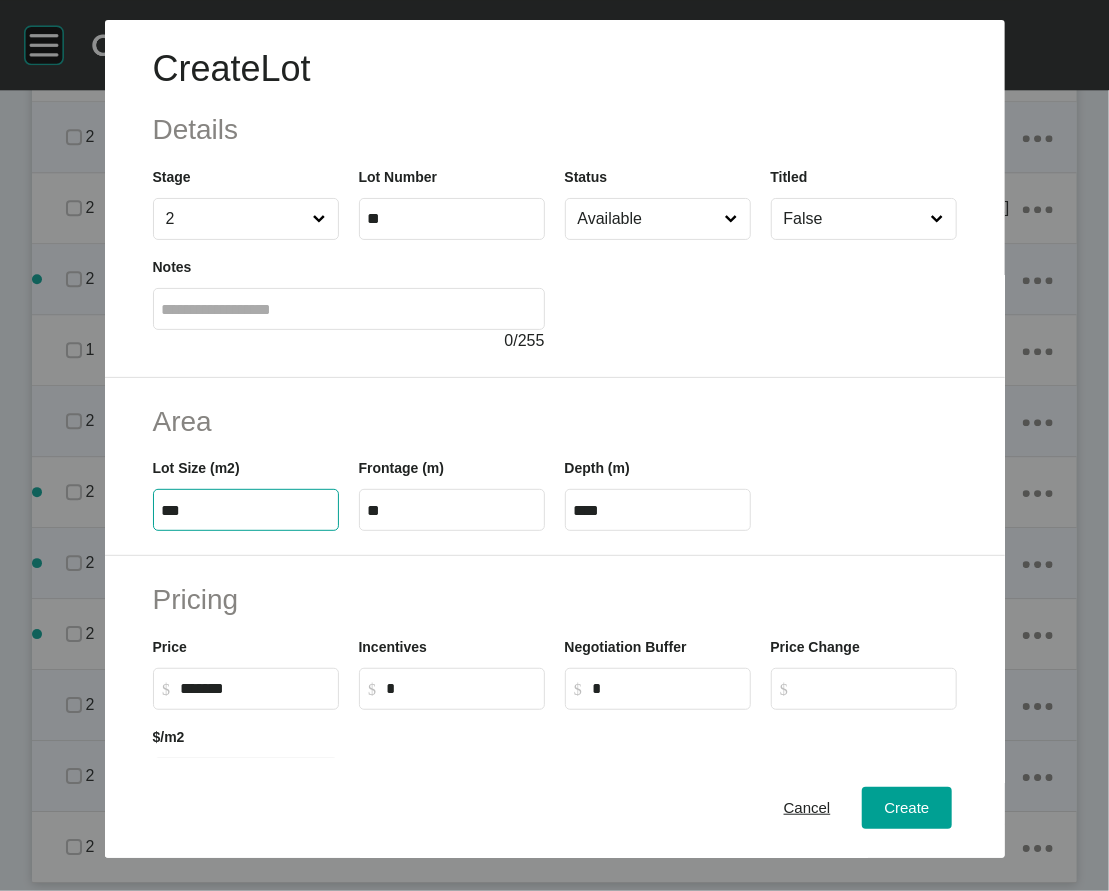 drag, startPoint x: 102, startPoint y: 639, endPoint x: -180, endPoint y: 640, distance: 282.00177 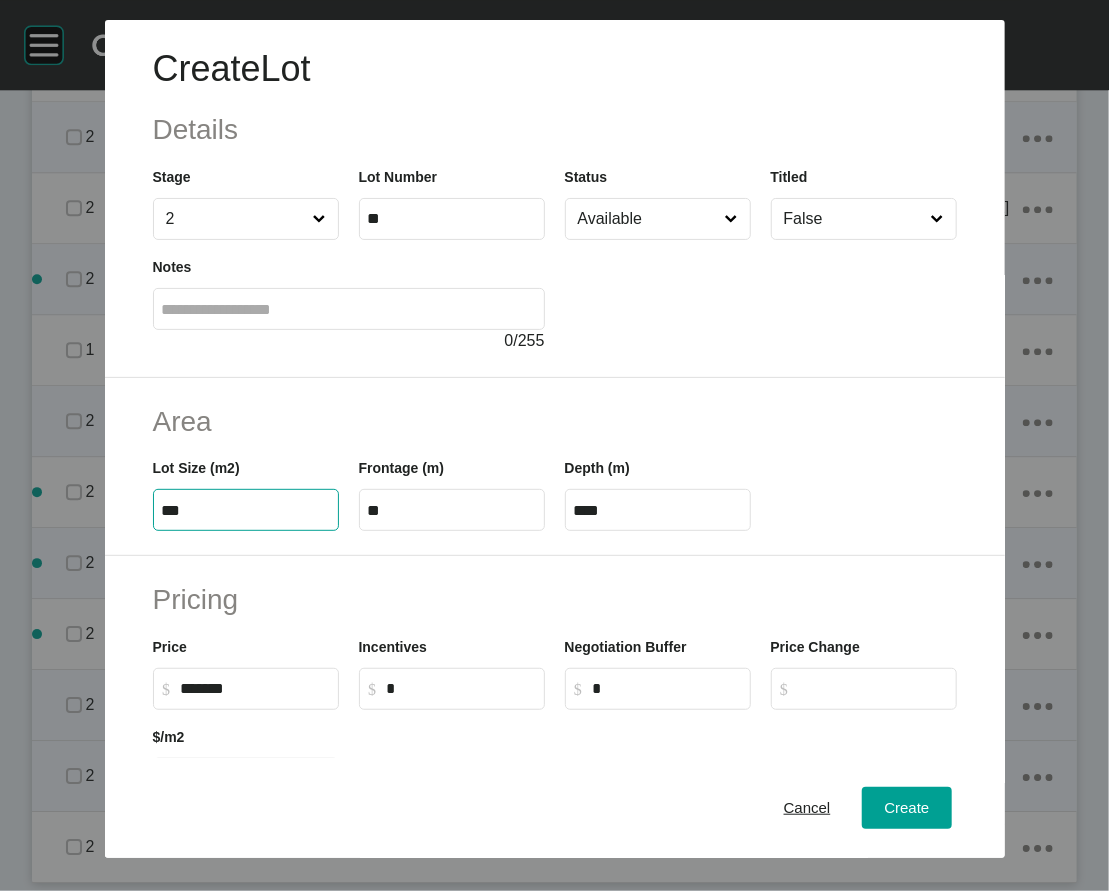 click on "Create  Lot Details Stage 2 Lot Number ** Status Available Titled False Notes 0 / 255 Area Lot Size (m2) *** Frontage (m) ** Depth (m) **** Pricing Price $ Created with Sketch. $ ******* Incentives $ Created with Sketch. $ * Negotiation Buffer $ Created with Sketch. $ * Price Change $ Created with Sketch. $ $/m2 $ Created with Sketch. $ ***** Characteristics Corner Fall Fill Irregular Nearby Amenity Park / Wetlands Powerlines Substation Double Storey Orientation Cancel Create Group 2 Created with Sketch. . Add Project icon/tick copy 11 Created with Sketch. Select Period Shape Created with Sketch. 2025 < > Jan Feb Mar Apr May Jun Jul Aug Sep Oct Nov Dec Projects Current Archived Trashed Sub-Regions Report Export Change Log Switch Account Logout Dashboard  ›  Projects  ›  City Views  ›  Worksheet City Views Worksheet -  July 2025 Edit Worksheet Gross Sales for Month - Outstanding Deposits - Net Sales for Month - Average Sold Price - Average Available Price - Average Available Lot Size - - 1" at bounding box center [554, 445] 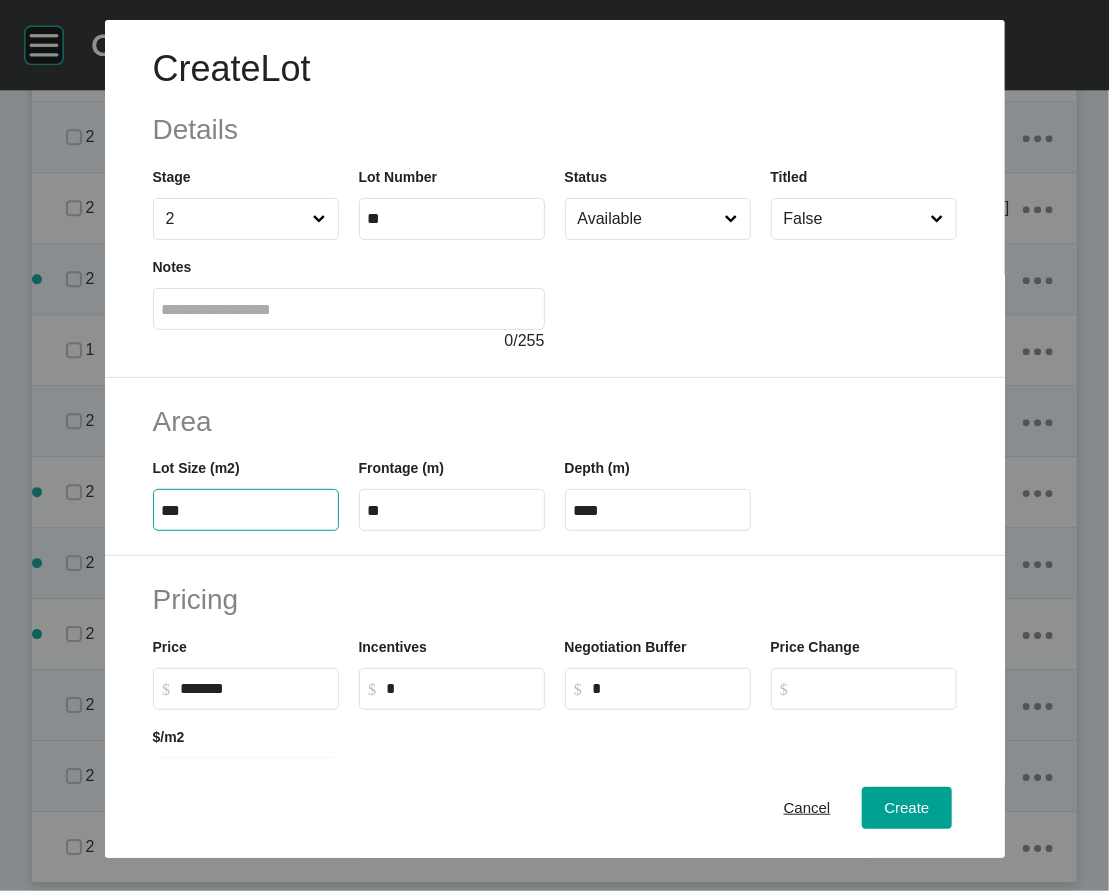 type on "***" 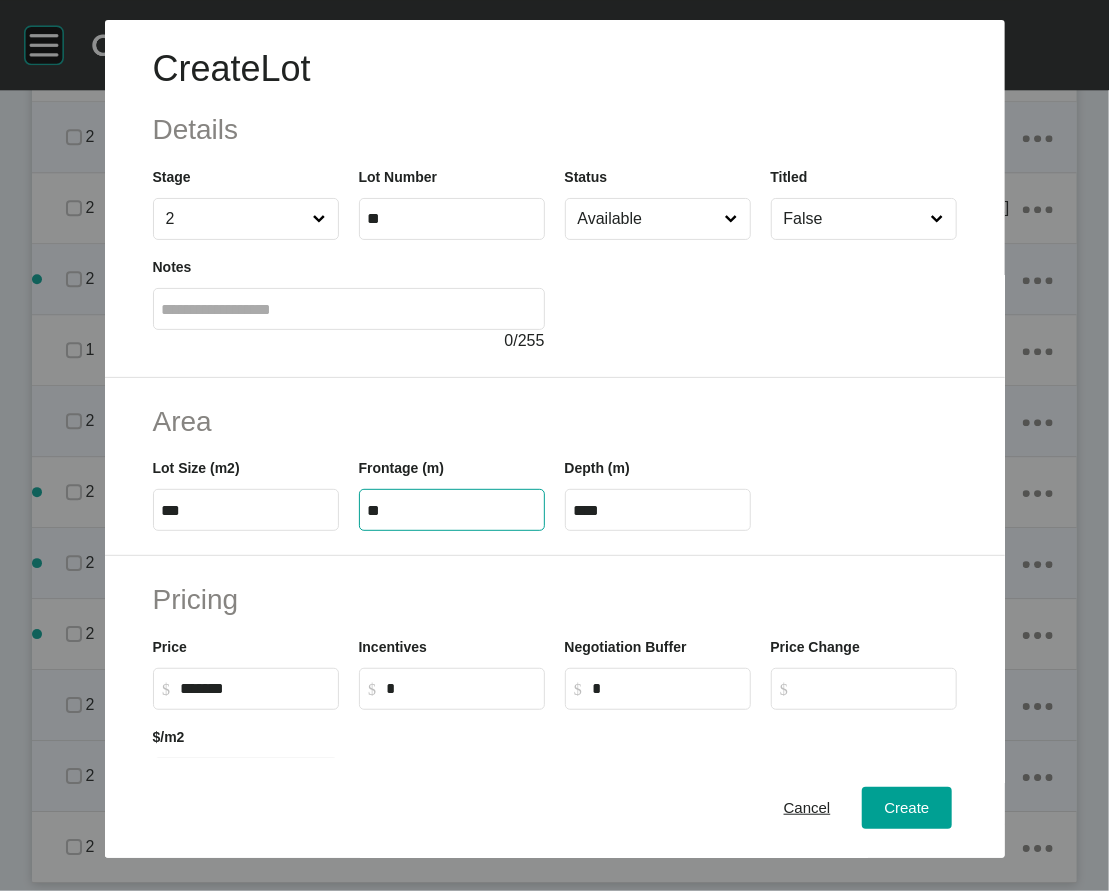 type on "**" 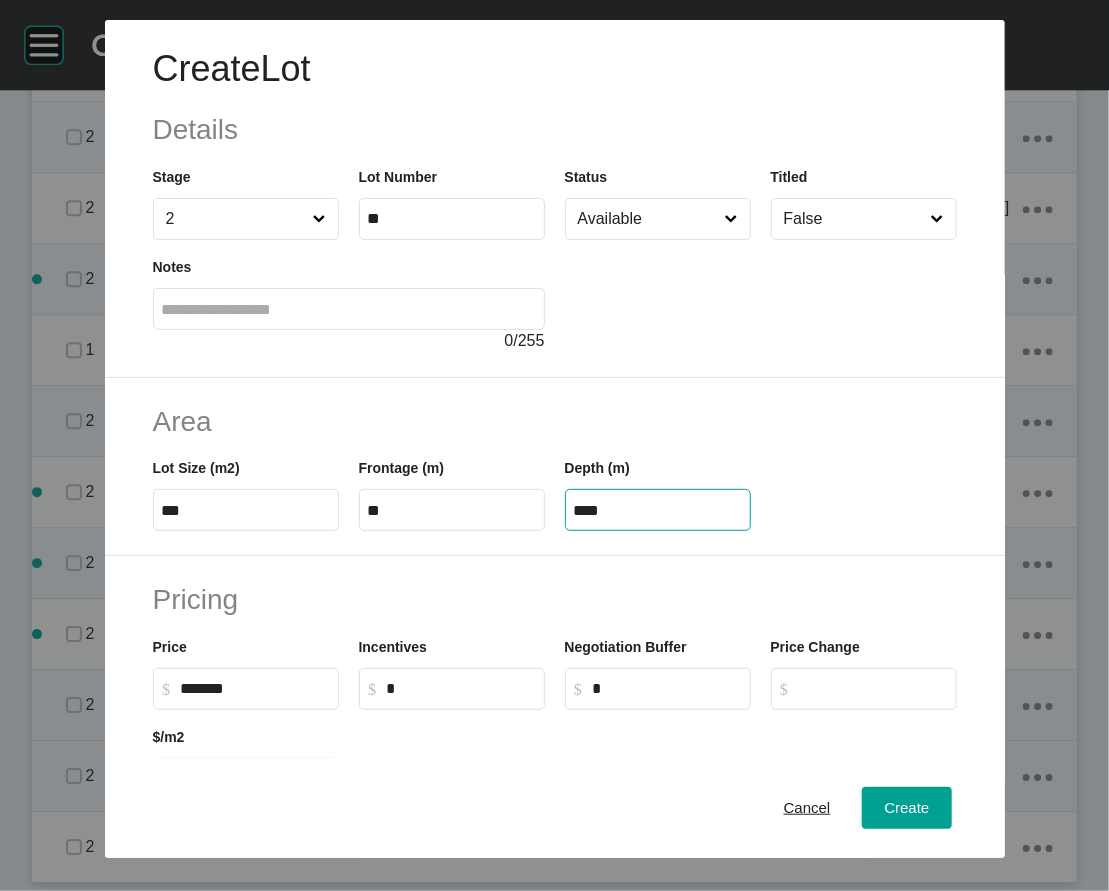 click on "****" at bounding box center (658, 510) 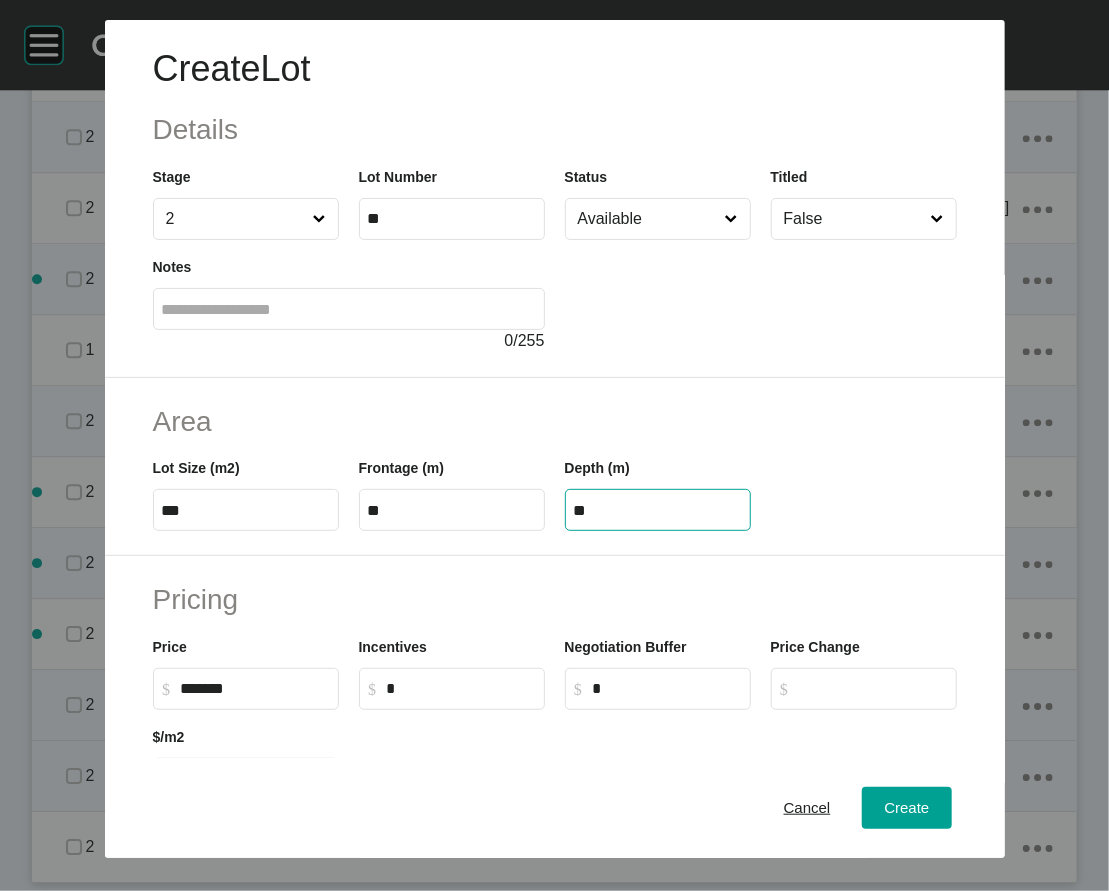 type on "**" 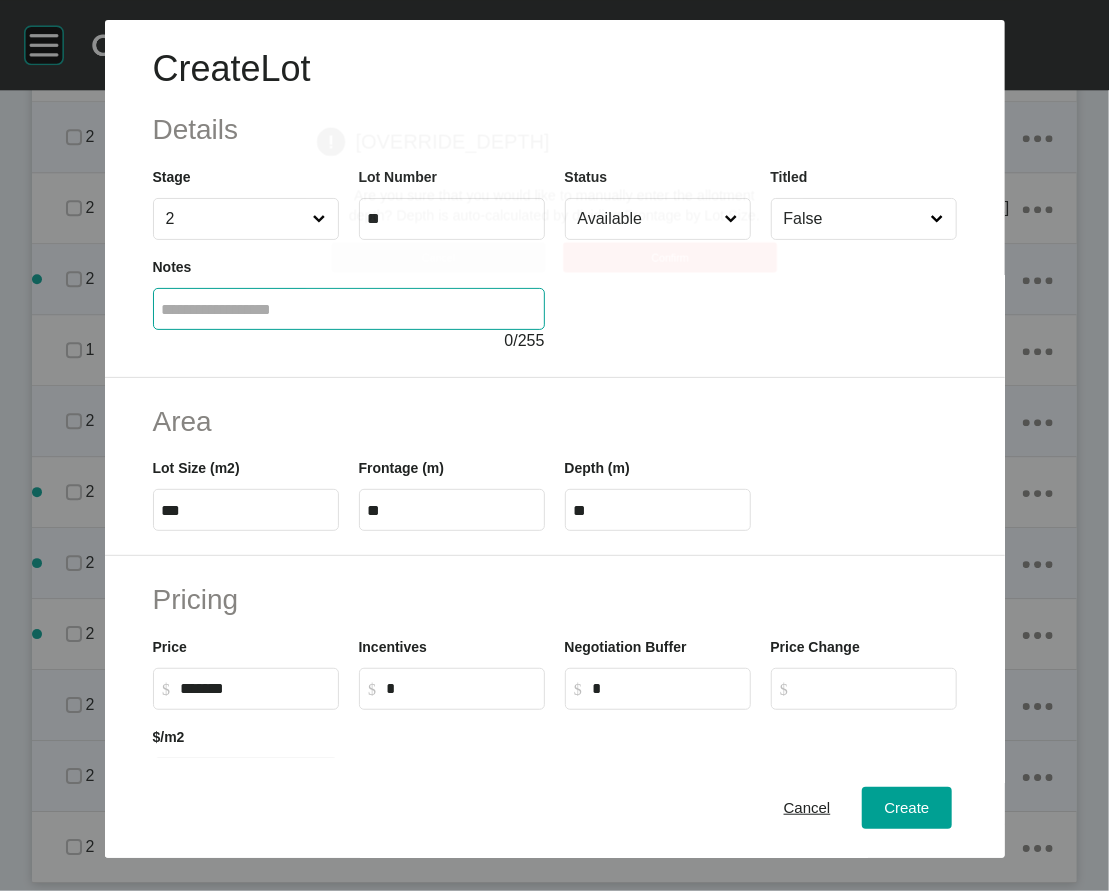 click on "Create  Lot Details Stage 2 Lot Number ** Status Available Titled False Notes 0 / 255 Area Lot Size (m2) *** Frontage (m) ** Depth (m) ** Pricing Price $ Created with Sketch. $ ******* Incentives $ Created with Sketch. $ * Negotiation Buffer $ Created with Sketch. $ * Price Change $ Created with Sketch. $ $/m2 $ Created with Sketch. $ *** Characteristics Corner Fall Fill Irregular Nearby Amenity Park / Wetlands Powerlines Substation Double Storey Orientation Cancel Create Page 1 Created with Sketch.   Override Depth Are you sure that you would like to manually enter the allotment depth? Depth is auto-calculated by dividing Frontage by Lot Size. Cancel Confirm" at bounding box center [554, 445] 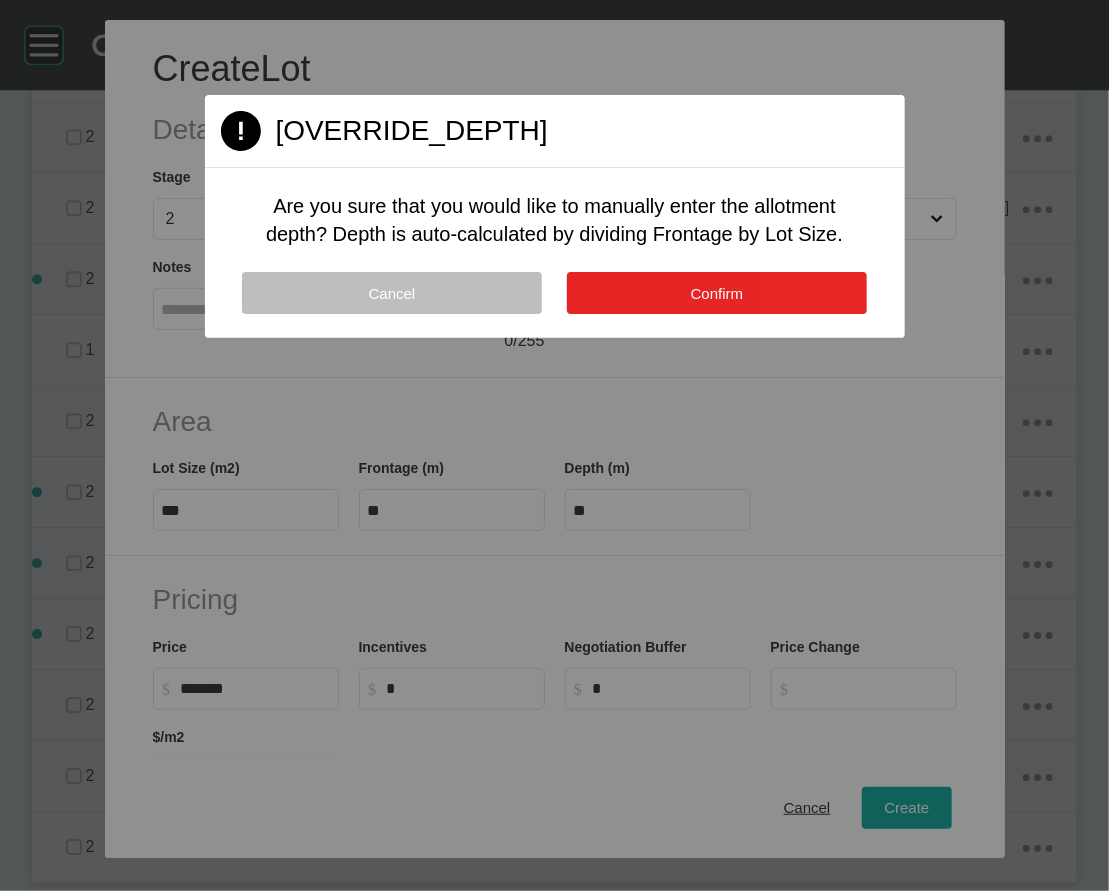 click on "Confirm" at bounding box center (717, 293) 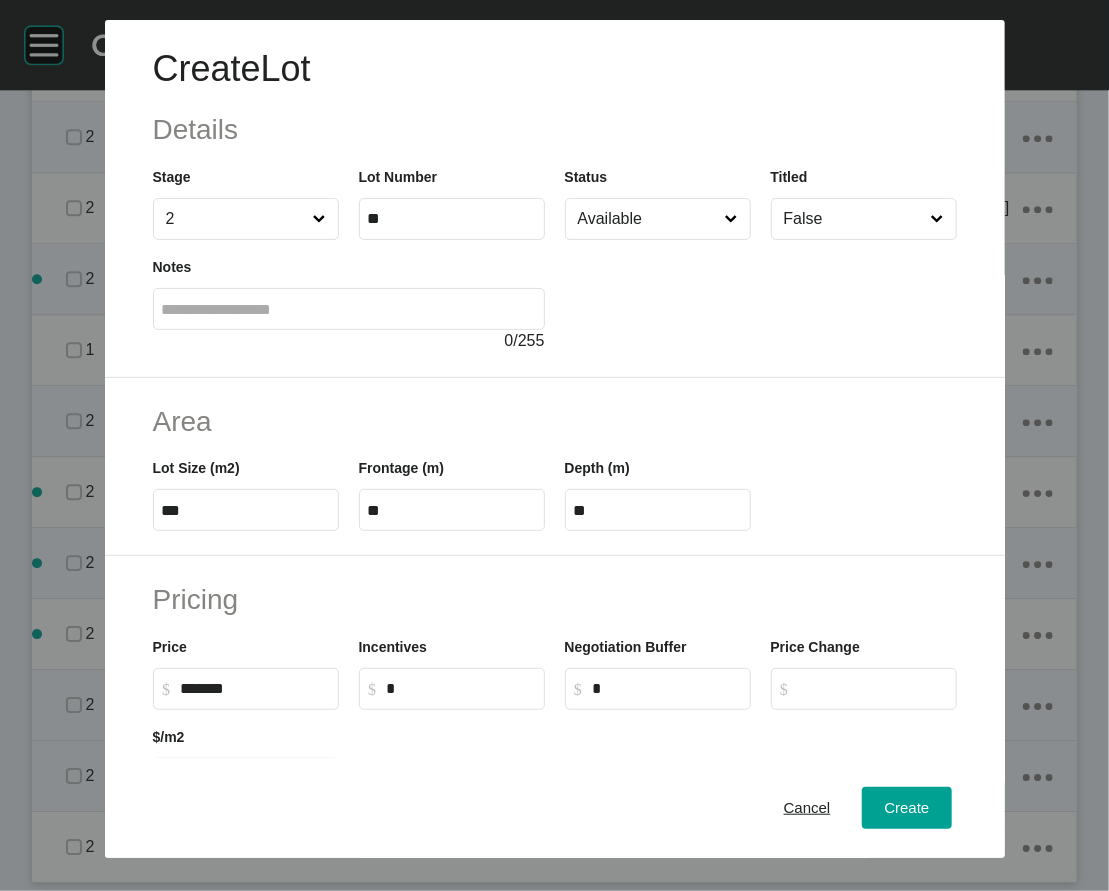 click on "Available" at bounding box center (648, 219) 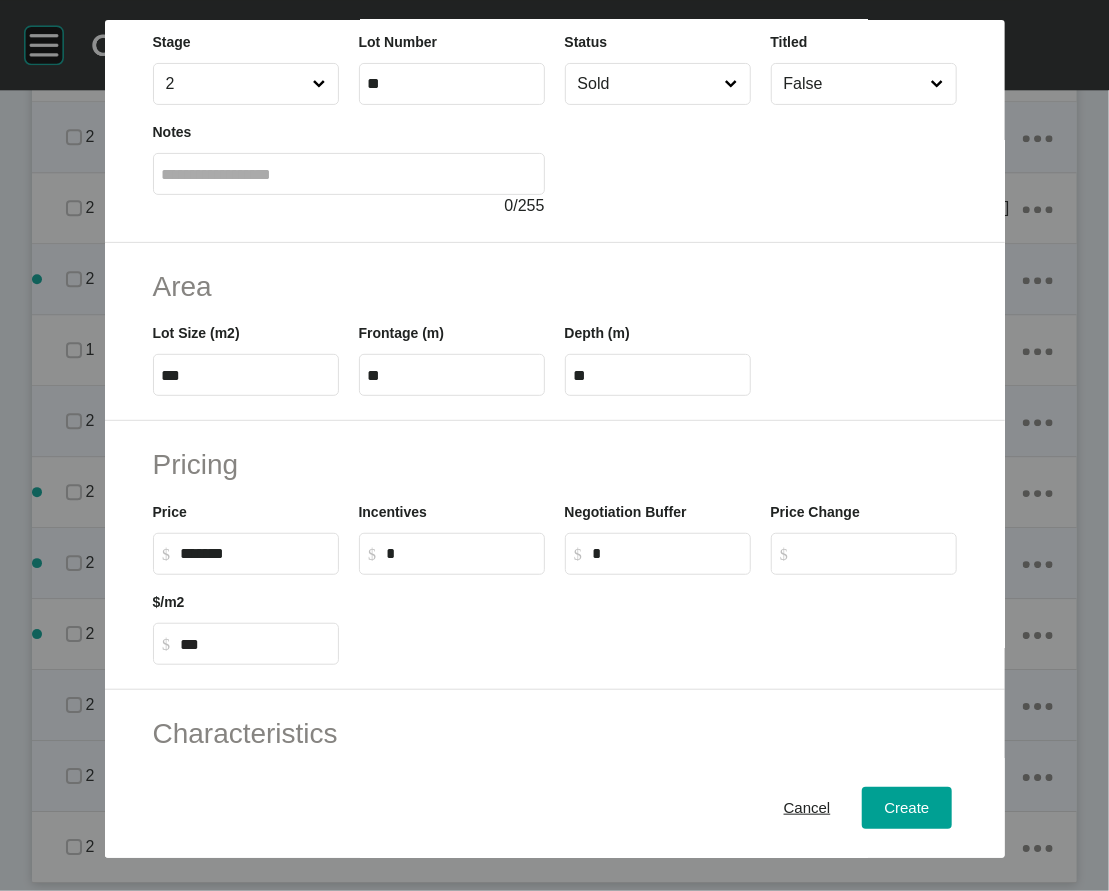 scroll, scrollTop: 139, scrollLeft: 0, axis: vertical 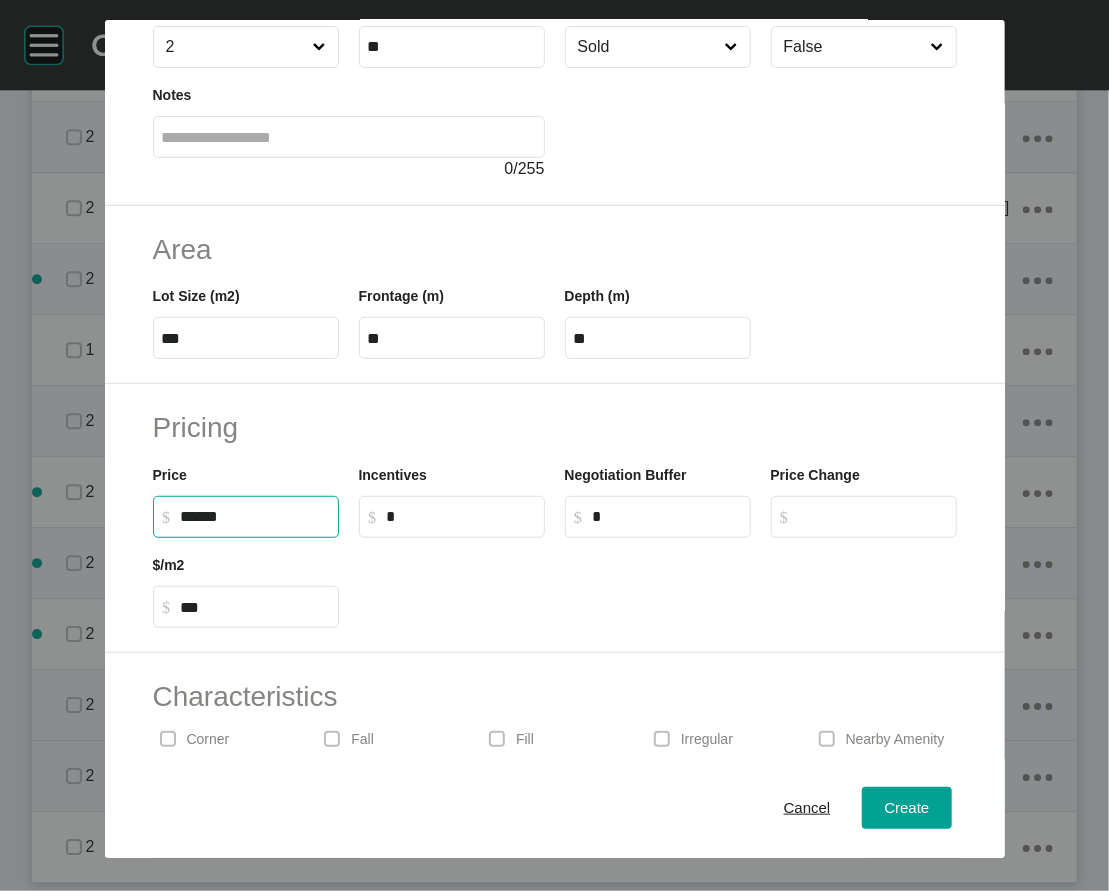 drag, startPoint x: 203, startPoint y: 694, endPoint x: 20, endPoint y: 682, distance: 183.39302 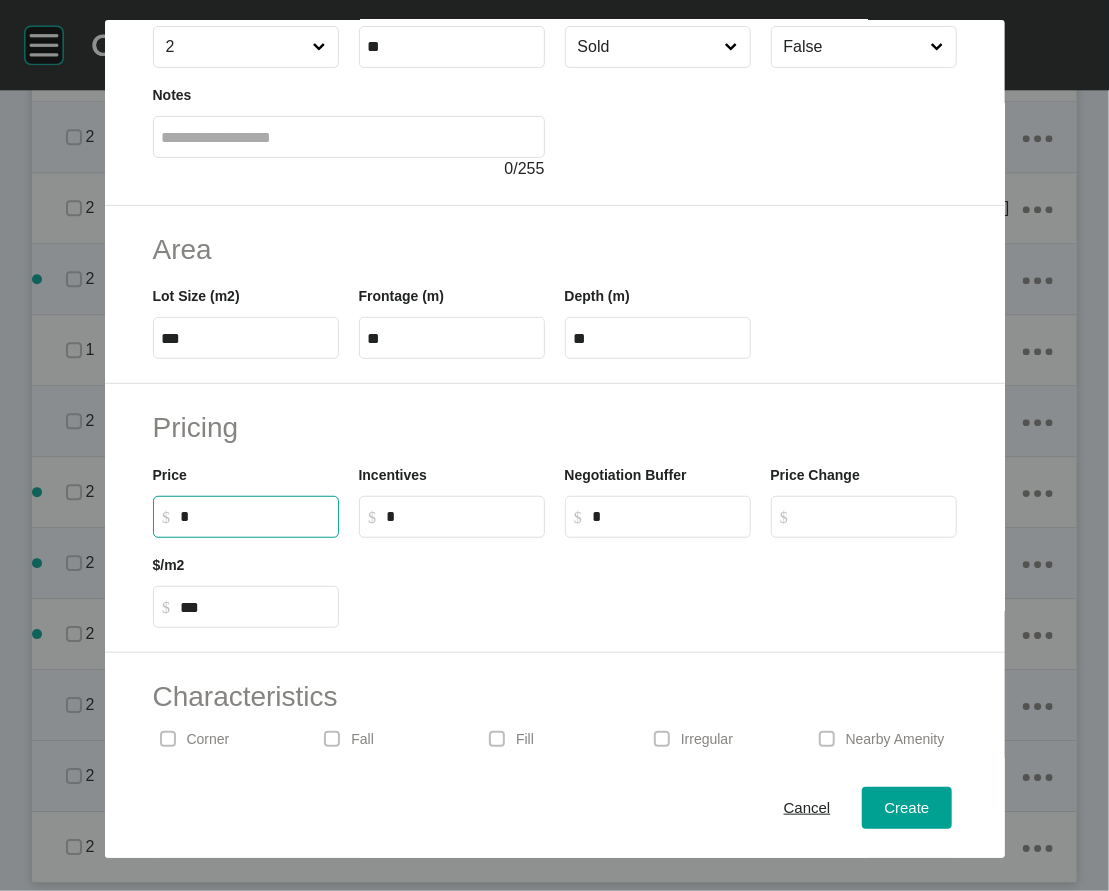 type on "*" 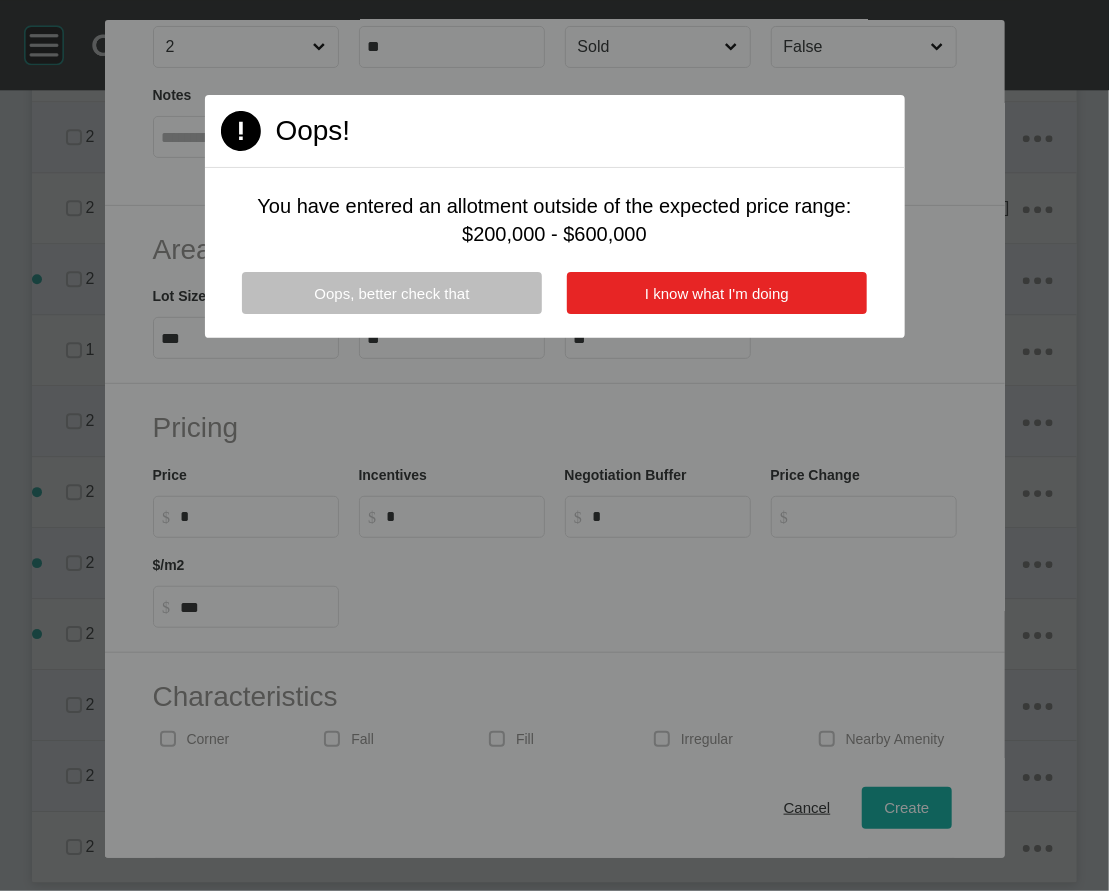 click on "I know what I'm doing" at bounding box center (717, 293) 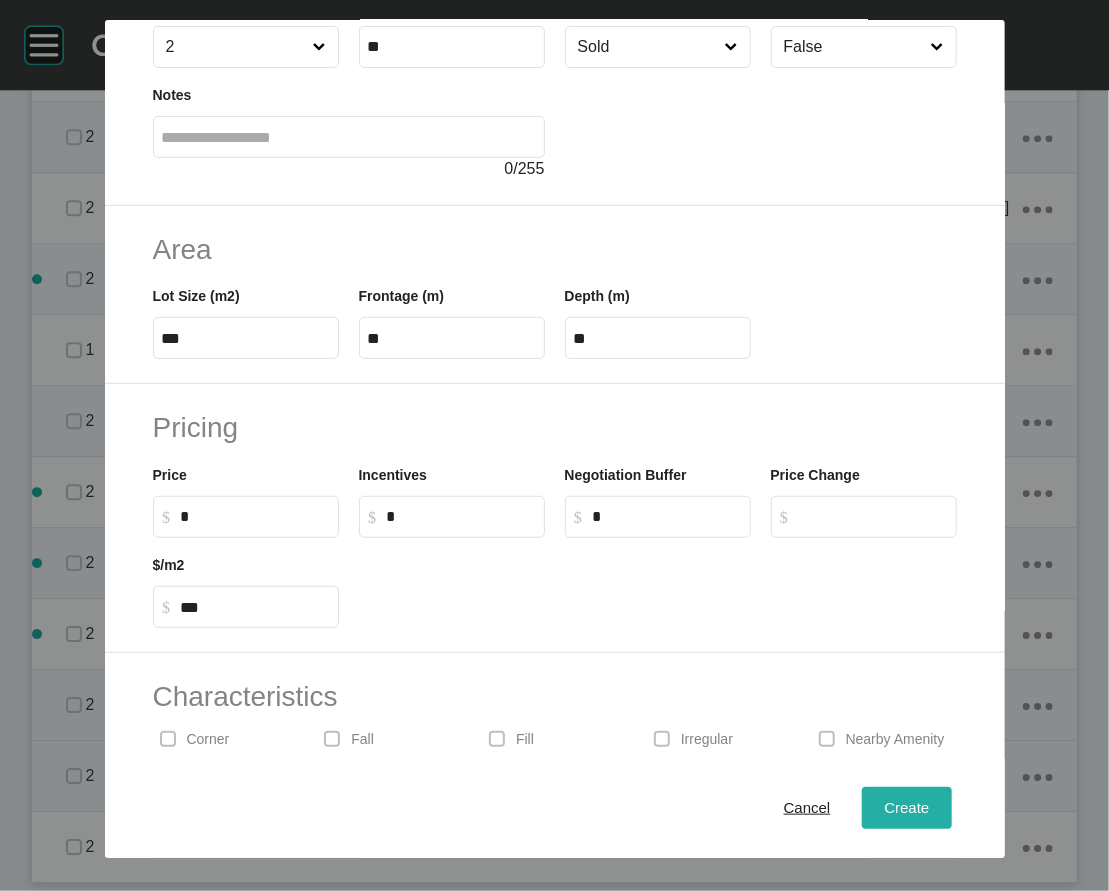 click on "Create" at bounding box center (906, 807) 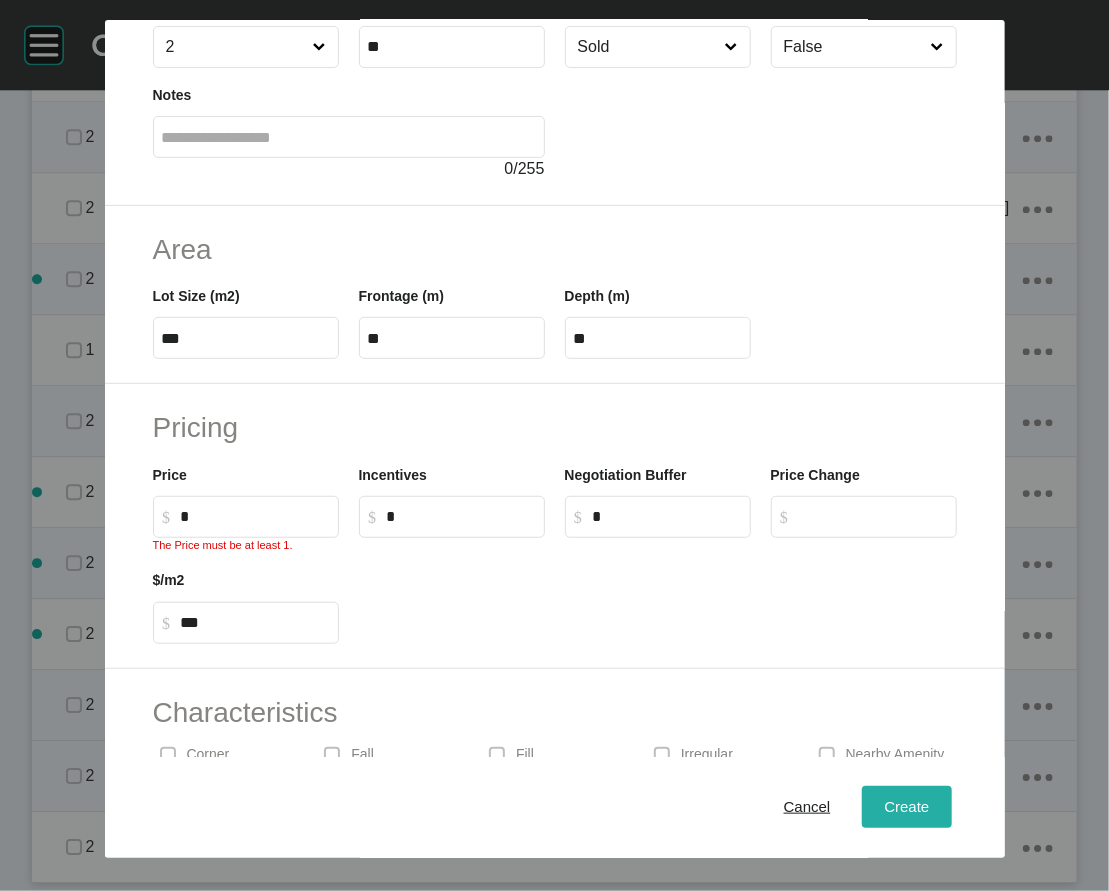 scroll, scrollTop: 631, scrollLeft: 0, axis: vertical 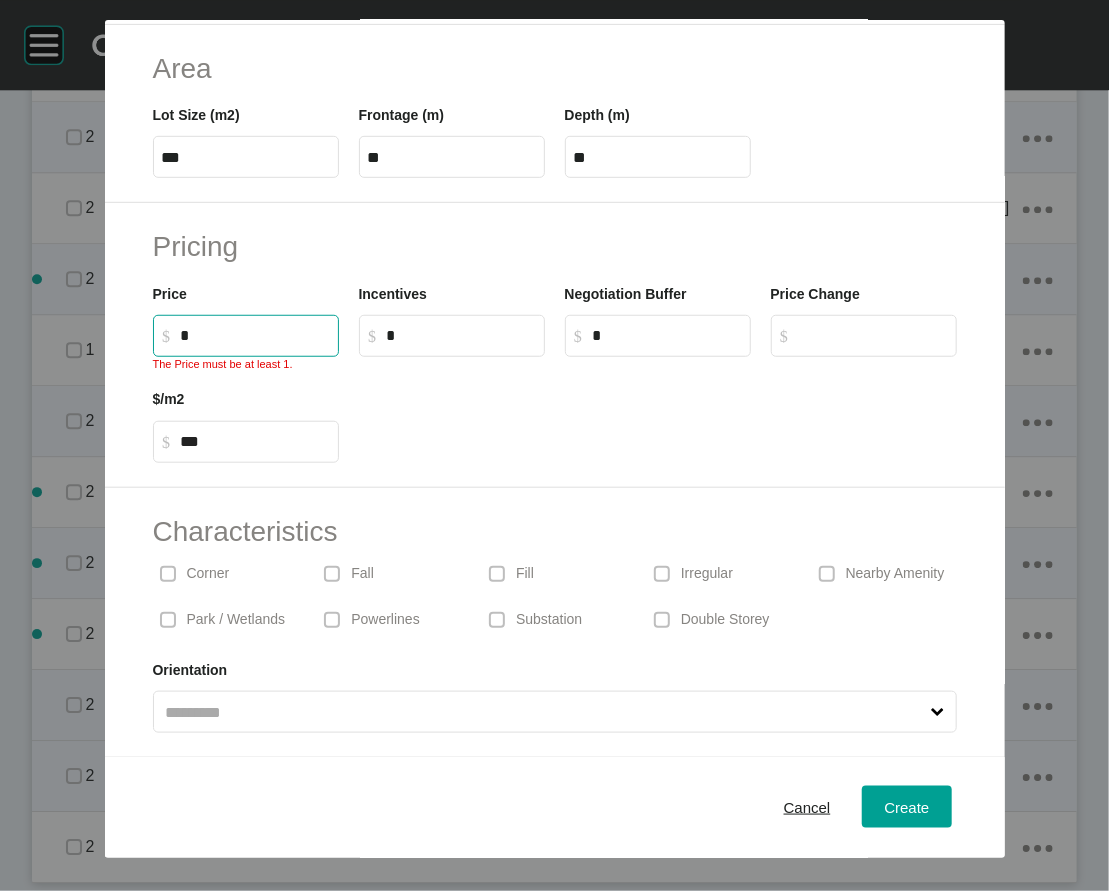 drag, startPoint x: 148, startPoint y: 230, endPoint x: -69, endPoint y: 204, distance: 218.55205 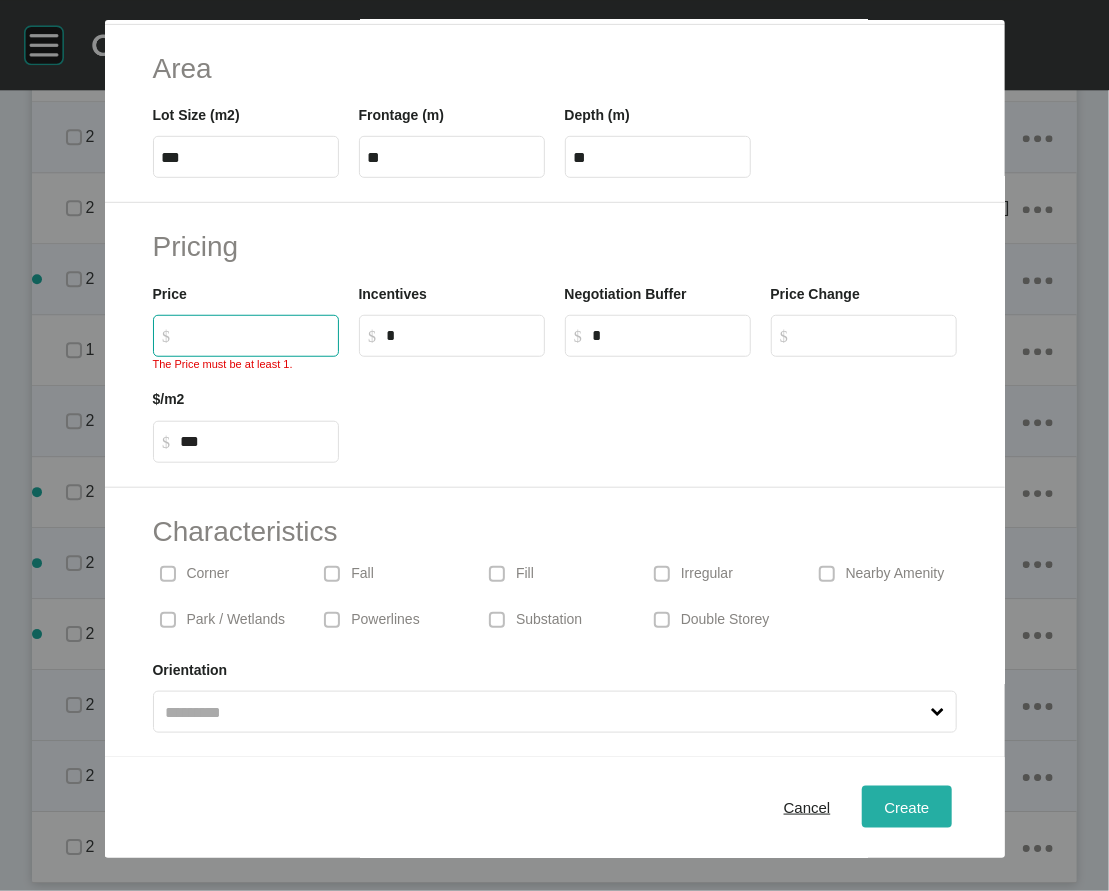 type 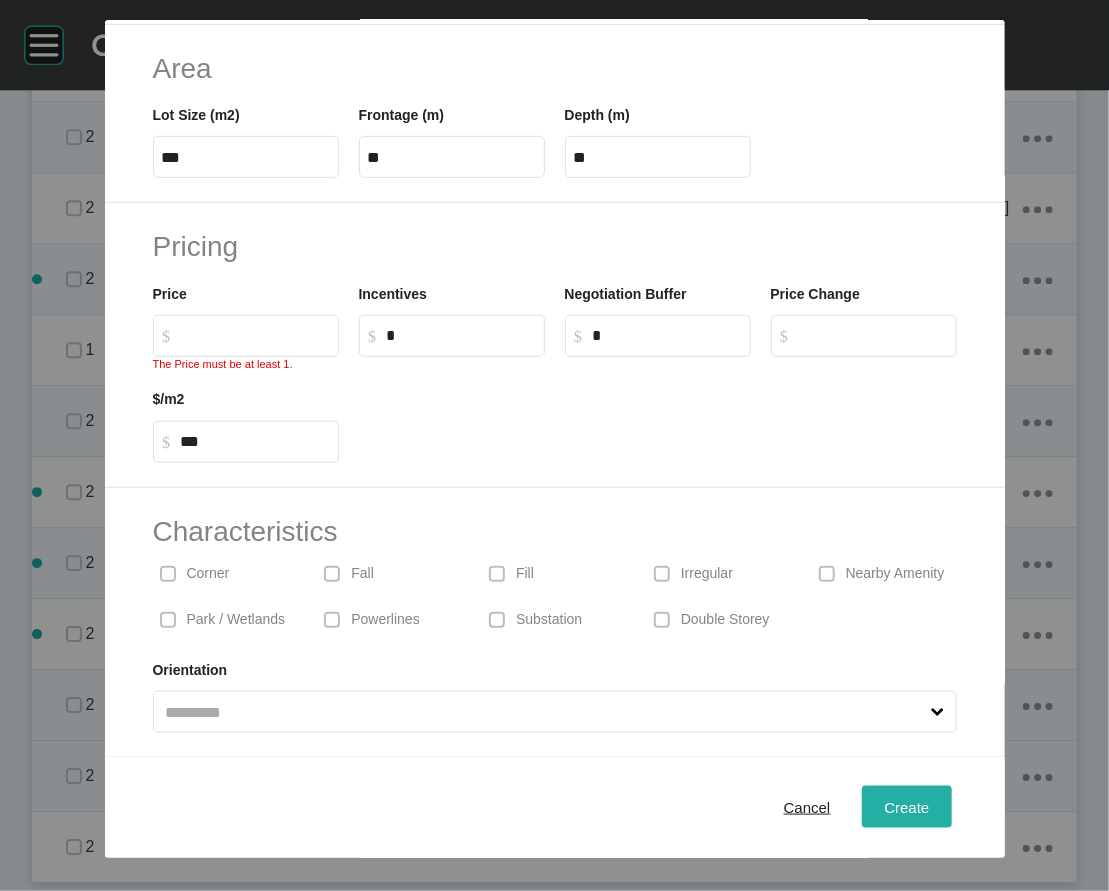 click on "Create" at bounding box center [906, 808] 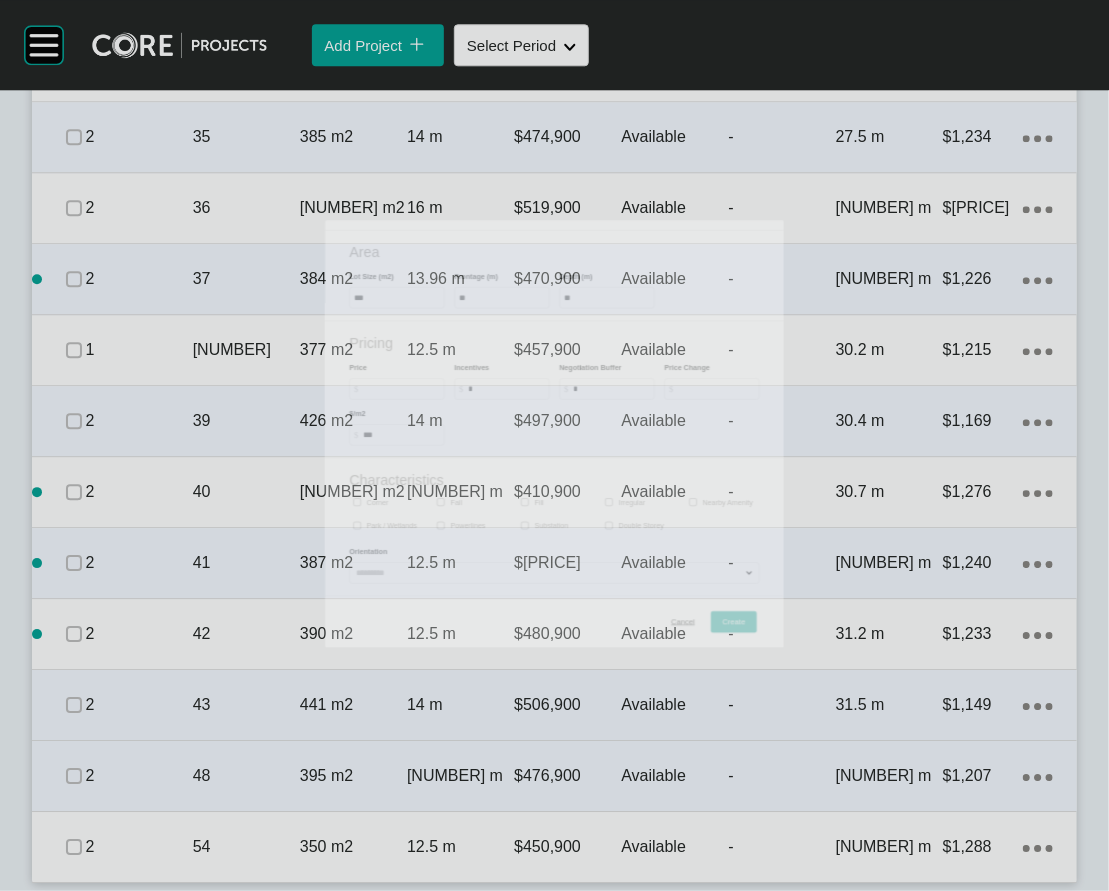 scroll, scrollTop: 2363, scrollLeft: 0, axis: vertical 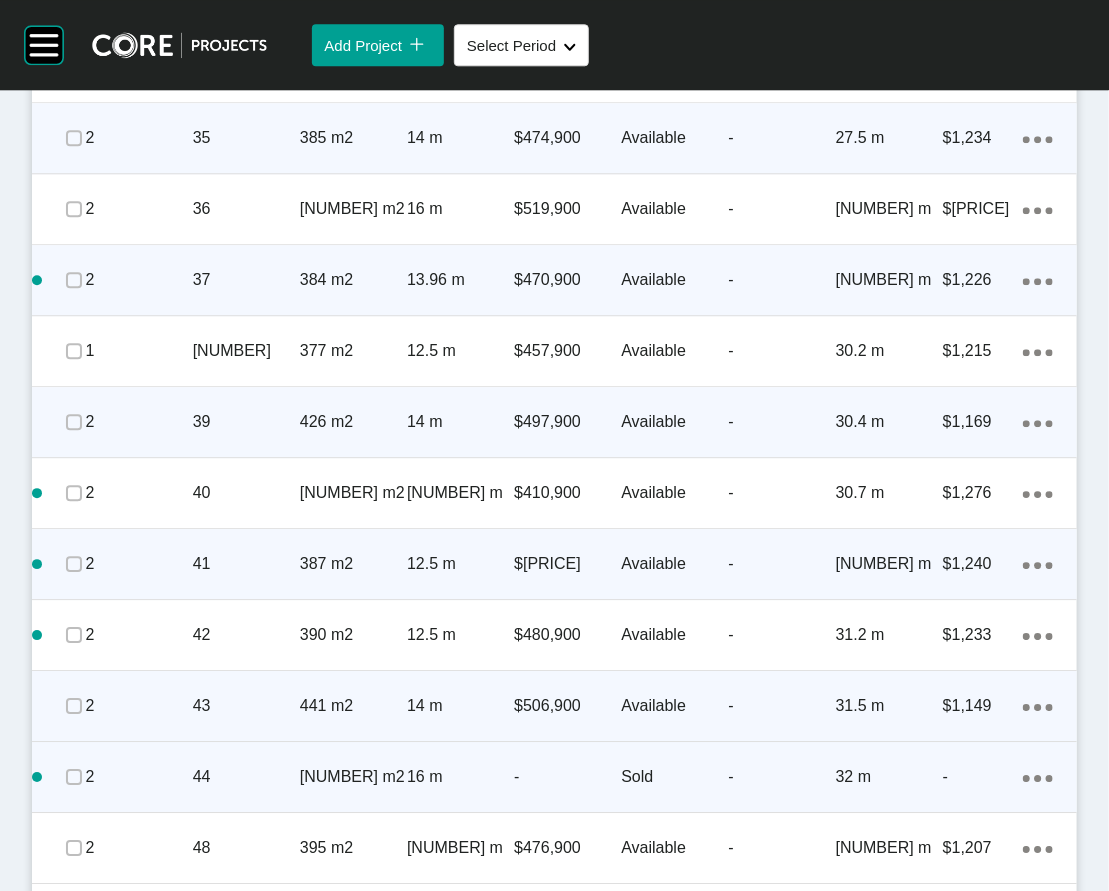 click 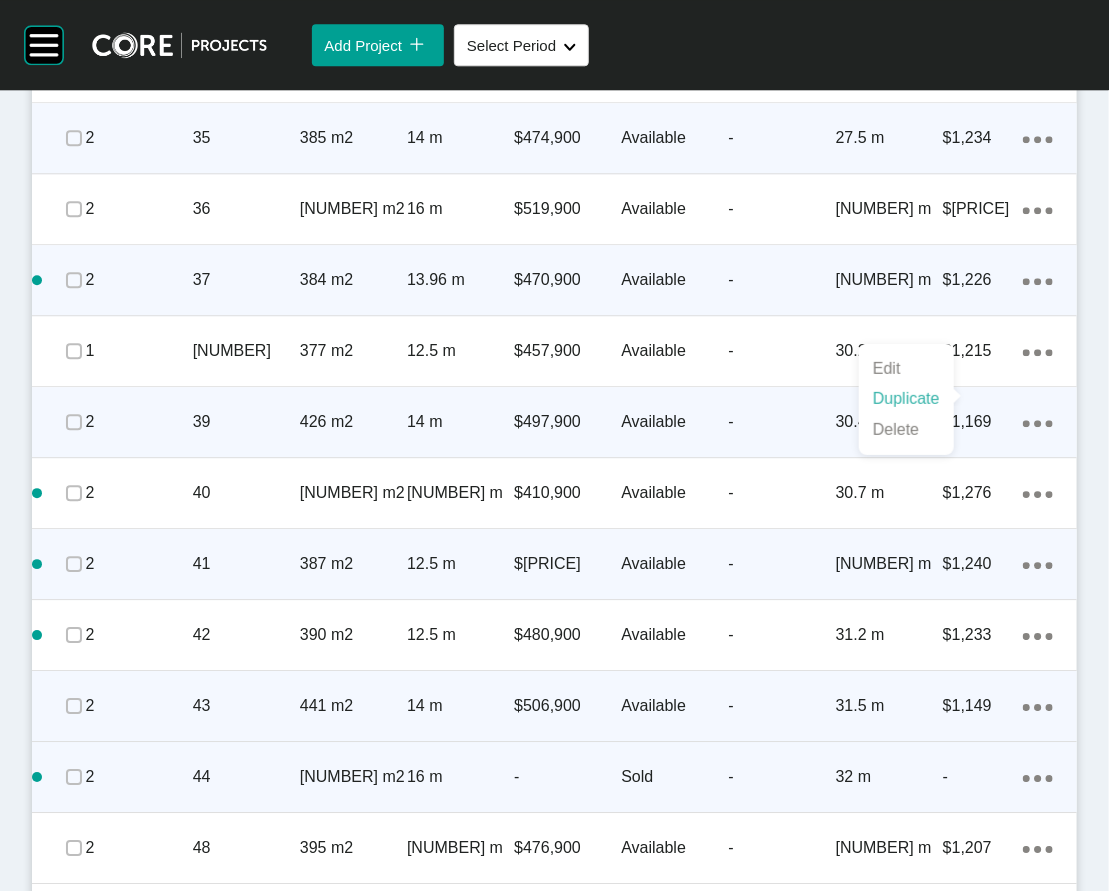 click on "Duplicate" at bounding box center [906, 399] 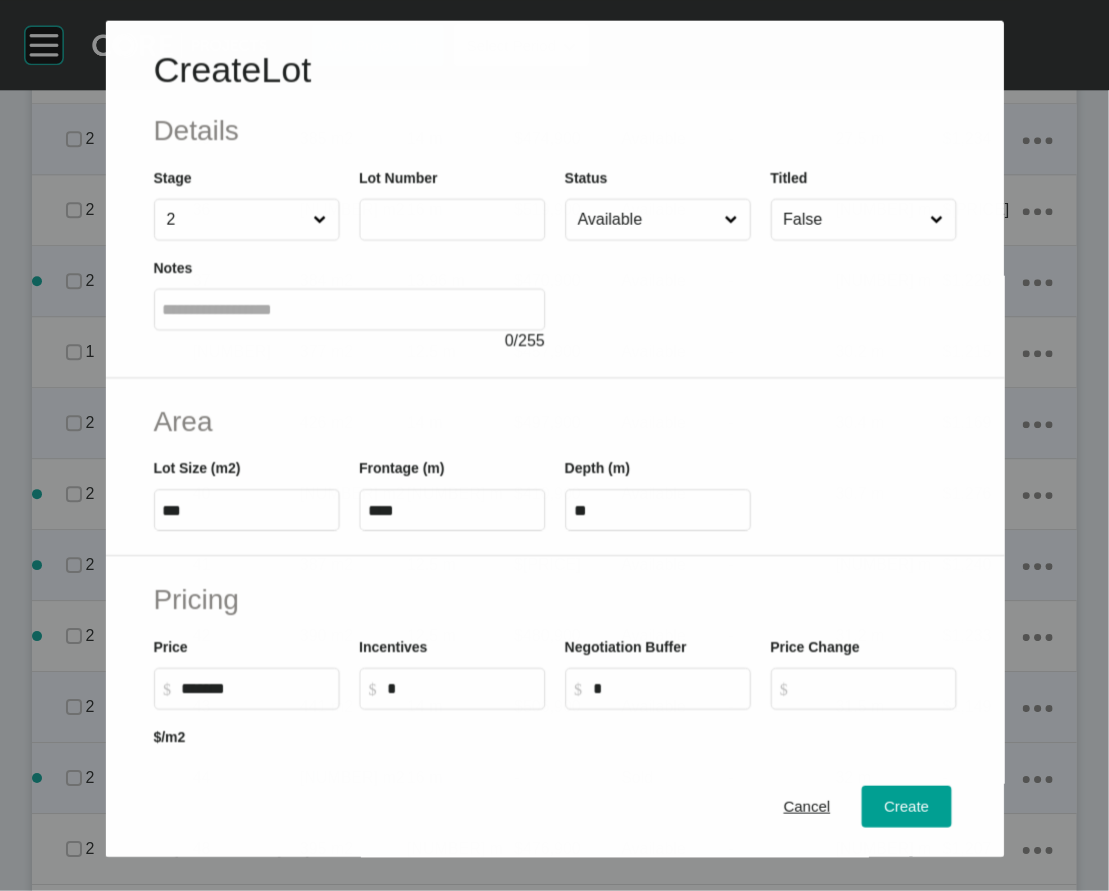 scroll, scrollTop: 1774, scrollLeft: 0, axis: vertical 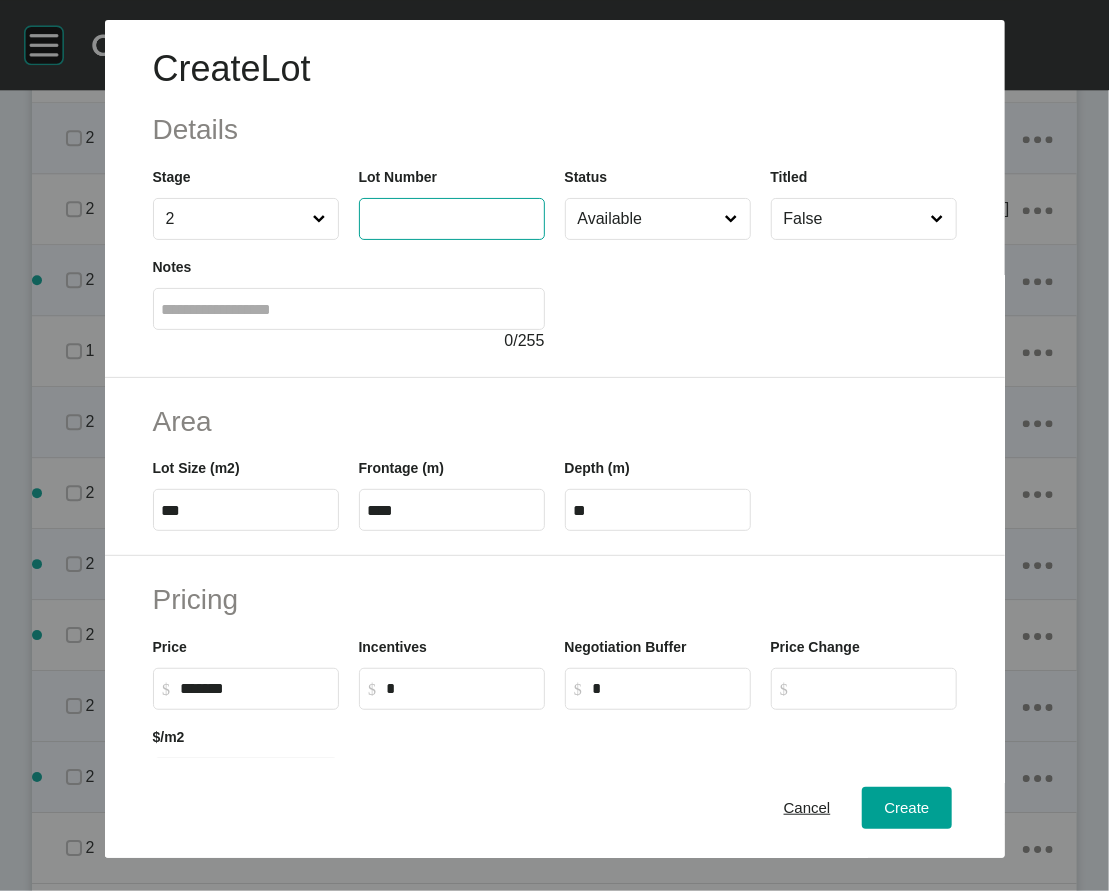 click at bounding box center [452, 218] 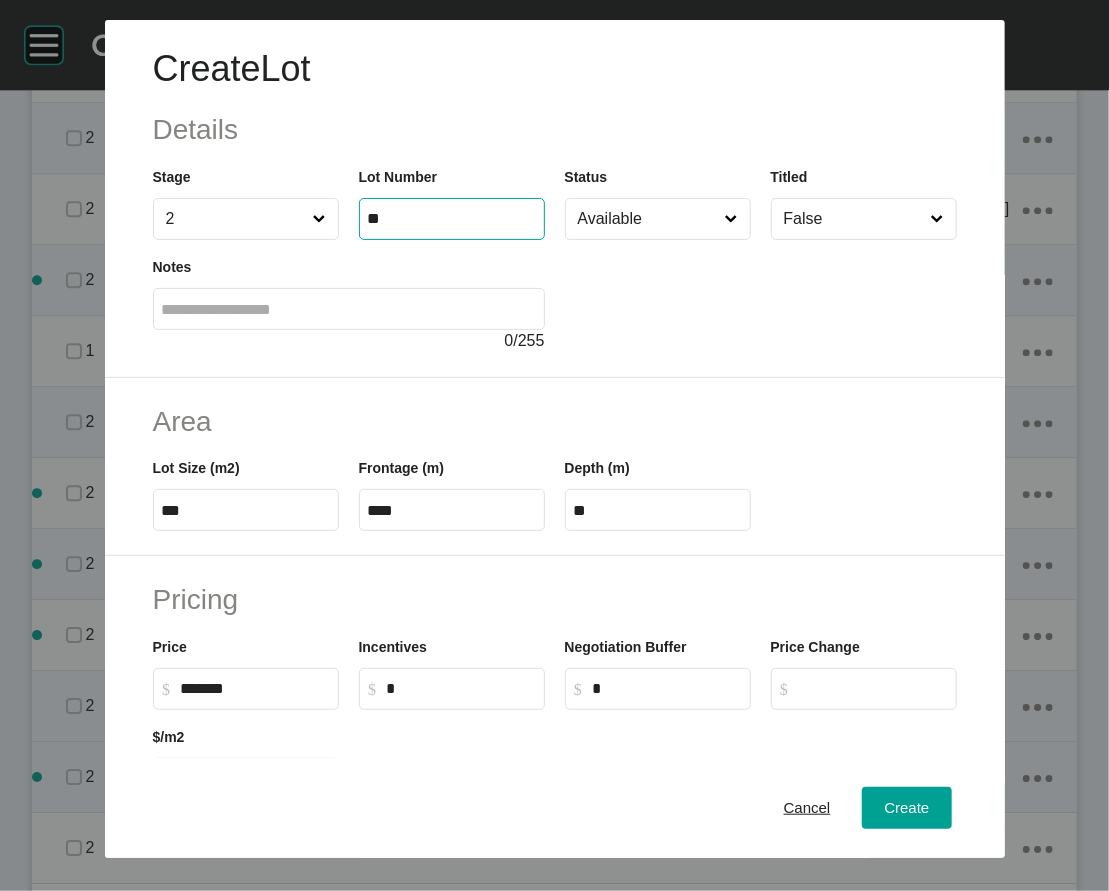 type on "**" 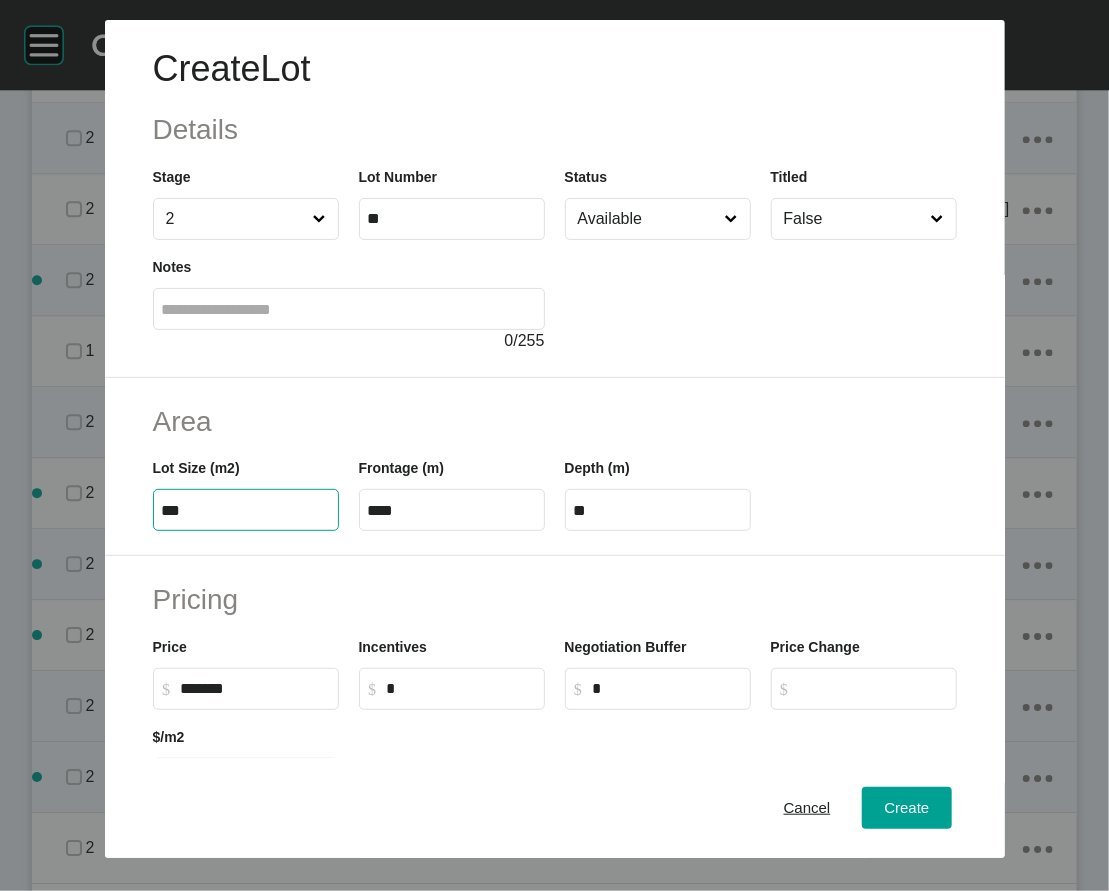 drag, startPoint x: 98, startPoint y: 638, endPoint x: 124, endPoint y: 630, distance: 27.202942 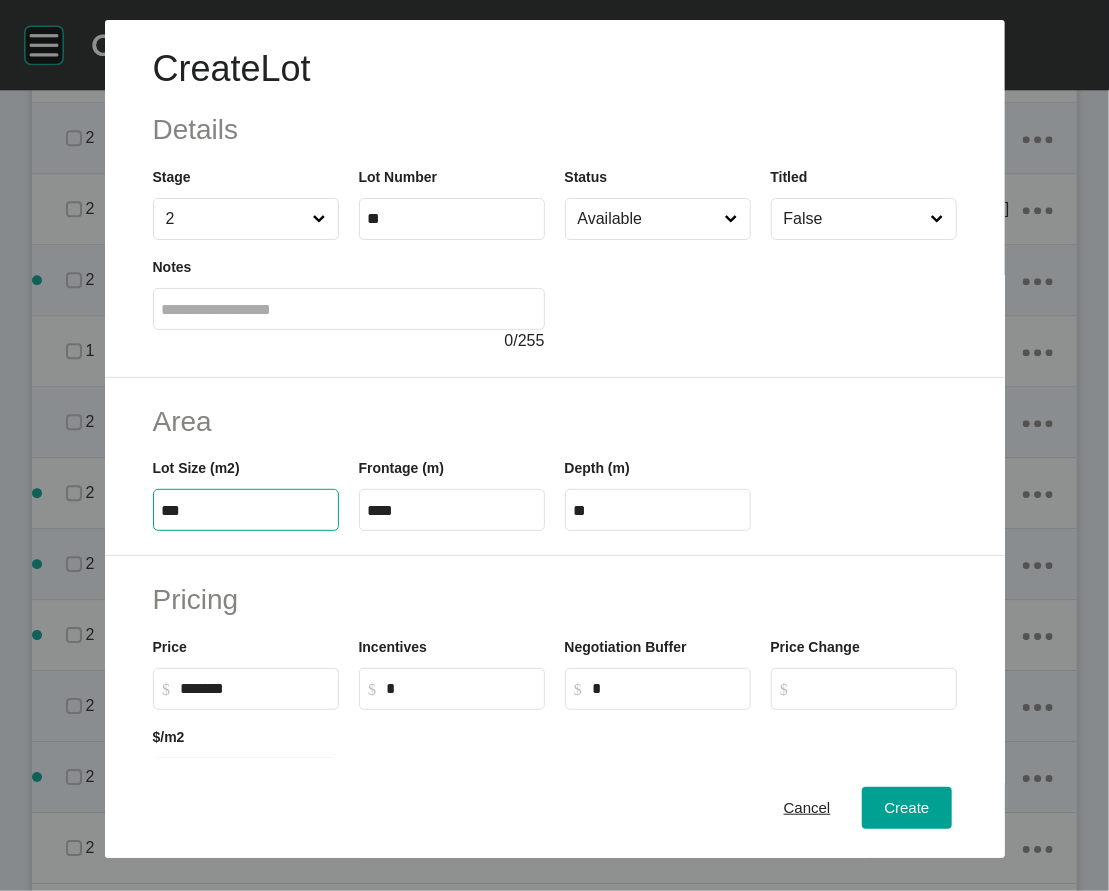 type on "***" 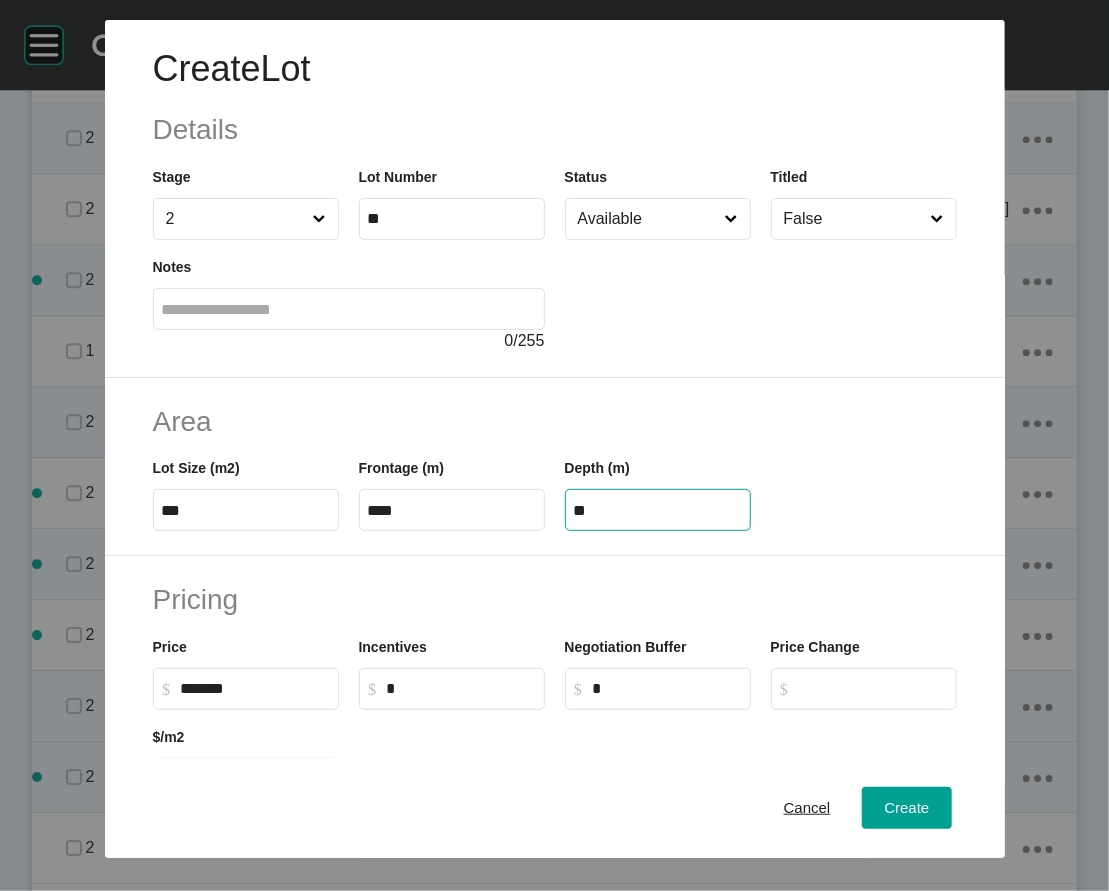 click on "**" at bounding box center [658, 510] 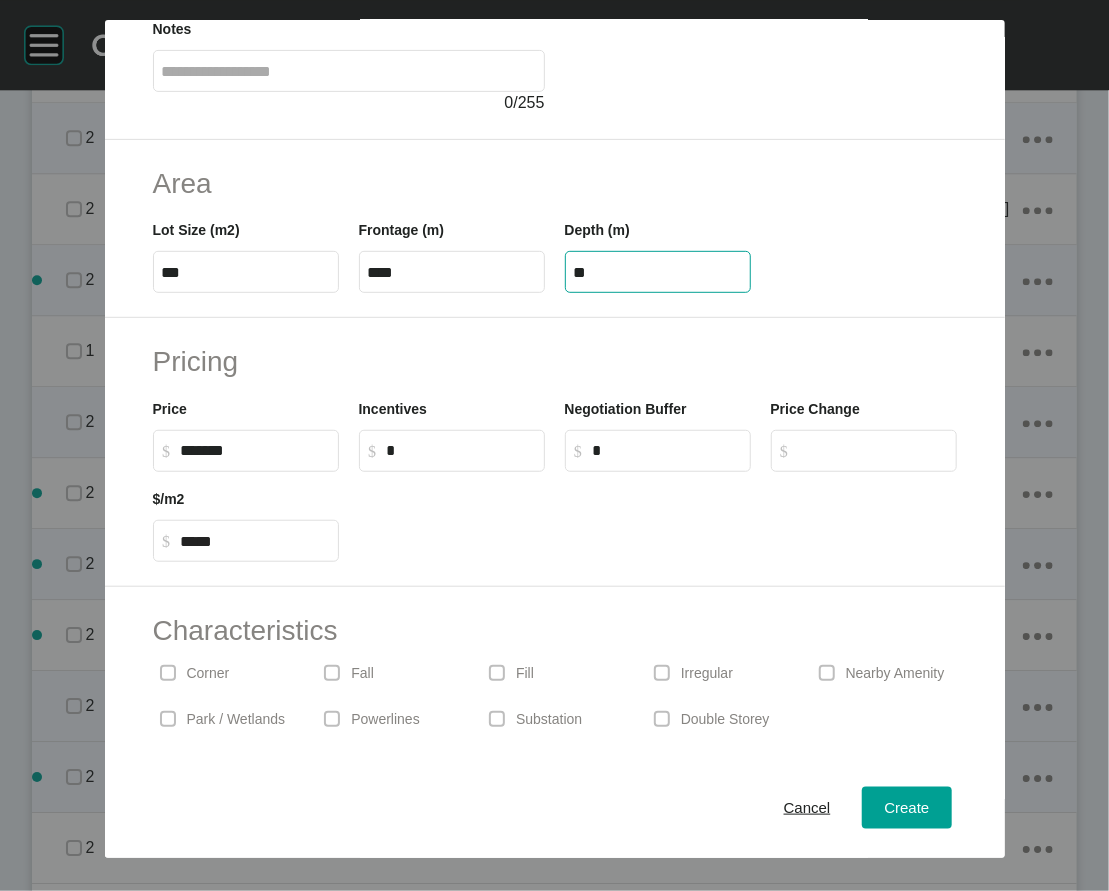 scroll, scrollTop: 251, scrollLeft: 0, axis: vertical 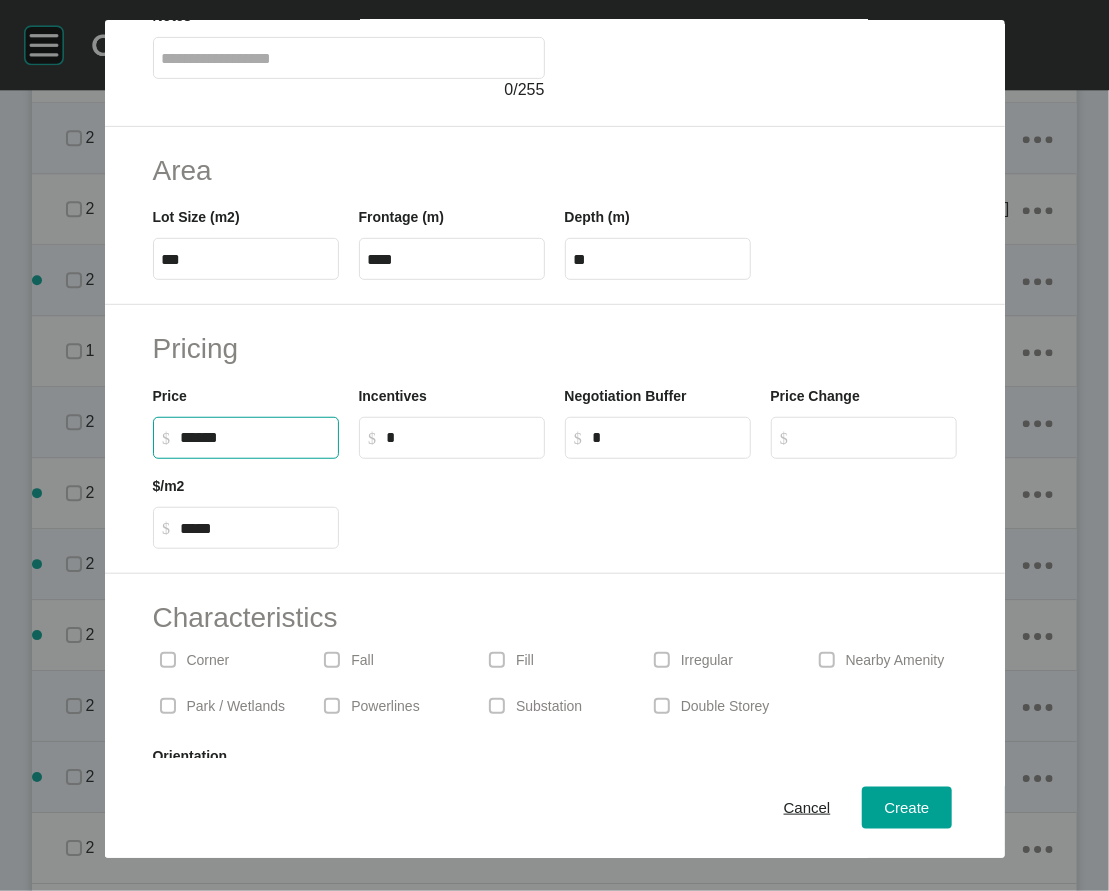 drag, startPoint x: 129, startPoint y: 601, endPoint x: 119, endPoint y: 604, distance: 10.440307 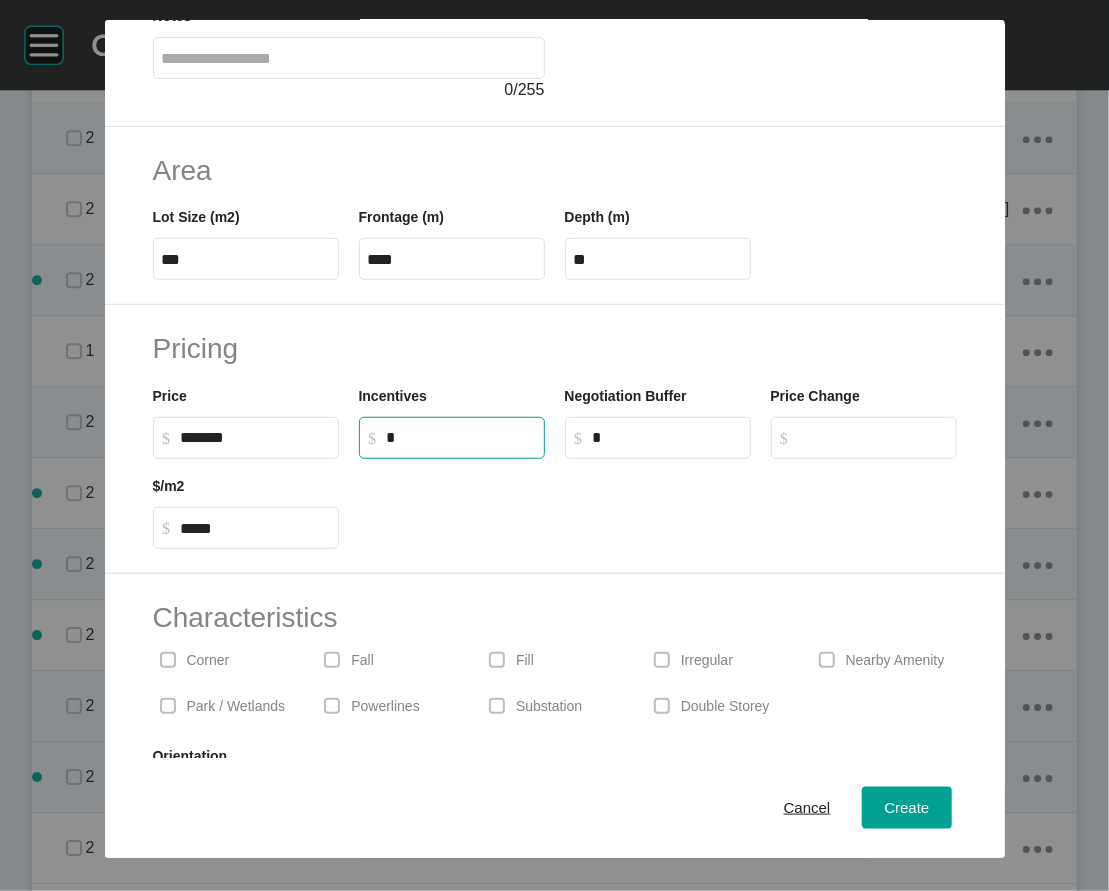 click on "*" at bounding box center [461, 437] 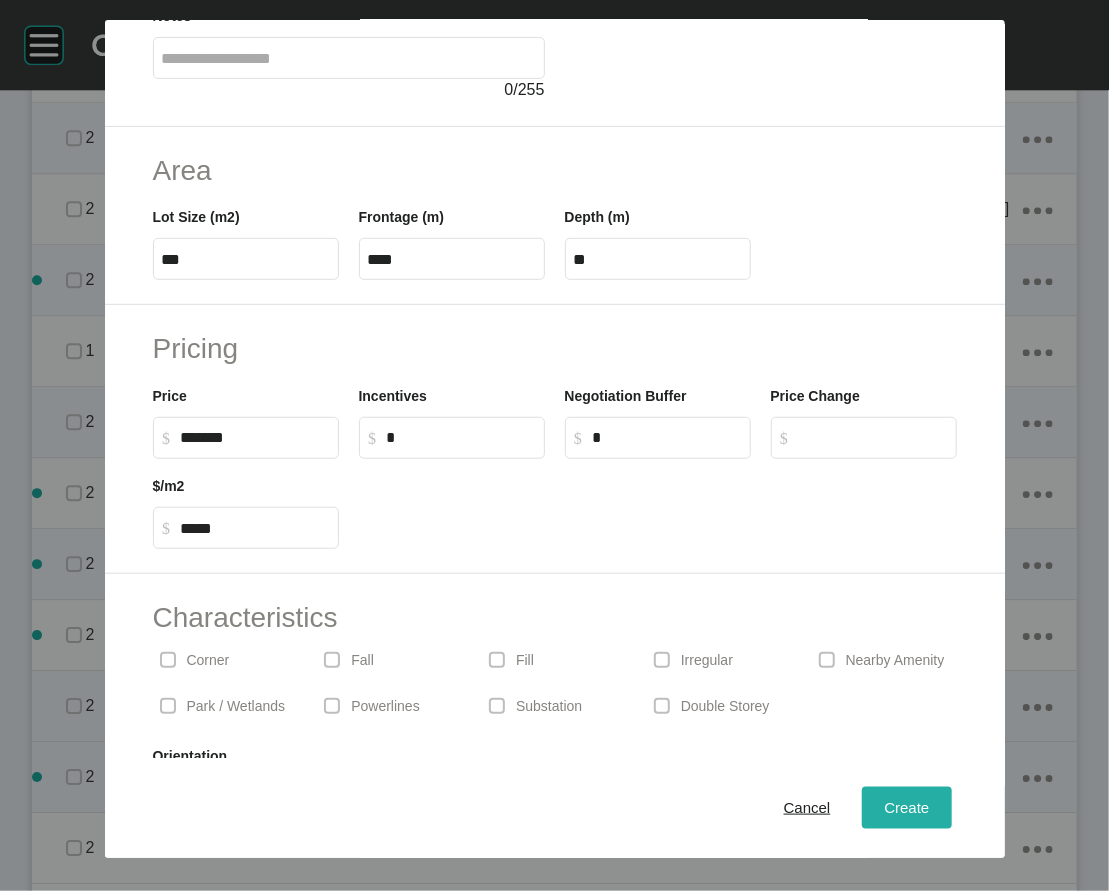click on "Create" at bounding box center (906, 808) 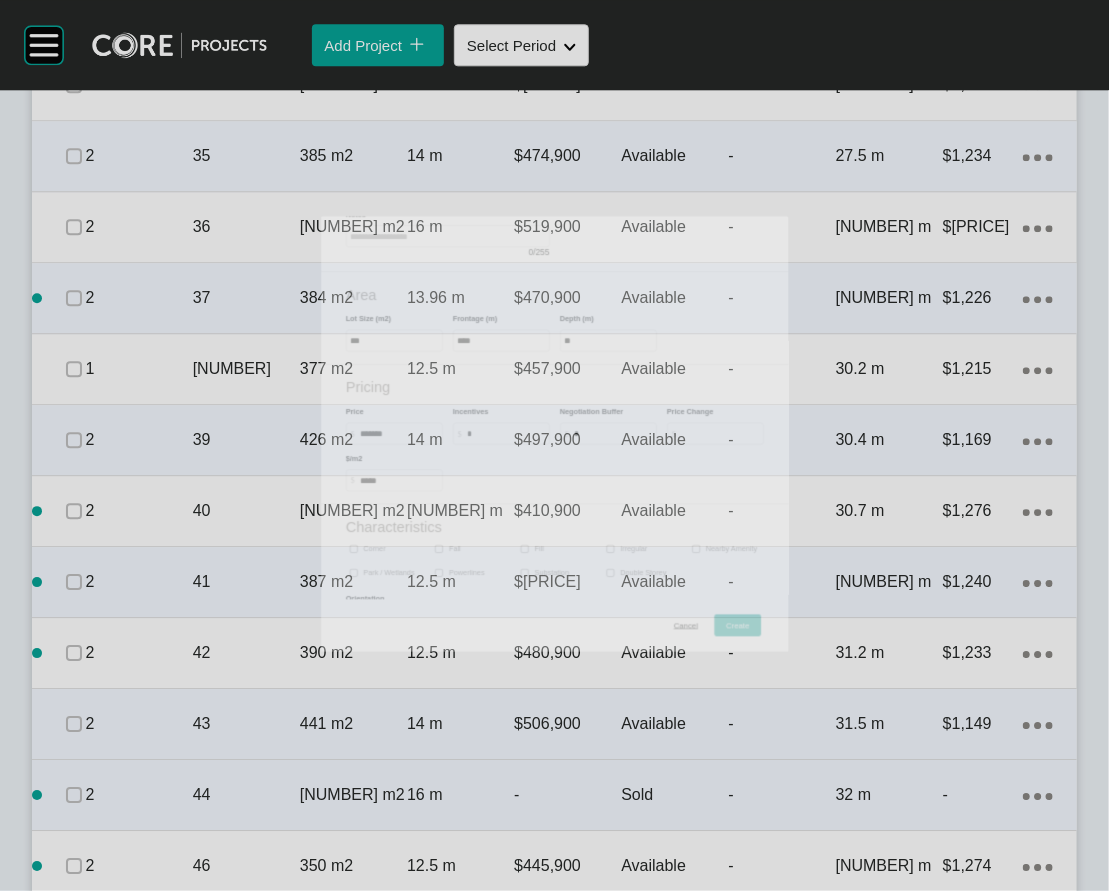 scroll, scrollTop: 1774, scrollLeft: 0, axis: vertical 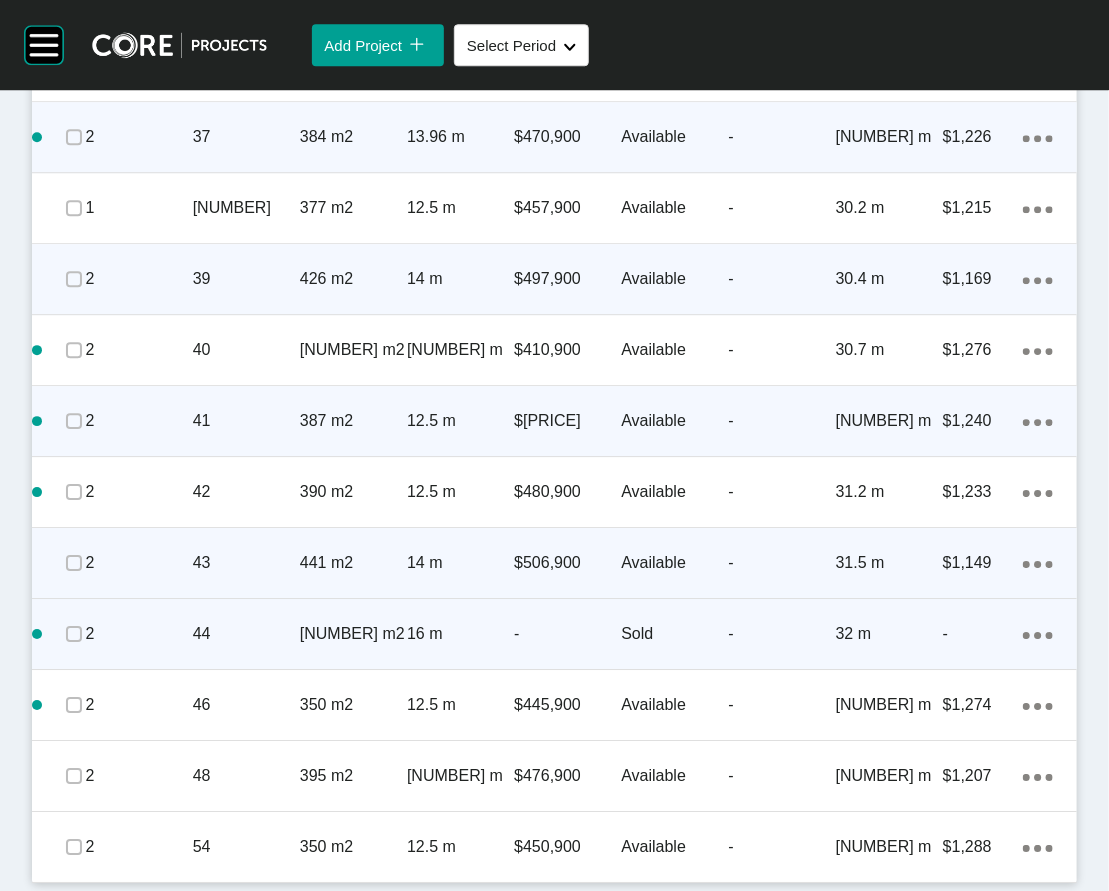 click on "Action Menu Dots Copy 6 Created with Sketch." 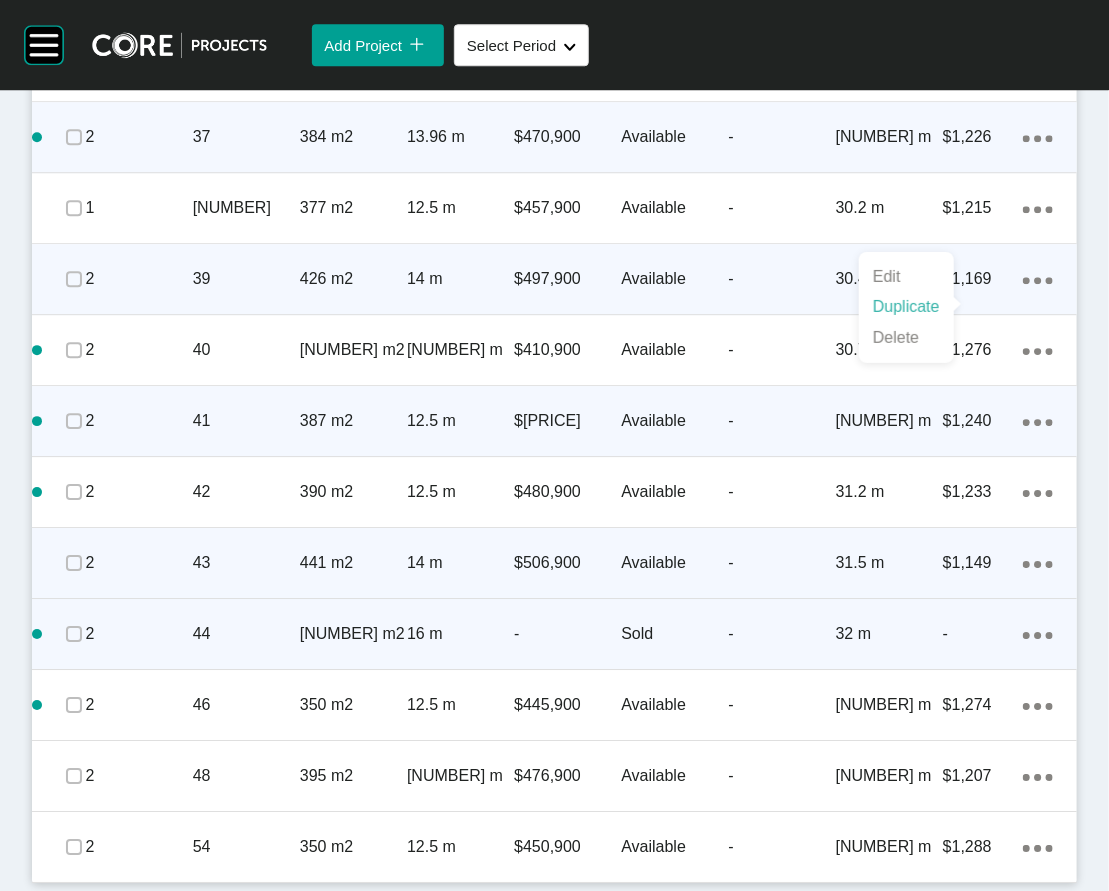 click on "Duplicate" at bounding box center [906, 307] 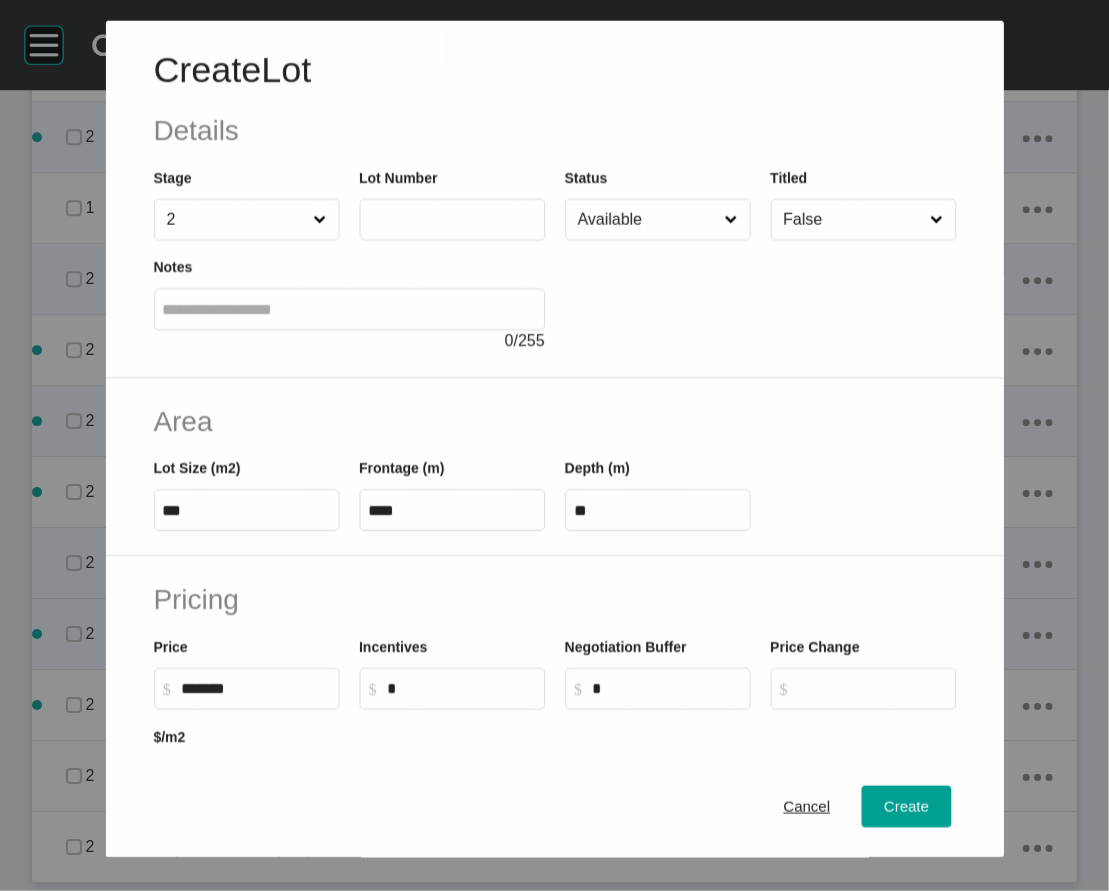 scroll, scrollTop: 2574, scrollLeft: 0, axis: vertical 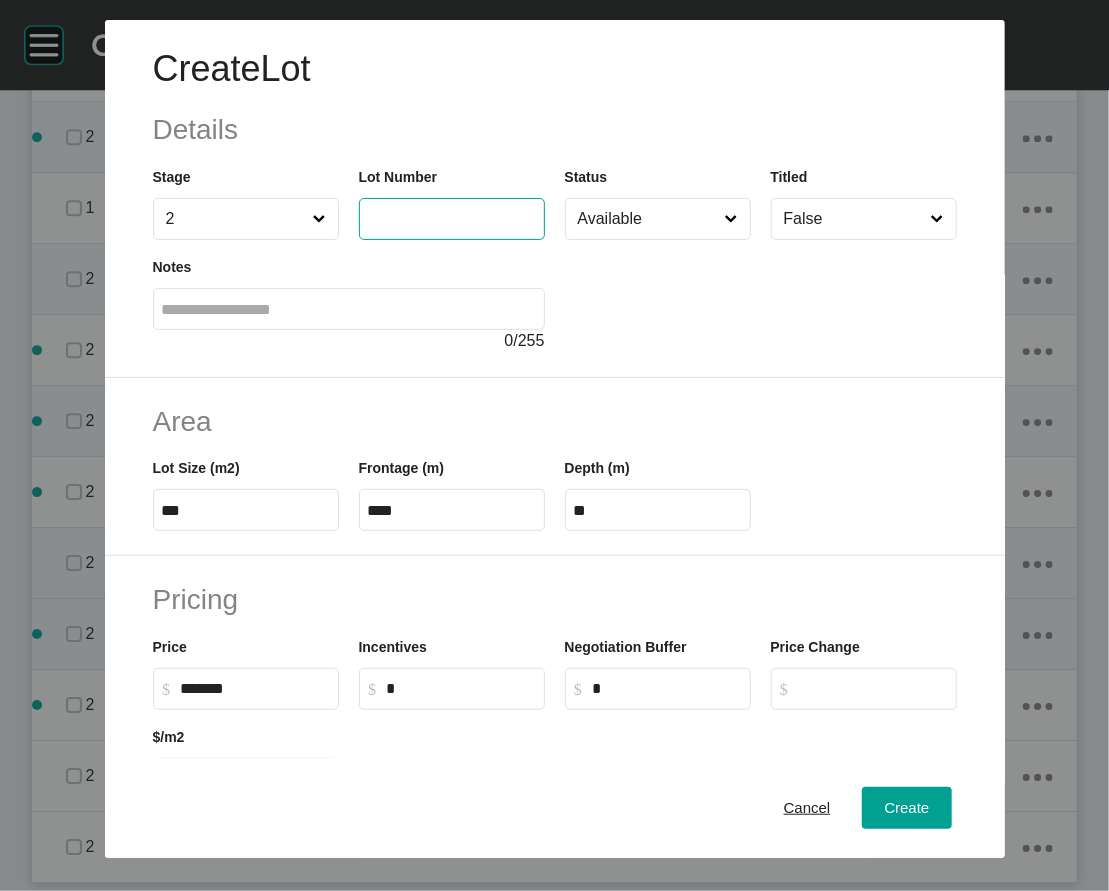 click at bounding box center [452, 218] 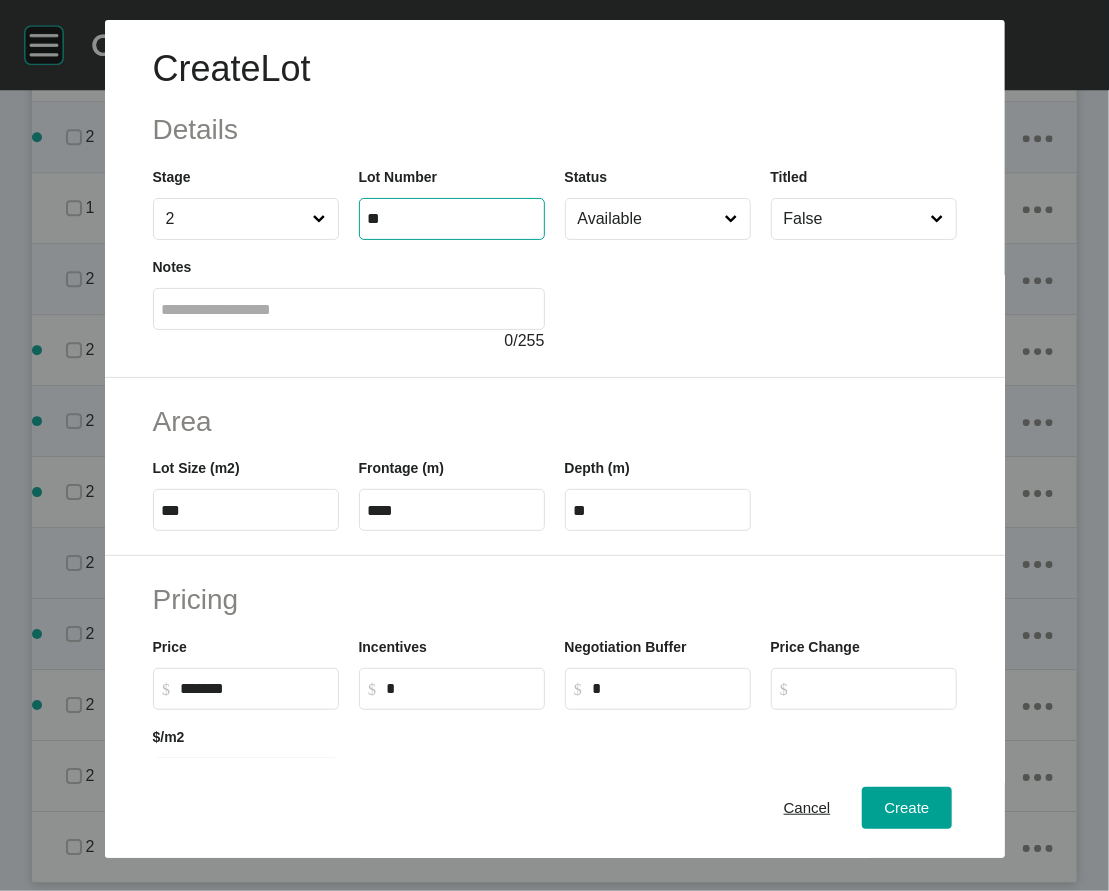 type on "**" 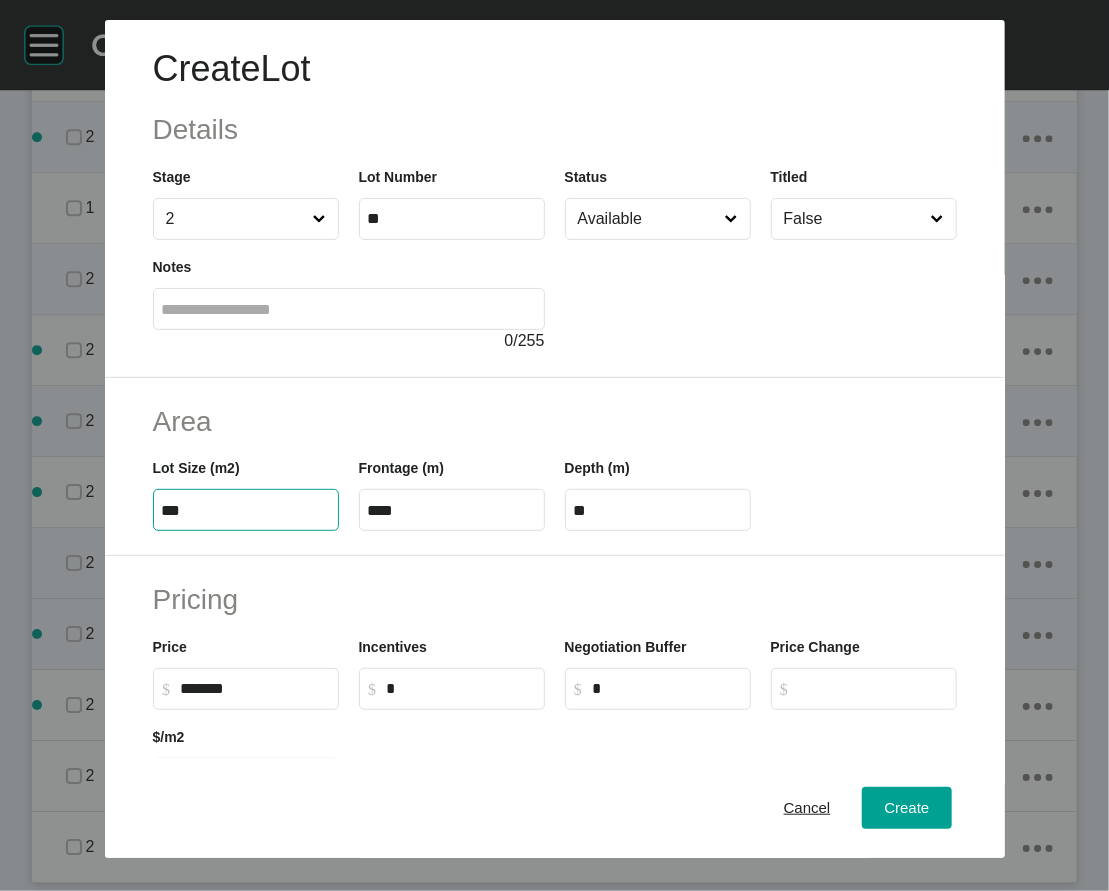 drag, startPoint x: 104, startPoint y: 627, endPoint x: 153, endPoint y: 618, distance: 49.819675 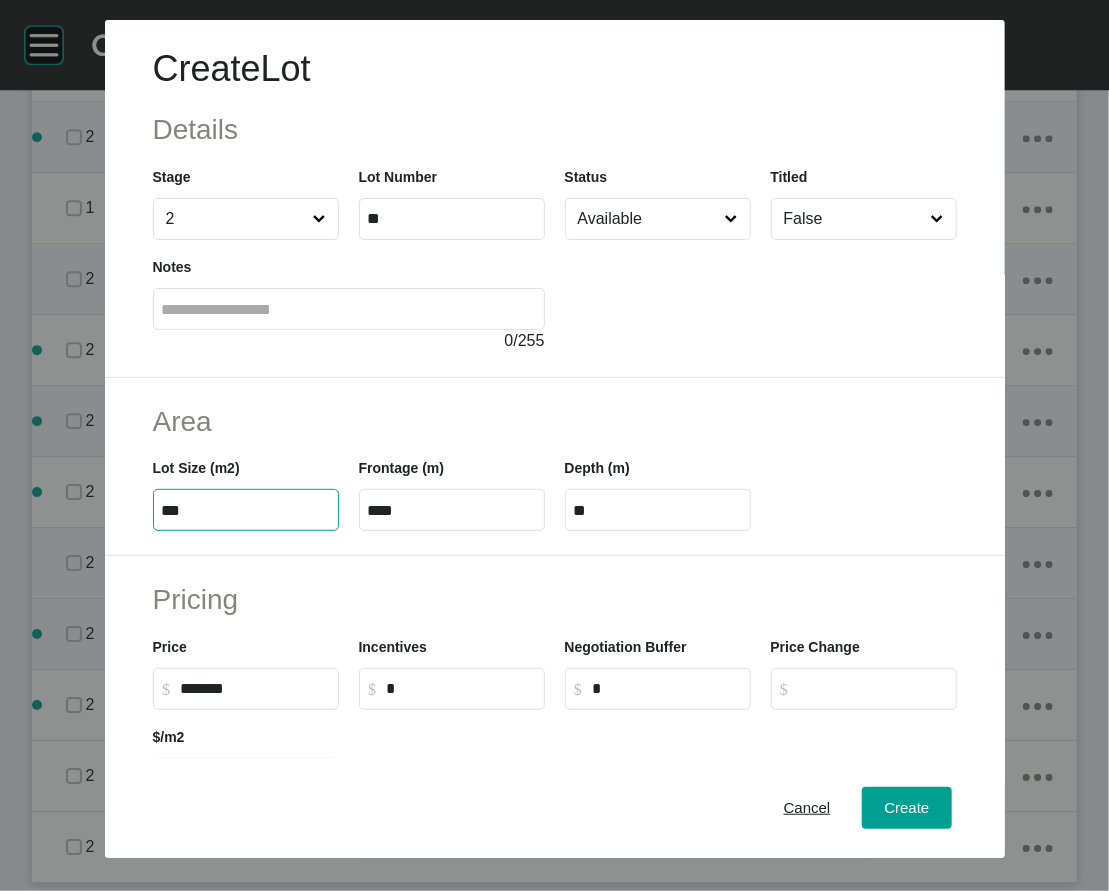 type on "***" 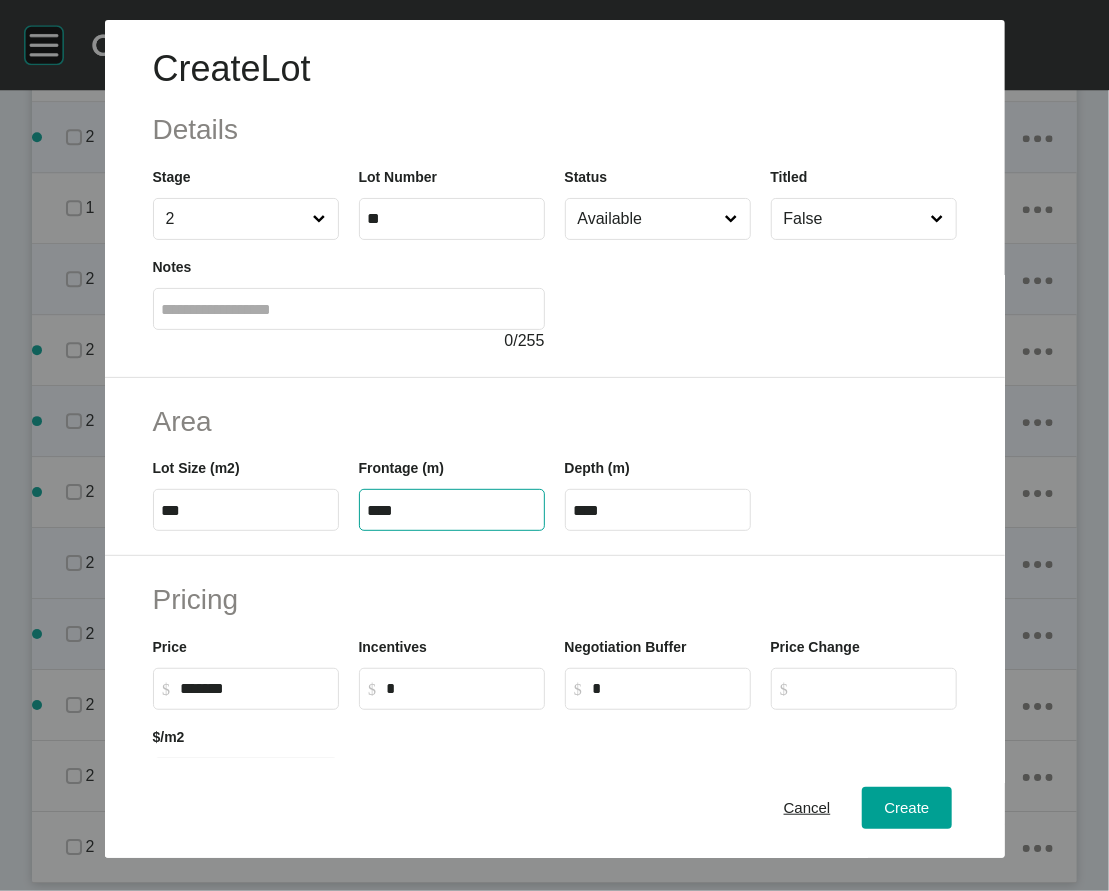 drag, startPoint x: 401, startPoint y: 624, endPoint x: 249, endPoint y: 622, distance: 152.01315 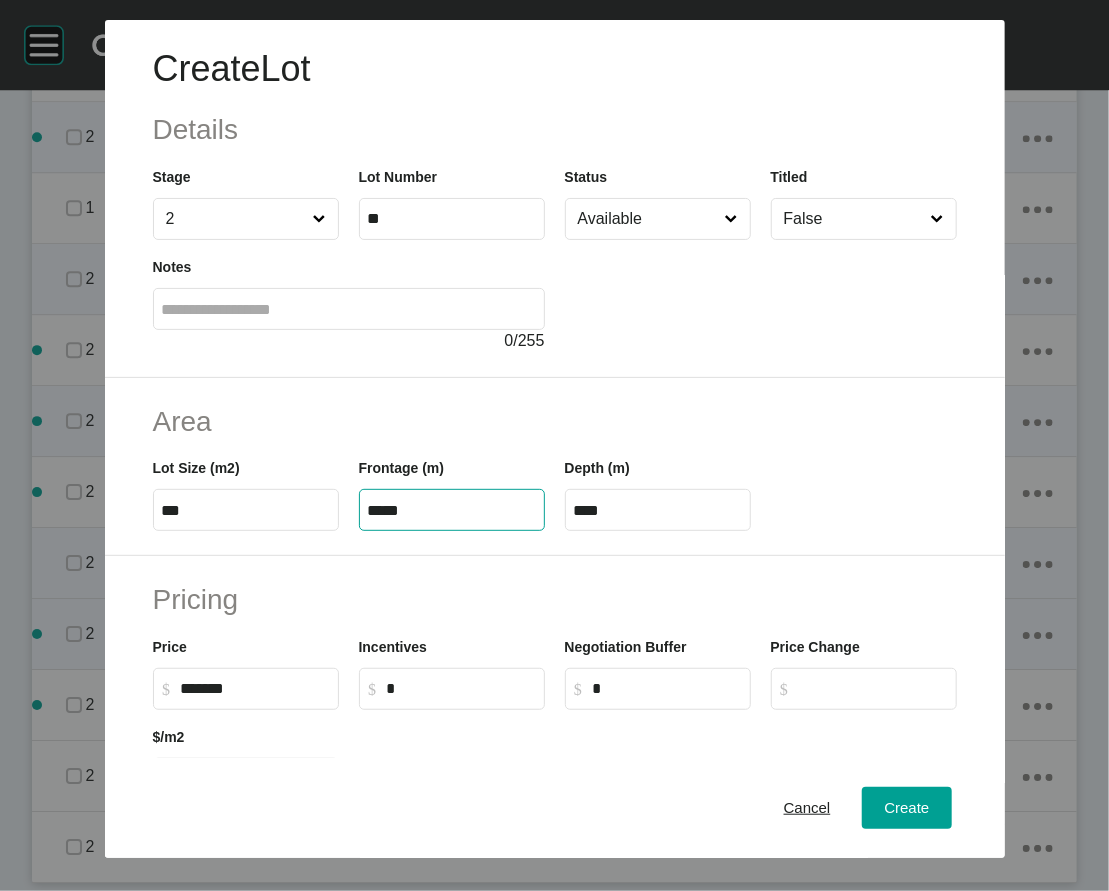 type on "*****" 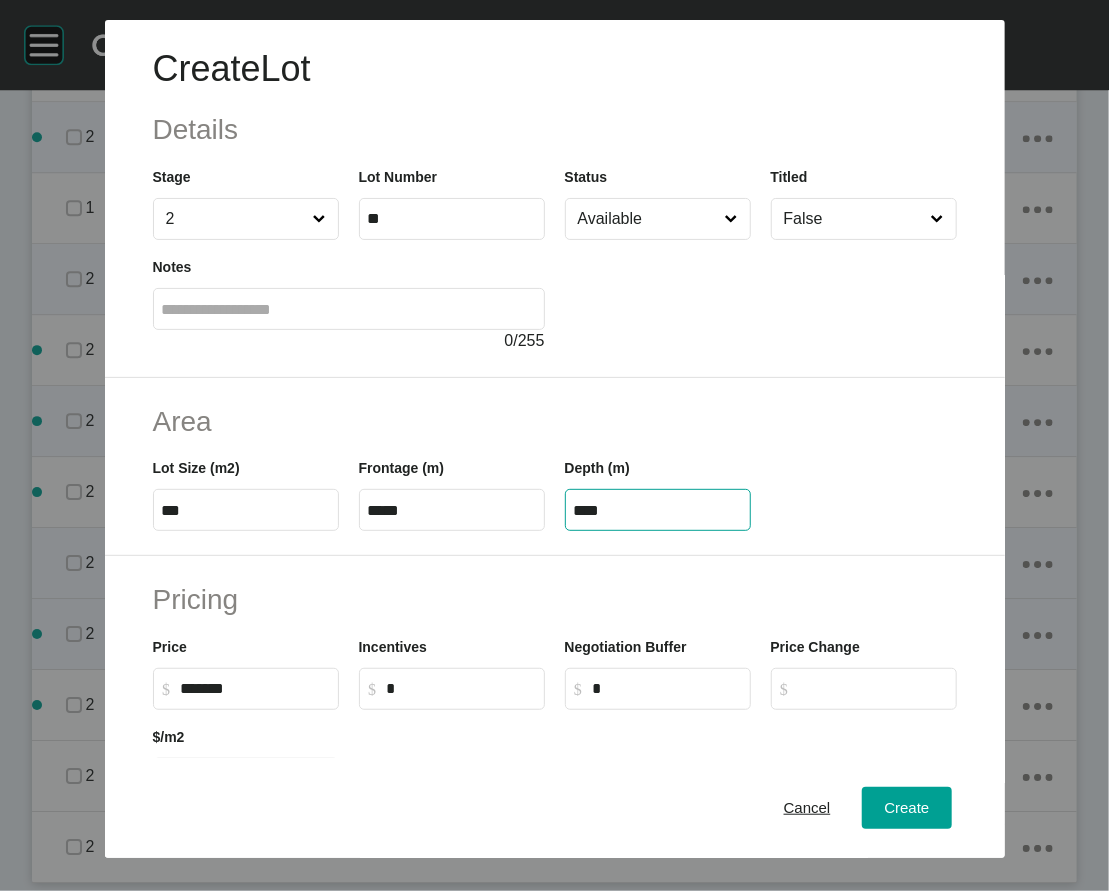 drag, startPoint x: 580, startPoint y: 635, endPoint x: 695, endPoint y: 638, distance: 115.03912 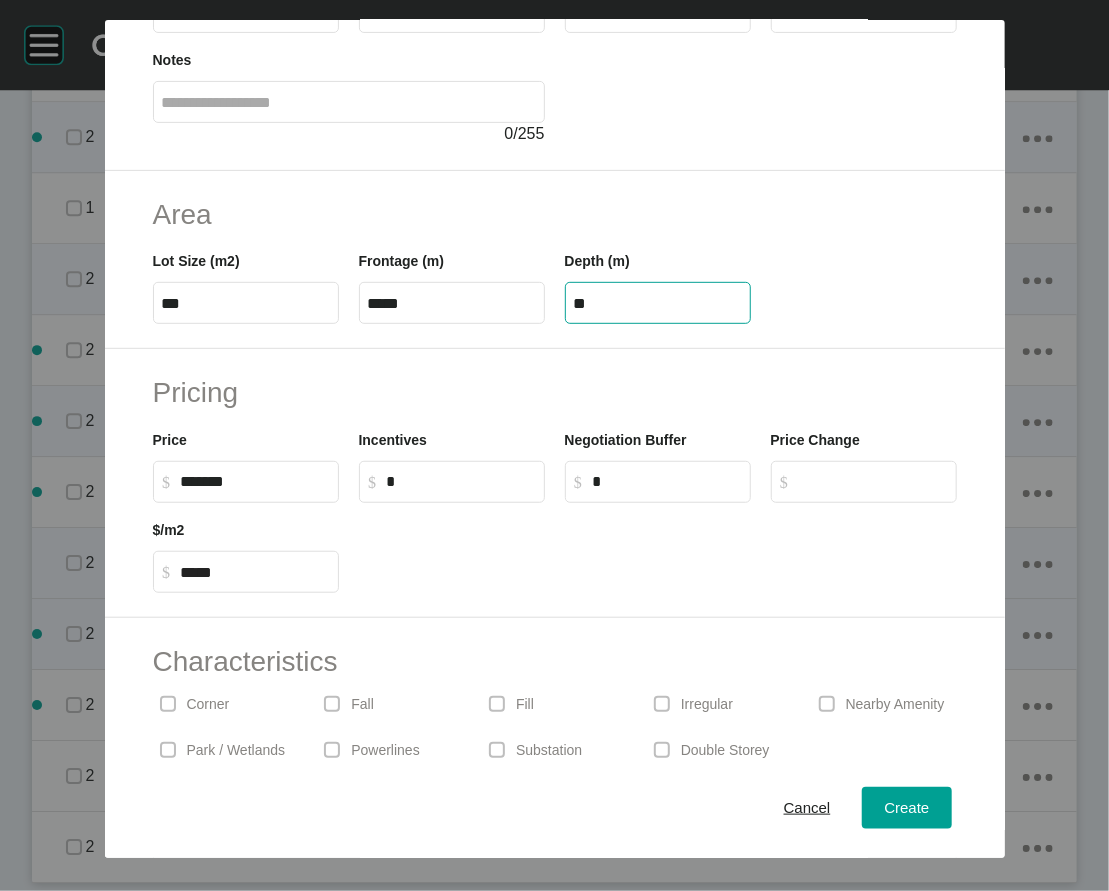 scroll, scrollTop: 295, scrollLeft: 0, axis: vertical 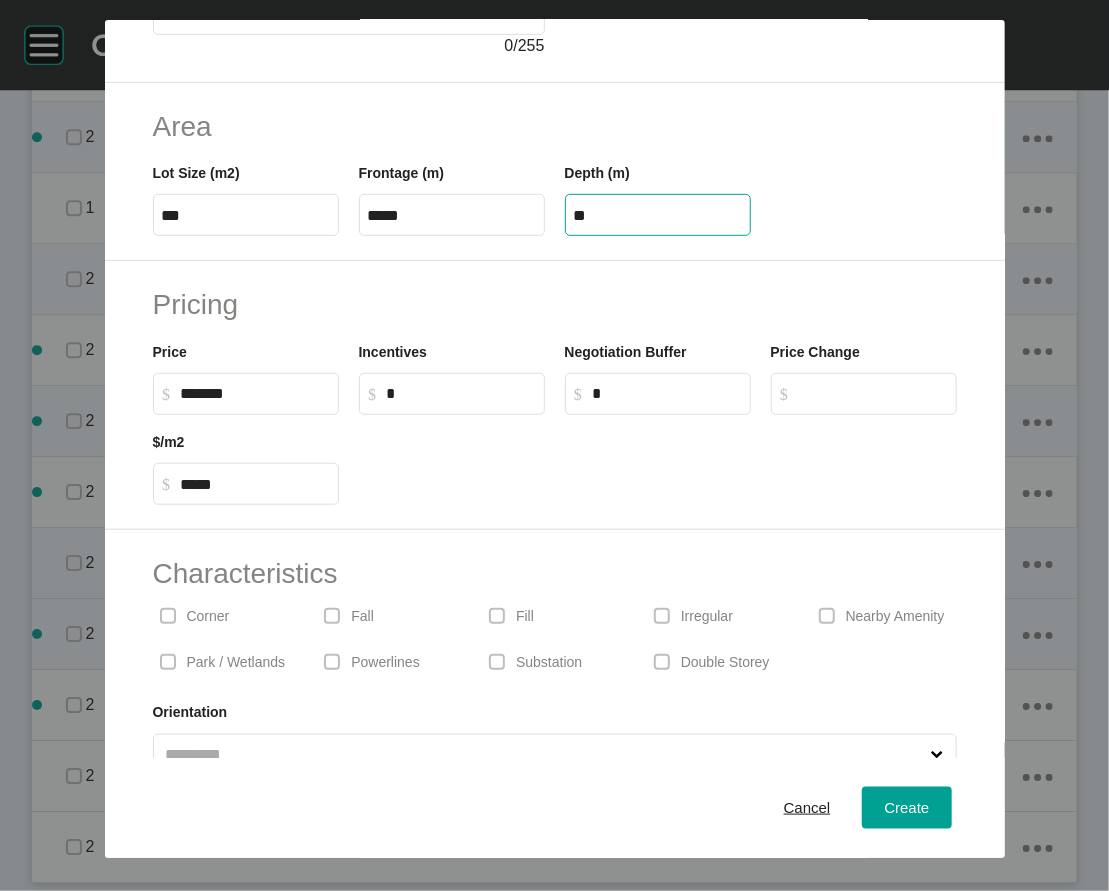 type on "**" 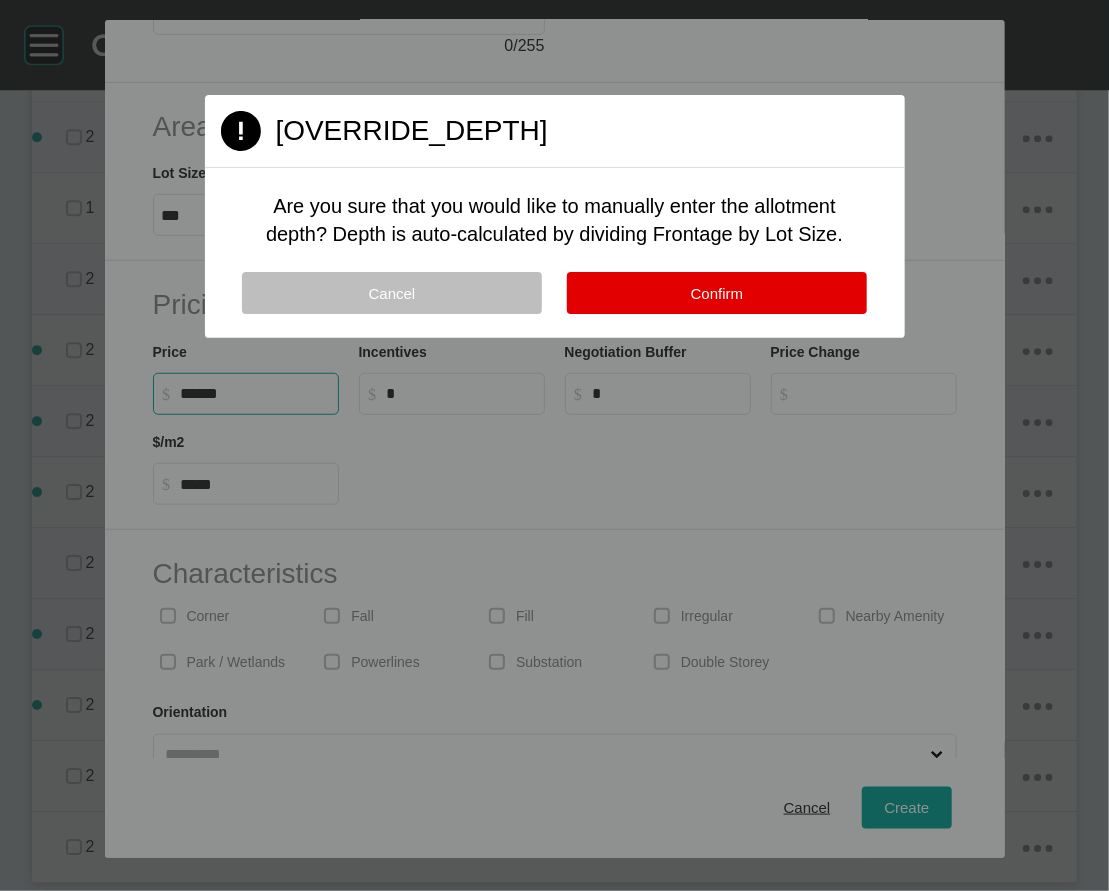 click on "Create  Lot Details Stage 2 Lot Number ** Status Available Titled False Notes 0 / 255 Area Lot Size (m2) *** Frontage (m) ***** Depth (m) ** Pricing Price $ Created with Sketch. $ ****** Incentives $ Created with Sketch. $ * Negotiation Buffer $ Created with Sketch. $ * Price Change $ Created with Sketch. $ $/m2 $ Created with Sketch. $ ***** Characteristics Corner Fall Fill Irregular Nearby Amenity Park / Wetlands Powerlines Substation Double Storey Orientation Cancel Create Page 1 Created with Sketch.   Override Depth Are you sure that you would like to manually enter the allotment depth? Depth is auto-calculated by dividing Frontage by Lot Size. Cancel Confirm" at bounding box center [554, 445] 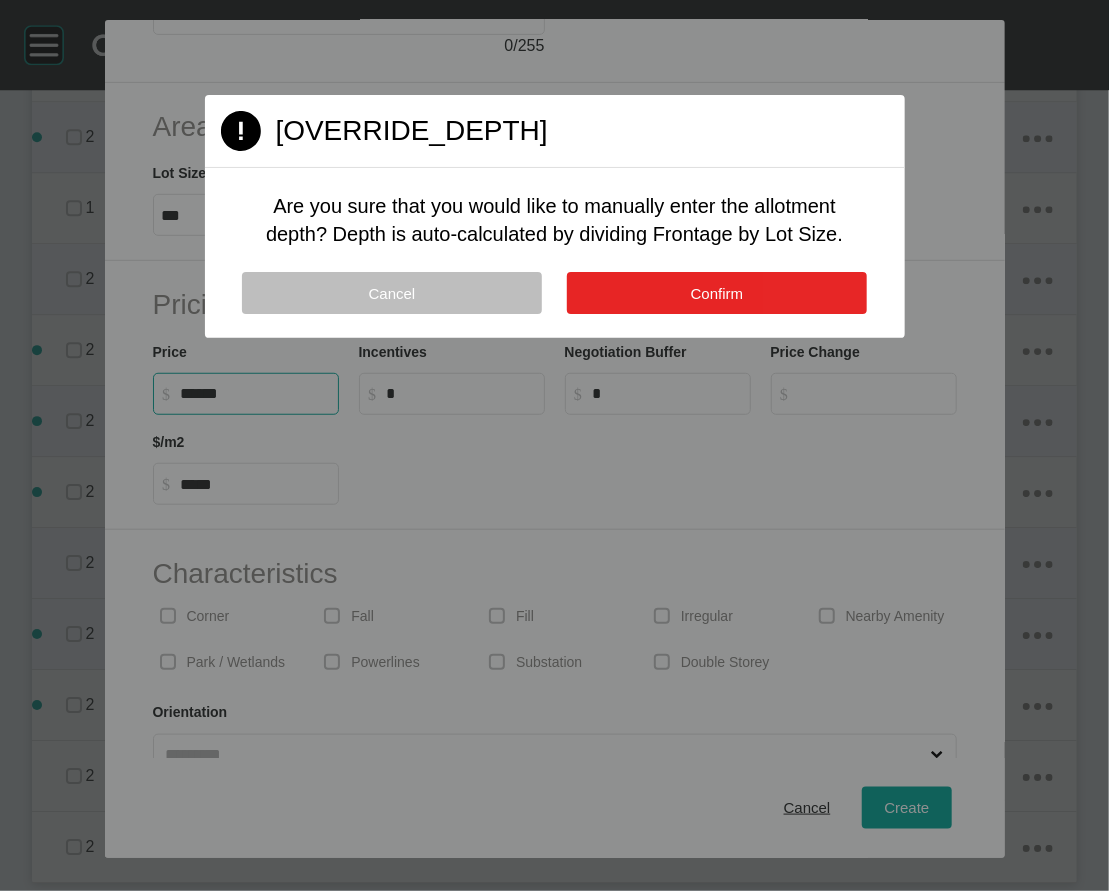 type on "*******" 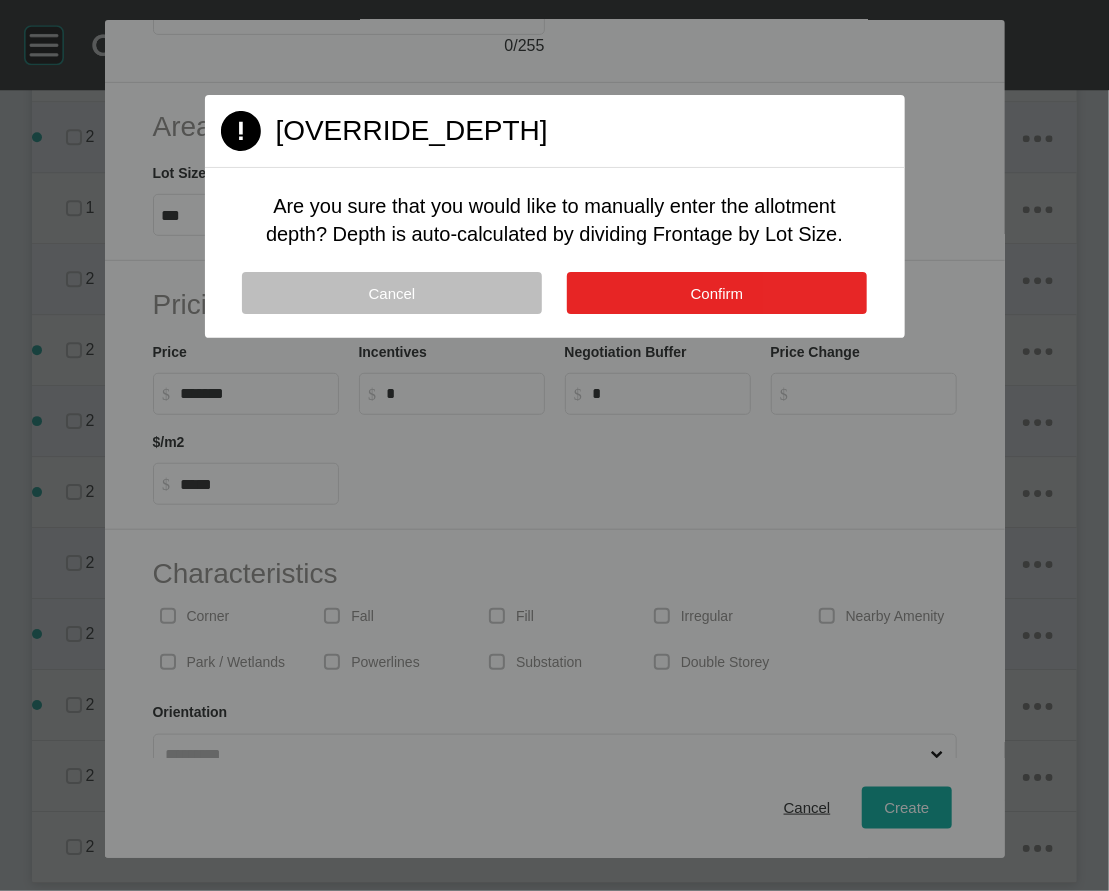 click on "Confirm" at bounding box center (717, 293) 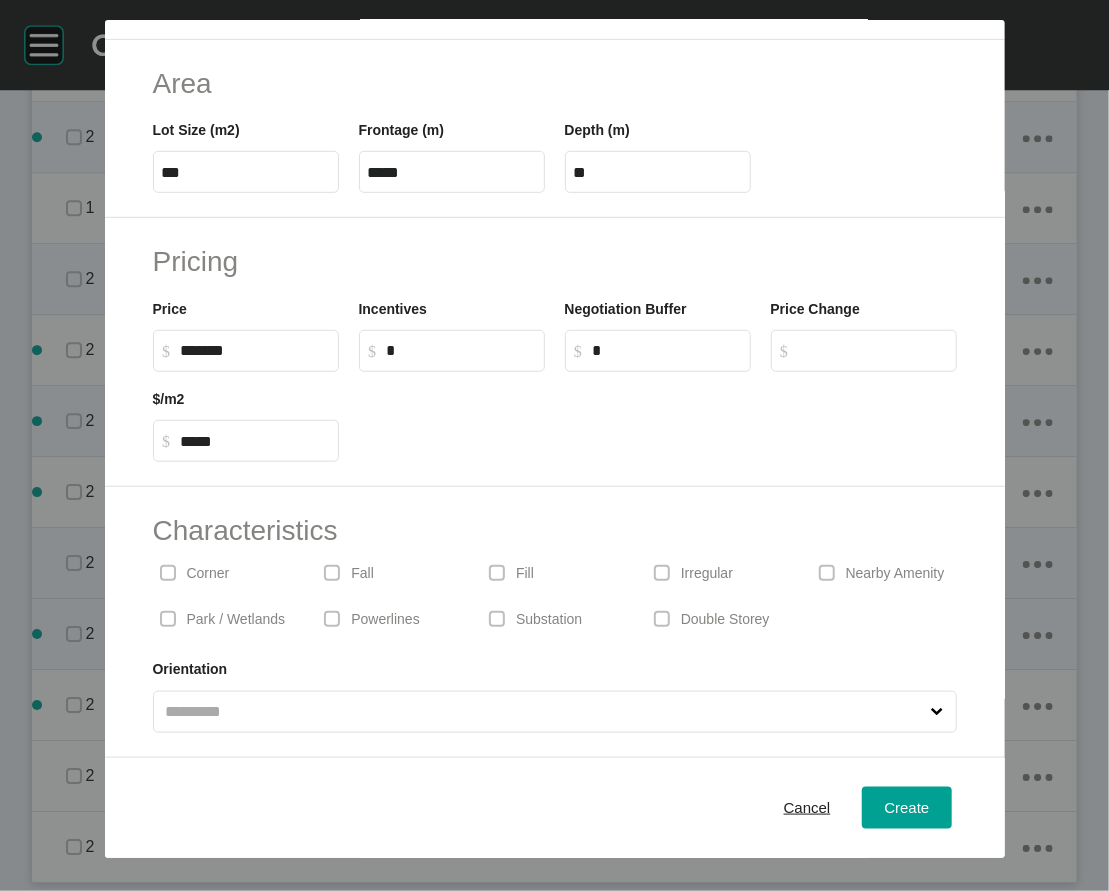 scroll, scrollTop: 553, scrollLeft: 0, axis: vertical 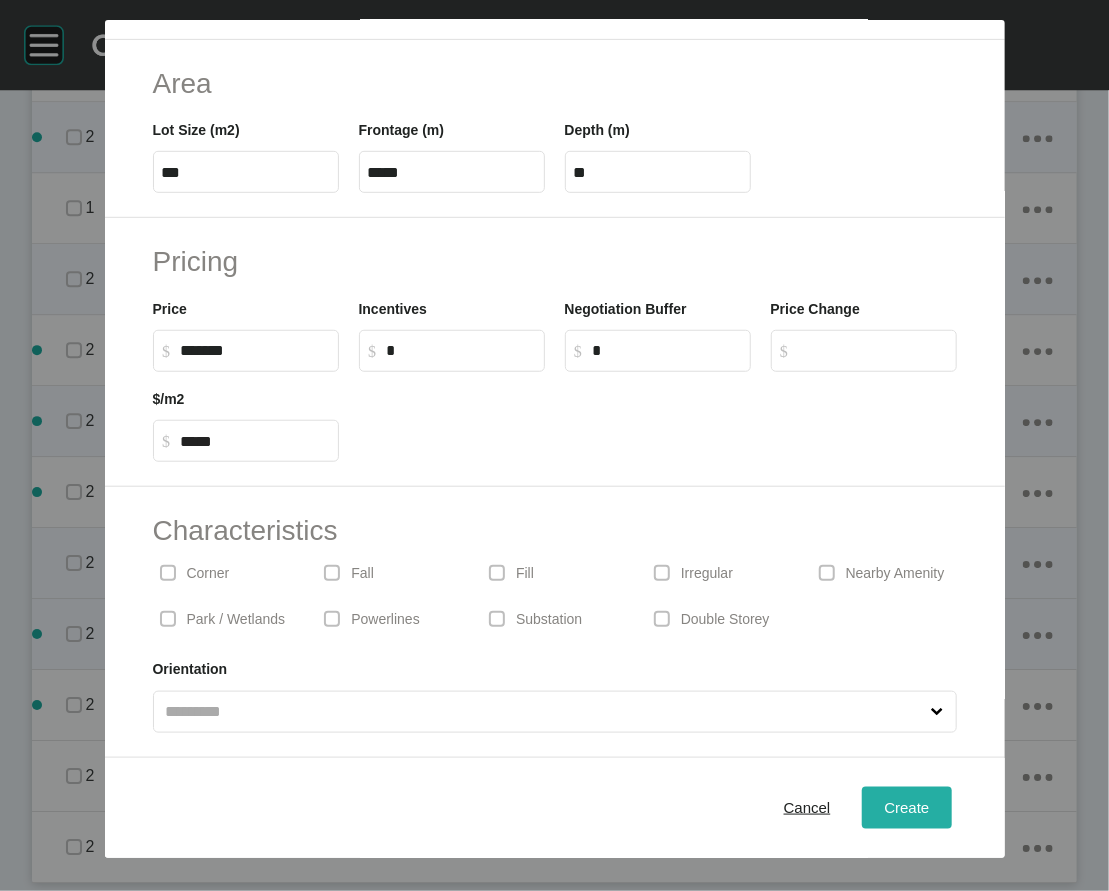 click on "Create" at bounding box center [906, 807] 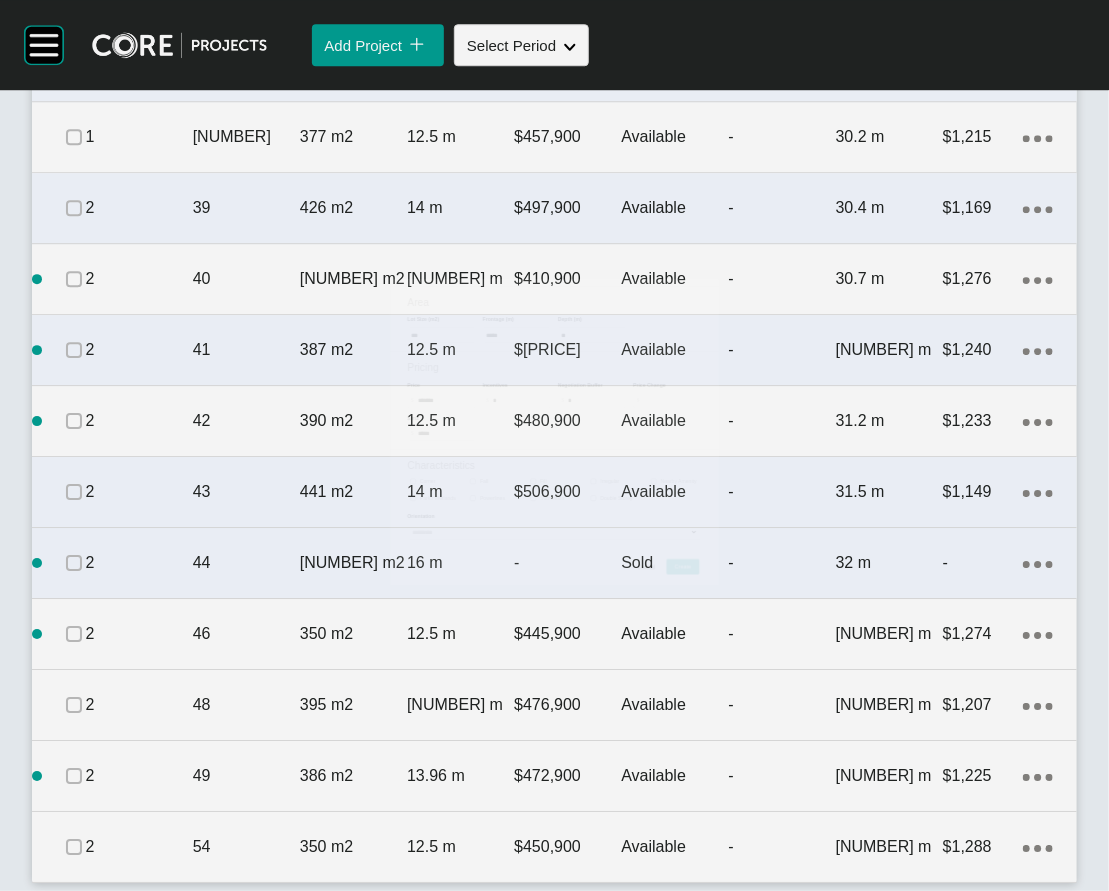 scroll, scrollTop: 2574, scrollLeft: 0, axis: vertical 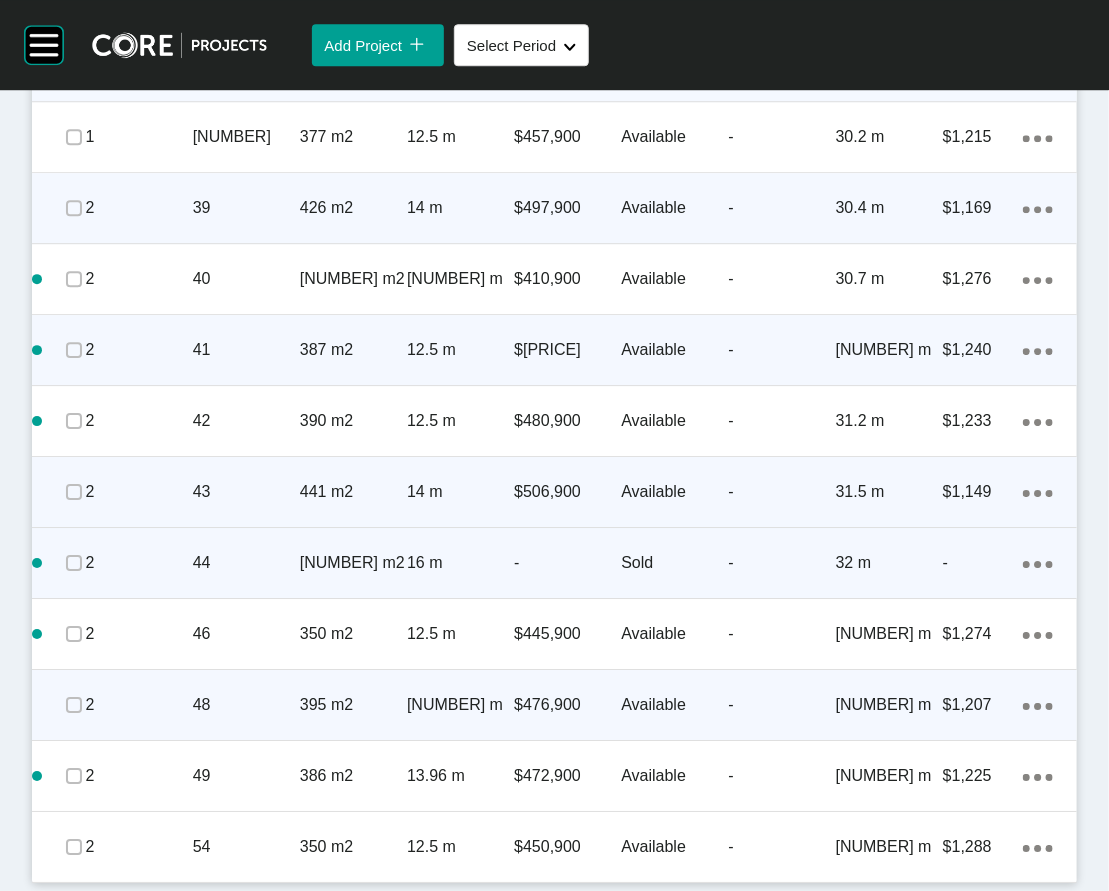 click on "$1,207" at bounding box center [983, 705] 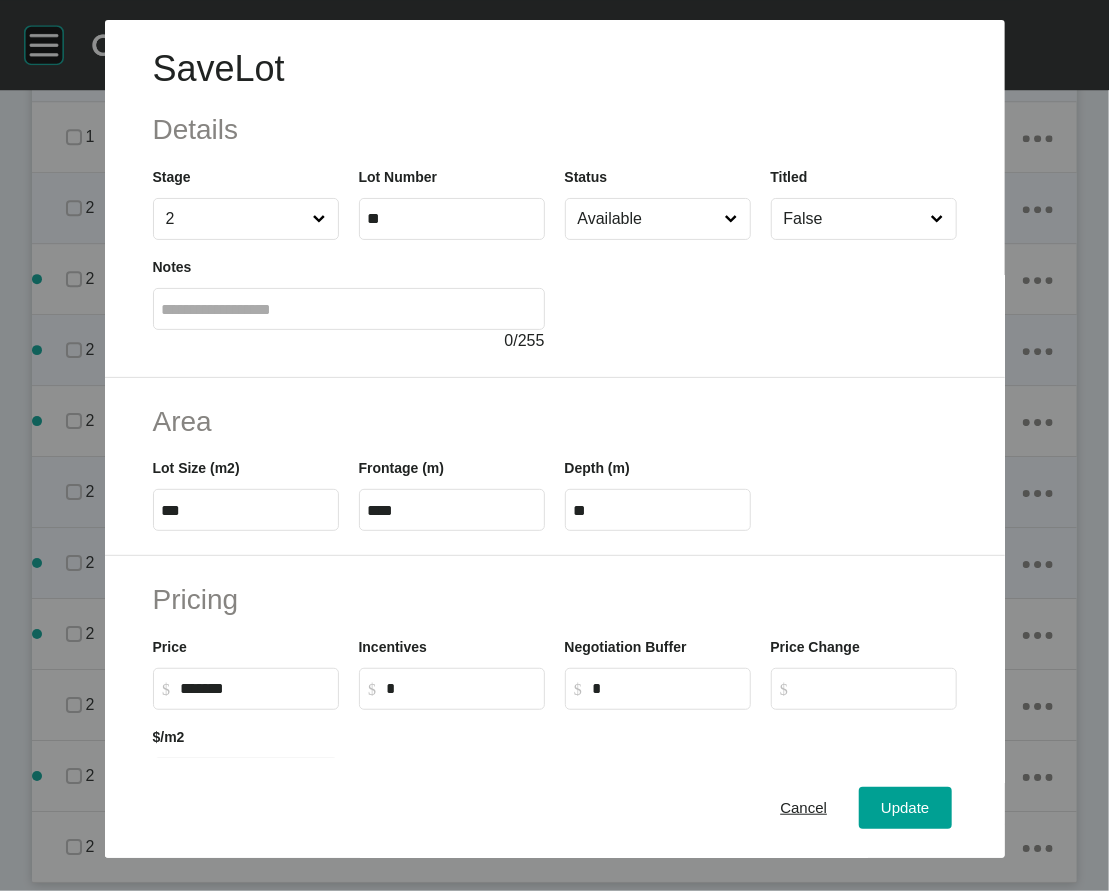 scroll, scrollTop: 631, scrollLeft: 0, axis: vertical 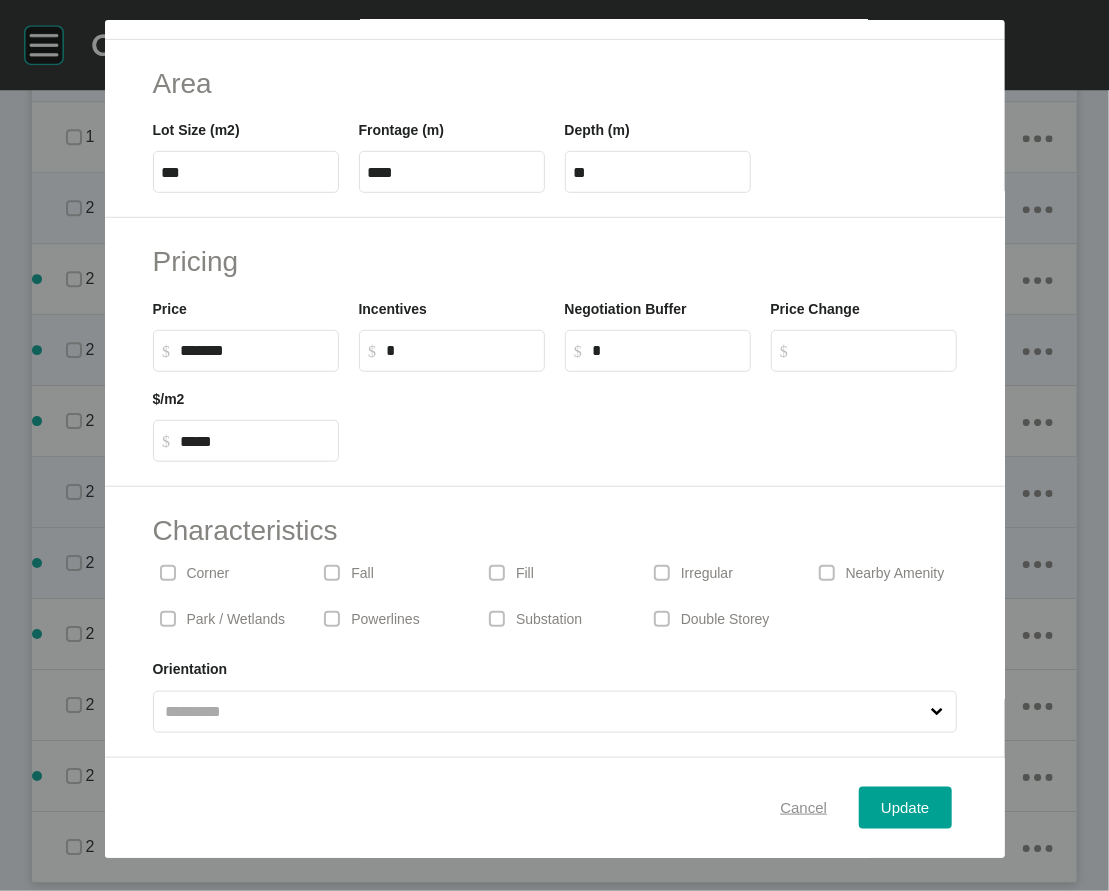 click on "Cancel" at bounding box center [803, 807] 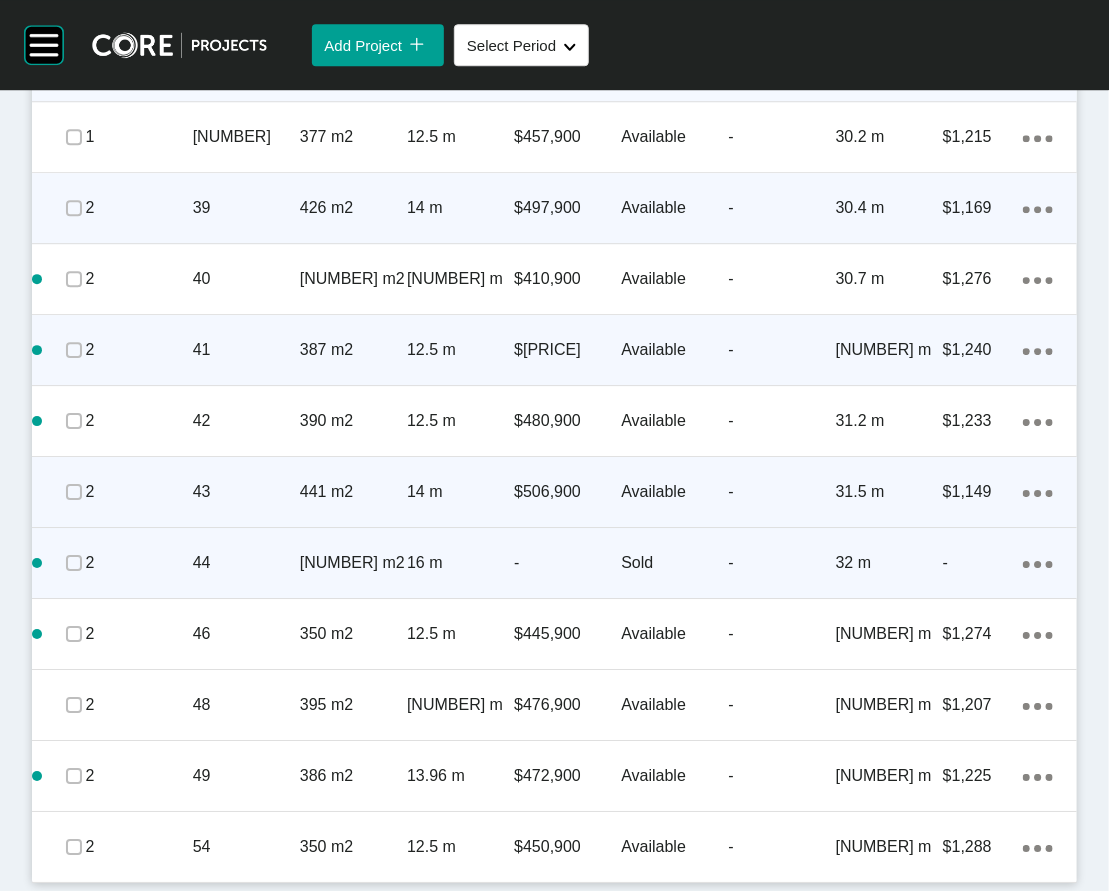 scroll, scrollTop: 2661, scrollLeft: 0, axis: vertical 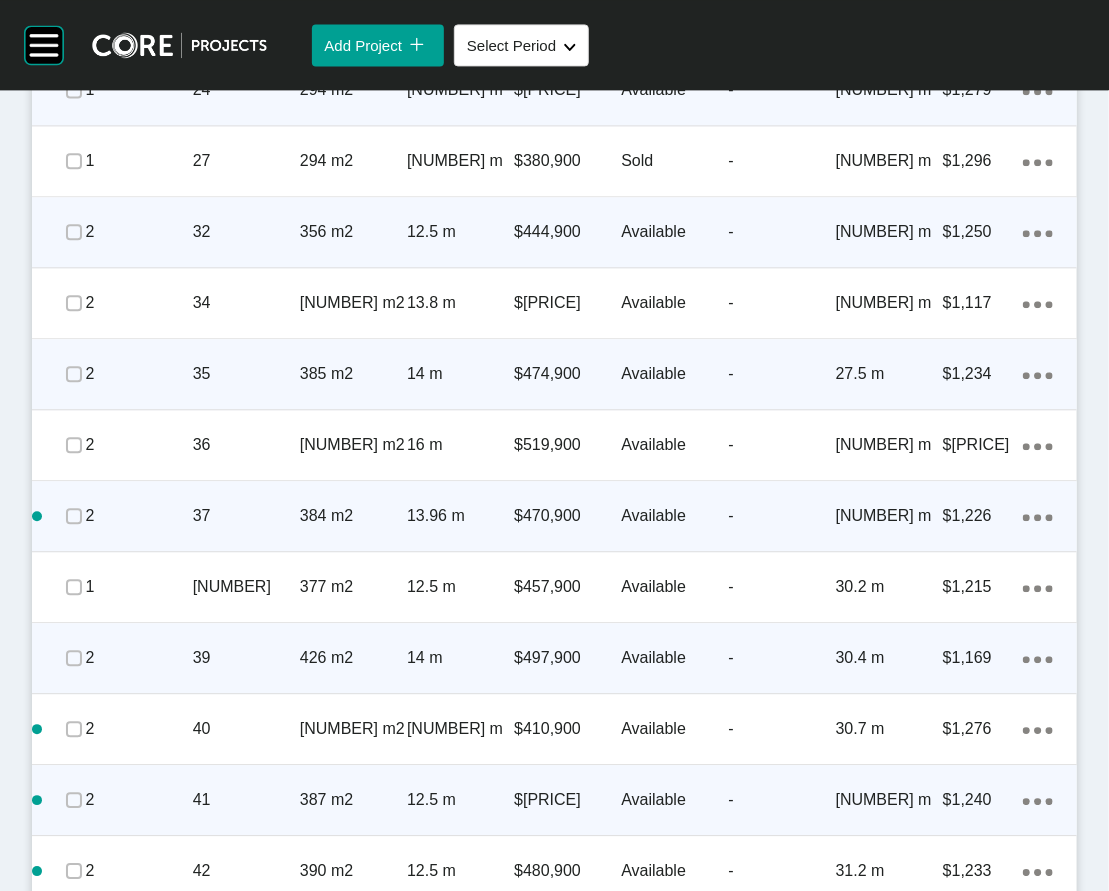 click on "Action Menu Dots Copy 6 Created with Sketch." at bounding box center (1038, 90) 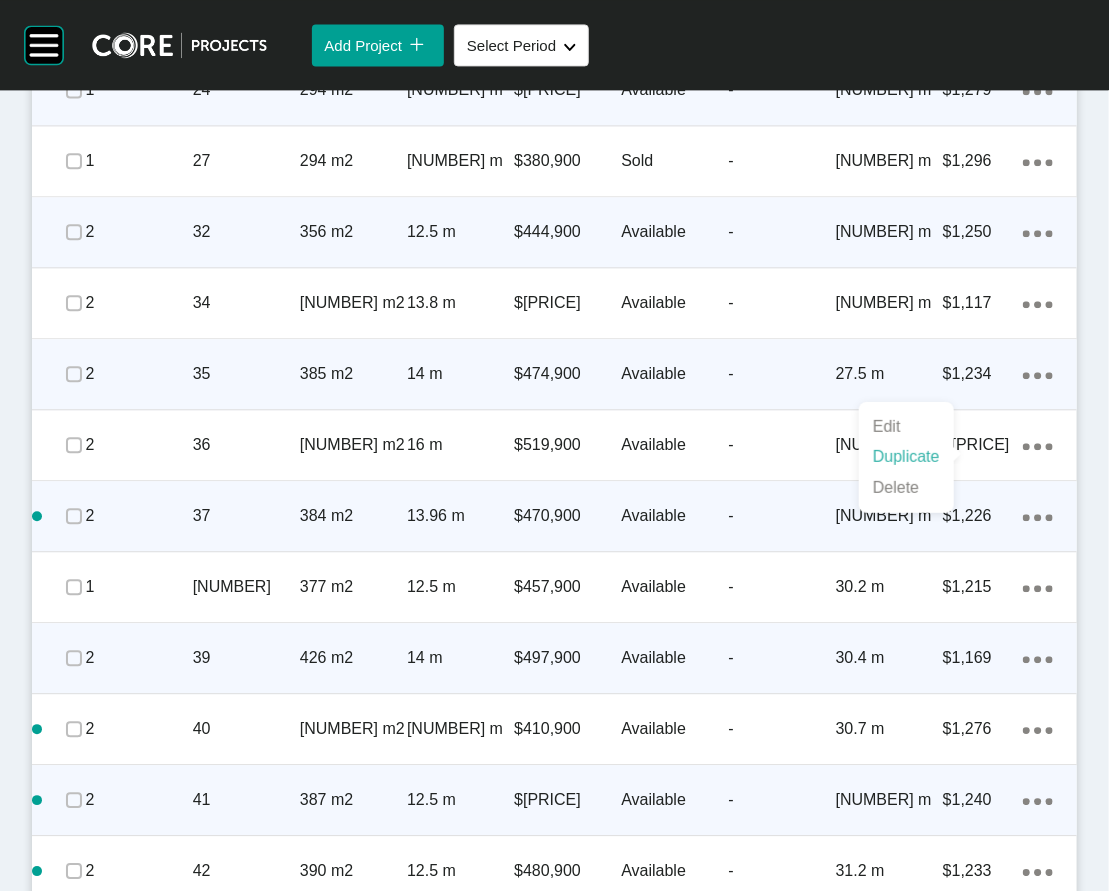 click on "Duplicate" at bounding box center (906, 457) 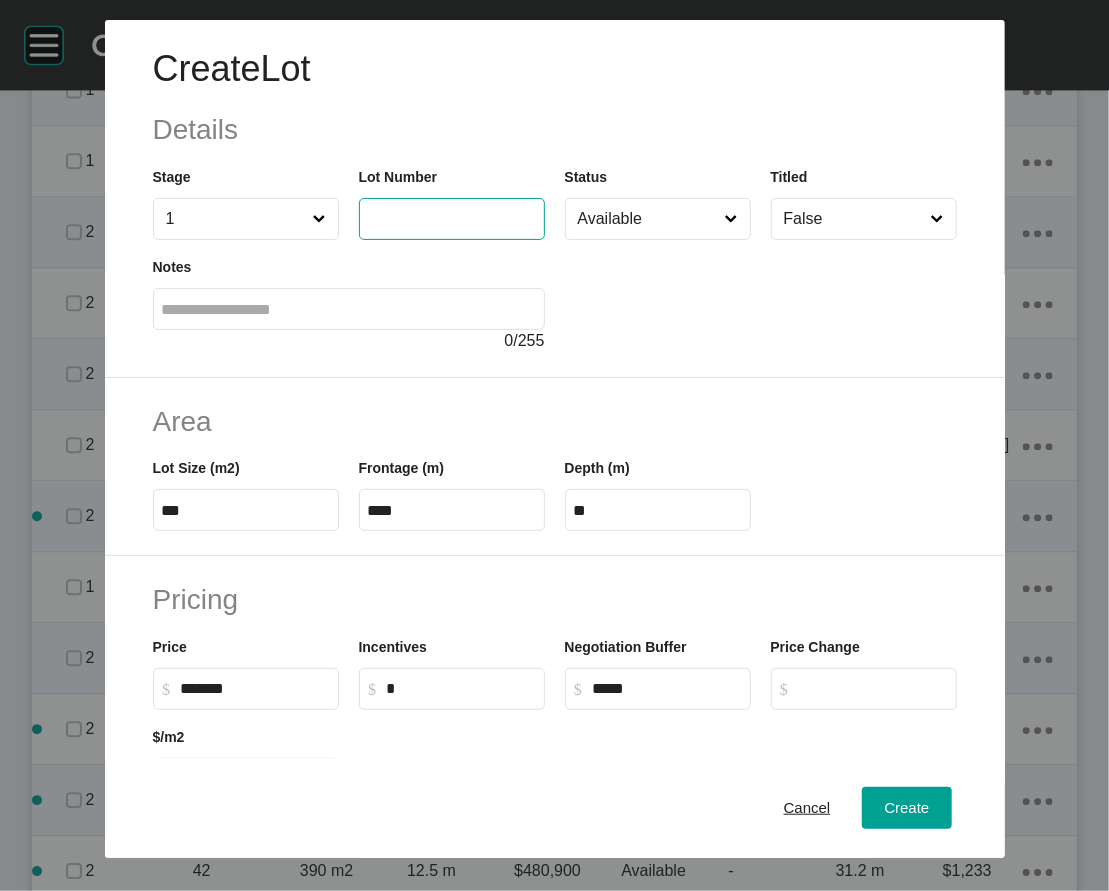 click at bounding box center (452, 218) 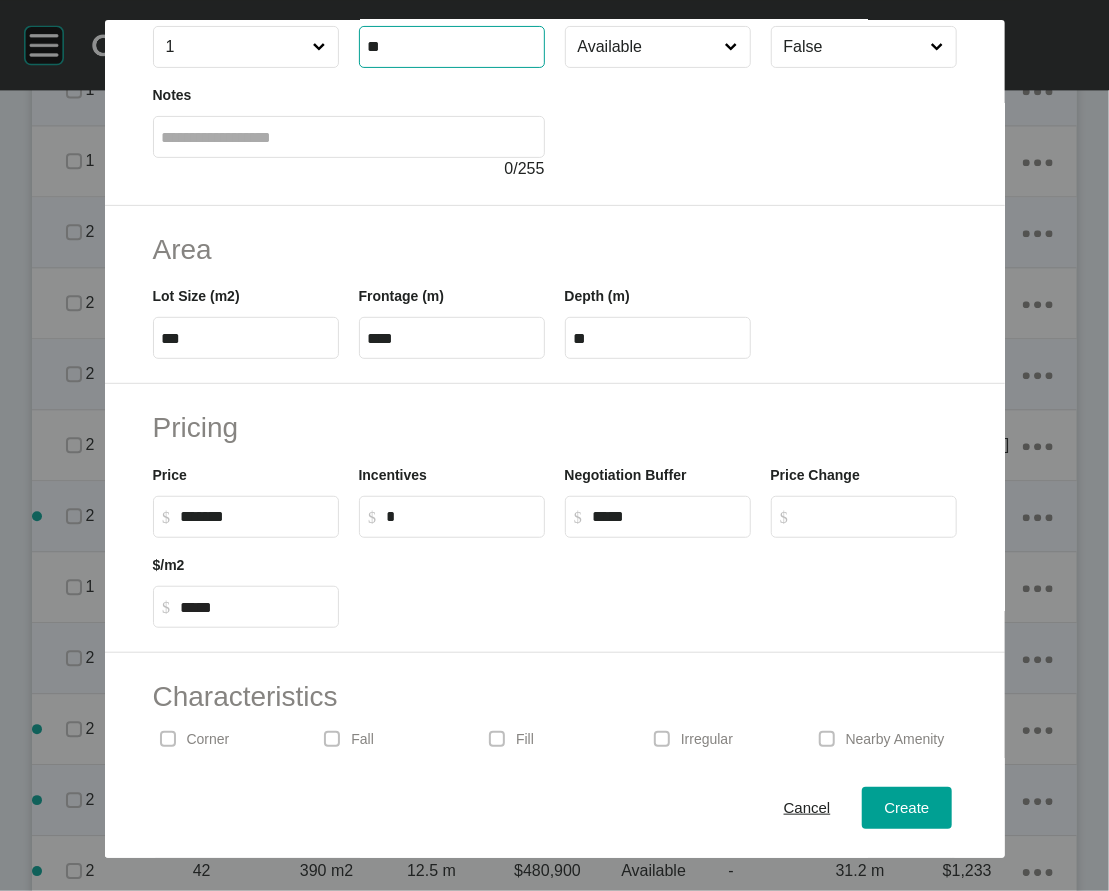 scroll, scrollTop: 175, scrollLeft: 0, axis: vertical 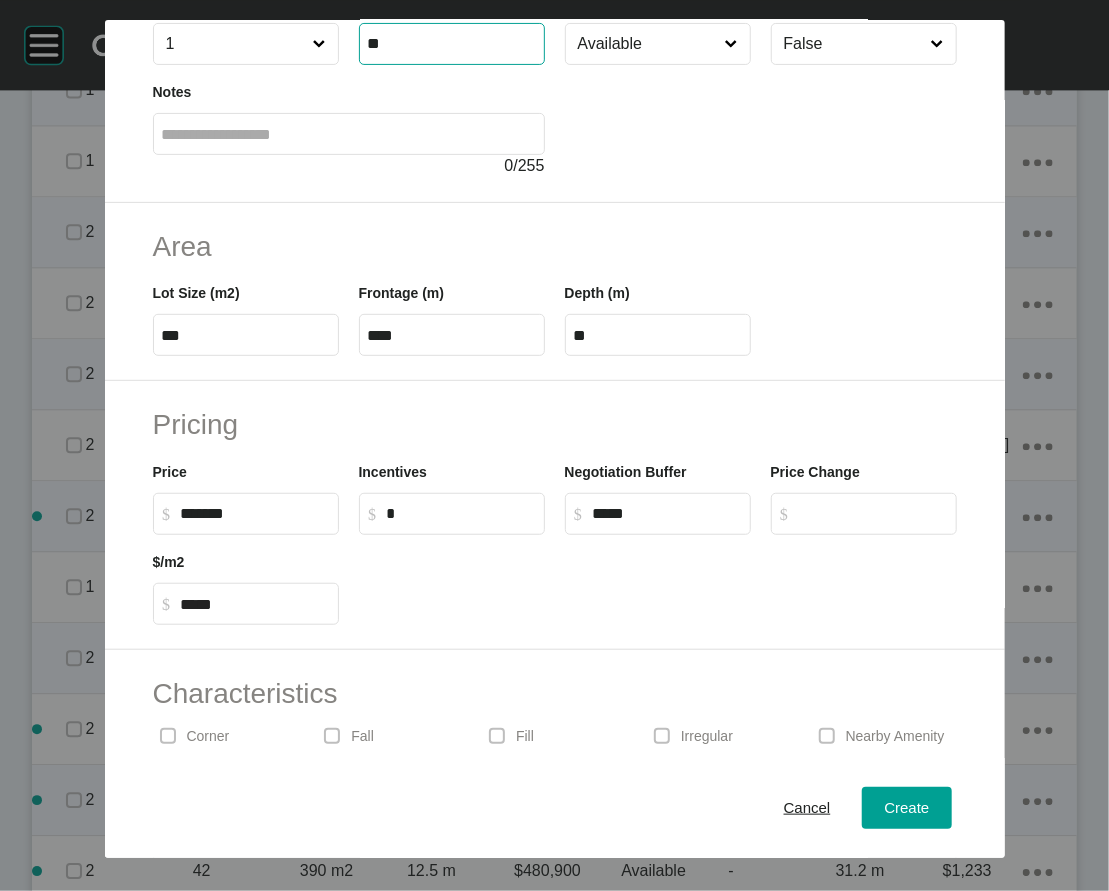 type on "**" 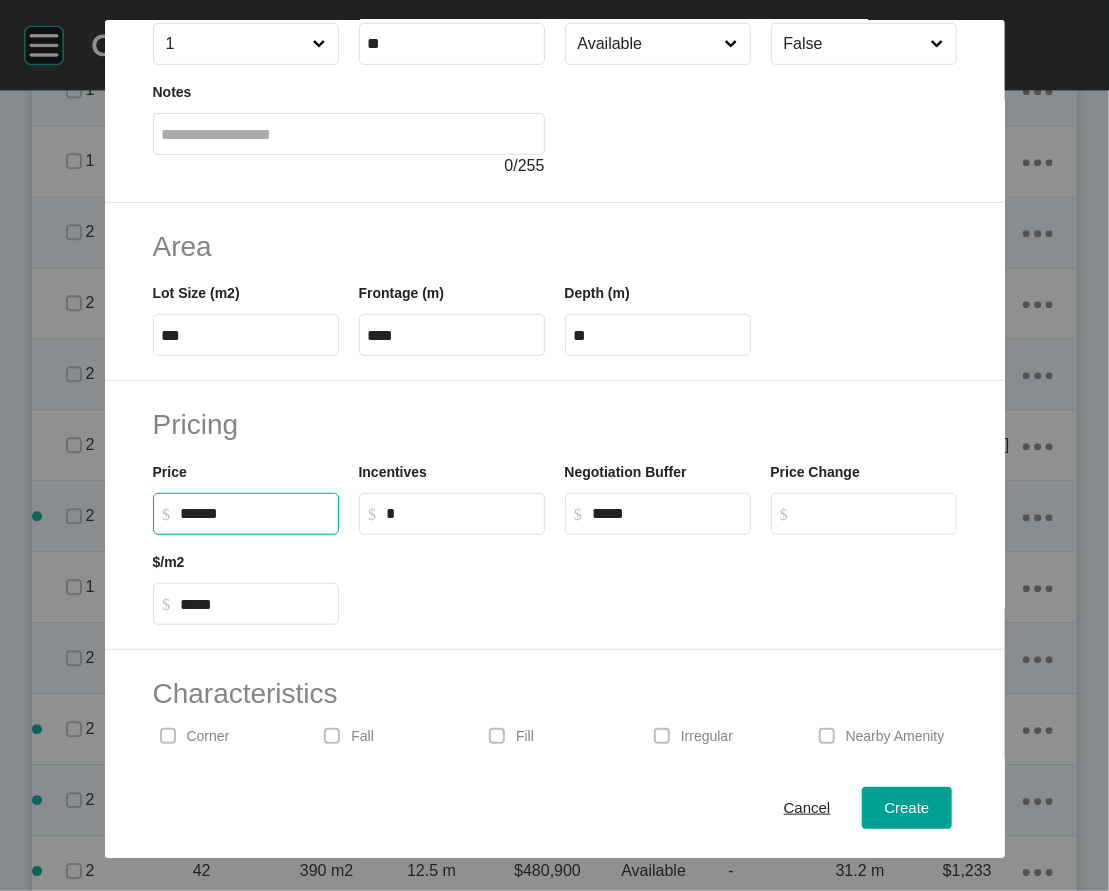 drag, startPoint x: 116, startPoint y: 678, endPoint x: 107, endPoint y: 688, distance: 13.453624 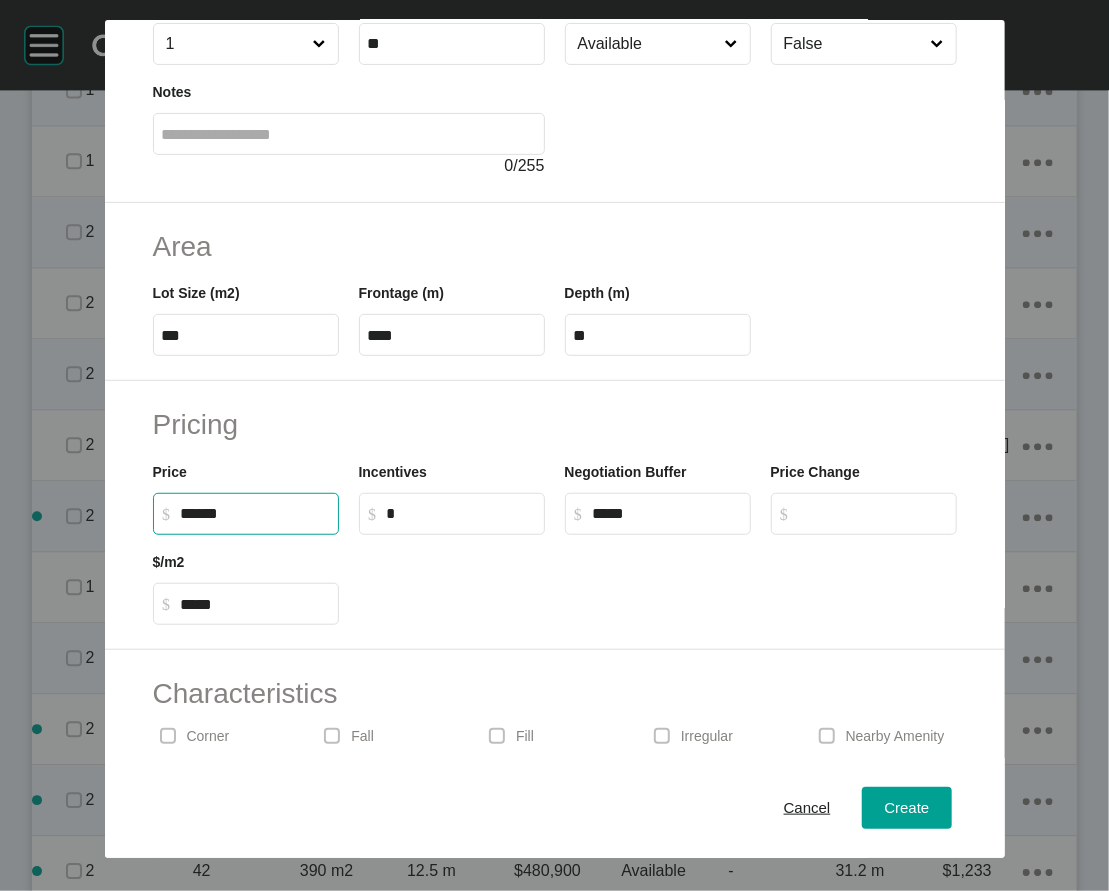 type on "*******" 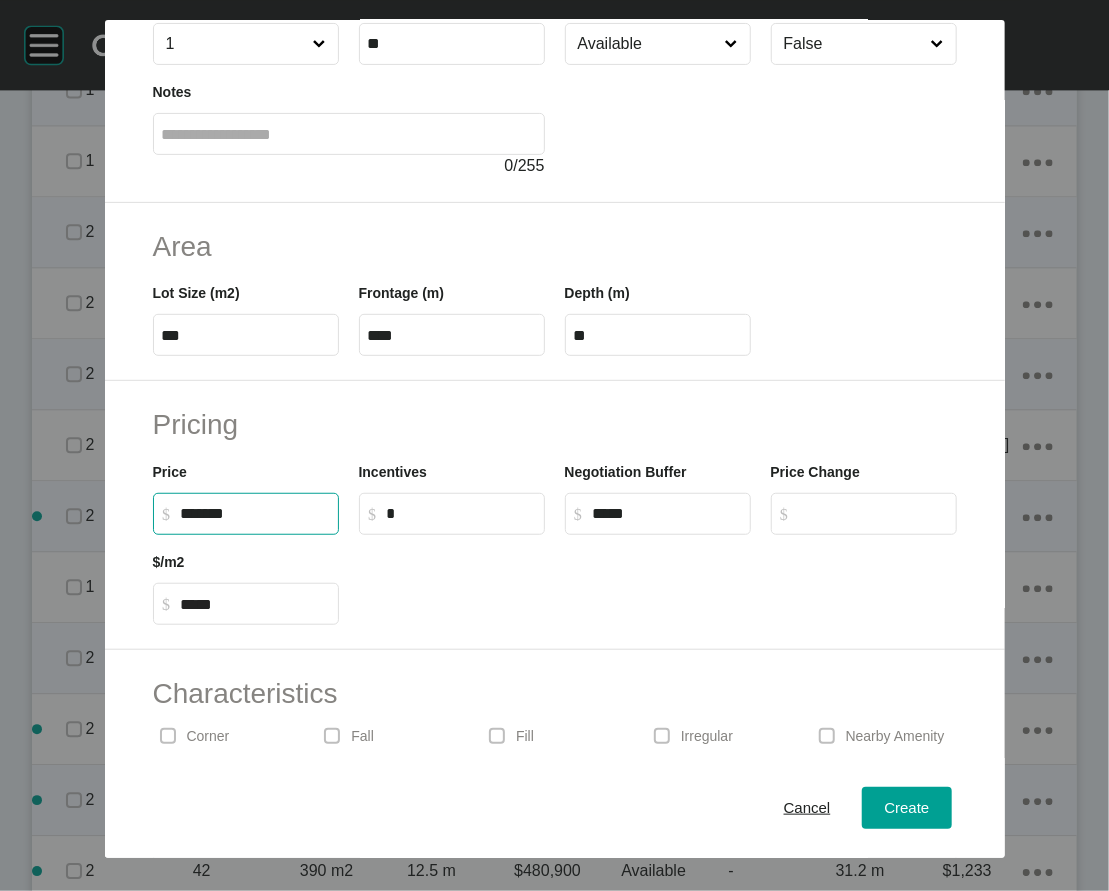 click on "$ Created with Sketch. $ *" at bounding box center (452, 514) 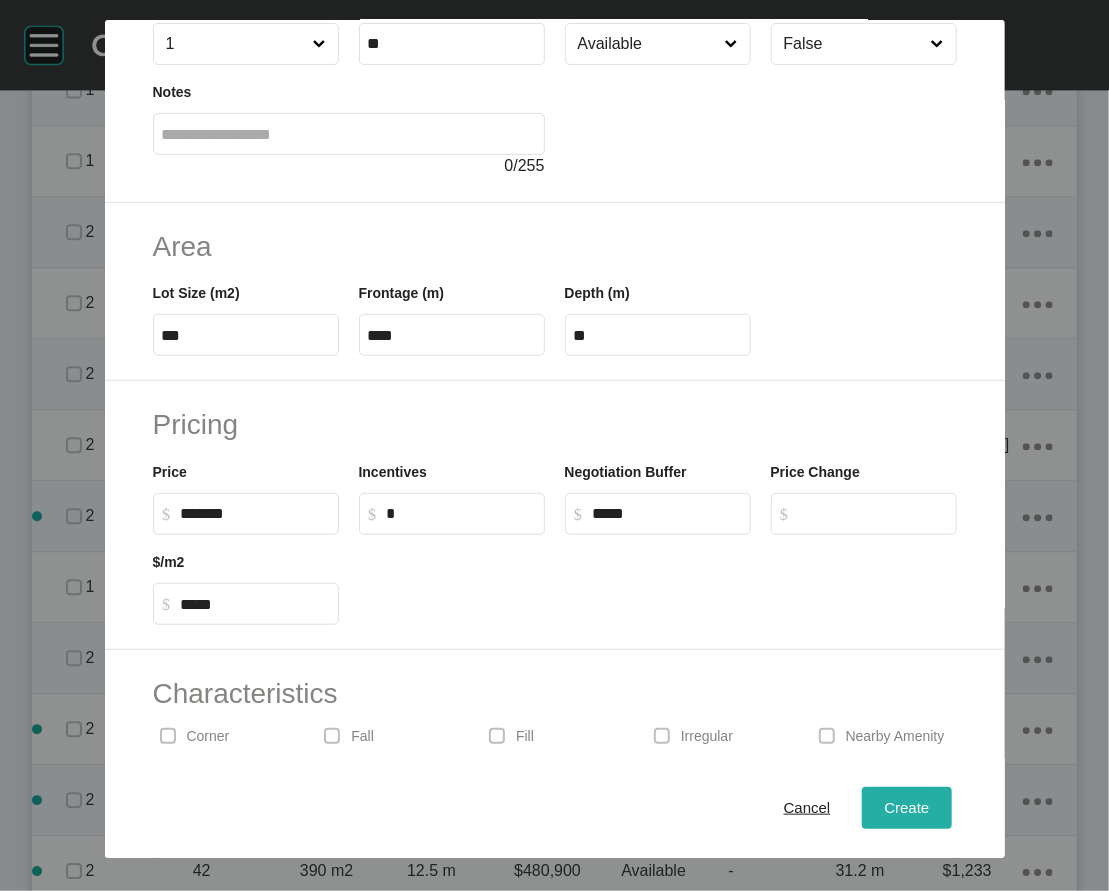 click on "Create" at bounding box center (906, 807) 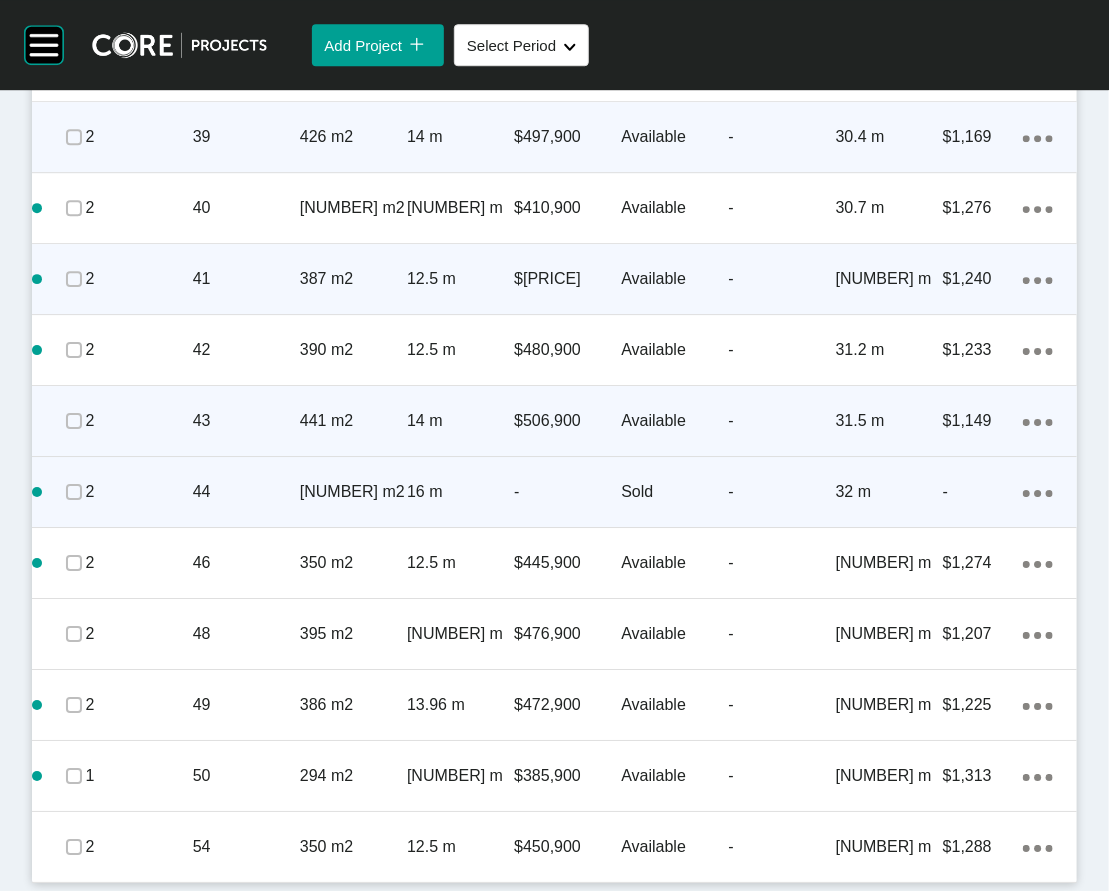 scroll, scrollTop: 2750, scrollLeft: 0, axis: vertical 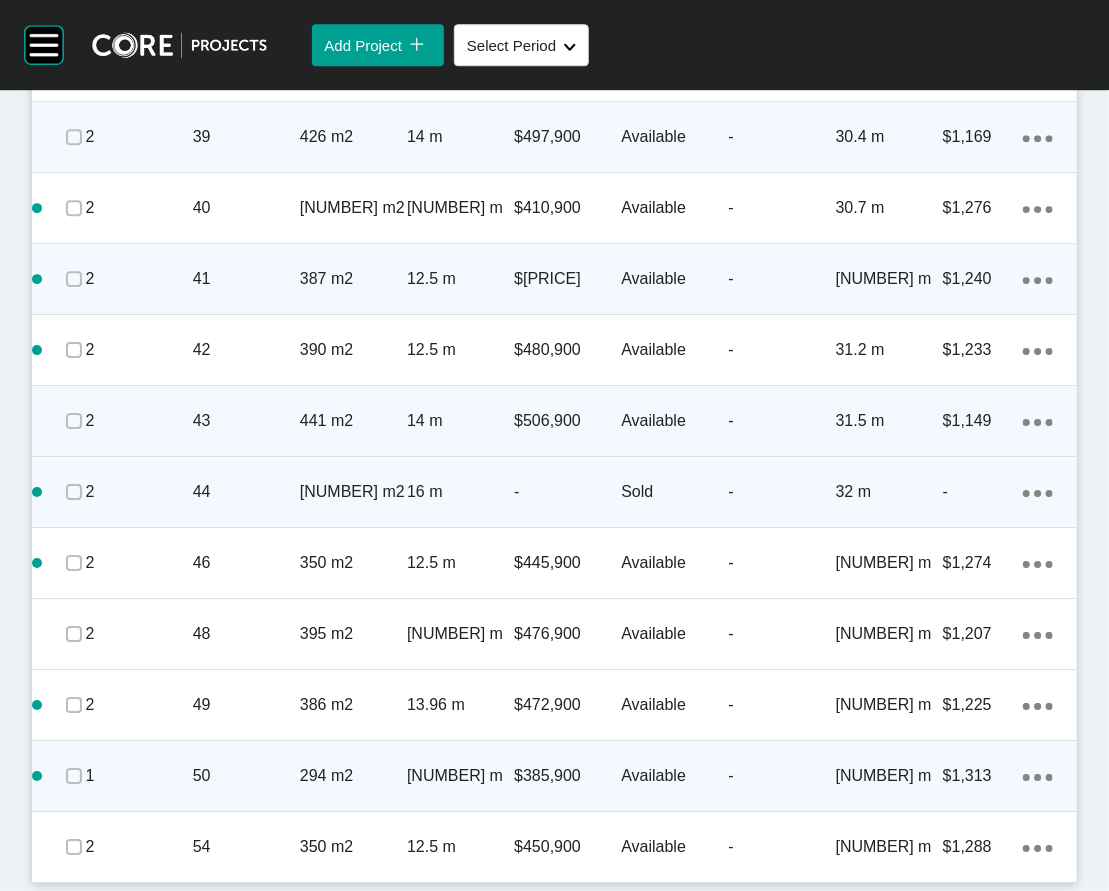 click on "Action Menu Dots Copy 6 Created with Sketch." at bounding box center [1038, 776] 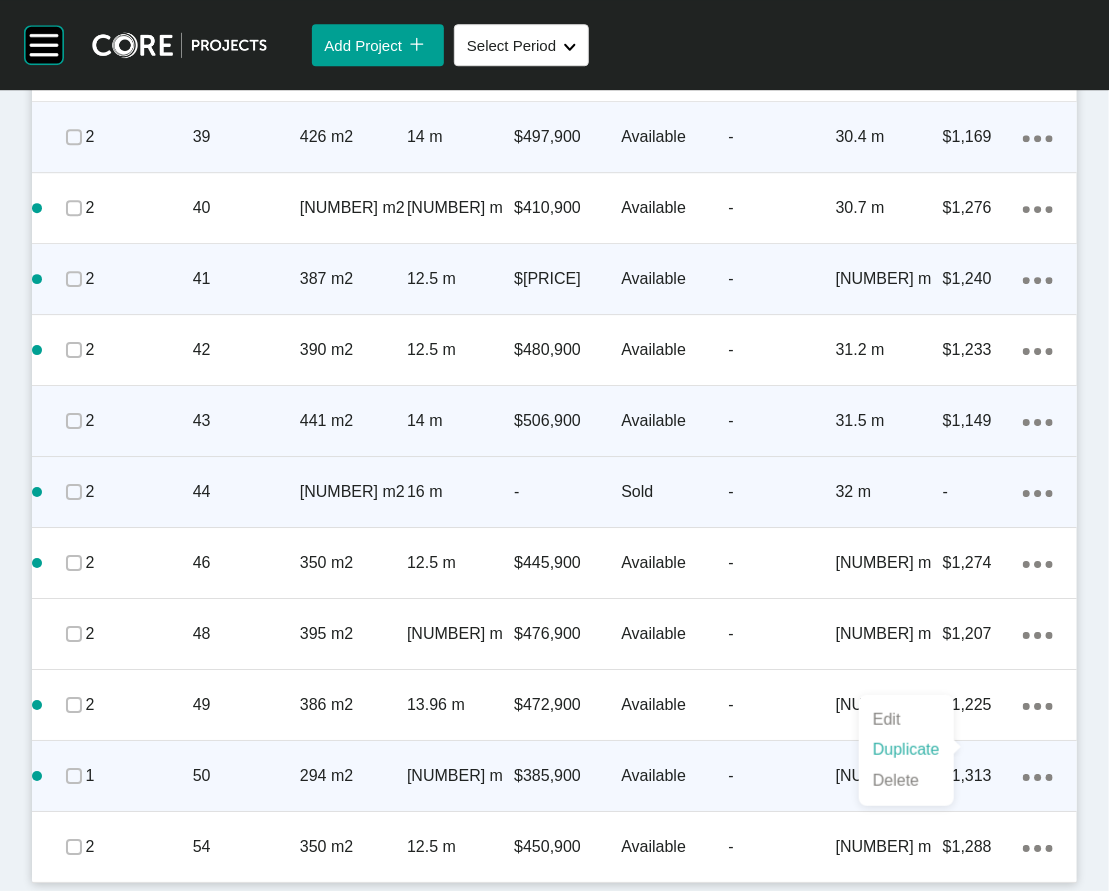 click on "Duplicate" at bounding box center [906, 750] 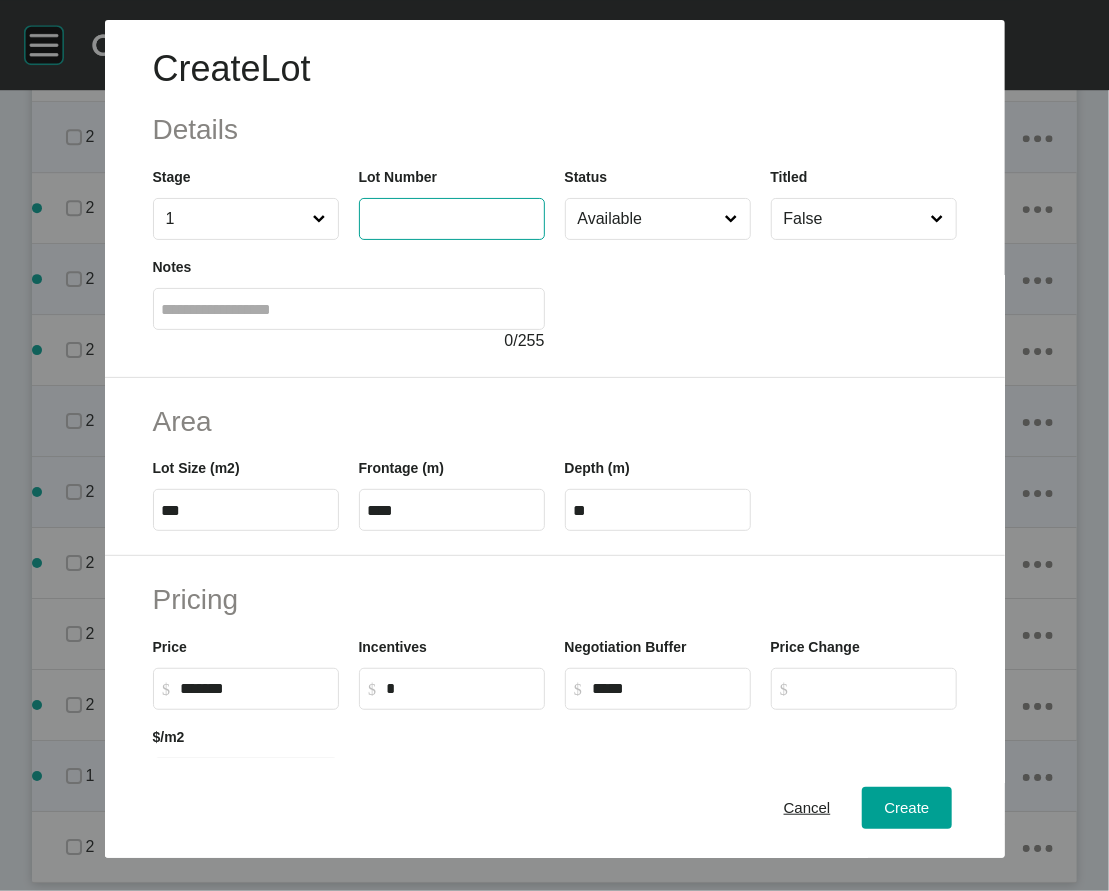 click at bounding box center (452, 218) 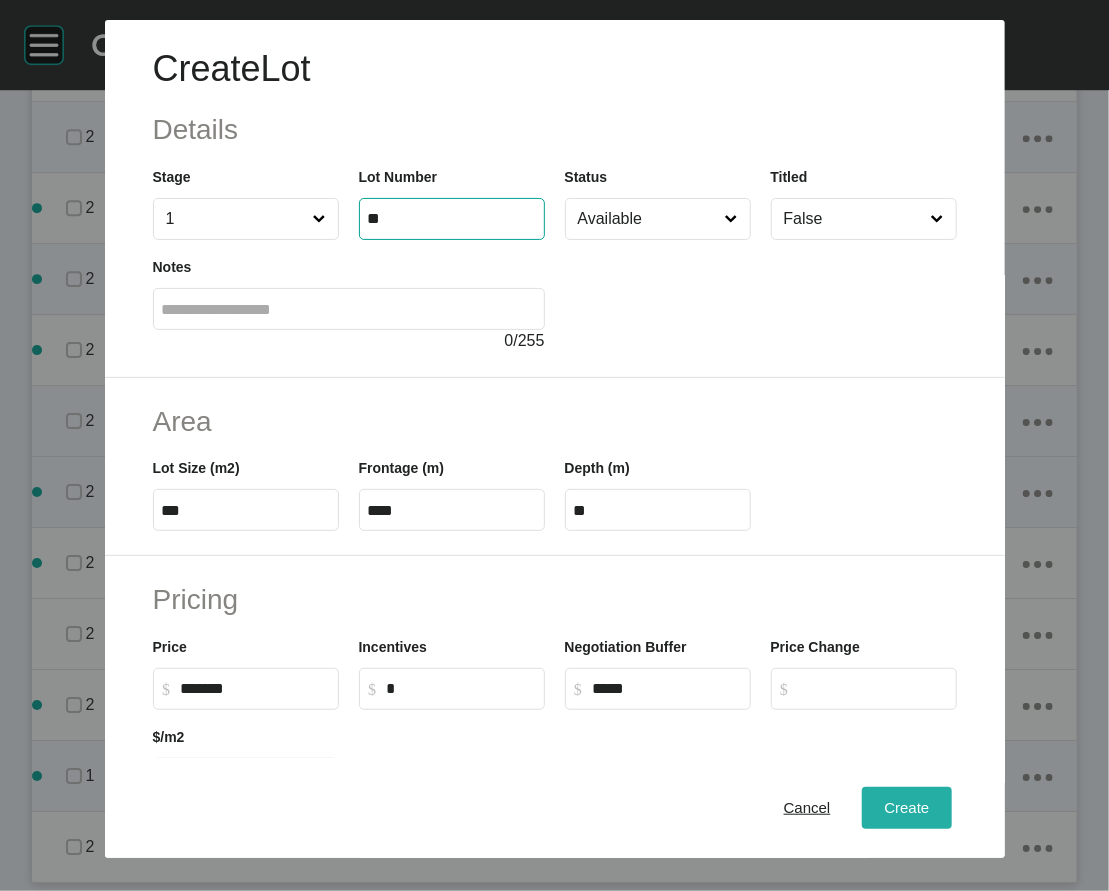 type on "**" 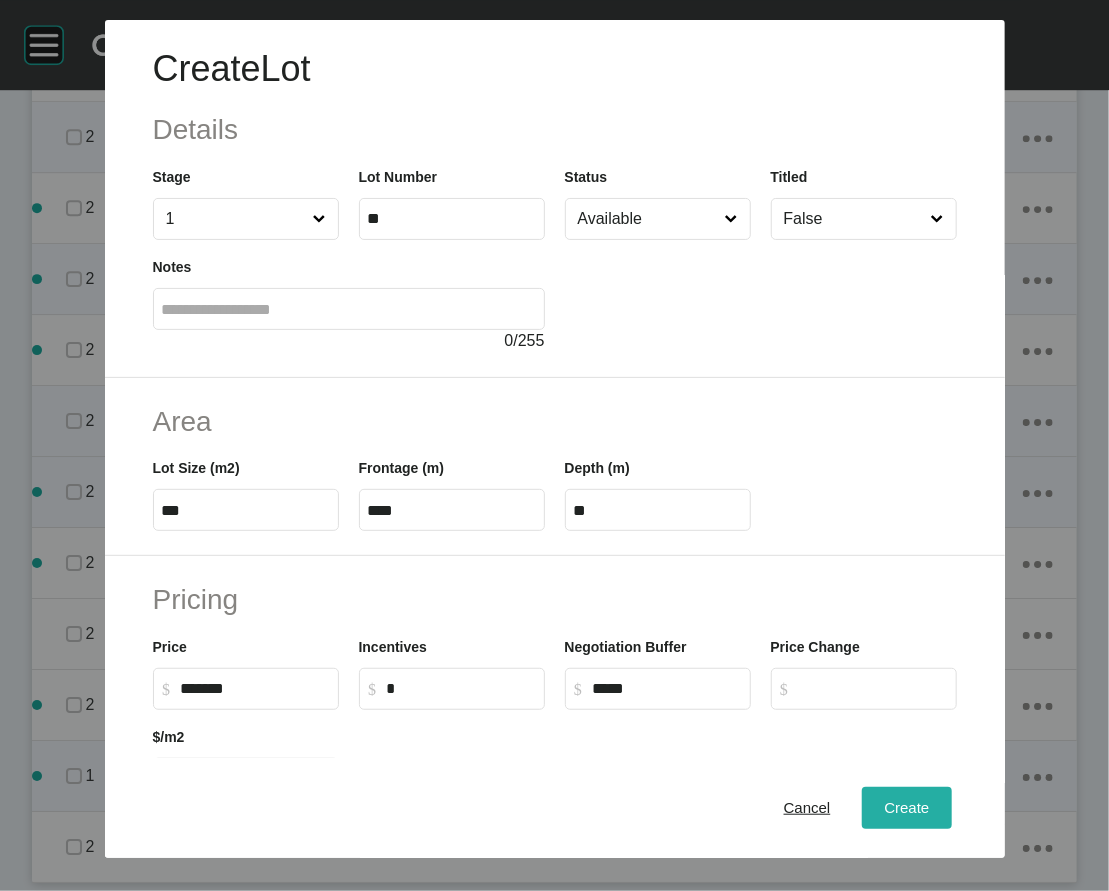 click on "Create" at bounding box center (906, 807) 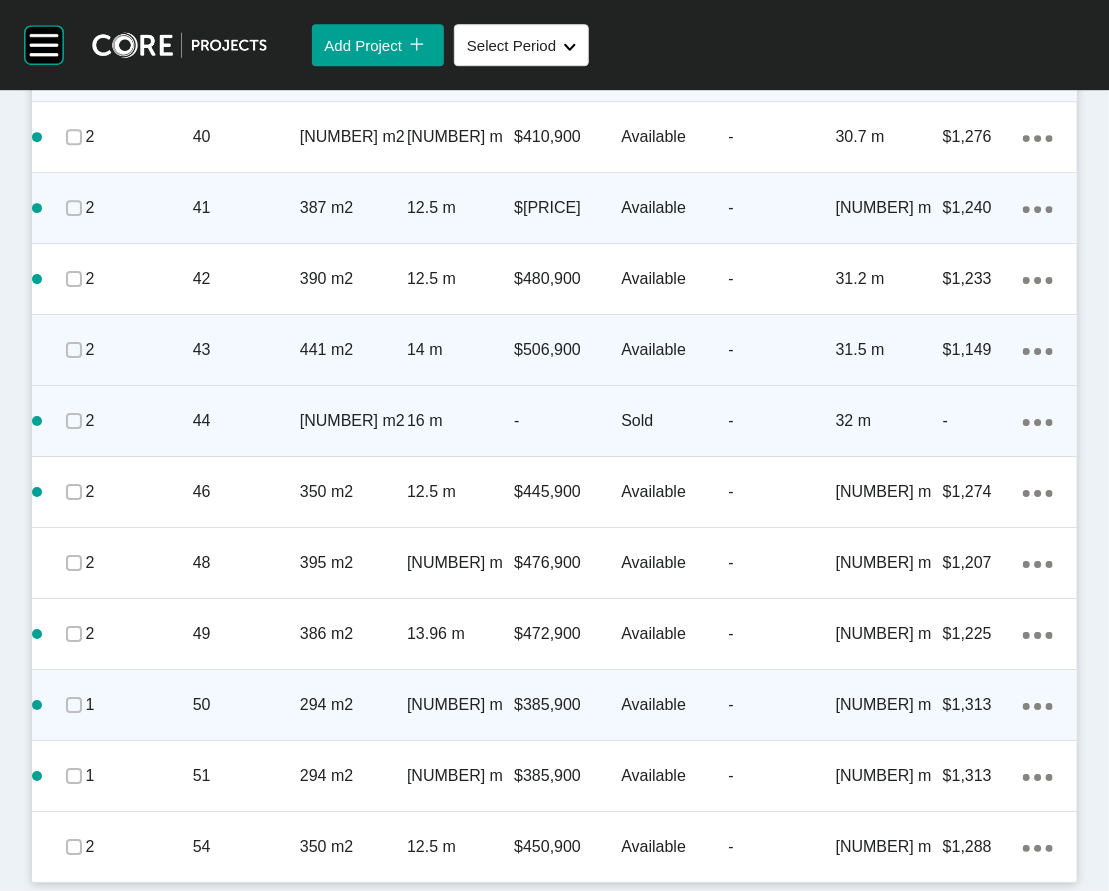 scroll, scrollTop: 2838, scrollLeft: 0, axis: vertical 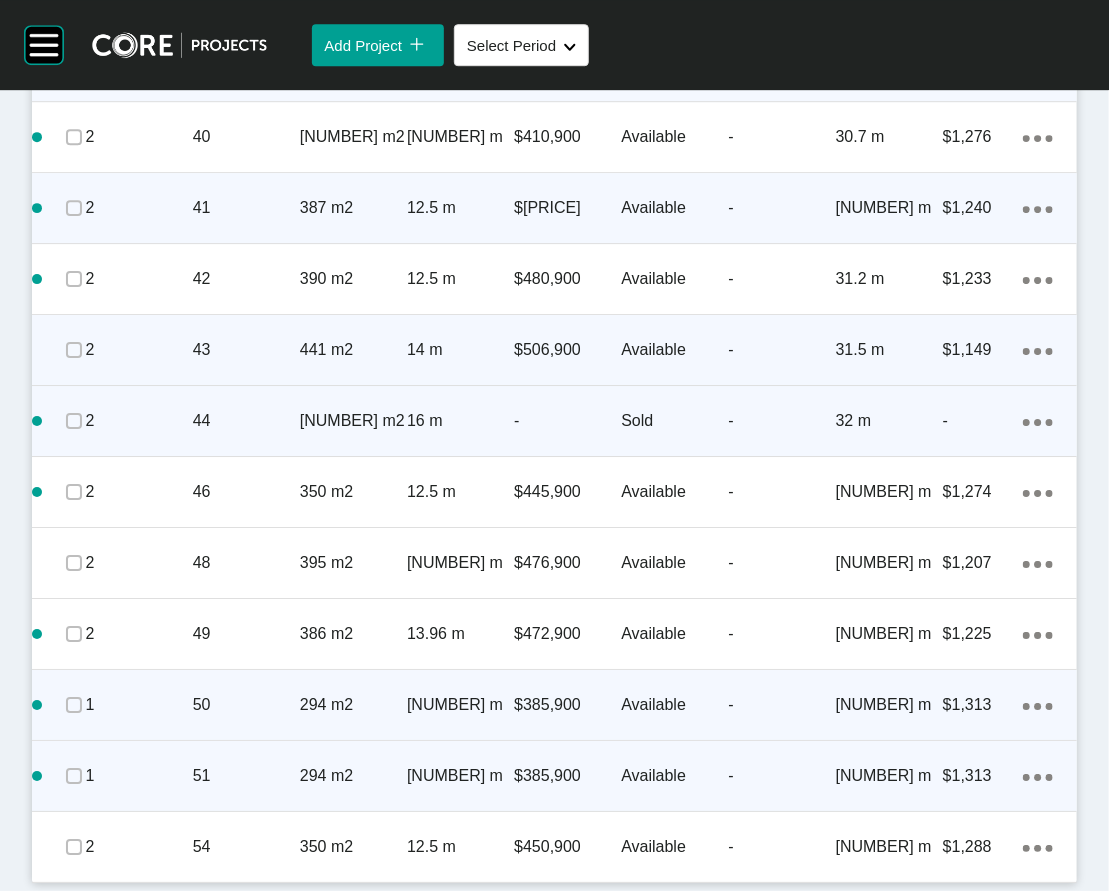 click 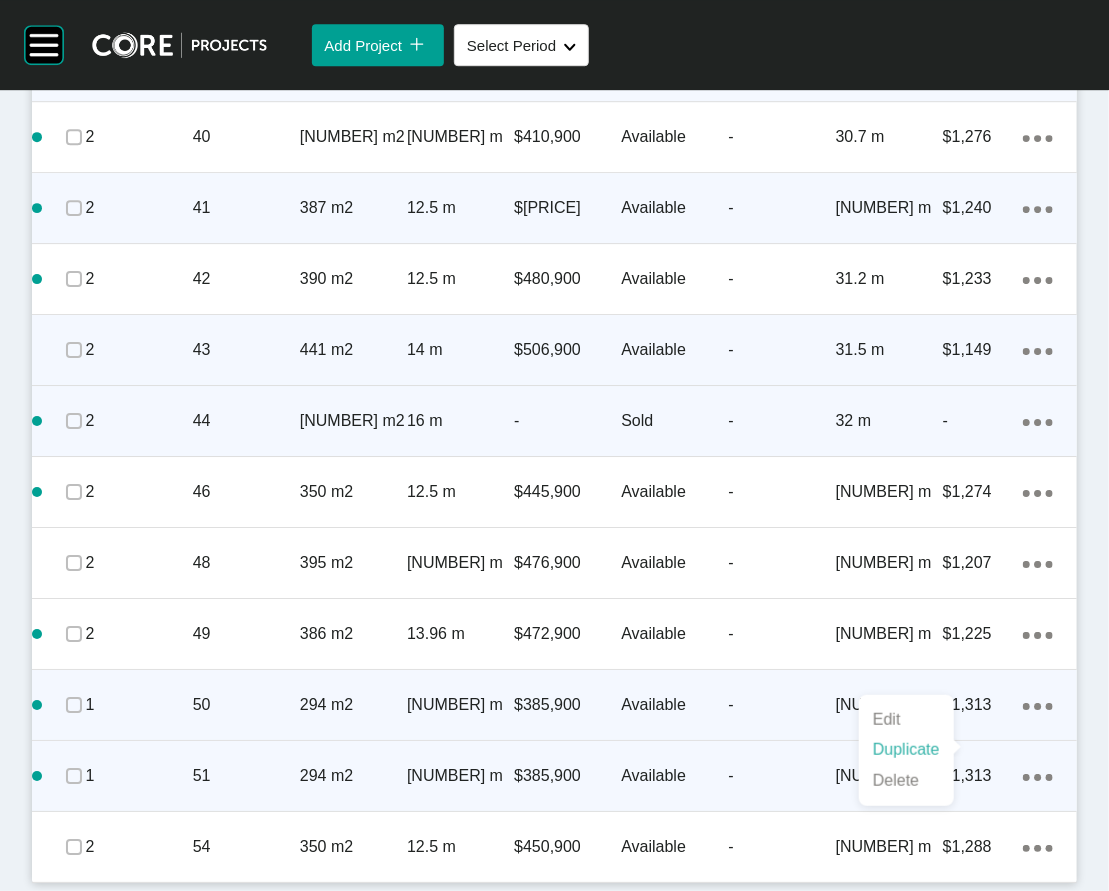 click on "Duplicate" at bounding box center [906, 750] 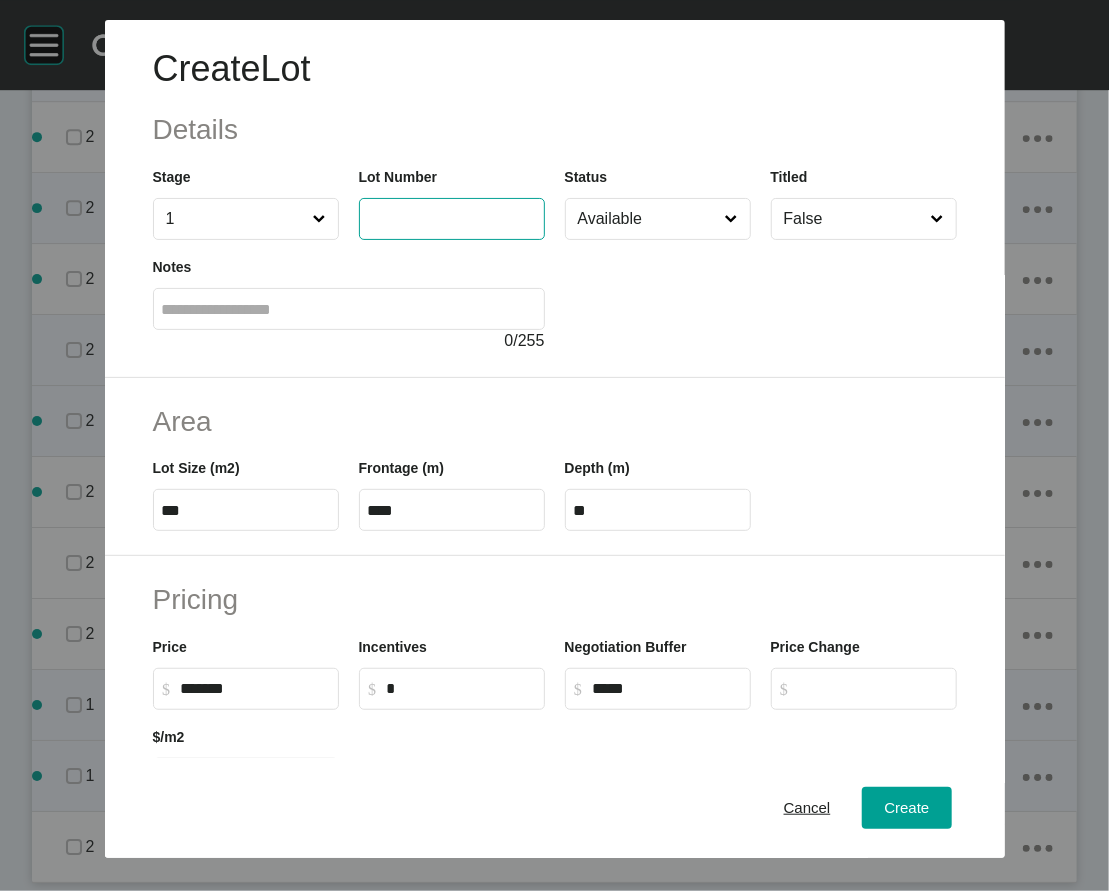 click at bounding box center [452, 218] 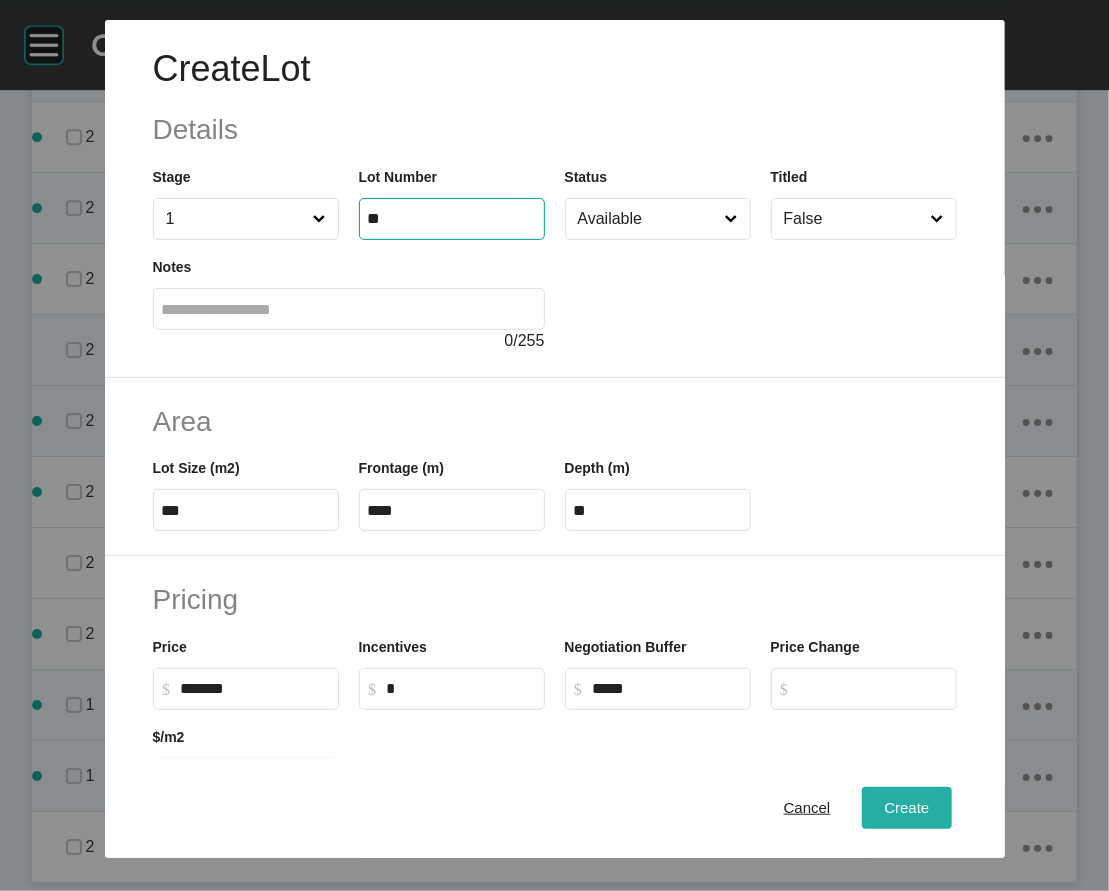 type on "**" 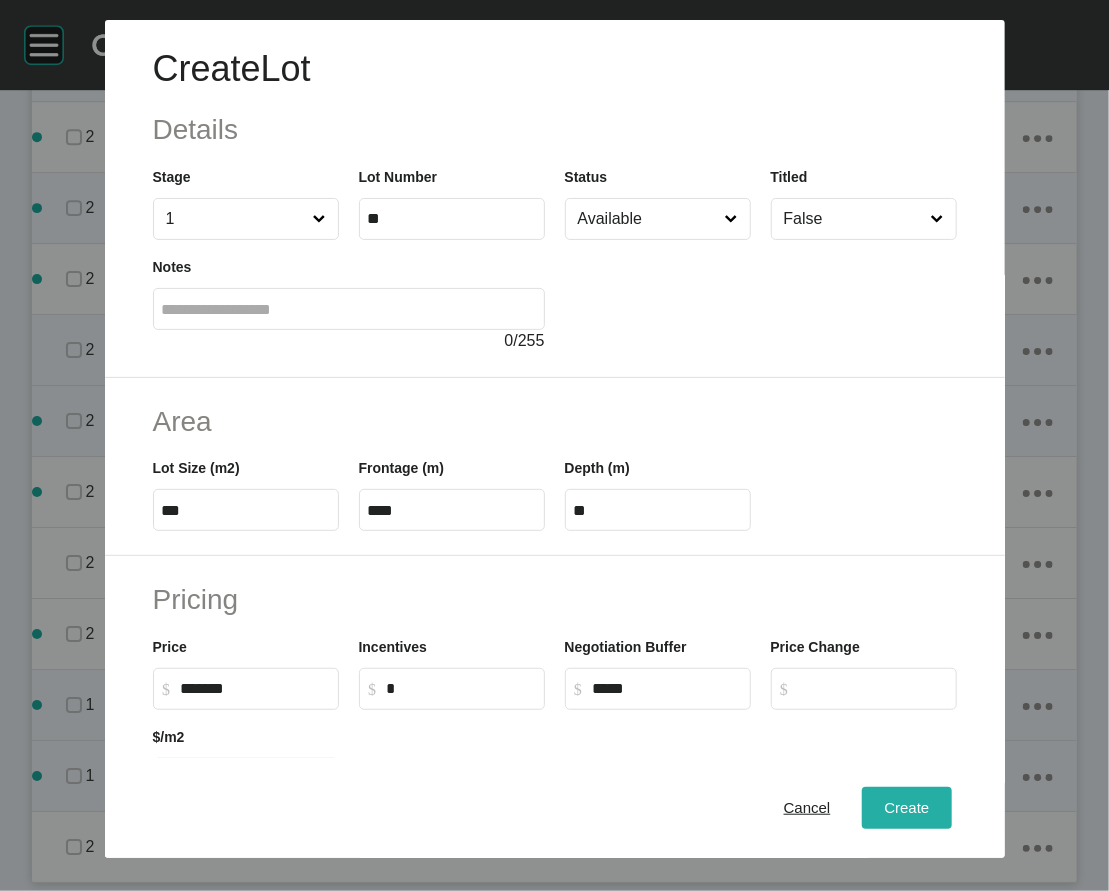 click on "Create" at bounding box center (906, 807) 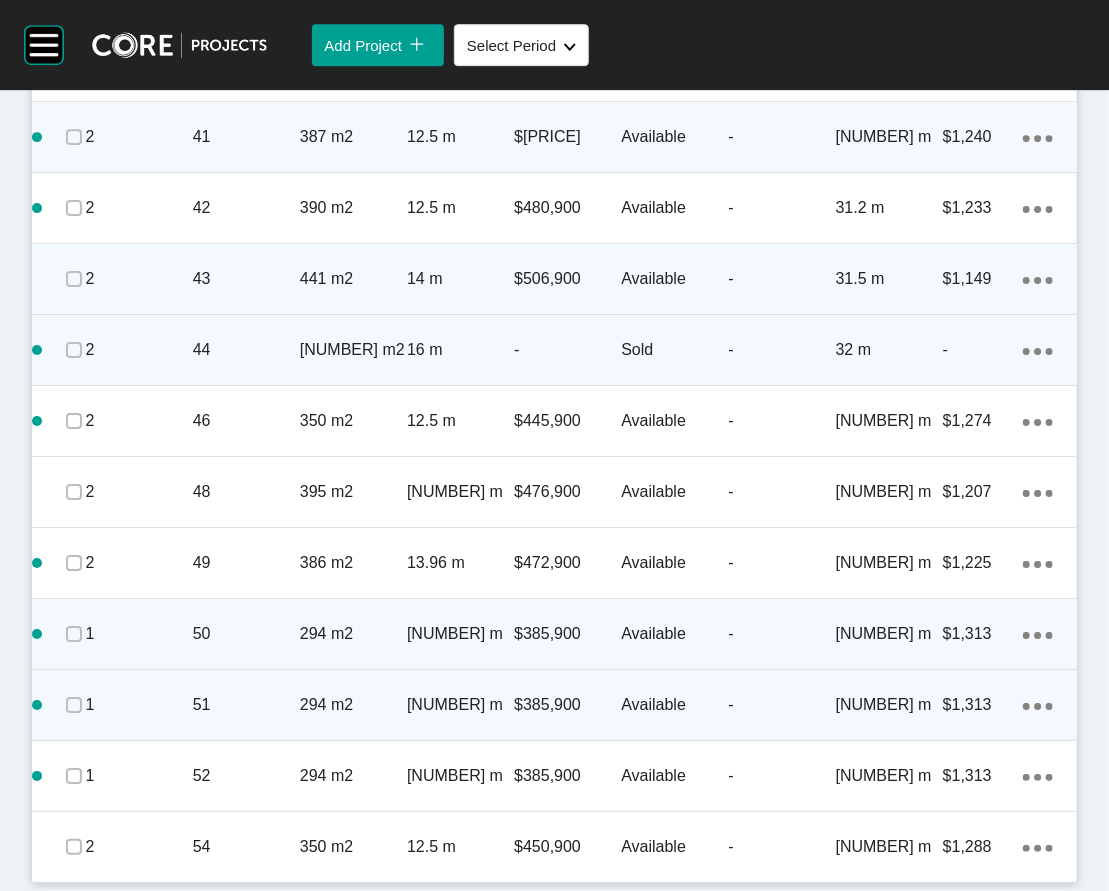 scroll, scrollTop: 2927, scrollLeft: 0, axis: vertical 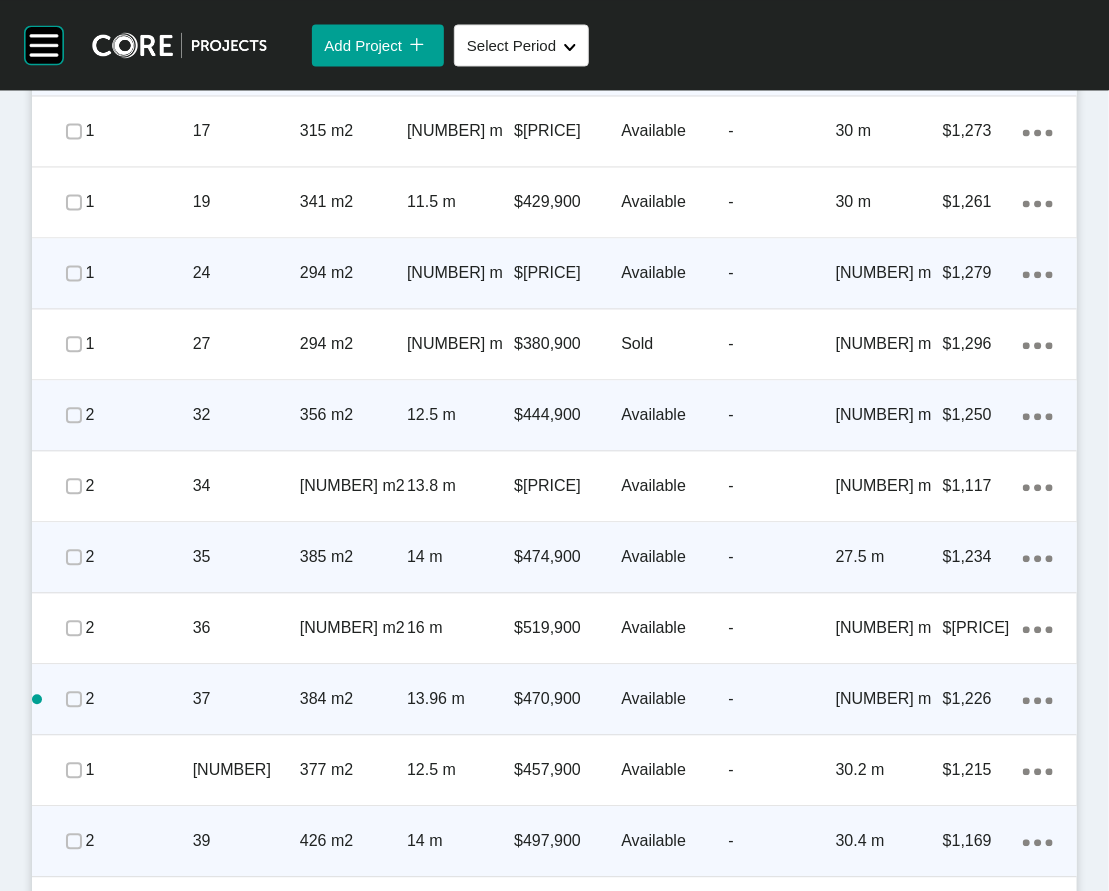 click on "-" at bounding box center [782, 60] 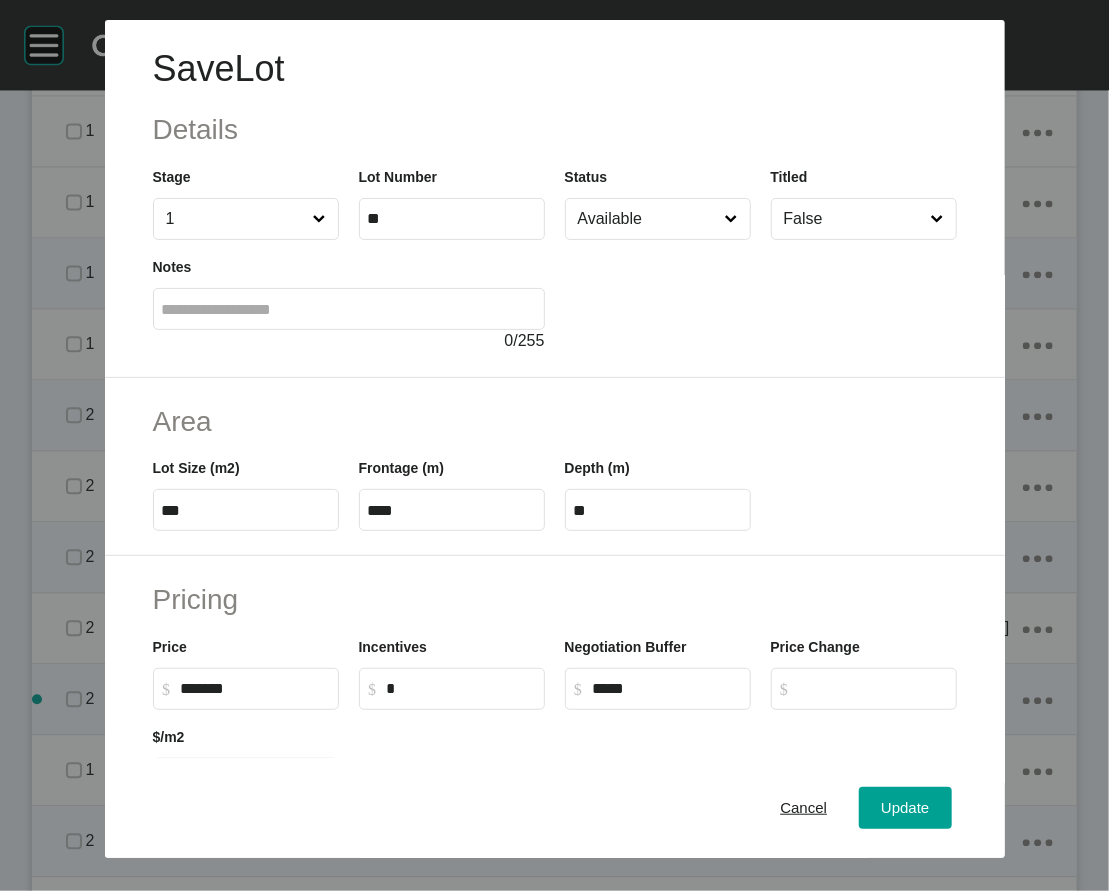 click on "Available" at bounding box center (648, 219) 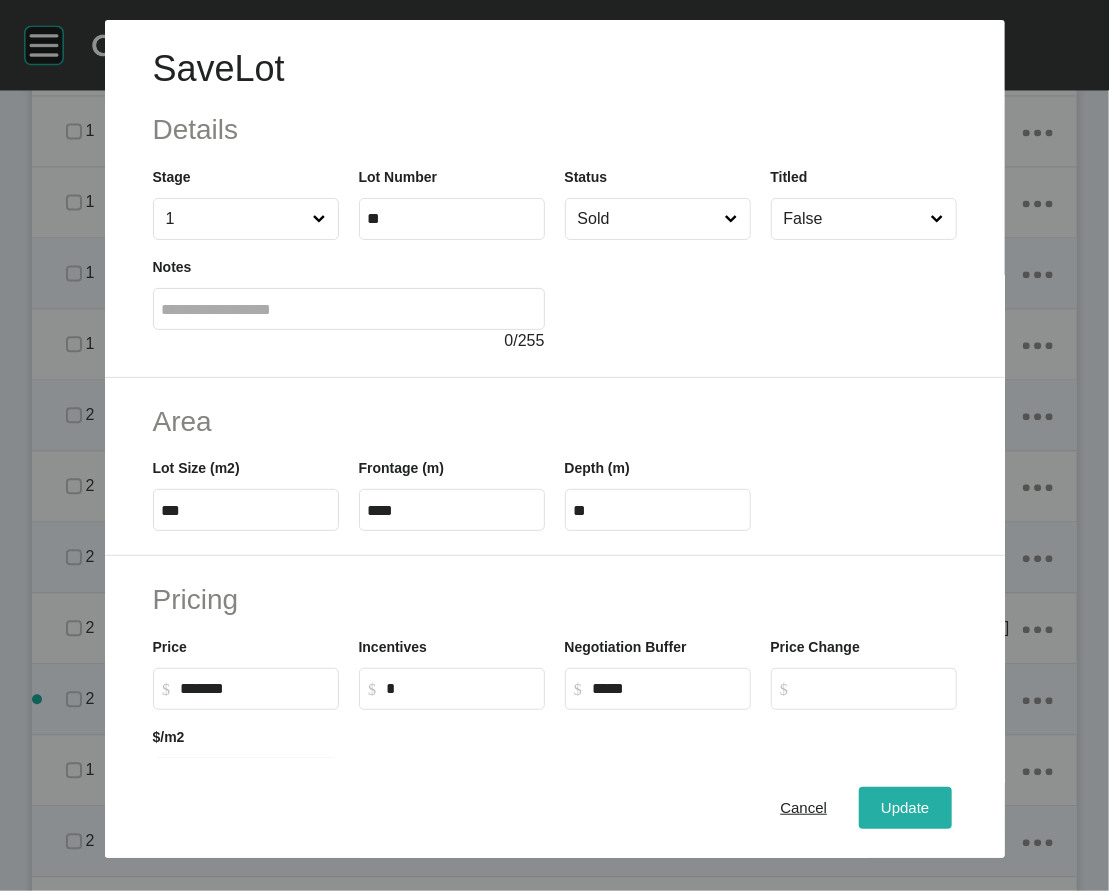 click on "Update" at bounding box center (905, 808) 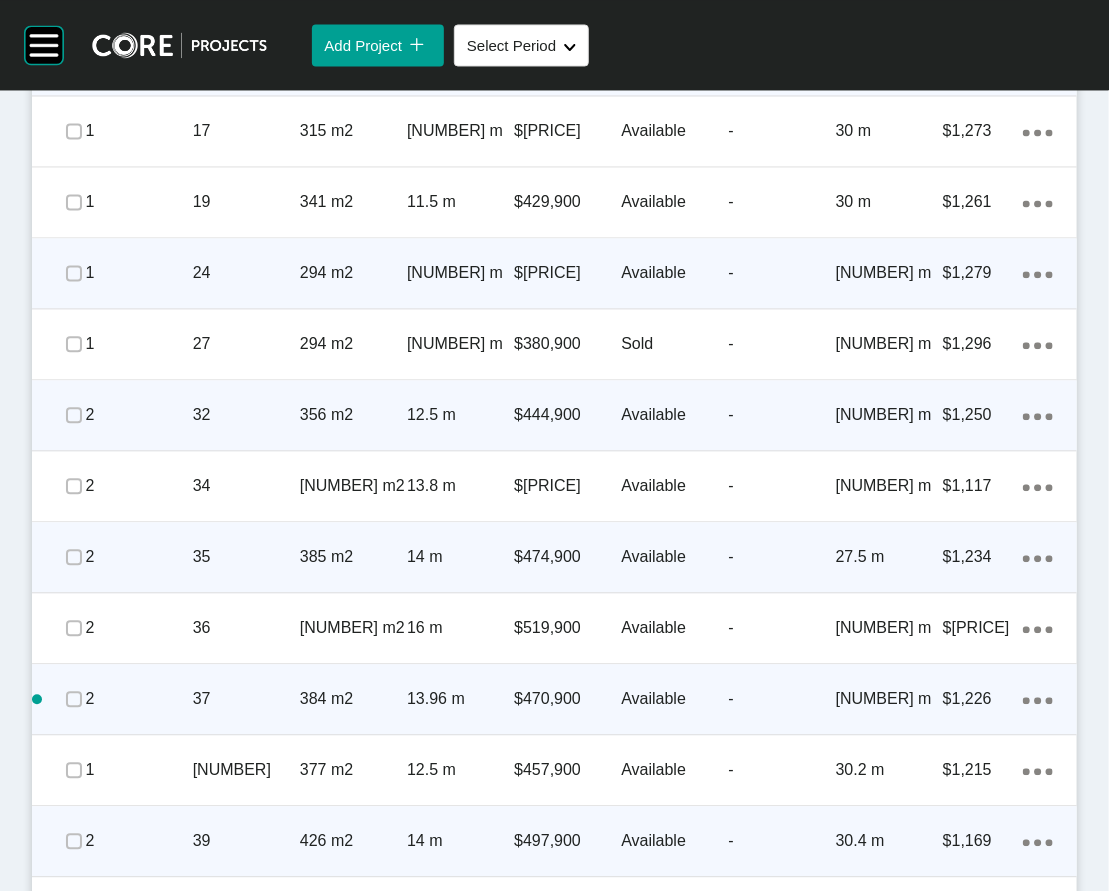 click at bounding box center [74, 60] 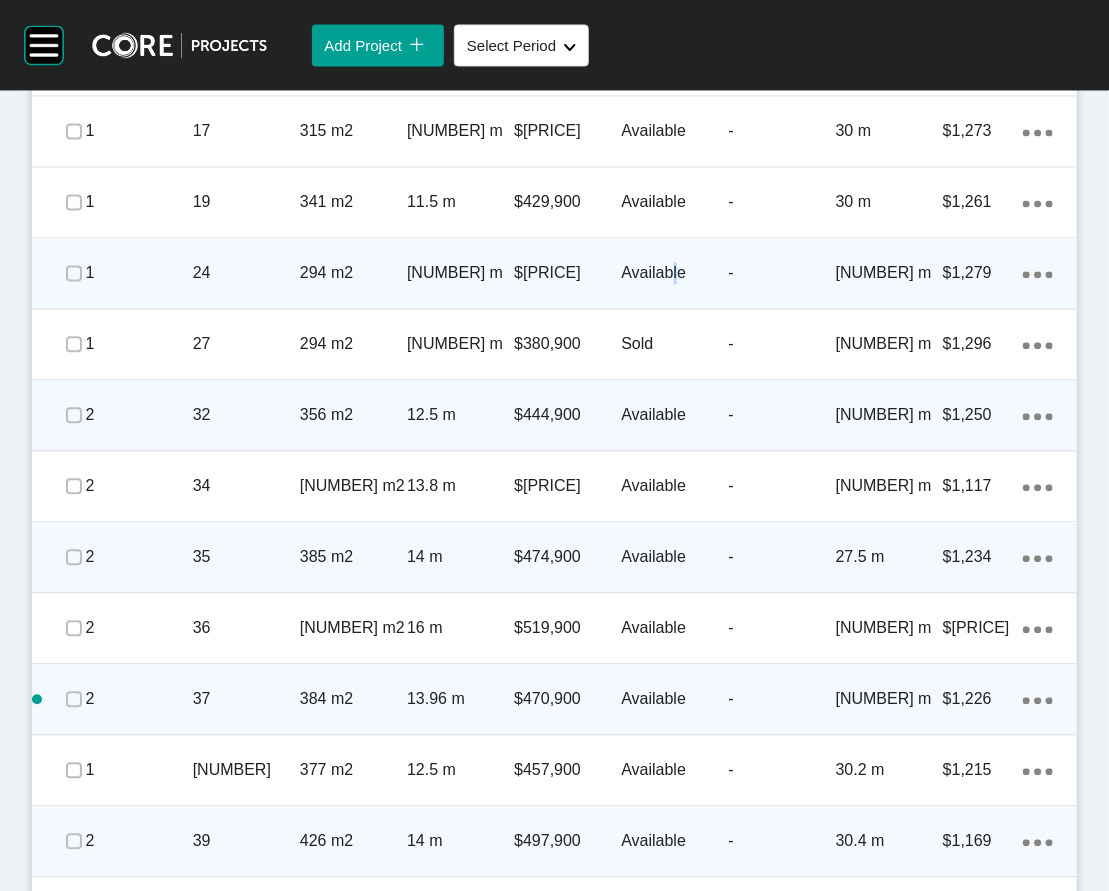 click on "Available" at bounding box center (674, 273) 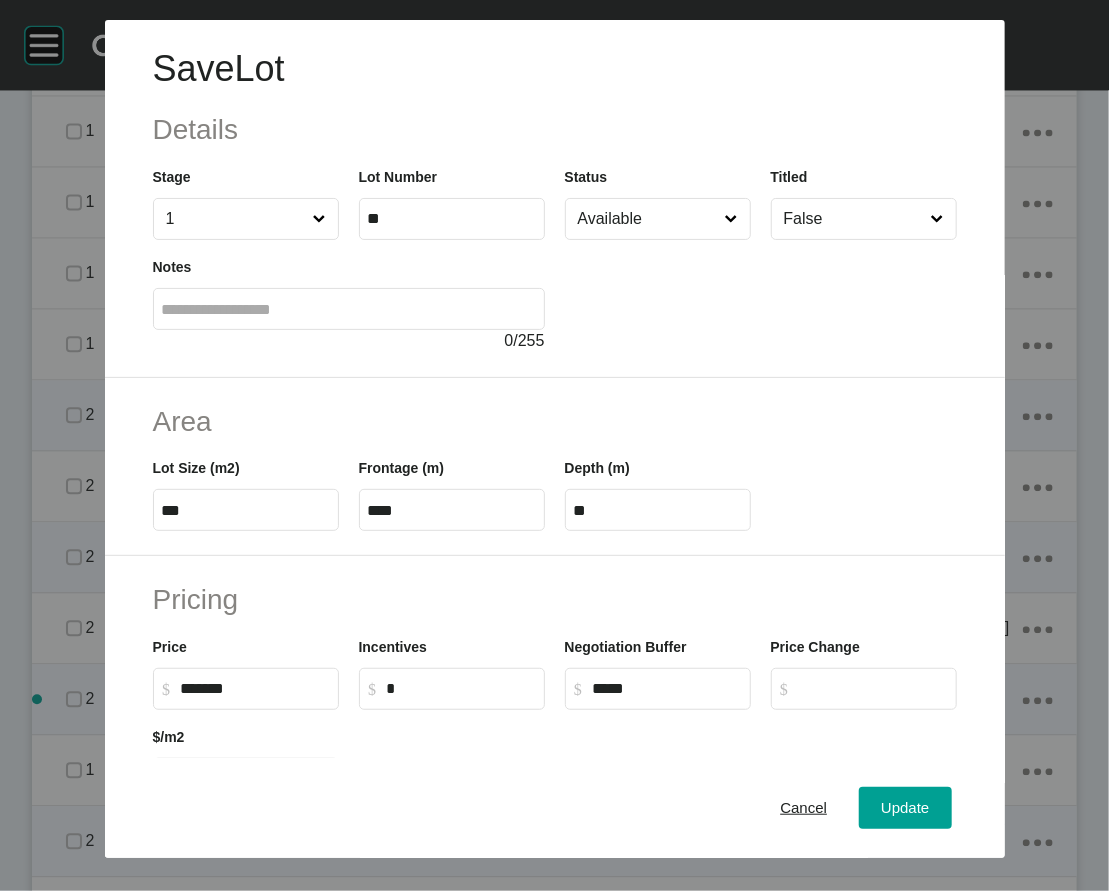 click on "Available" at bounding box center [648, 219] 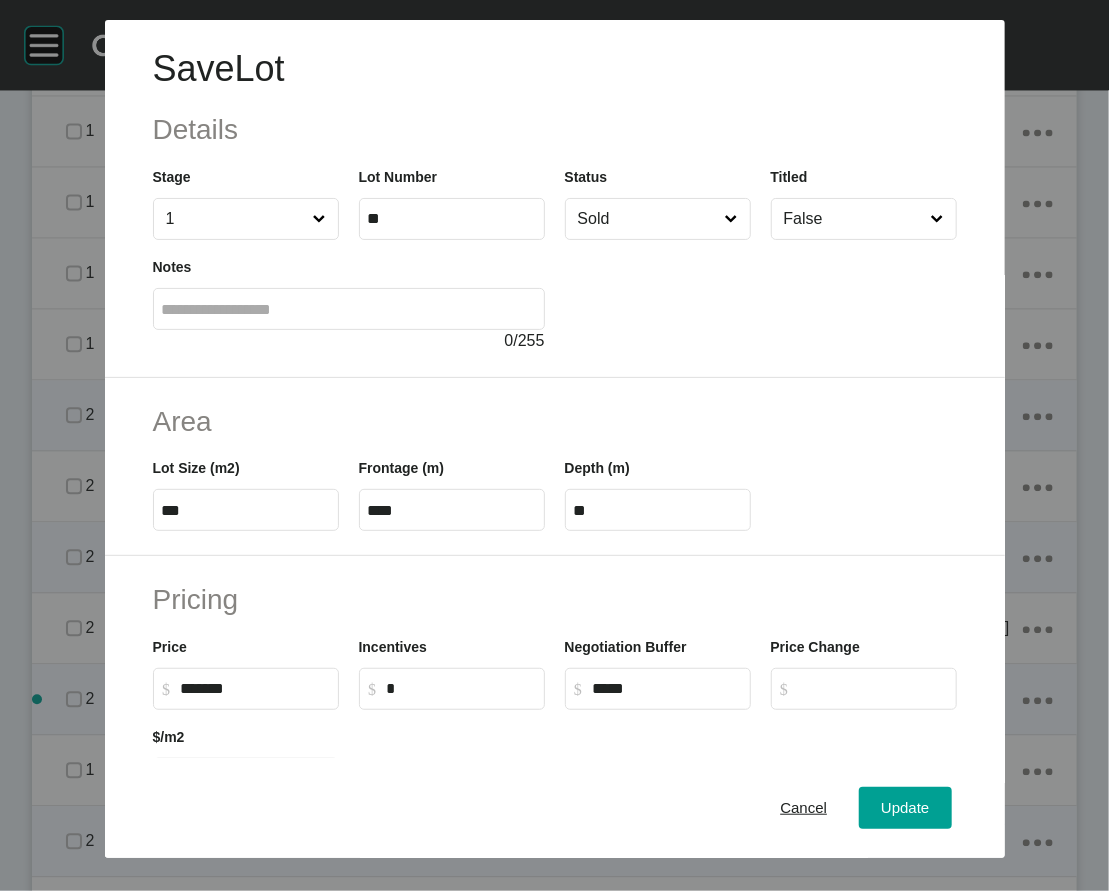 drag, startPoint x: 598, startPoint y: 471, endPoint x: 633, endPoint y: 505, distance: 48.79549 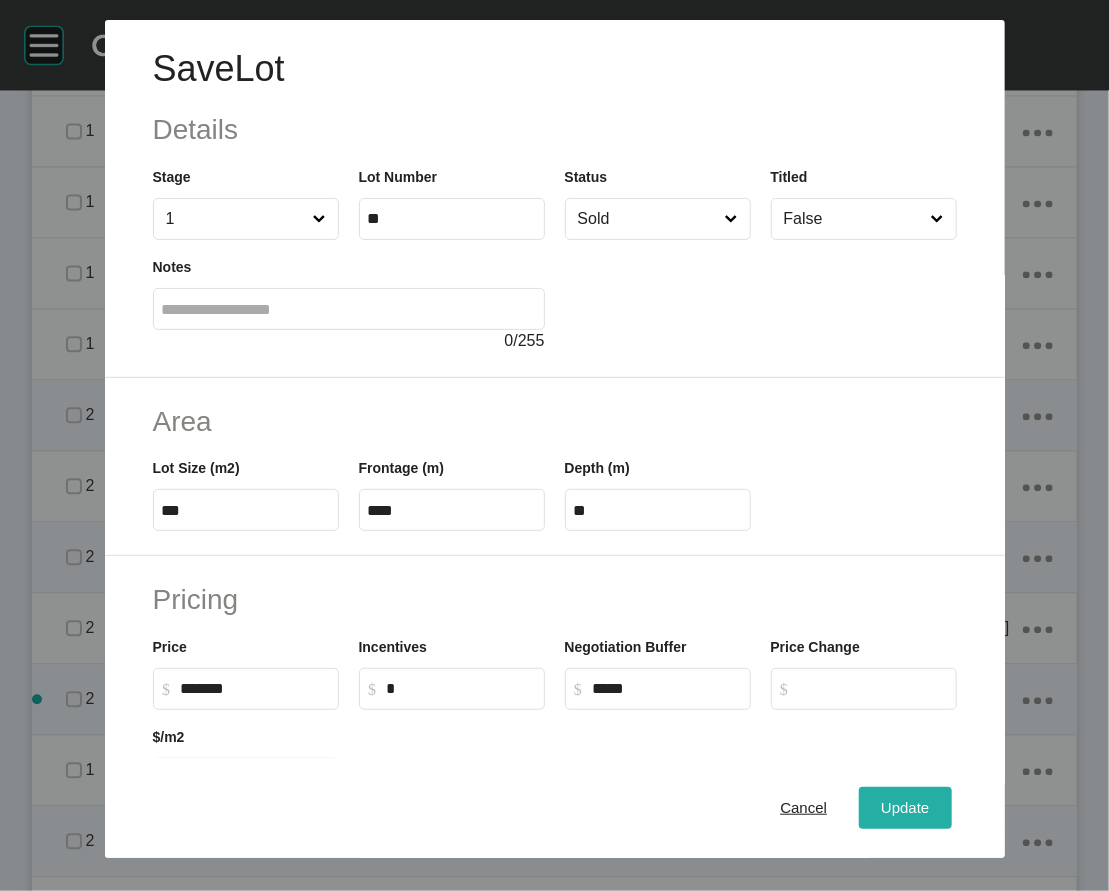 click on "Update" at bounding box center (905, 807) 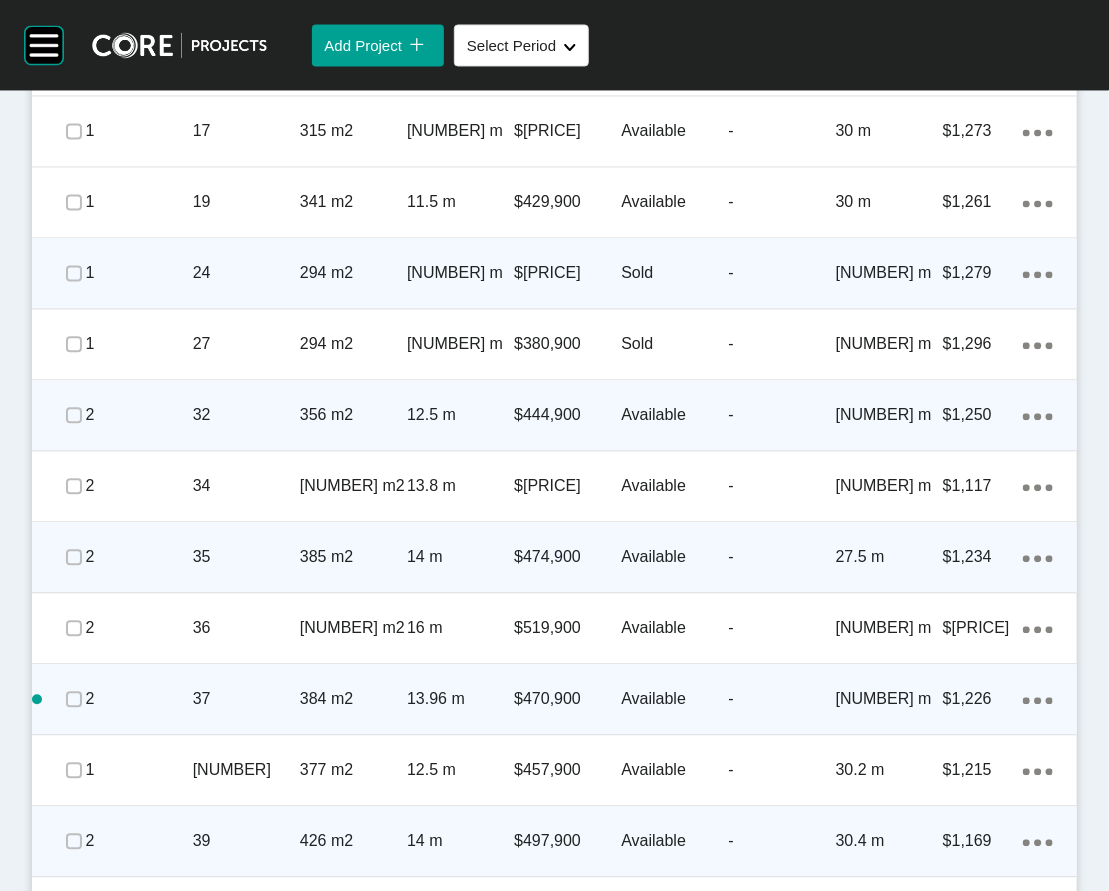 click at bounding box center (72, 273) 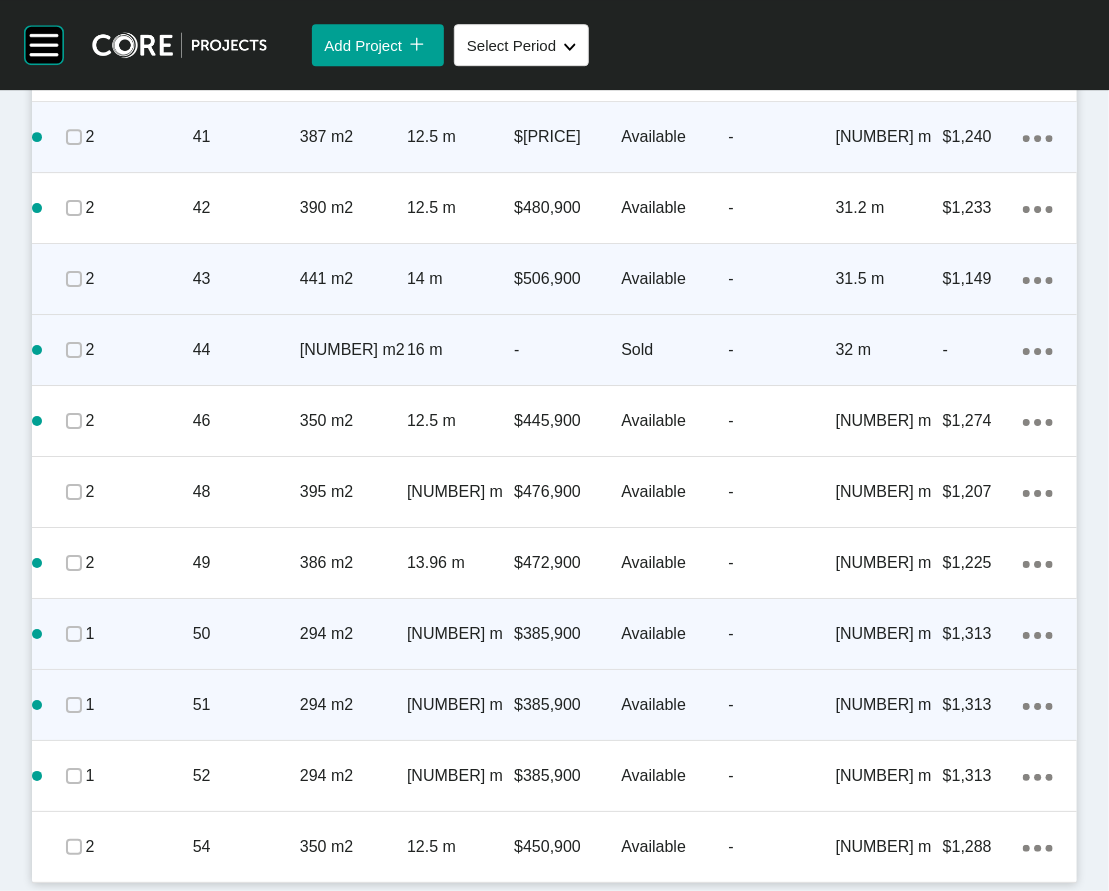 scroll, scrollTop: 2927, scrollLeft: 0, axis: vertical 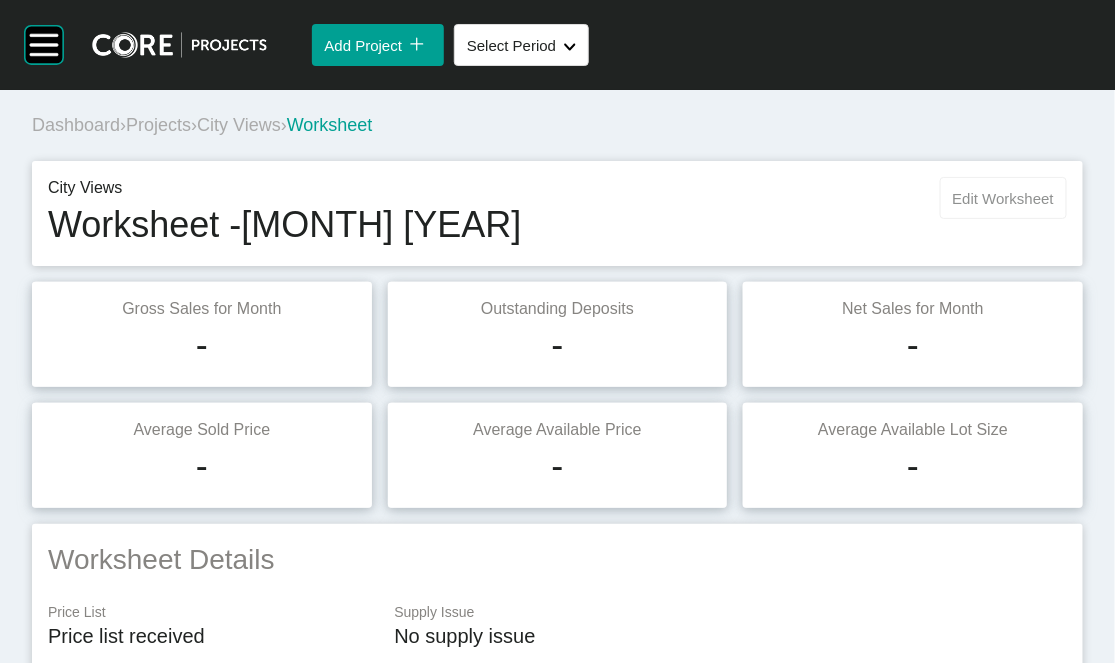 click on "Edit Worksheet" at bounding box center [1003, 198] 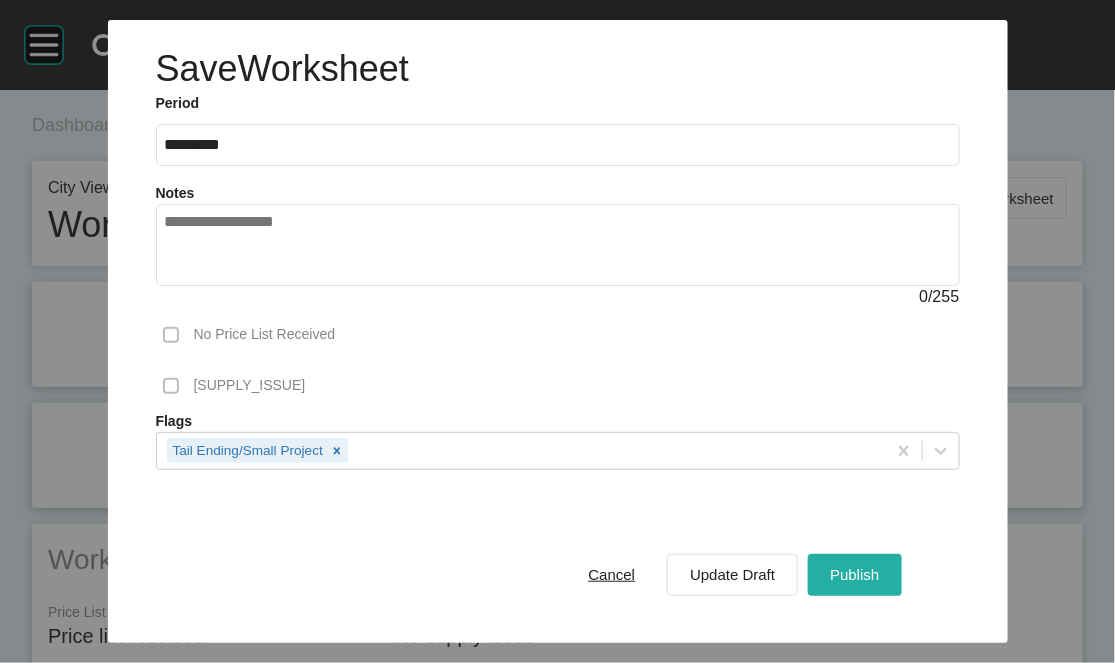 click on "Publish" at bounding box center (854, 574) 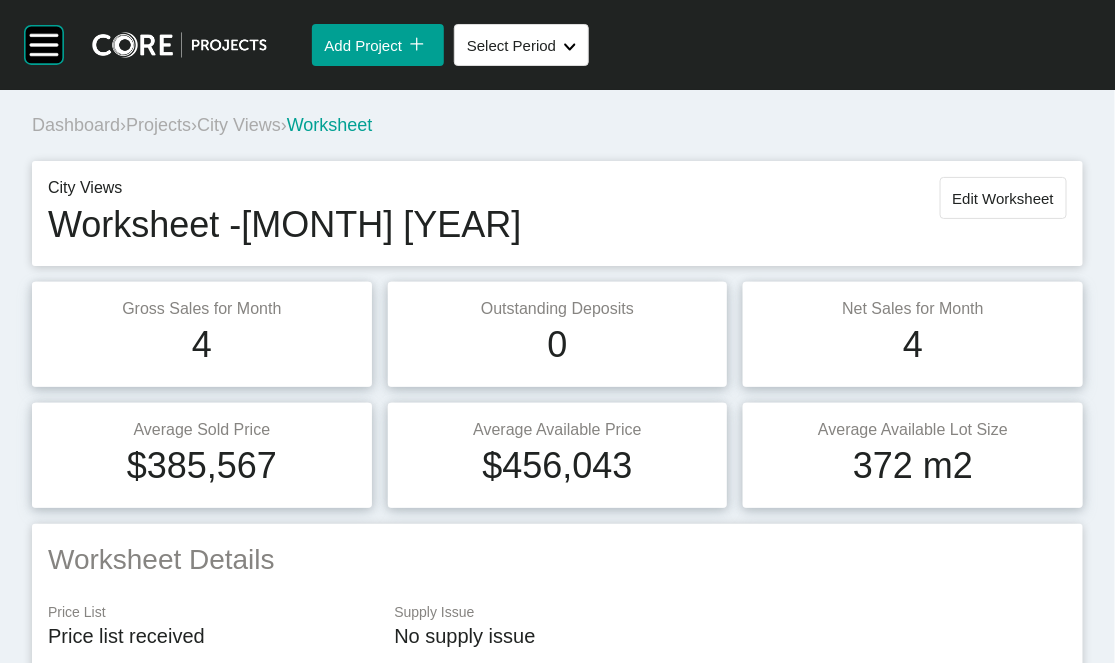 click on "Projects" at bounding box center (158, 125) 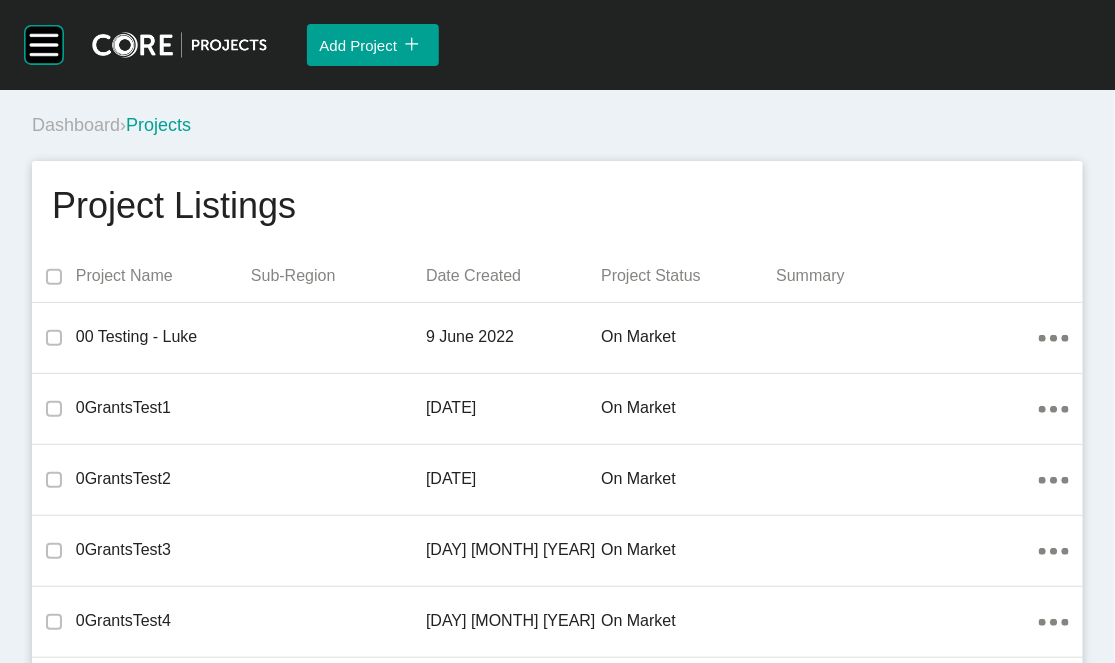 scroll, scrollTop: 19102, scrollLeft: 0, axis: vertical 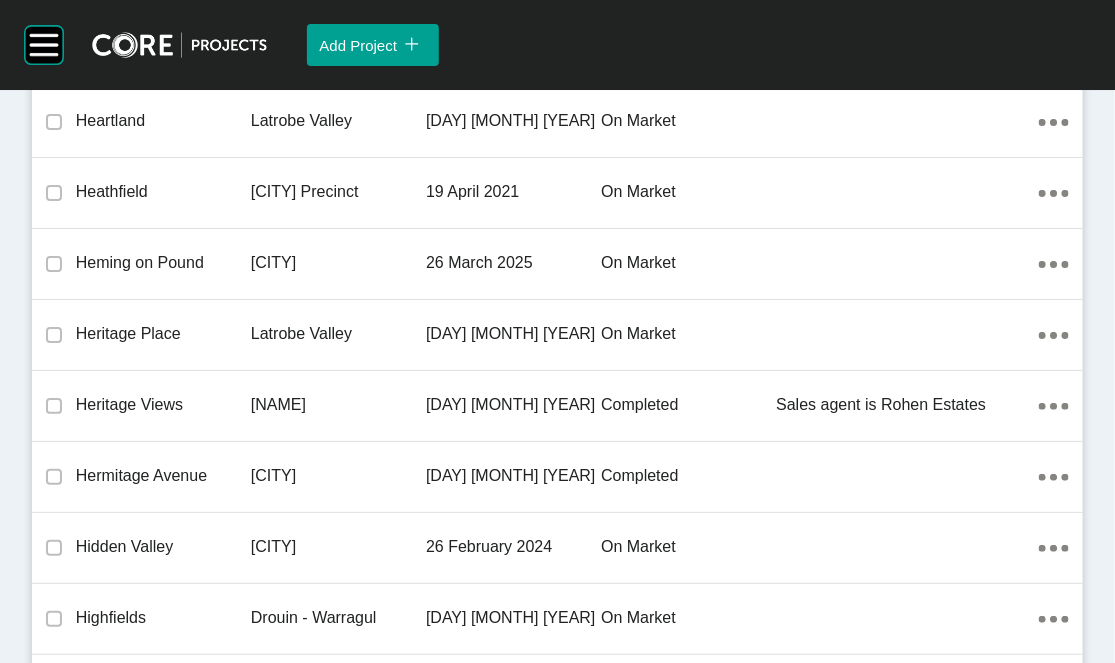 click on "Wollert" at bounding box center [338, -3784] 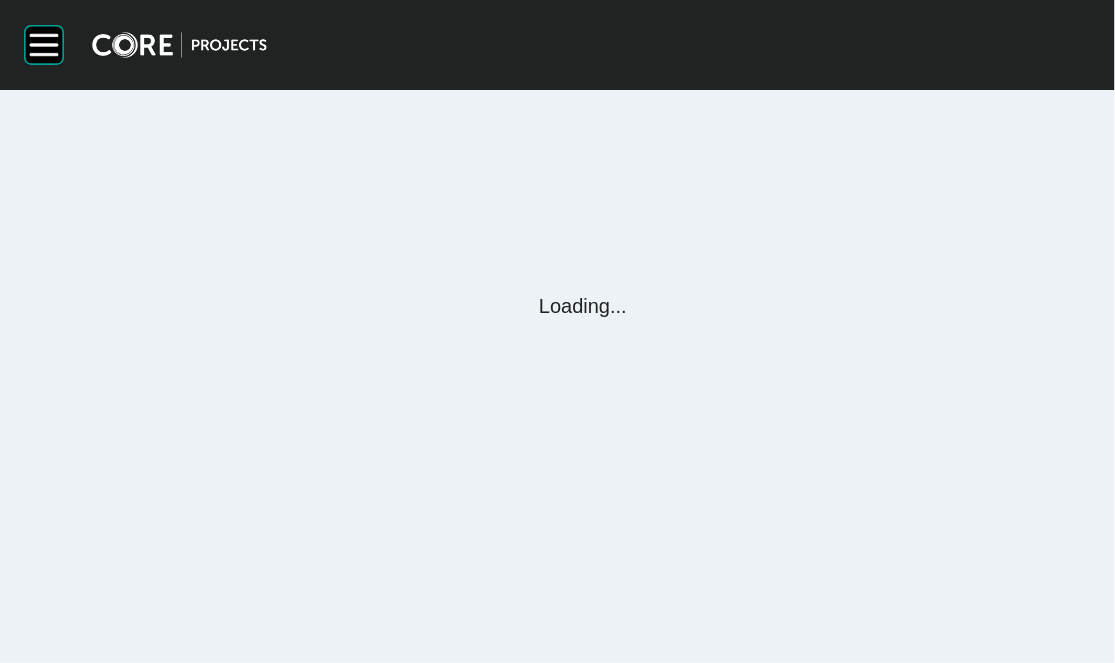 scroll, scrollTop: 0, scrollLeft: 0, axis: both 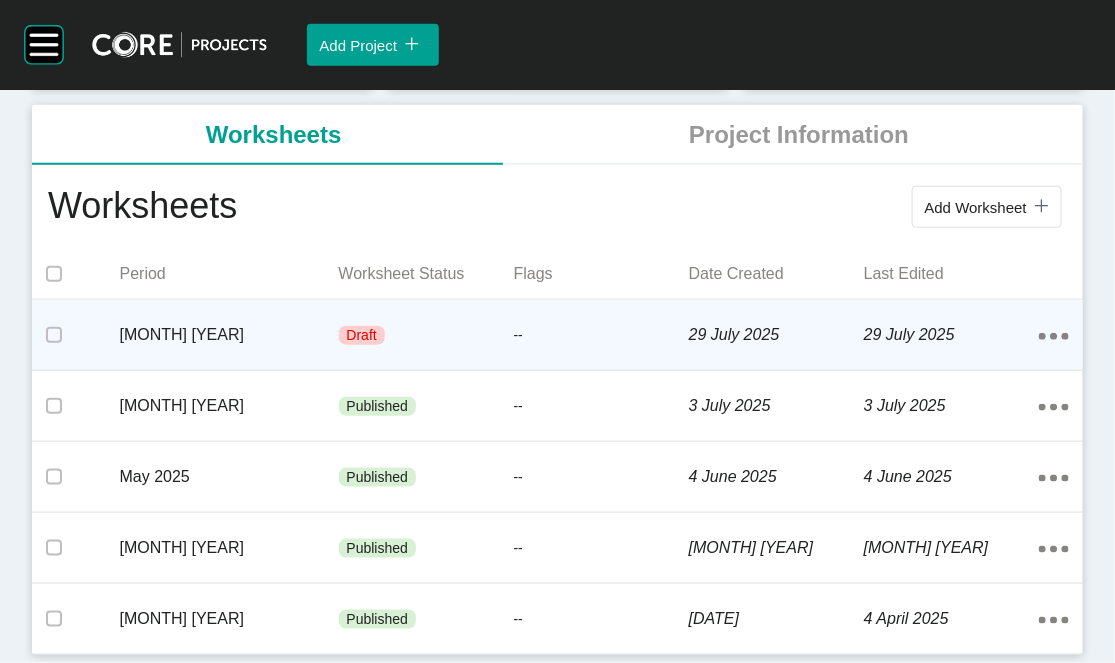 click on "29 July 2025" at bounding box center (776, 335) 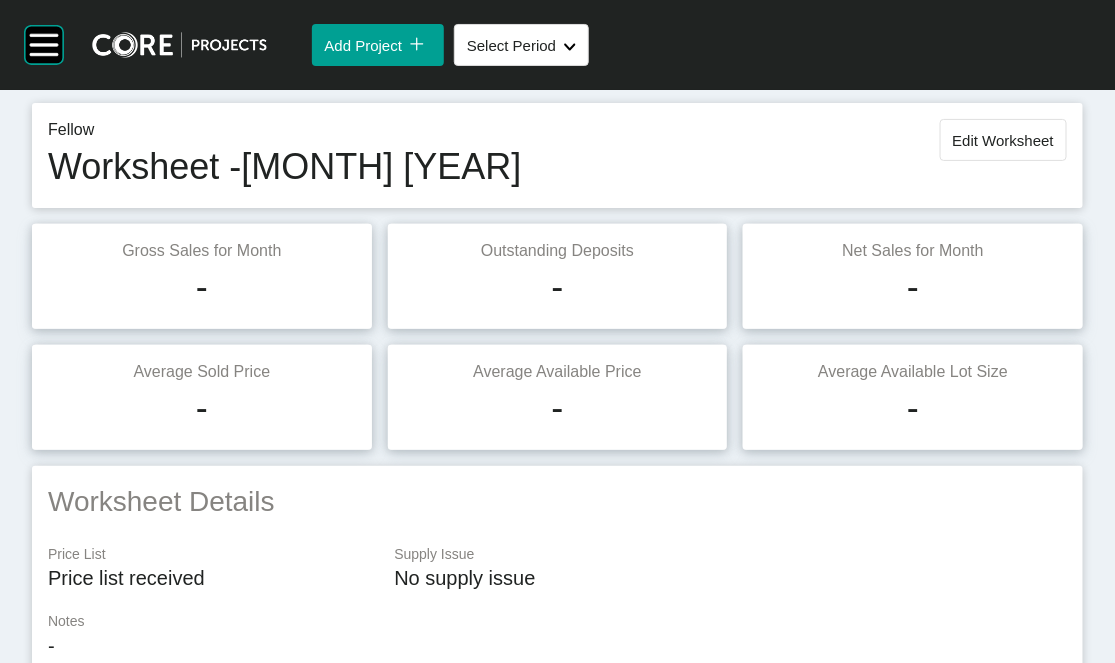 scroll, scrollTop: 53, scrollLeft: 0, axis: vertical 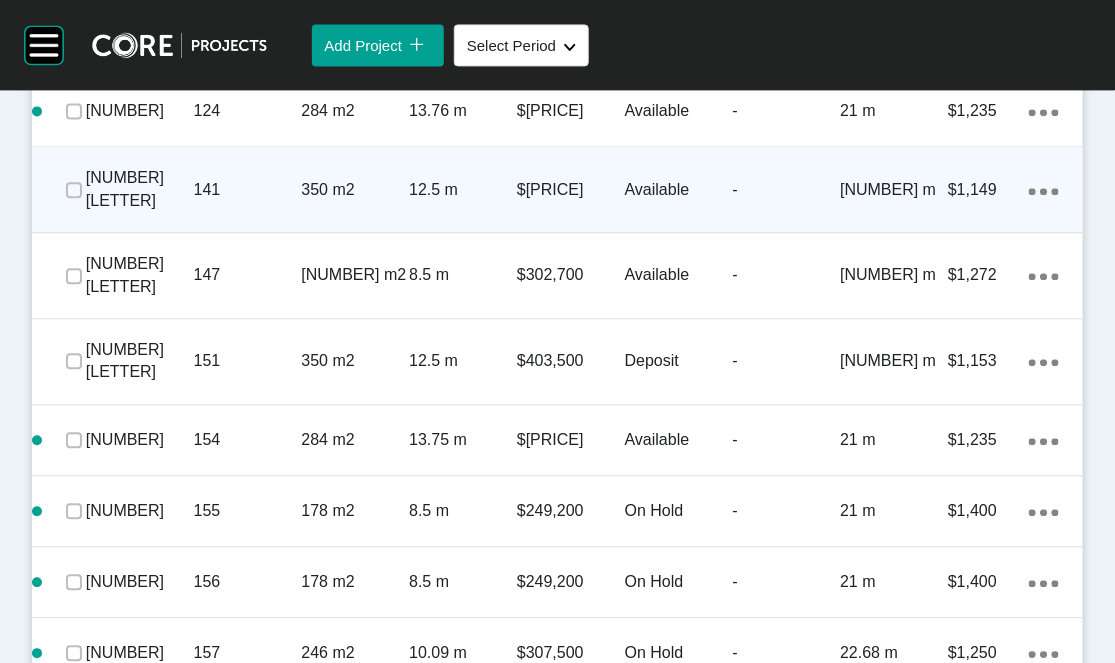 click on "350 m2" at bounding box center [355, 190] 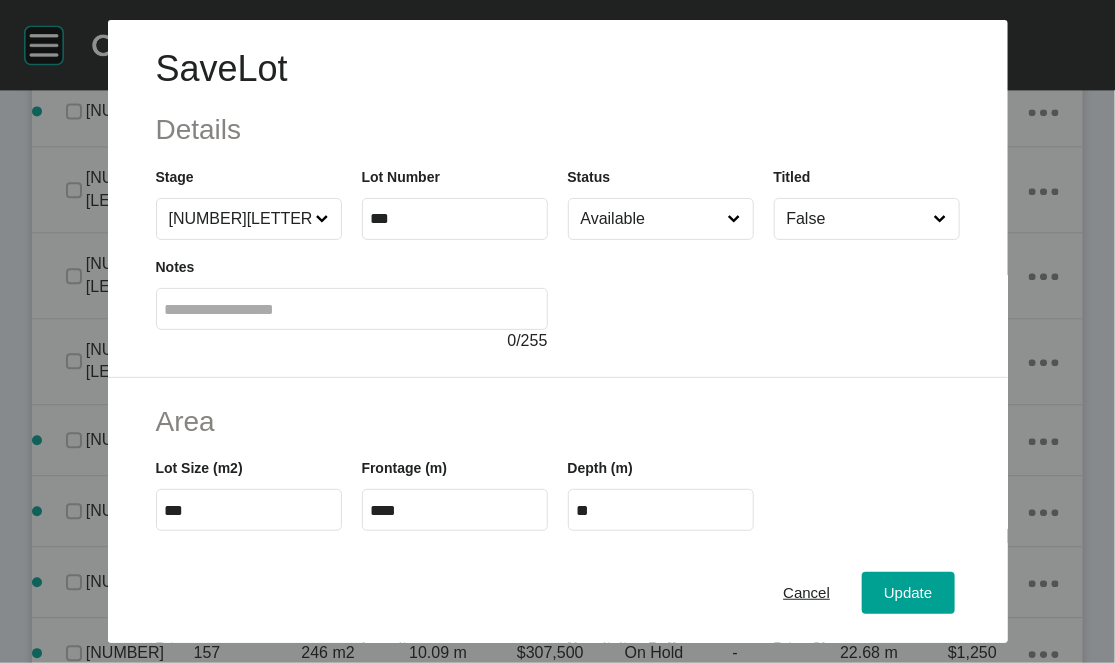 click on "Available" at bounding box center [651, 219] 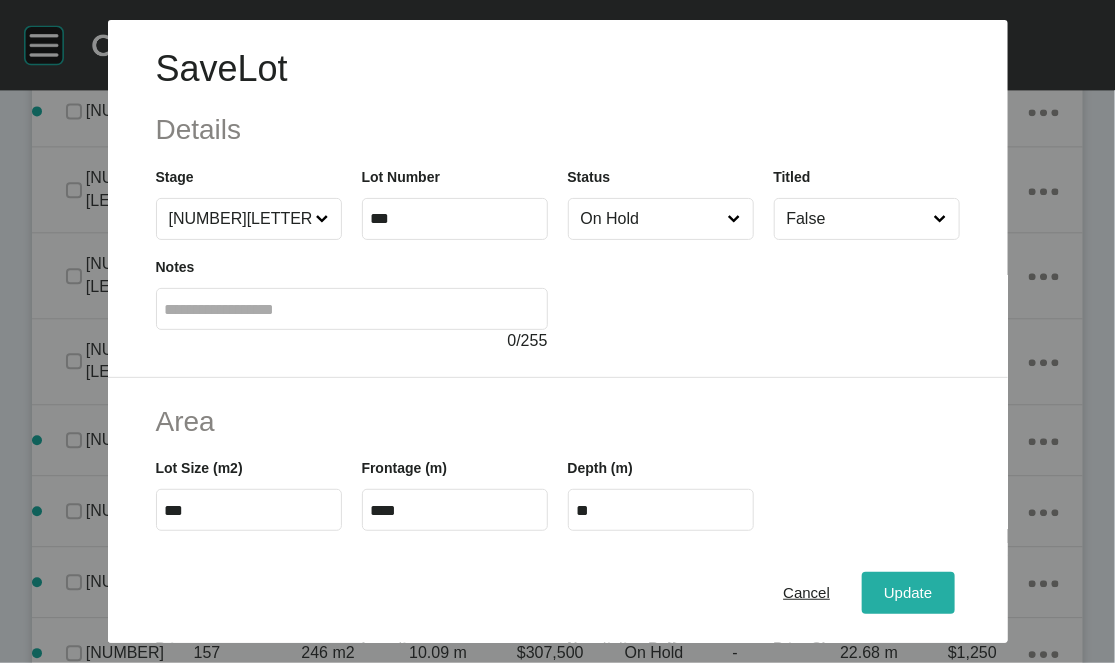 click on "Update" at bounding box center (908, 593) 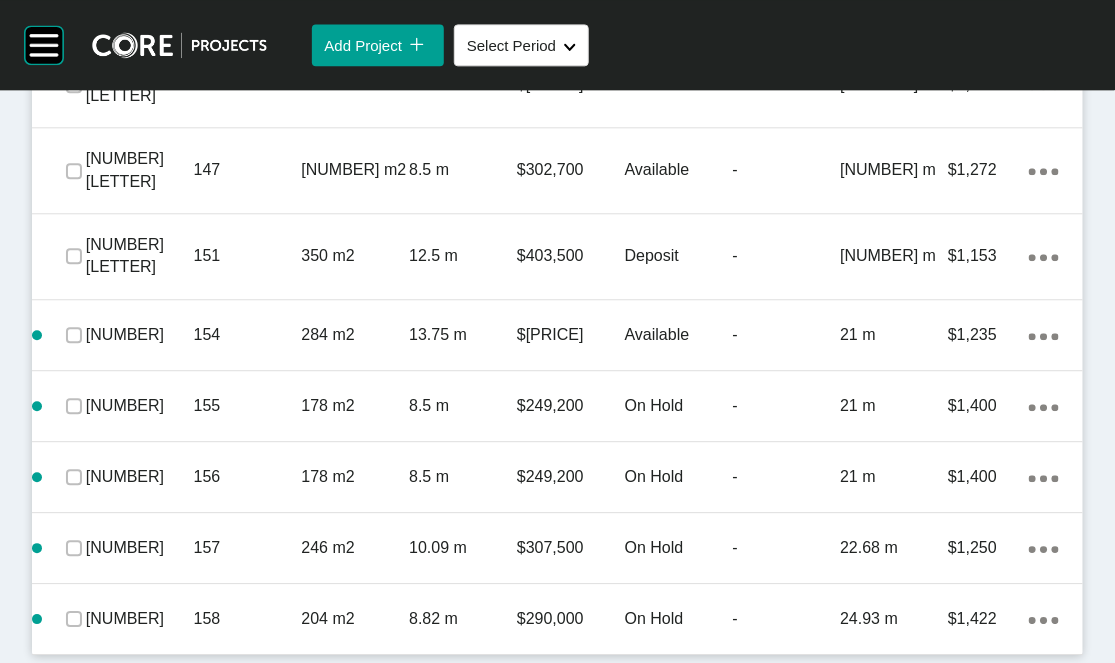 scroll, scrollTop: 1701, scrollLeft: 0, axis: vertical 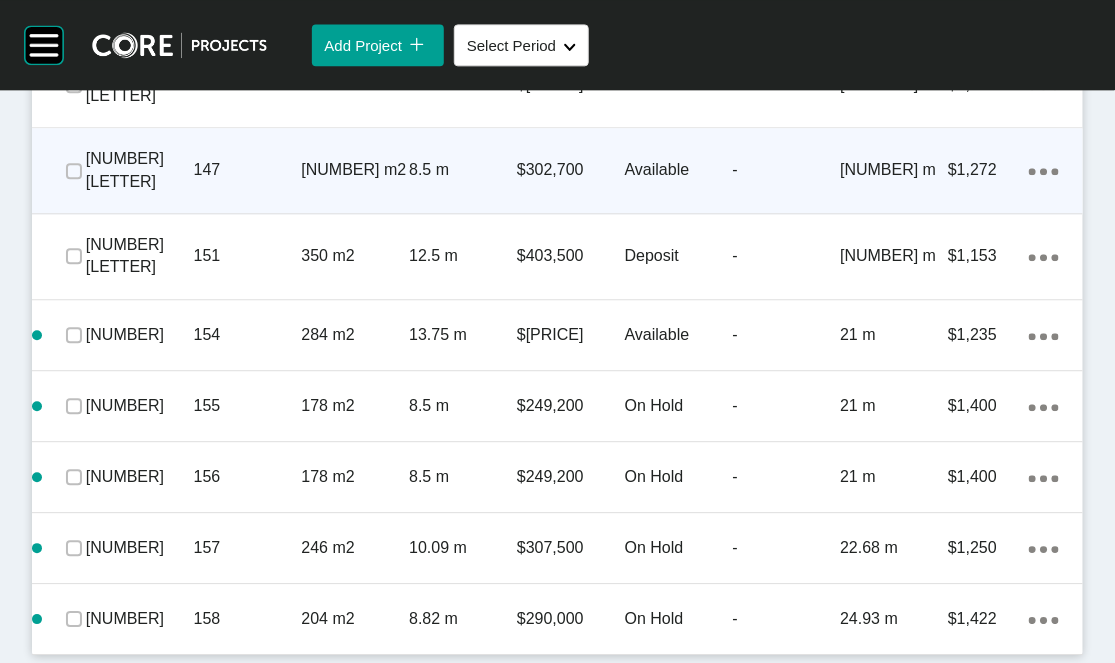 click on "1A" at bounding box center (140, 170) 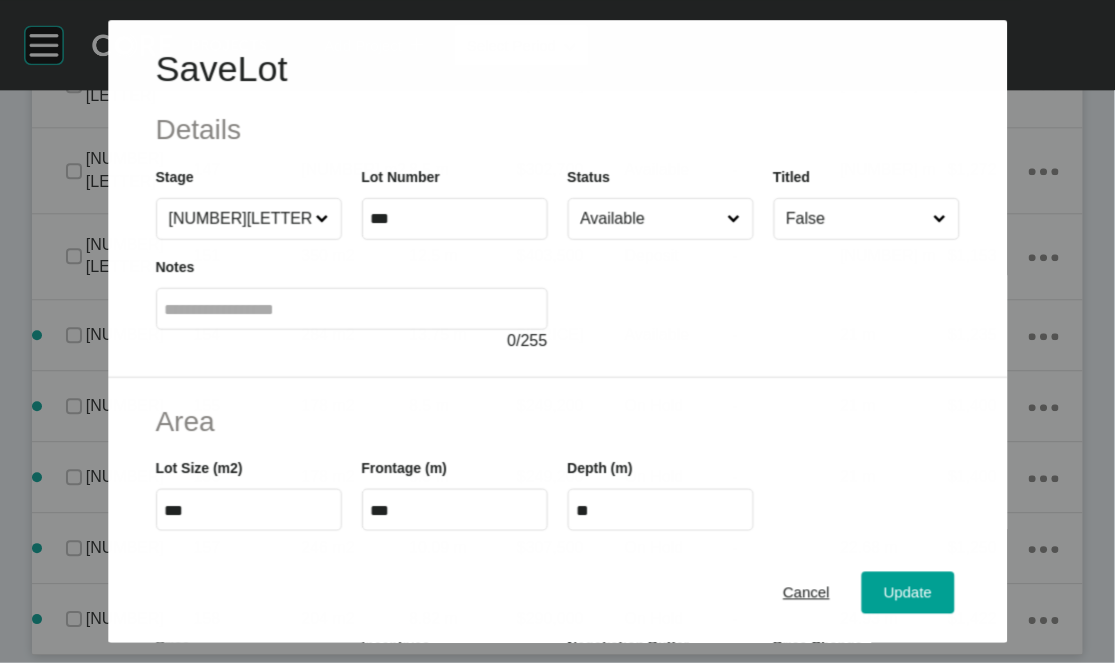 click on "Available" at bounding box center [649, 219] 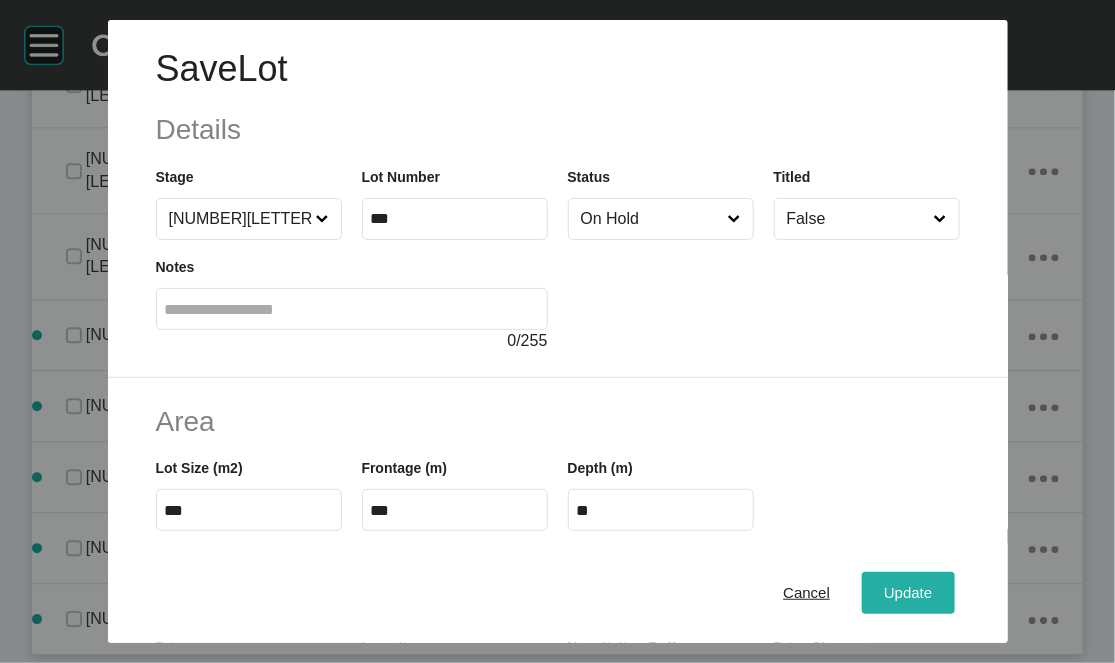 click on "Update" at bounding box center [908, 593] 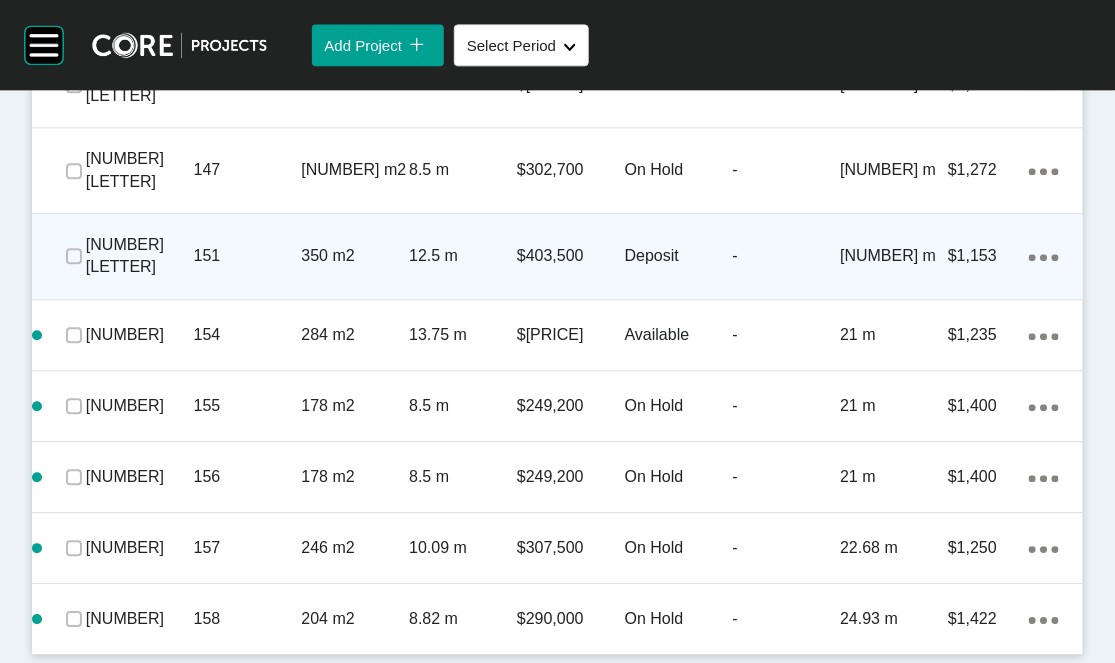 click on "28 m" at bounding box center (894, 256) 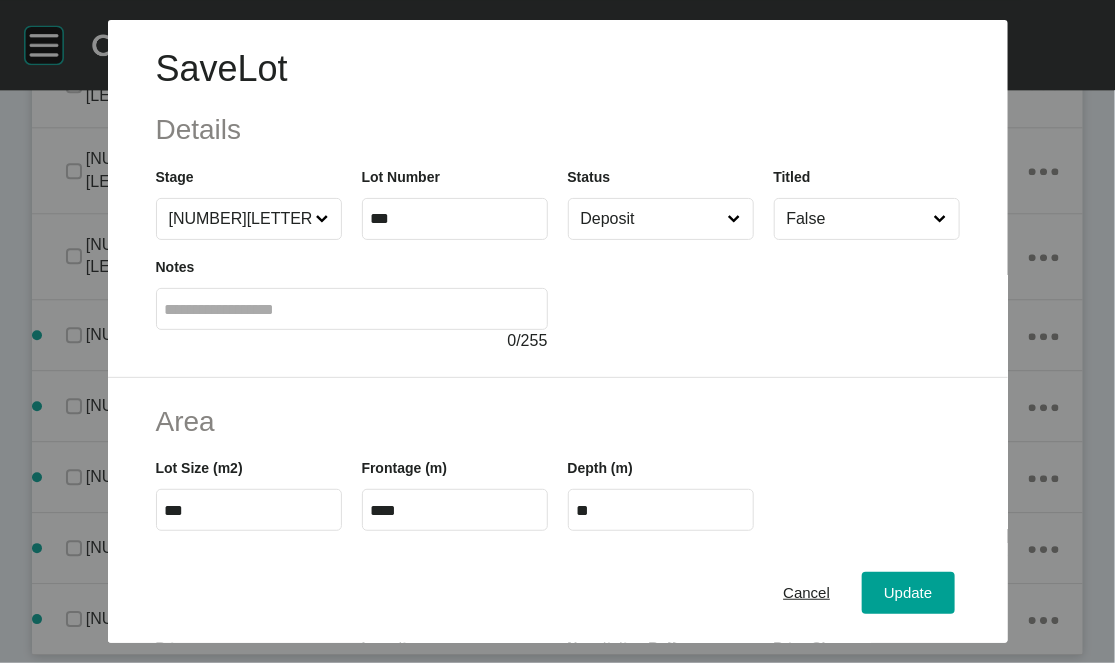 click on "Deposit" at bounding box center (651, 219) 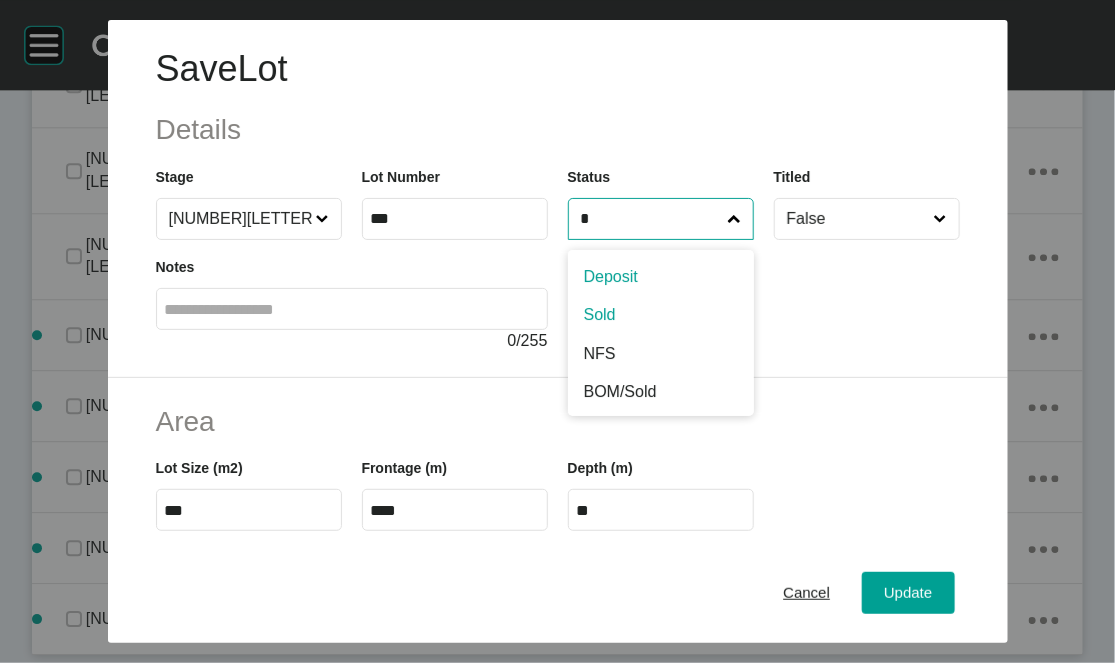 type on "*" 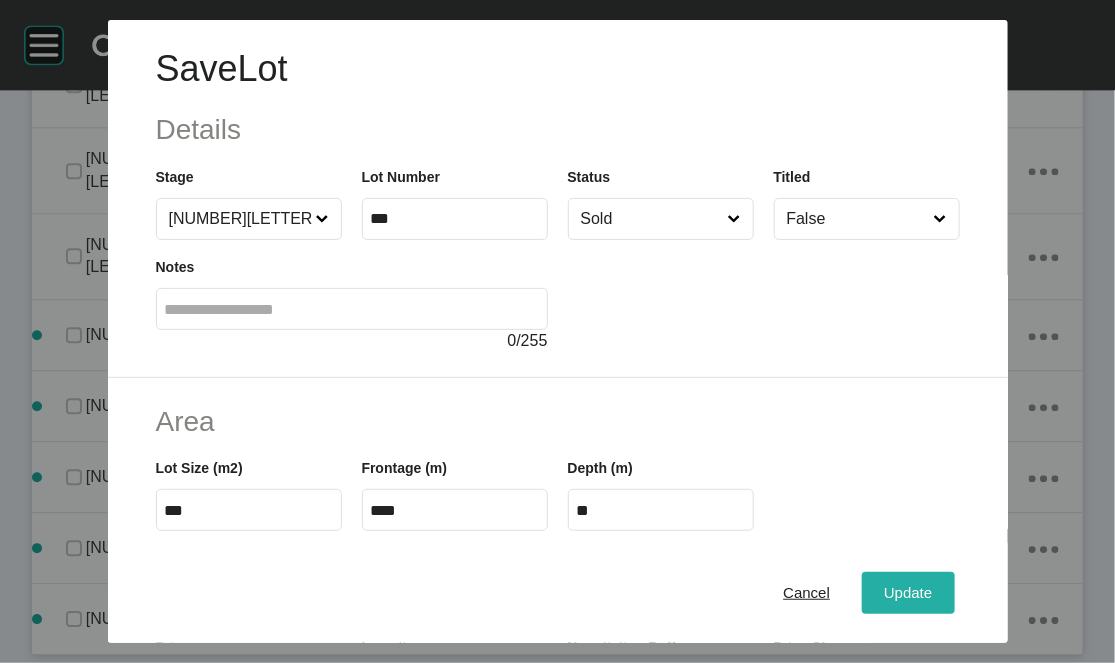 click on "Update" at bounding box center (908, 593) 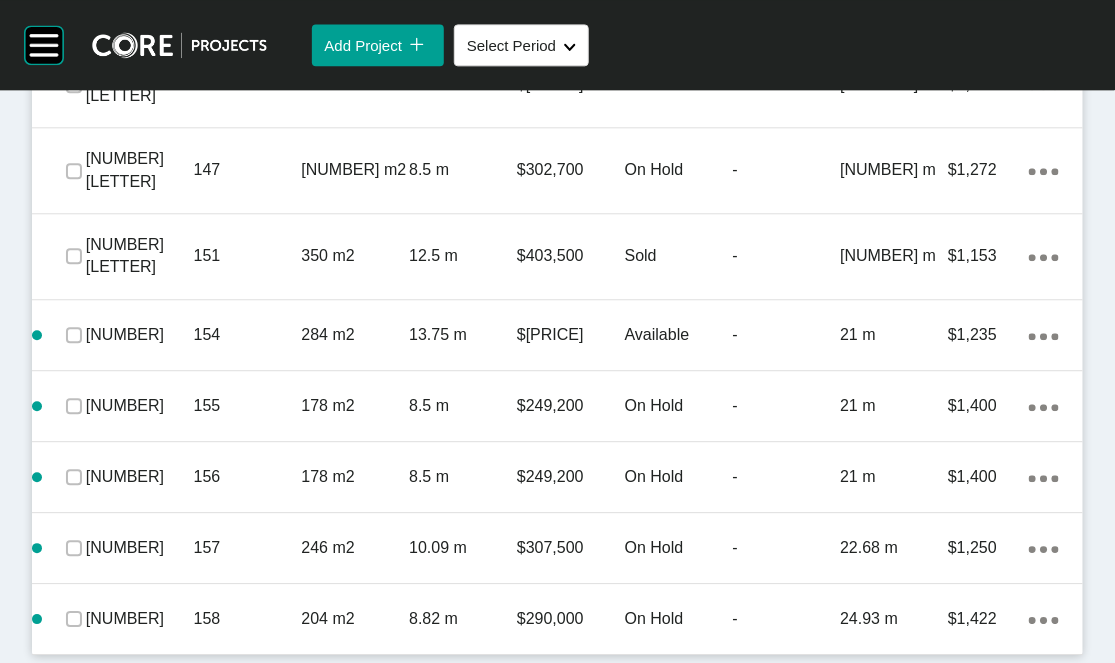 scroll, scrollTop: 1701, scrollLeft: 0, axis: vertical 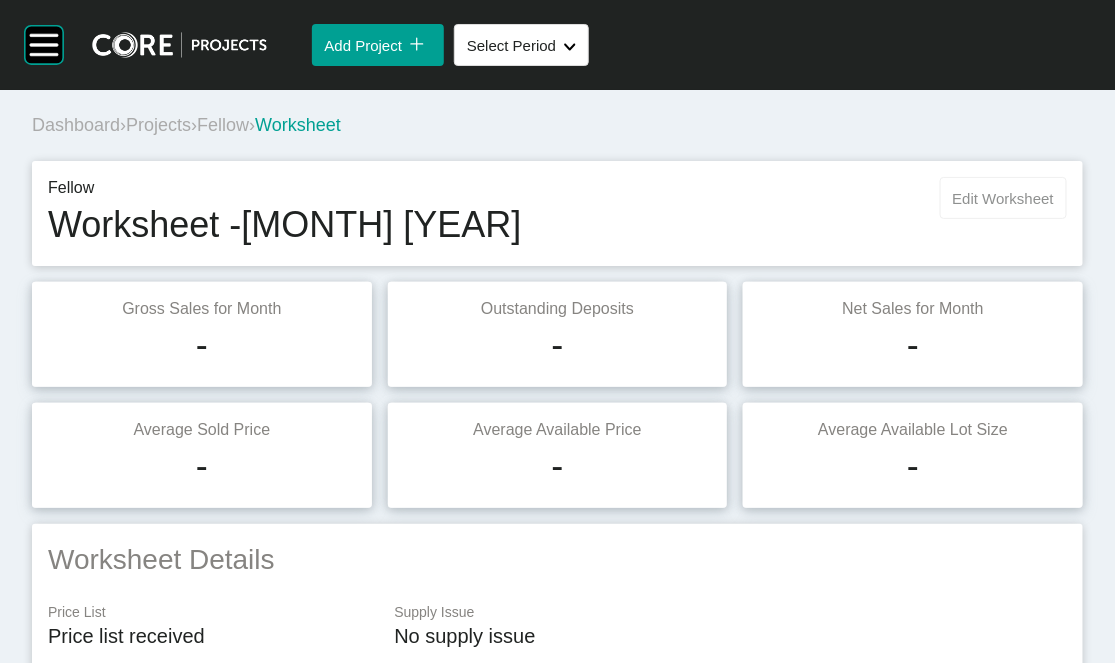 click on "Edit Worksheet" at bounding box center [1003, 198] 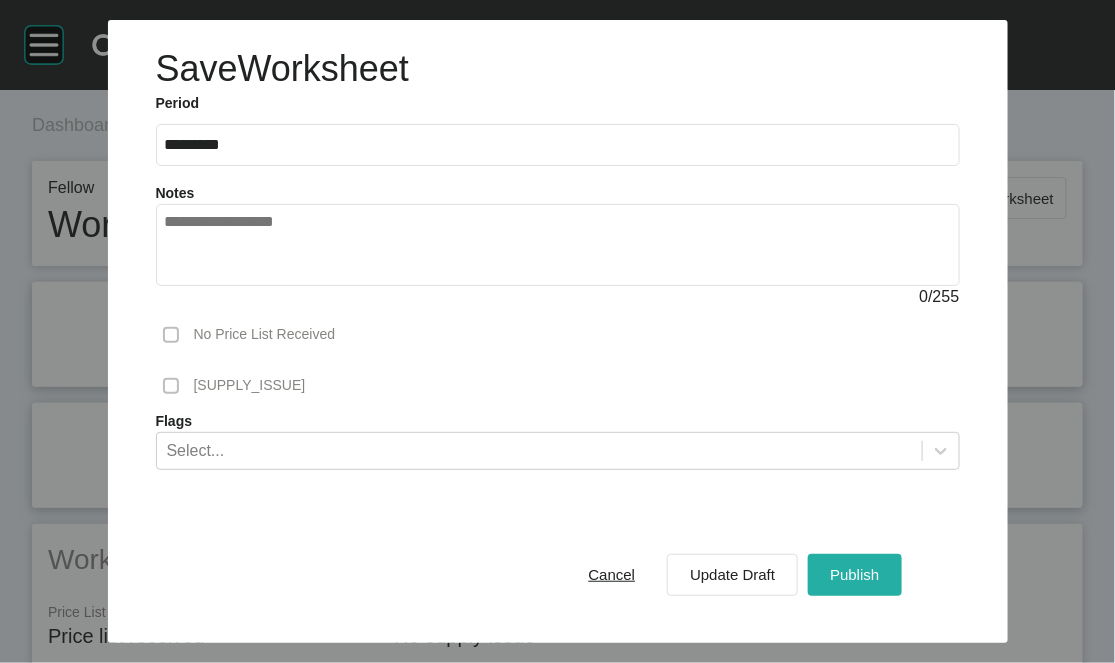 click on "Publish" at bounding box center [854, 574] 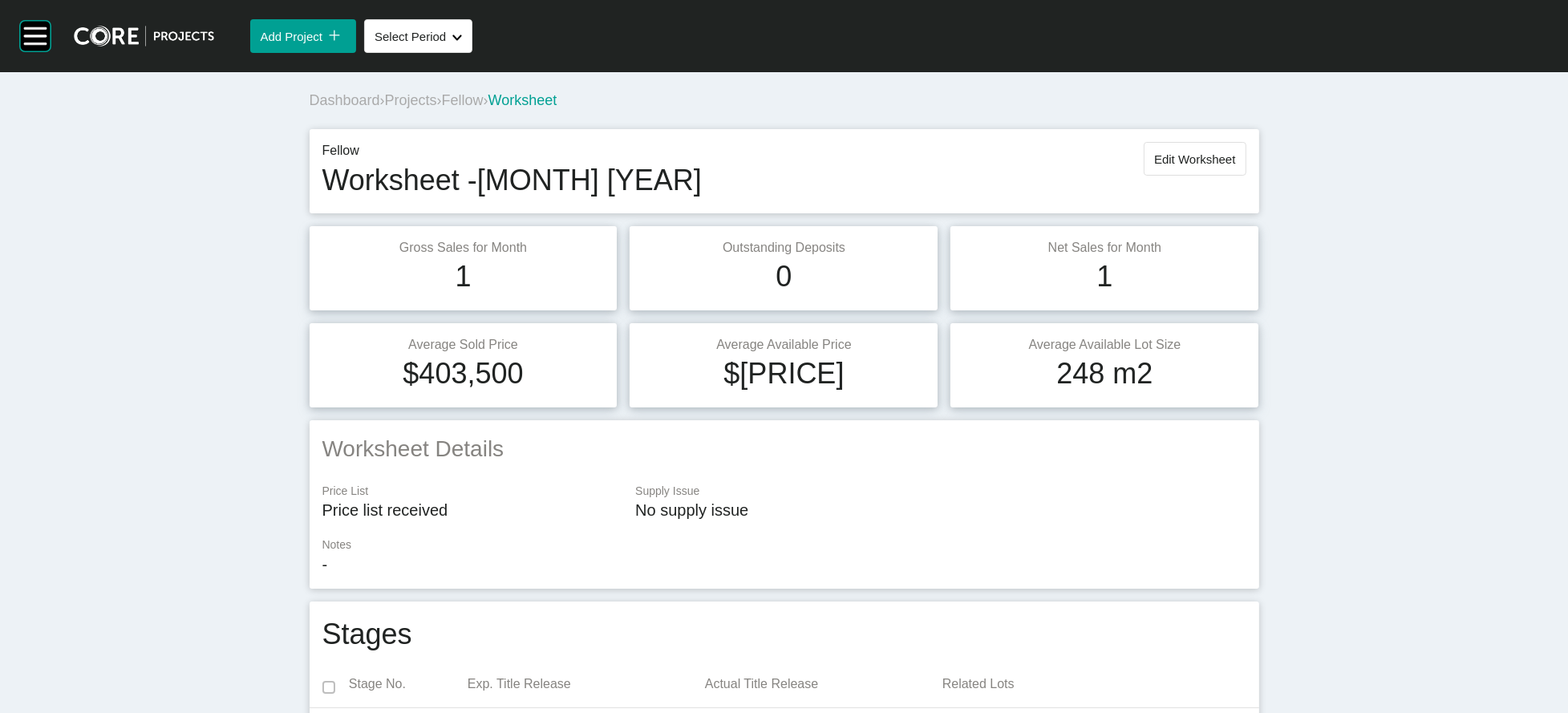 click on "Projects" at bounding box center (411, 100) 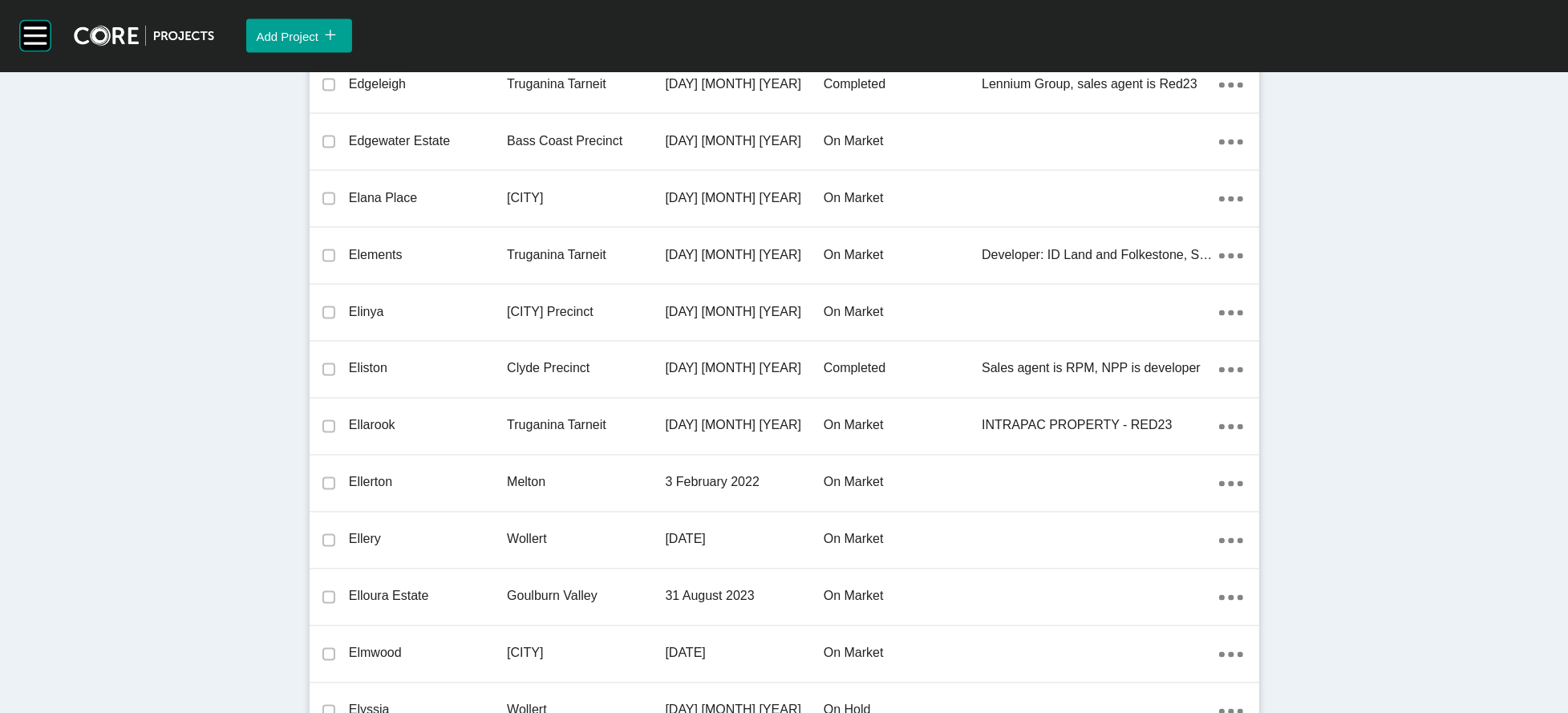 scroll, scrollTop: 13032, scrollLeft: 0, axis: vertical 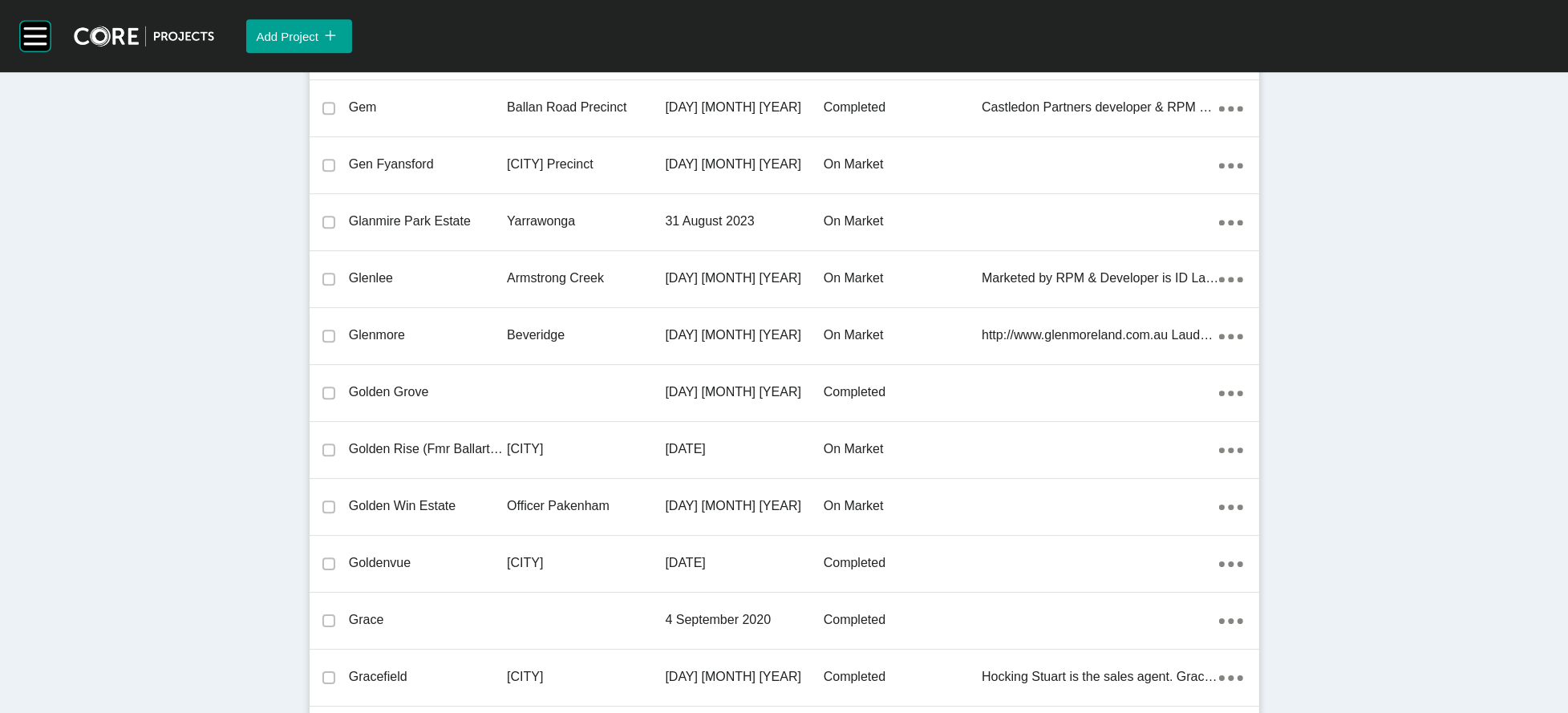 click on "18 February 2022" at bounding box center (743, -2284) 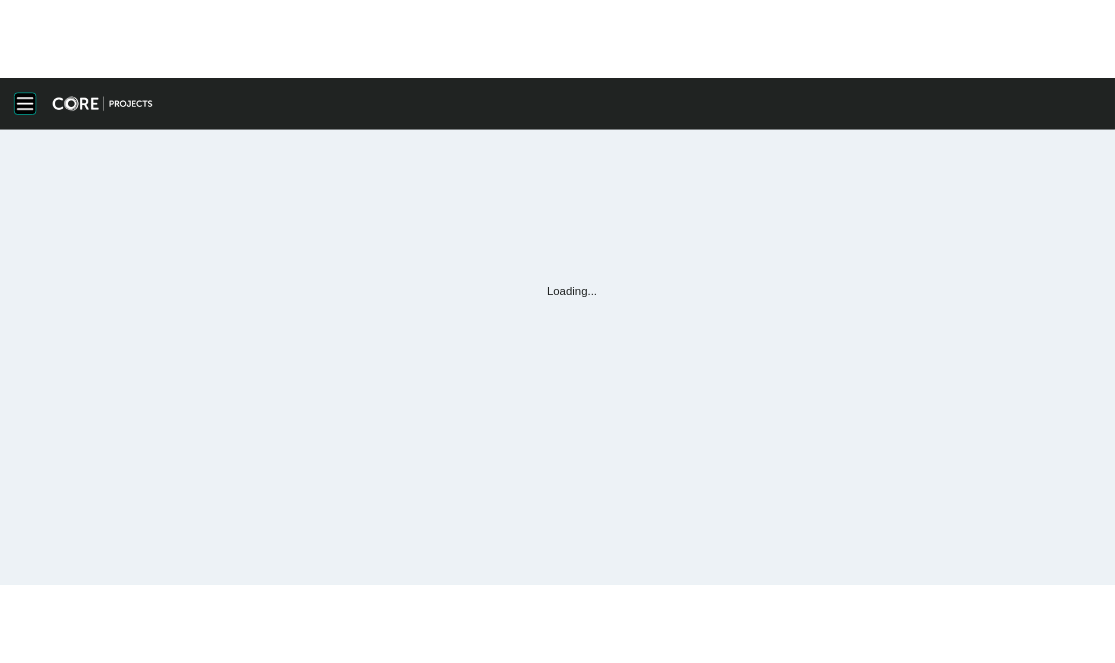 scroll, scrollTop: 0, scrollLeft: 0, axis: both 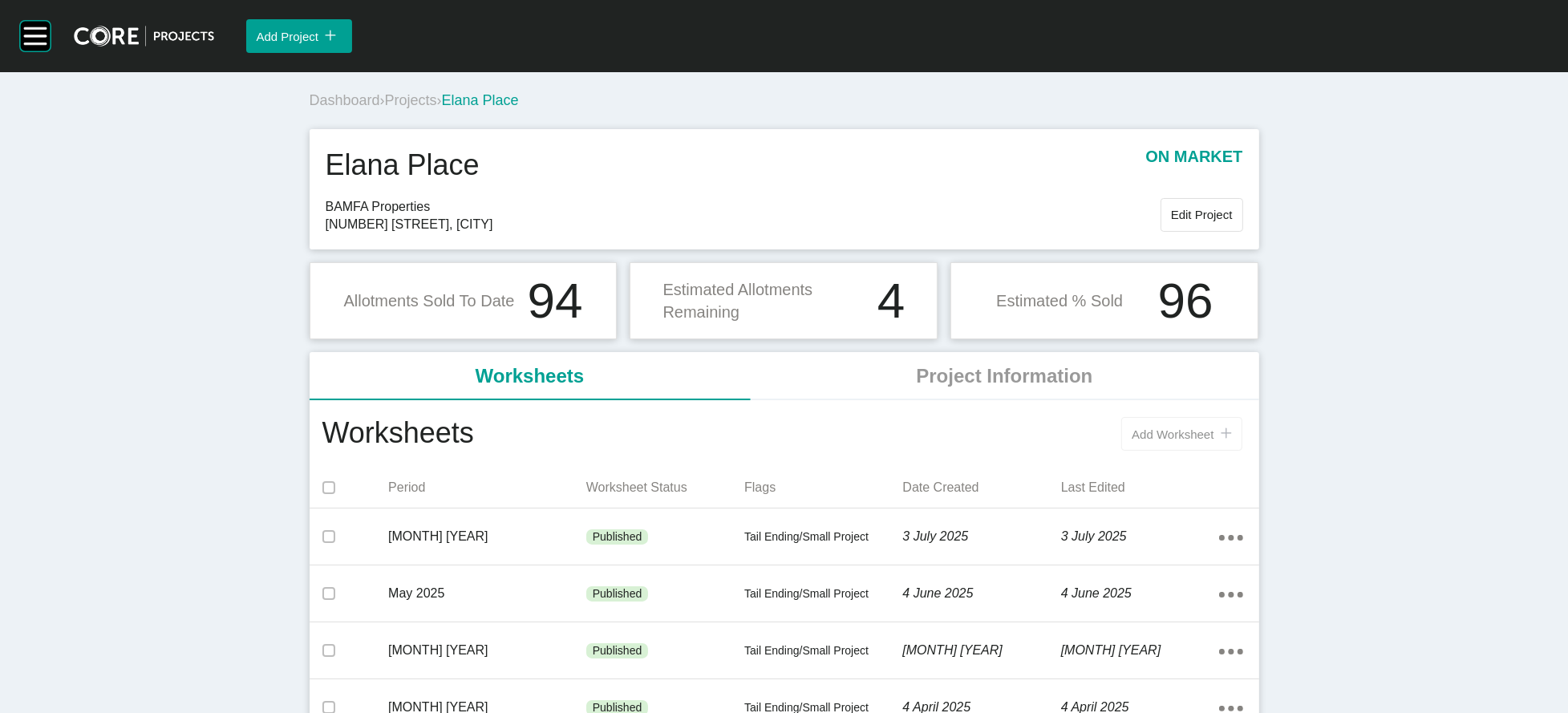 click on "Add Worksheet icon/tick copy 11 Created with Sketch." at bounding box center (1181, 434) 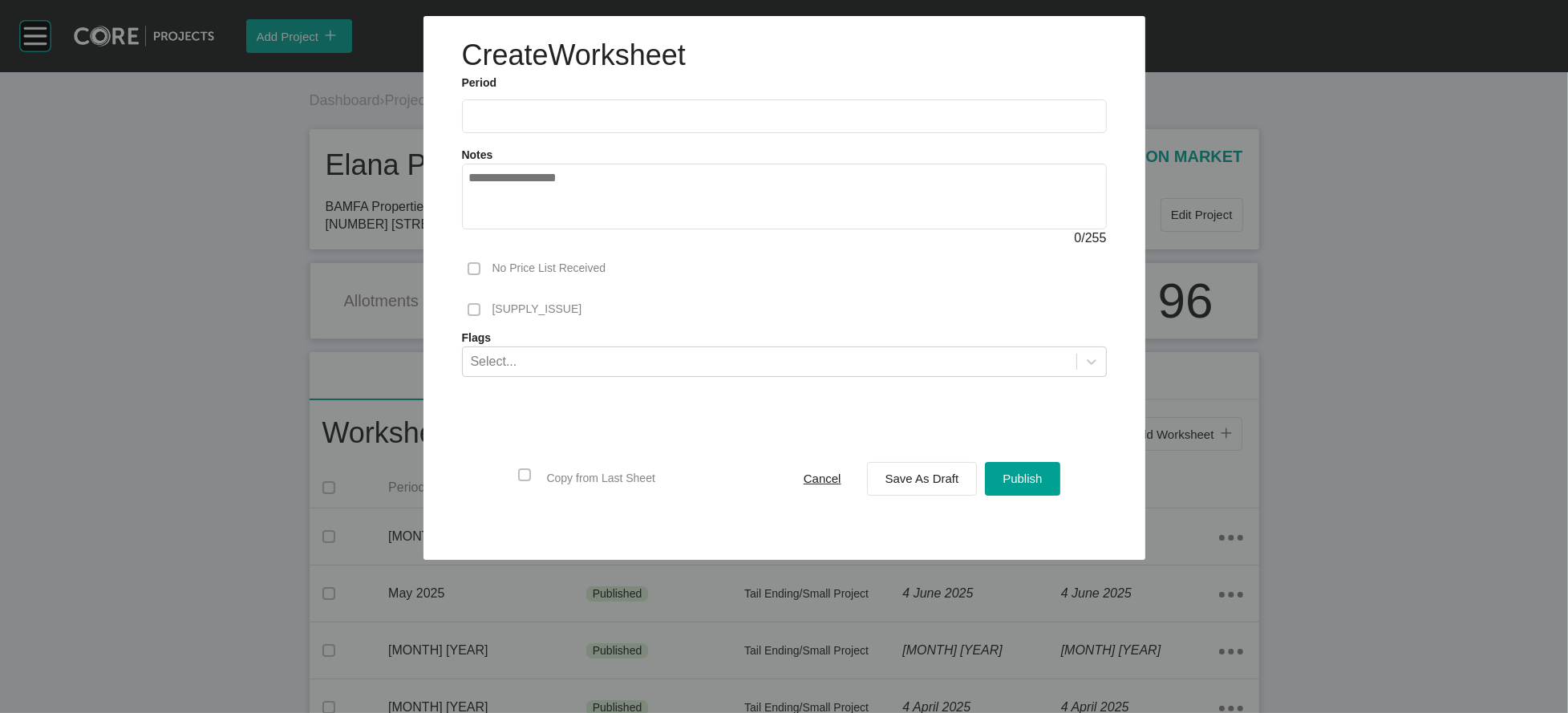 click at bounding box center (784, 115) 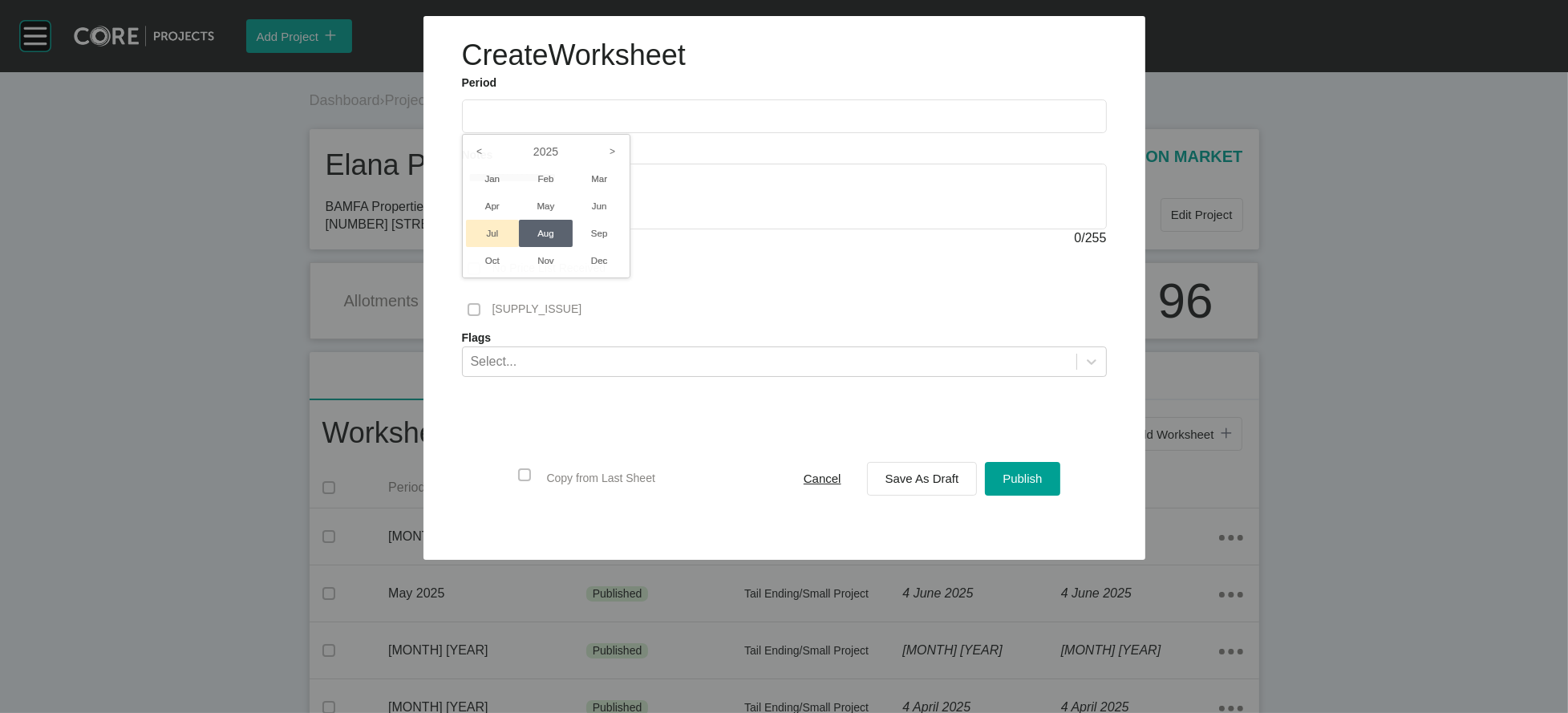 click on "Jul" at bounding box center (492, 233) 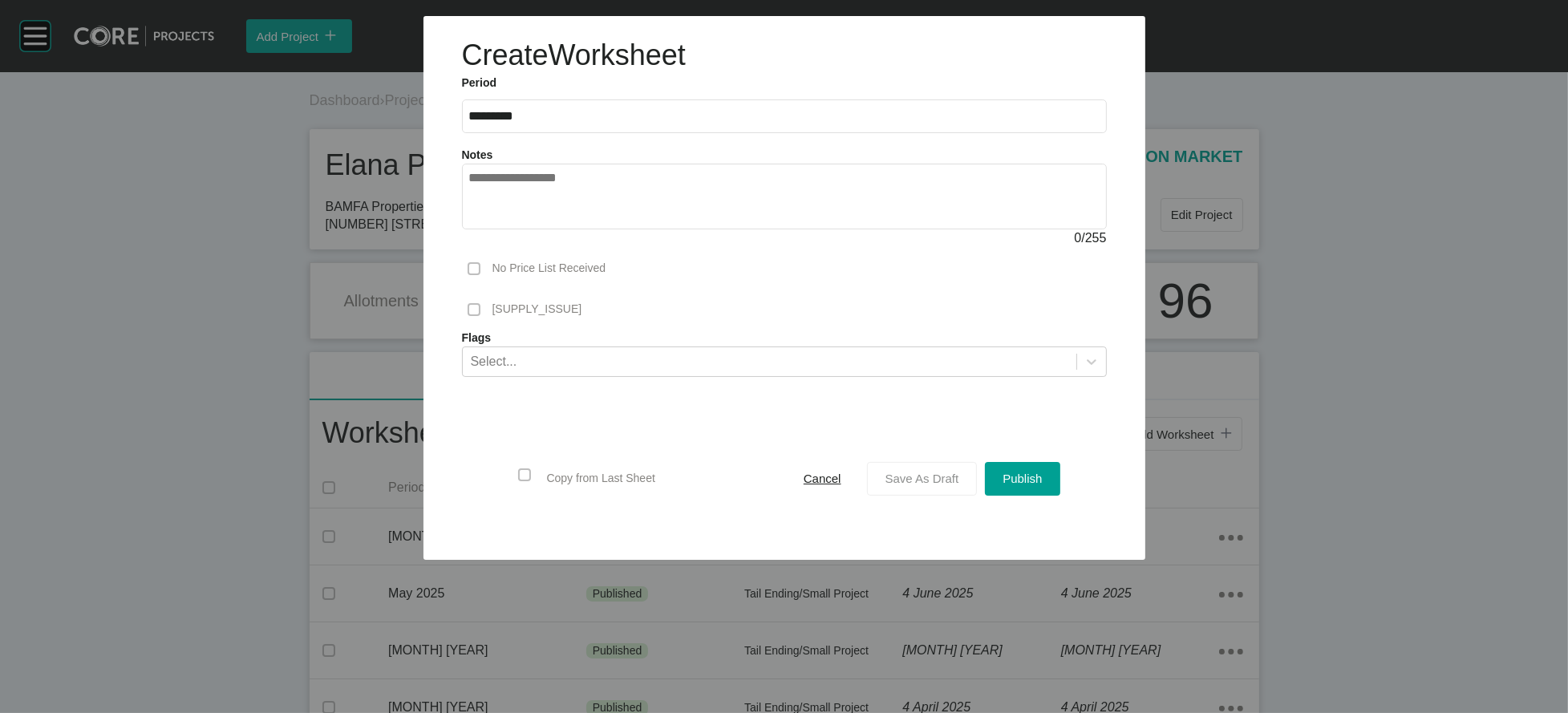 click on "Save As Draft" at bounding box center (922, 478) 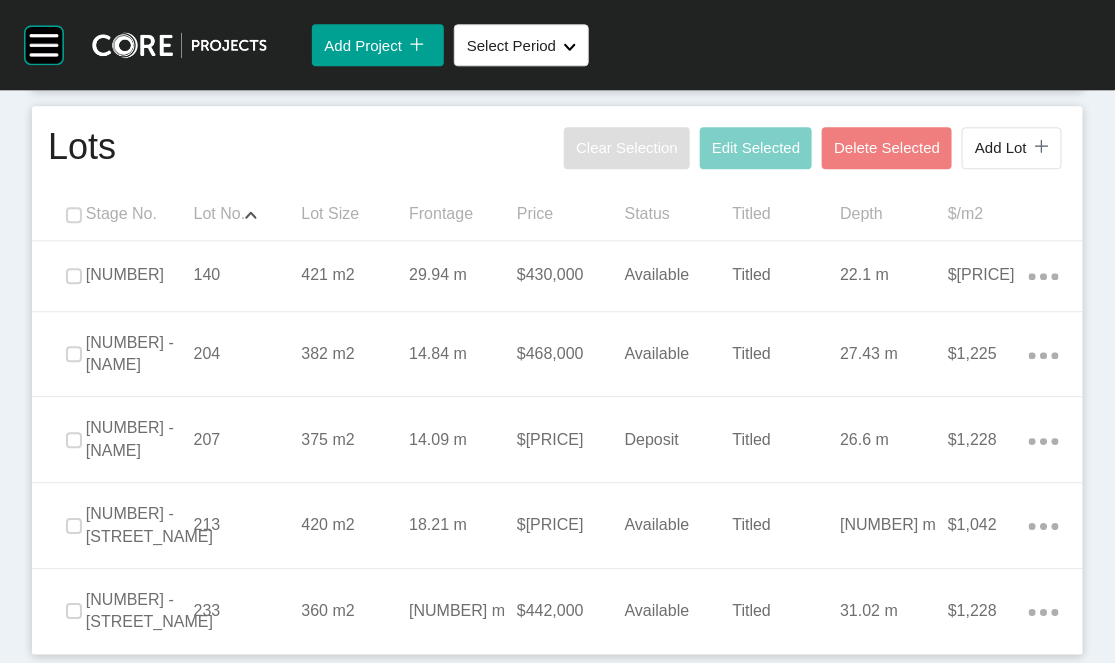scroll, scrollTop: 1785, scrollLeft: 0, axis: vertical 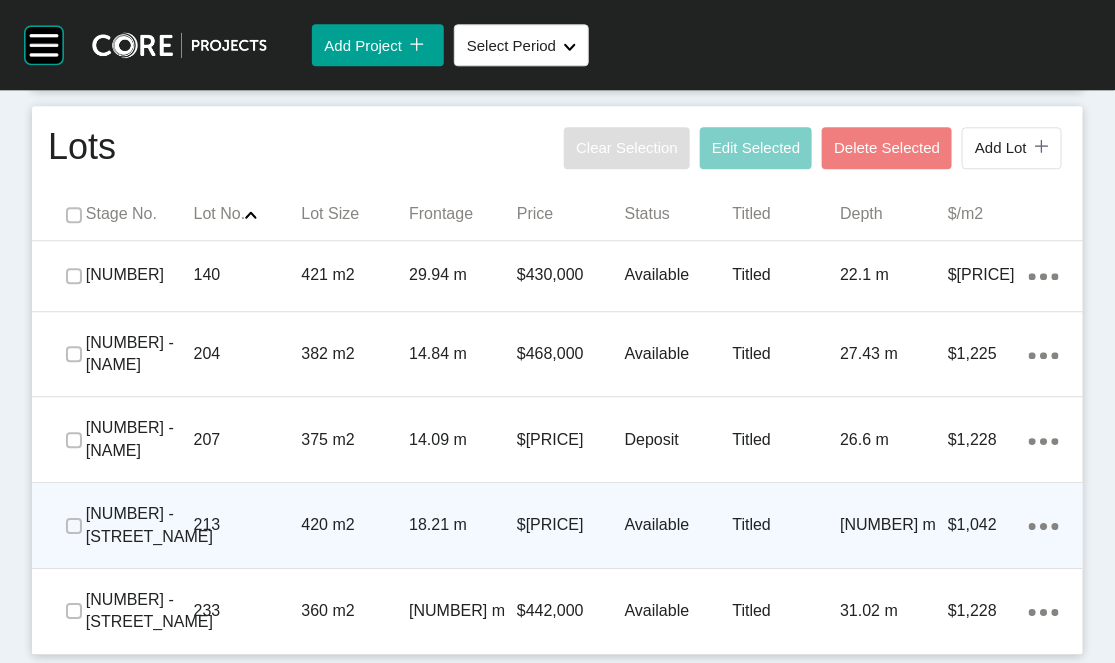 click on "Titled" at bounding box center (787, 525) 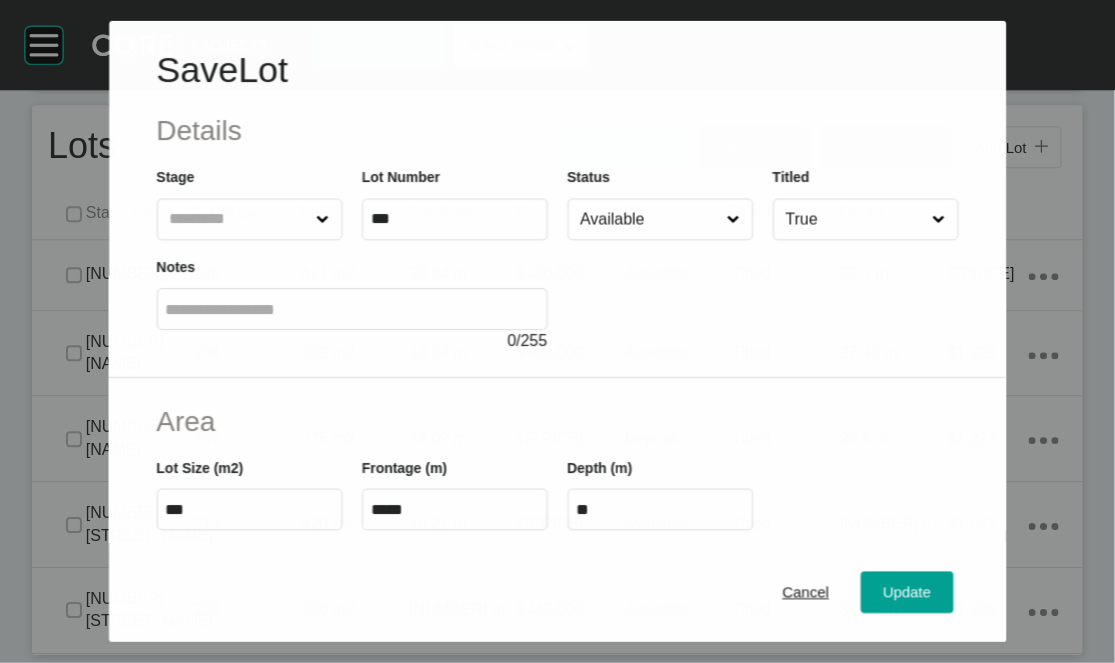 scroll, scrollTop: 1707, scrollLeft: 0, axis: vertical 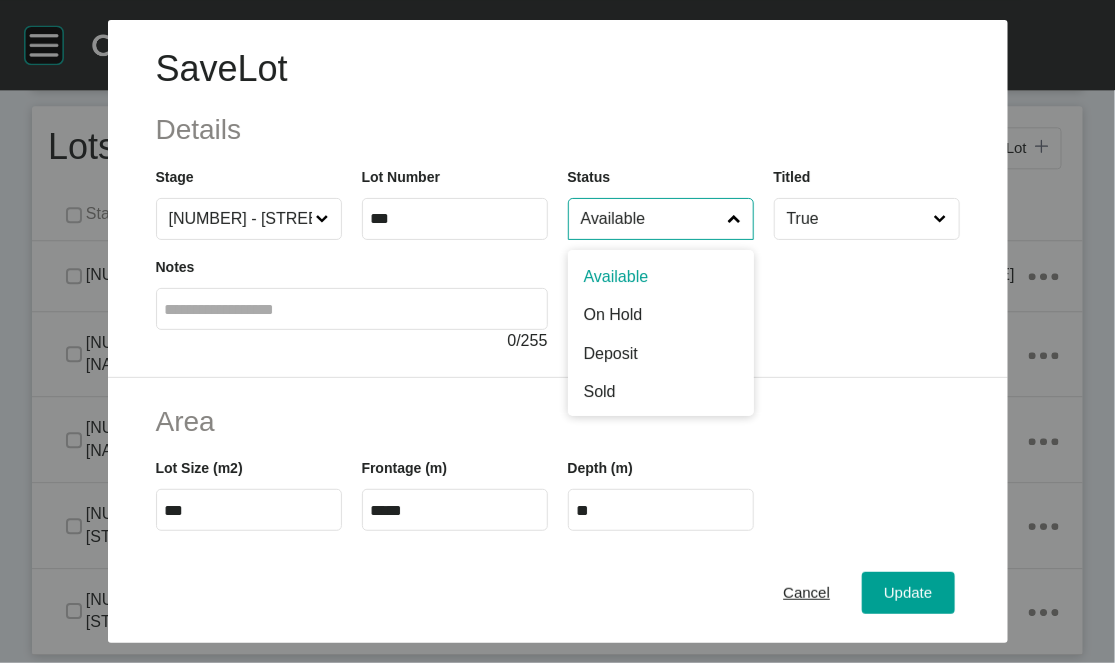 click on "Available" at bounding box center [651, 219] 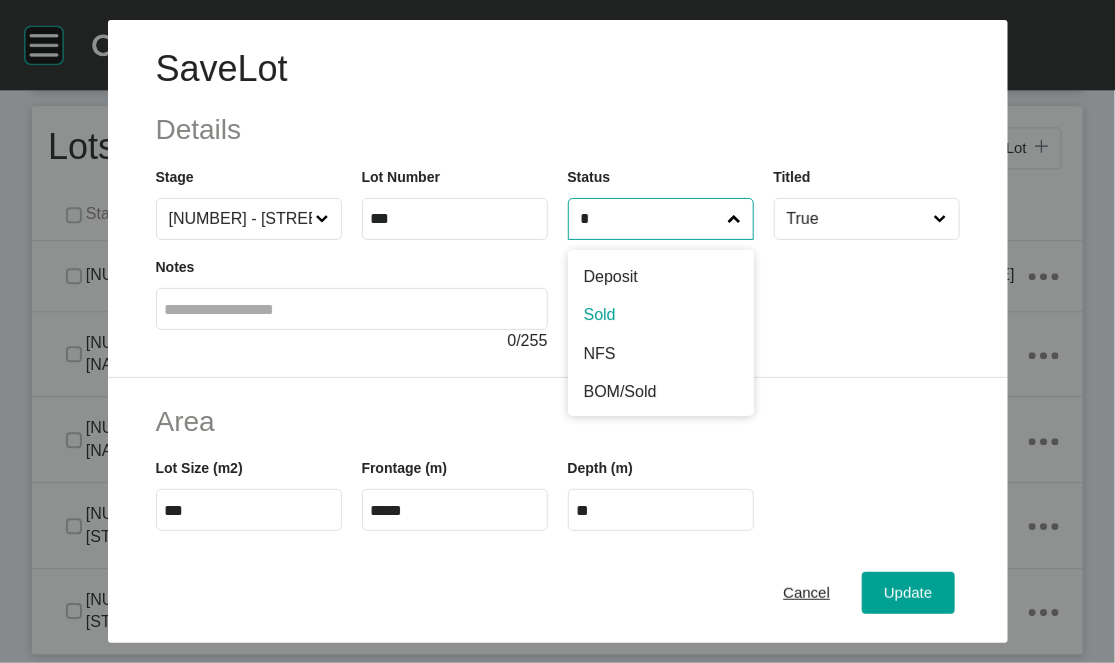 type on "*" 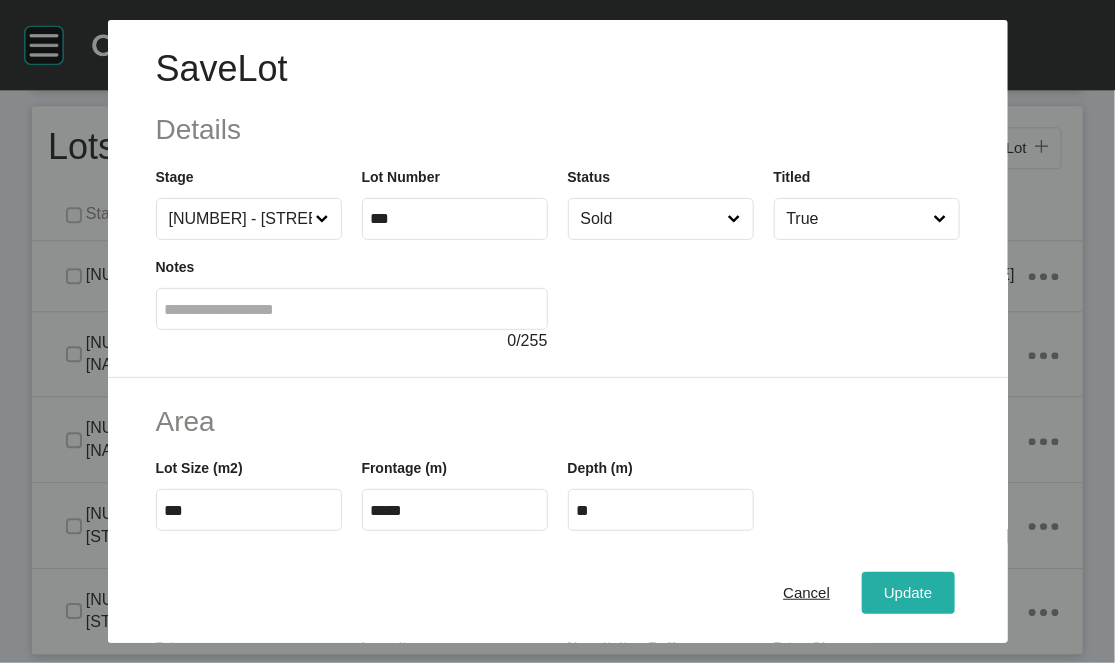 click on "Update" at bounding box center (908, 593) 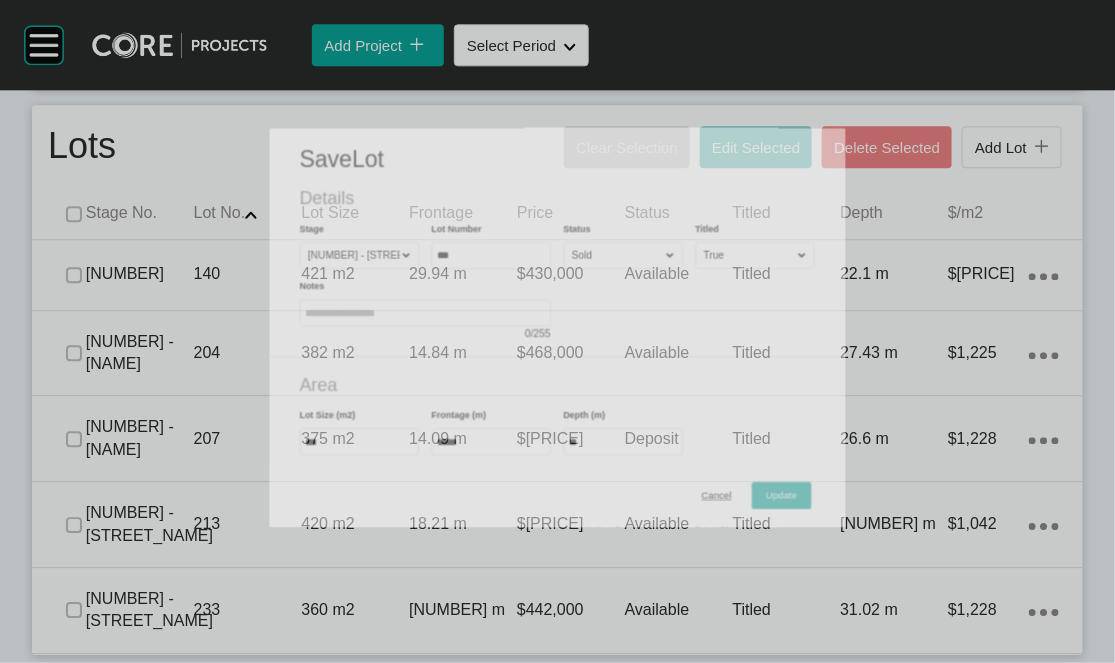 scroll, scrollTop: 1785, scrollLeft: 0, axis: vertical 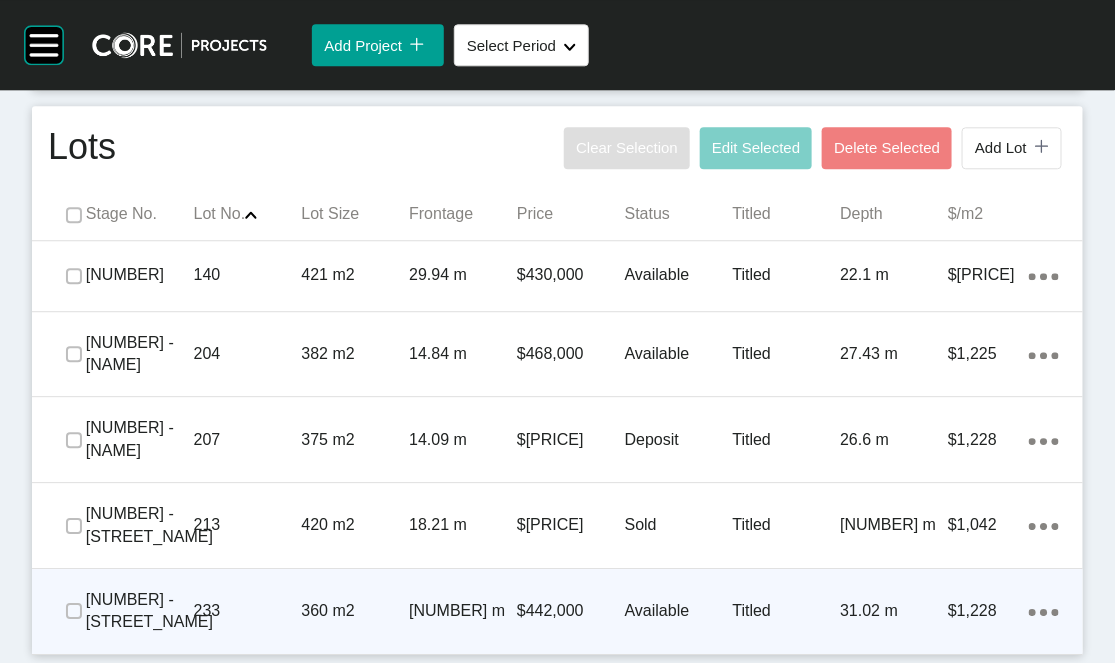 click on "Available" at bounding box center [679, 611] 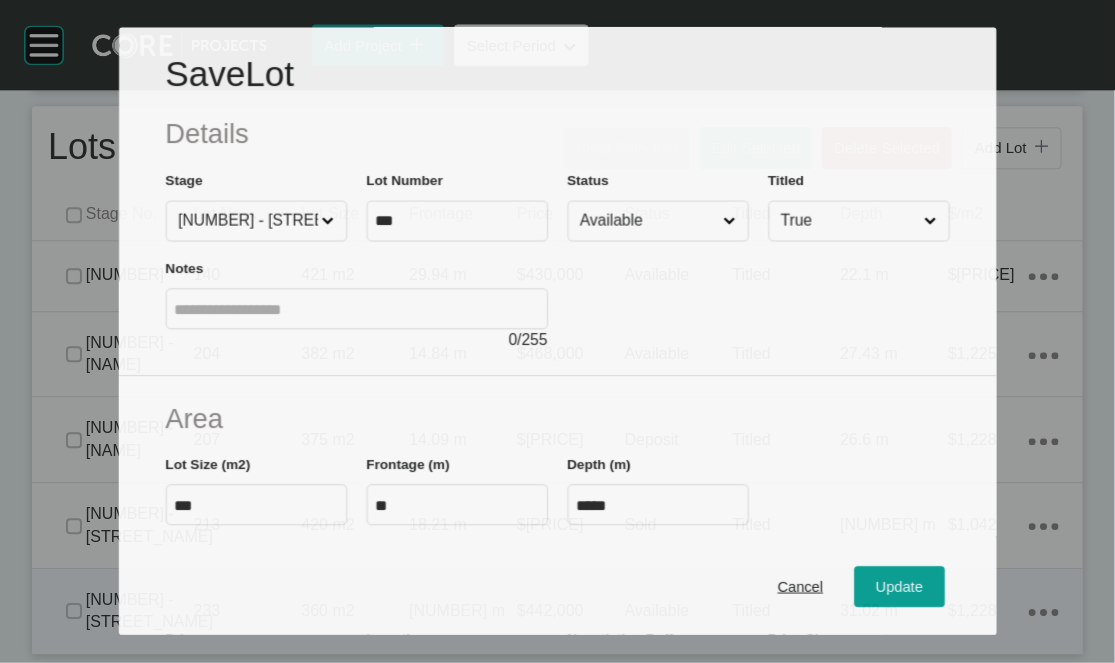 scroll, scrollTop: 1707, scrollLeft: 0, axis: vertical 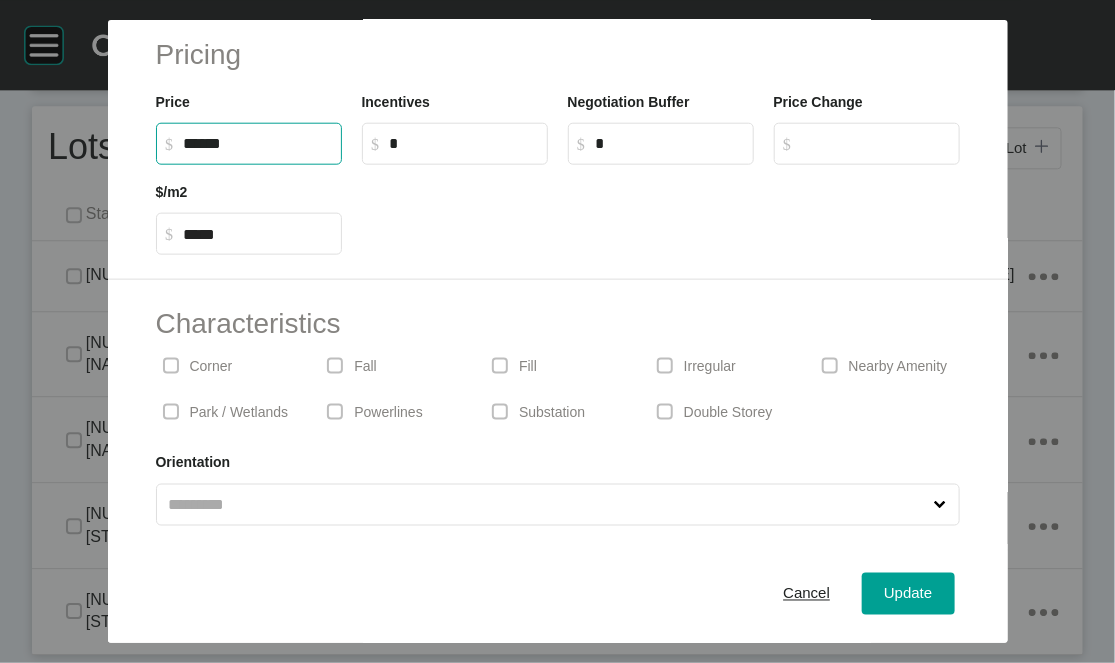 drag, startPoint x: 127, startPoint y: 309, endPoint x: 149, endPoint y: 319, distance: 24.166092 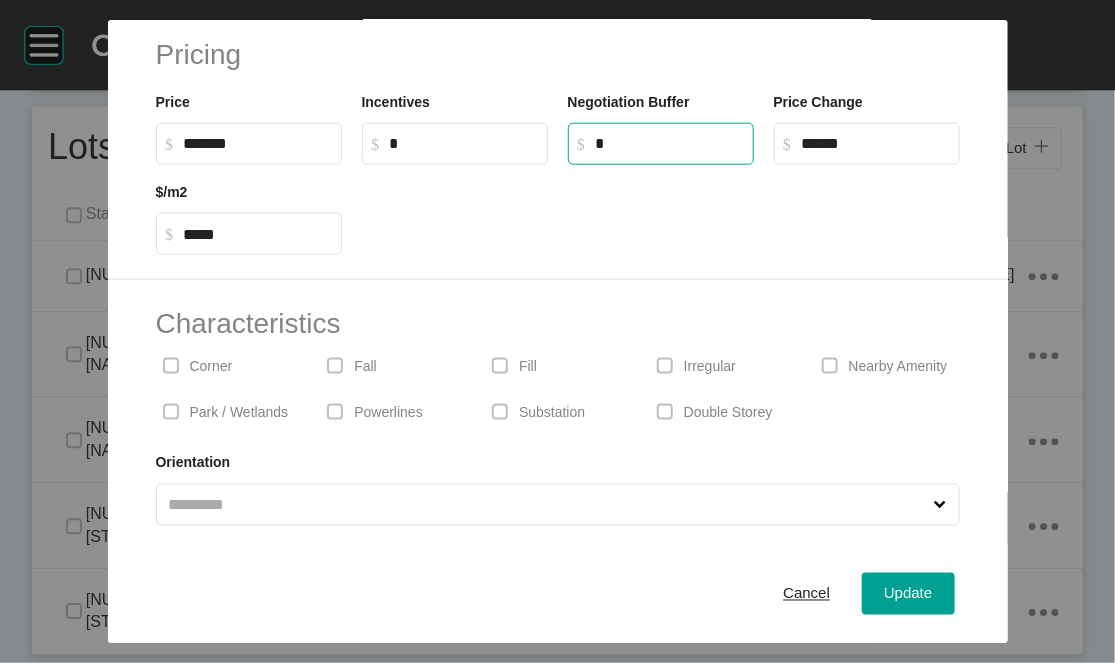 drag, startPoint x: 663, startPoint y: 311, endPoint x: 521, endPoint y: 310, distance: 142.00352 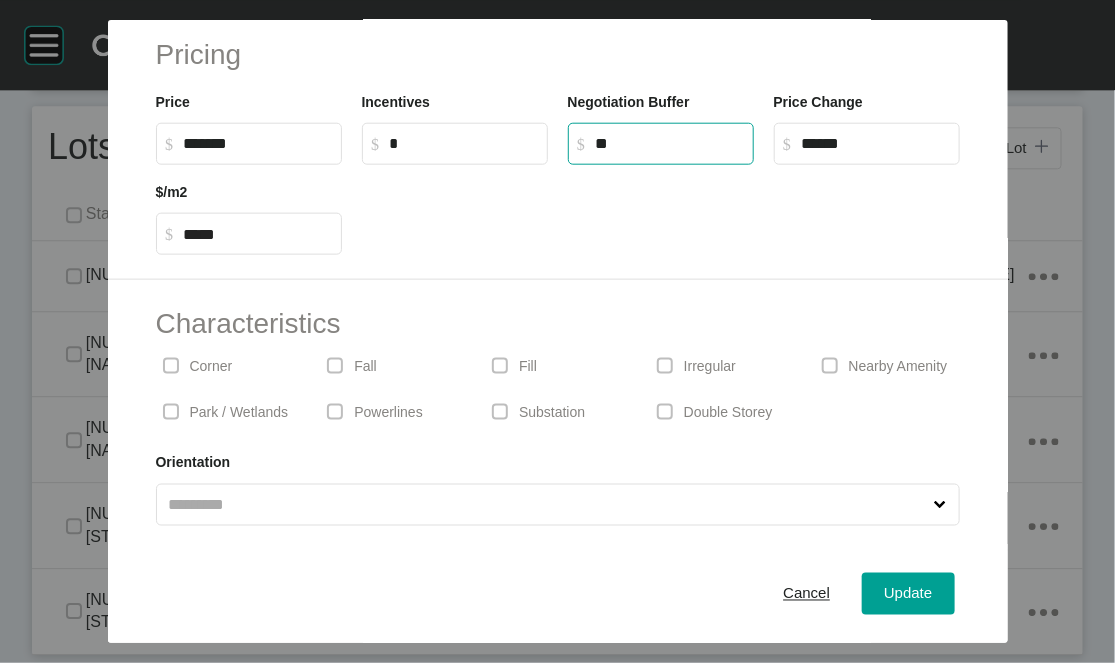 type on "***" 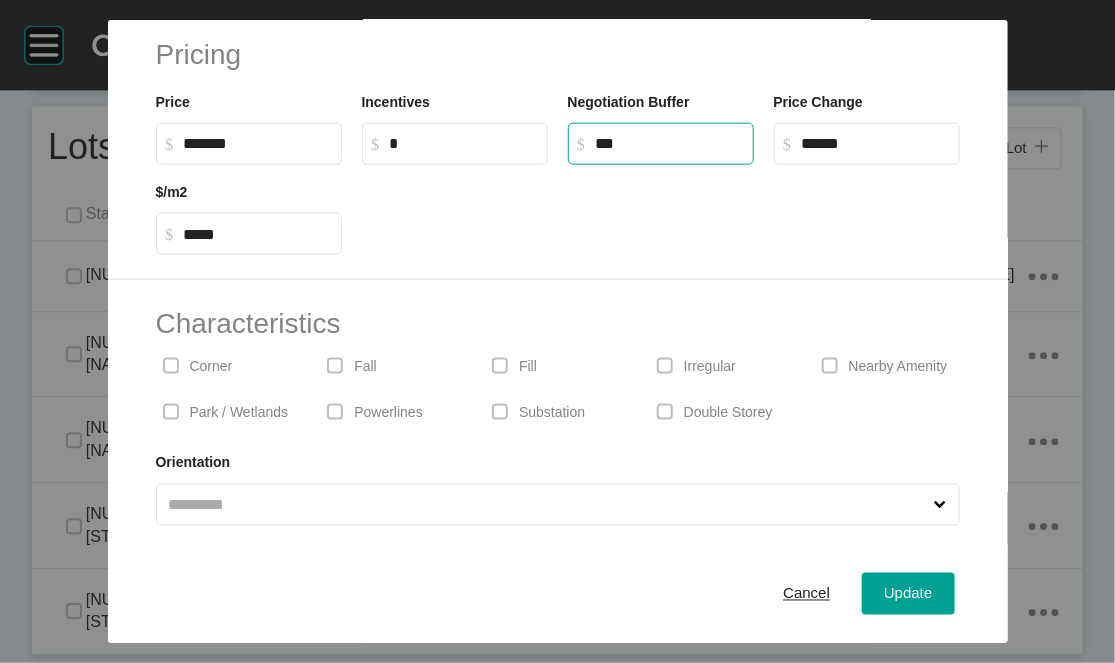 drag, startPoint x: 677, startPoint y: 319, endPoint x: 503, endPoint y: 313, distance: 174.10342 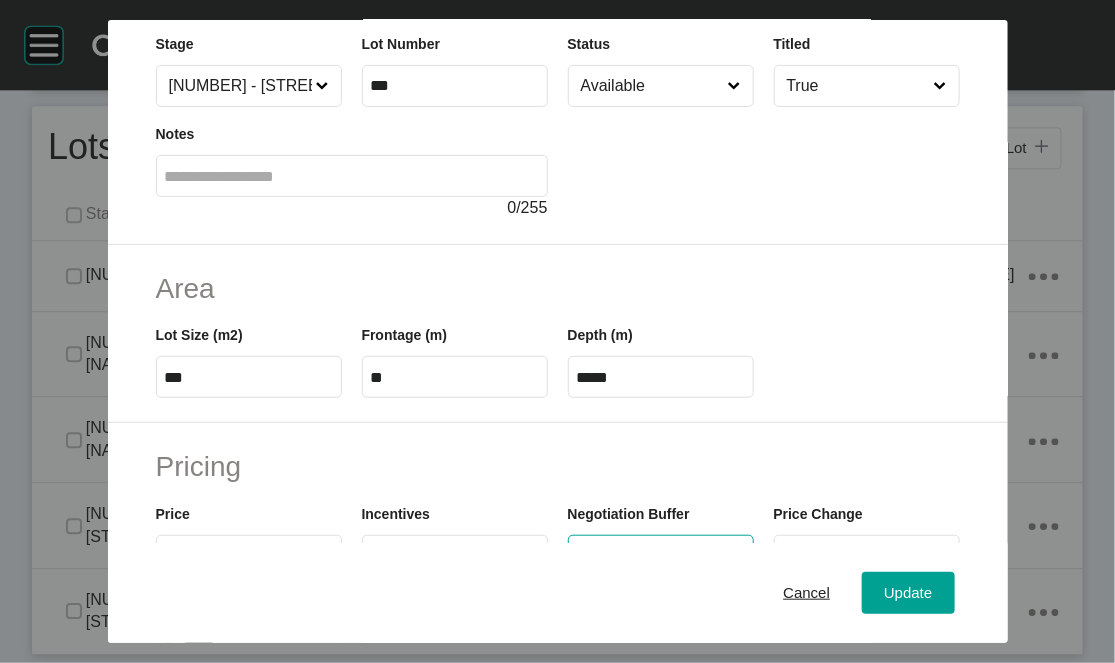 scroll, scrollTop: 99, scrollLeft: 0, axis: vertical 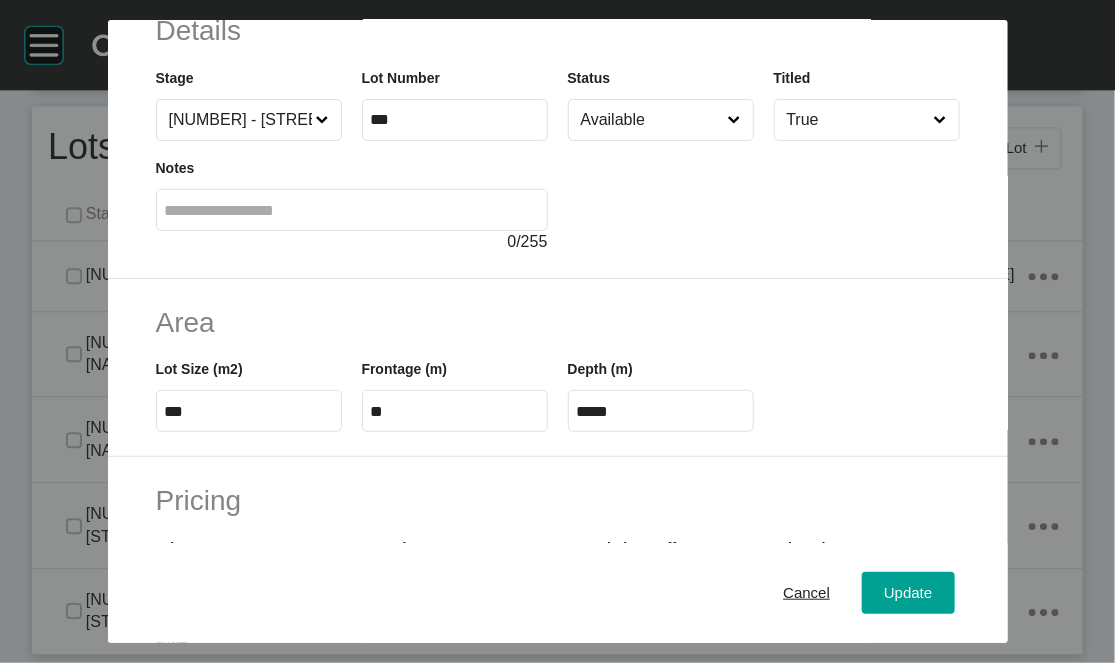 type on "*" 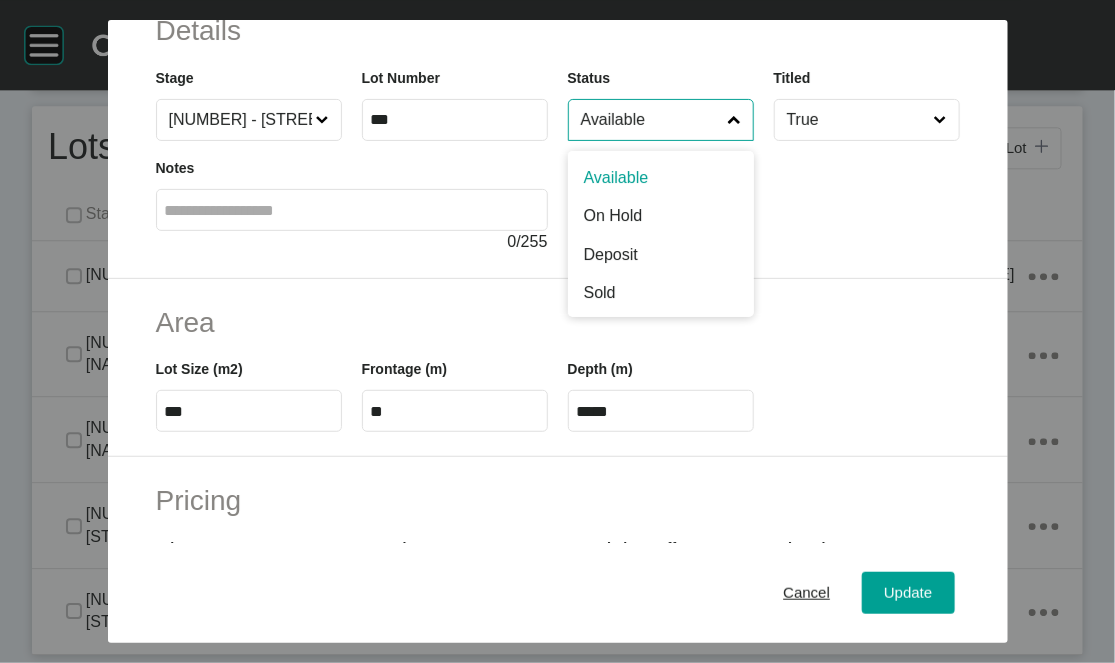 drag, startPoint x: 693, startPoint y: 183, endPoint x: 682, endPoint y: 203, distance: 22.825424 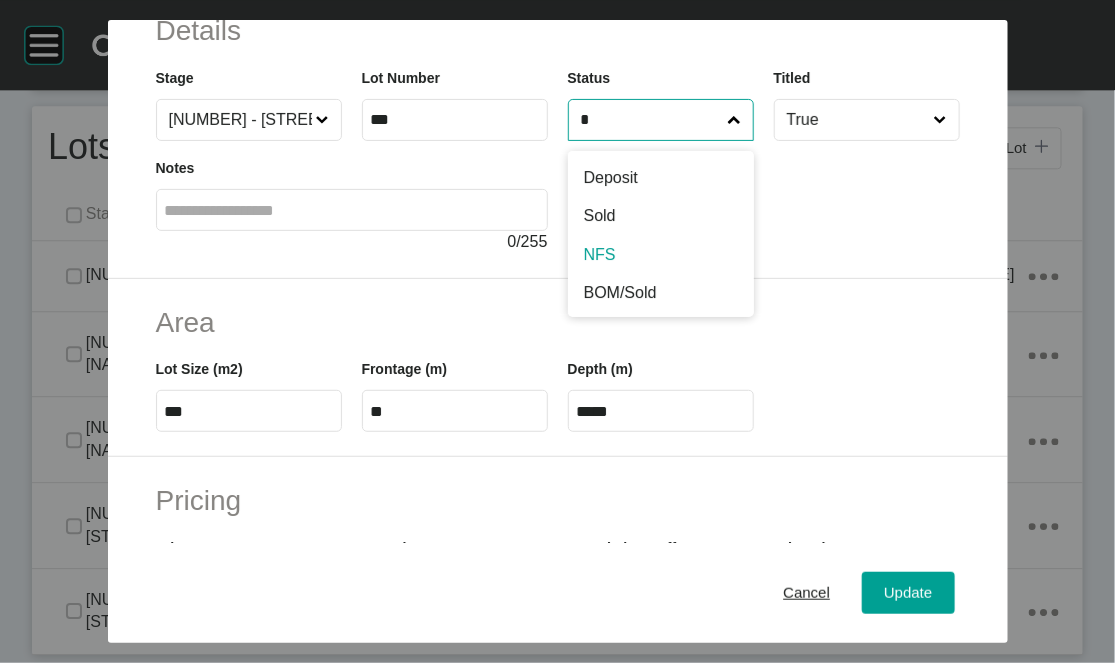 scroll, scrollTop: 45, scrollLeft: 0, axis: vertical 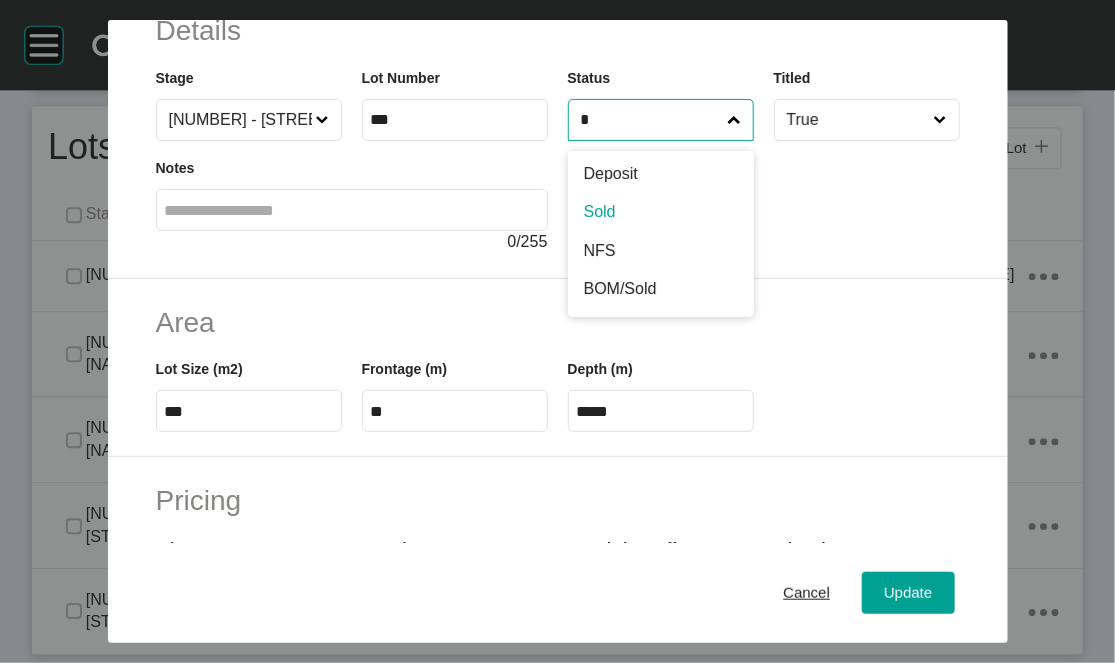 type on "*" 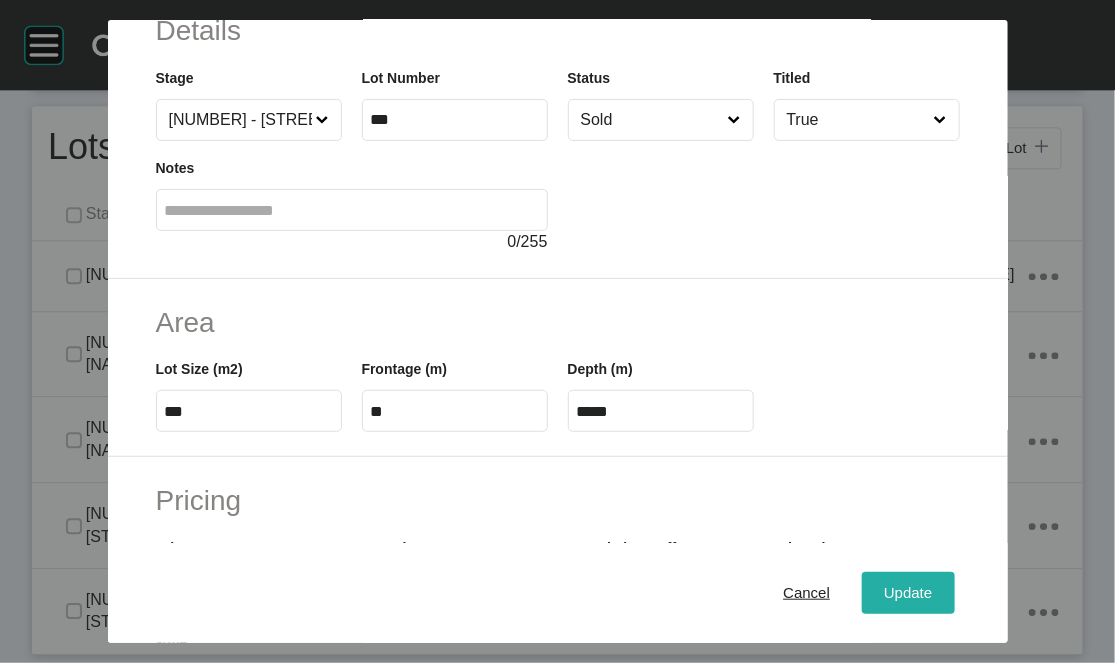 click on "Update" at bounding box center (908, 593) 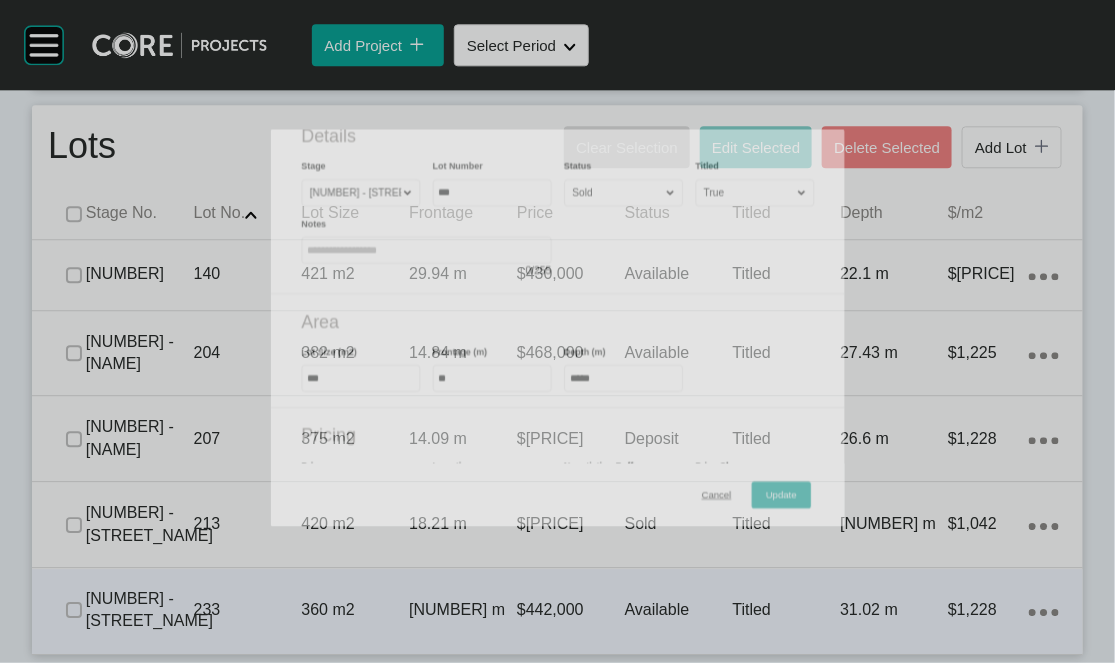 scroll, scrollTop: 1785, scrollLeft: 0, axis: vertical 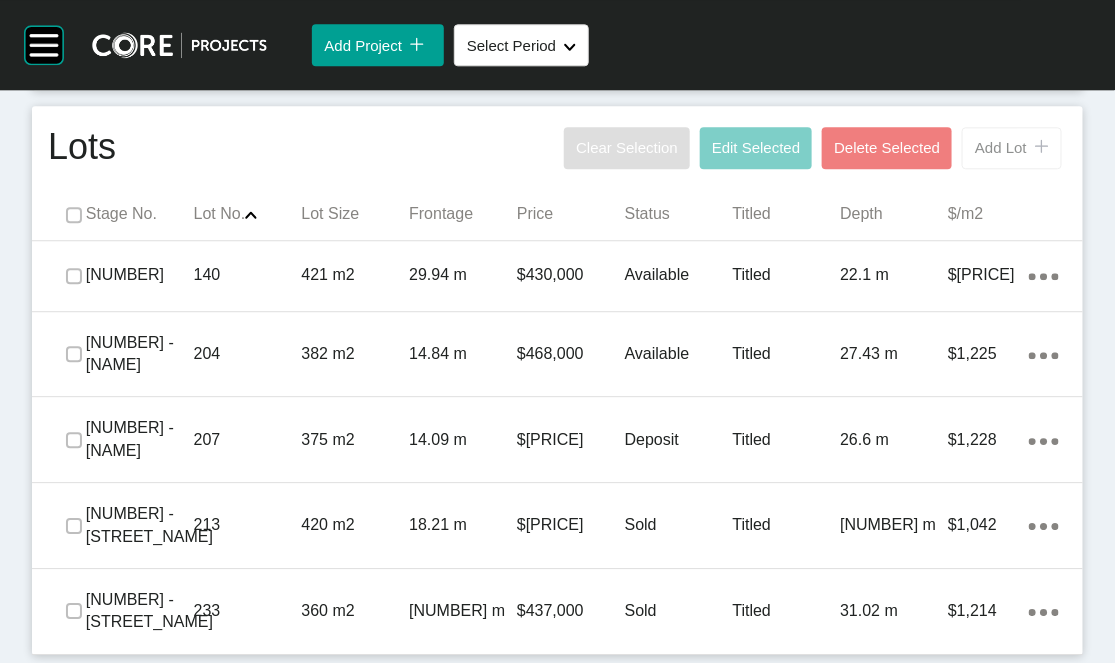 click on "Add Lot icon/tick copy 11 Created with Sketch." at bounding box center [1012, 148] 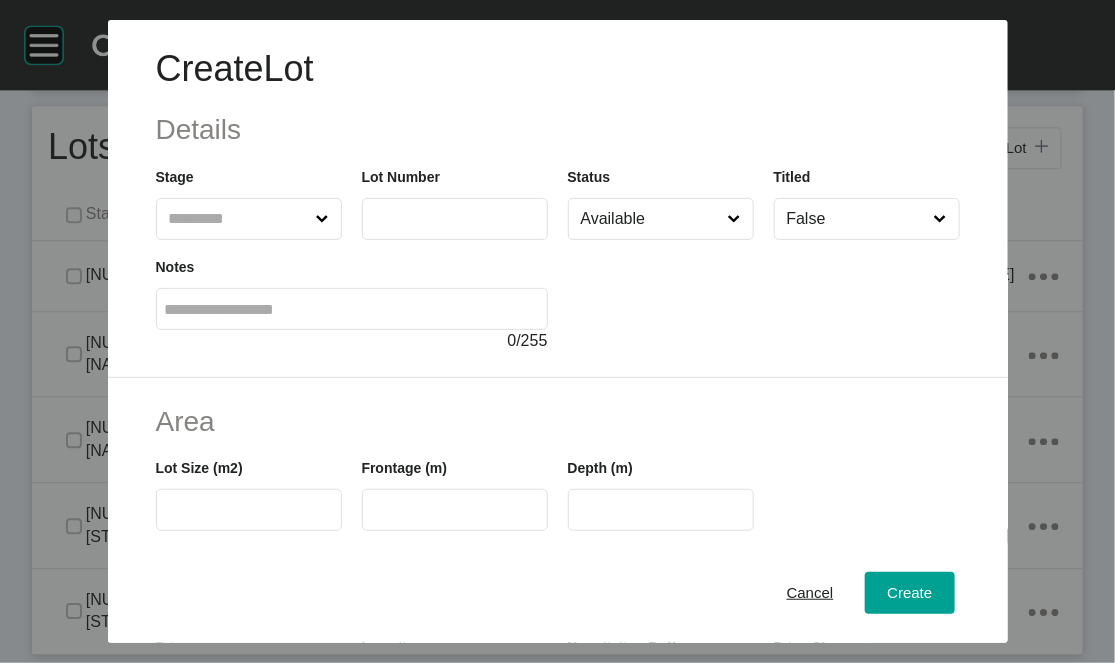 click at bounding box center [322, 219] 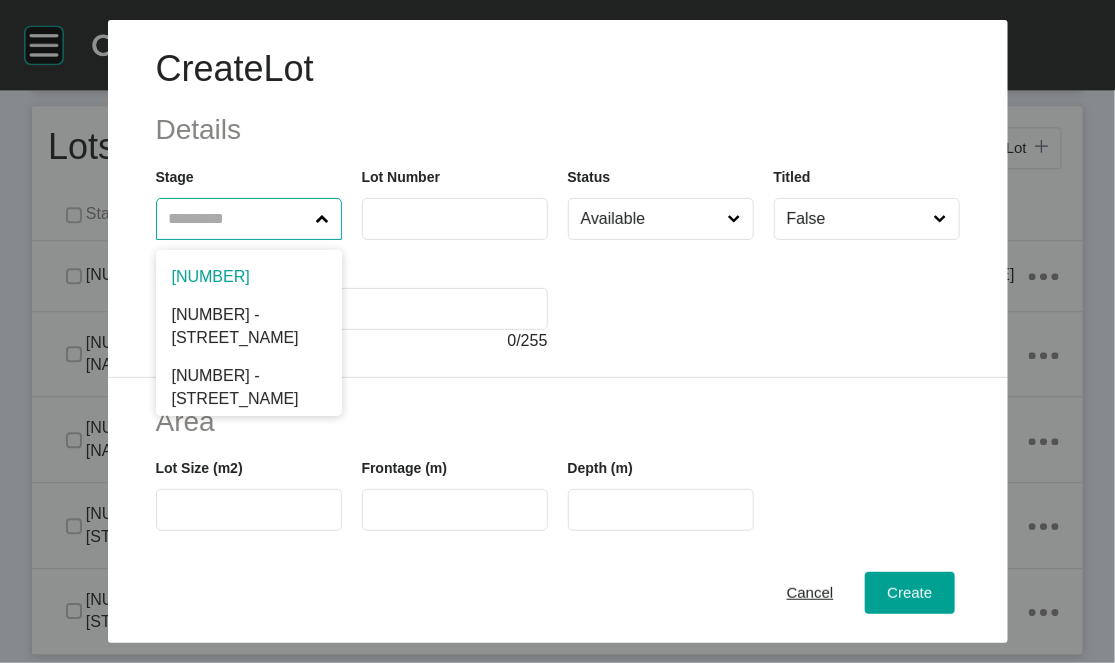 click at bounding box center [239, 219] 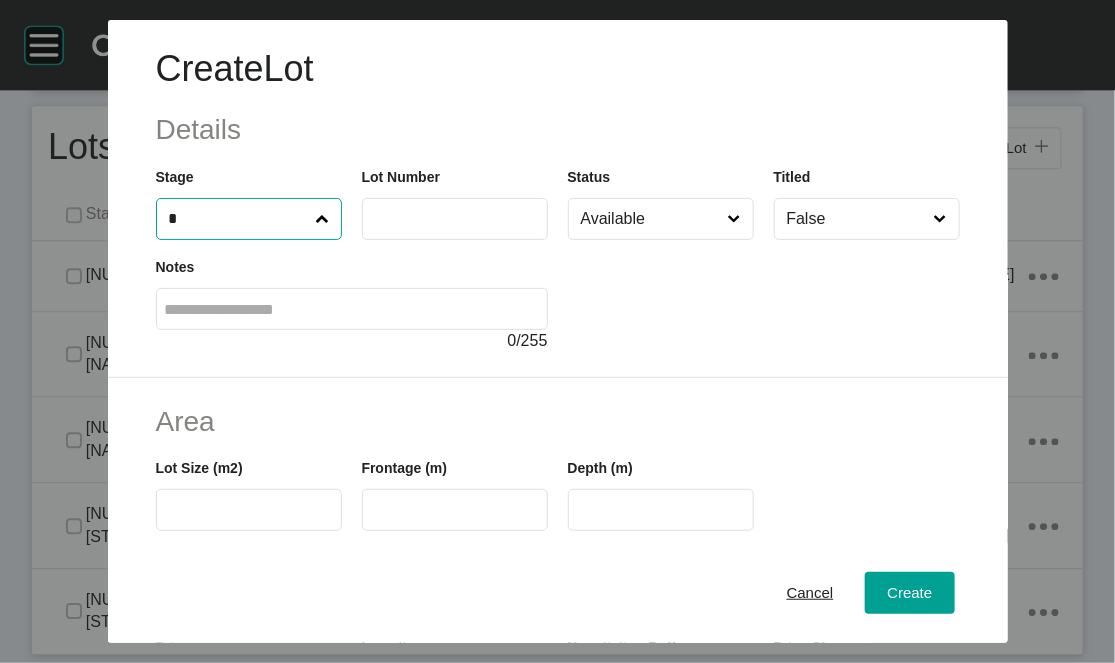 drag, startPoint x: 195, startPoint y: 266, endPoint x: -74, endPoint y: 283, distance: 269.53665 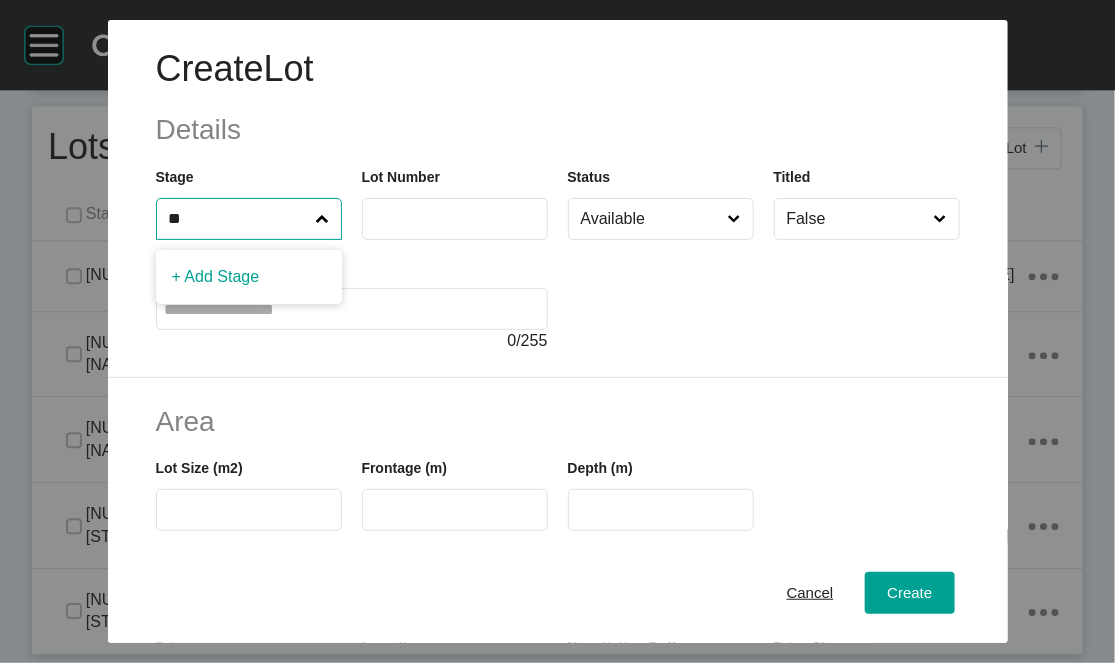 type on "**" 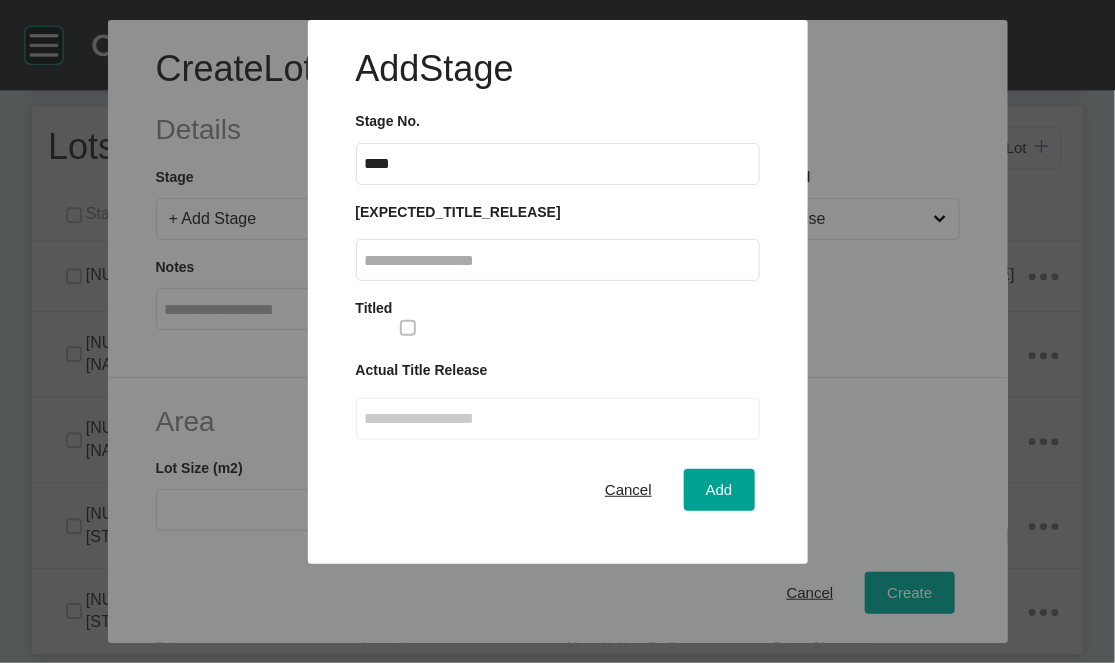 click on "***" at bounding box center [558, 163] 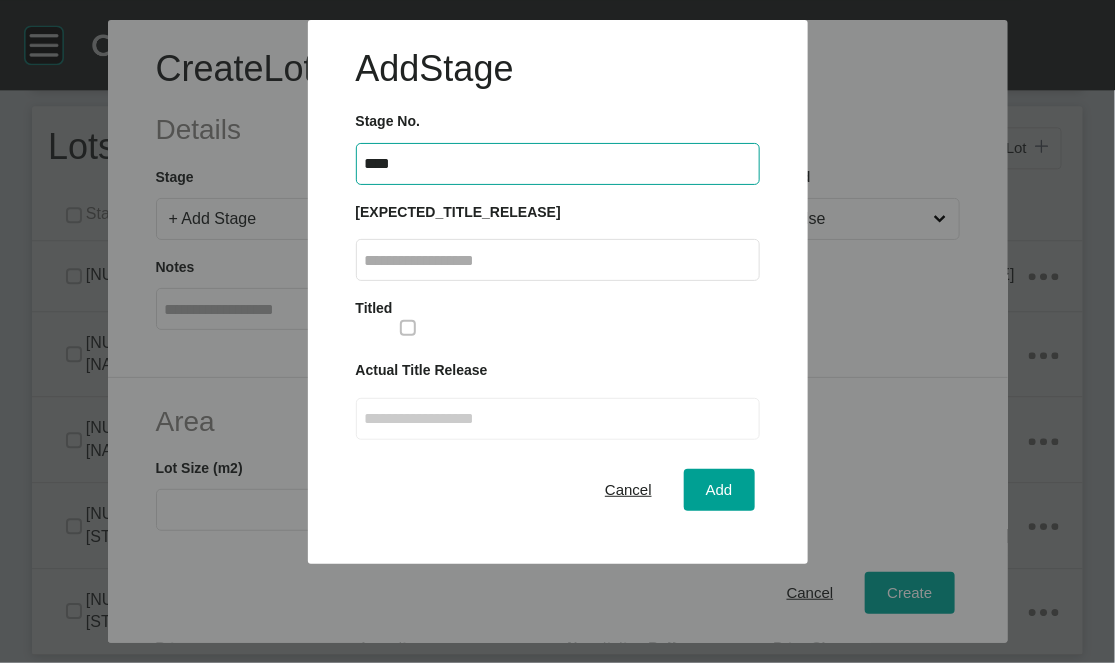 paste on "**********" 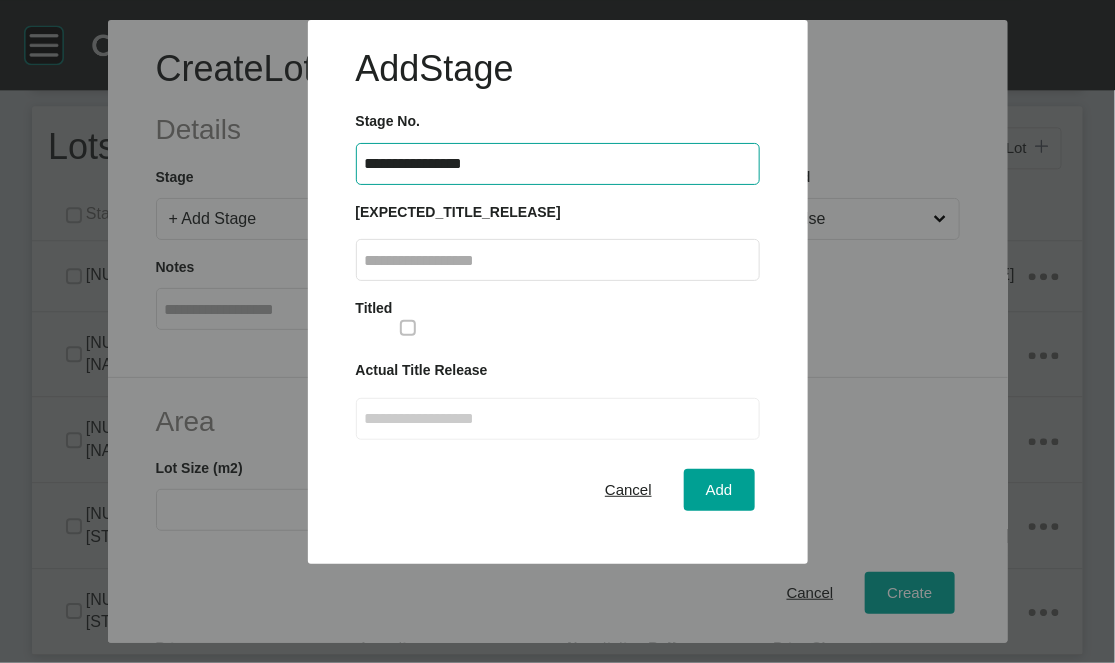 type on "**********" 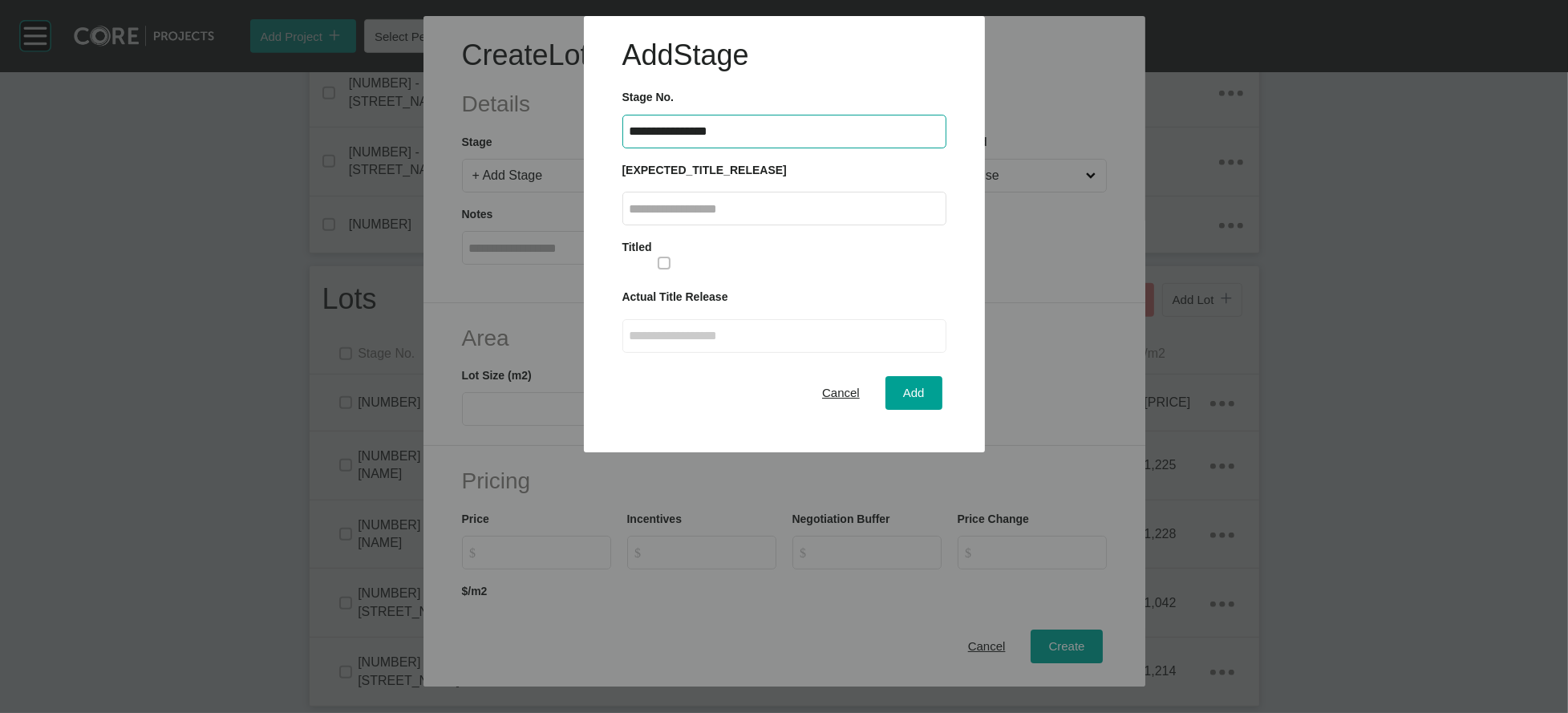scroll, scrollTop: 1143, scrollLeft: 0, axis: vertical 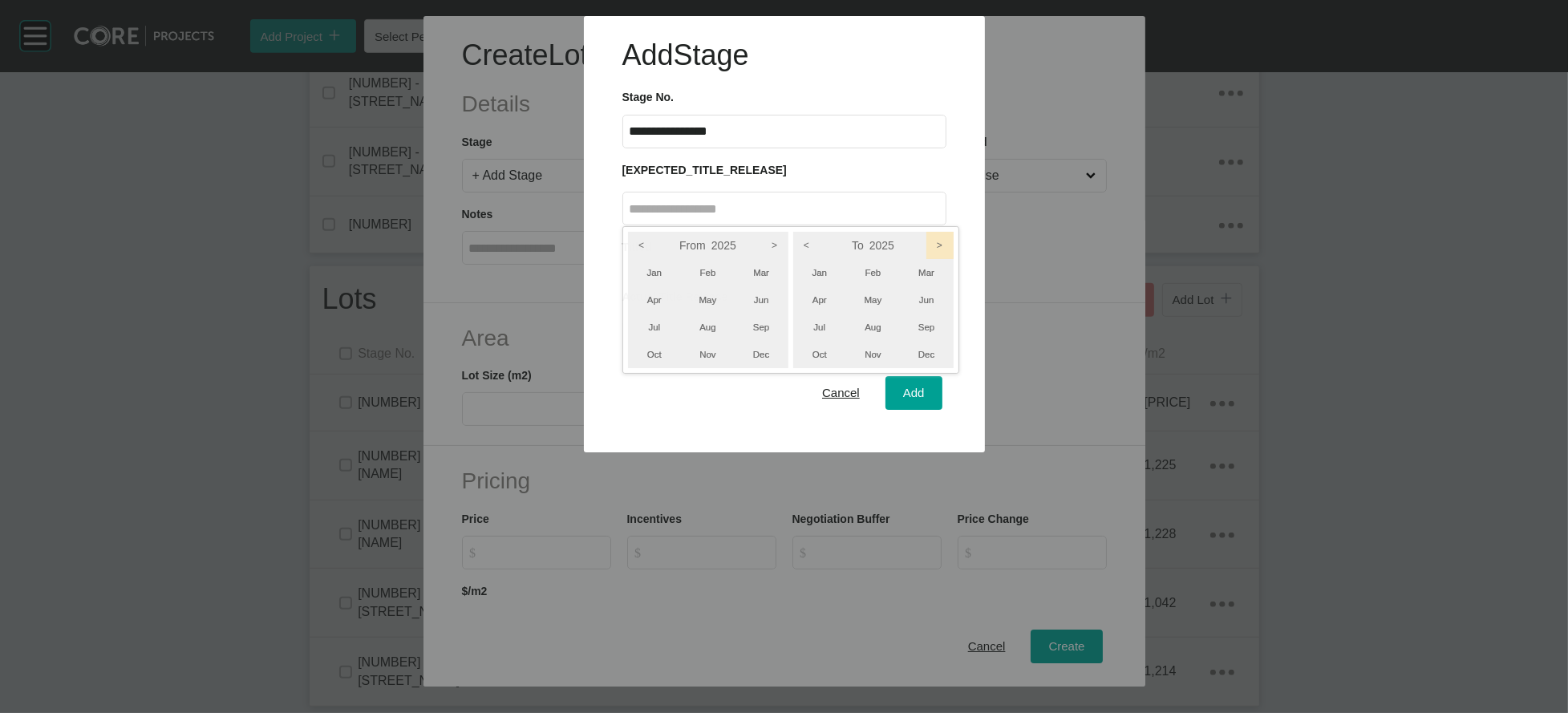 click on ">" at bounding box center [940, 245] 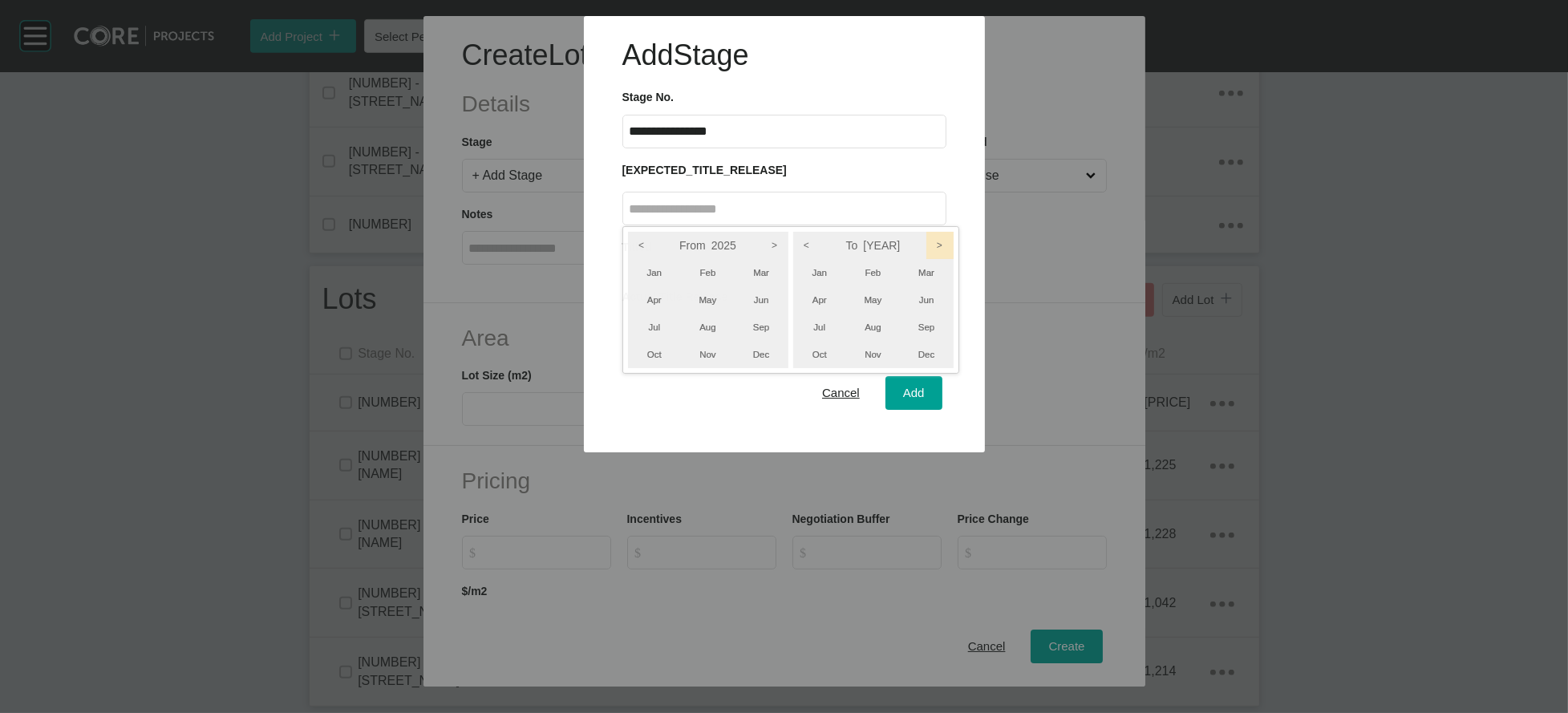 click on ">" at bounding box center (940, 245) 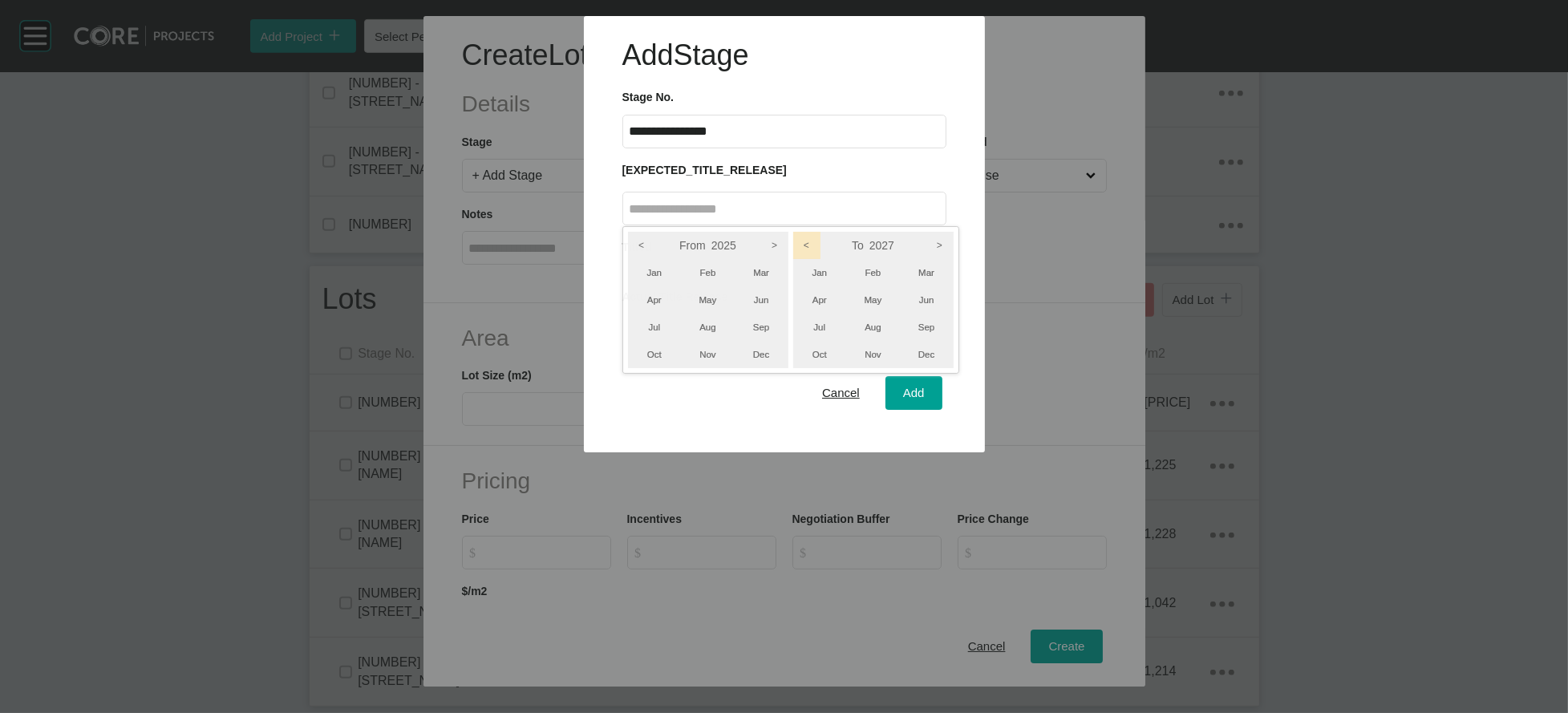 click on "<" at bounding box center [807, 245] 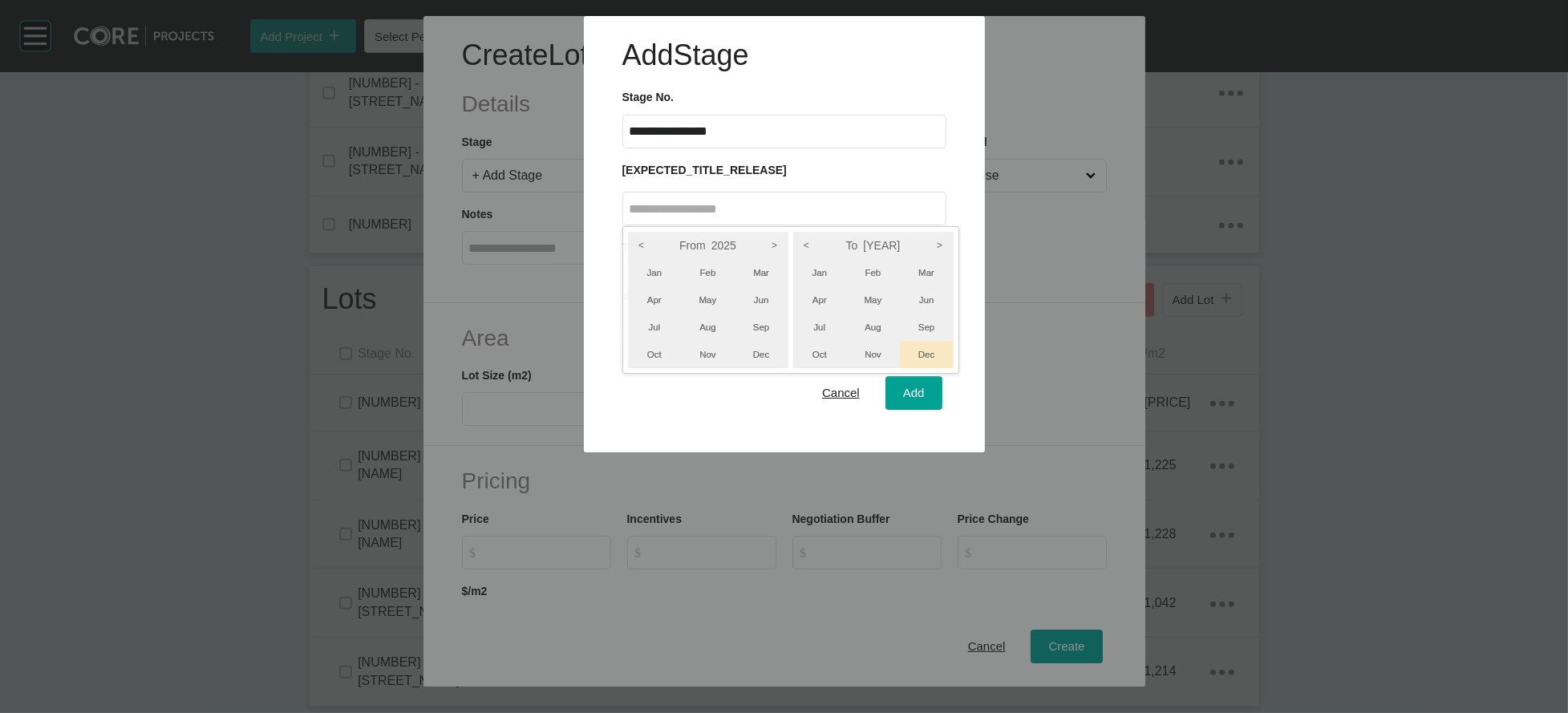 click on "Dec" at bounding box center [926, 354] 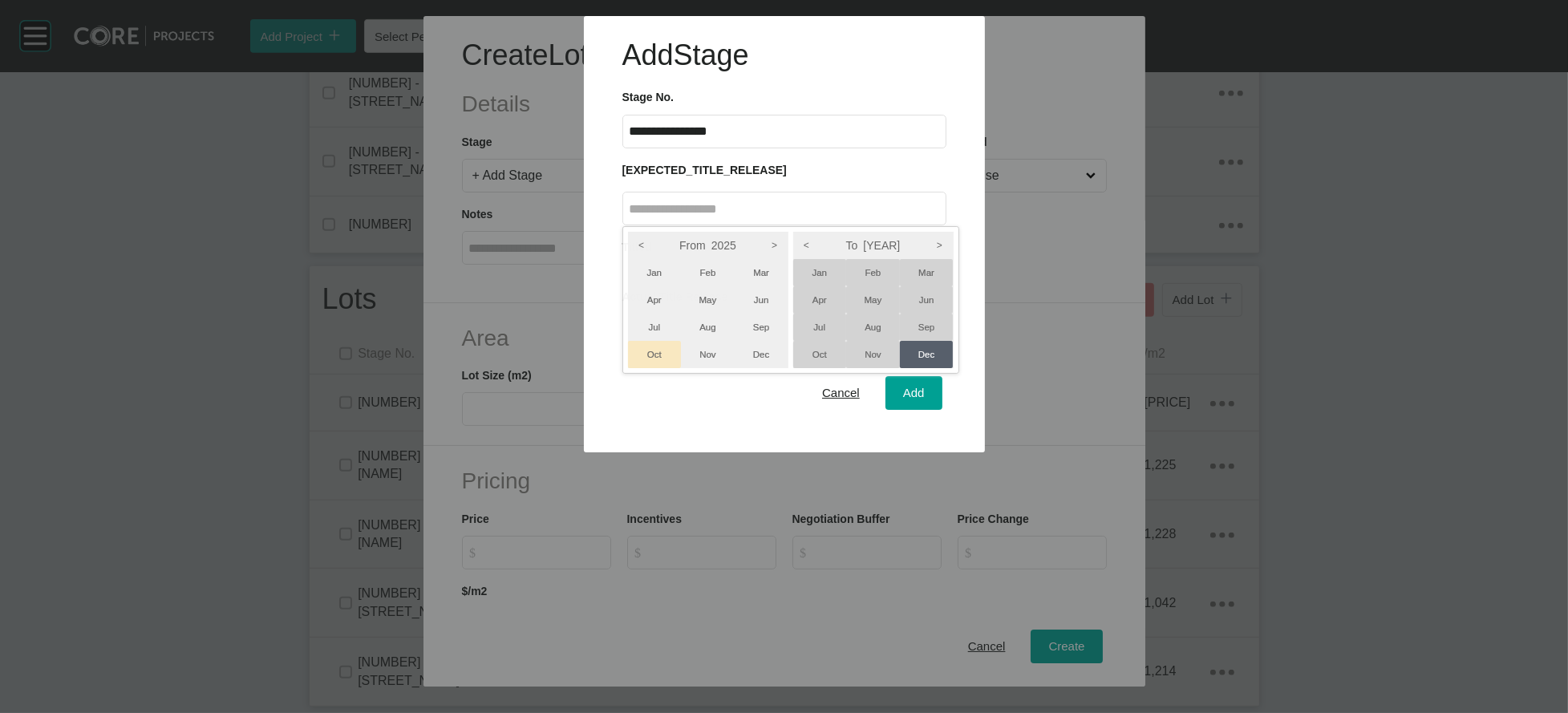 click on "Oct" at bounding box center (654, 354) 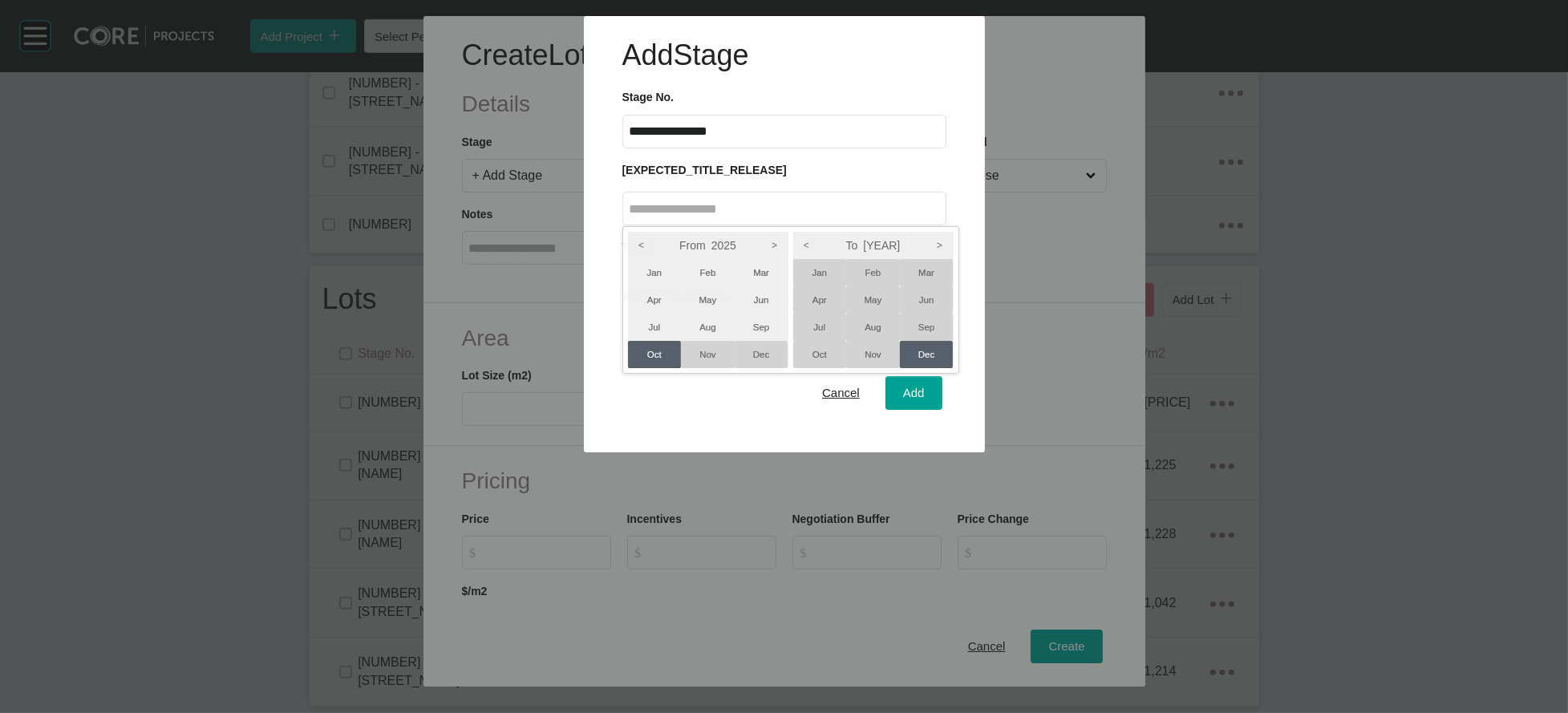 click at bounding box center [784, 226] 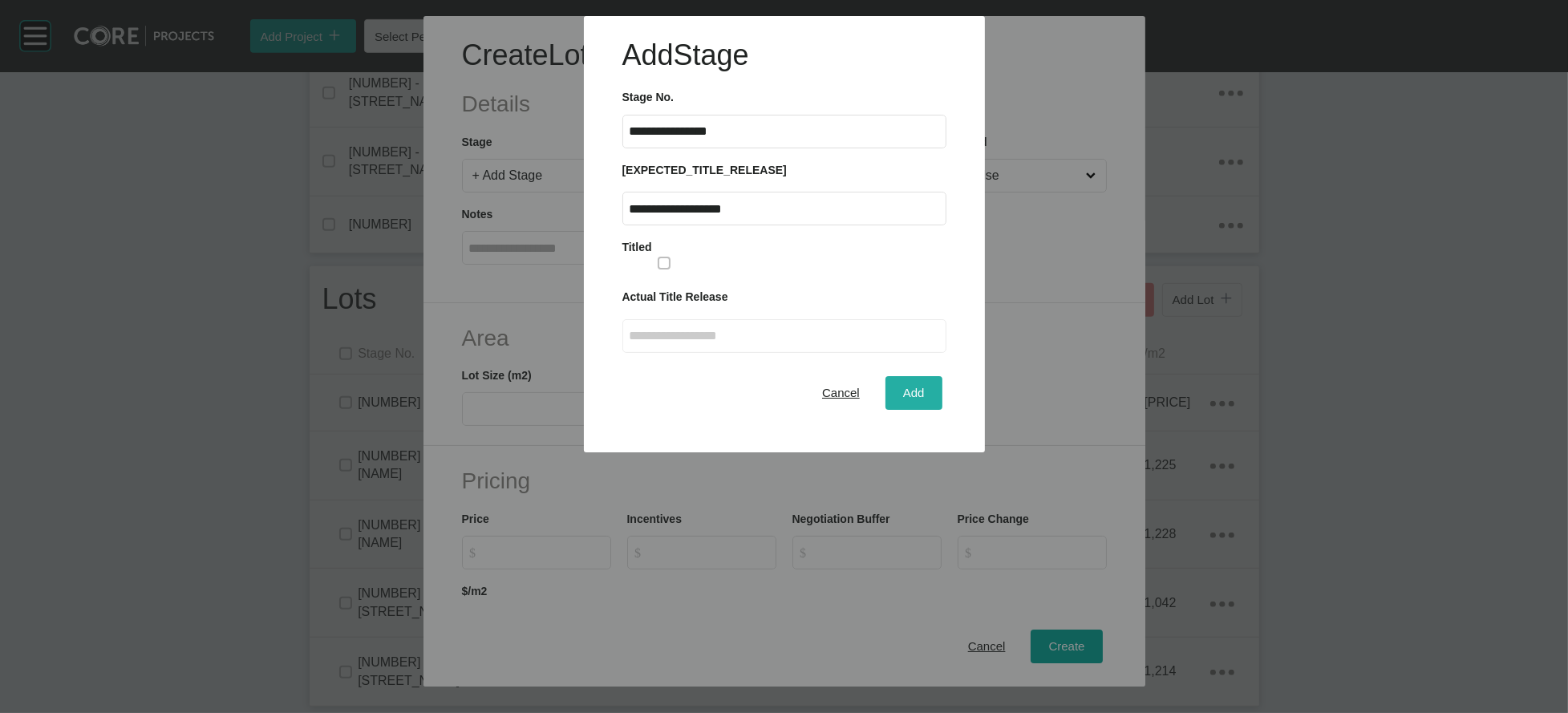 click on "Add" at bounding box center (914, 392) 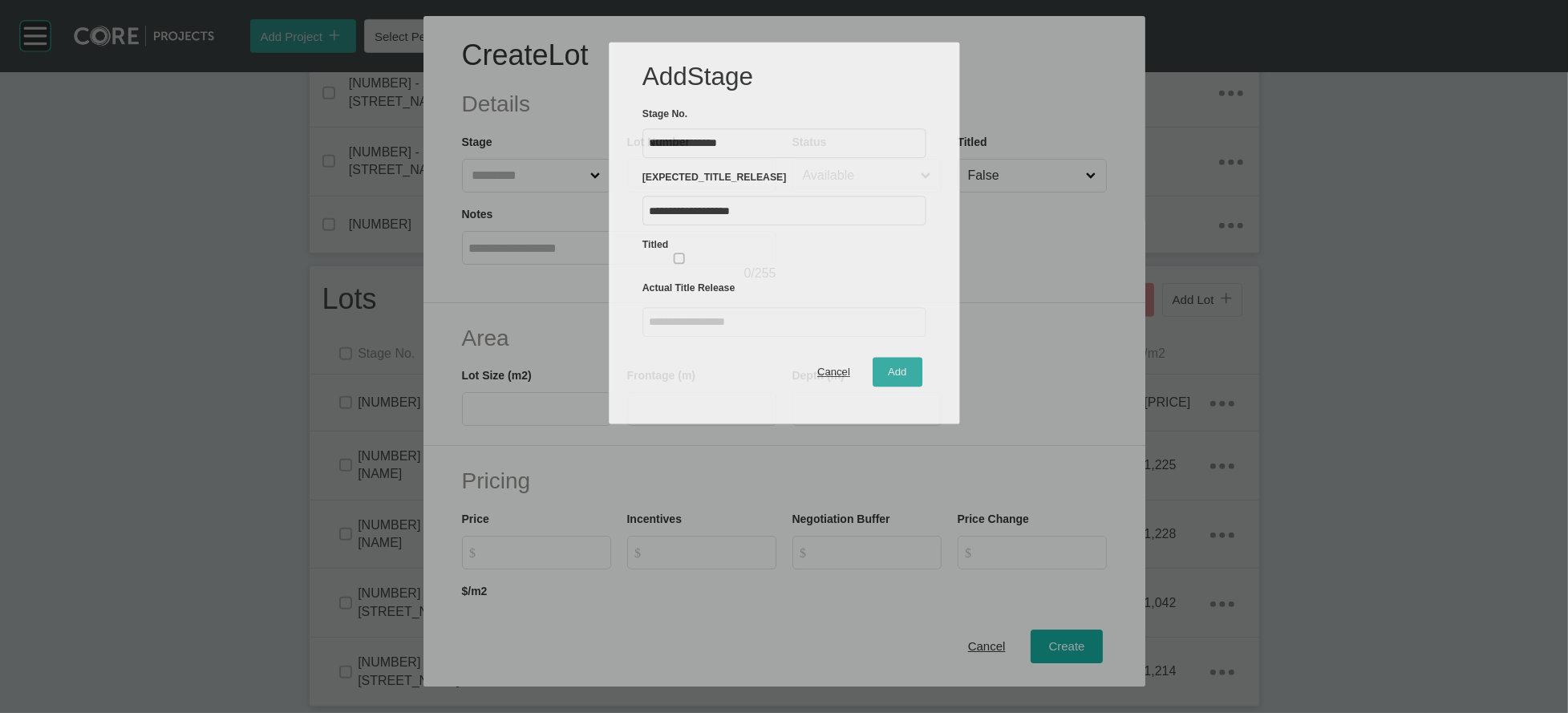 scroll, scrollTop: 90, scrollLeft: 0, axis: vertical 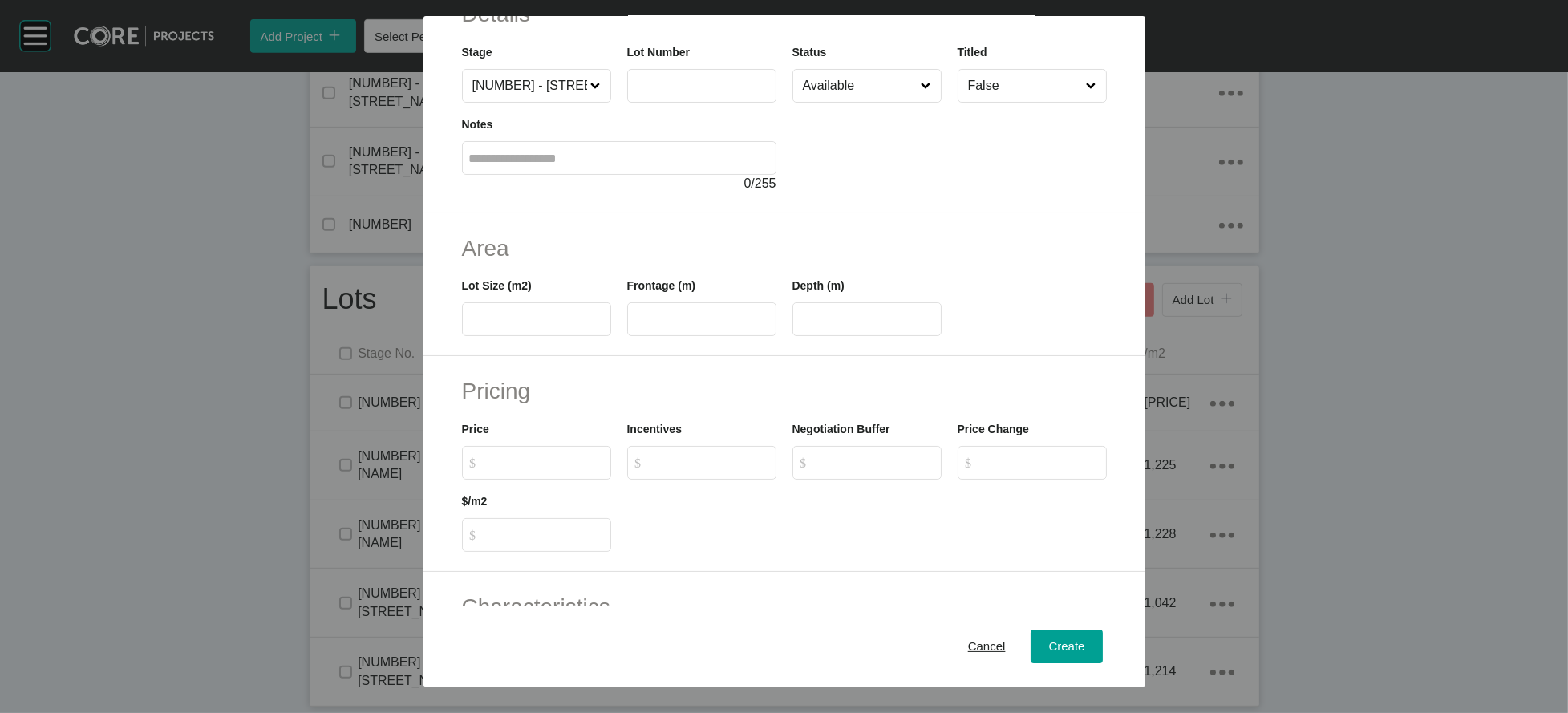 click at bounding box center (702, 85) 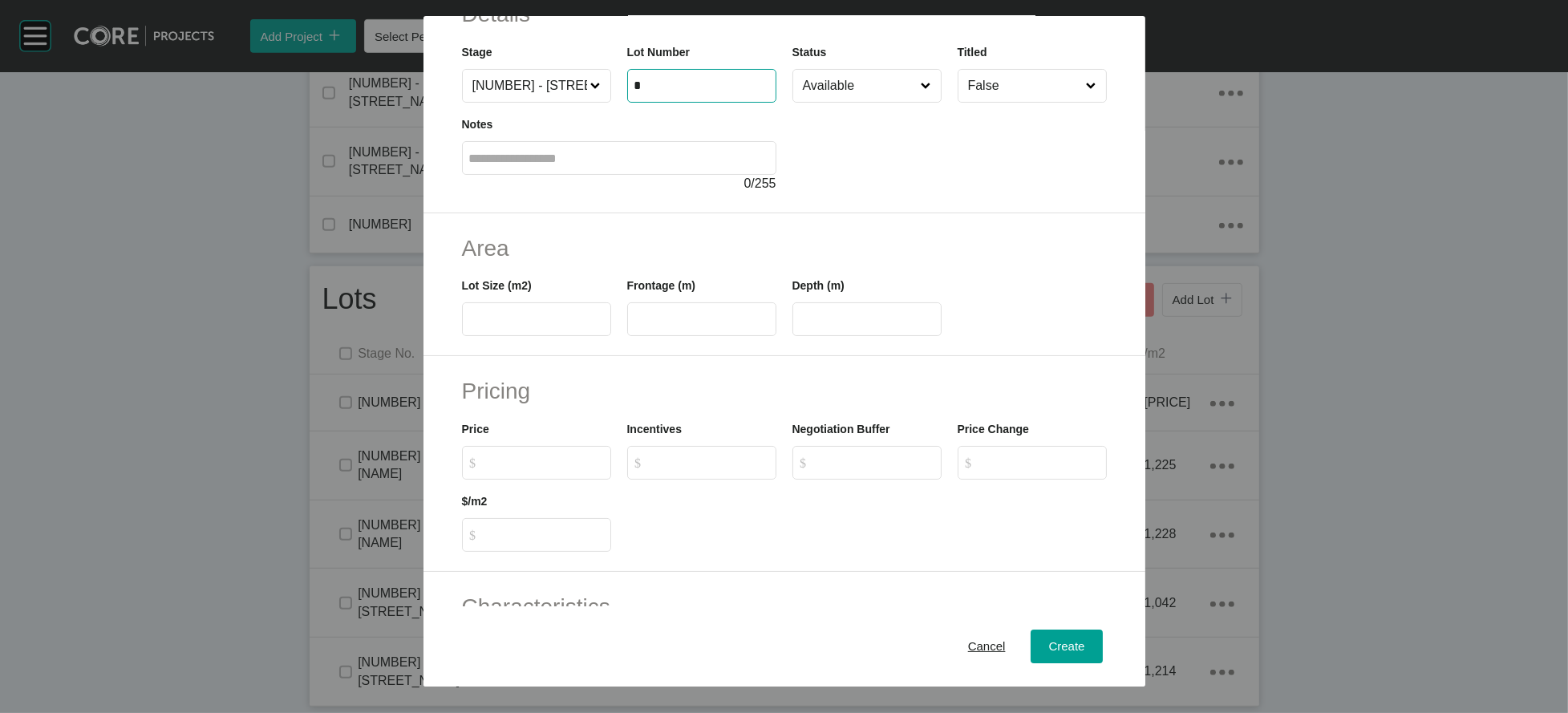 type on "*" 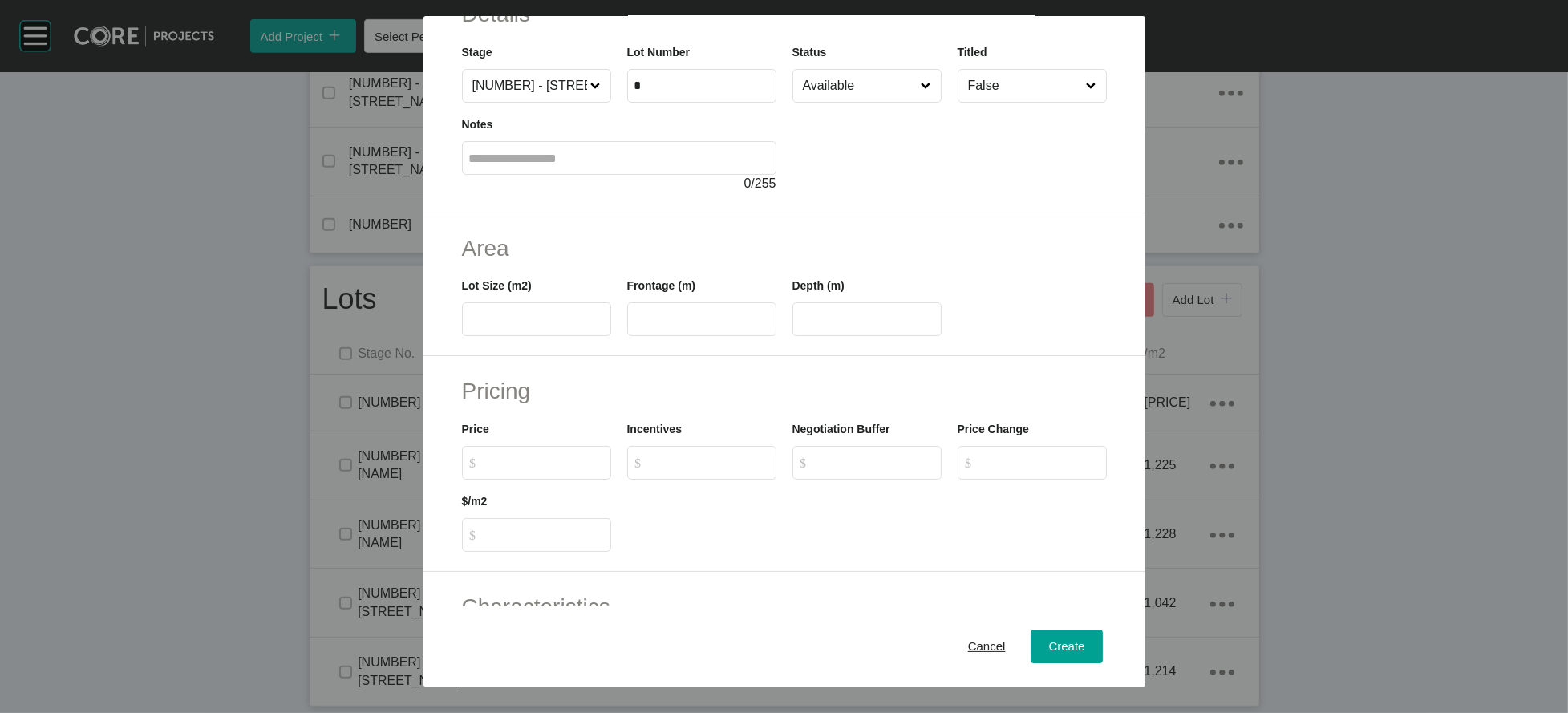 click at bounding box center (537, 319) 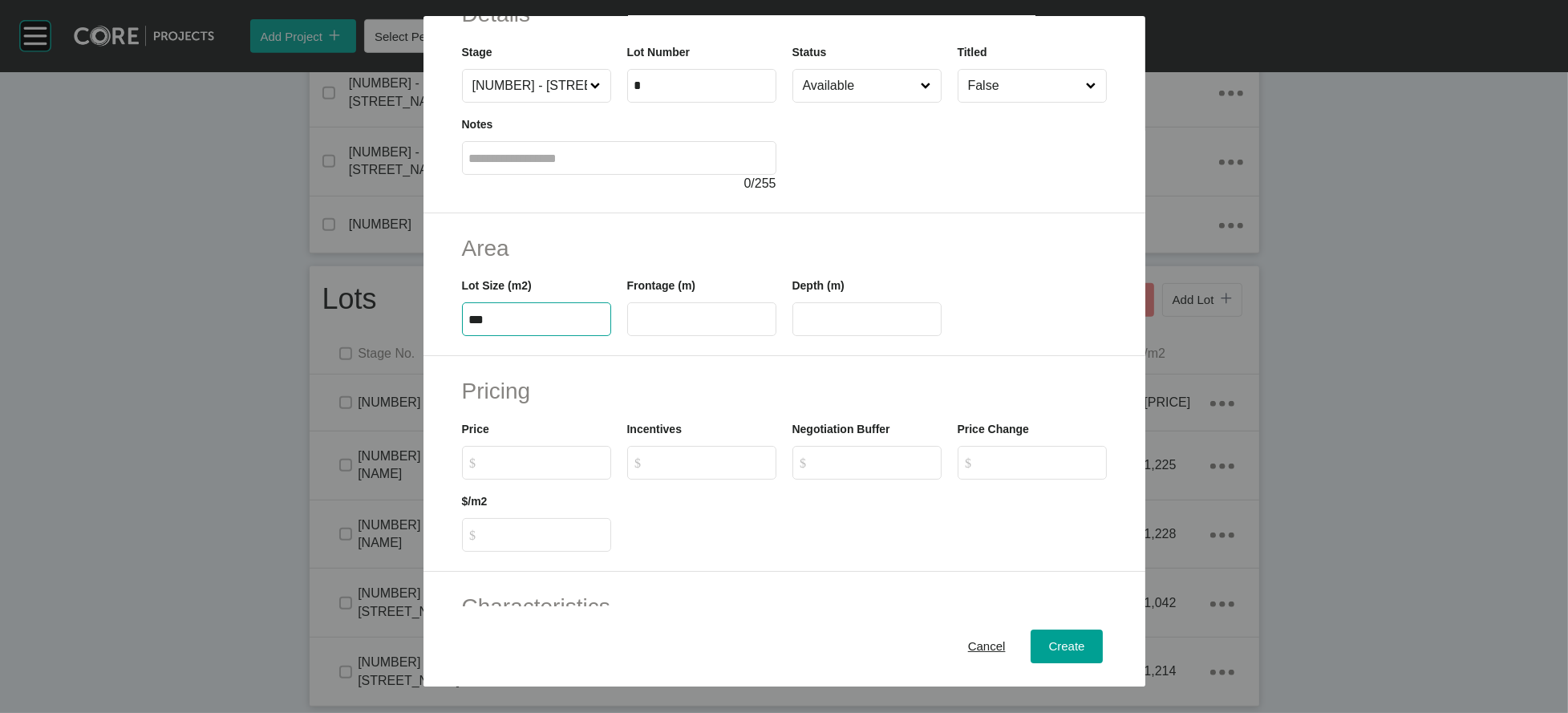 type on "***" 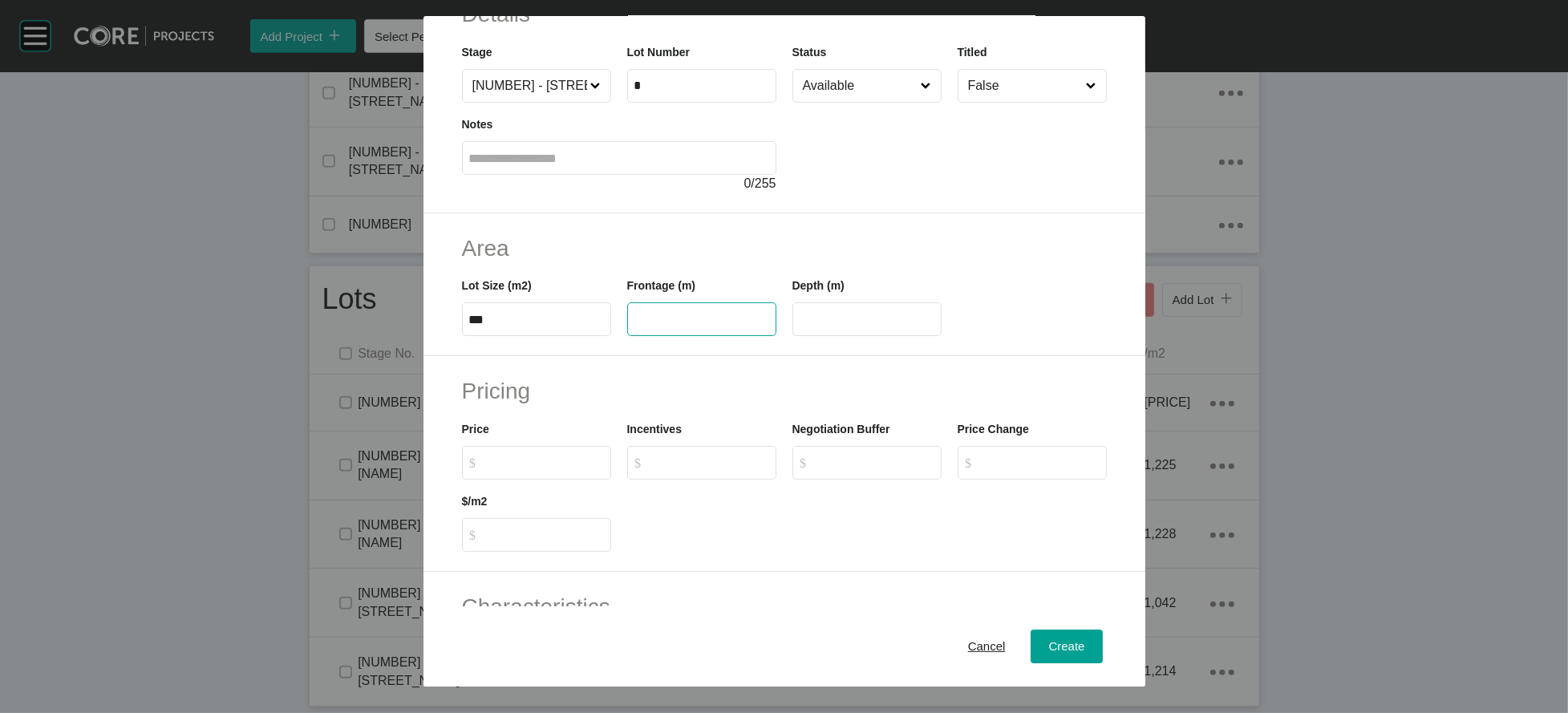 click at bounding box center [702, 319] 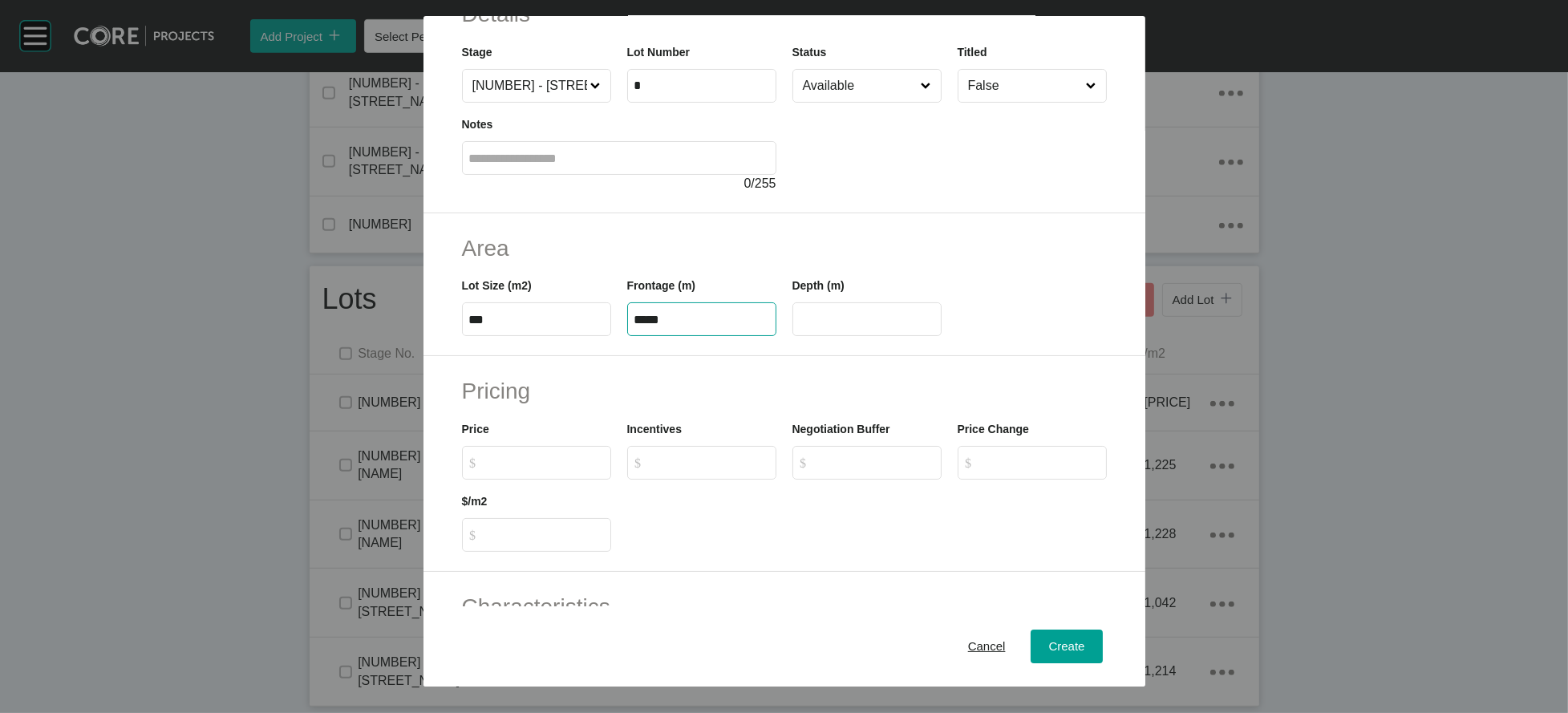 type on "*****" 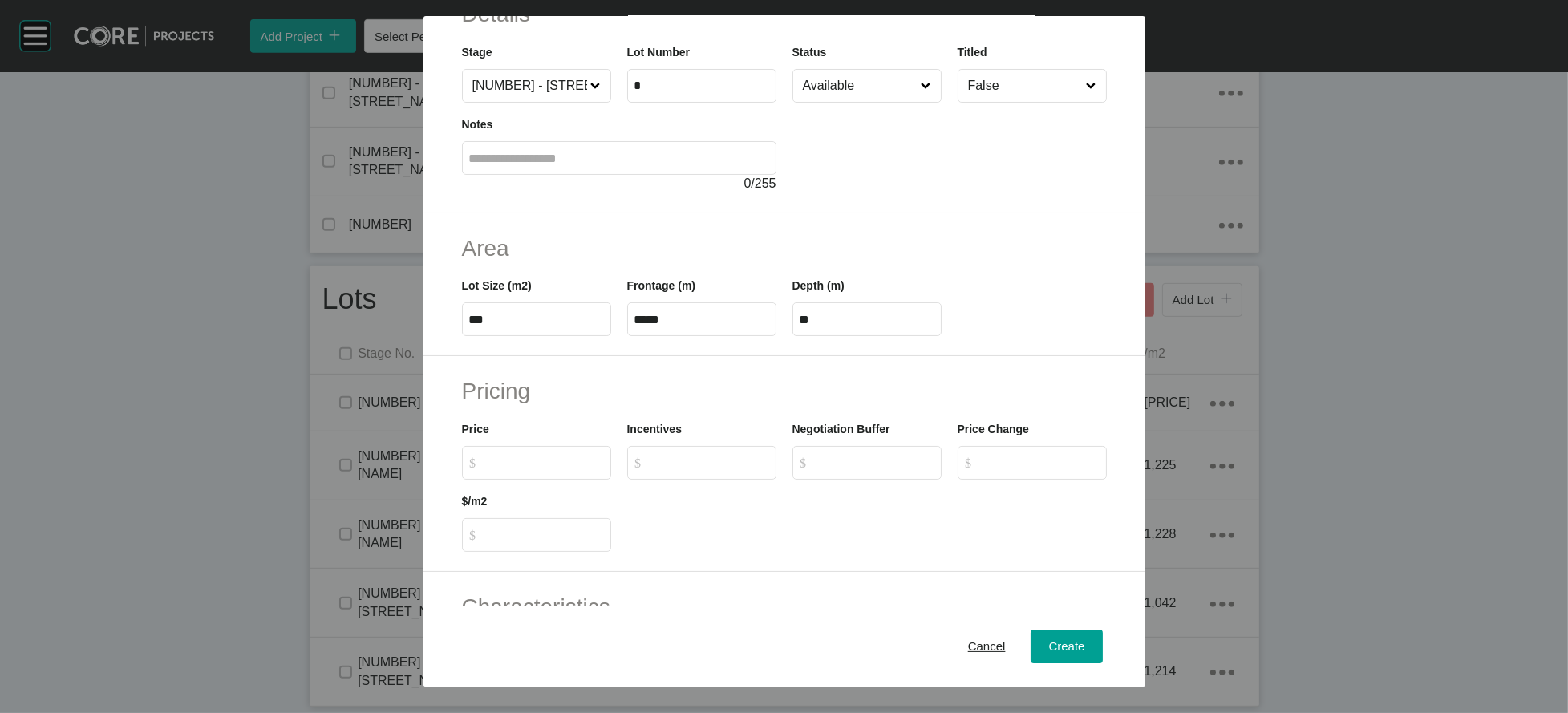 click on "**" at bounding box center (867, 319) 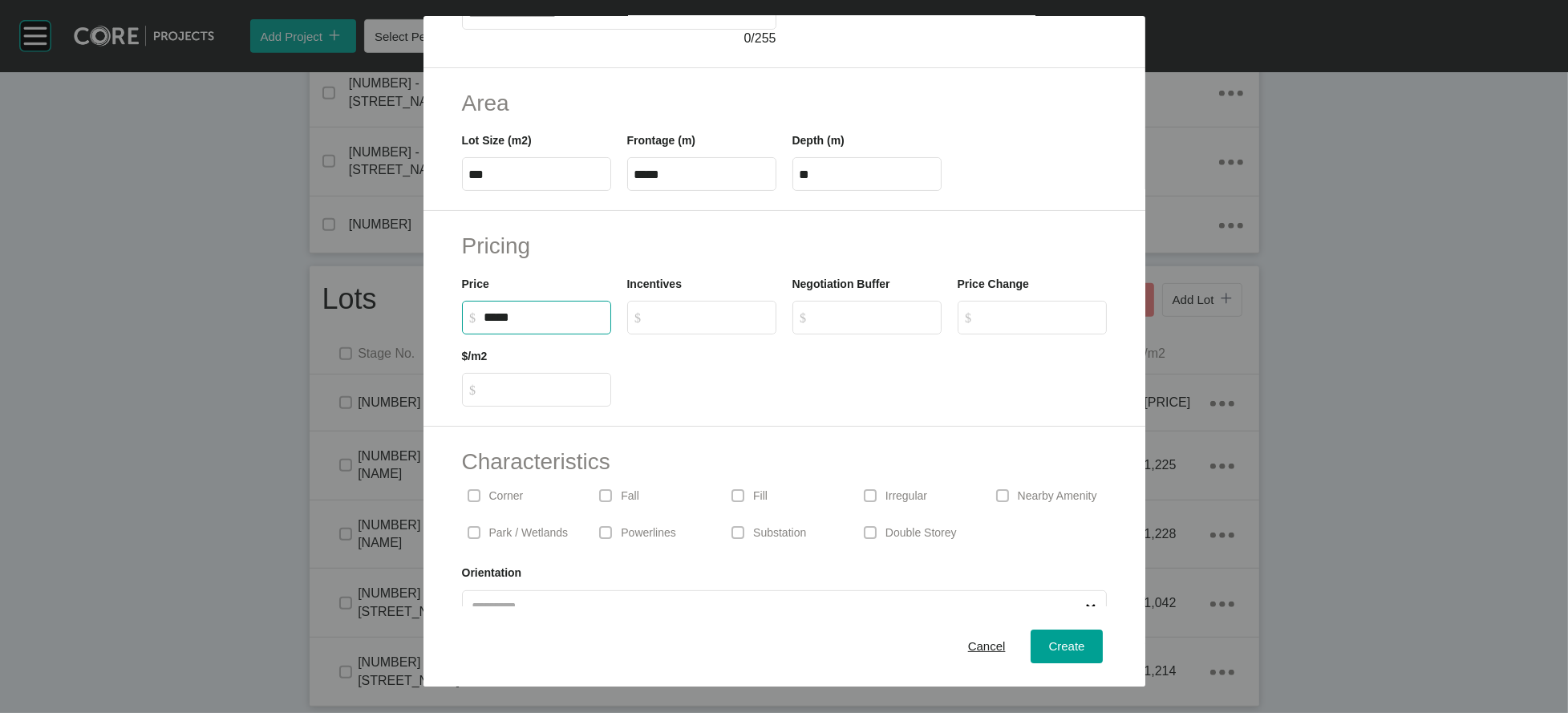 scroll, scrollTop: 273, scrollLeft: 0, axis: vertical 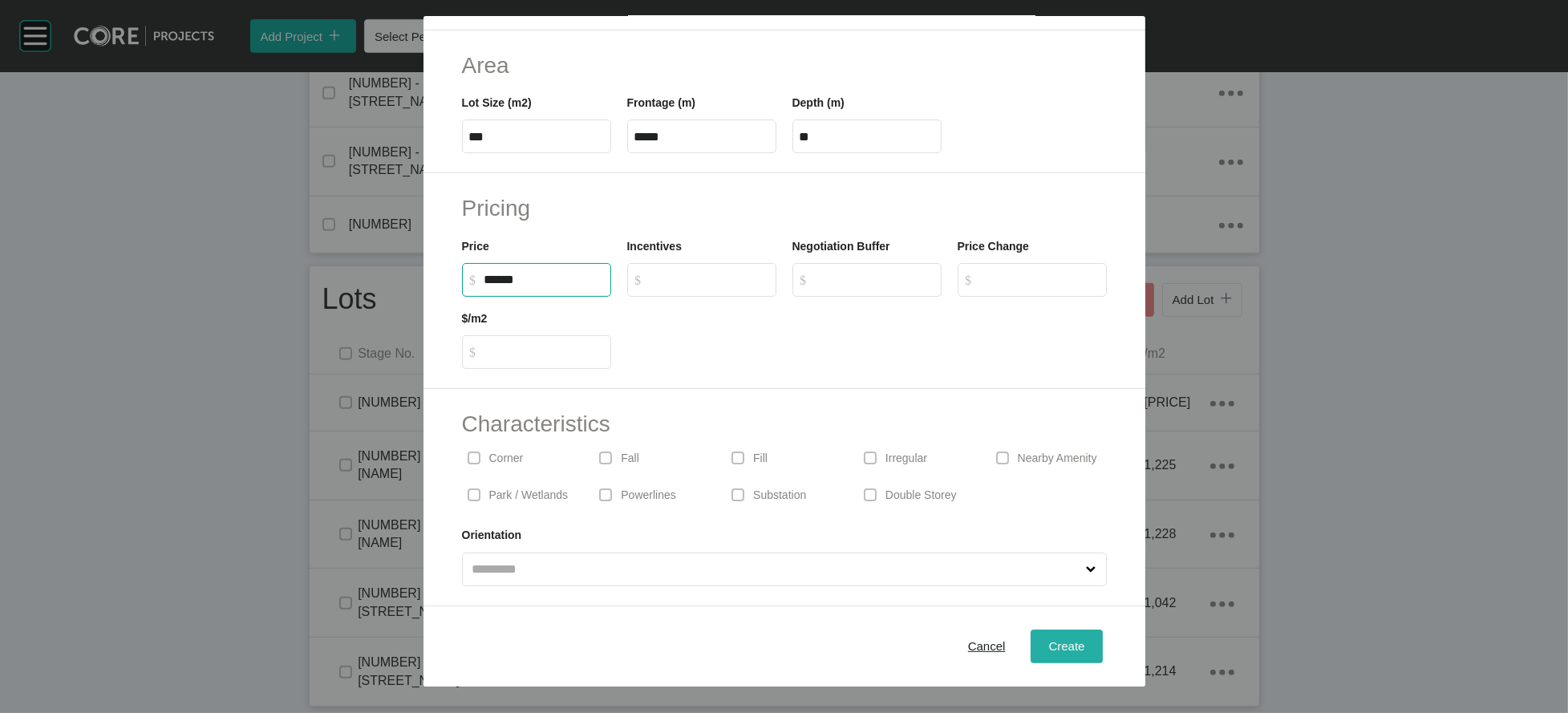 type on "*******" 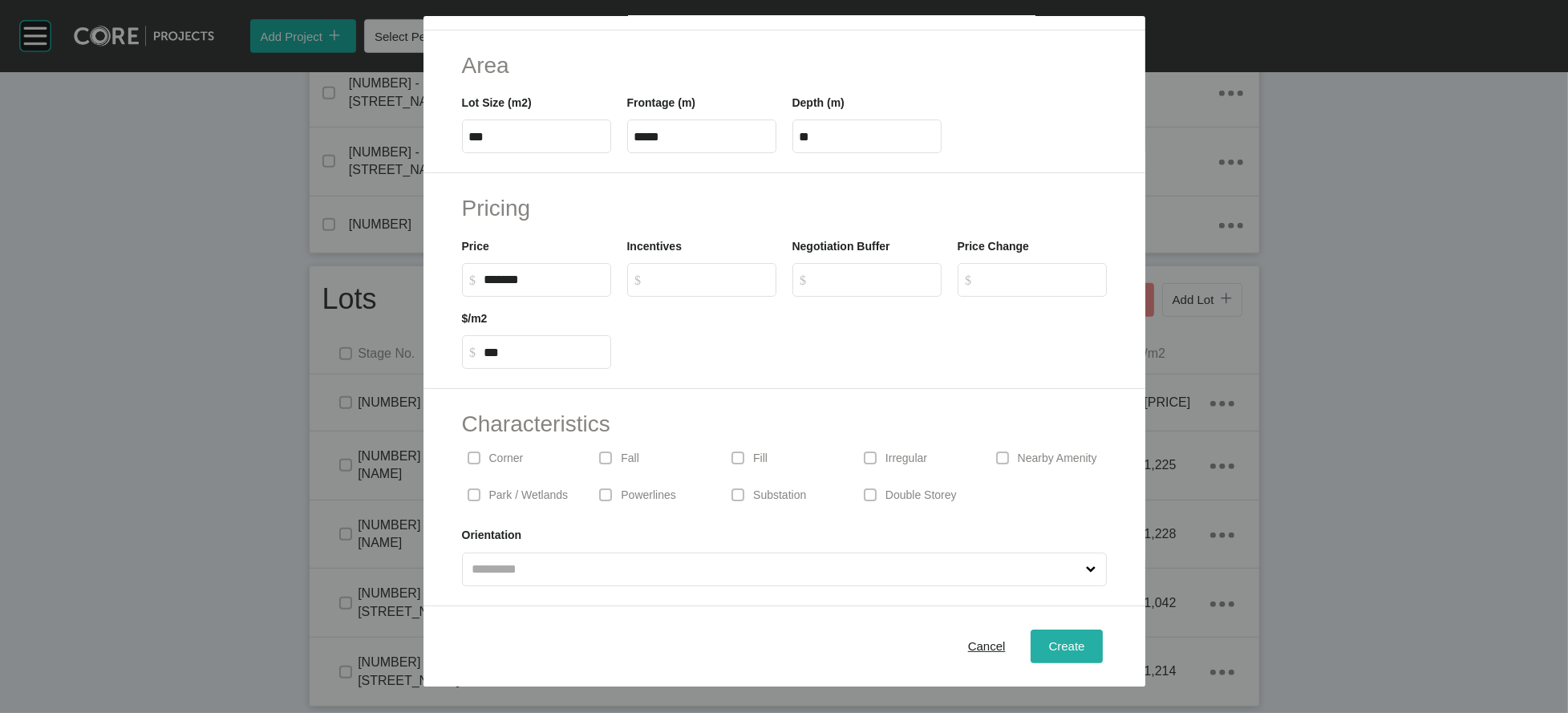 click on "Create" at bounding box center (1066, 646) 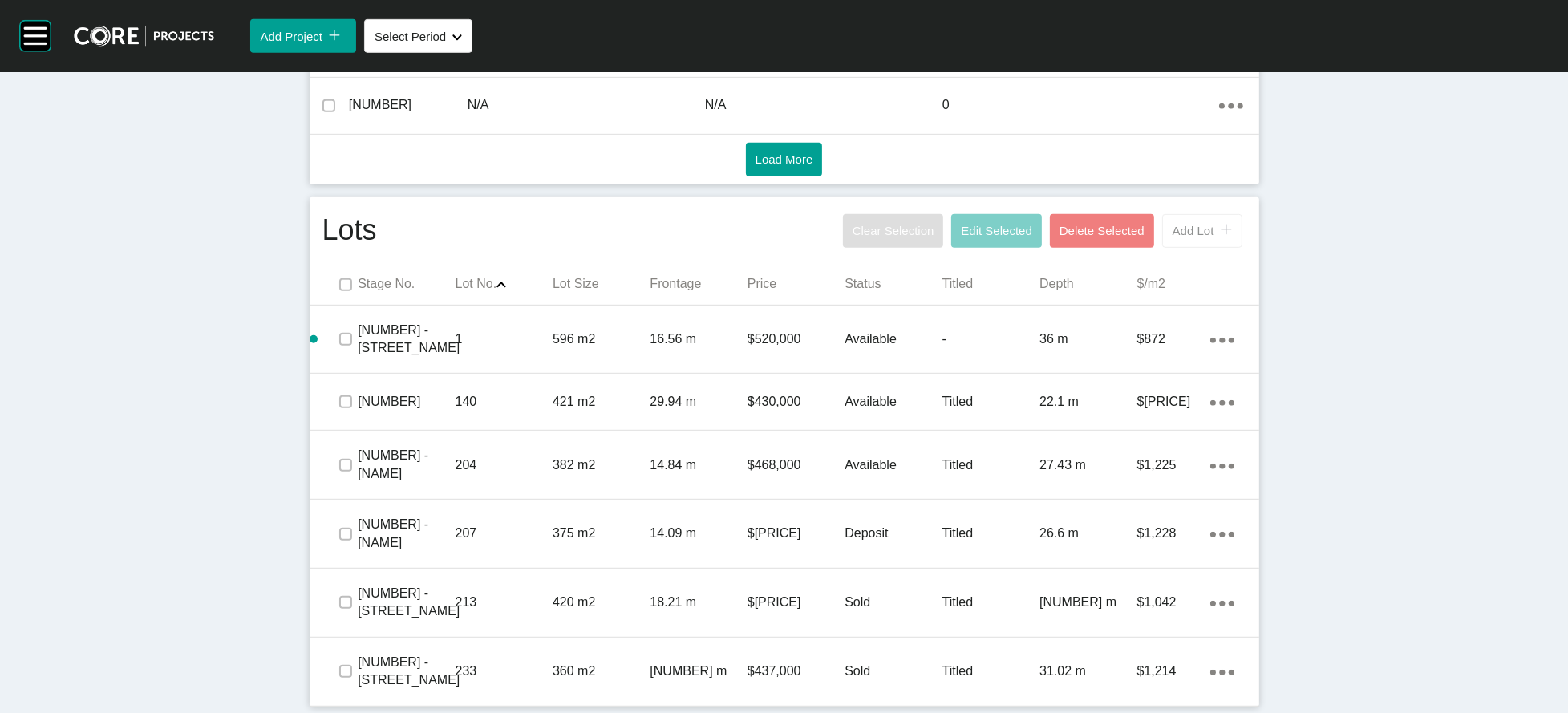 click on "Add Lot icon/tick copy 11 Created with Sketch." at bounding box center [1202, 231] 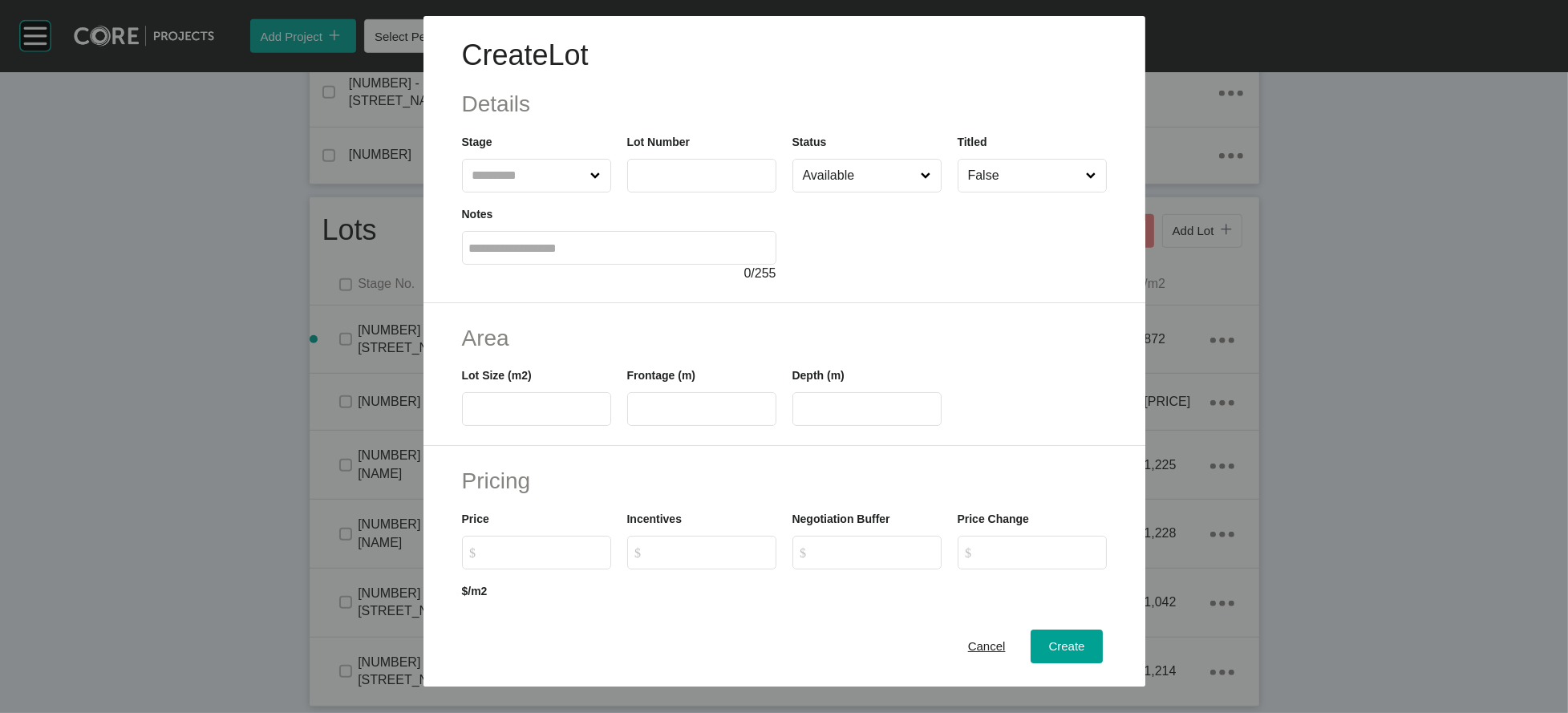 click at bounding box center [529, 176] 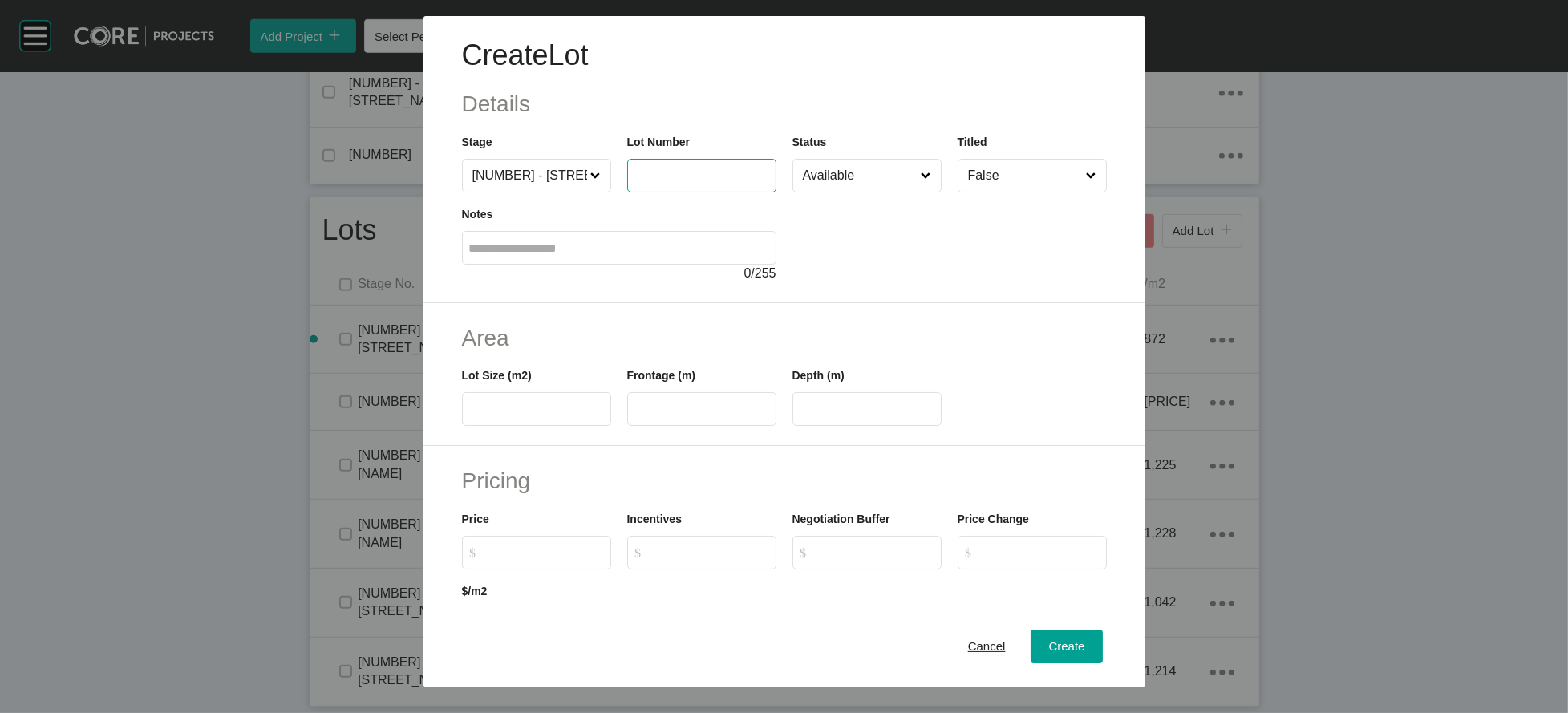 click at bounding box center (702, 175) 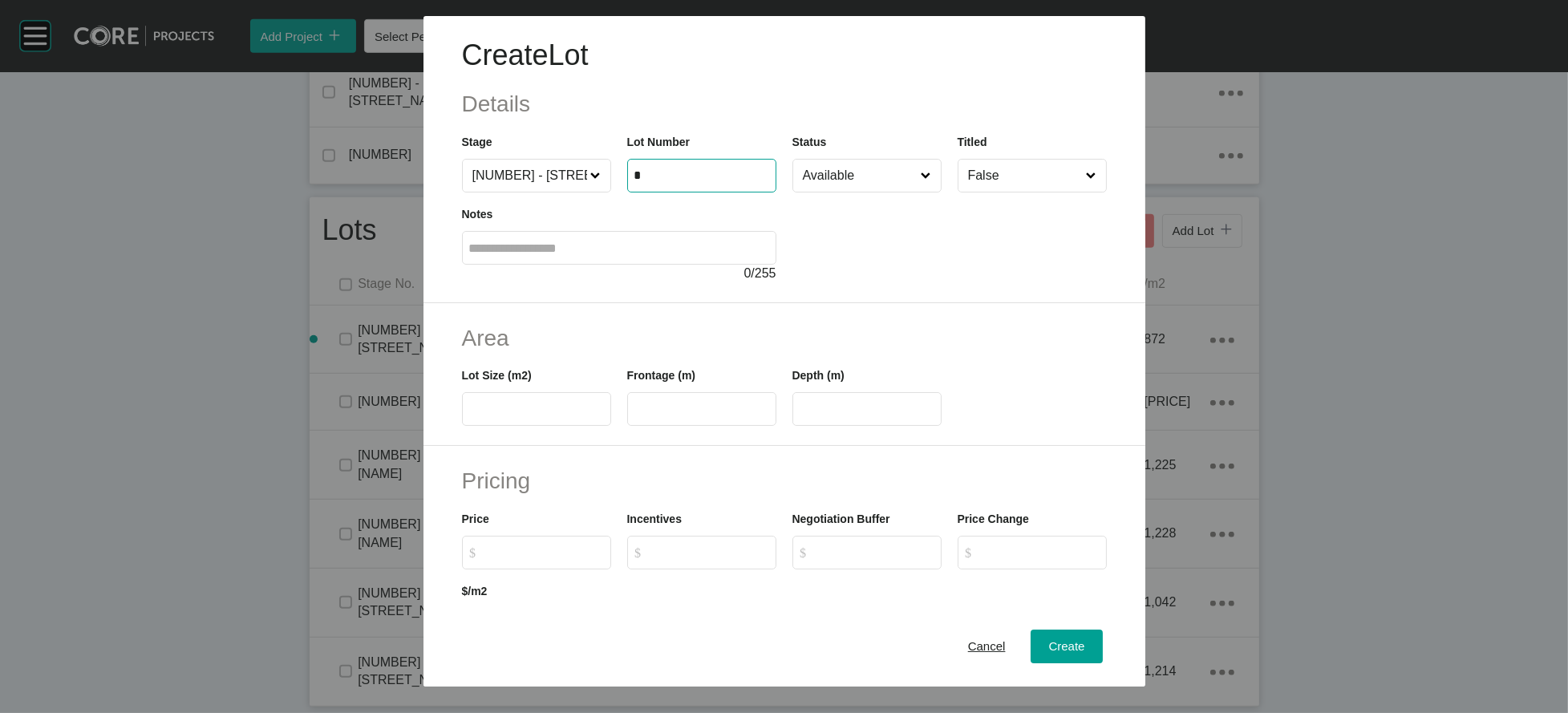 type on "*" 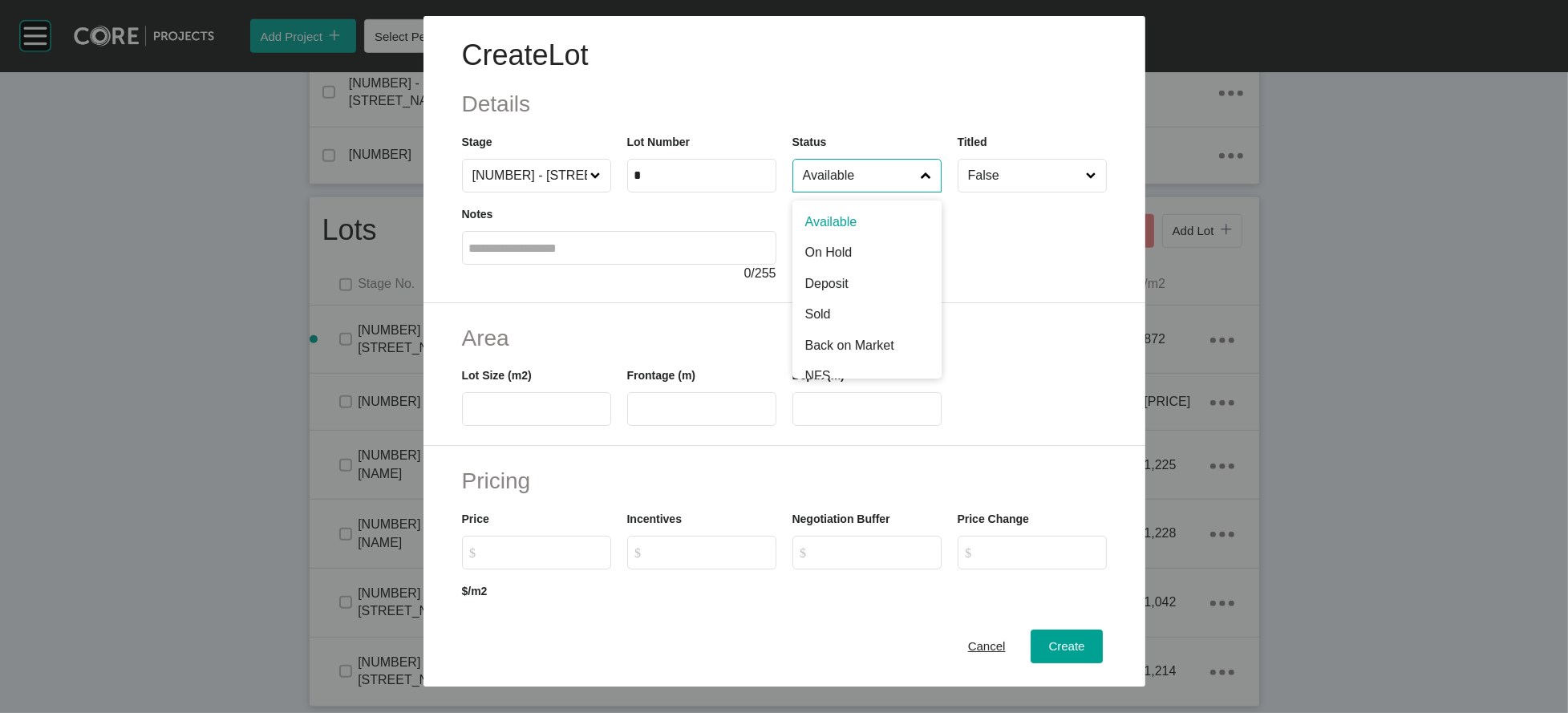 click on "Available" at bounding box center (859, 176) 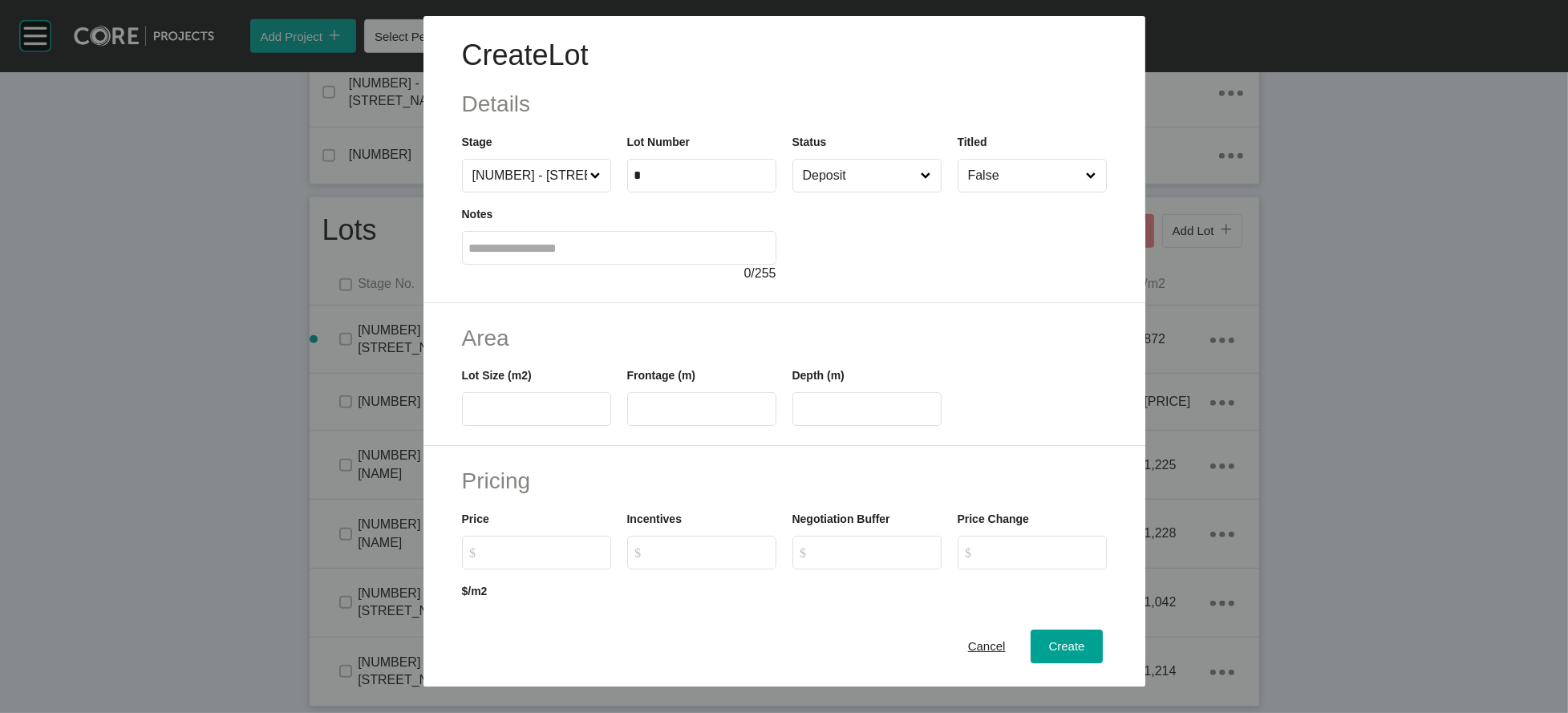 click at bounding box center (537, 409) 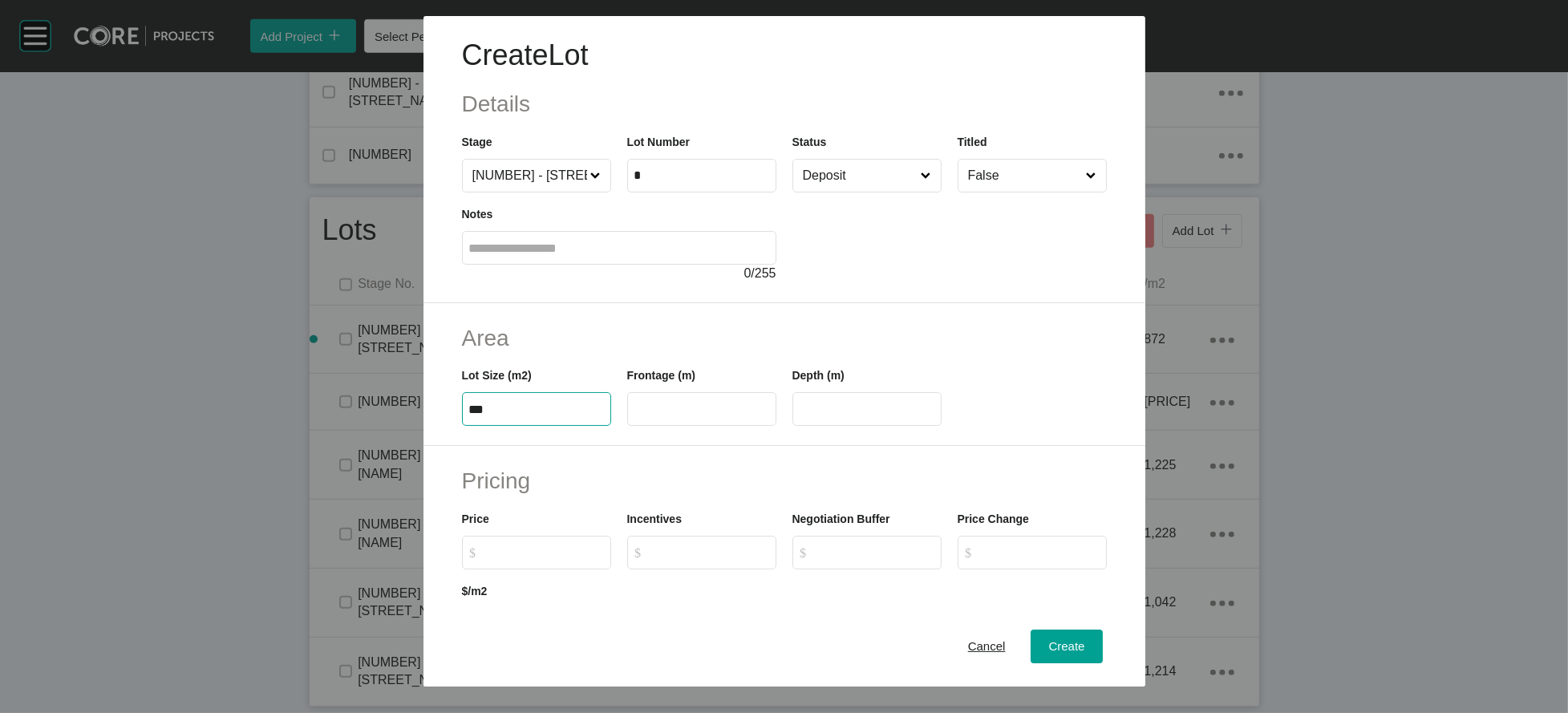 type on "***" 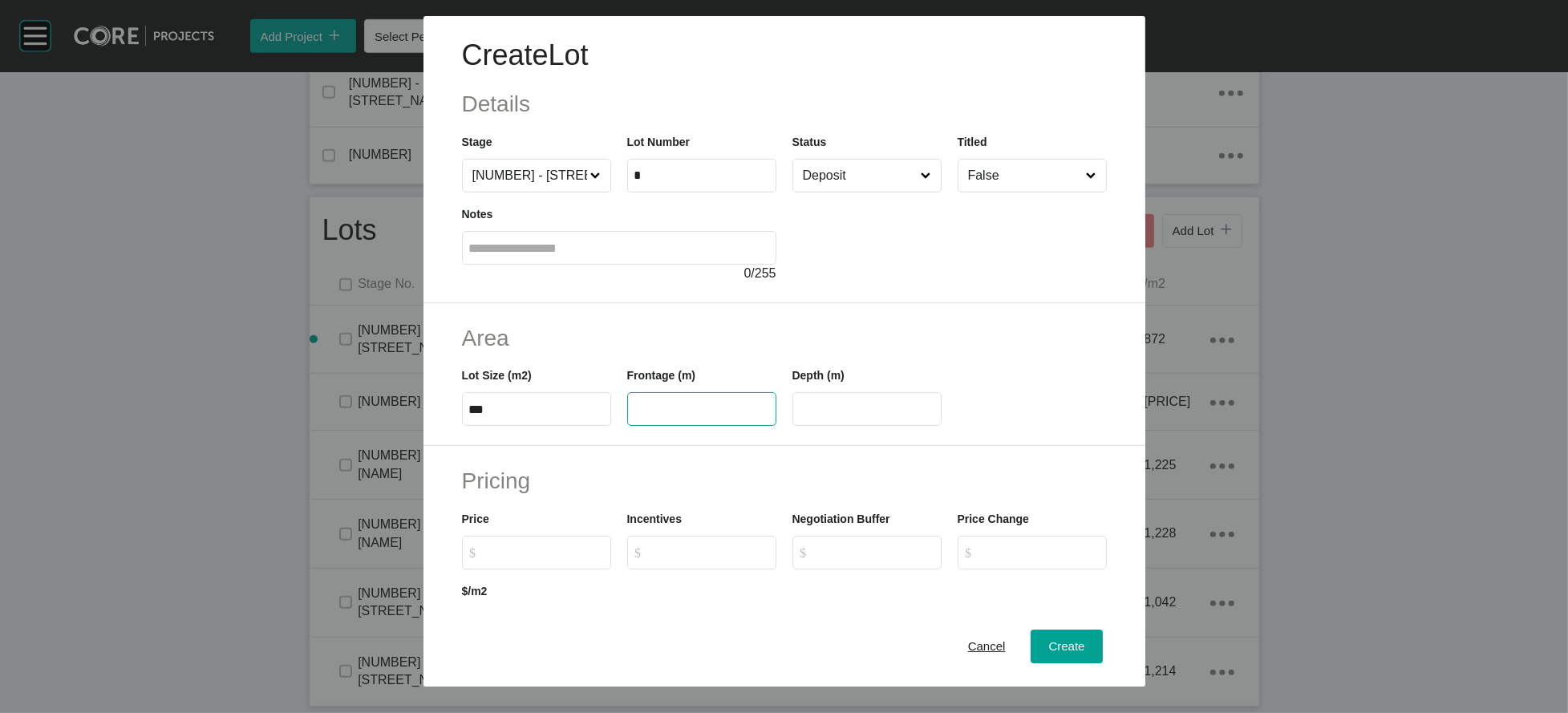 click at bounding box center [702, 409] 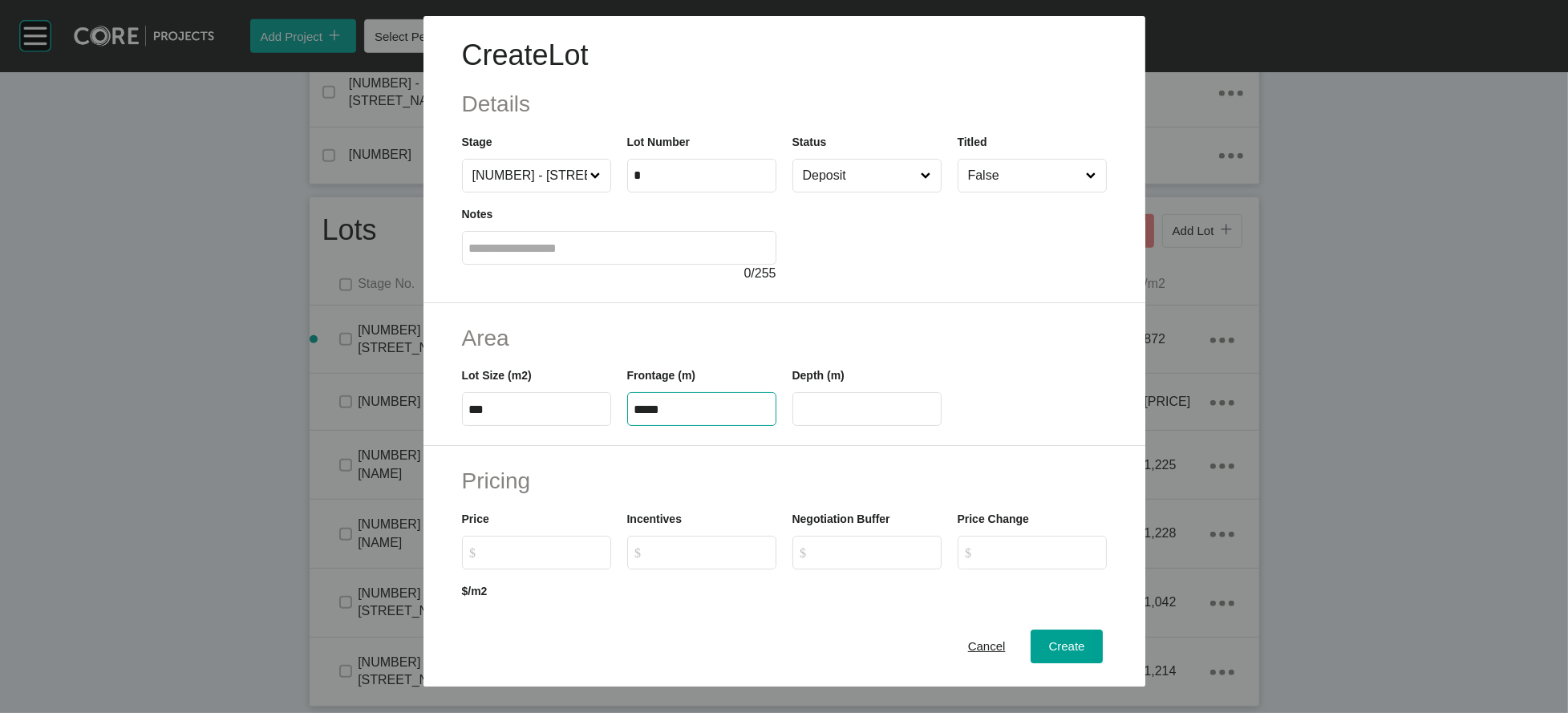 type on "*****" 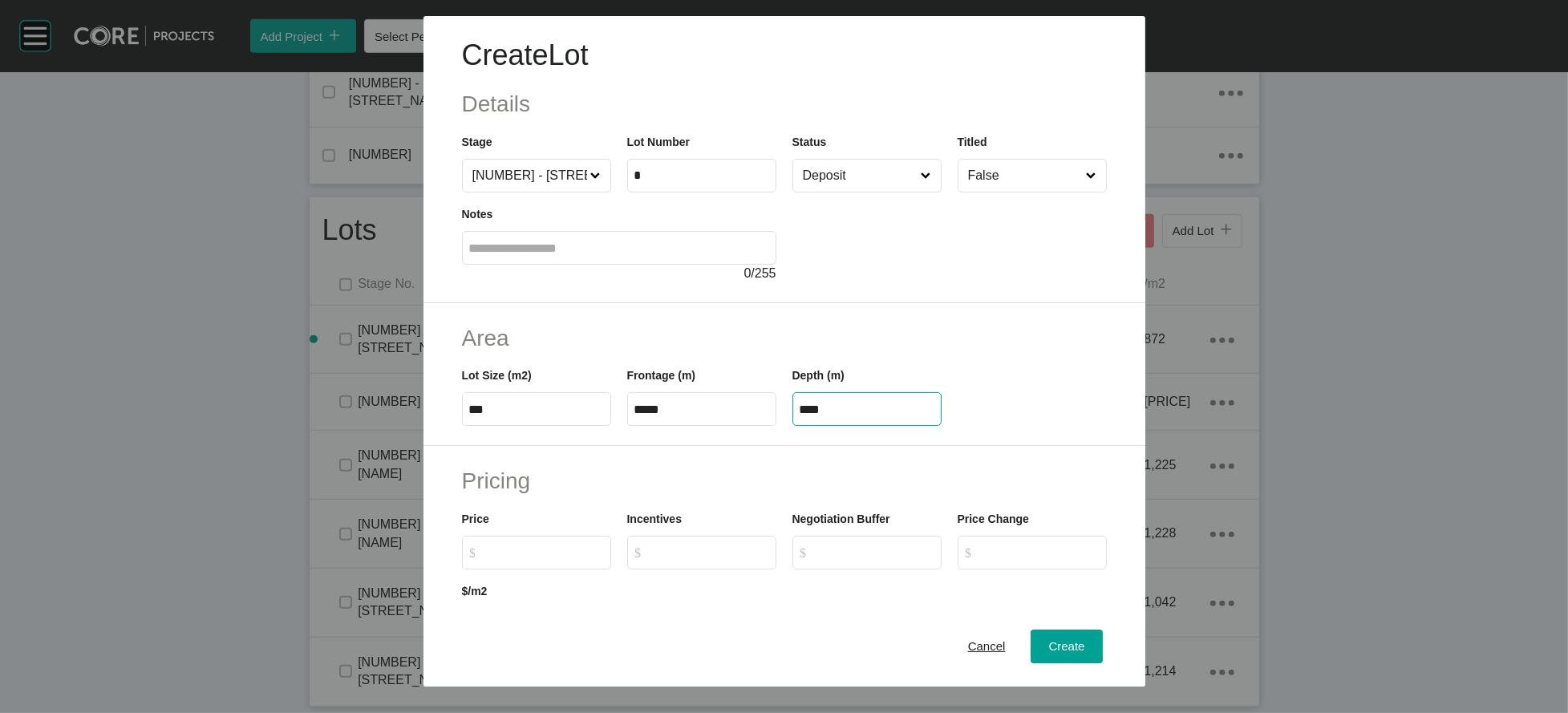 click on "****" at bounding box center [867, 409] 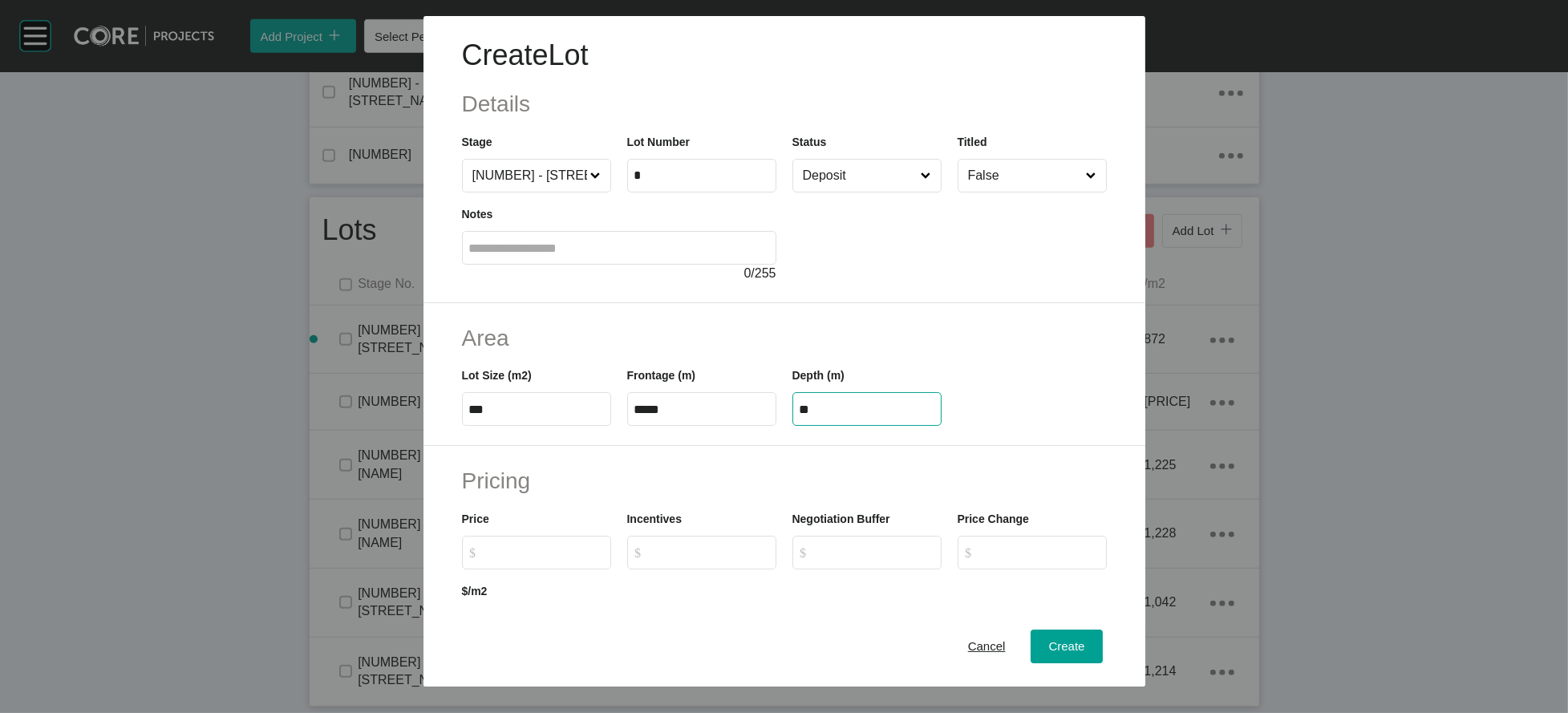 type on "**" 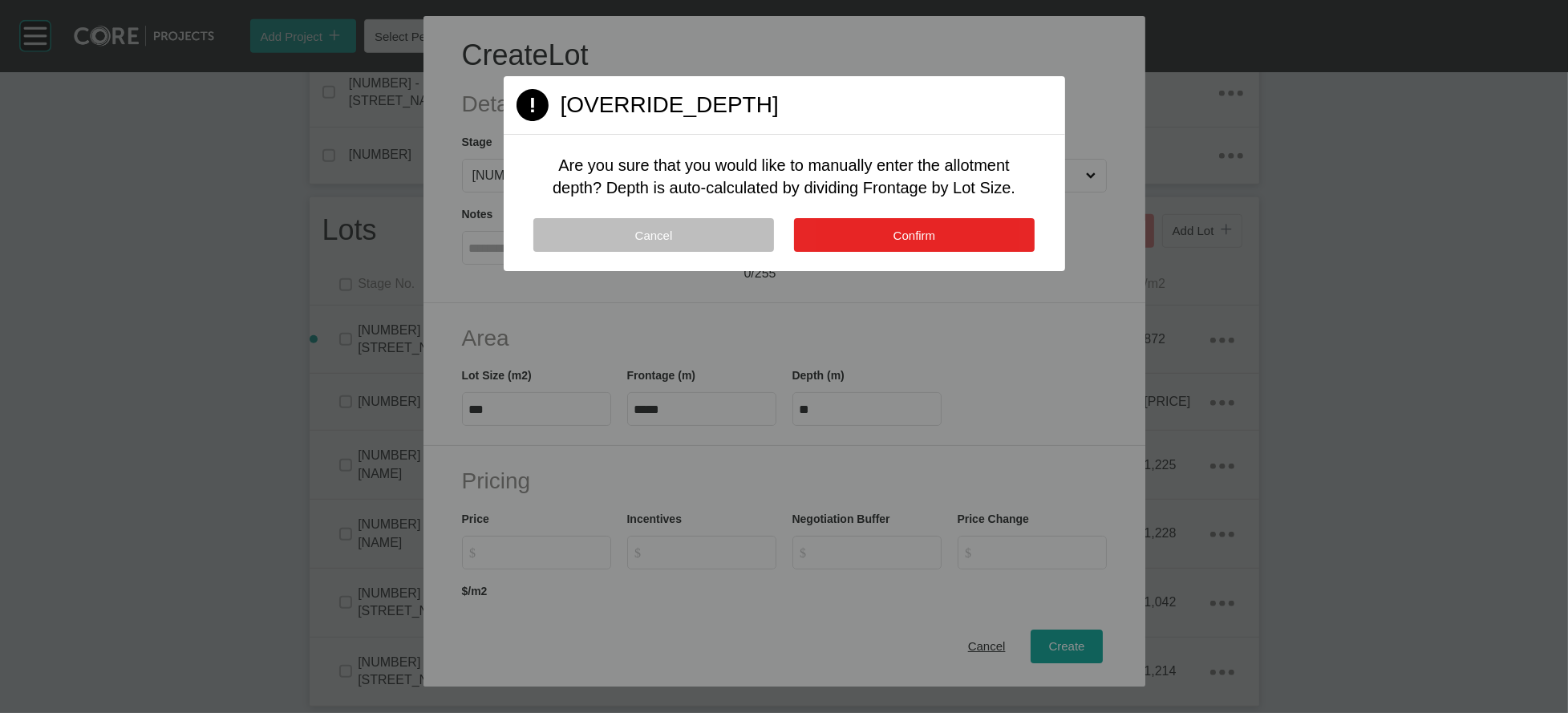 click on "Confirm" at bounding box center (914, 235) 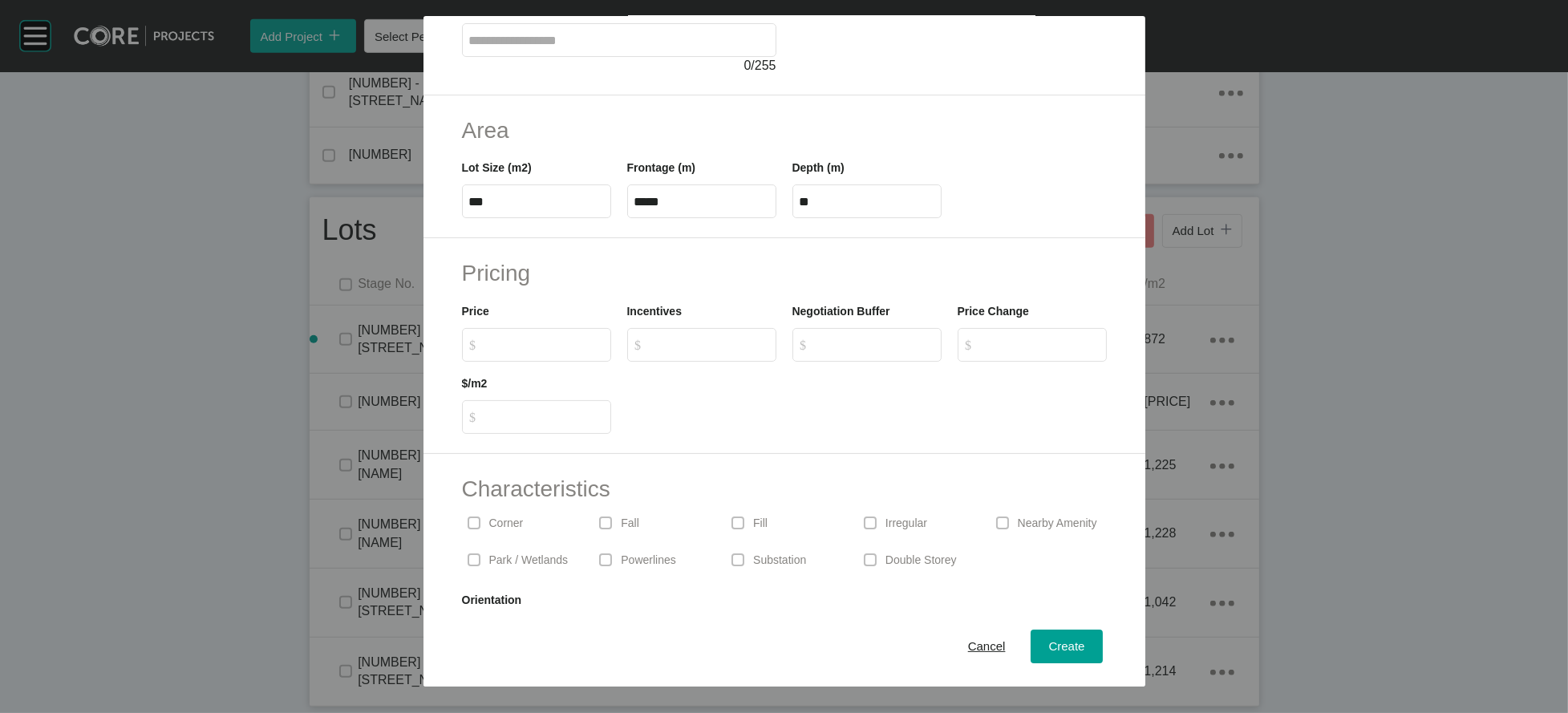 scroll, scrollTop: 240, scrollLeft: 0, axis: vertical 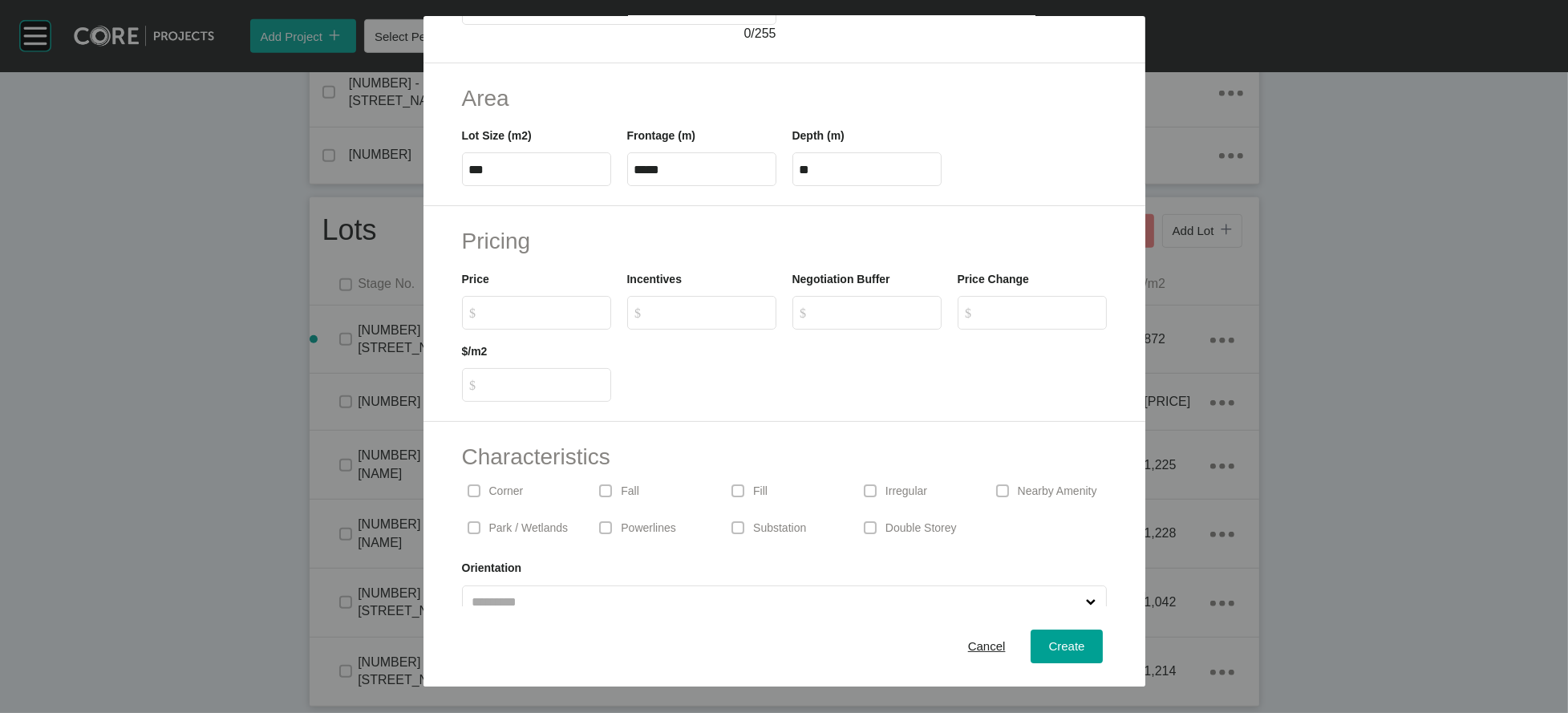 drag, startPoint x: 537, startPoint y: 464, endPoint x: 551, endPoint y: 464, distance: 14 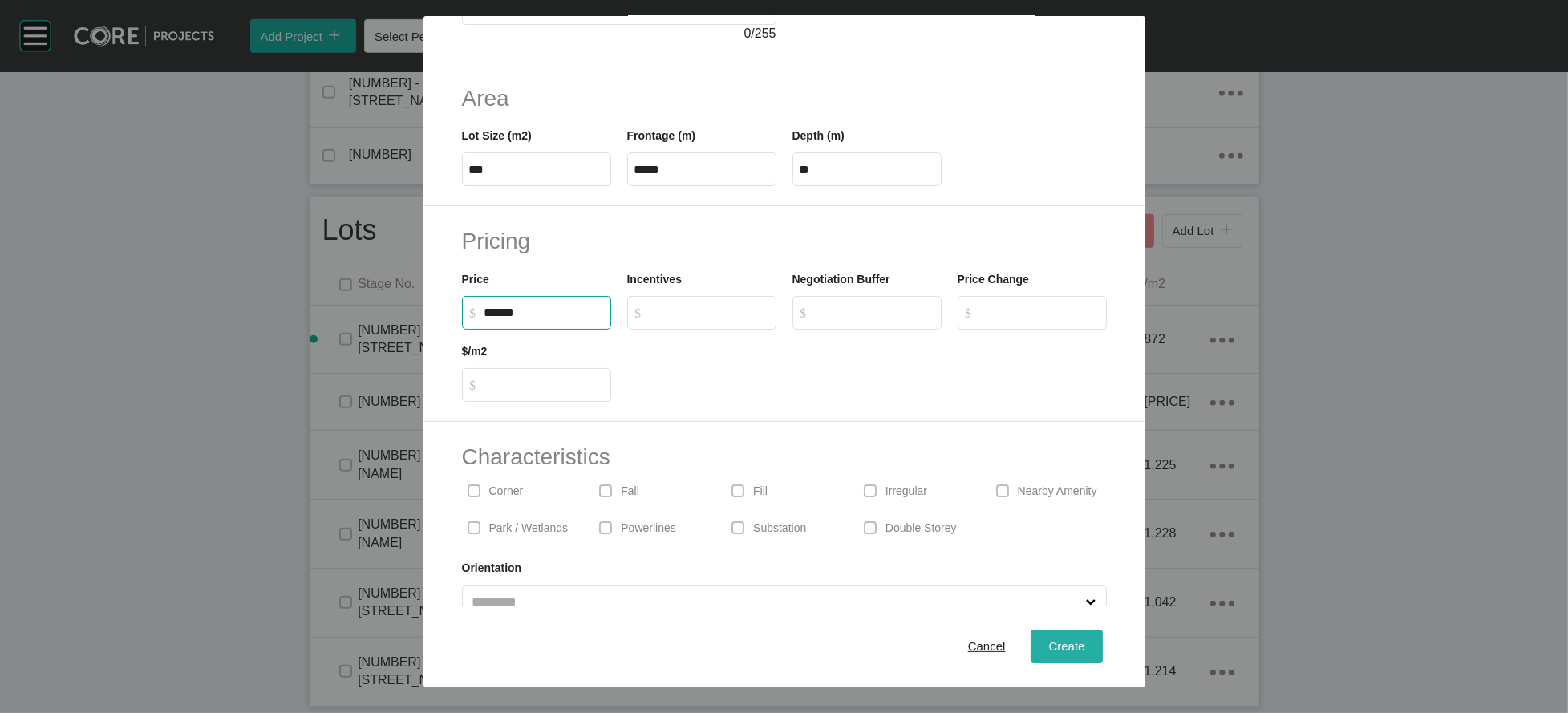 type on "*******" 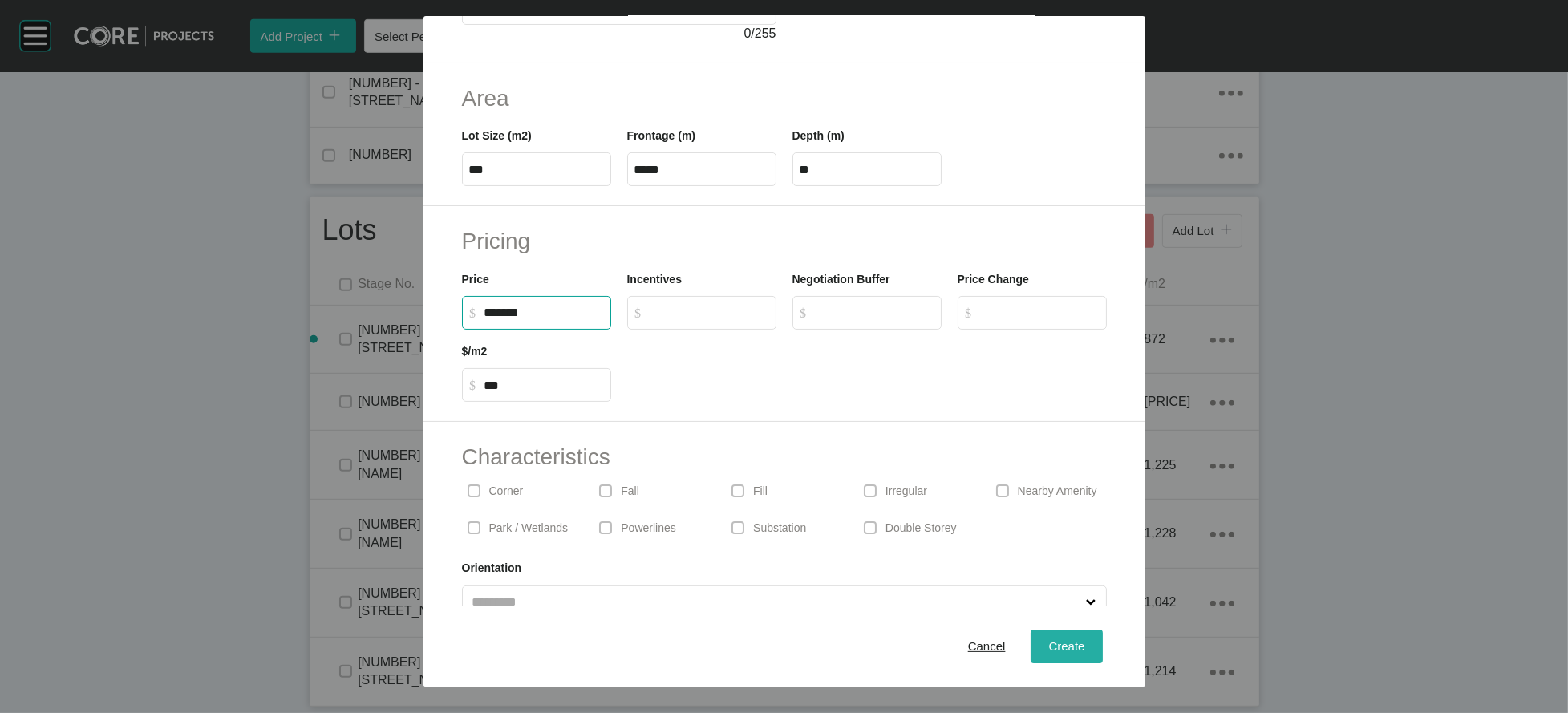 click on "Create" at bounding box center [1066, 646] 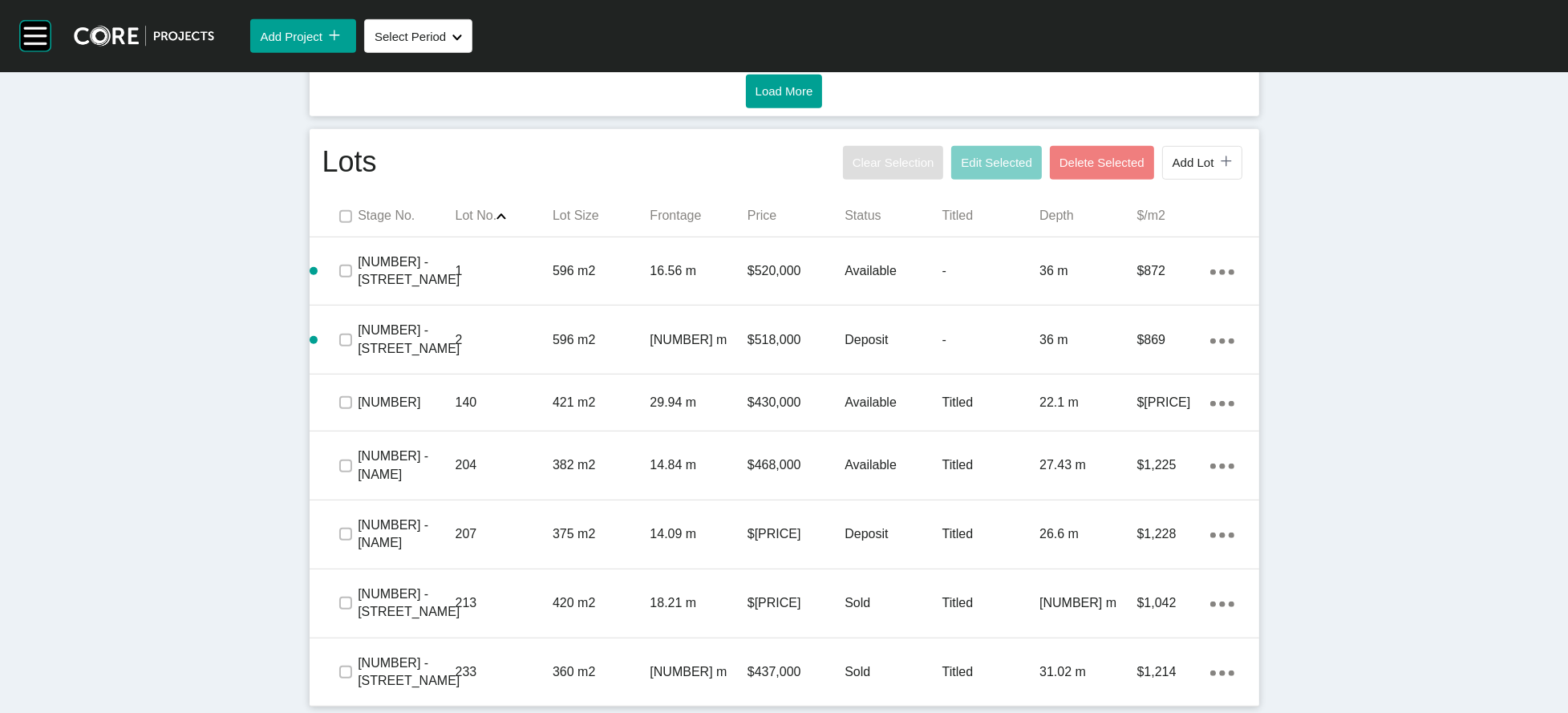 scroll, scrollTop: 1347, scrollLeft: 0, axis: vertical 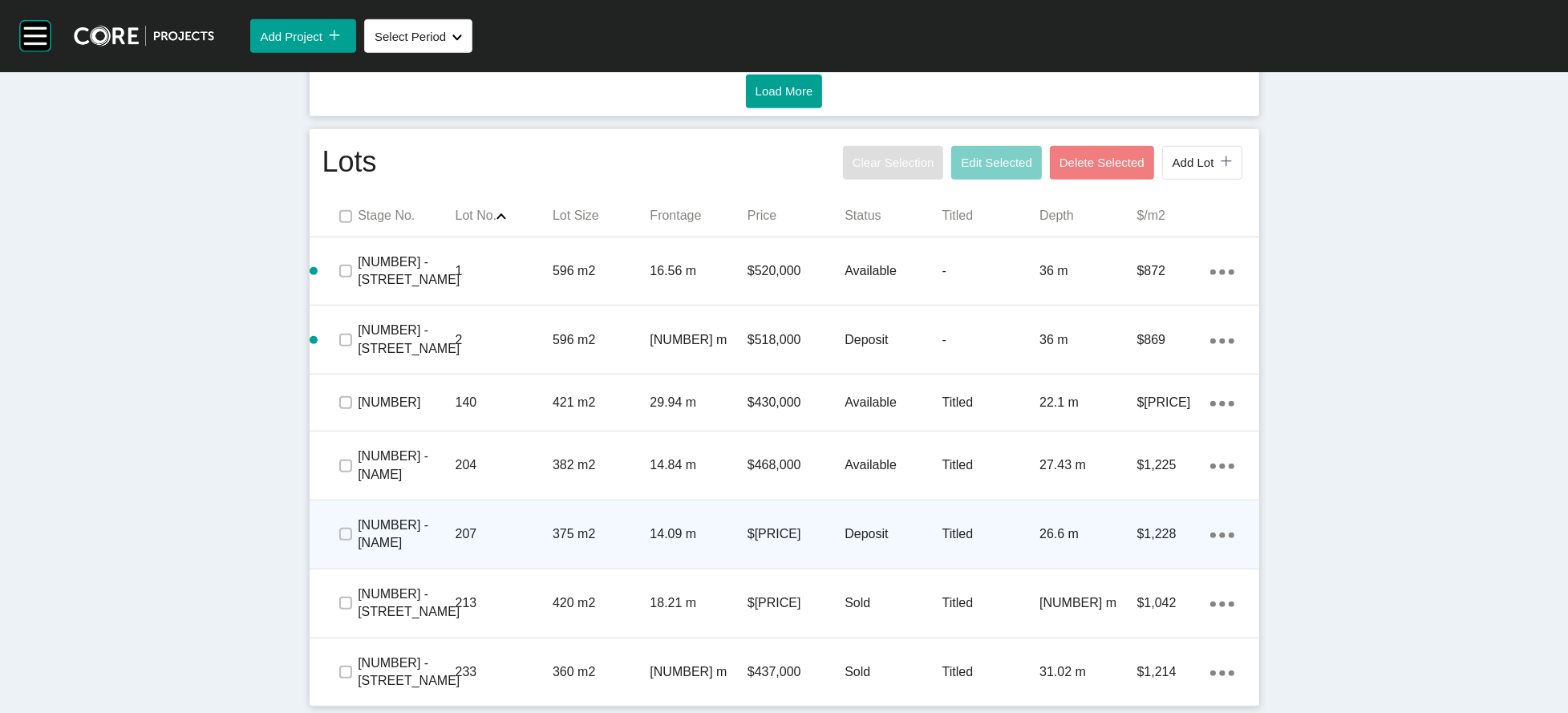 click on "26.6 m" at bounding box center (1088, 534) 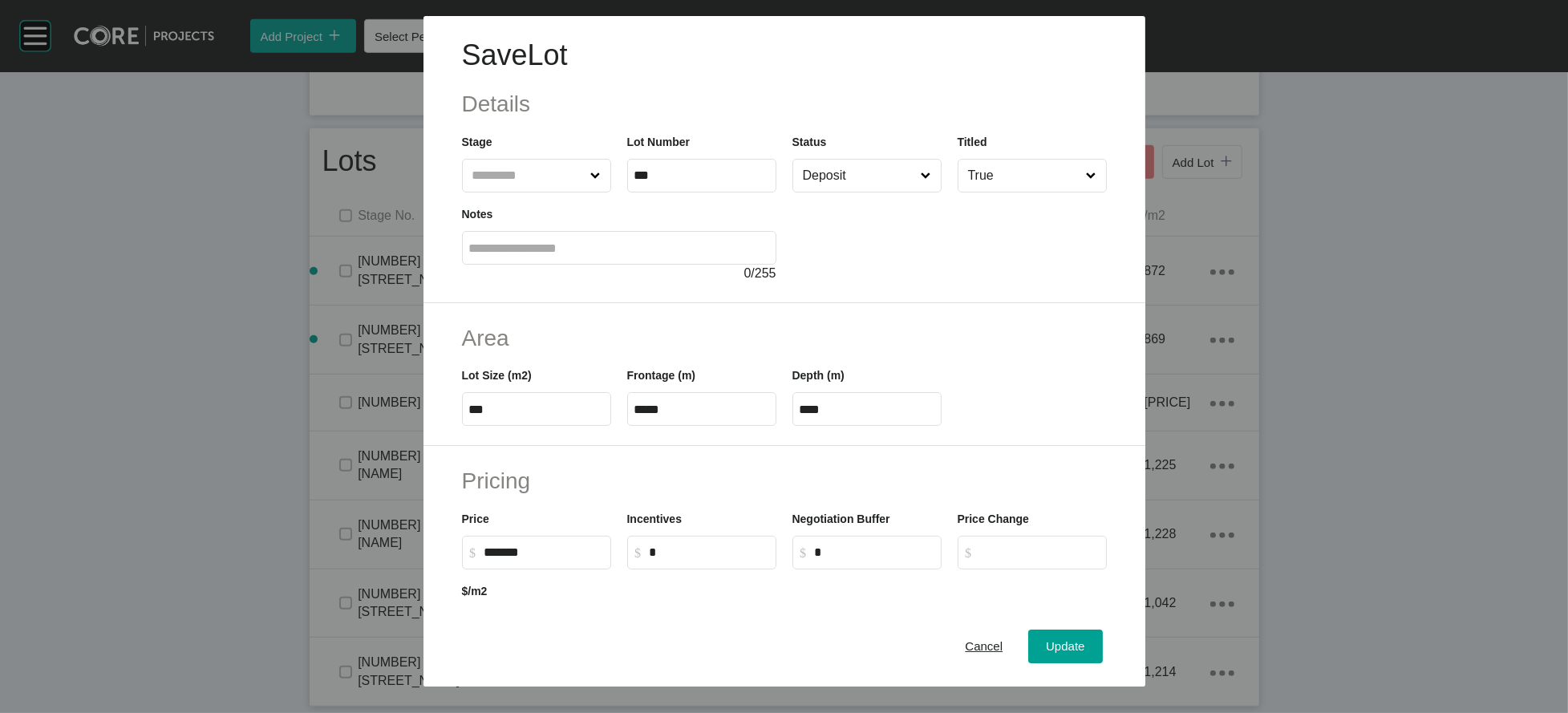 scroll, scrollTop: 1286, scrollLeft: 0, axis: vertical 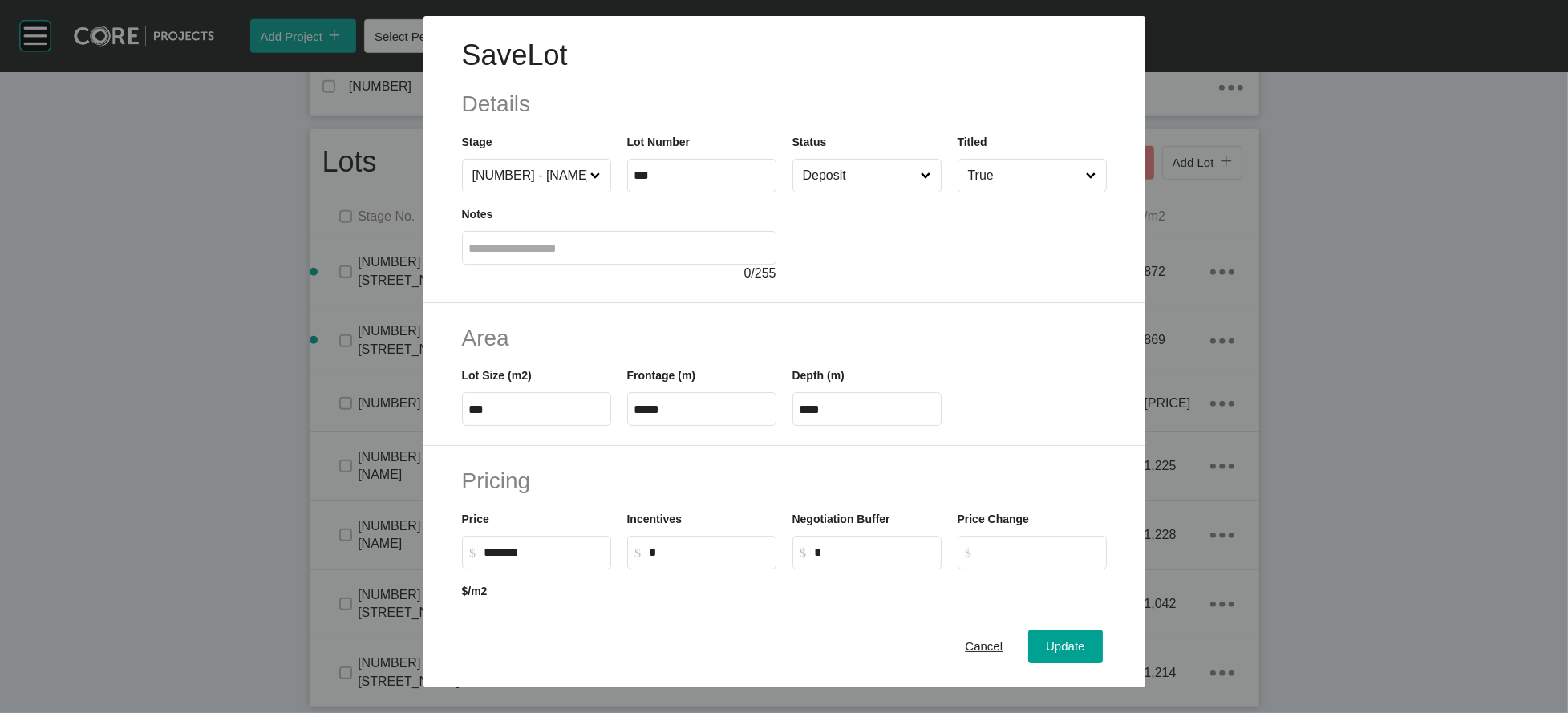 click on "Deposit" at bounding box center [859, 176] 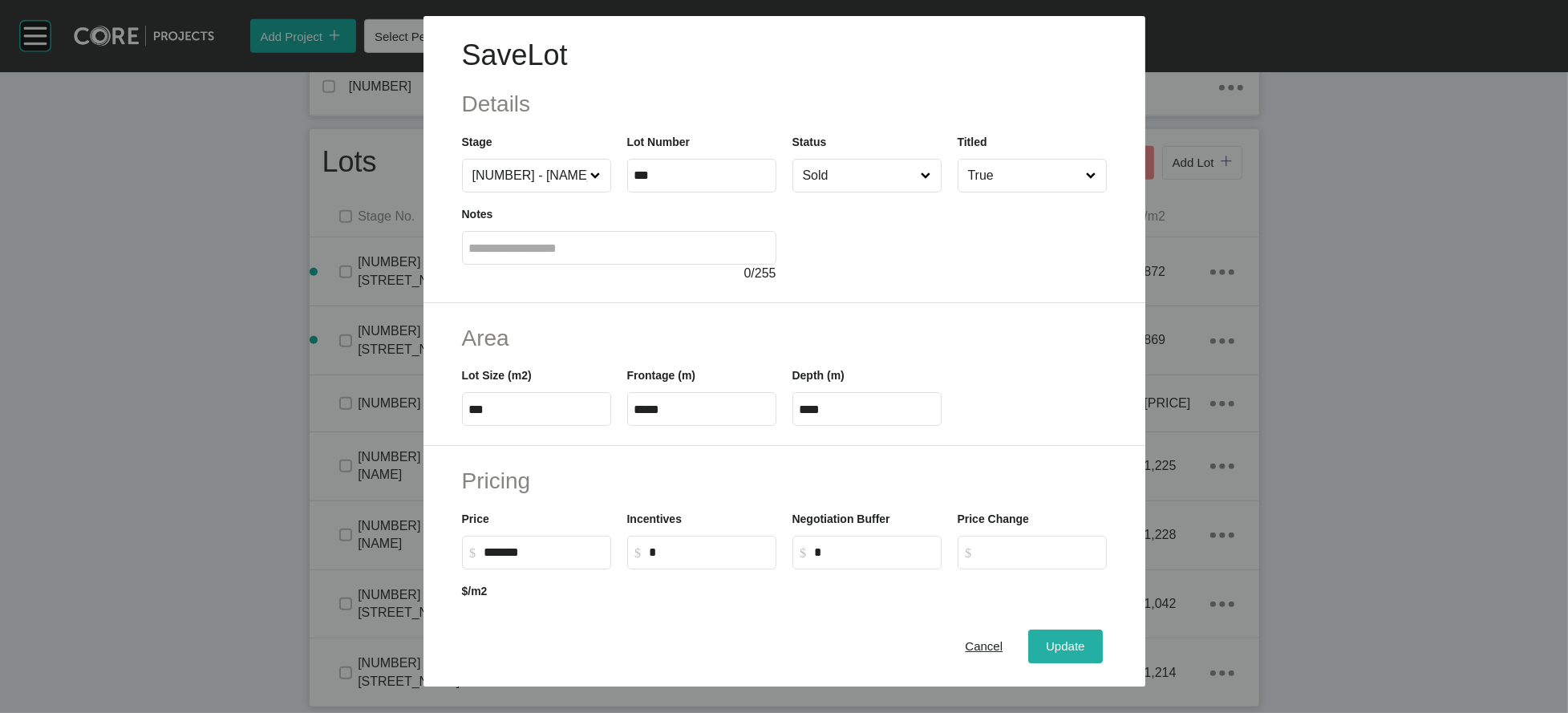 click on "Update" at bounding box center [1065, 646] 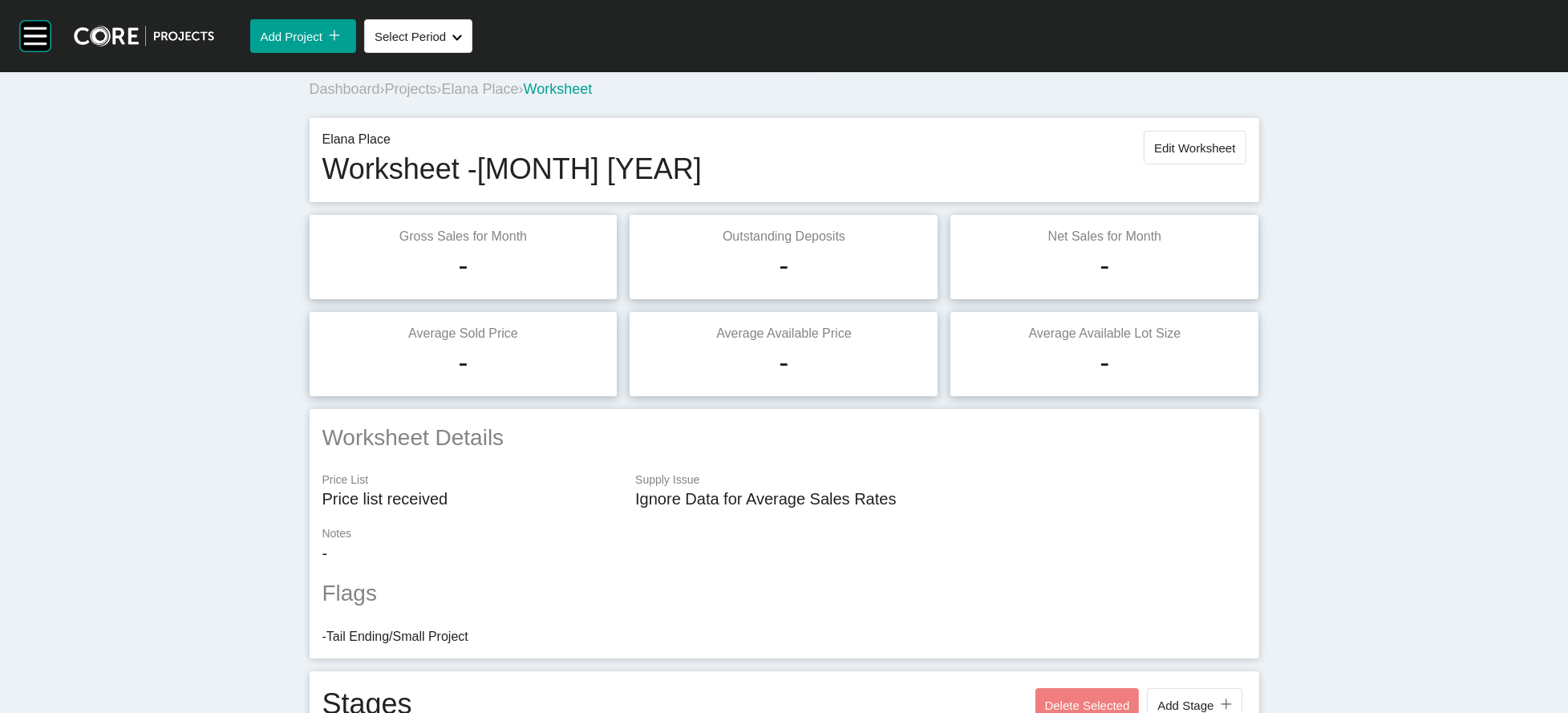 scroll, scrollTop: 0, scrollLeft: 0, axis: both 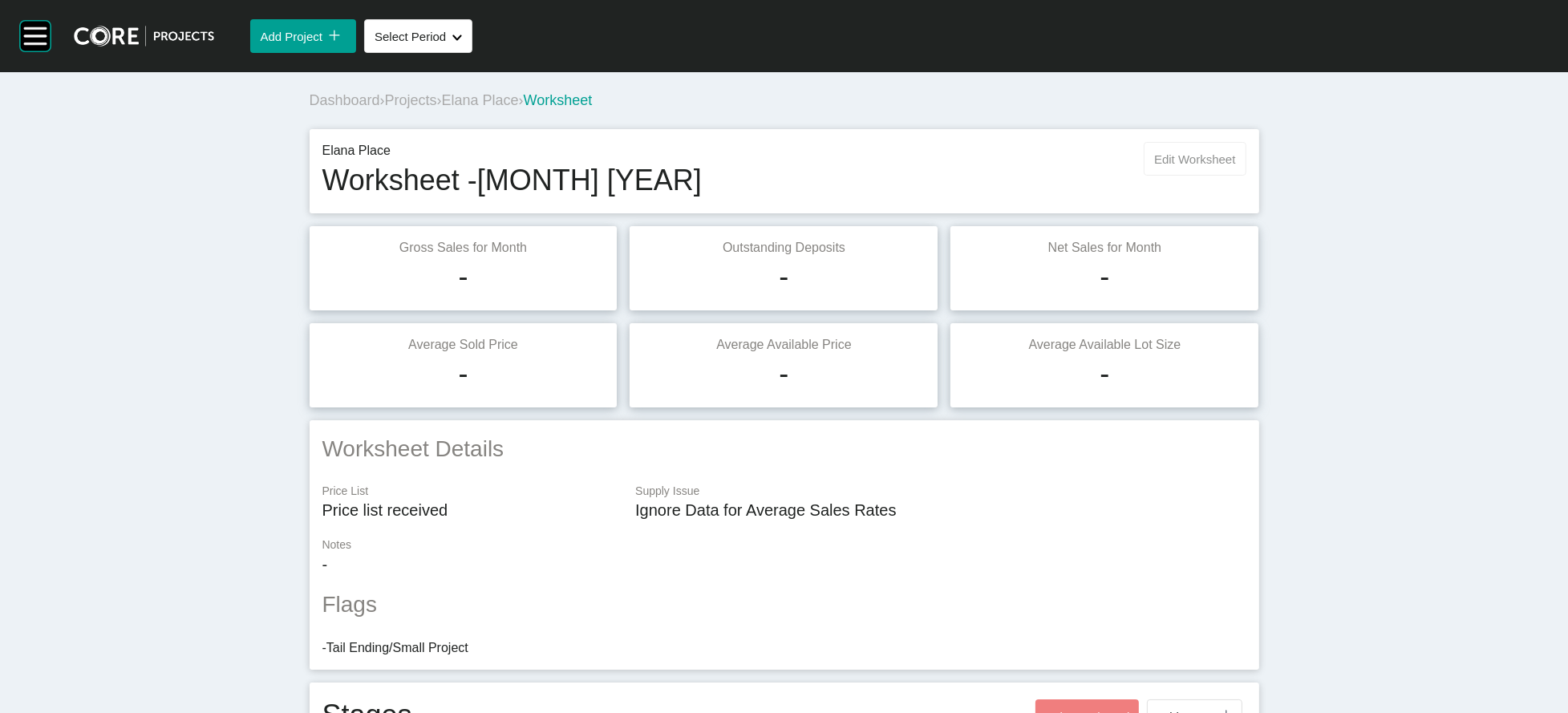 click on "Edit Worksheet" at bounding box center (1194, 159) 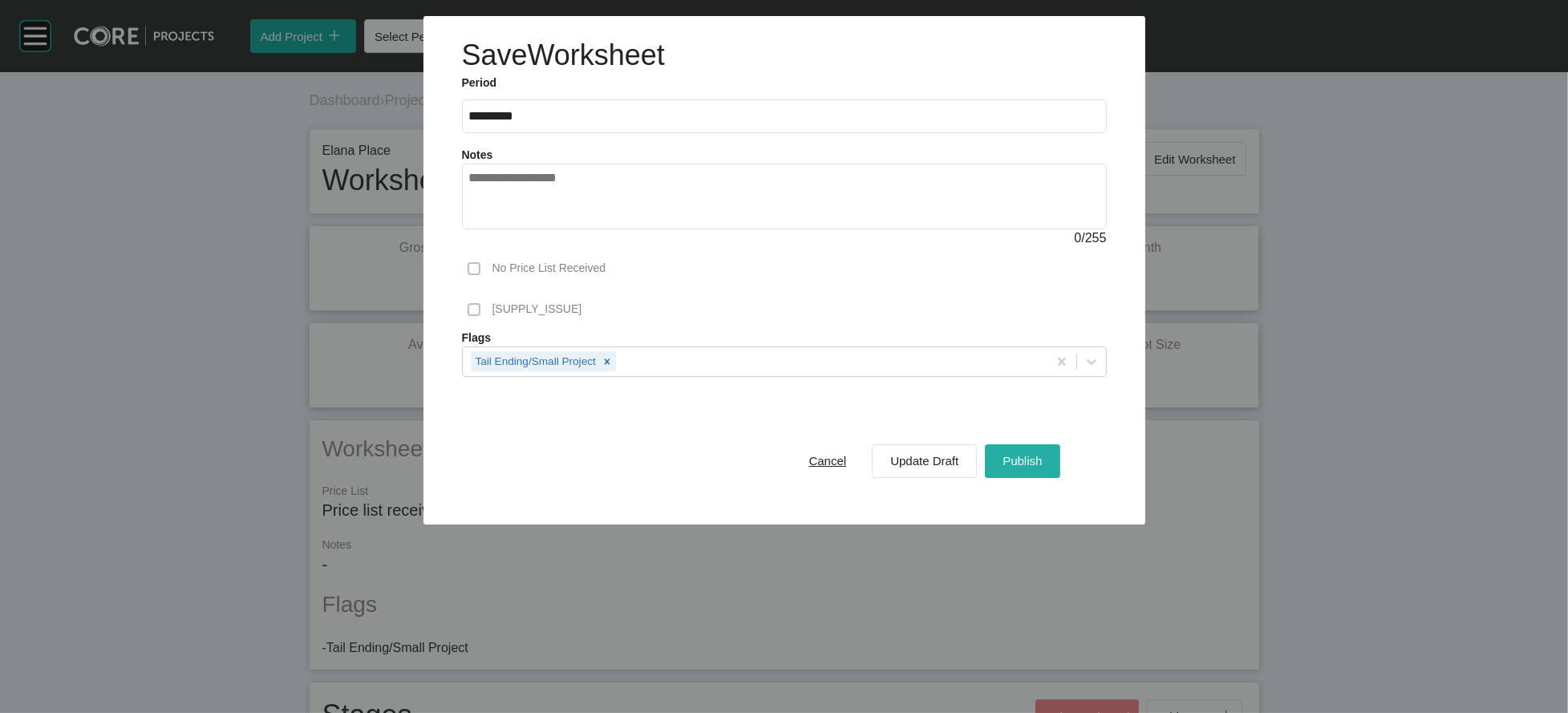 click on "Publish" at bounding box center (1022, 460) 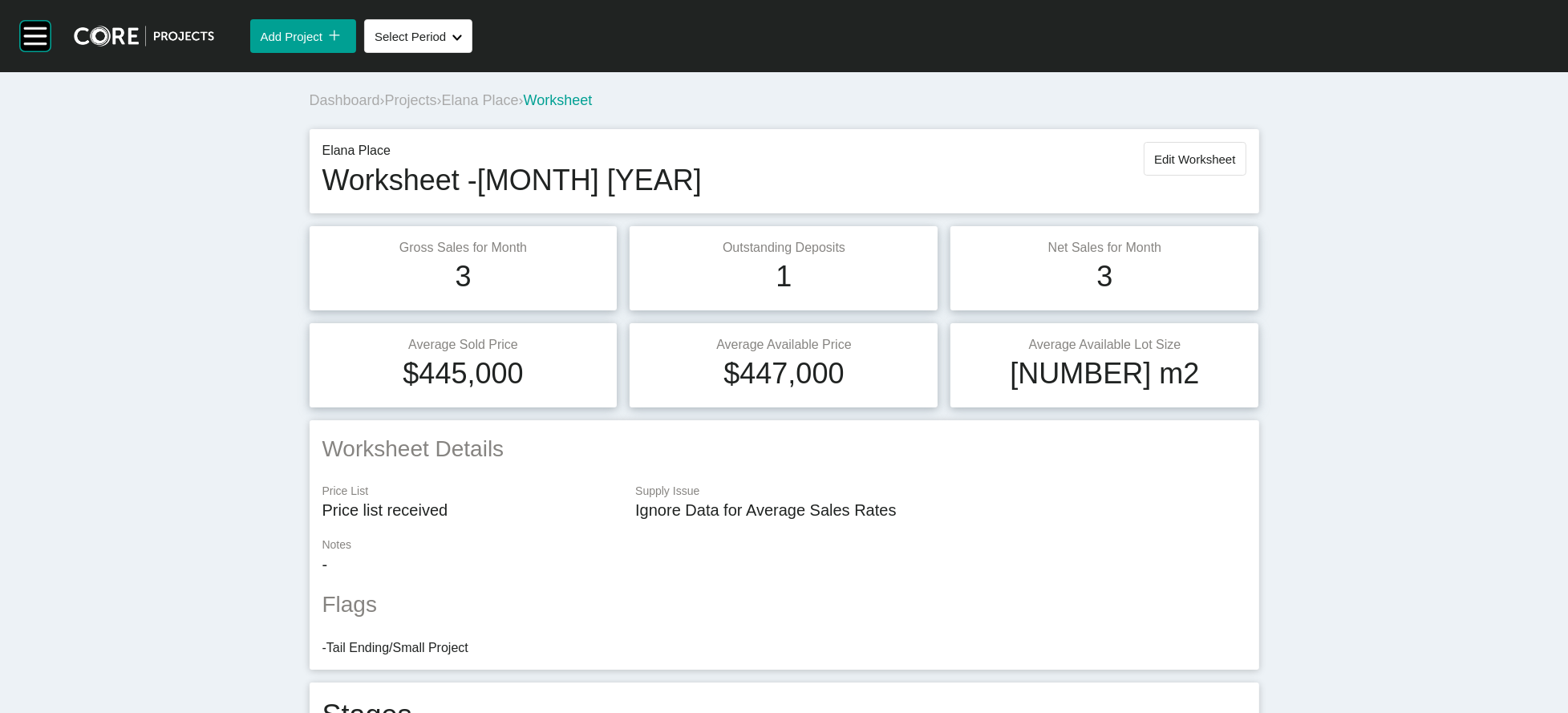 click on "Projects" at bounding box center (411, 100) 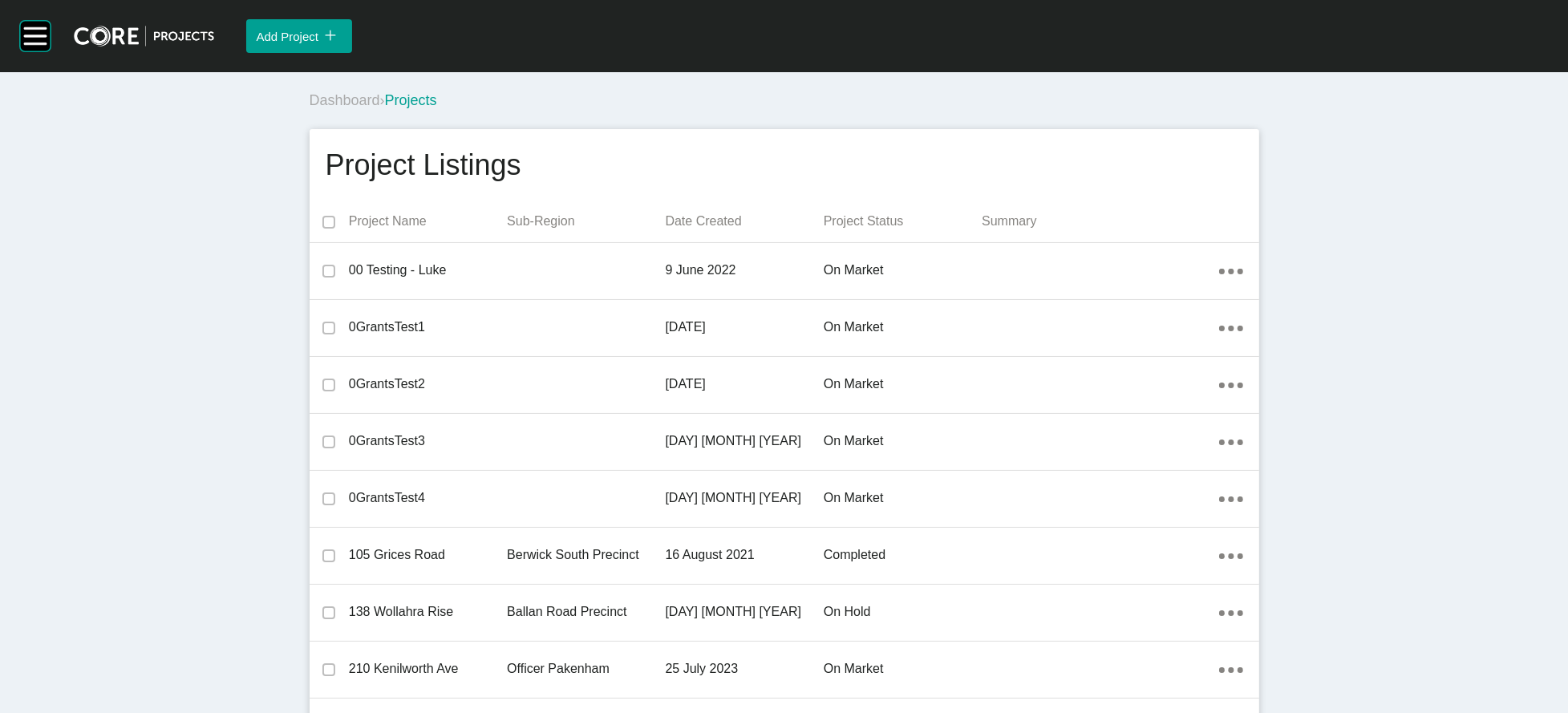 scroll, scrollTop: 25728, scrollLeft: 0, axis: vertical 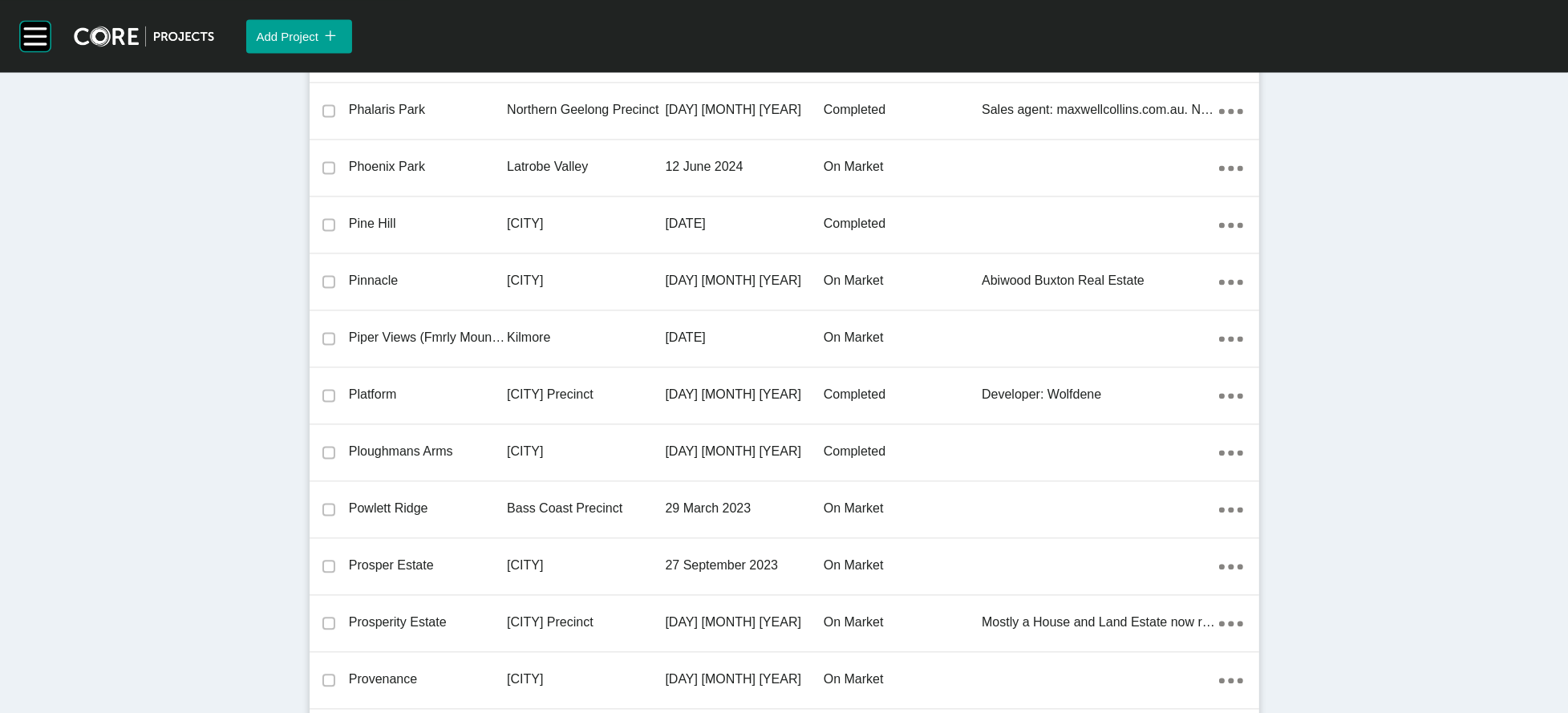 click on "Epping Thomastown" at bounding box center (585, -4787) 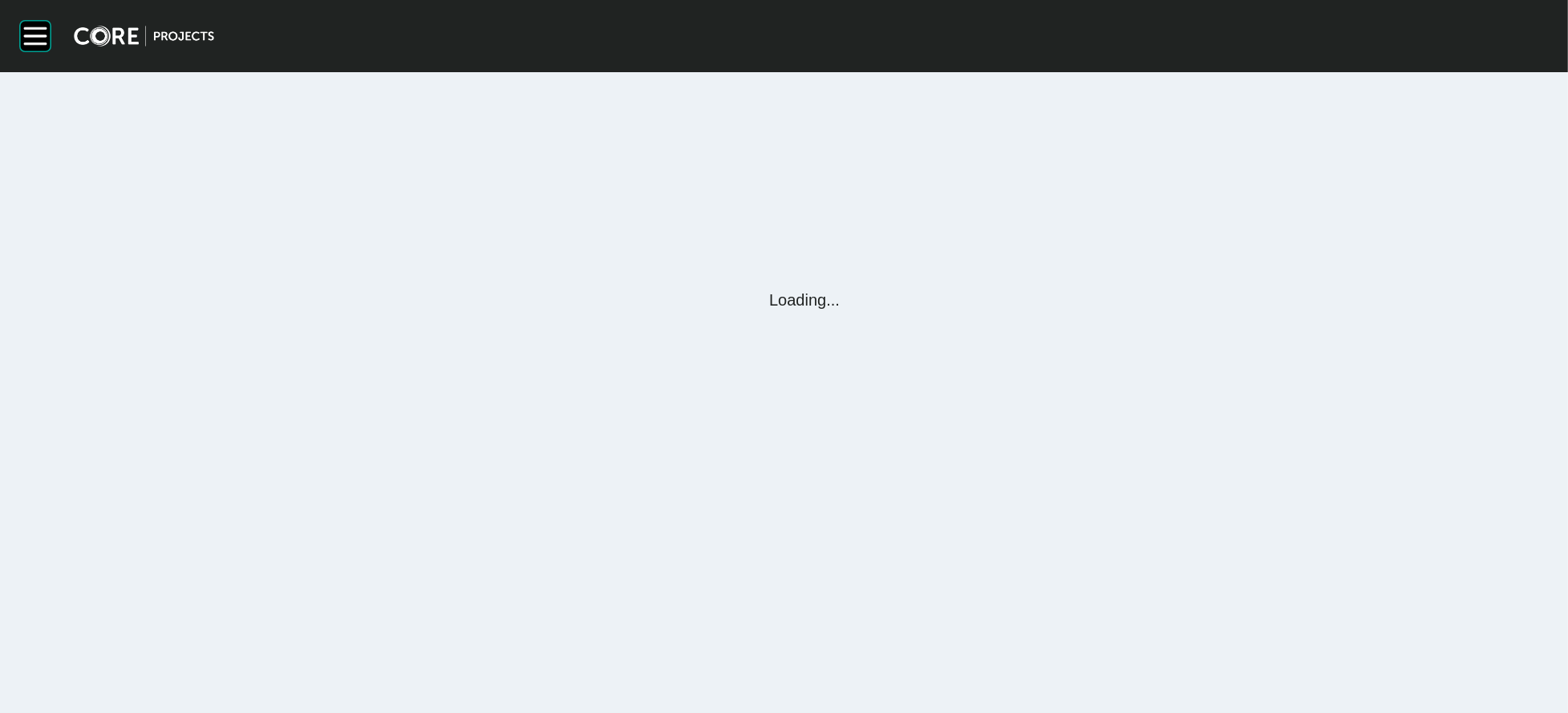scroll, scrollTop: 0, scrollLeft: 0, axis: both 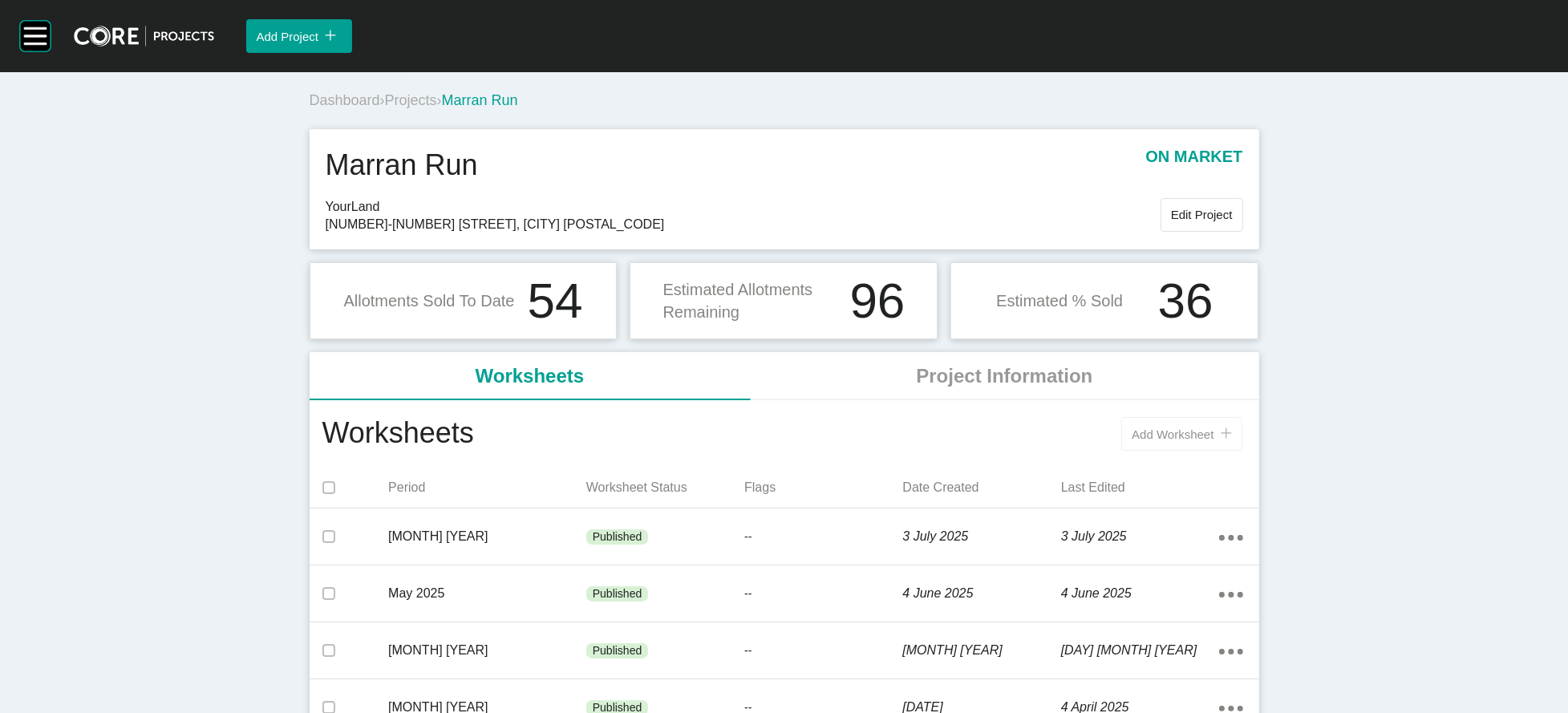 click on "Add Worksheet" at bounding box center (1173, 434) 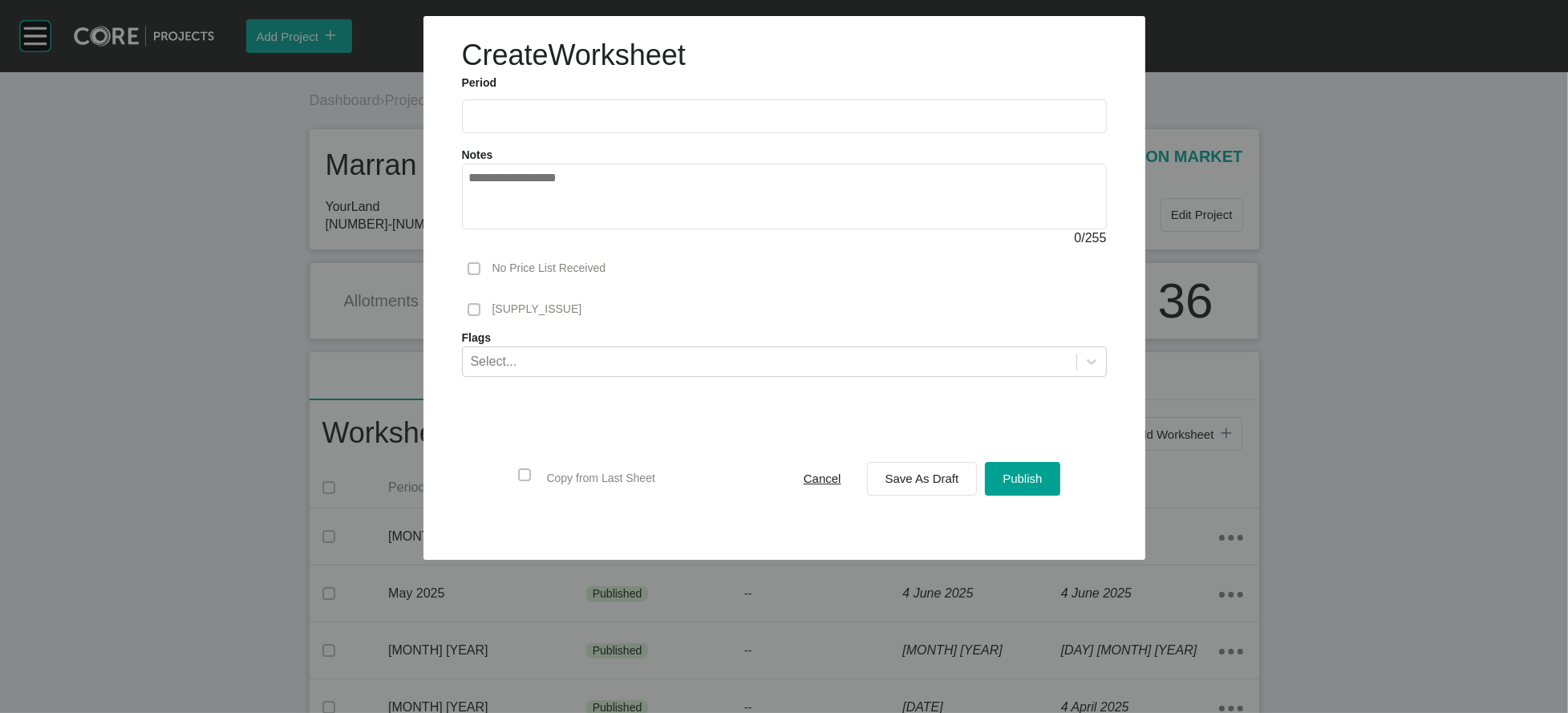 click at bounding box center [784, 115] 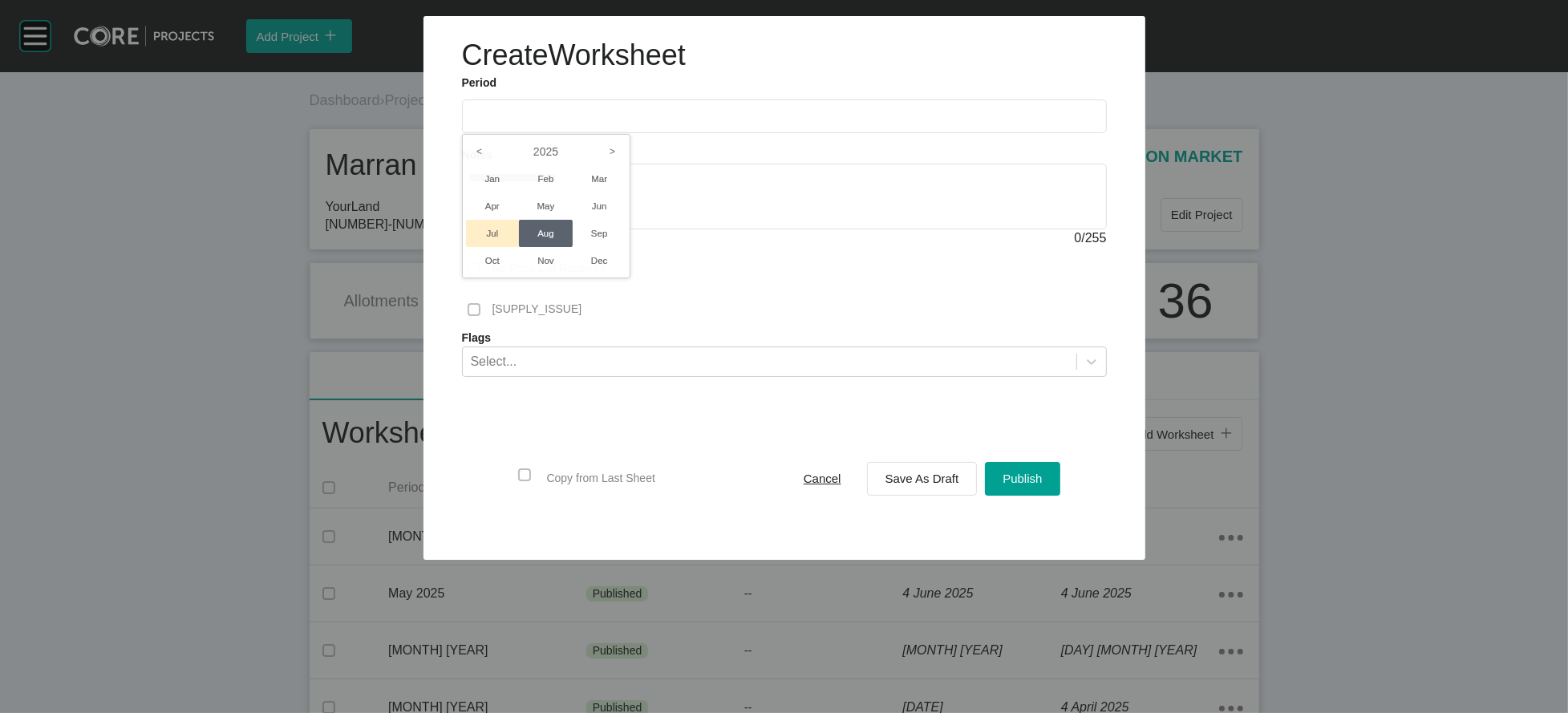 click on "Jul" at bounding box center (492, 233) 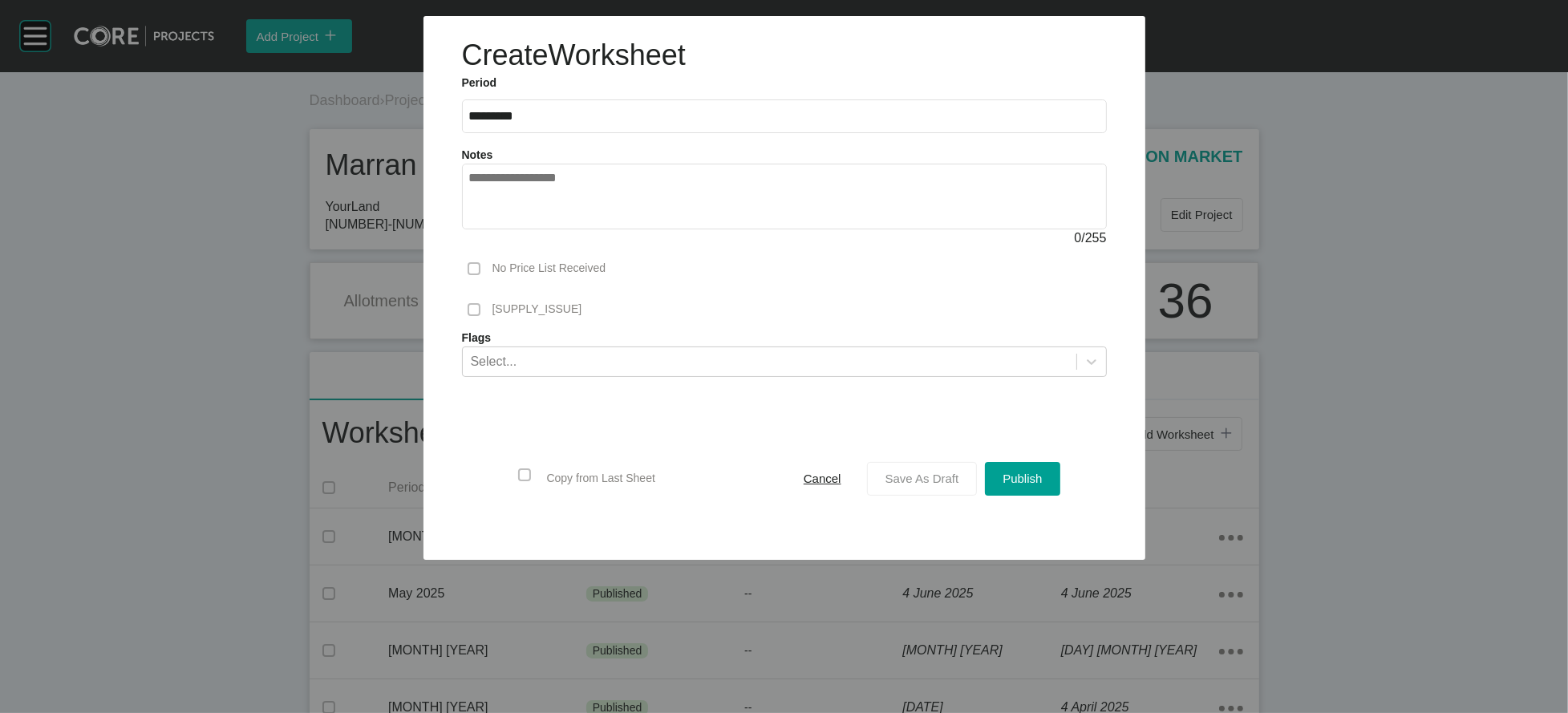 click on "Save As Draft" at bounding box center [922, 478] 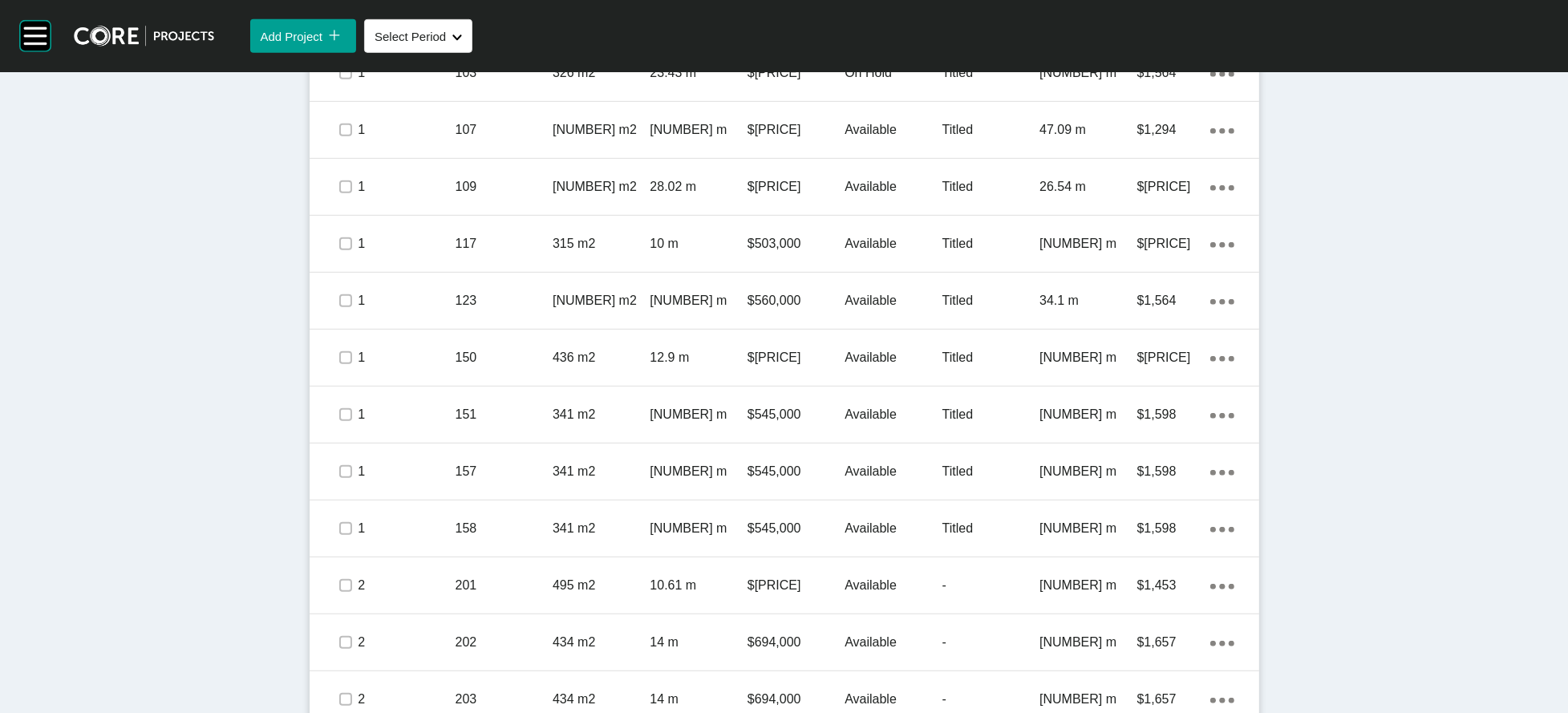 scroll, scrollTop: 1124, scrollLeft: 0, axis: vertical 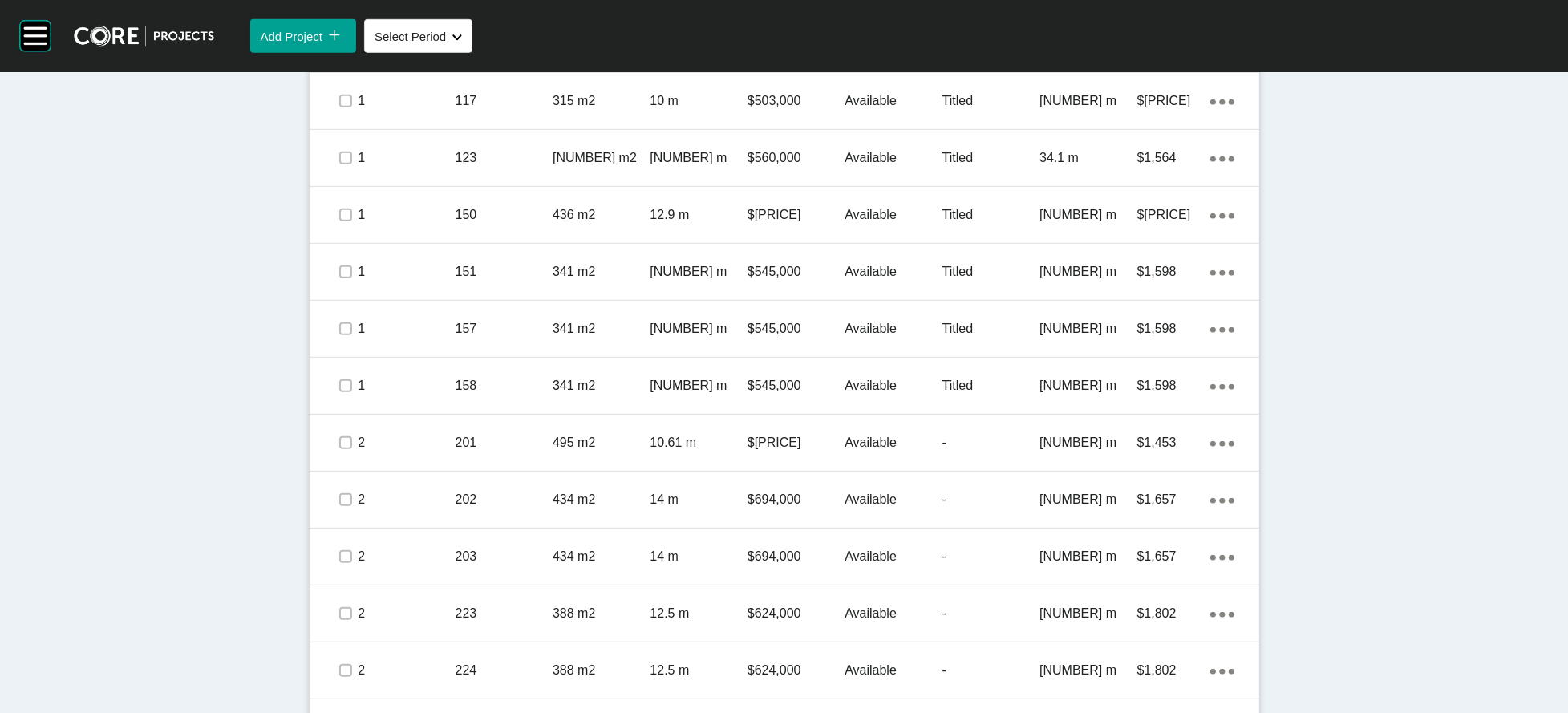 click at bounding box center (346, -13) 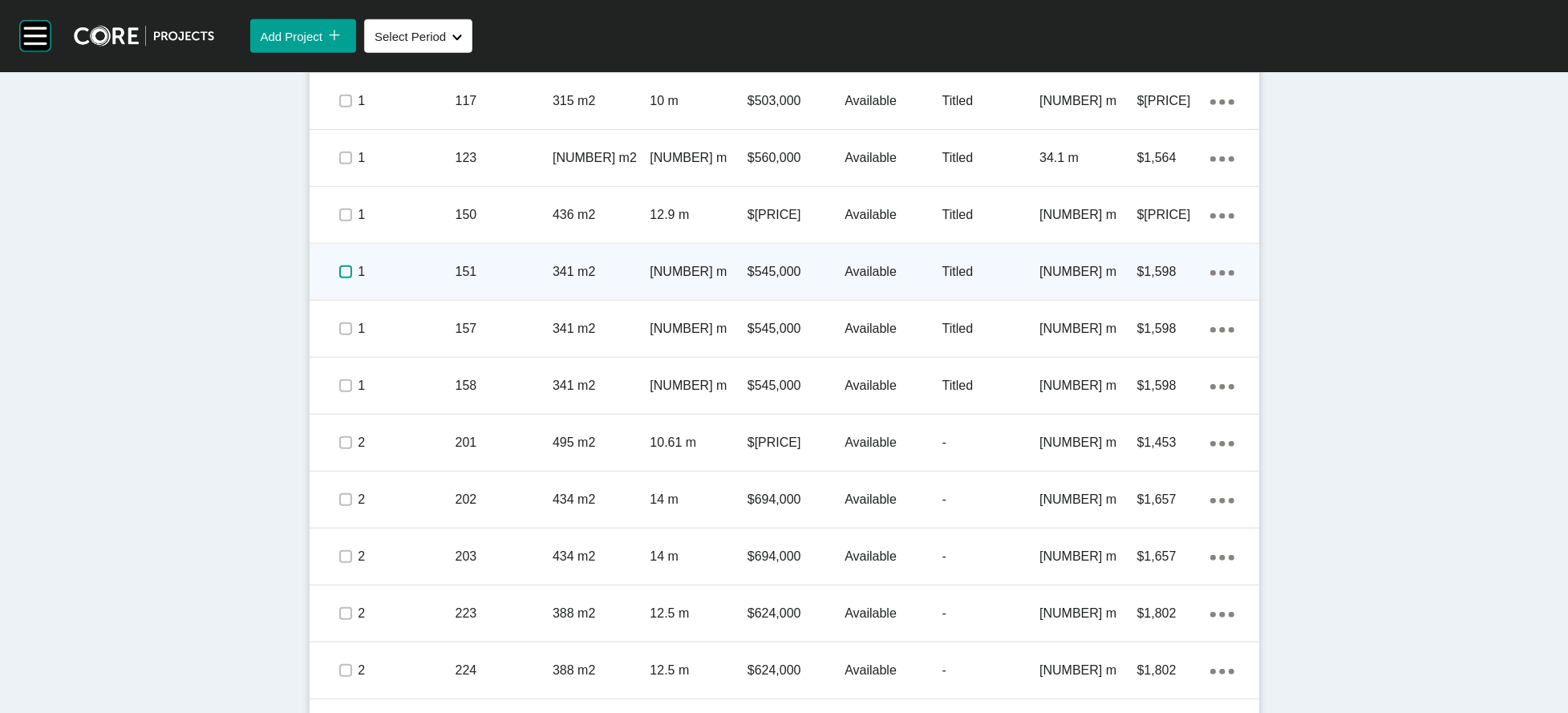 click at bounding box center [346, 272] 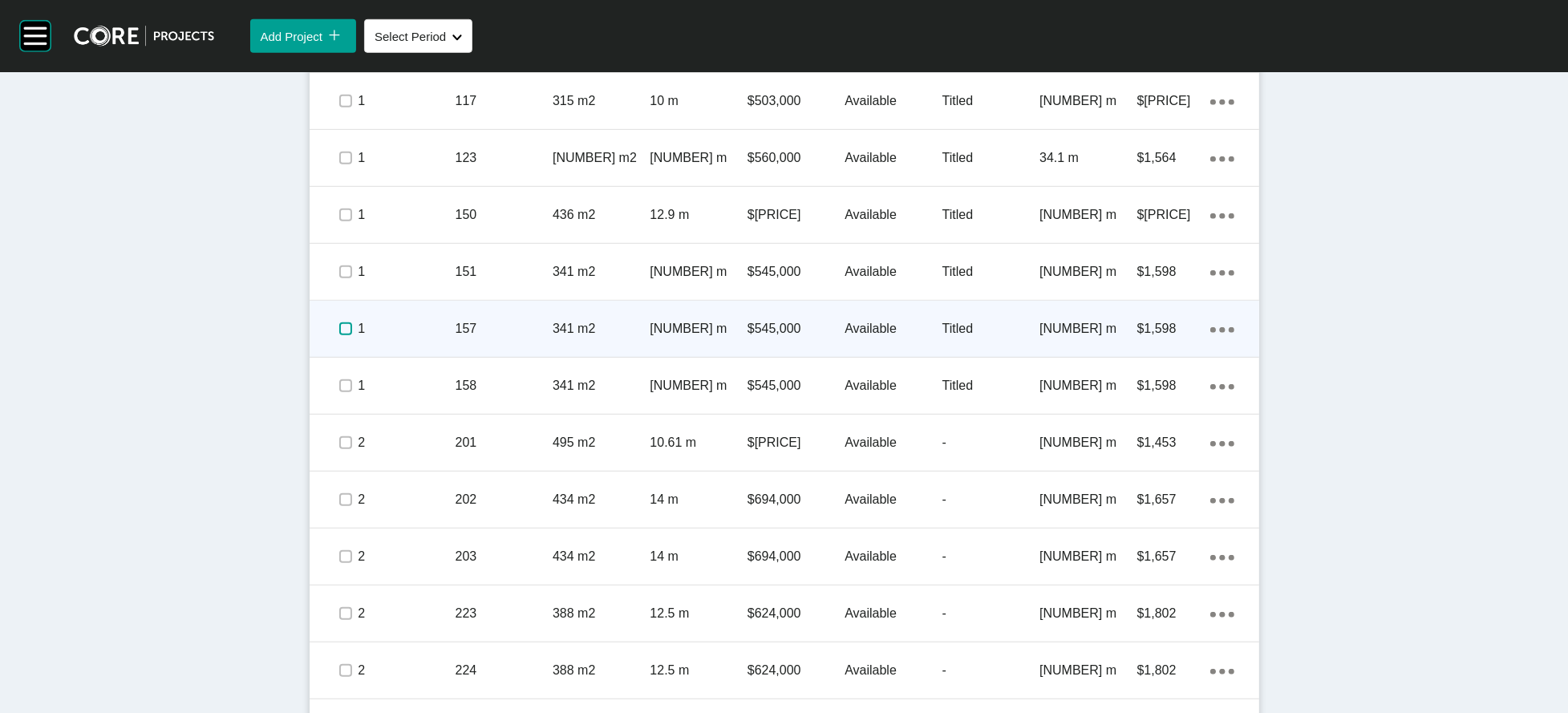 click at bounding box center [346, 329] 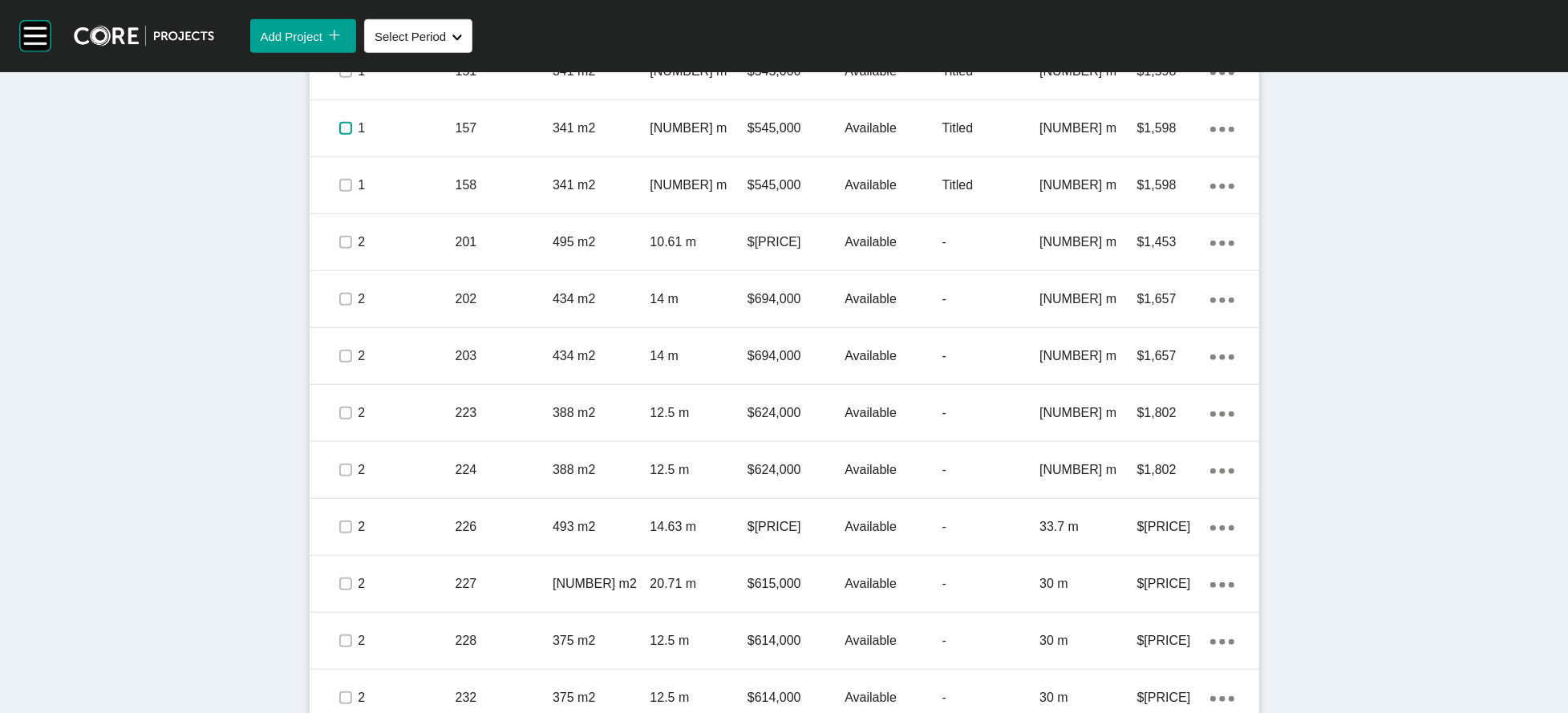 scroll, scrollTop: 1349, scrollLeft: 0, axis: vertical 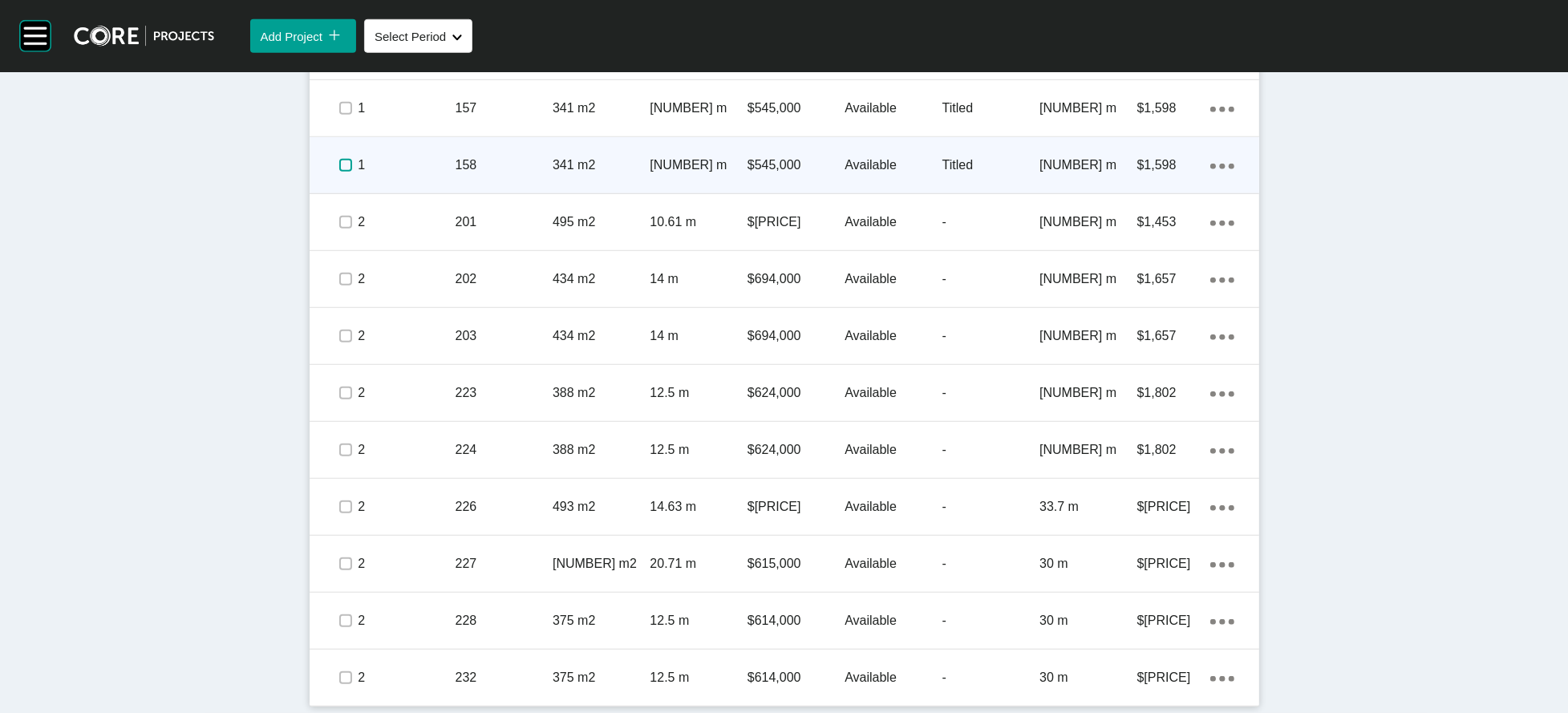 click at bounding box center [346, 165] 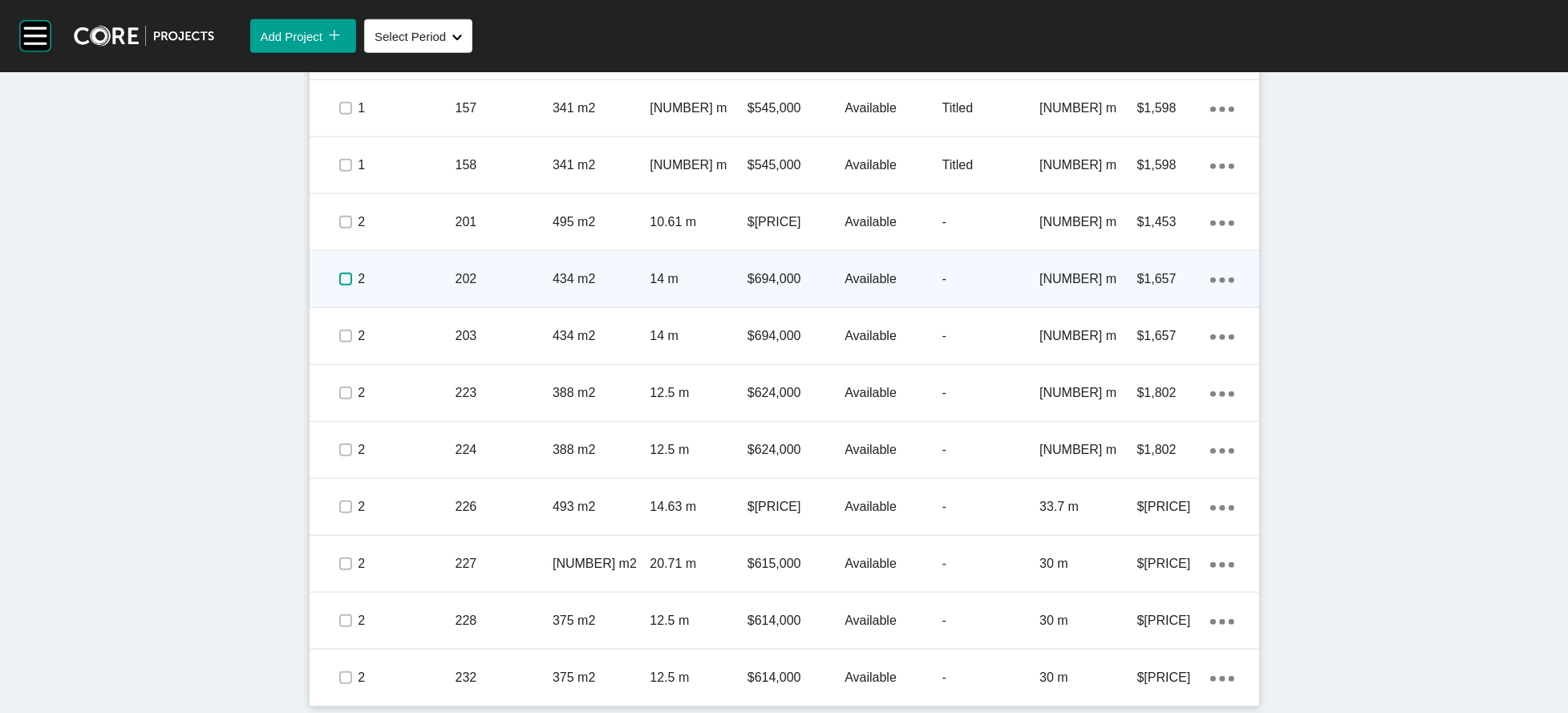 click at bounding box center (346, 279) 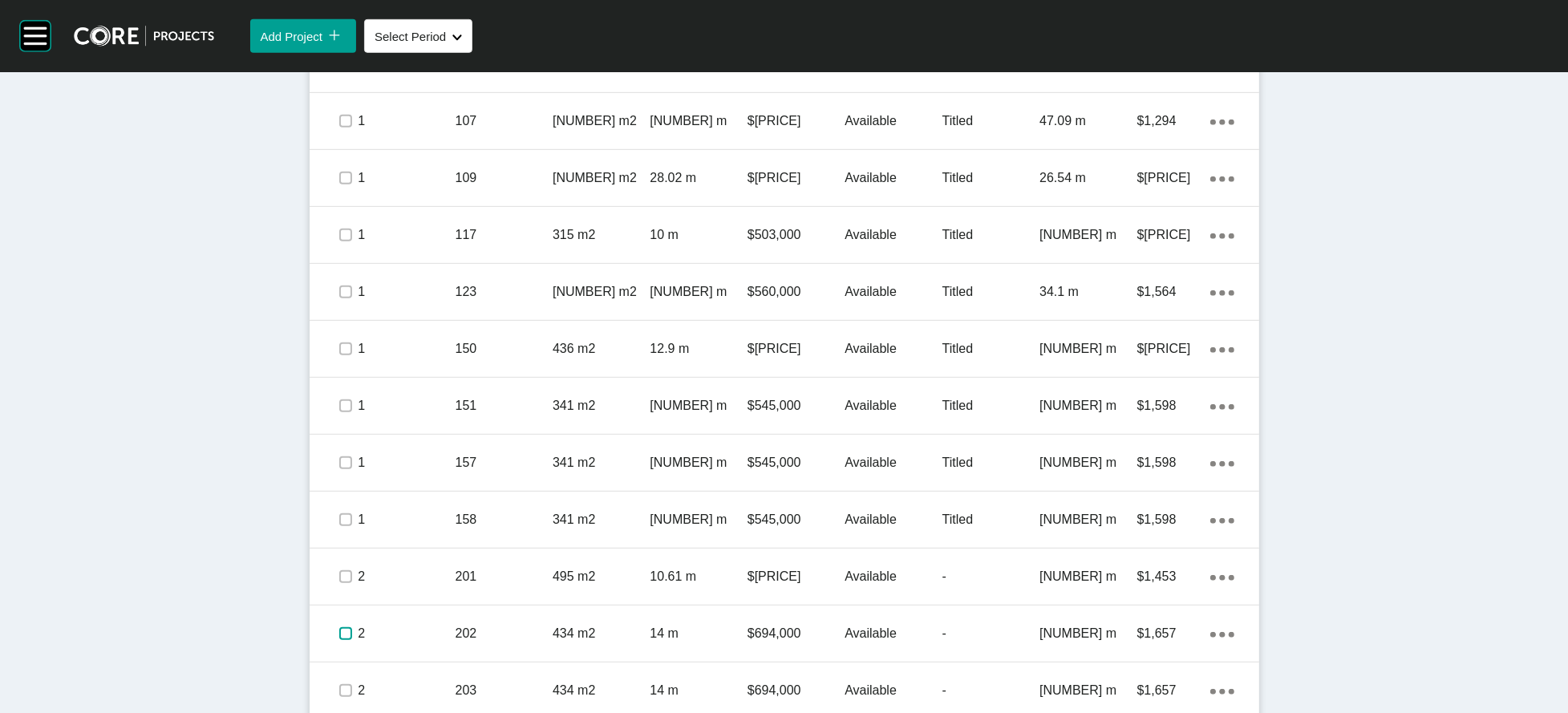 scroll, scrollTop: 937, scrollLeft: 0, axis: vertical 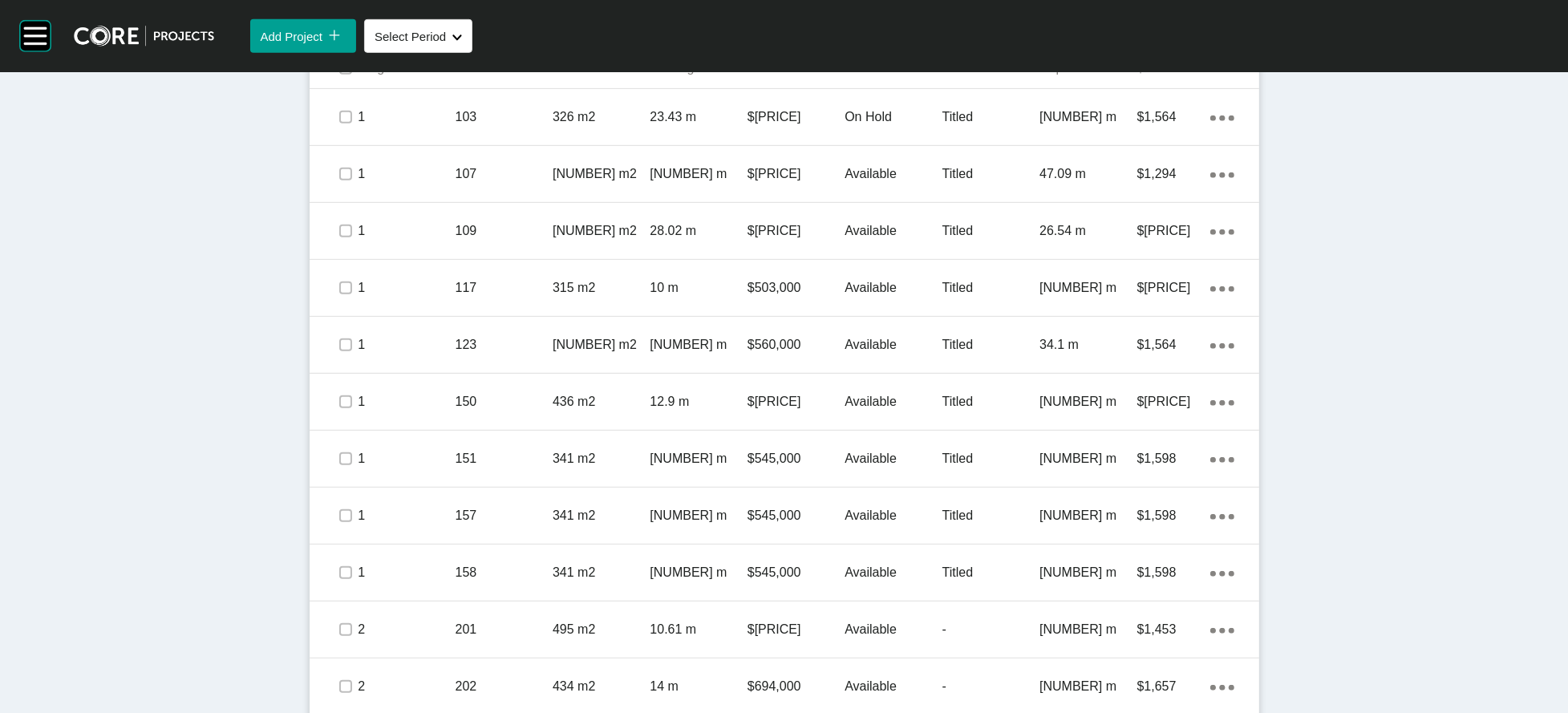 click on "Edit Selected" at bounding box center [996, 14] 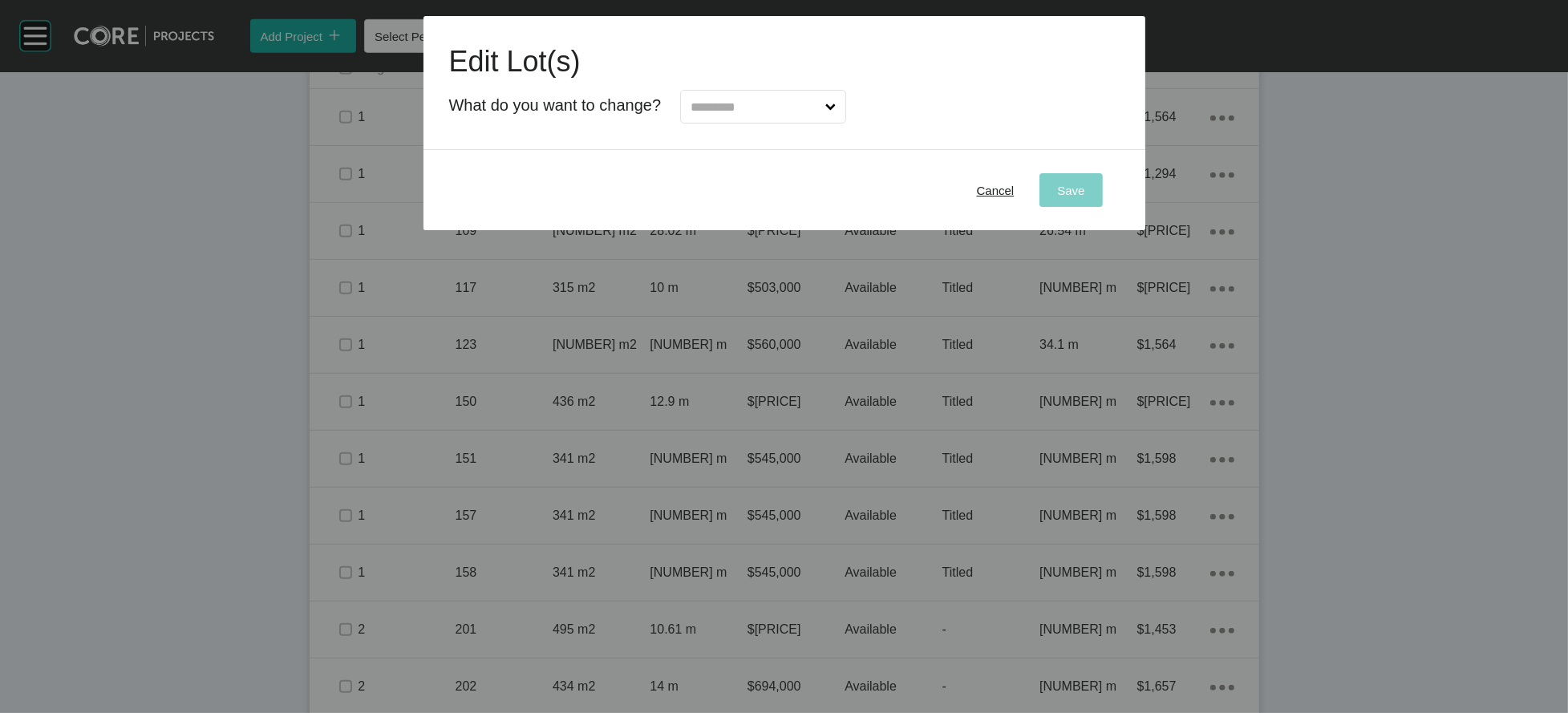 click at bounding box center (755, 107) 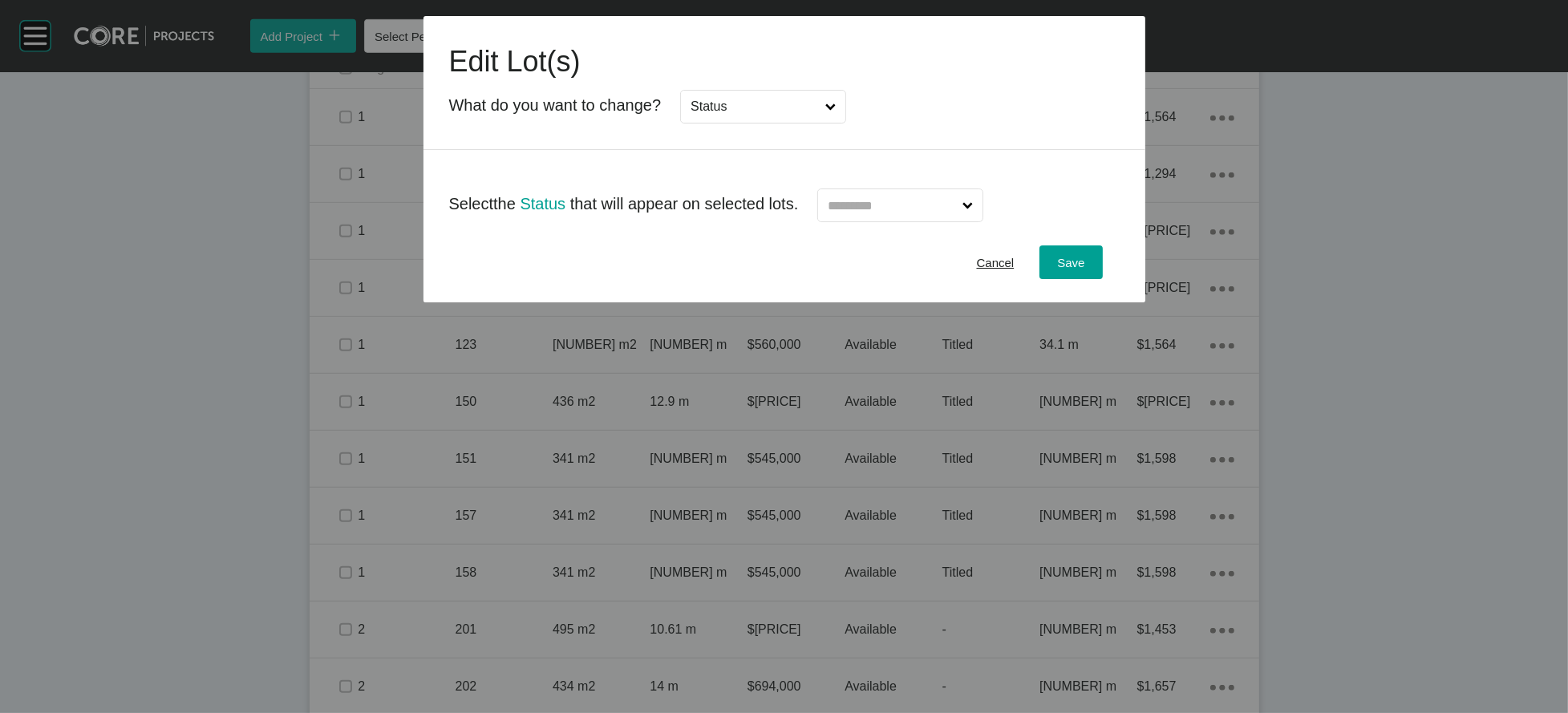 click at bounding box center [892, 205] 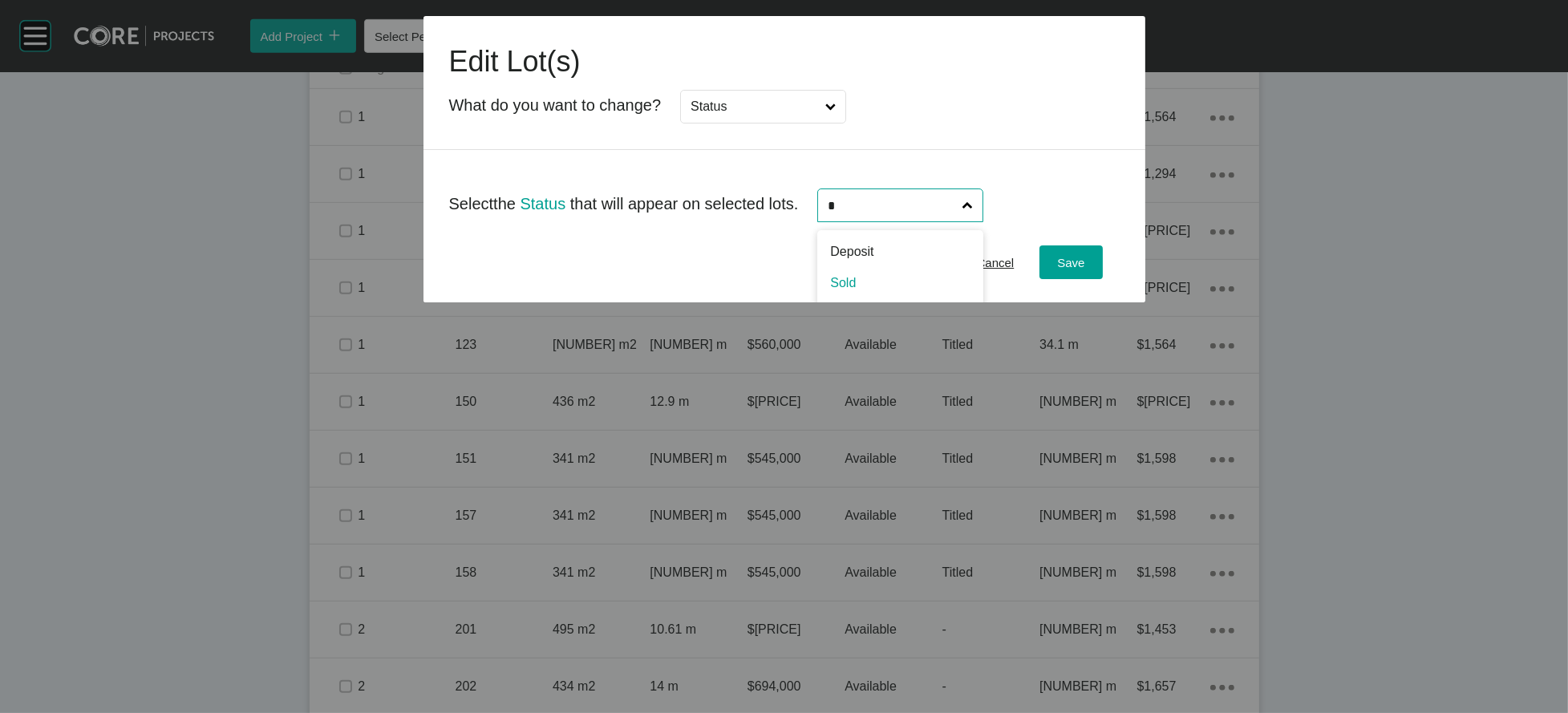 type on "*" 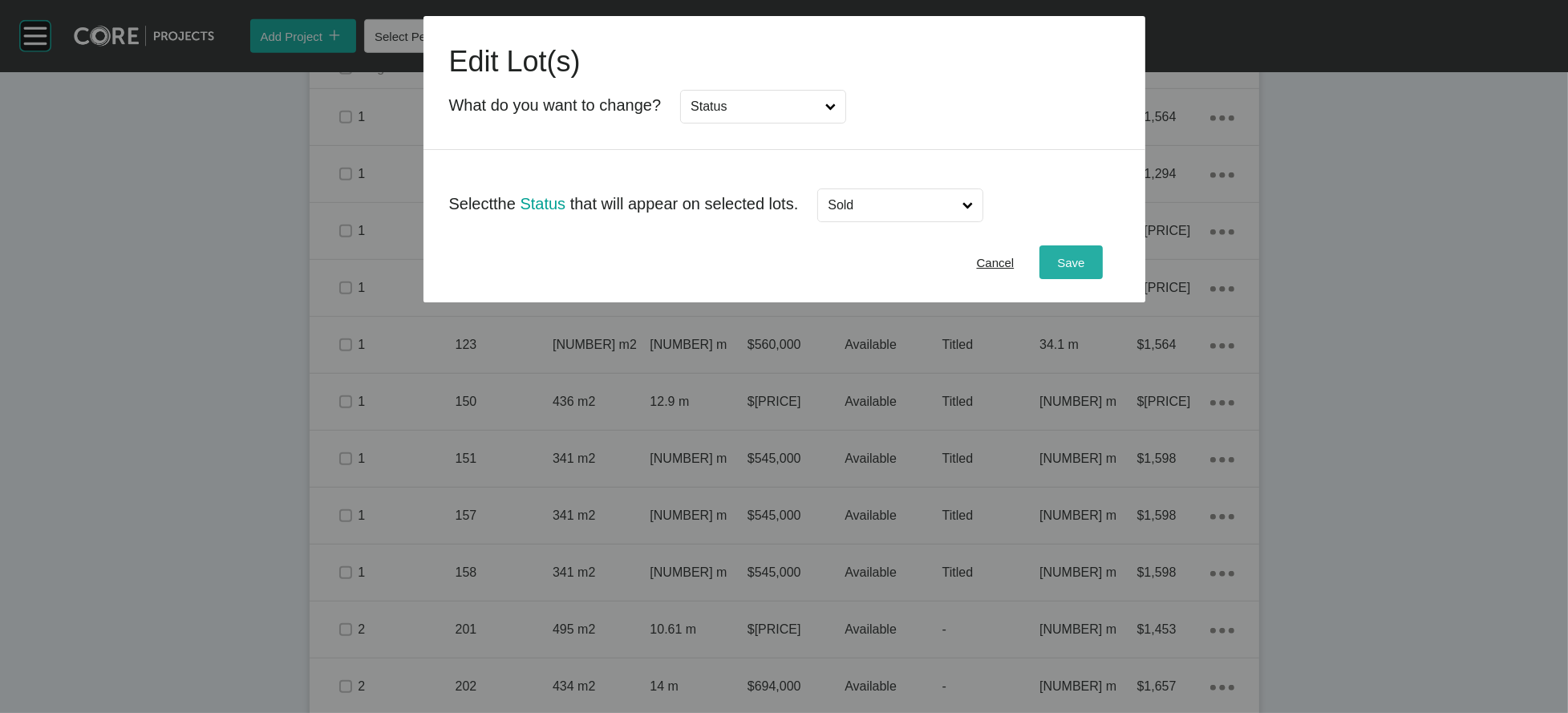 click on "Save" at bounding box center (1071, 262) 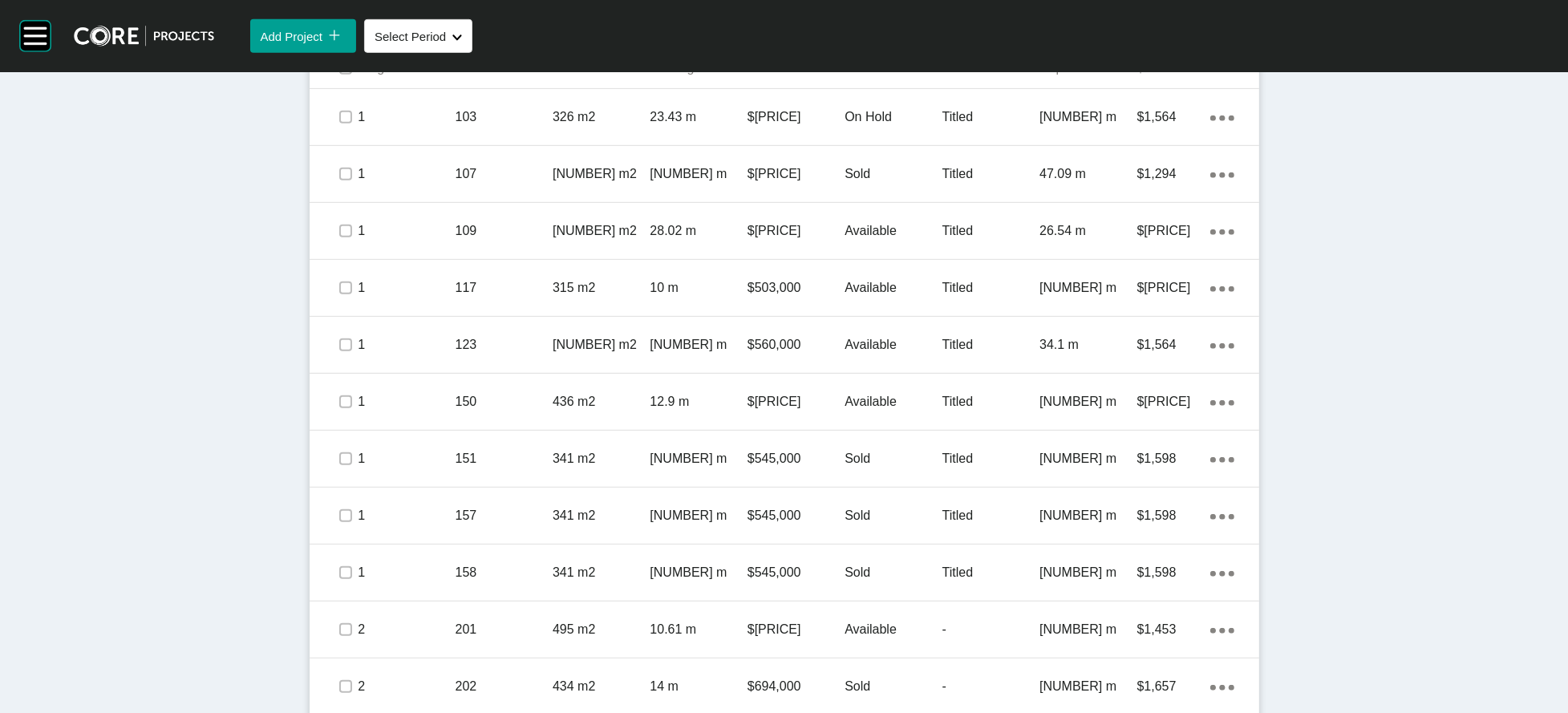 scroll, scrollTop: 1561, scrollLeft: 0, axis: vertical 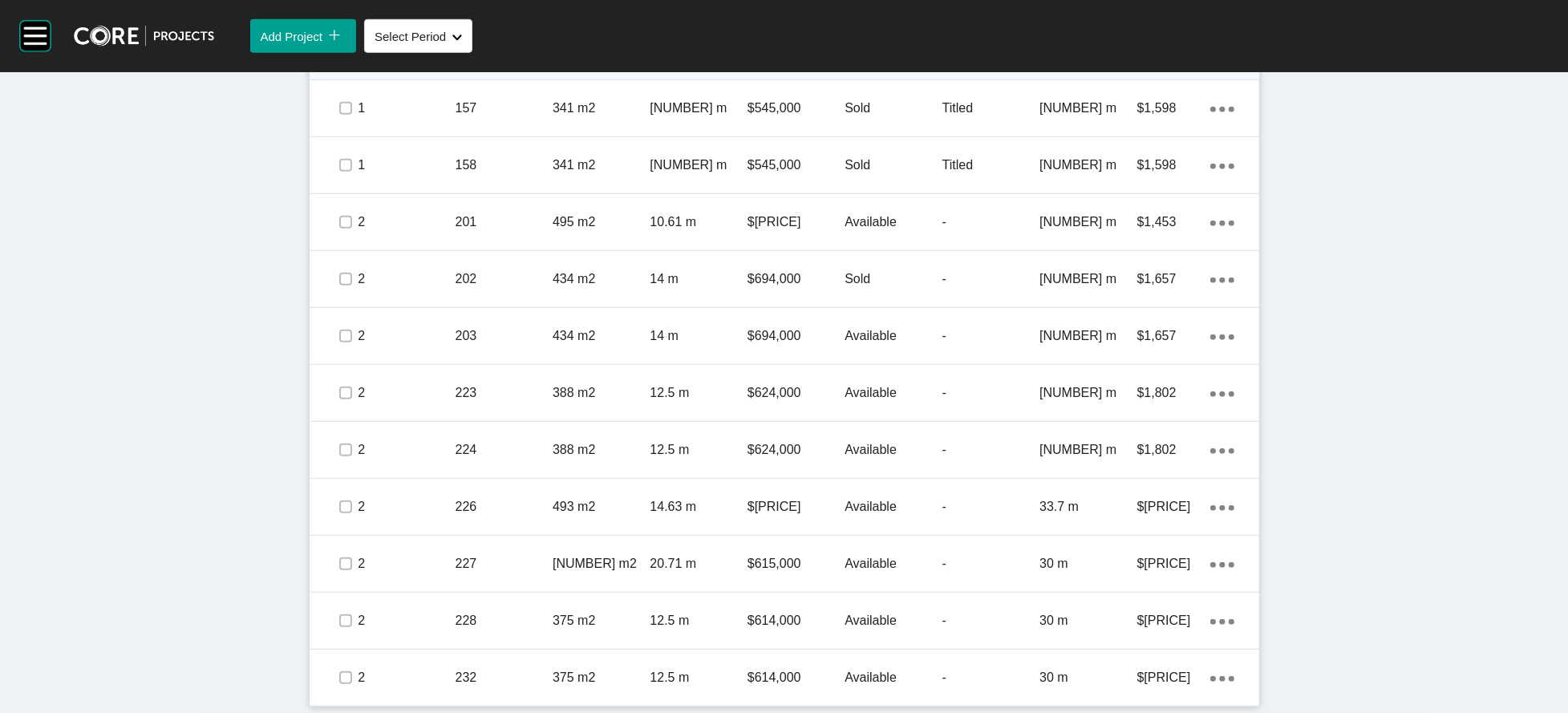 click at bounding box center [346, 51] 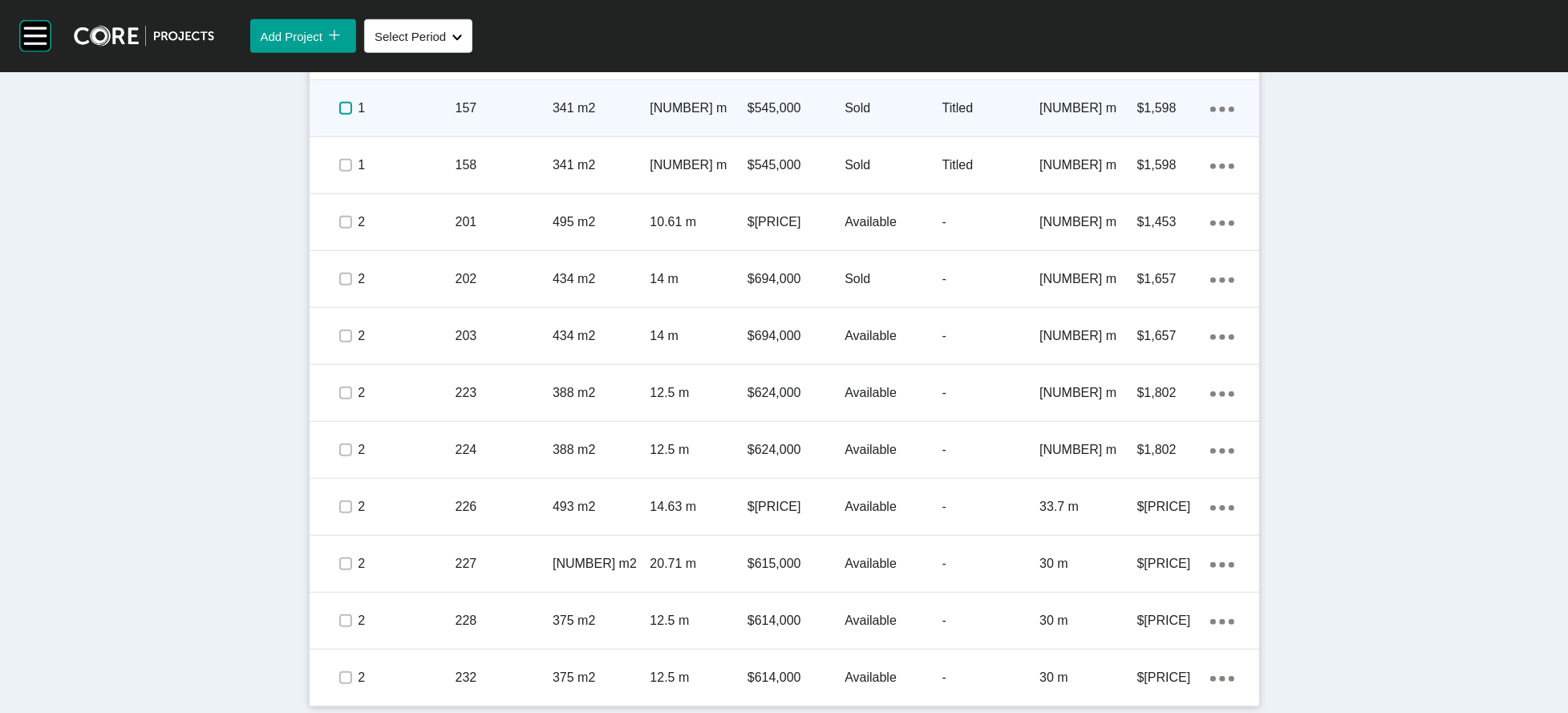 click at bounding box center [346, 108] 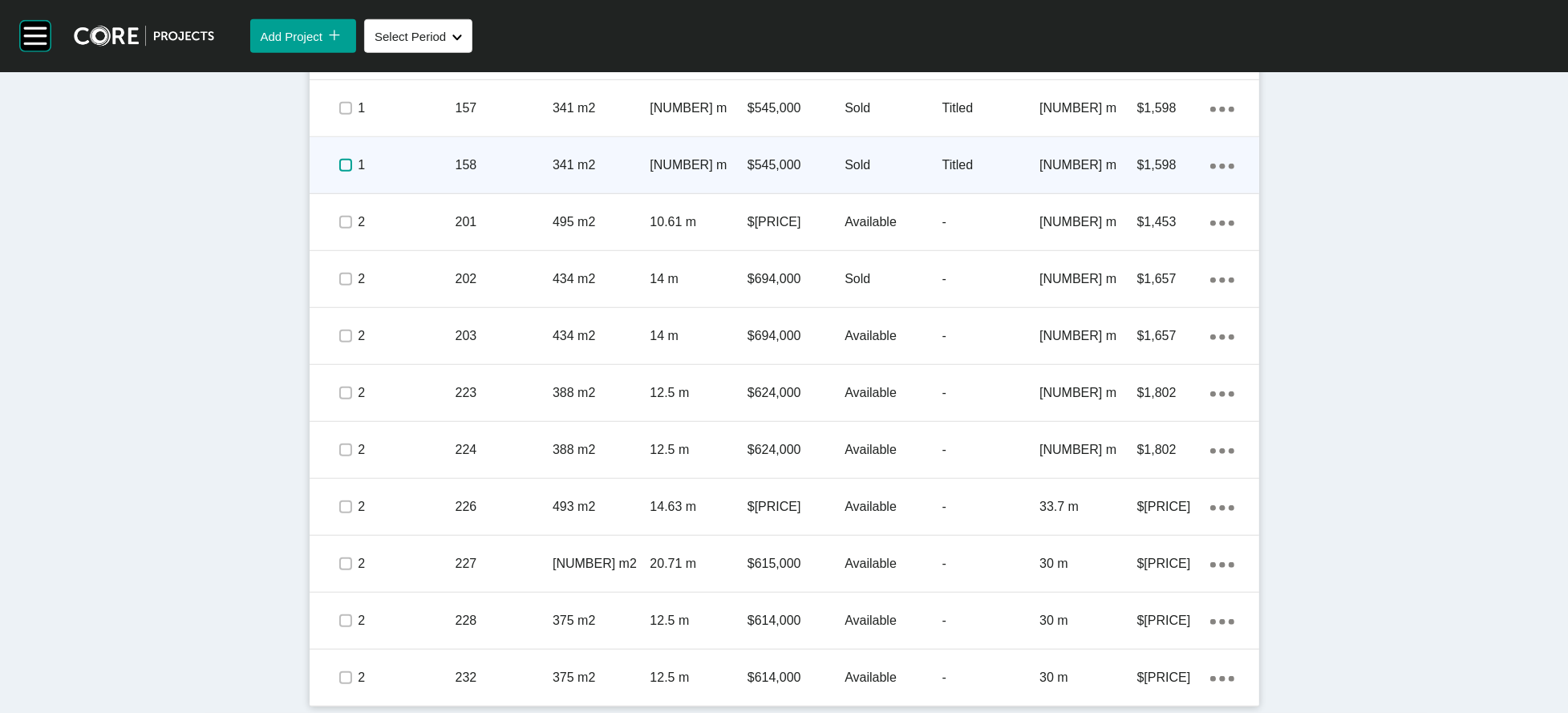 click at bounding box center (346, 165) 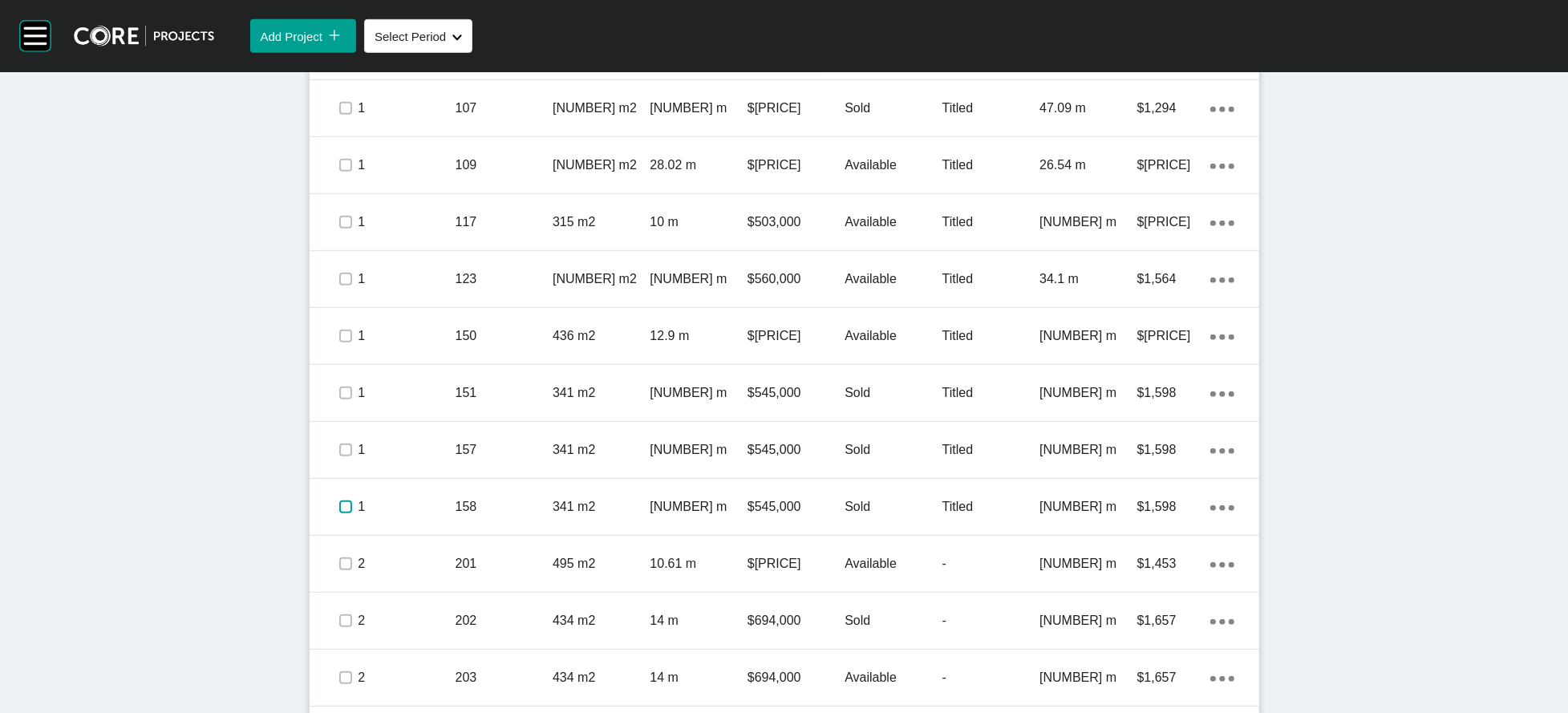 scroll, scrollTop: 981, scrollLeft: 0, axis: vertical 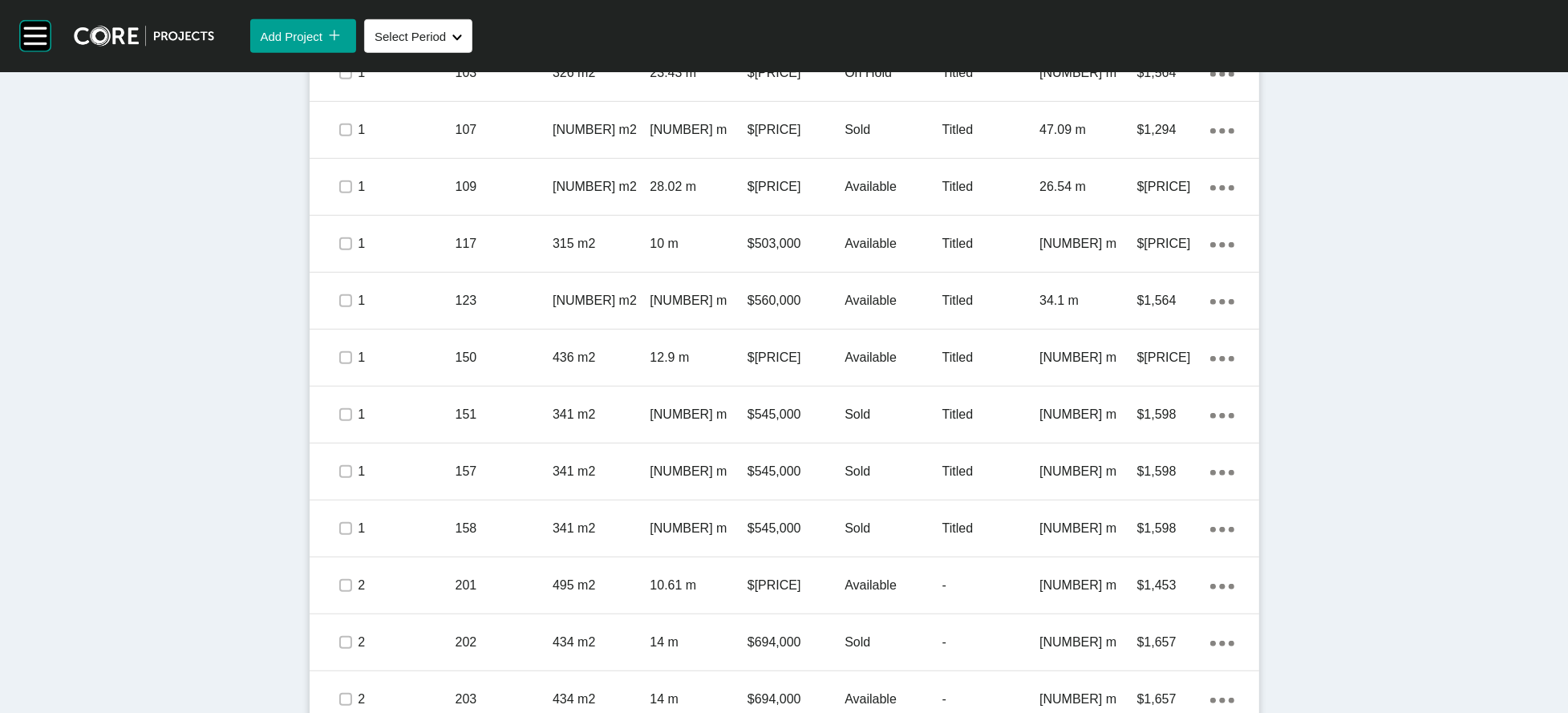 click on "Edit Selected" at bounding box center (996, -30) 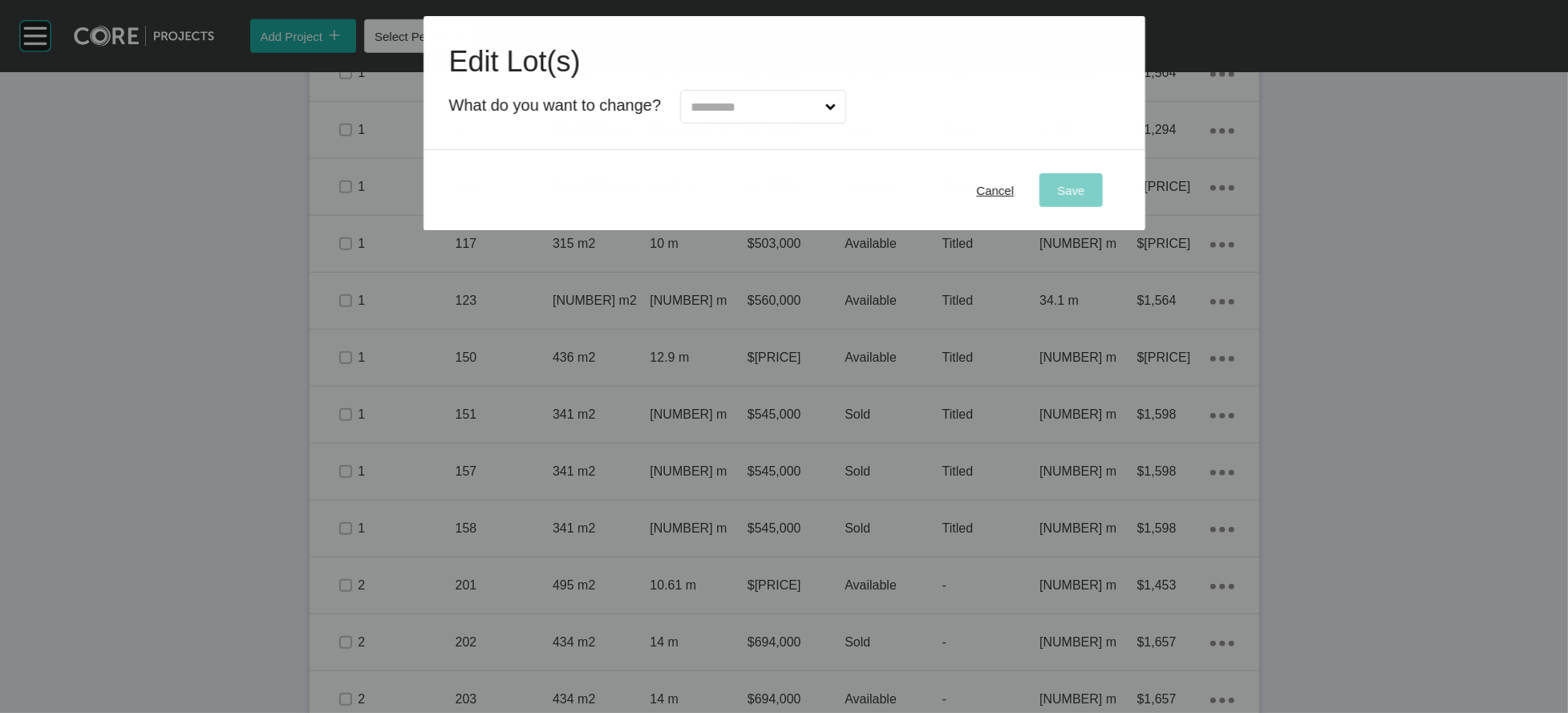 click at bounding box center [755, 107] 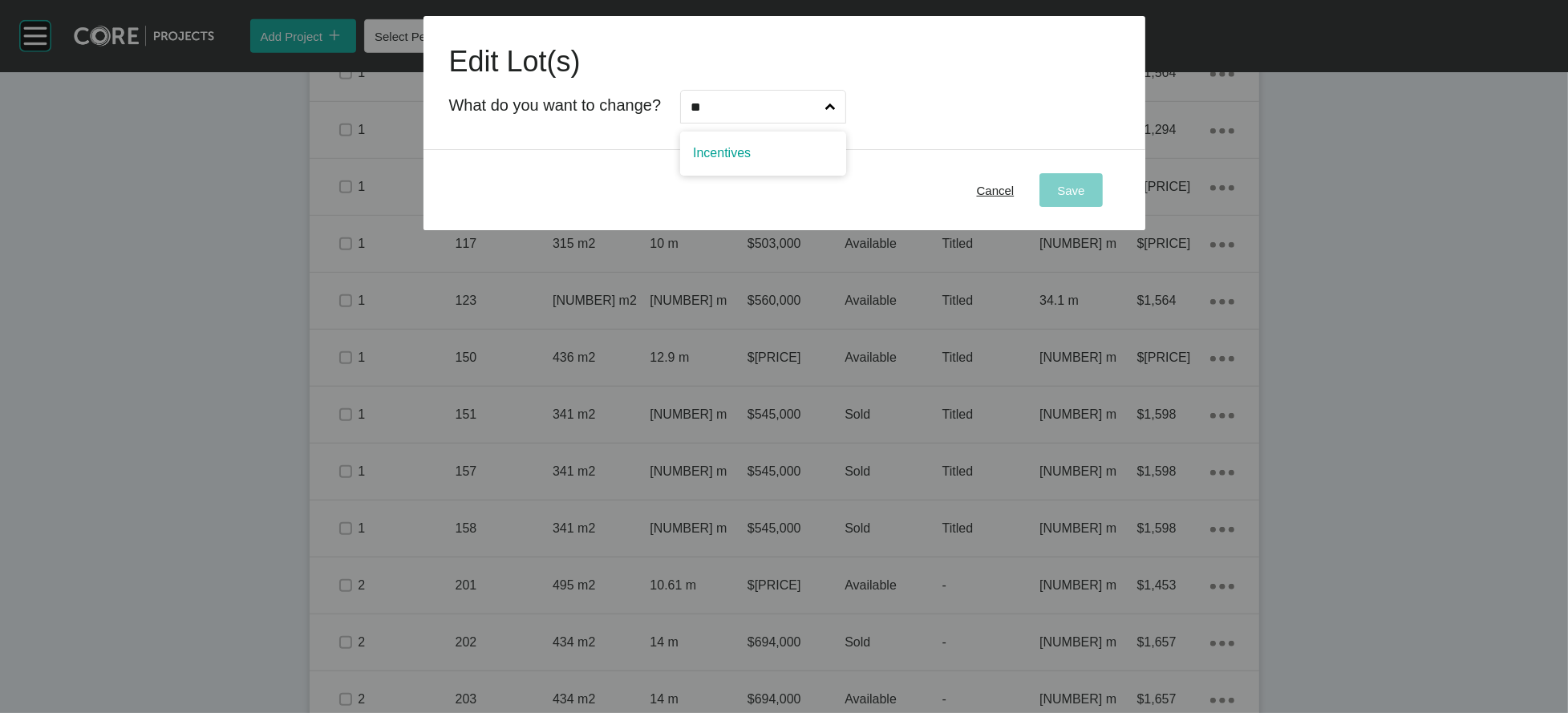 type on "**" 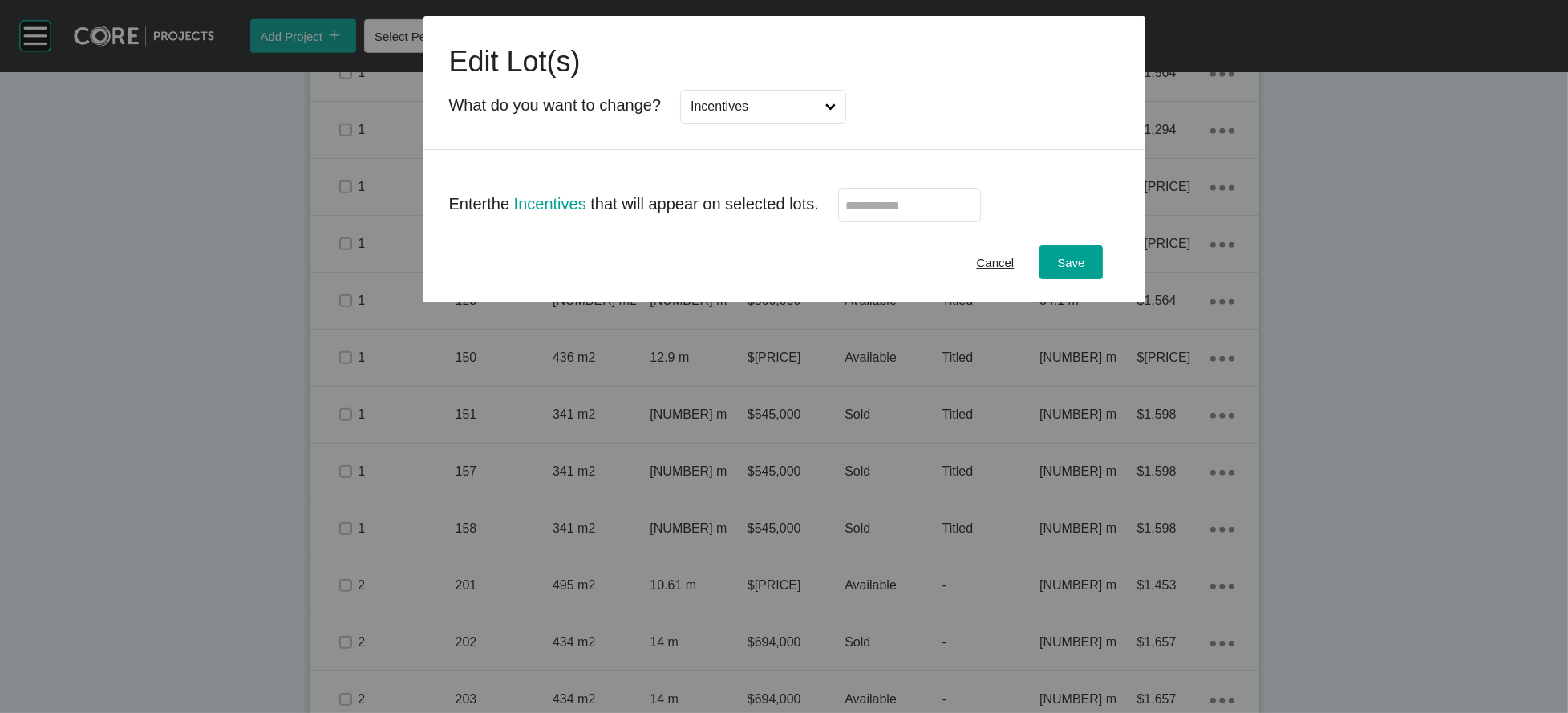 click at bounding box center [910, 205] 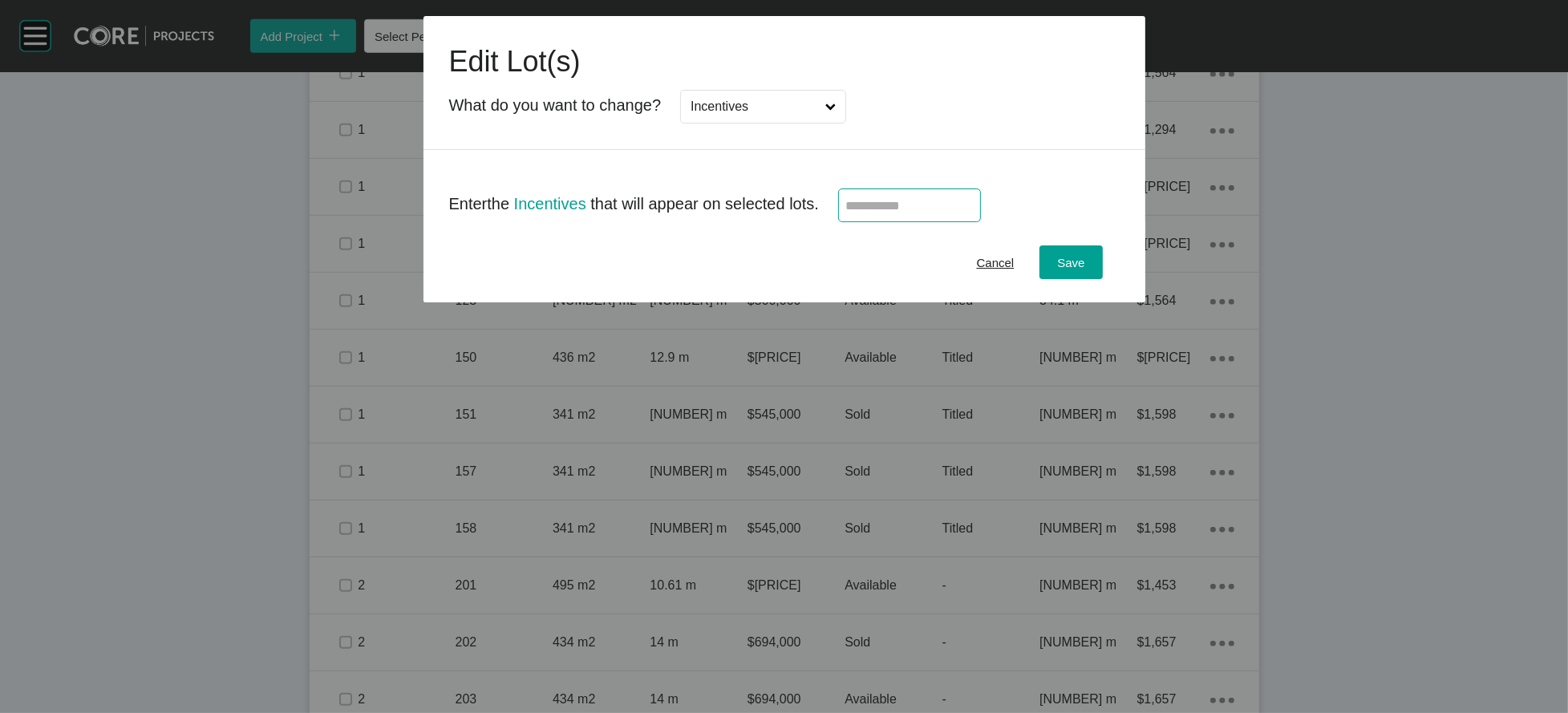 click at bounding box center (910, 205) 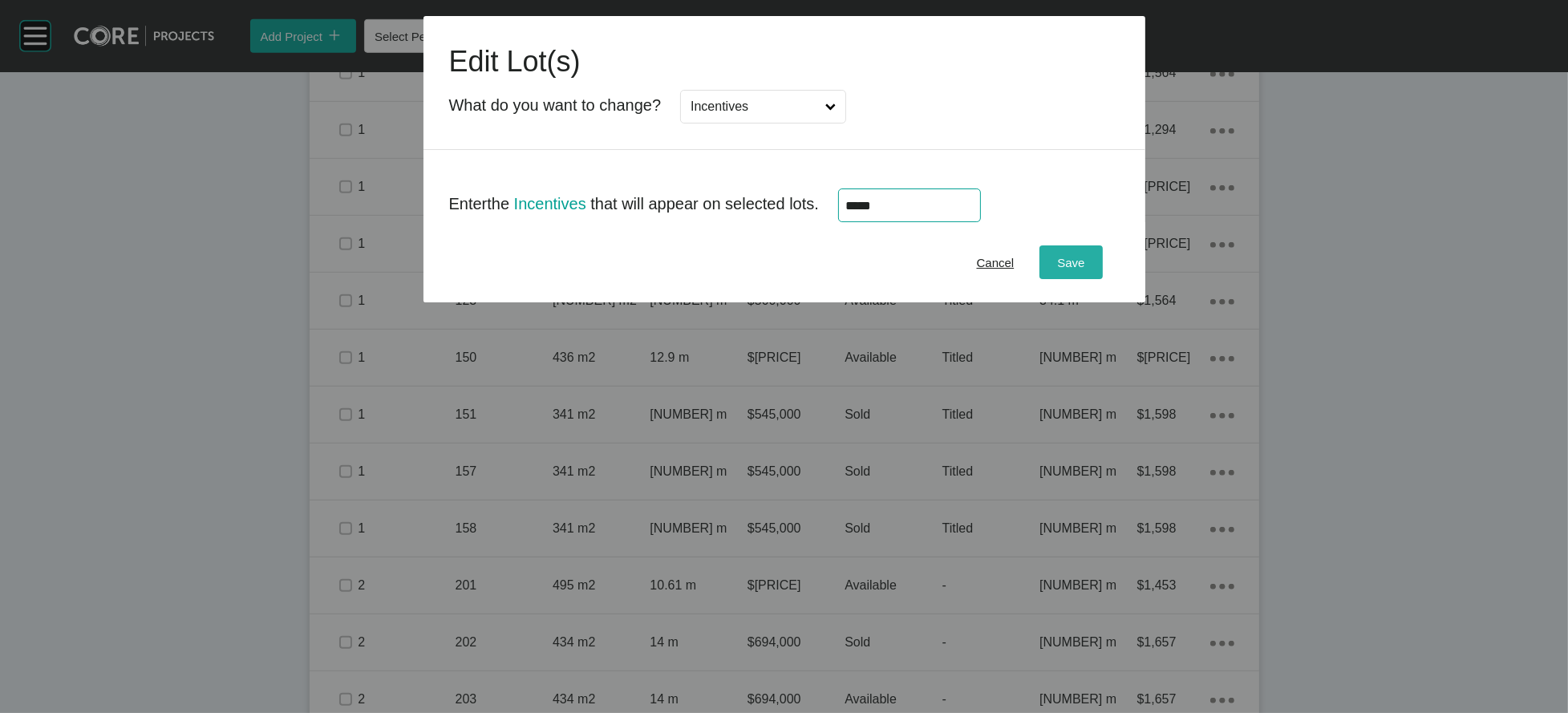 type on "******" 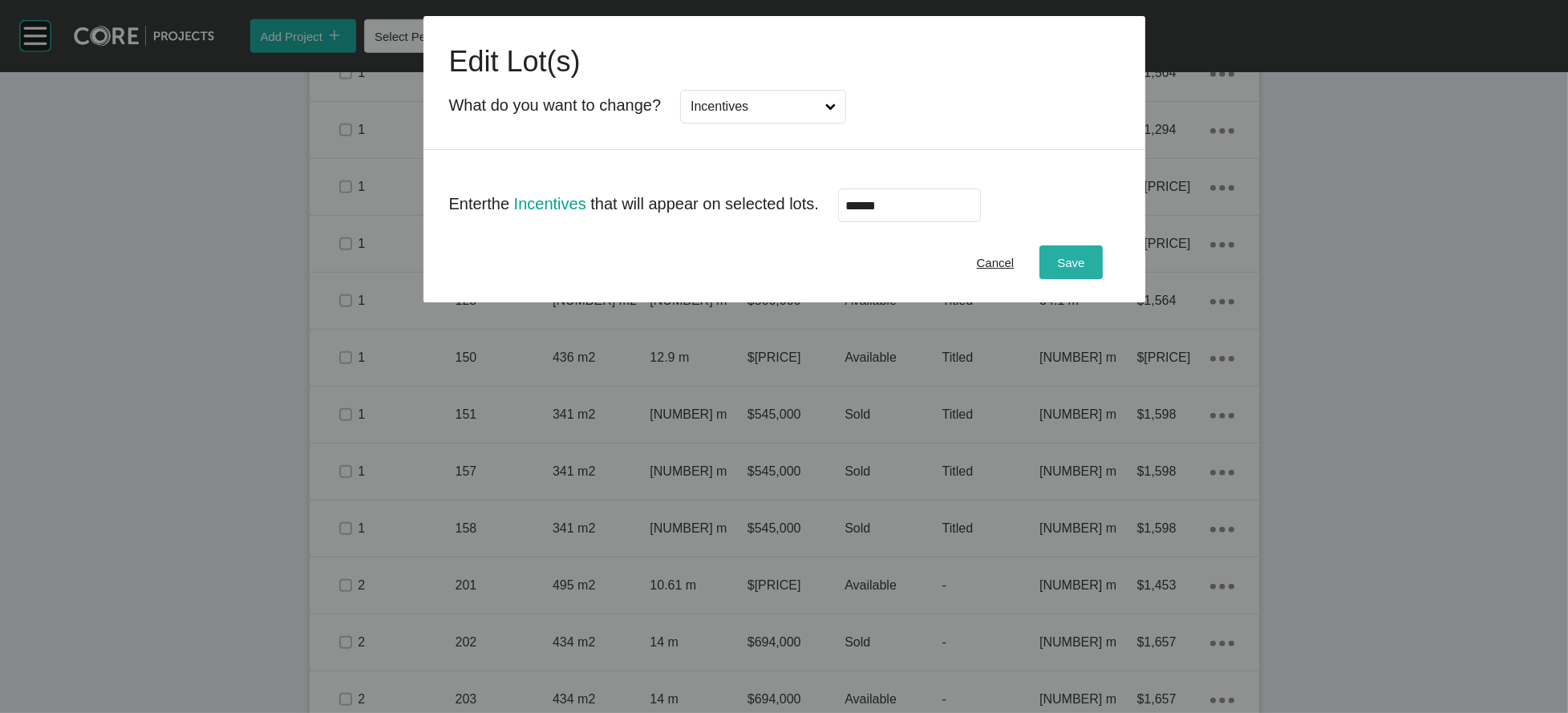 click on "Save" at bounding box center (1071, 262) 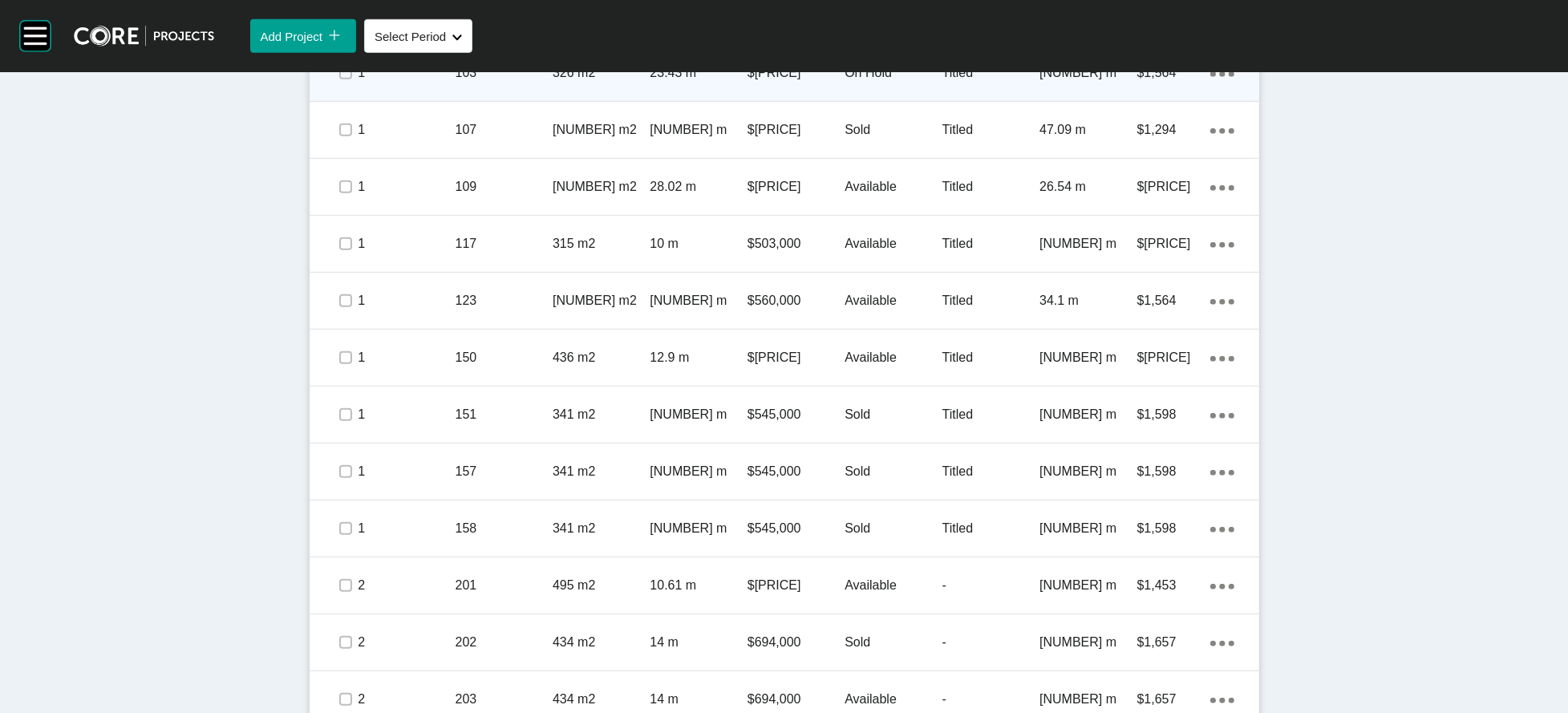 click on "326 m2" at bounding box center [601, 73] 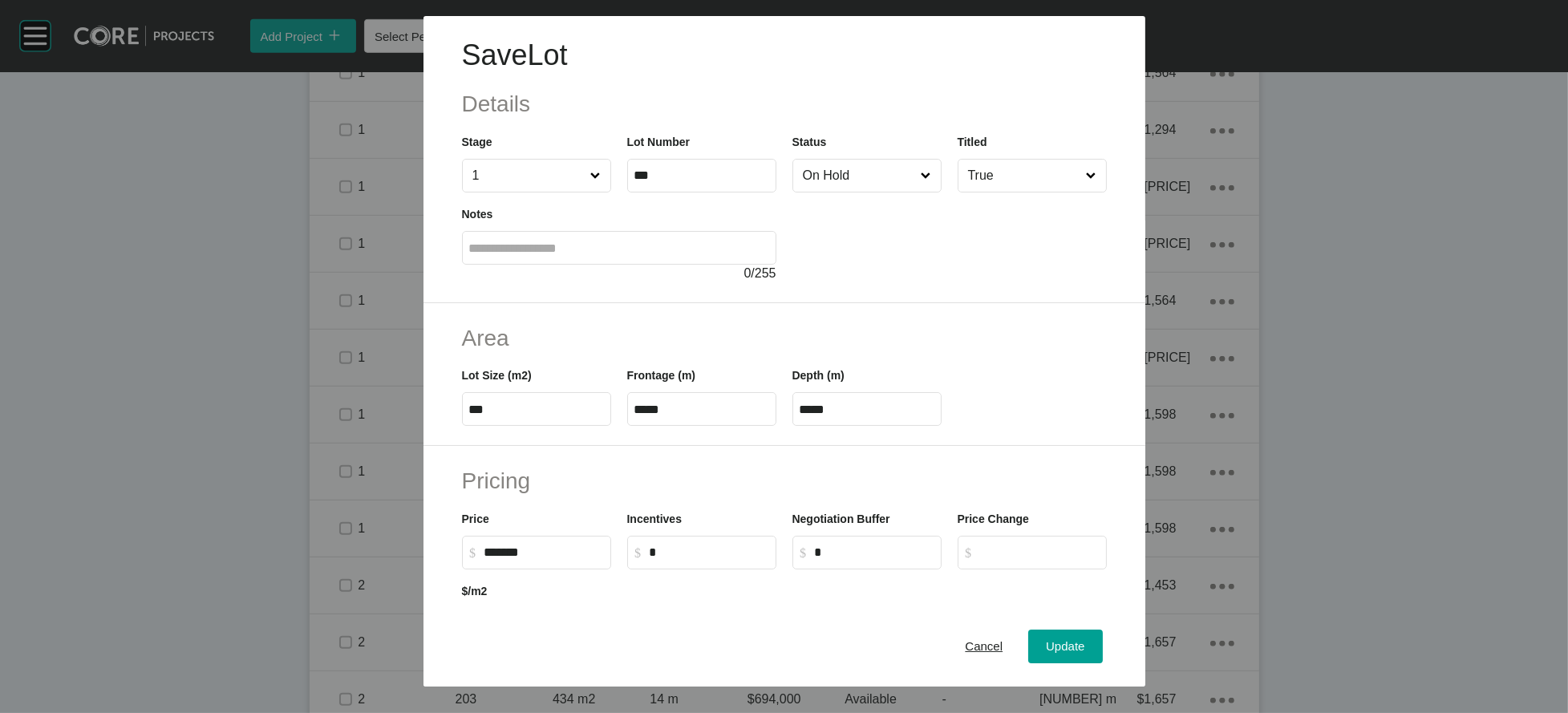 click on "On Hold" at bounding box center [859, 176] 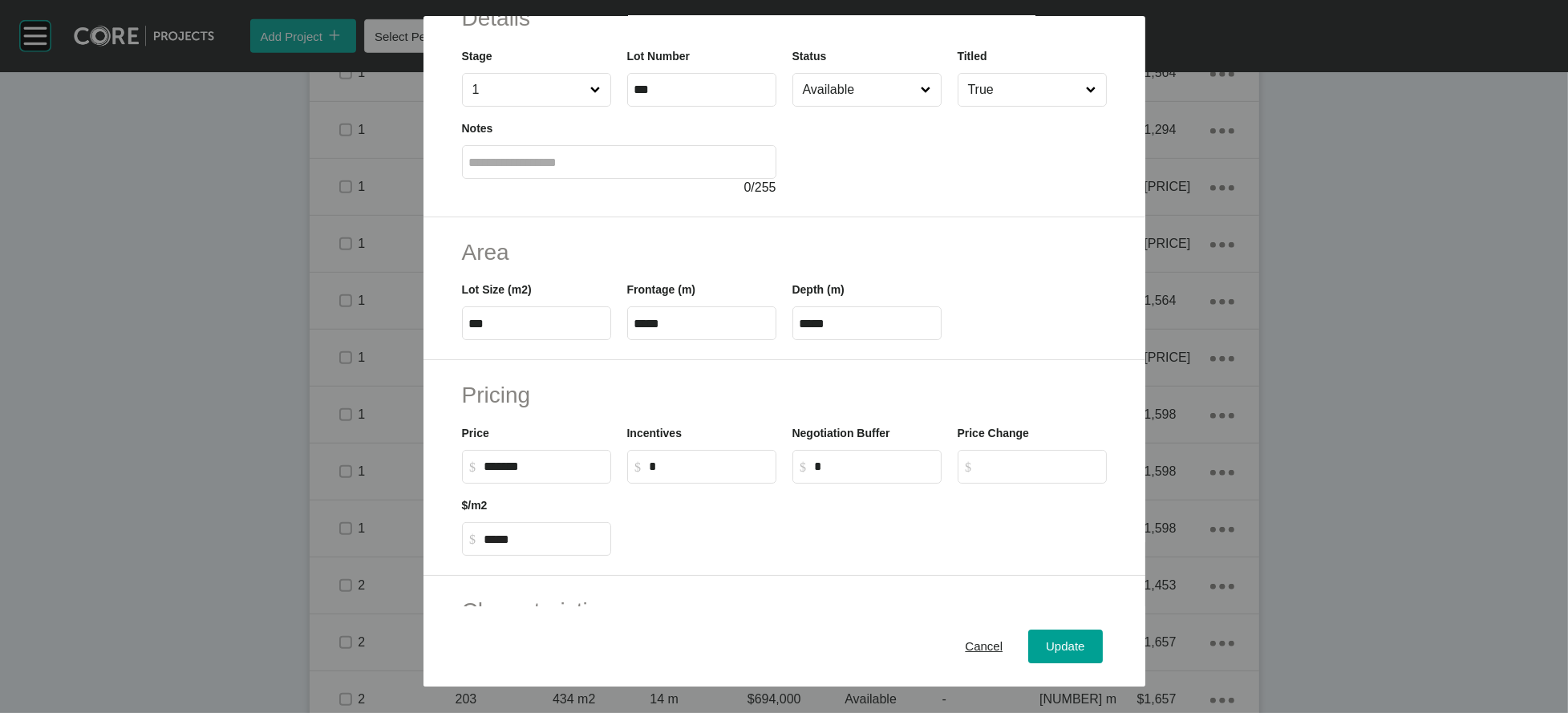 scroll, scrollTop: 202, scrollLeft: 0, axis: vertical 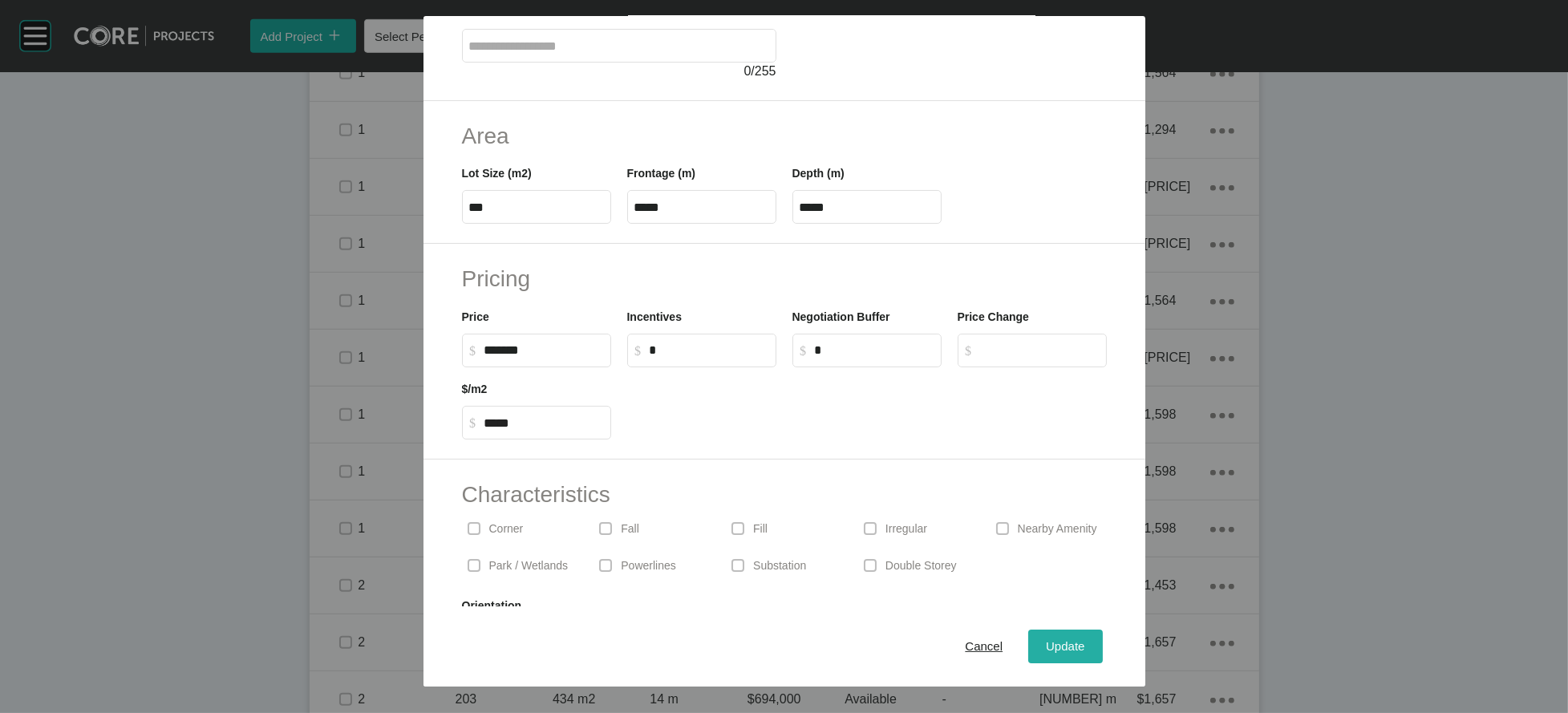click on "Update" at bounding box center [1065, 646] 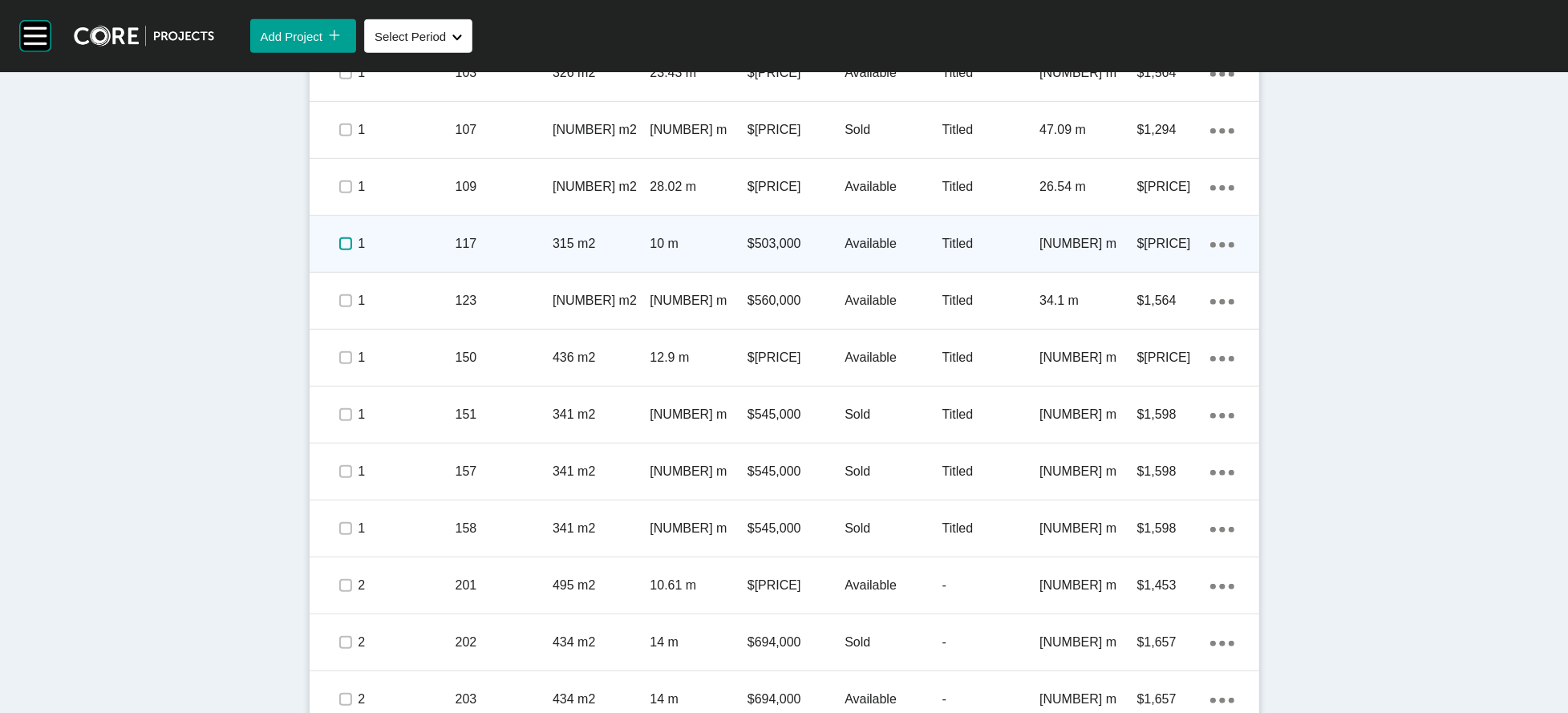 click at bounding box center [346, 244] 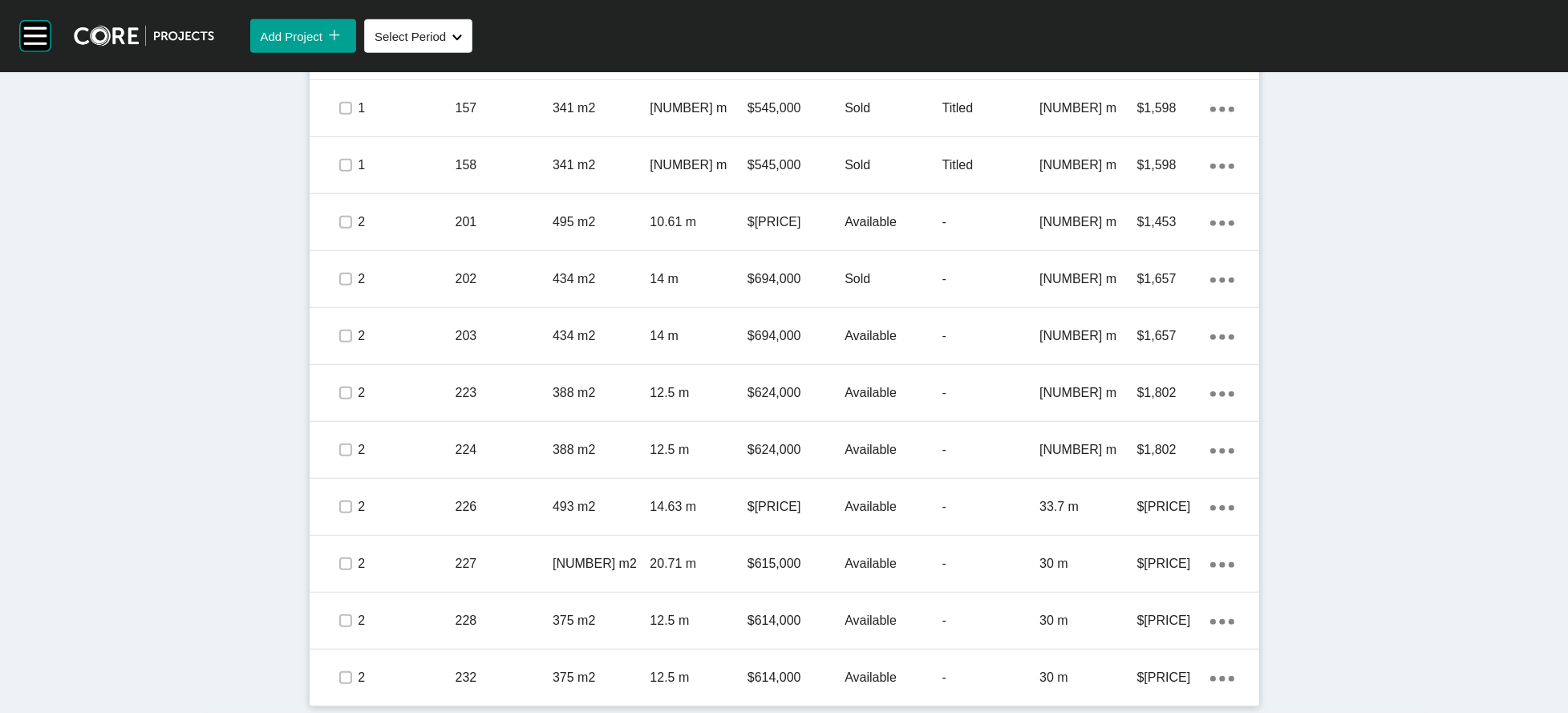 scroll, scrollTop: 1579, scrollLeft: 0, axis: vertical 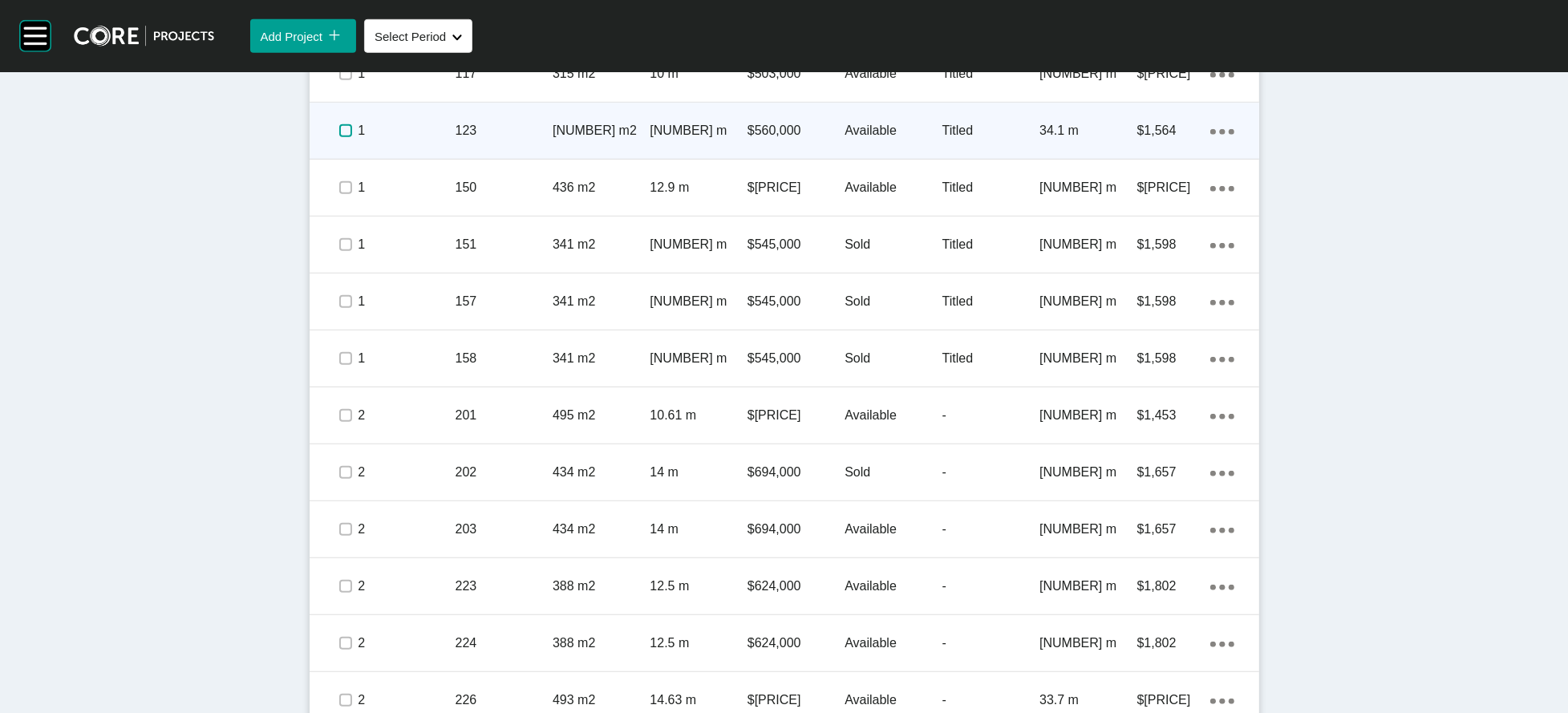 click at bounding box center [346, 131] 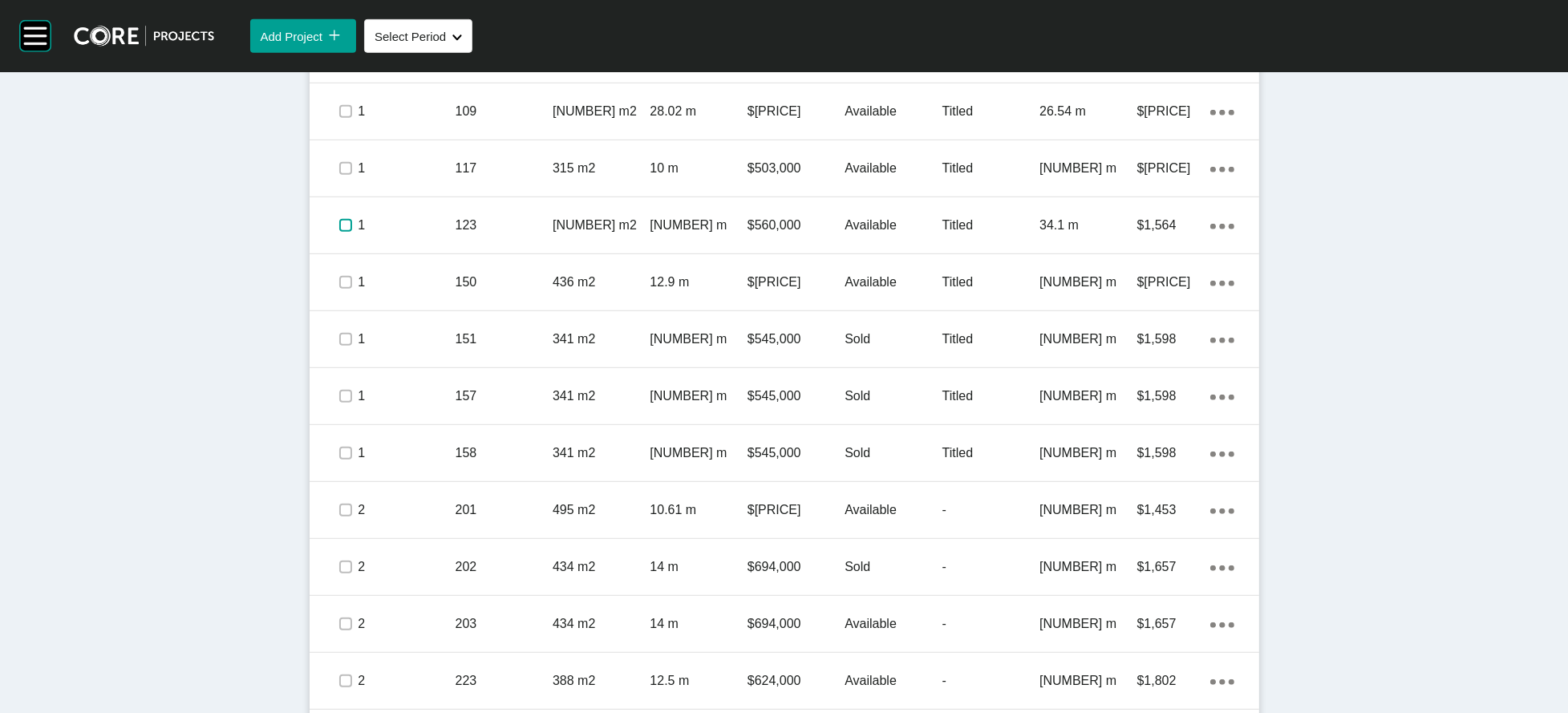 scroll, scrollTop: 984, scrollLeft: 0, axis: vertical 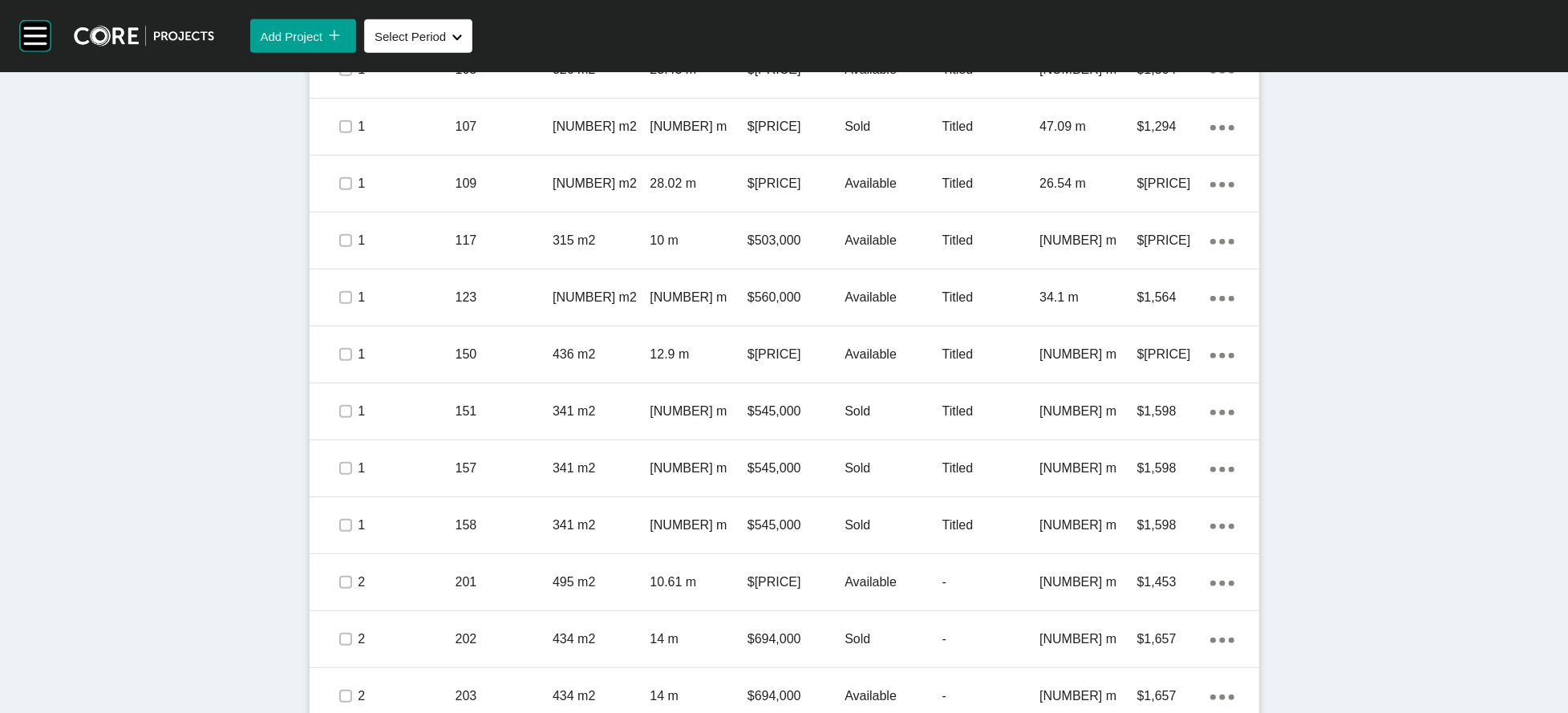click on "Edit Selected" at bounding box center [996, -33] 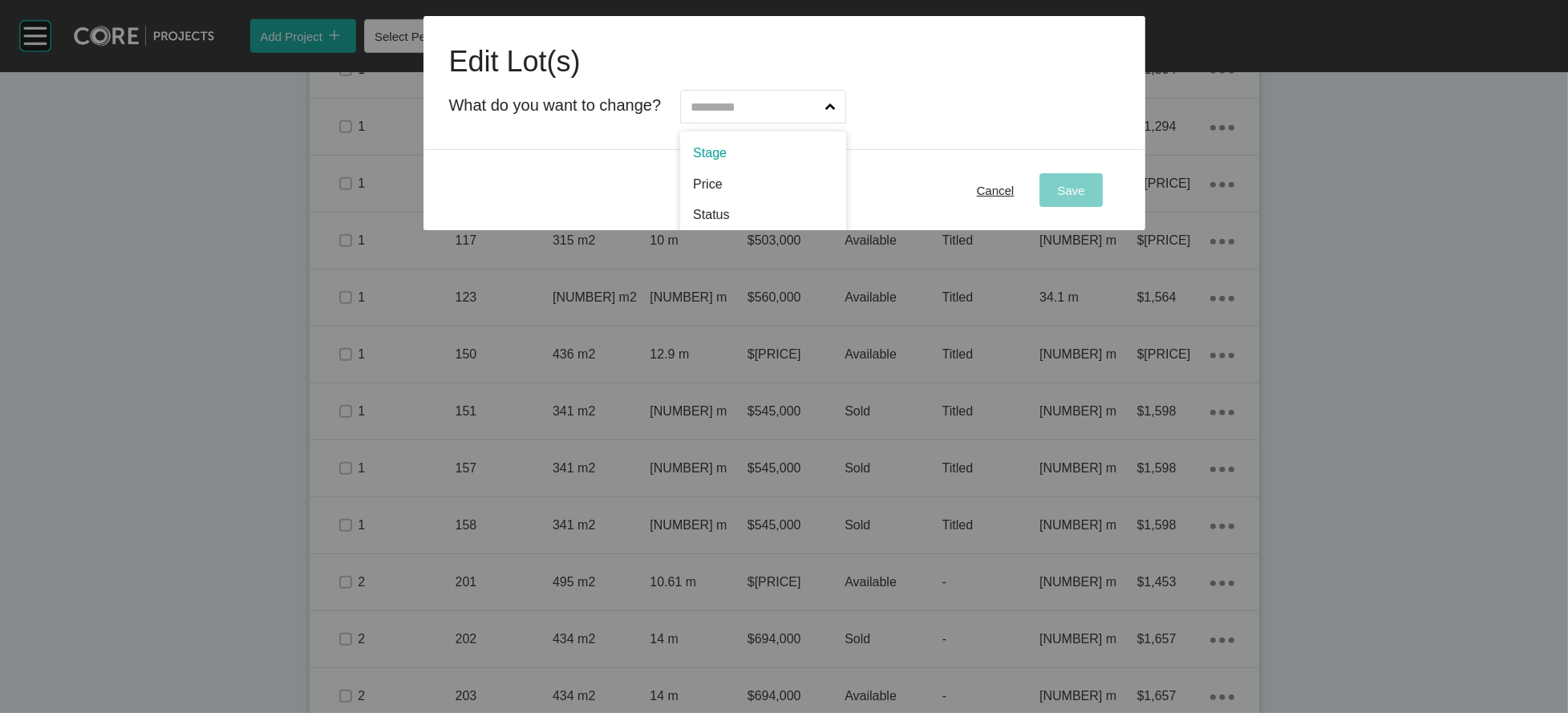 click at bounding box center [755, 107] 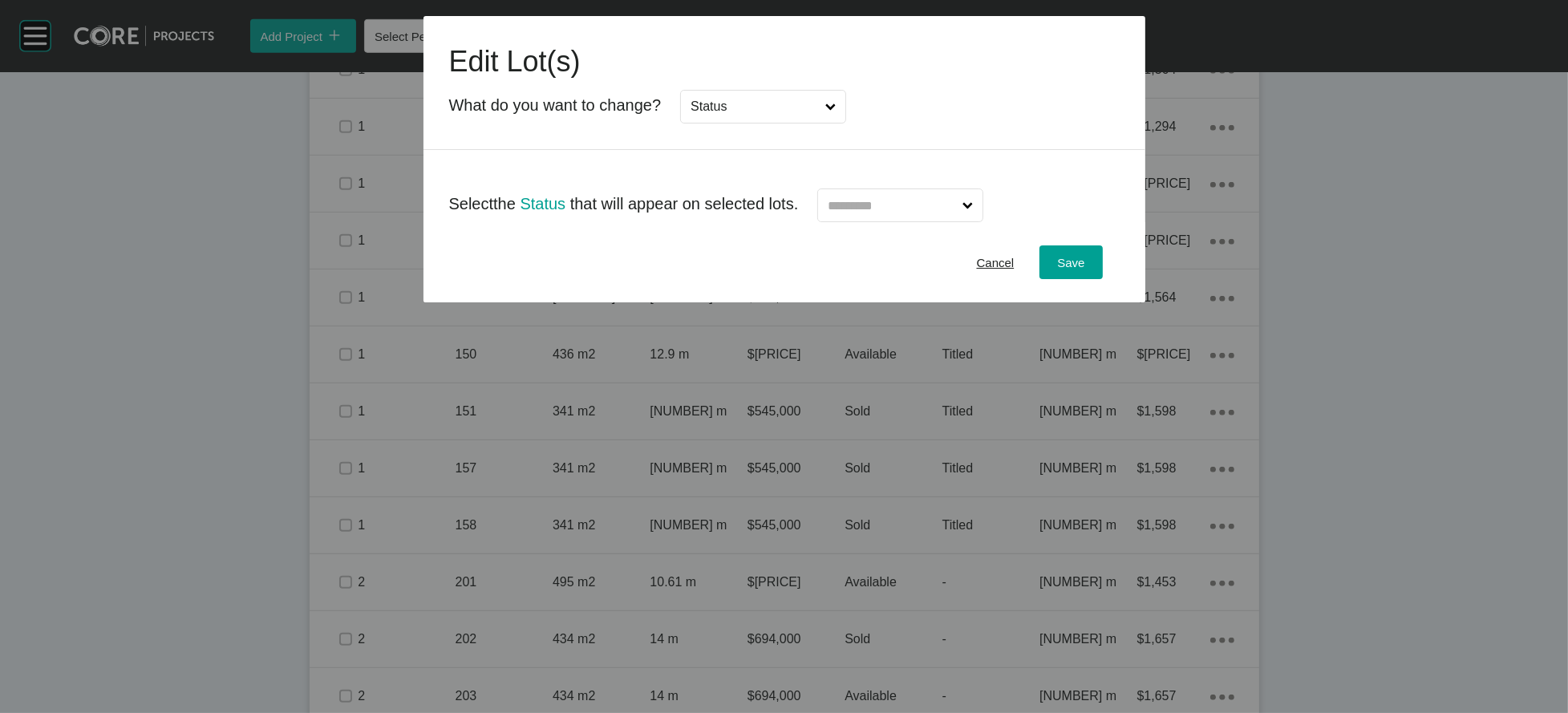 click at bounding box center (892, 205) 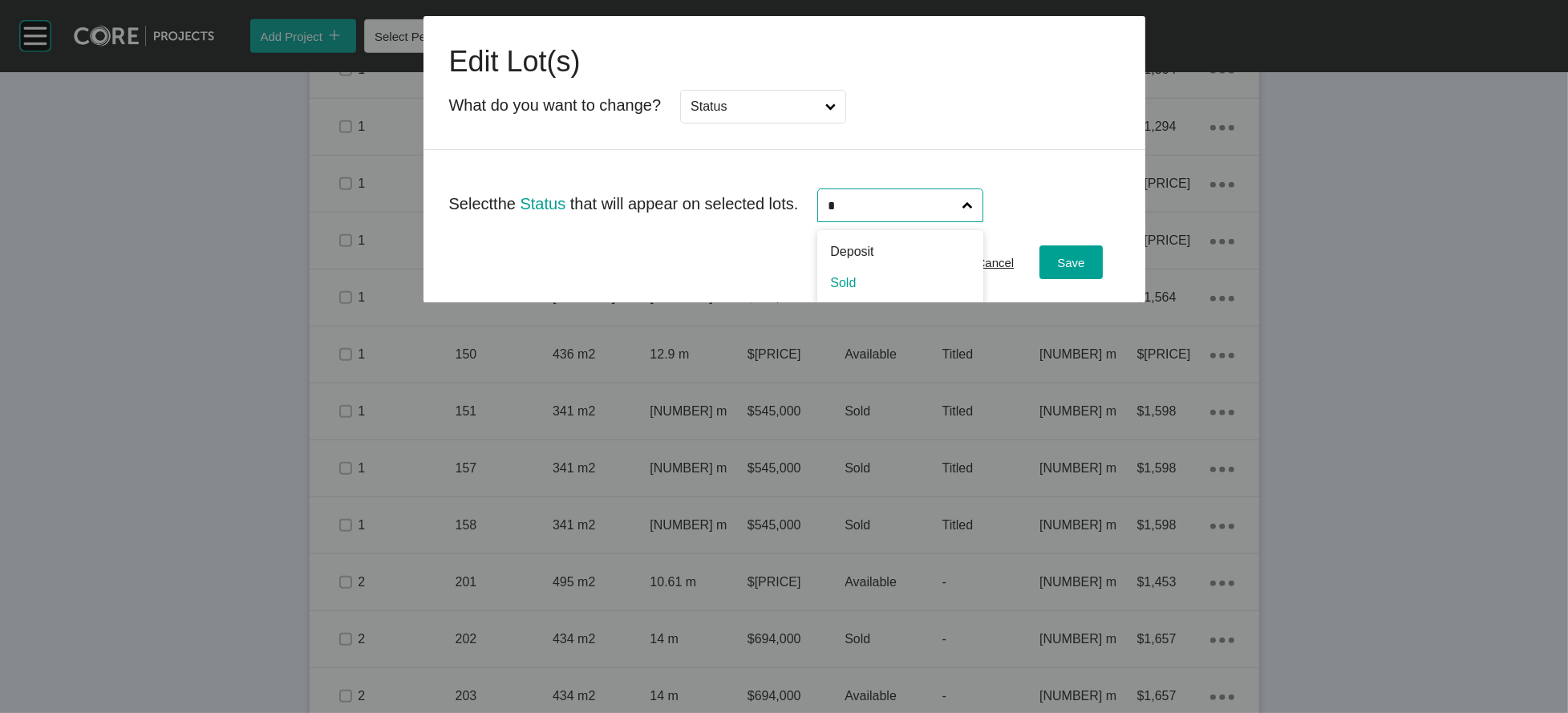 type on "*" 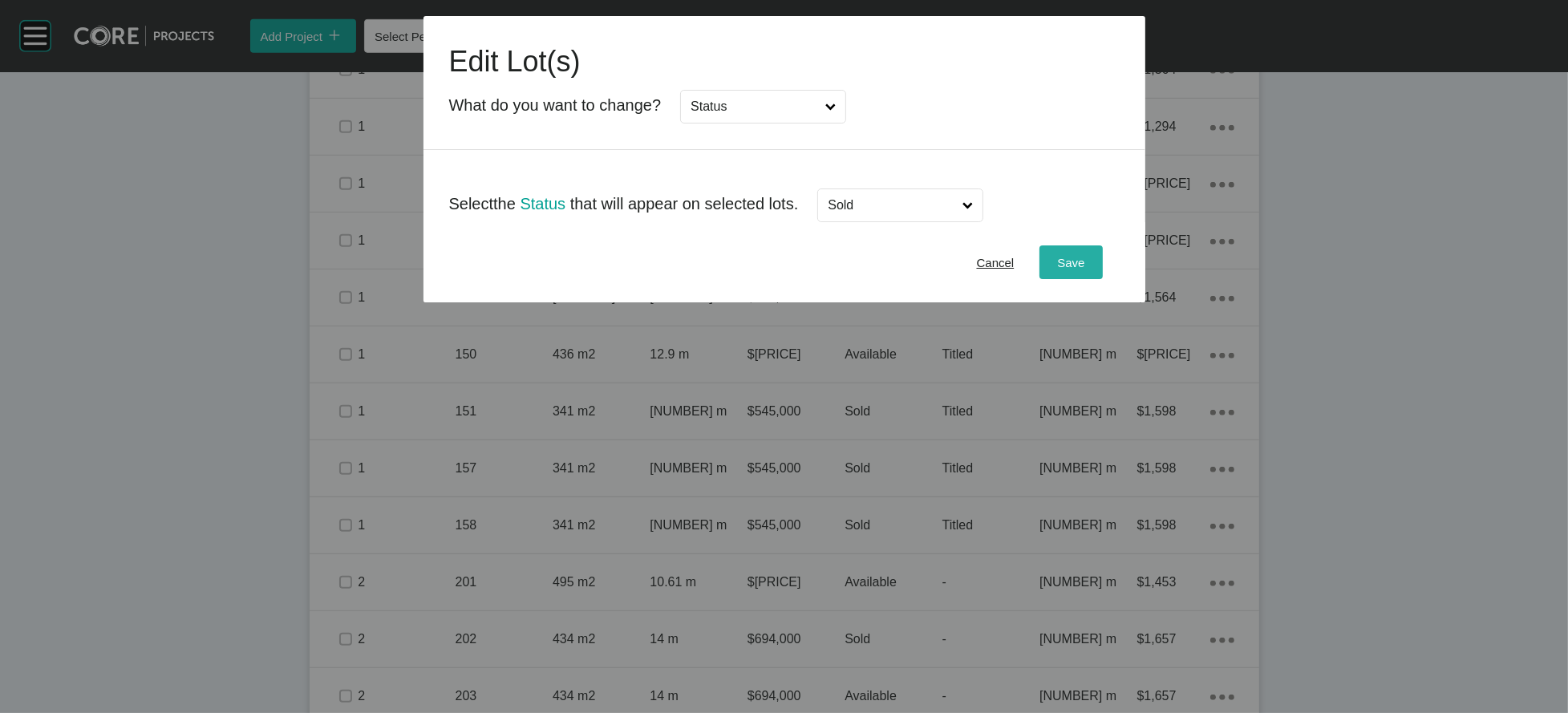 click on "Save" at bounding box center (1071, 262) 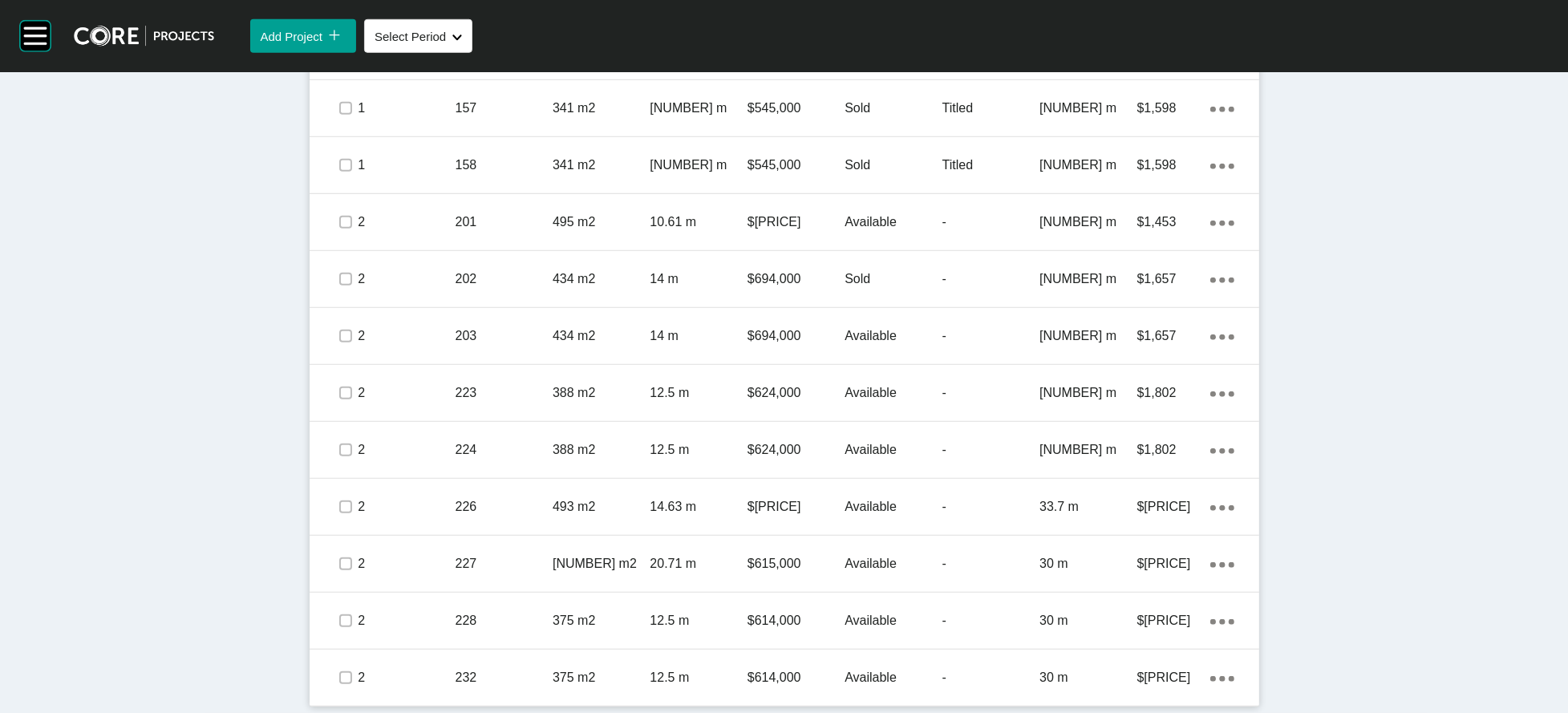 scroll, scrollTop: 1853, scrollLeft: 0, axis: vertical 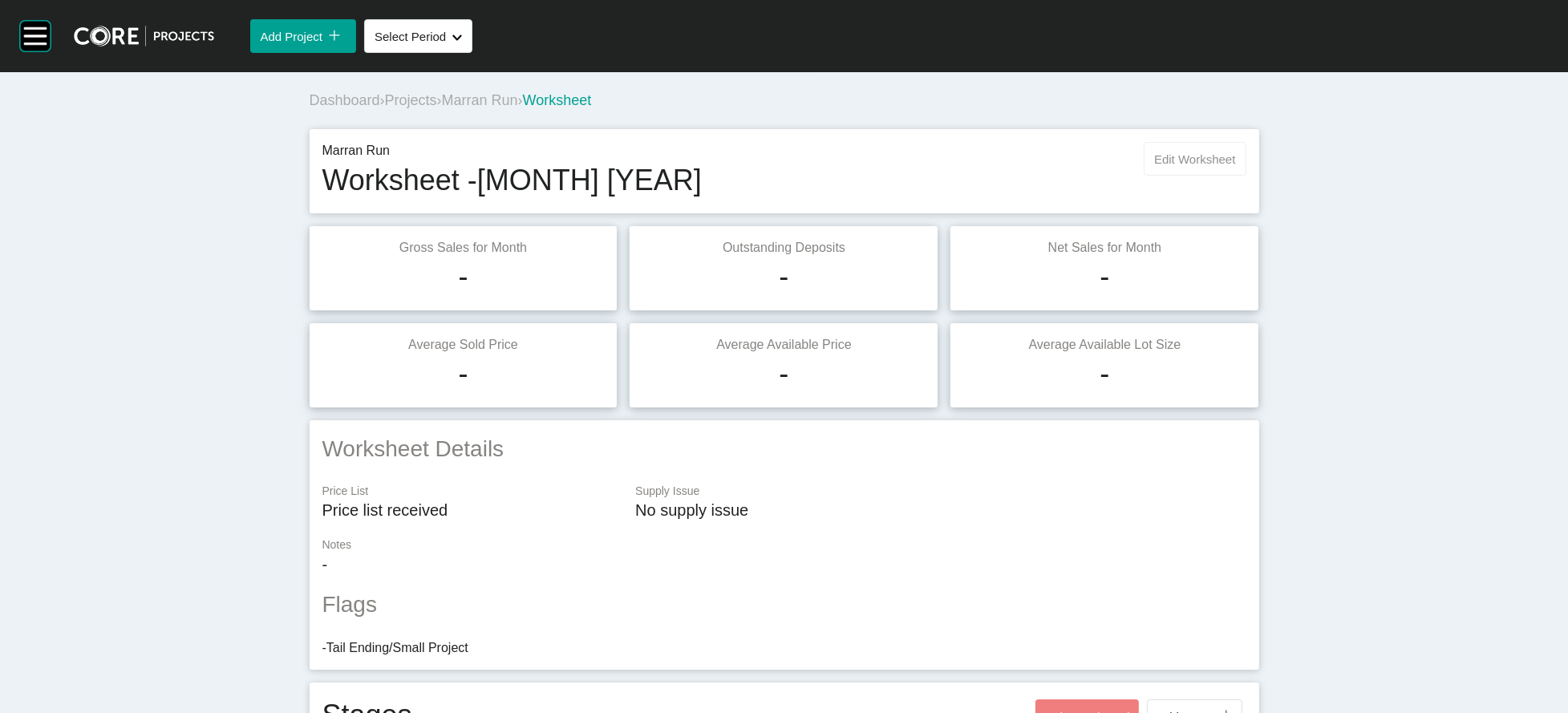 click on "Edit Worksheet" at bounding box center (1194, 159) 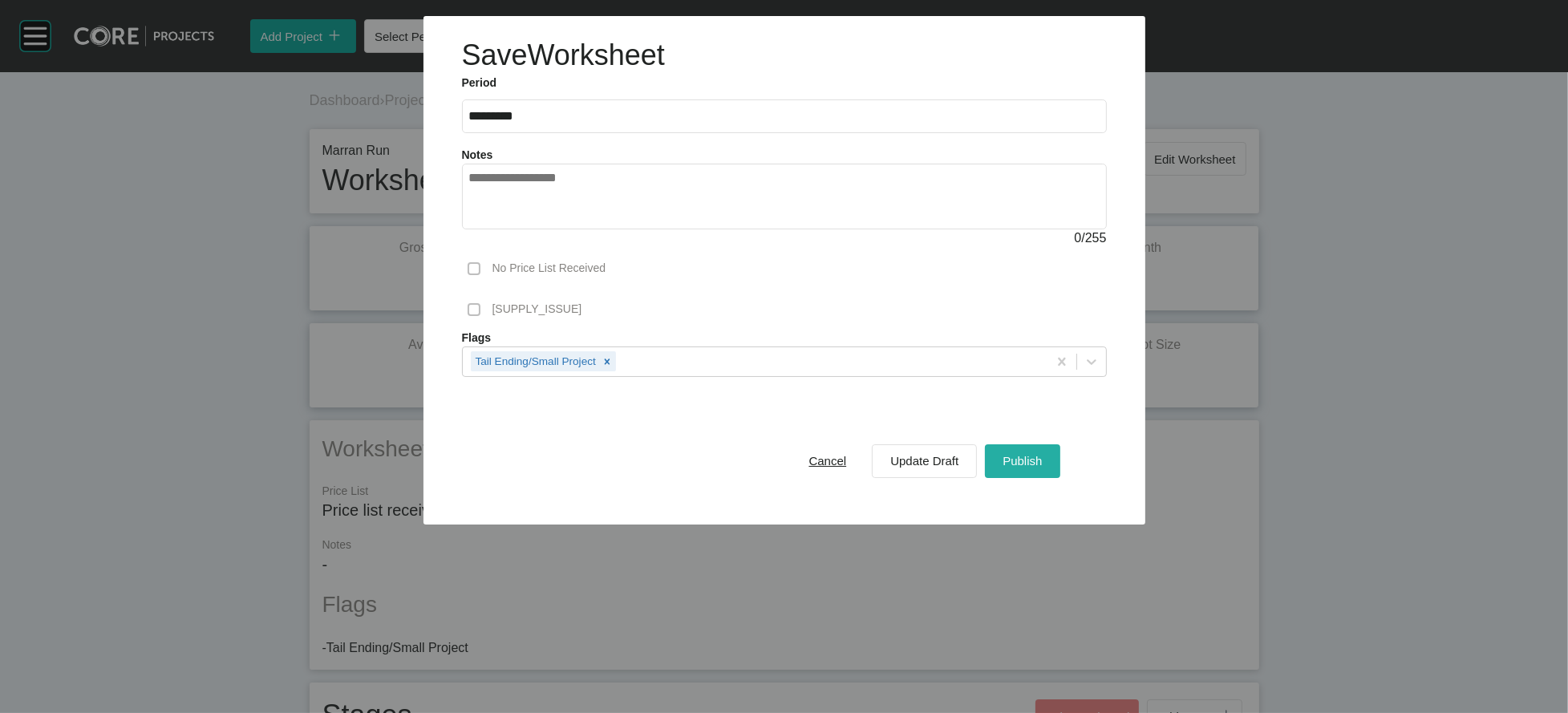 click on "Publish" at bounding box center [1022, 460] 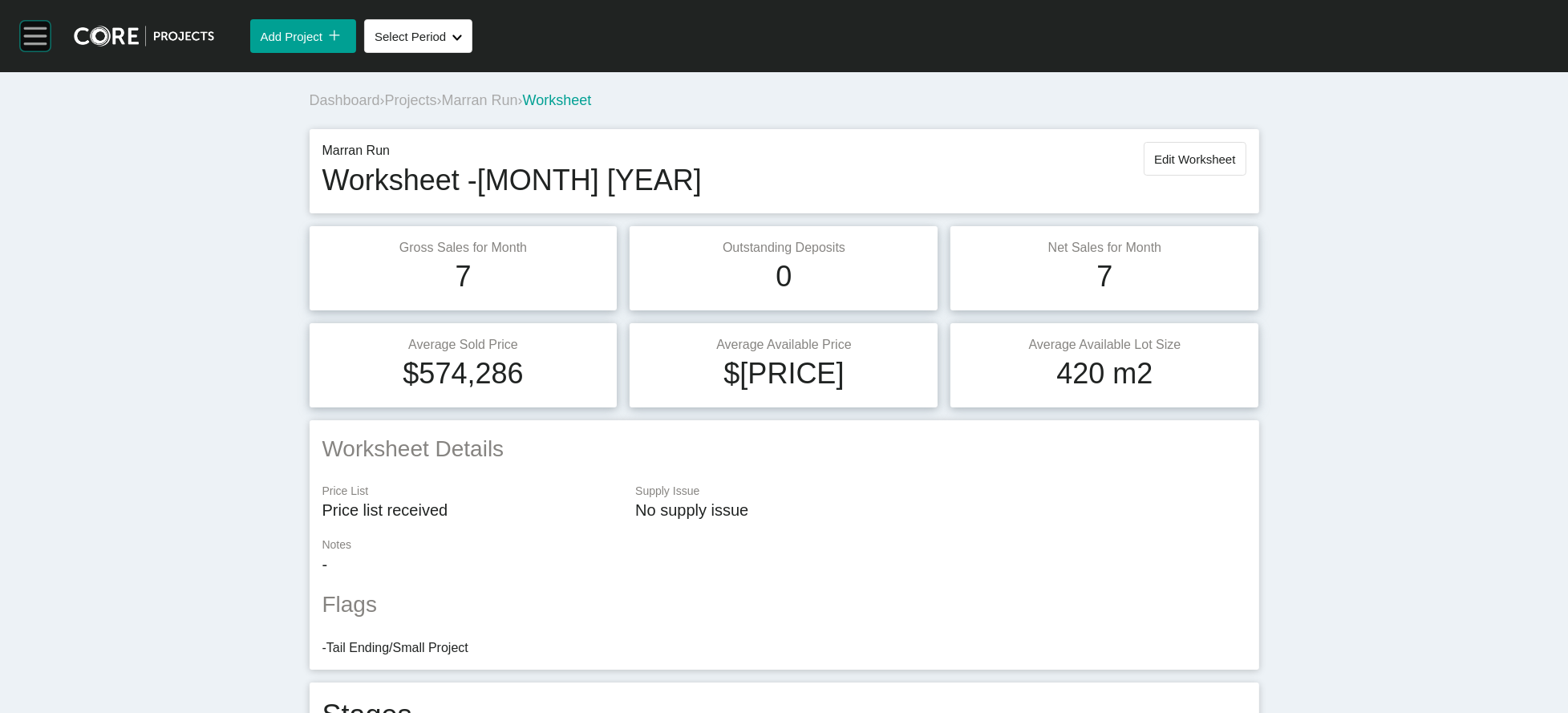 click 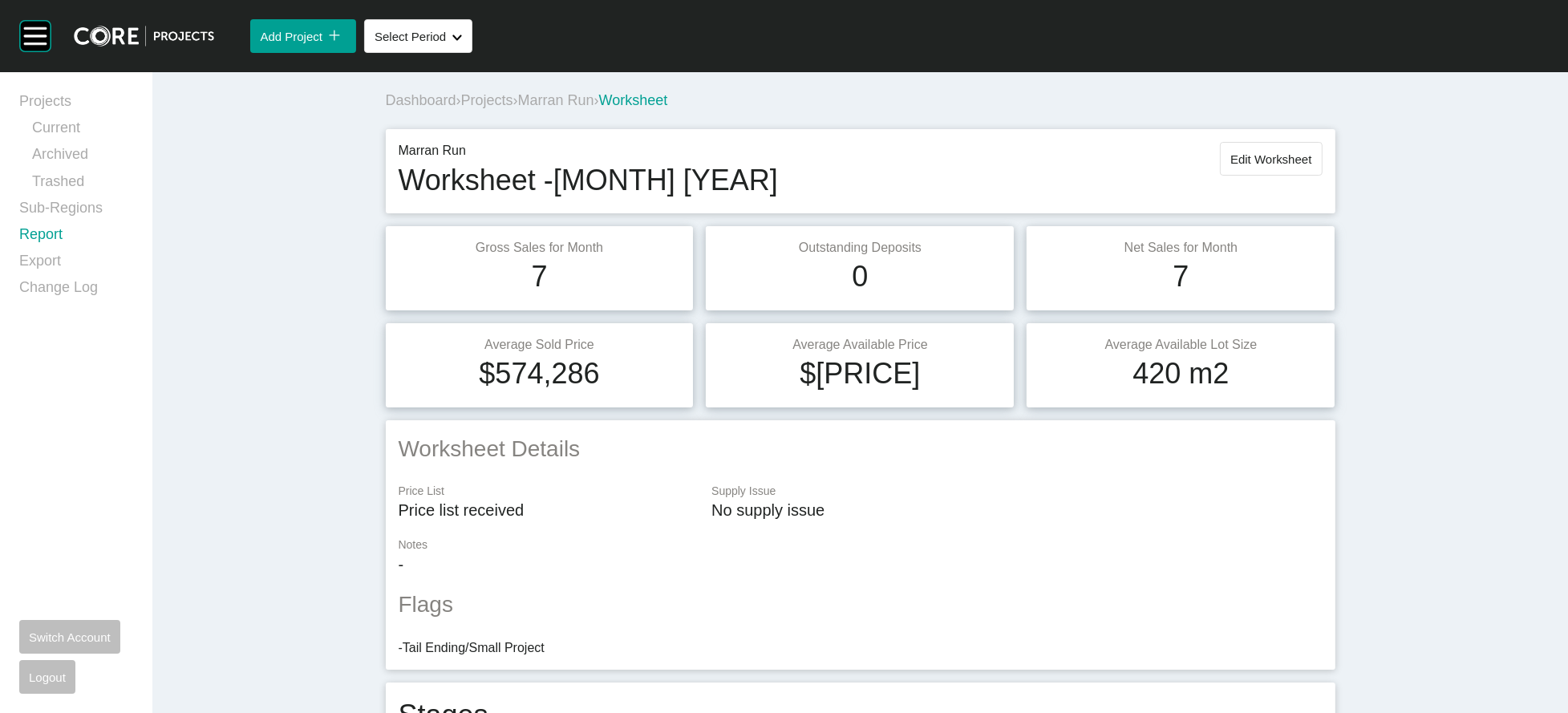 click on "Report" at bounding box center (76, 237) 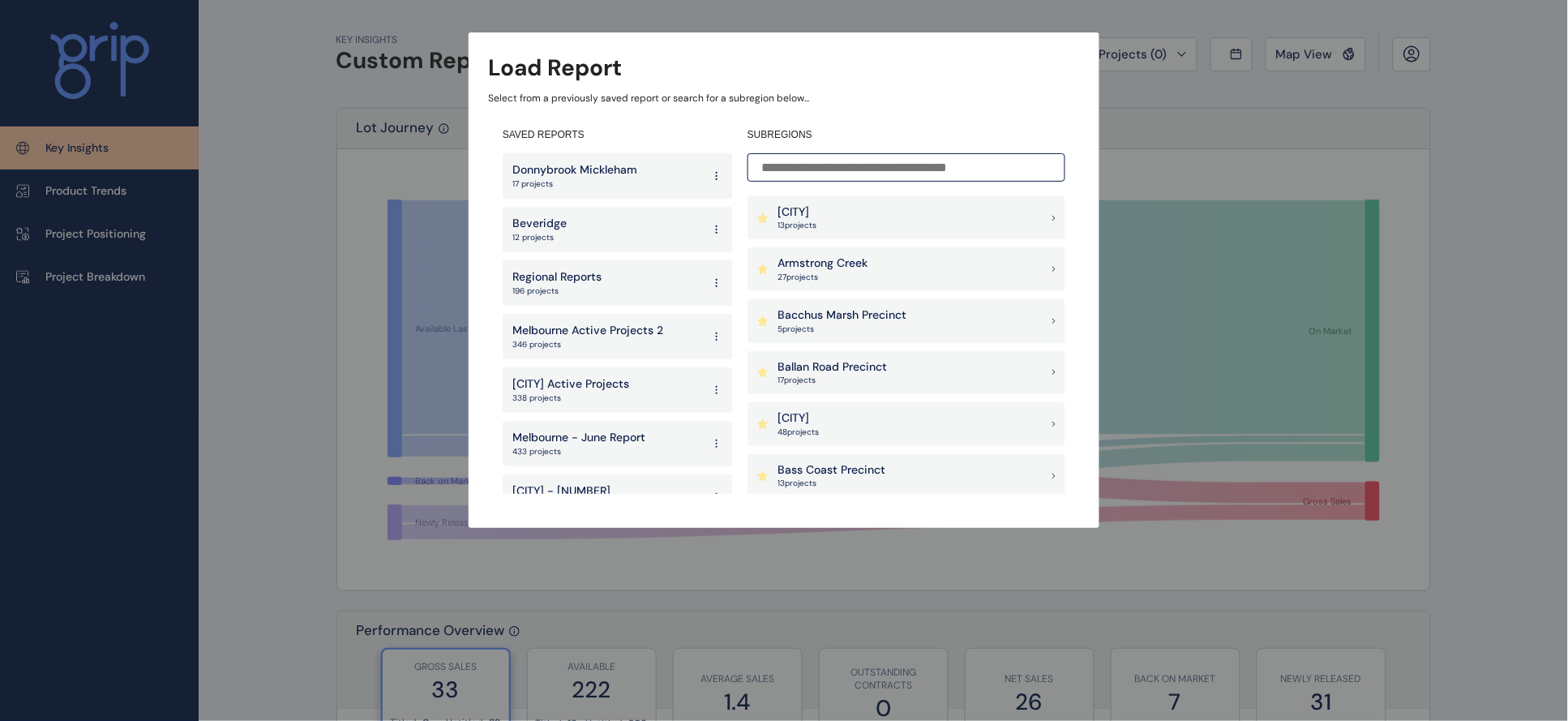 click at bounding box center (906, 167) 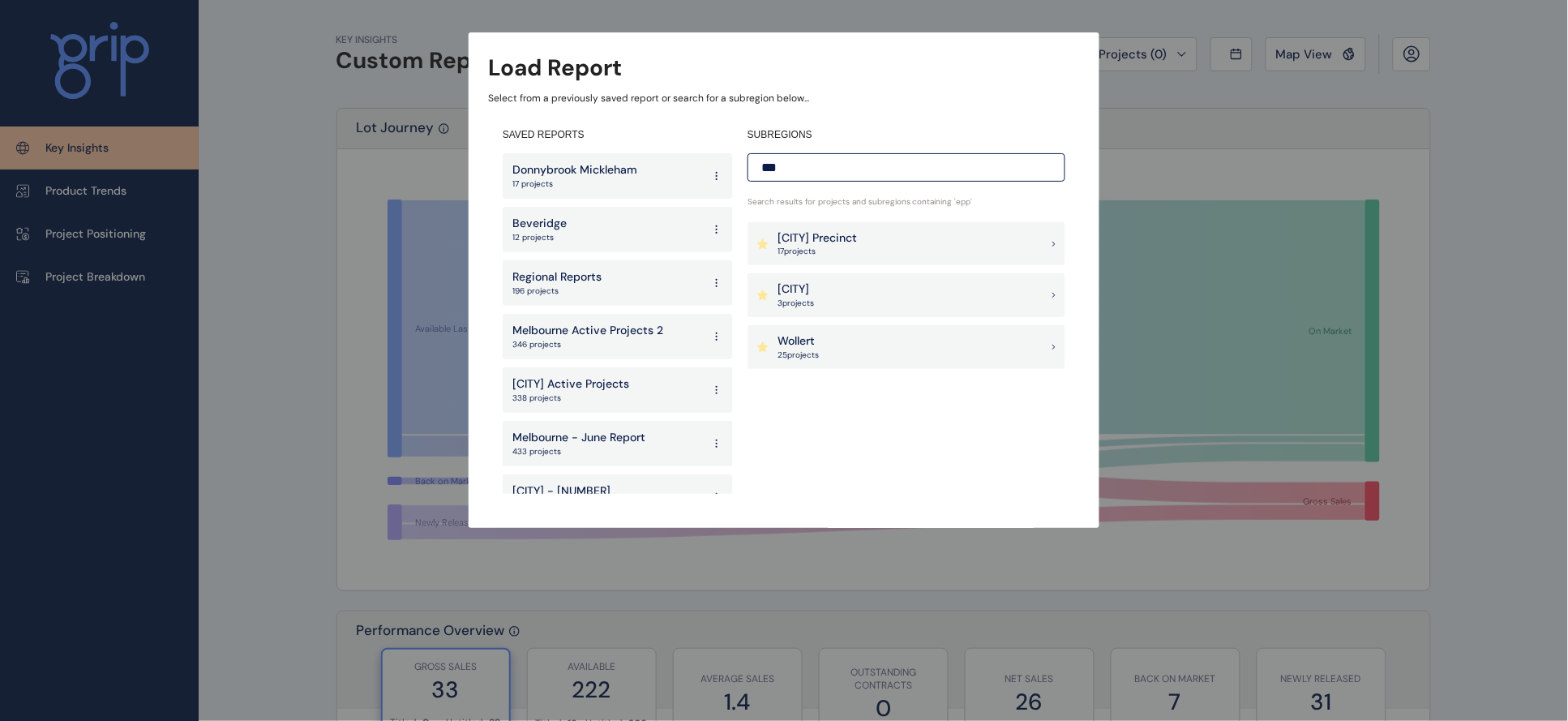 type on "***" 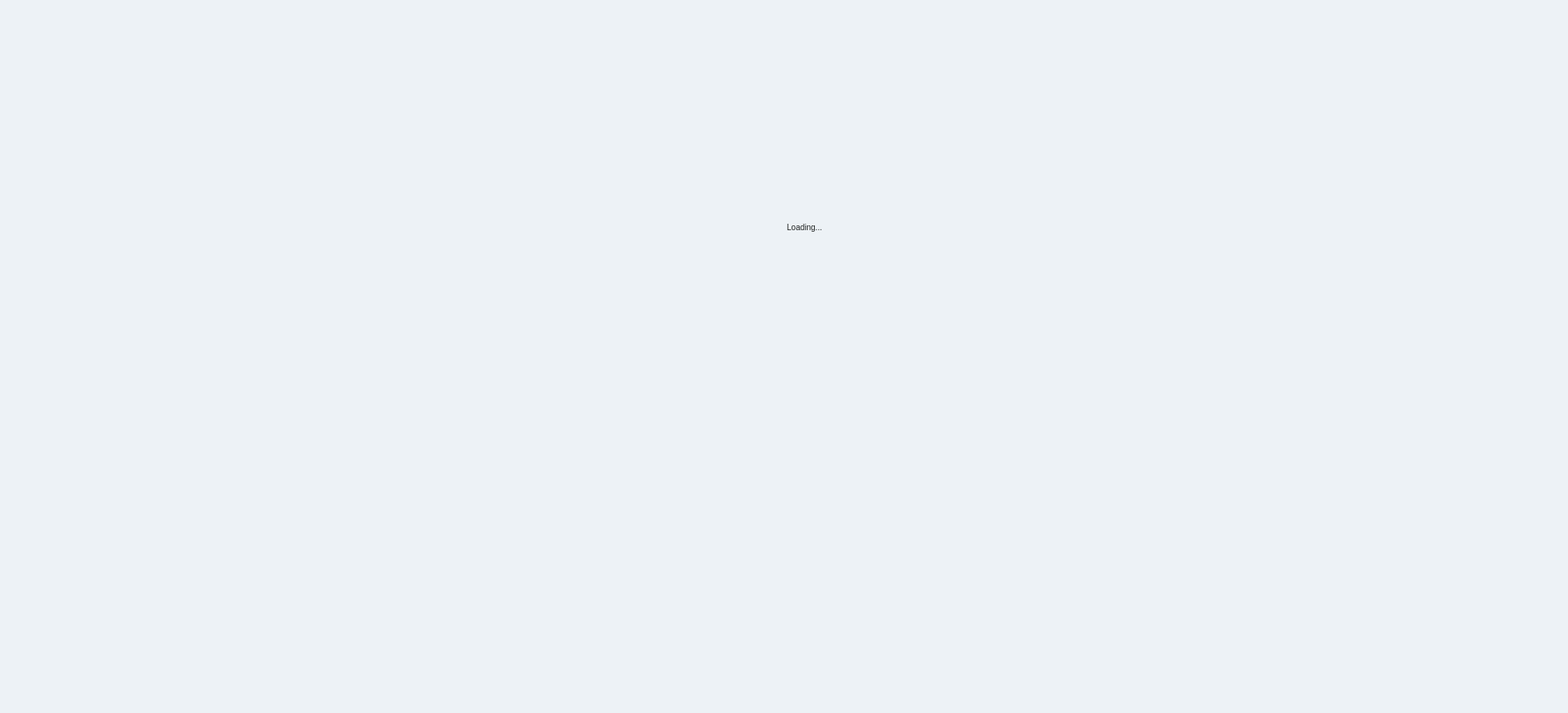 scroll, scrollTop: 0, scrollLeft: 0, axis: both 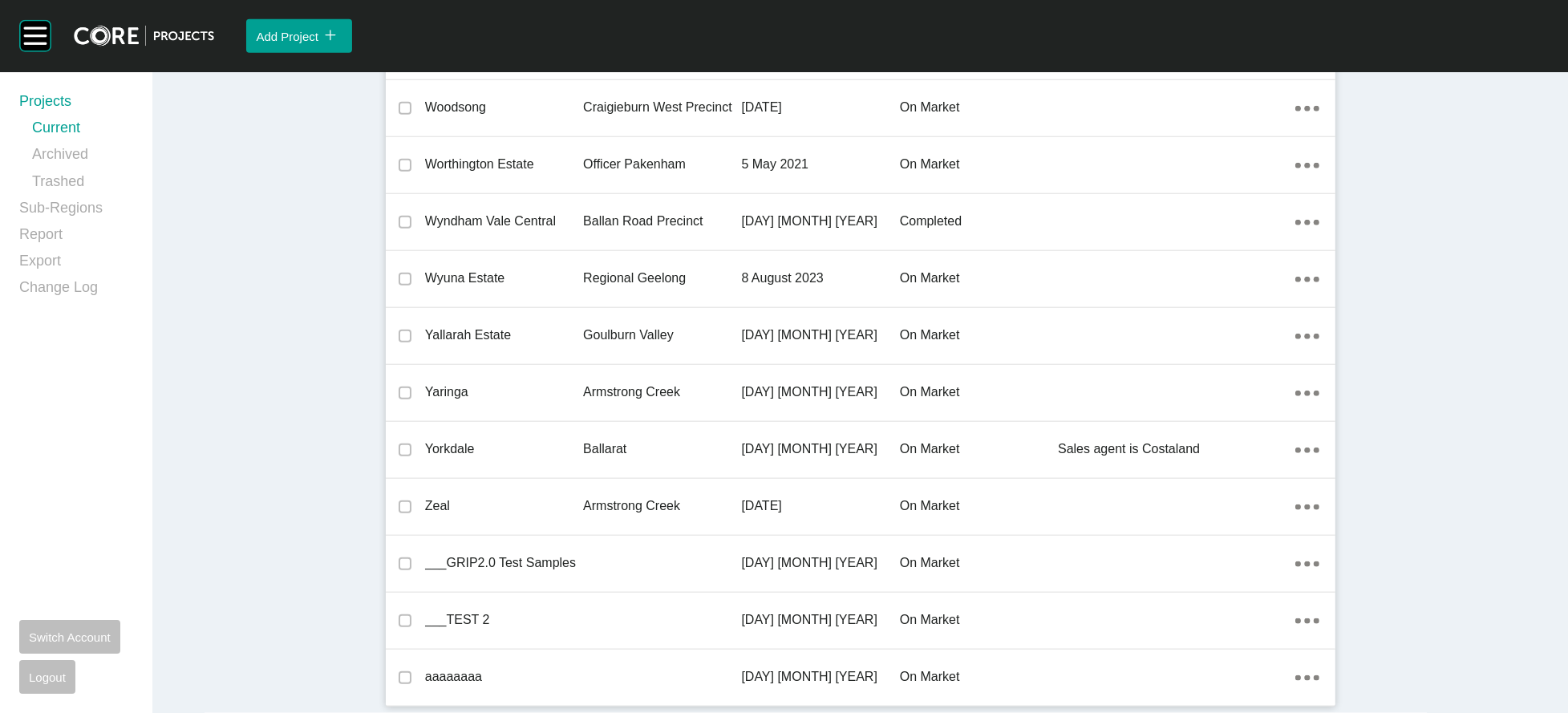 click on "[DAY] [MONTH] [YEAR]" at bounding box center (820, -120) 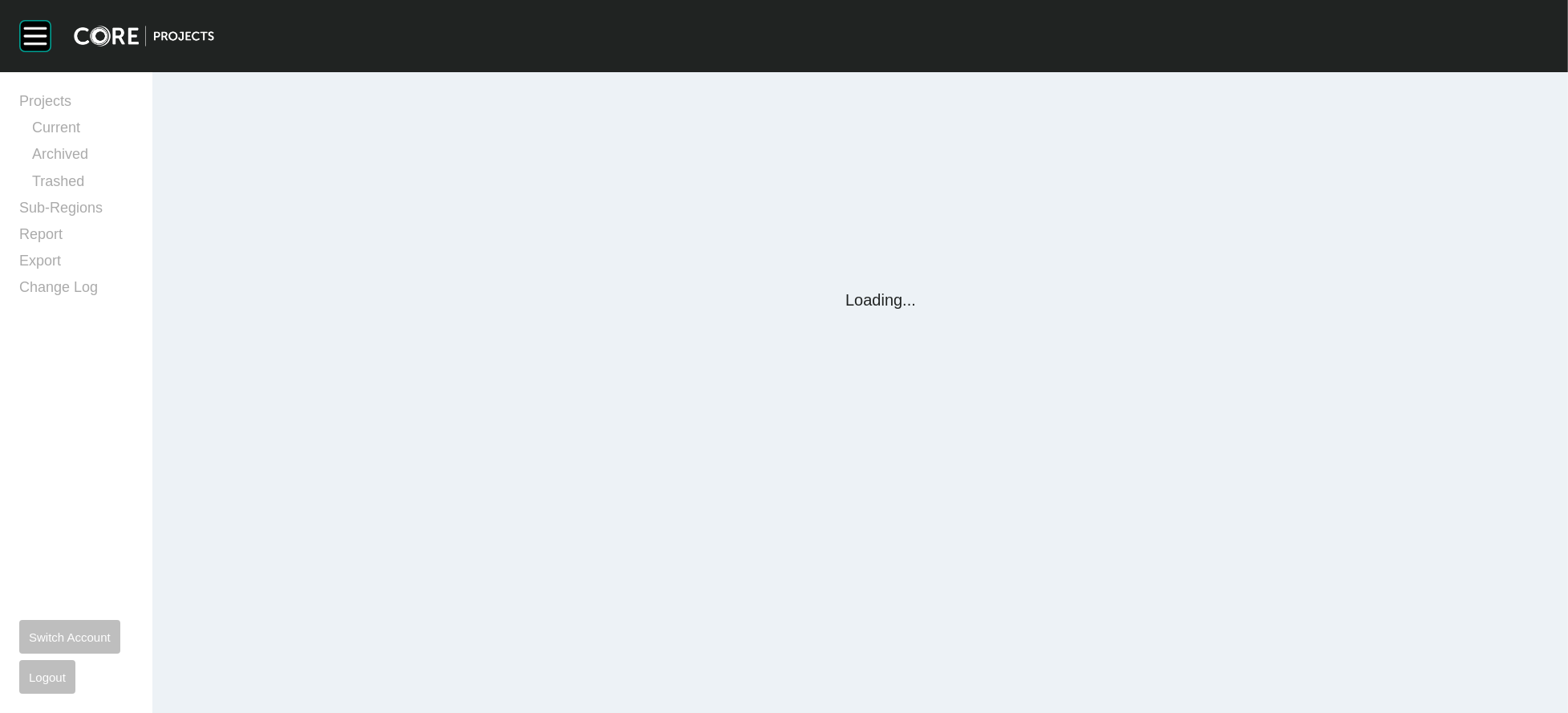 scroll, scrollTop: 0, scrollLeft: 0, axis: both 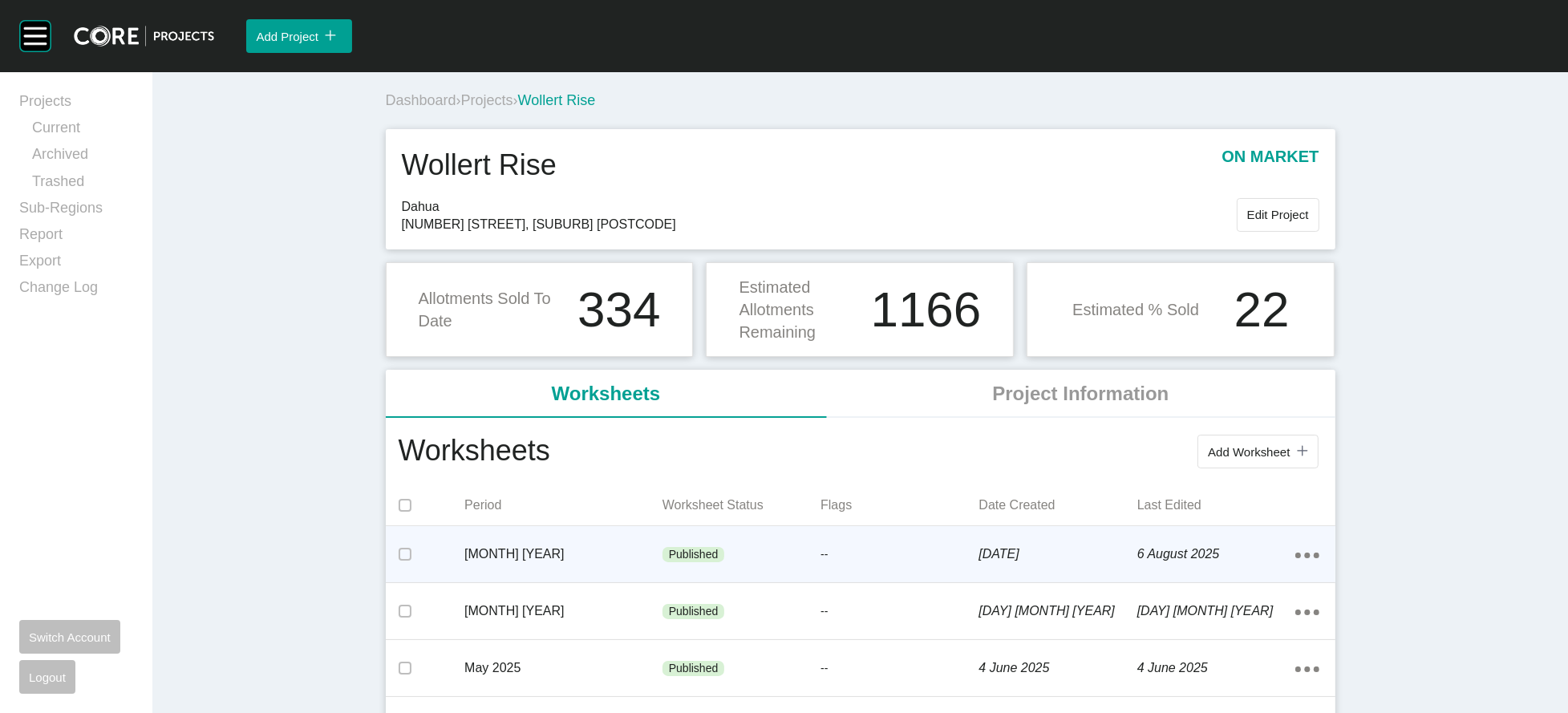 click on "Published" at bounding box center [741, 555] 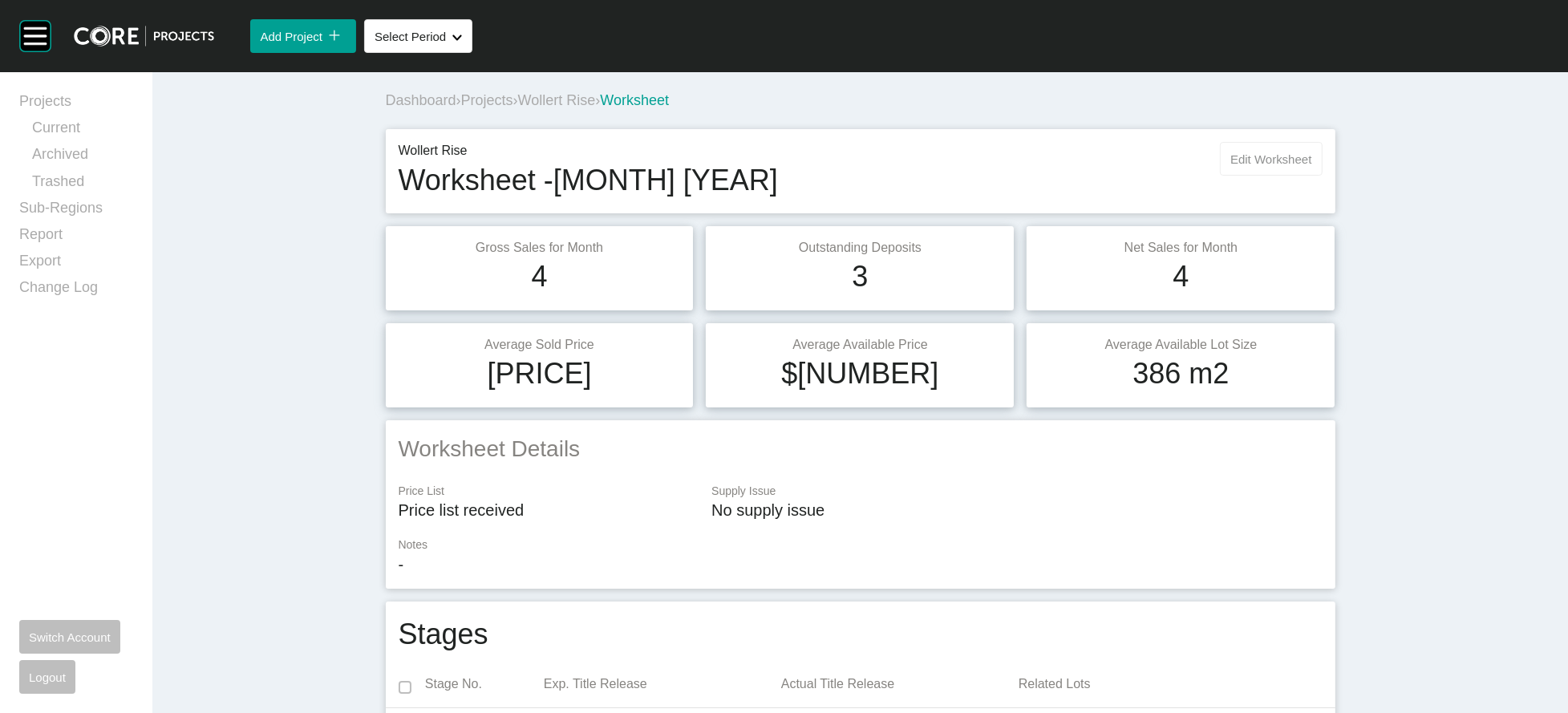 click on "Edit Worksheet" at bounding box center (1270, 159) 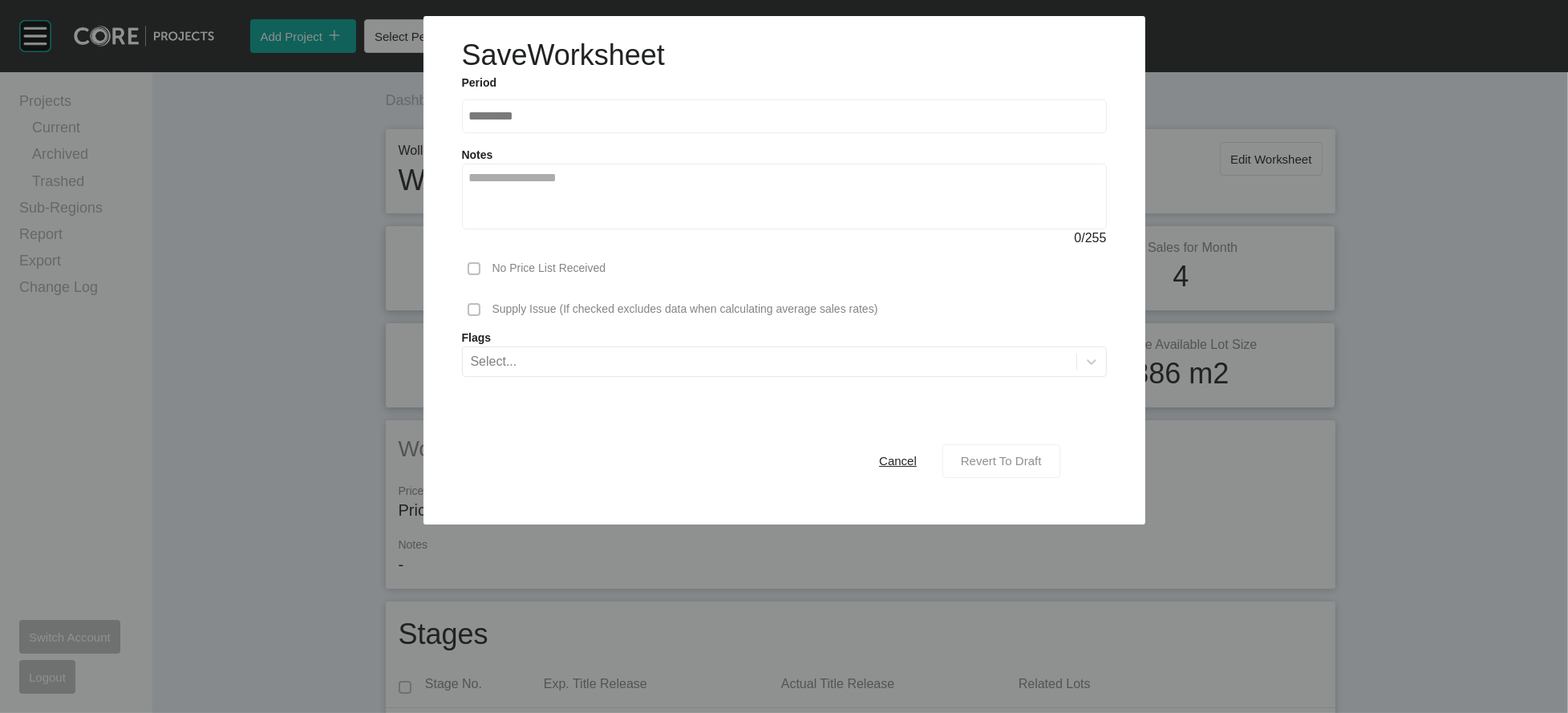 click on "Revert To Draft" at bounding box center [1001, 460] 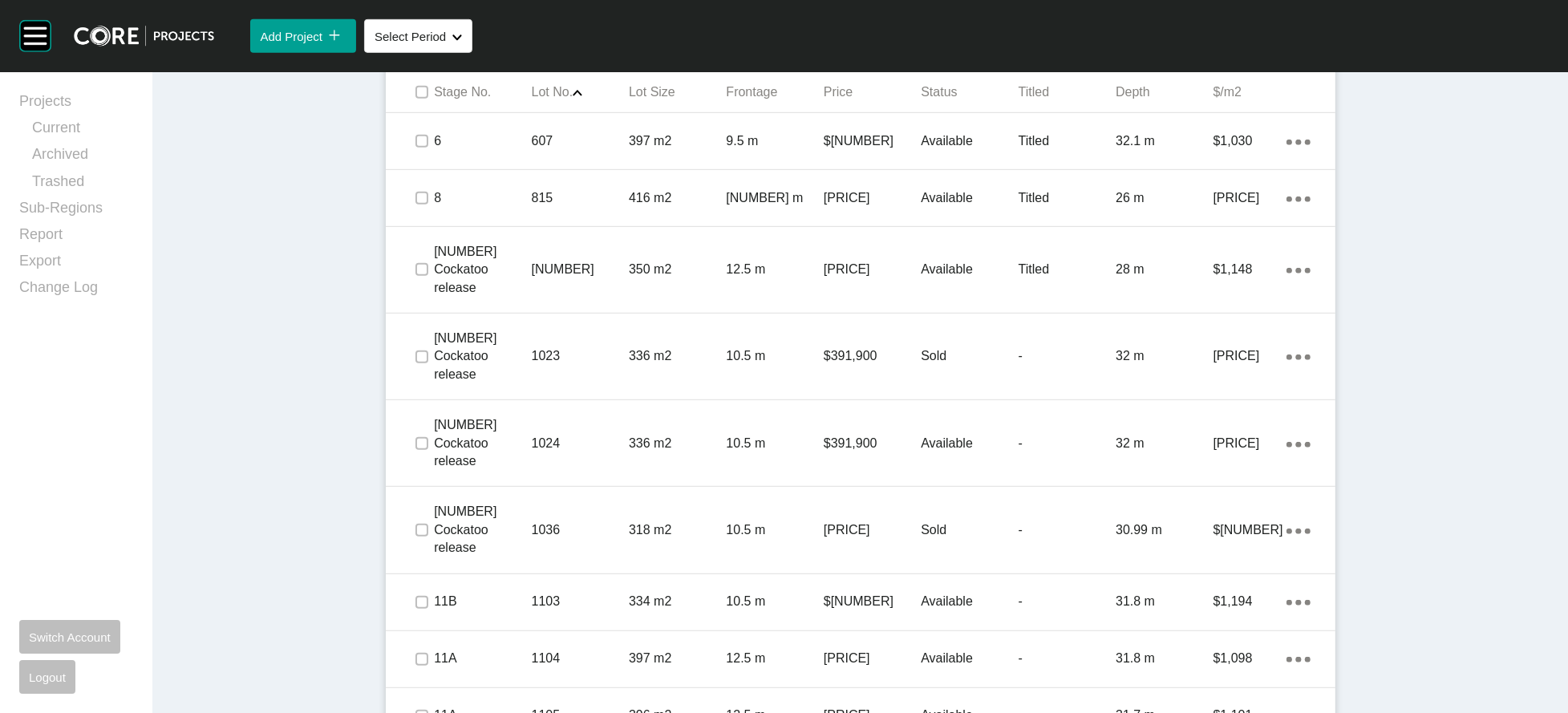 scroll, scrollTop: 1089, scrollLeft: 0, axis: vertical 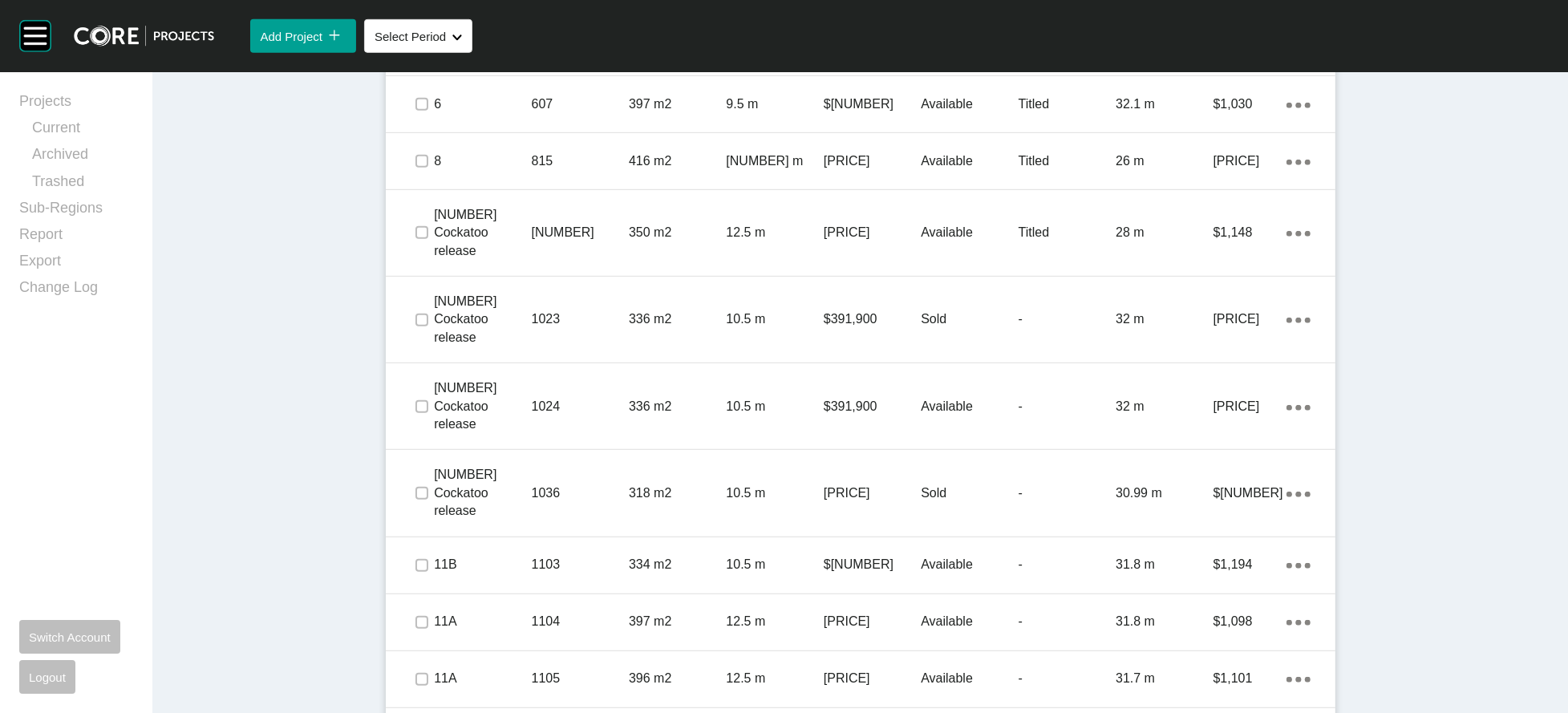 click at bounding box center [422, 55] 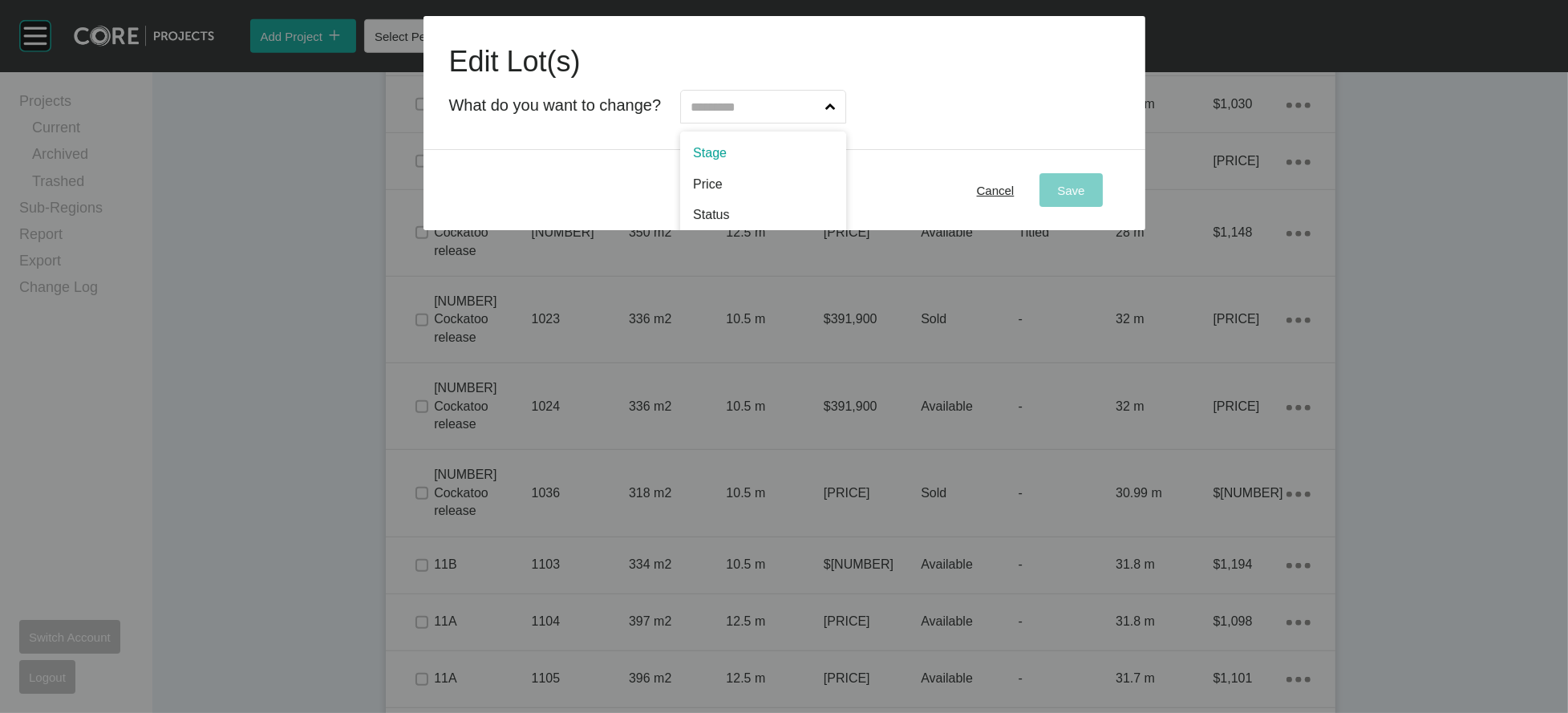 click at bounding box center (755, 107) 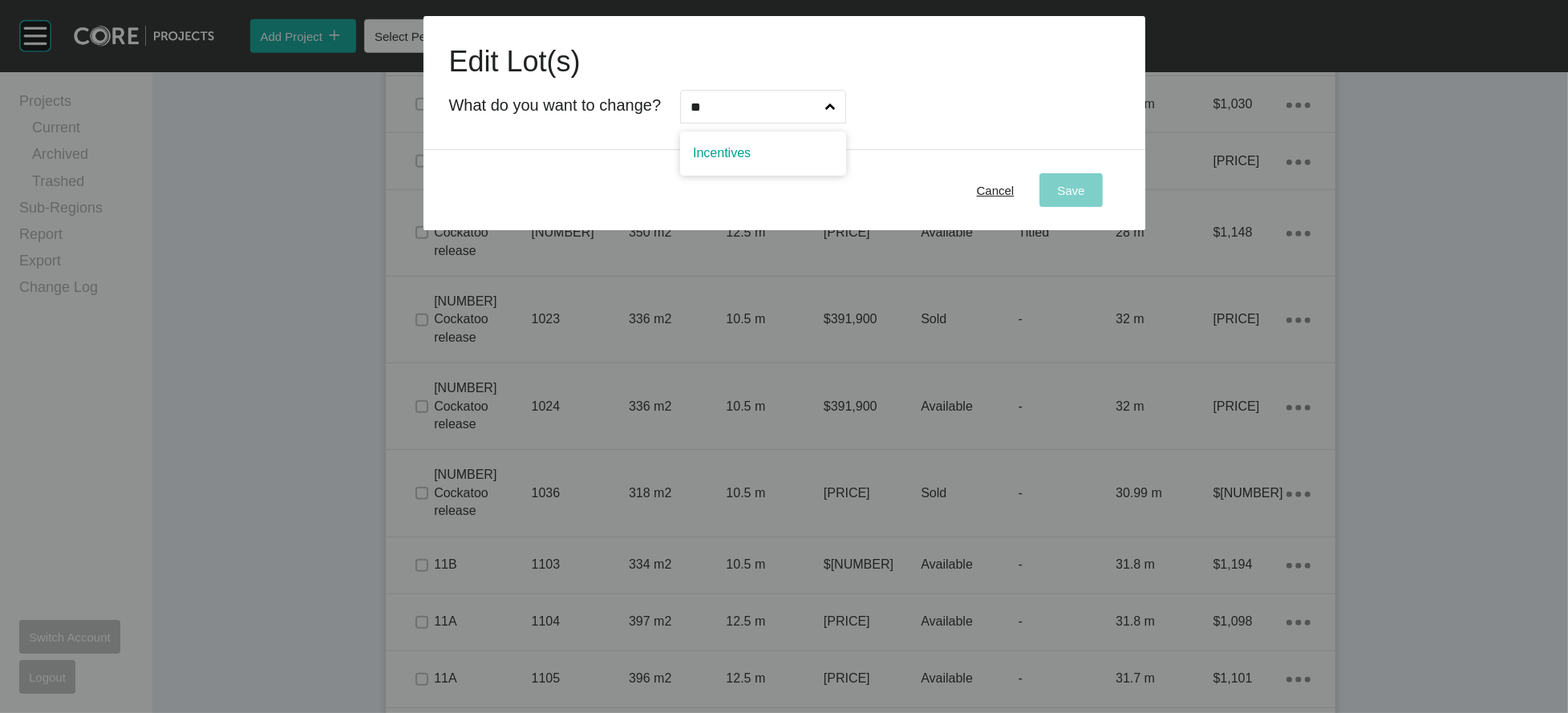 type on "**" 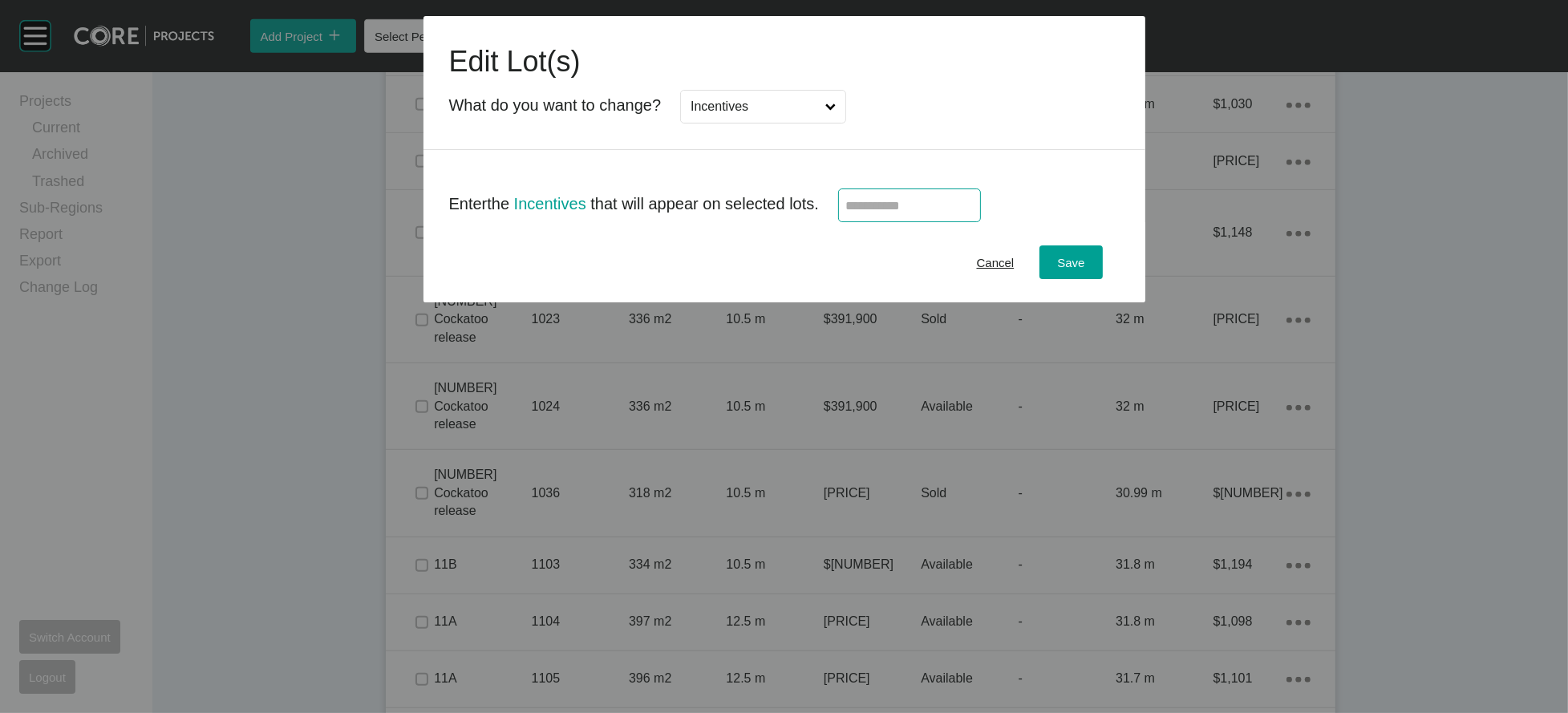 click at bounding box center (910, 205) 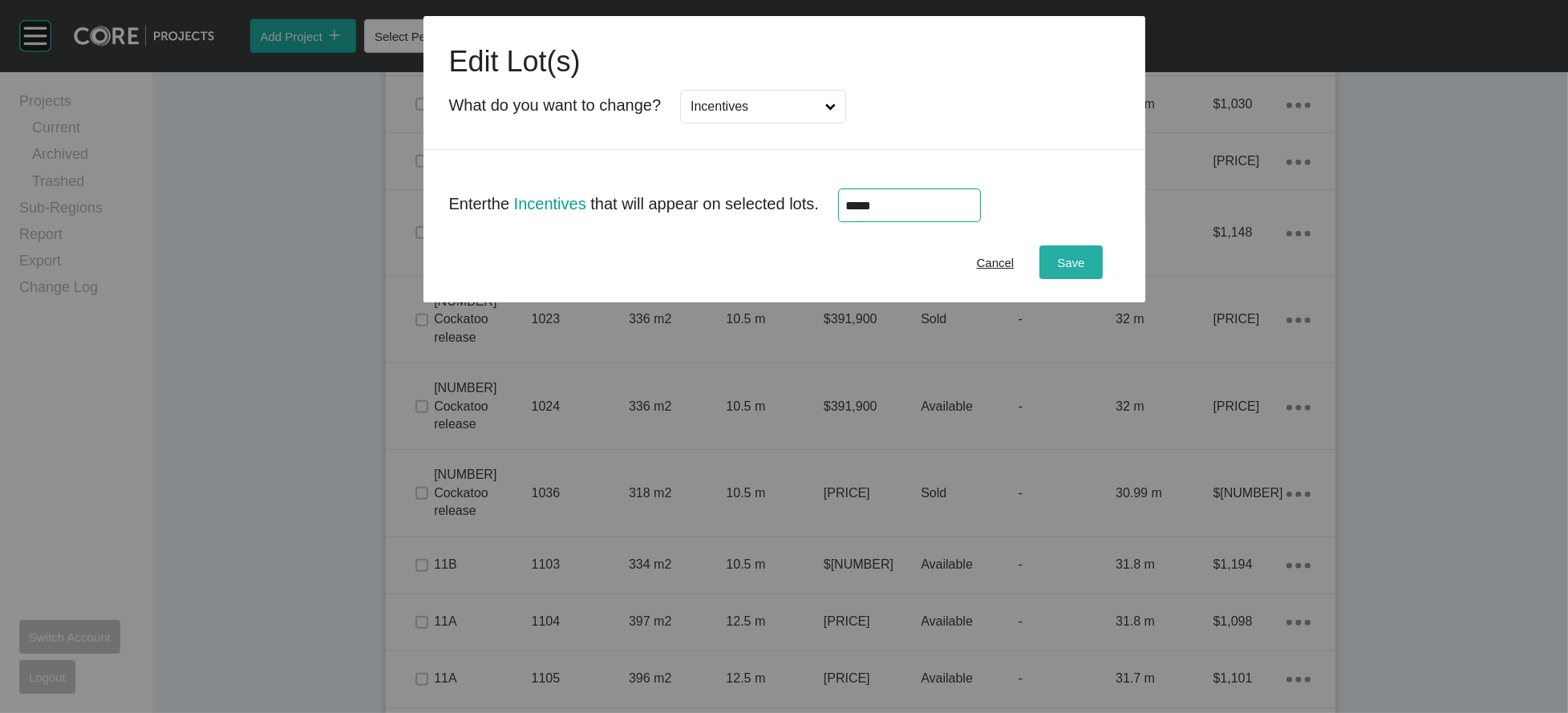 type on "******" 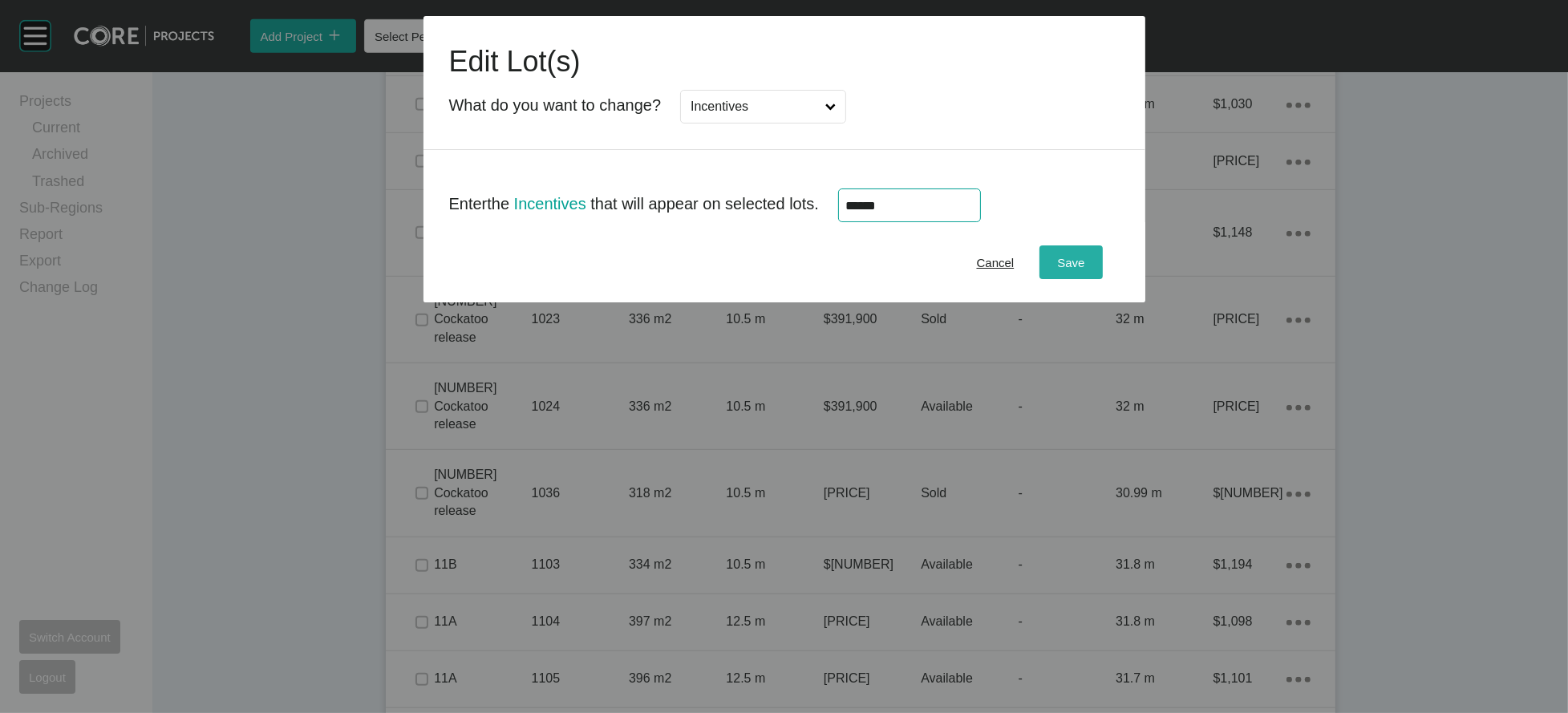 click on "Save" at bounding box center [1071, 262] 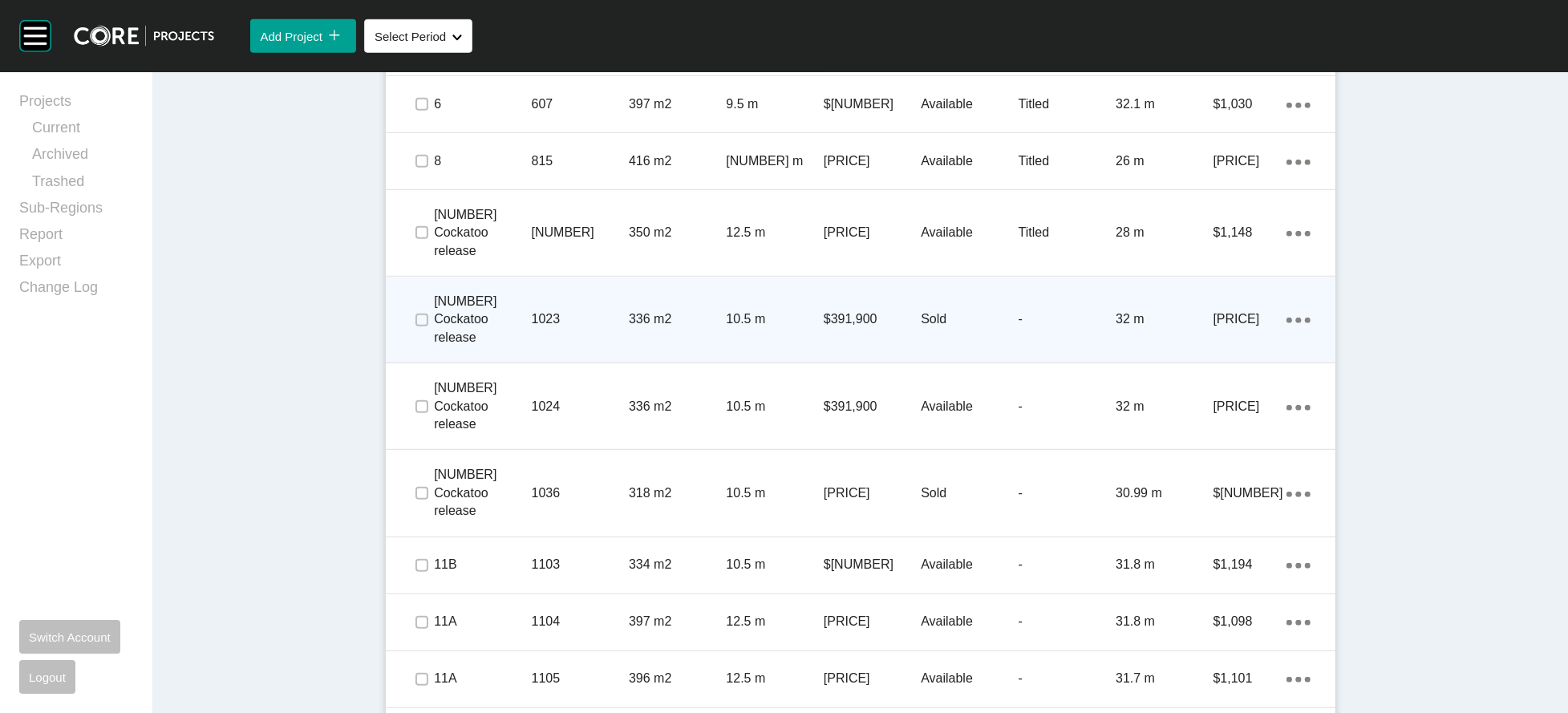 click on "32 m" at bounding box center (1164, 319) 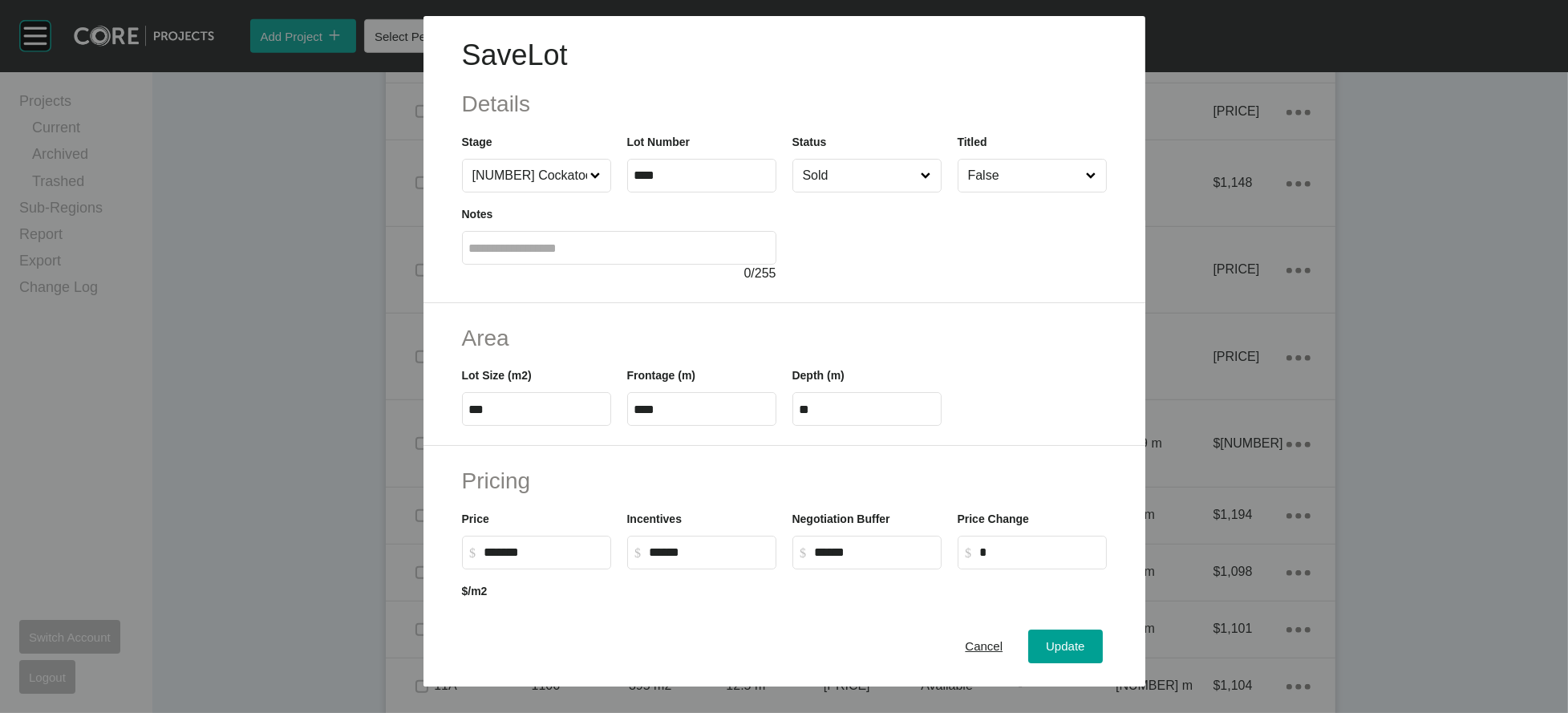 click on "False" at bounding box center (1024, 176) 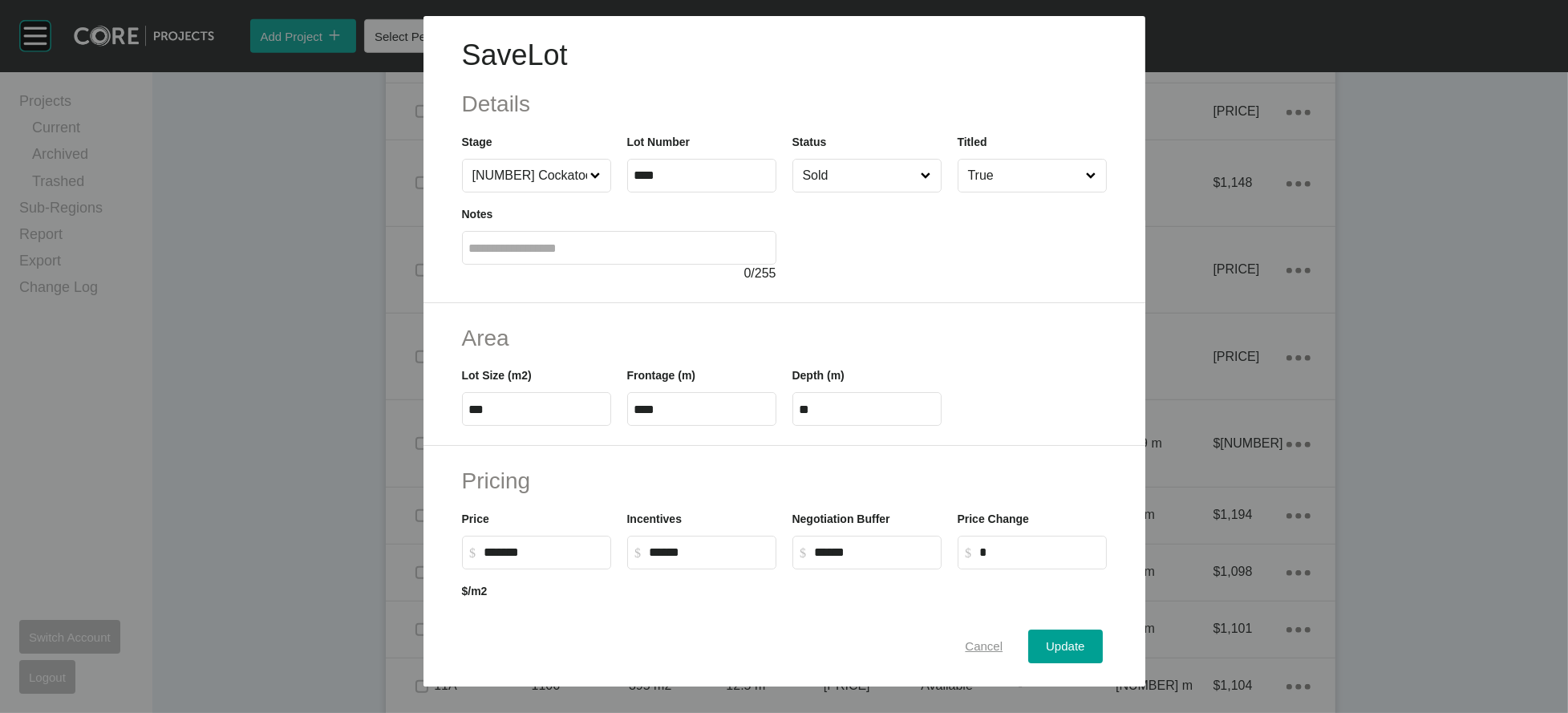 click on "Cancel" at bounding box center [983, 646] 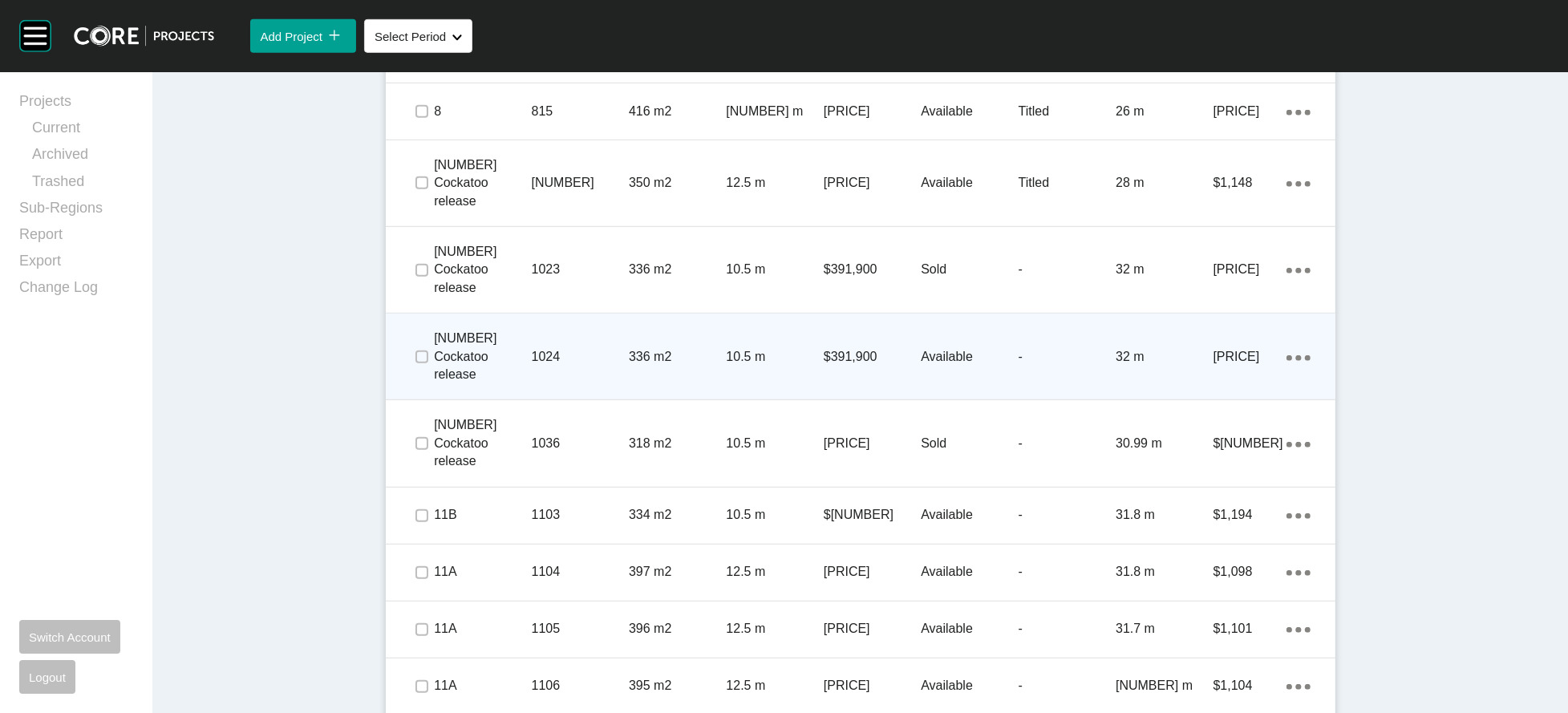 click on "-" at bounding box center [1067, 357] 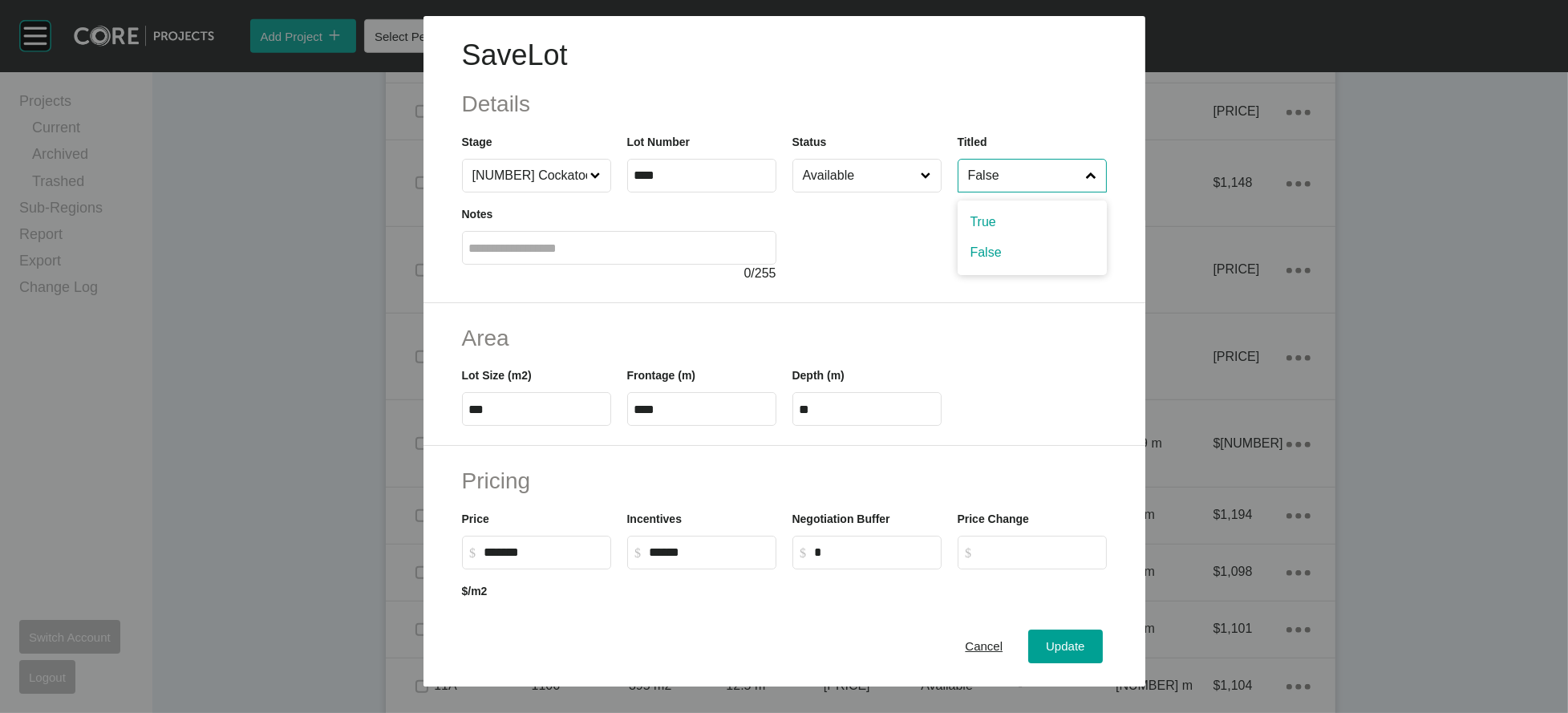 drag, startPoint x: 1060, startPoint y: 213, endPoint x: 1061, endPoint y: 243, distance: 30.016662 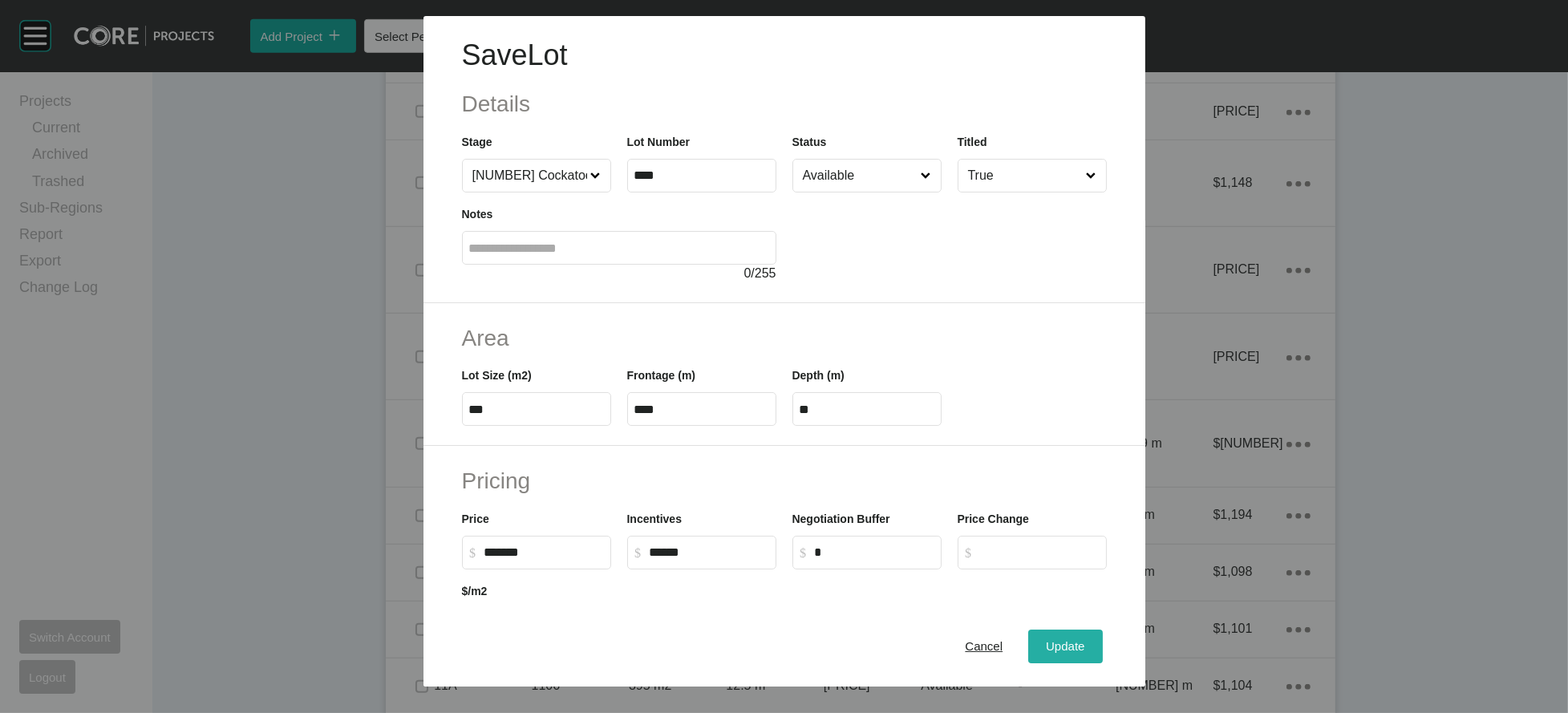 click on "Update" at bounding box center (1065, 646) 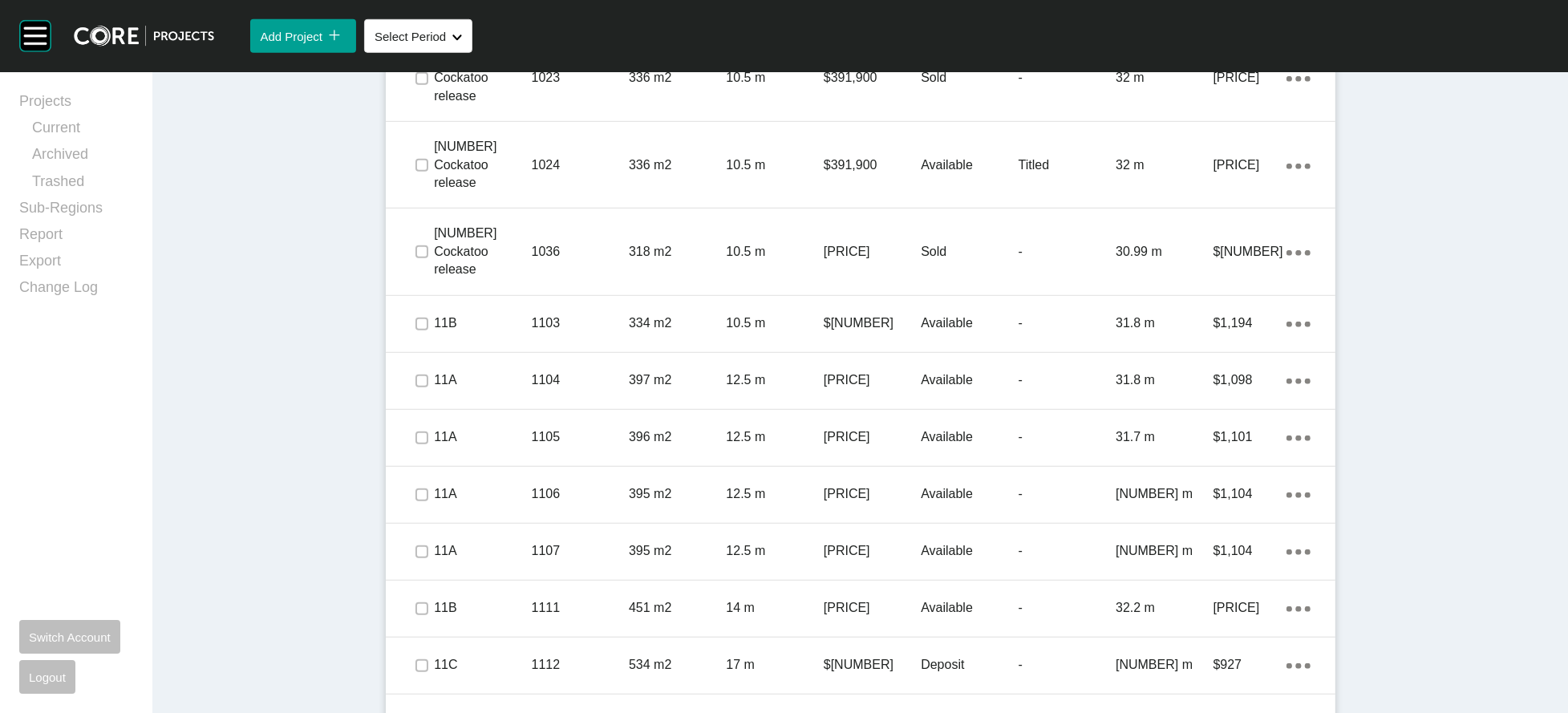 scroll, scrollTop: 1344, scrollLeft: 0, axis: vertical 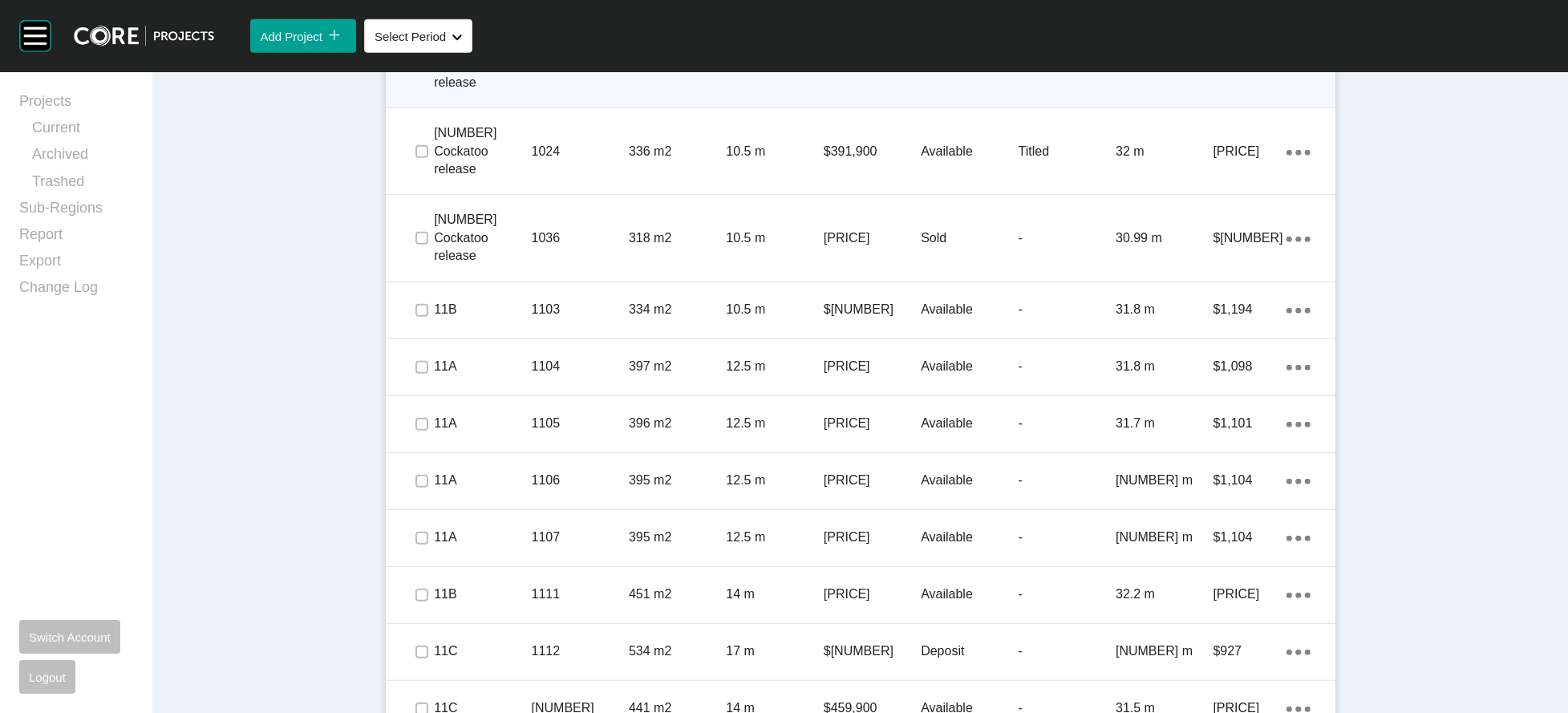 click on "32 m" at bounding box center (1164, 64) 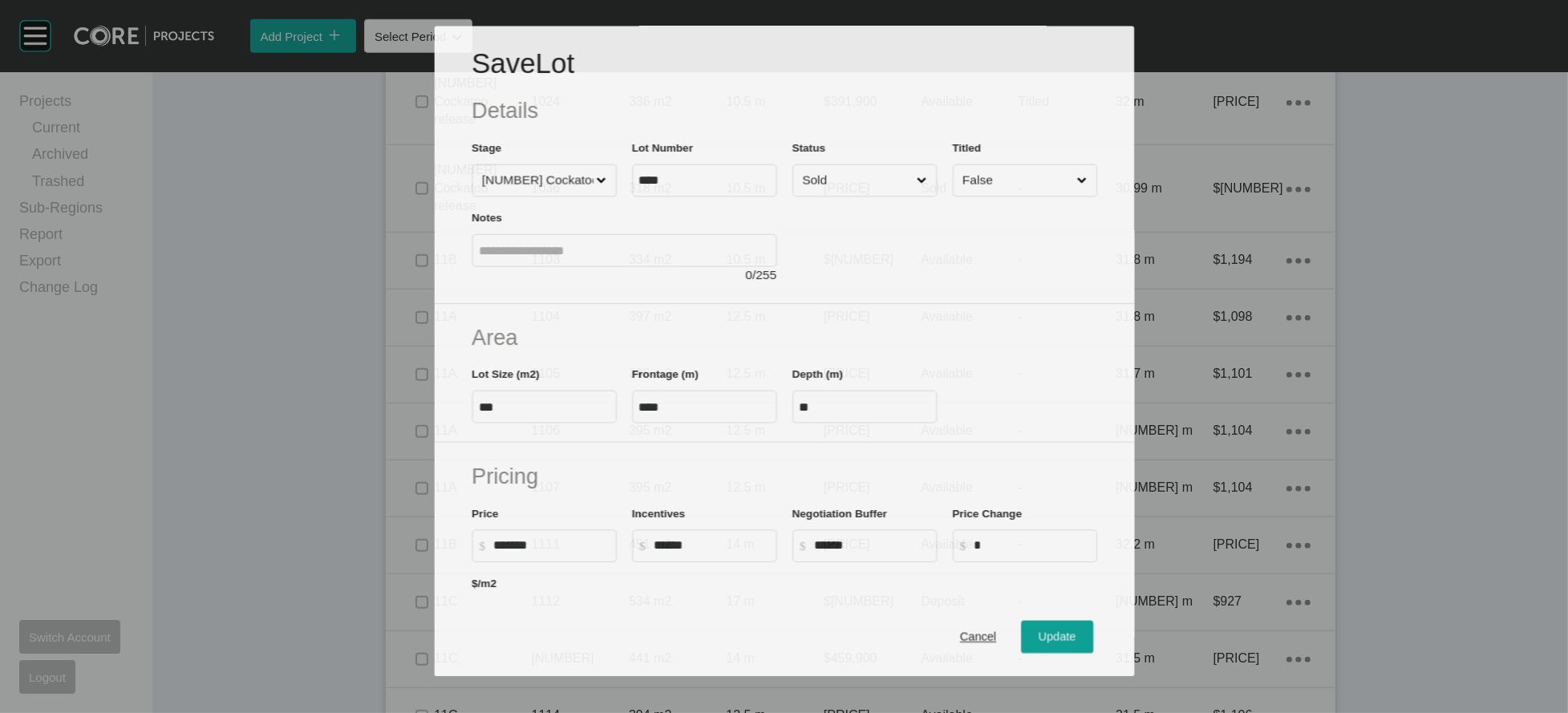scroll, scrollTop: 1282, scrollLeft: 0, axis: vertical 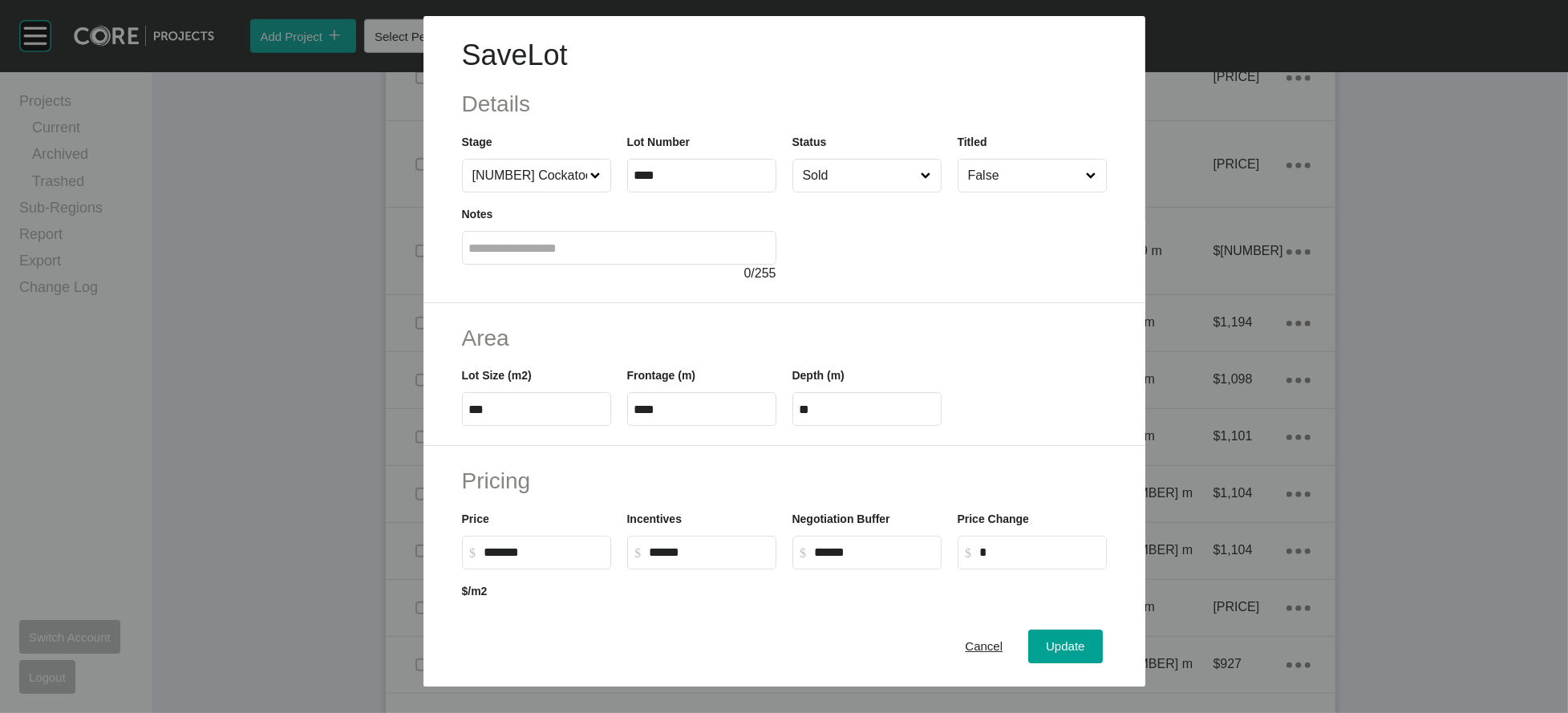 click on "False" at bounding box center [1024, 176] 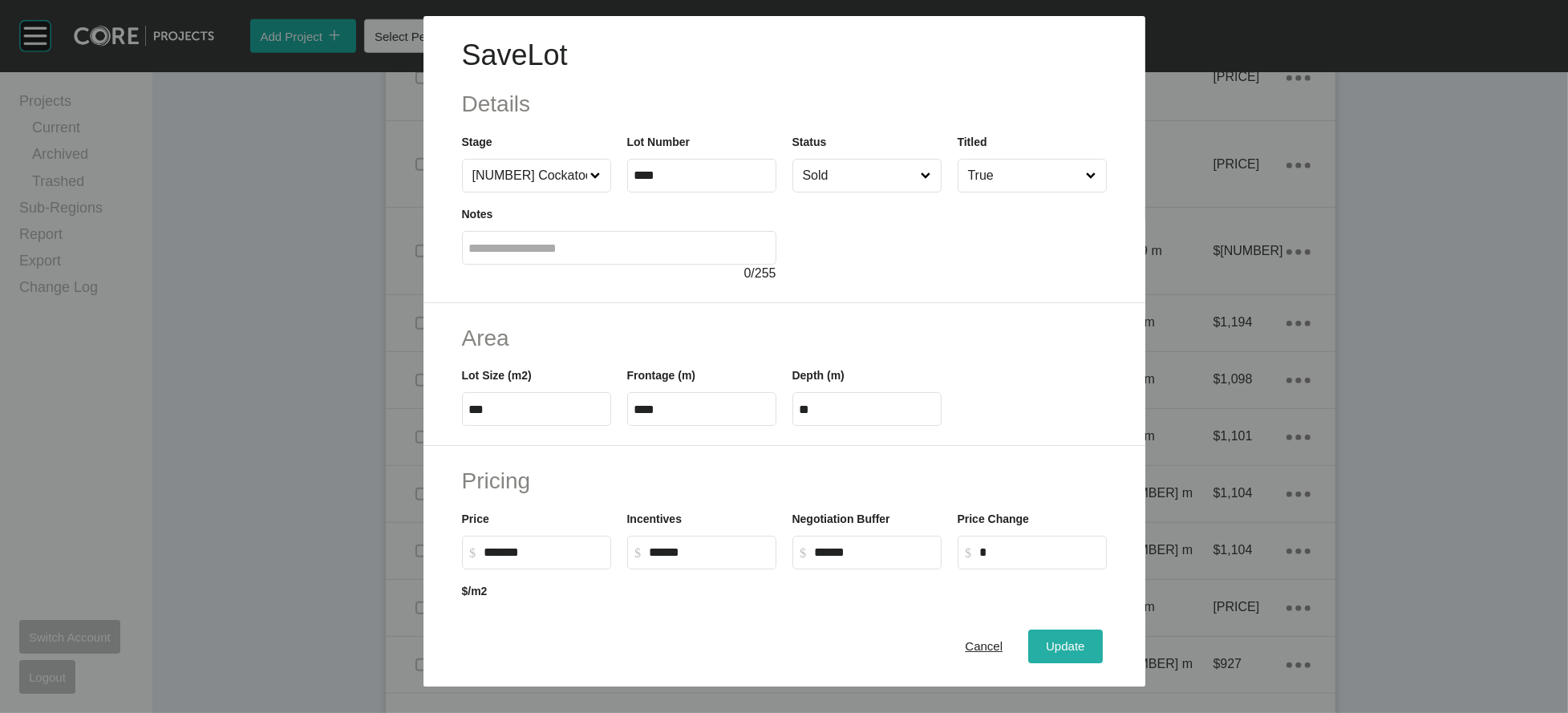 click on "Update" at bounding box center [1065, 646] 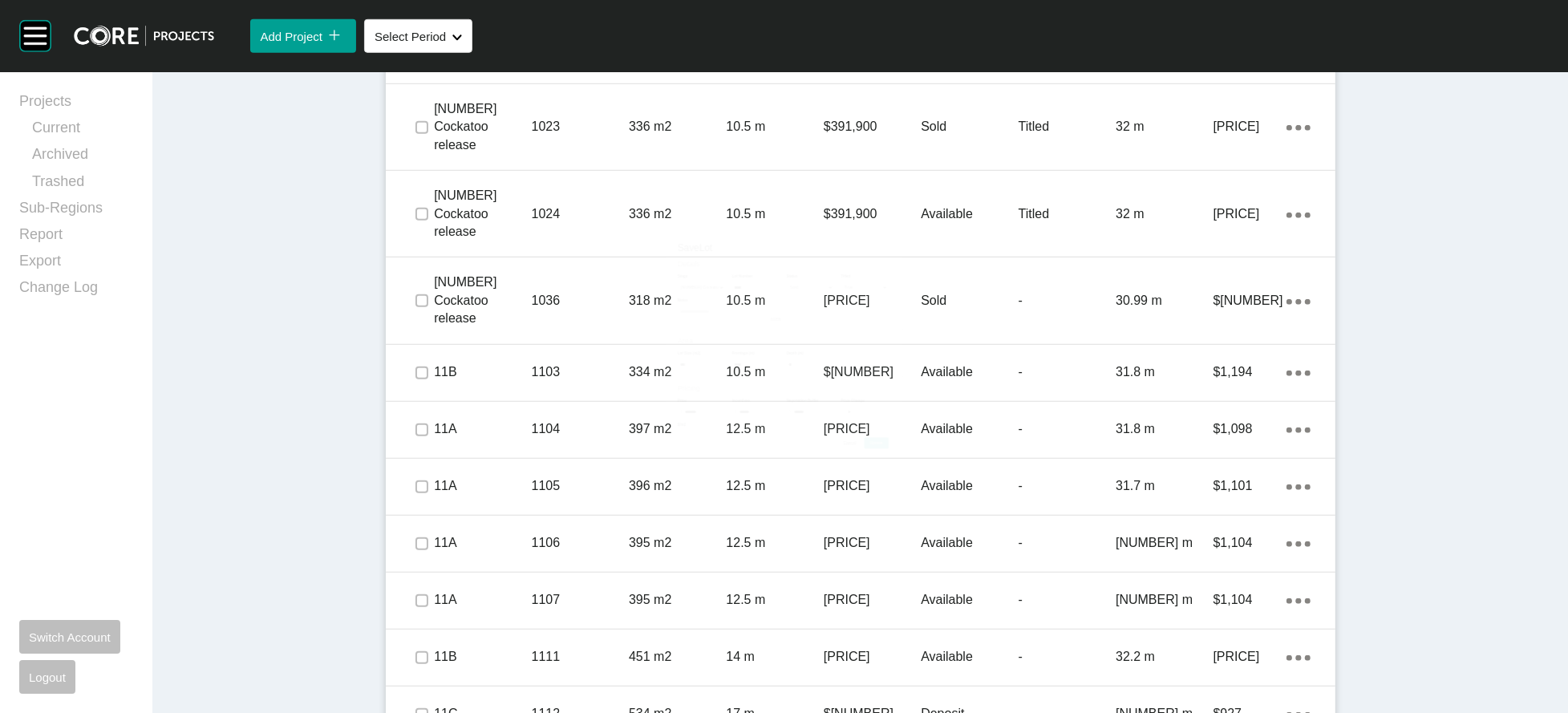 scroll, scrollTop: 1344, scrollLeft: 0, axis: vertical 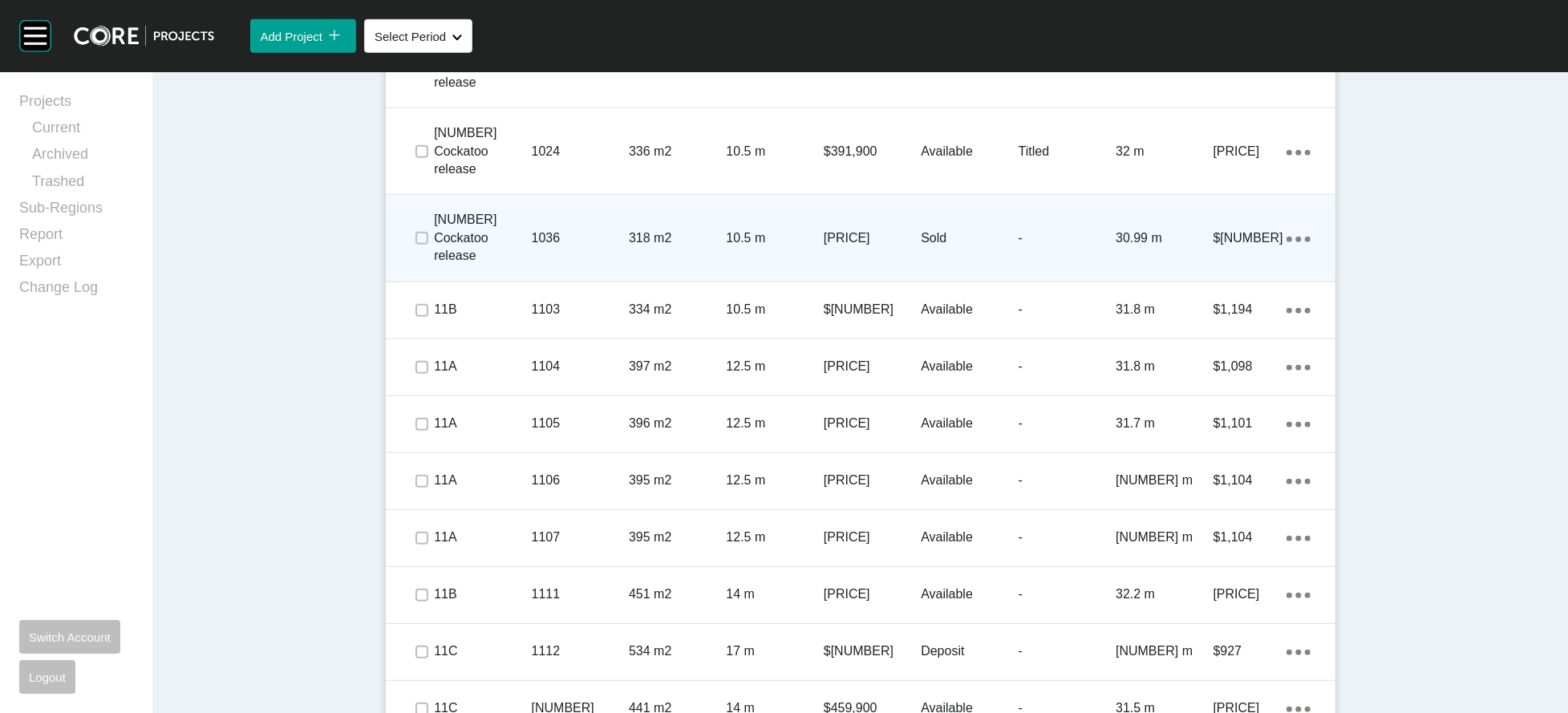 click on "10 Cockatoo release 1036 318 m2 10.5 m $376,900 Sold - 30.99 m $1,185 Action Menu Dots Copy 6 Created with Sketch." at bounding box center [861, 237] 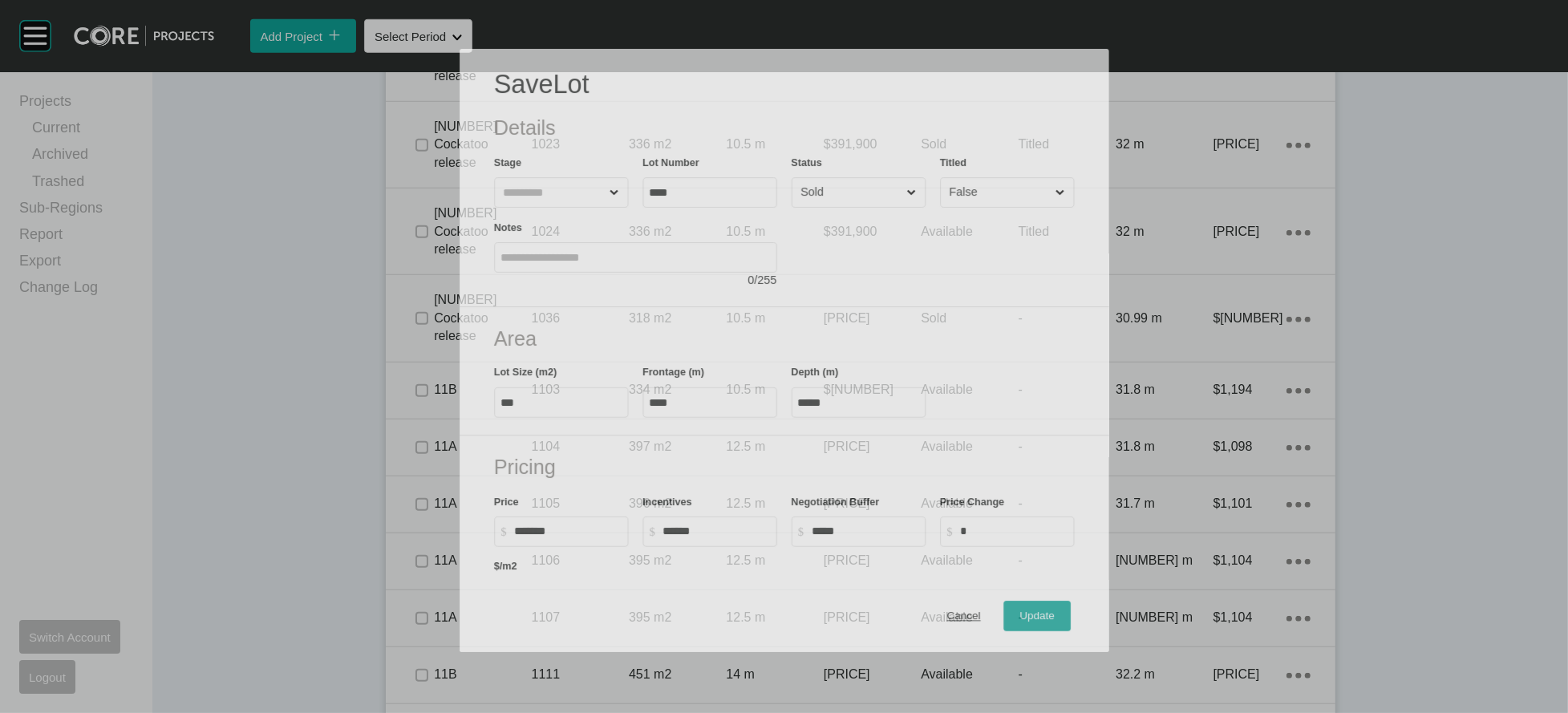 scroll, scrollTop: 1282, scrollLeft: 0, axis: vertical 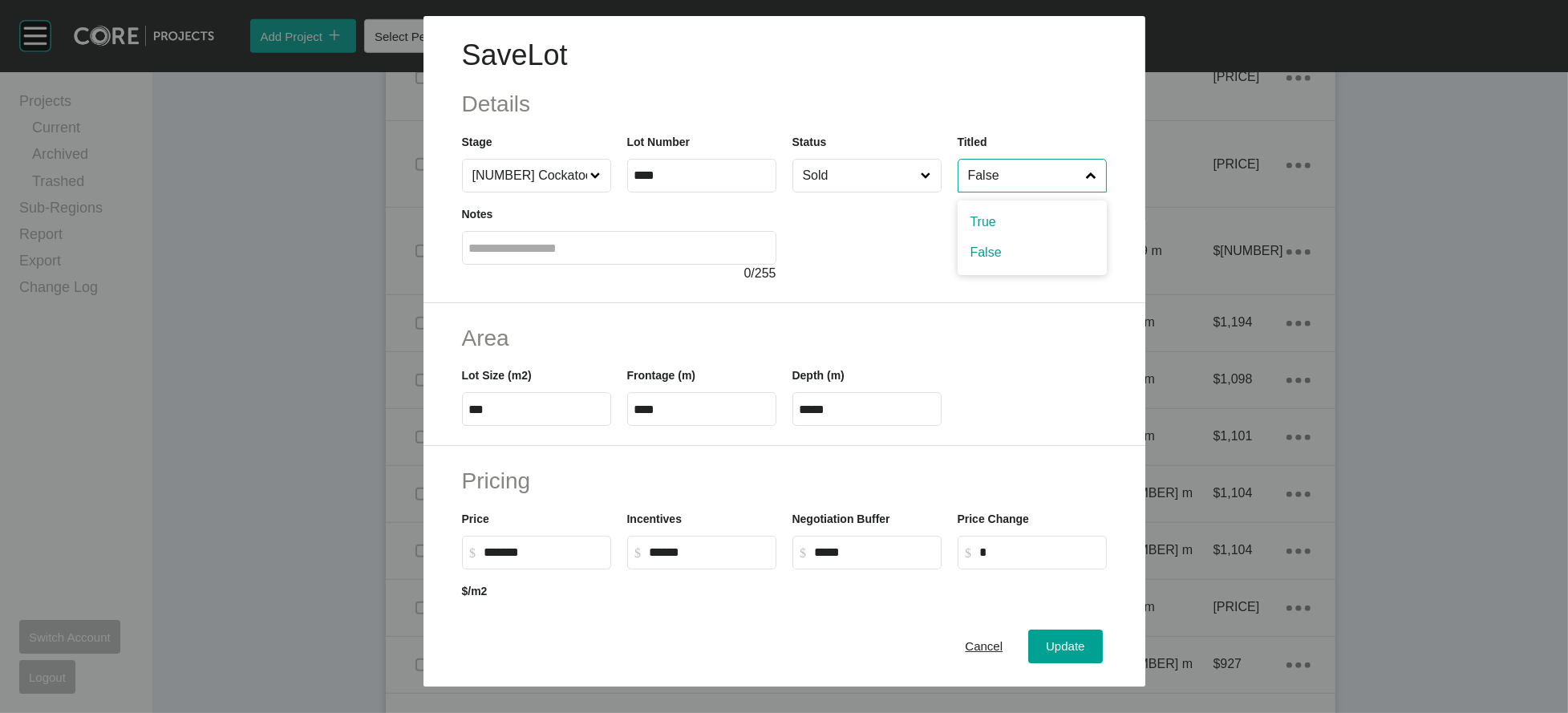 click on "False" at bounding box center (1024, 176) 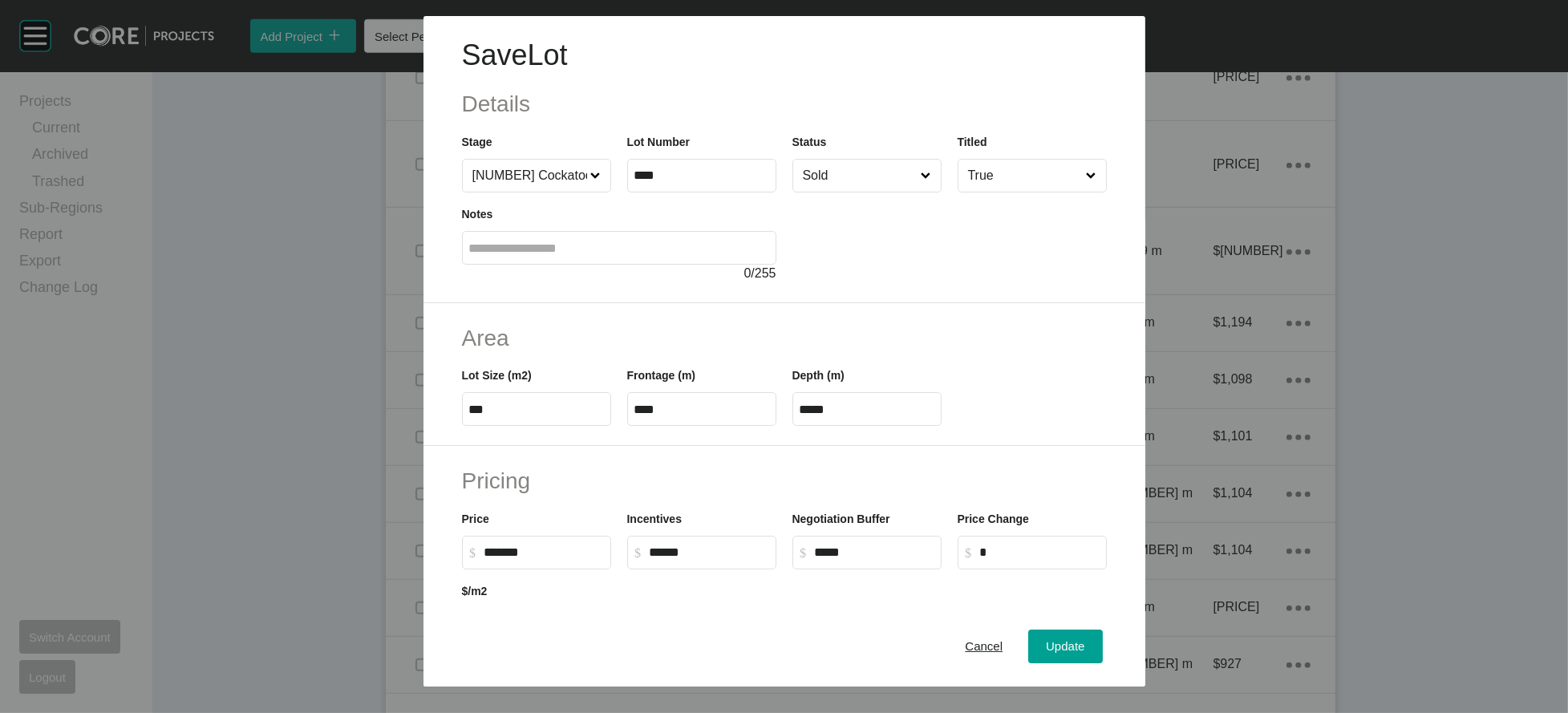 drag, startPoint x: 1045, startPoint y: 260, endPoint x: 1053, endPoint y: 267, distance: 10.630146 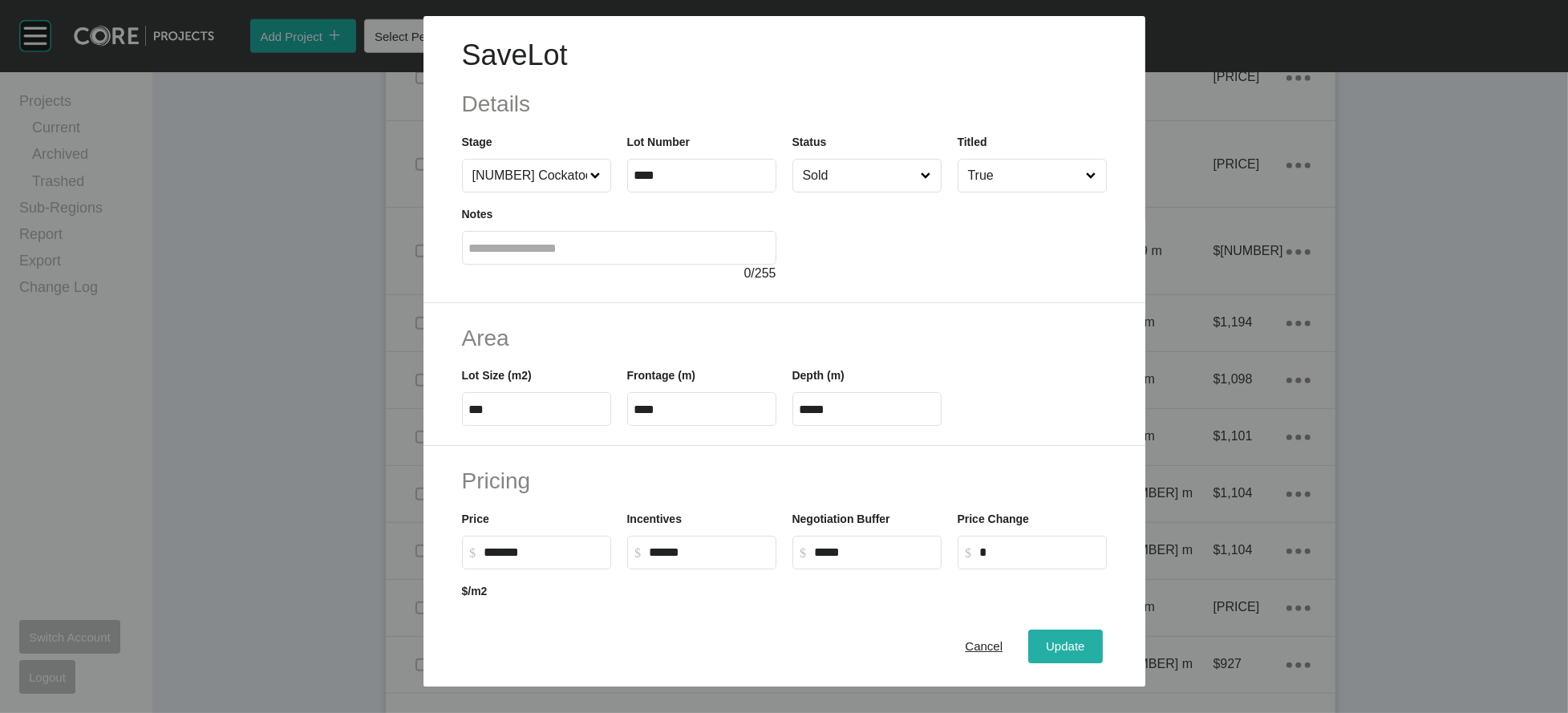 click on "Update" at bounding box center (1065, 646) 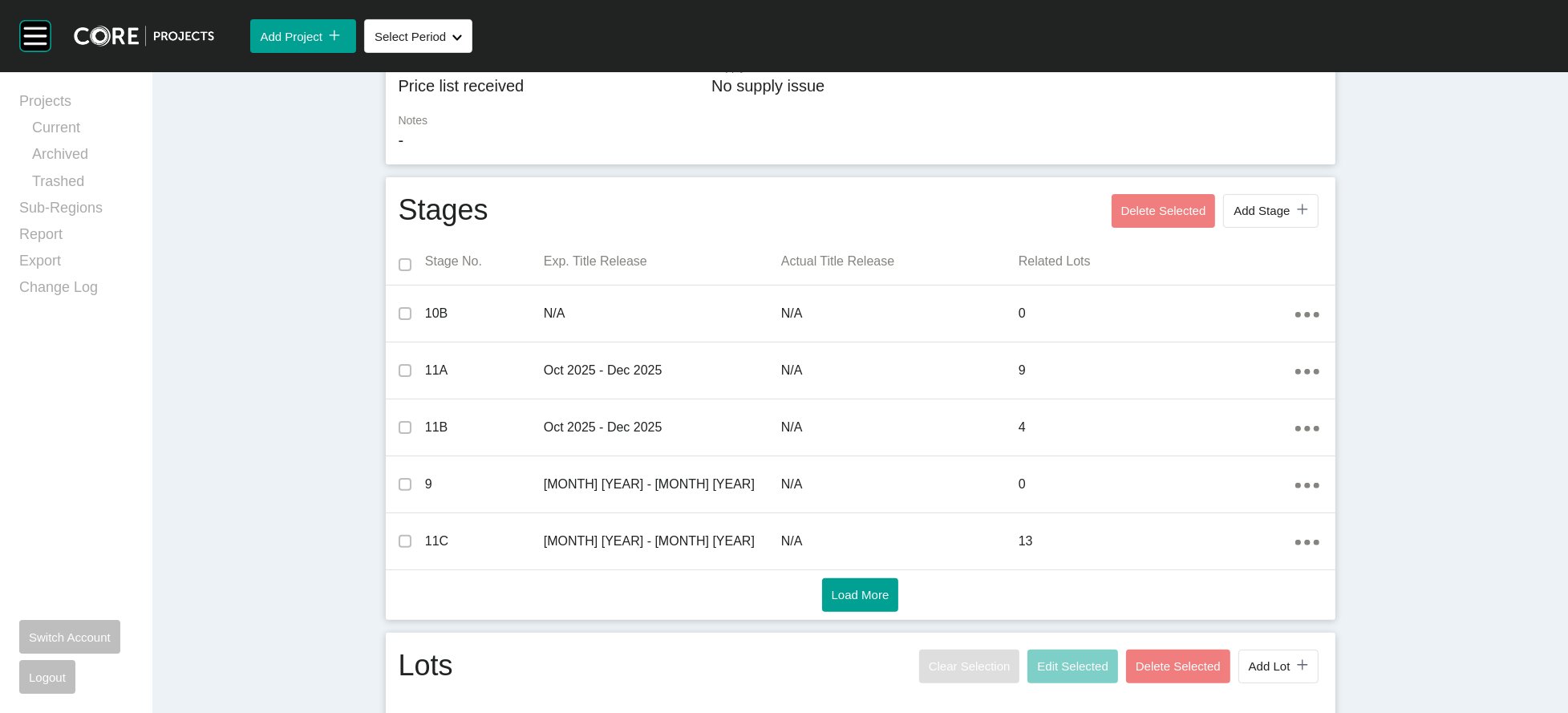 scroll, scrollTop: 0, scrollLeft: 0, axis: both 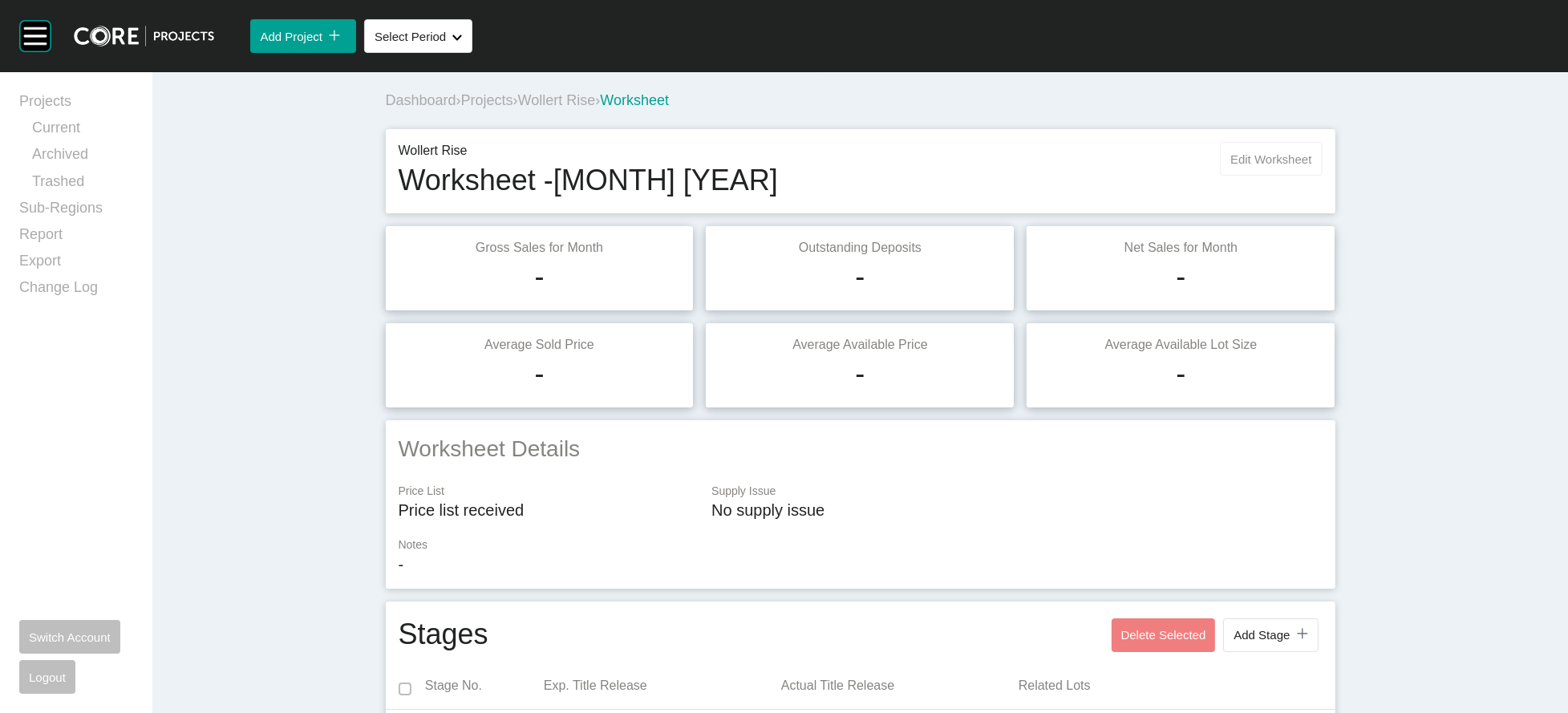 click on "Edit Worksheet" at bounding box center (1270, 159) 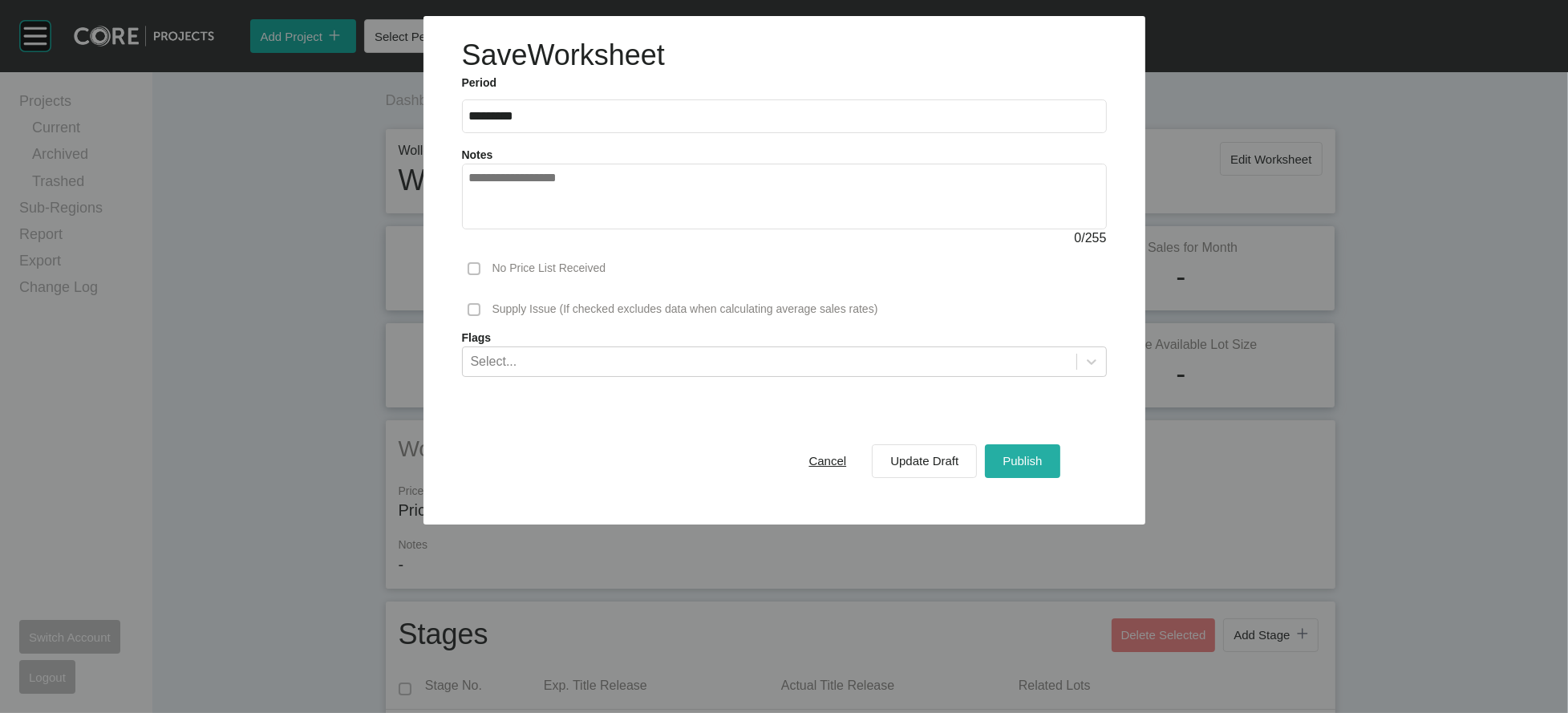 click on "Publish" at bounding box center [1022, 460] 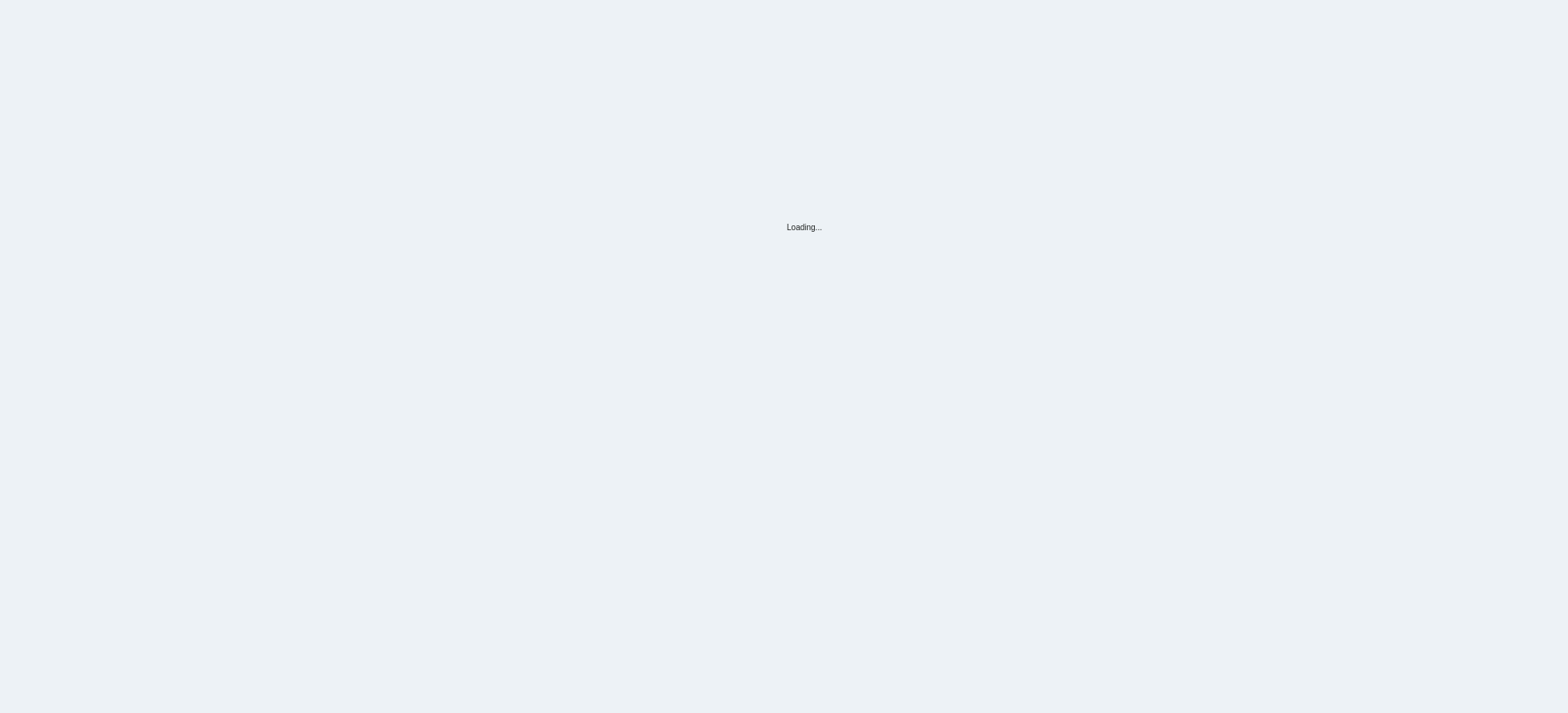 scroll, scrollTop: 0, scrollLeft: 0, axis: both 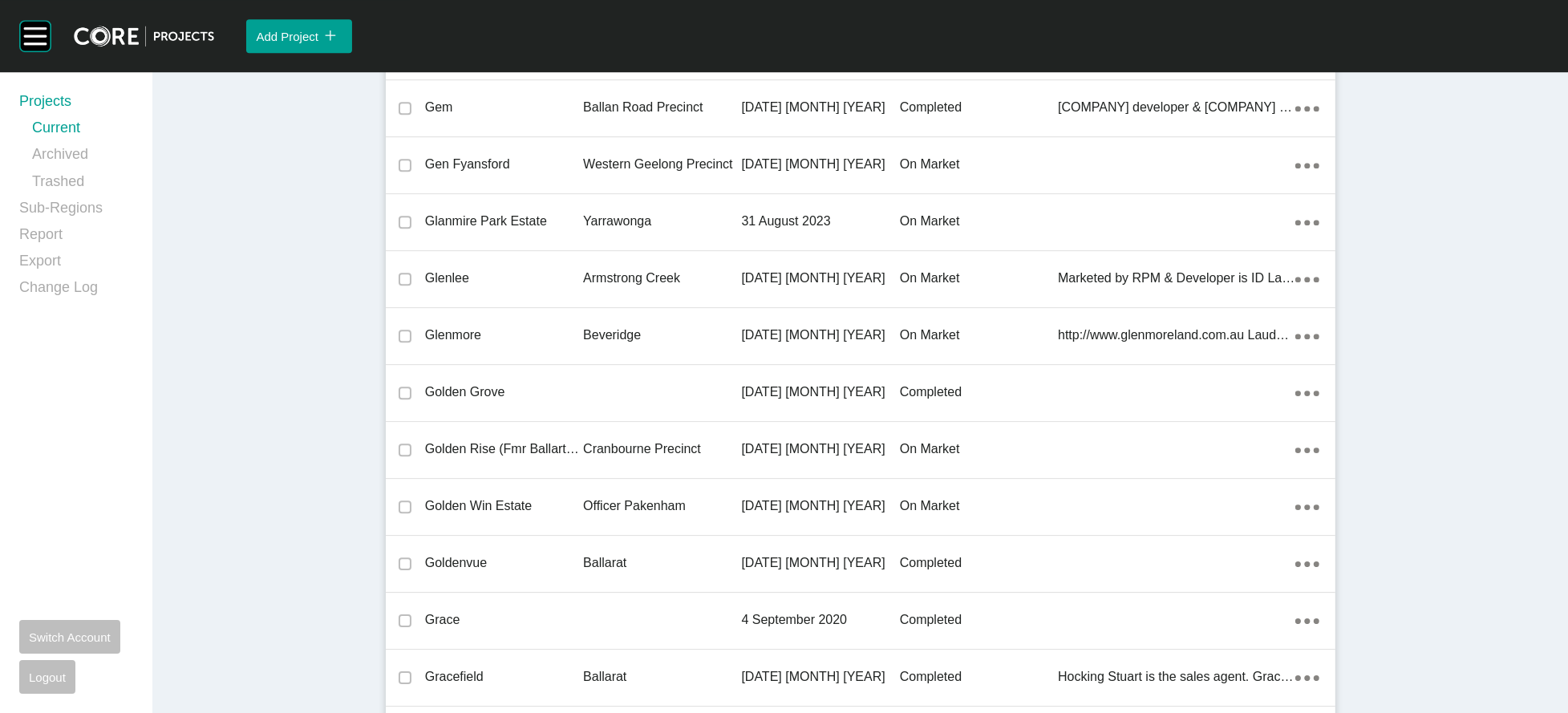 click on "[DAY] [MONTH] [YEAR]" at bounding box center (820, -2284) 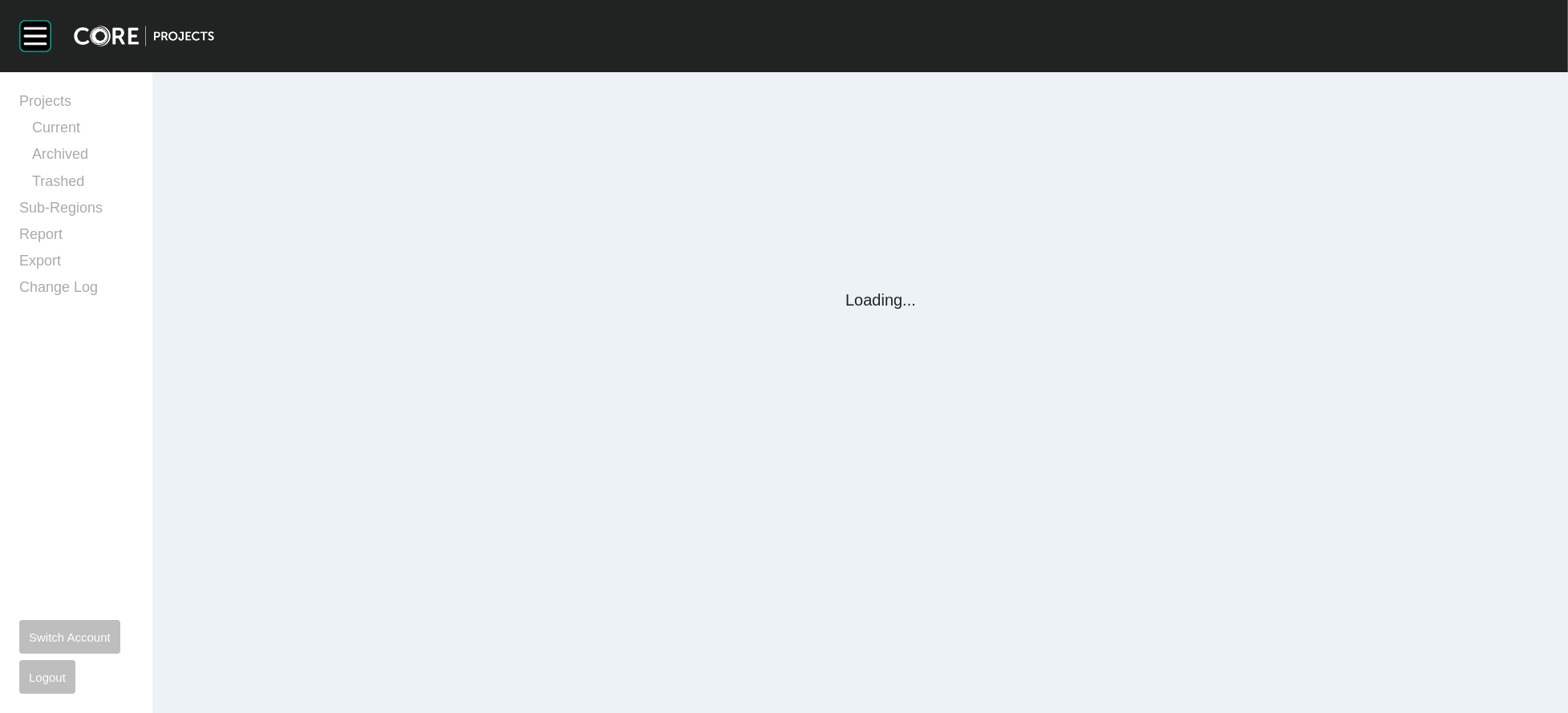 scroll, scrollTop: 0, scrollLeft: 0, axis: both 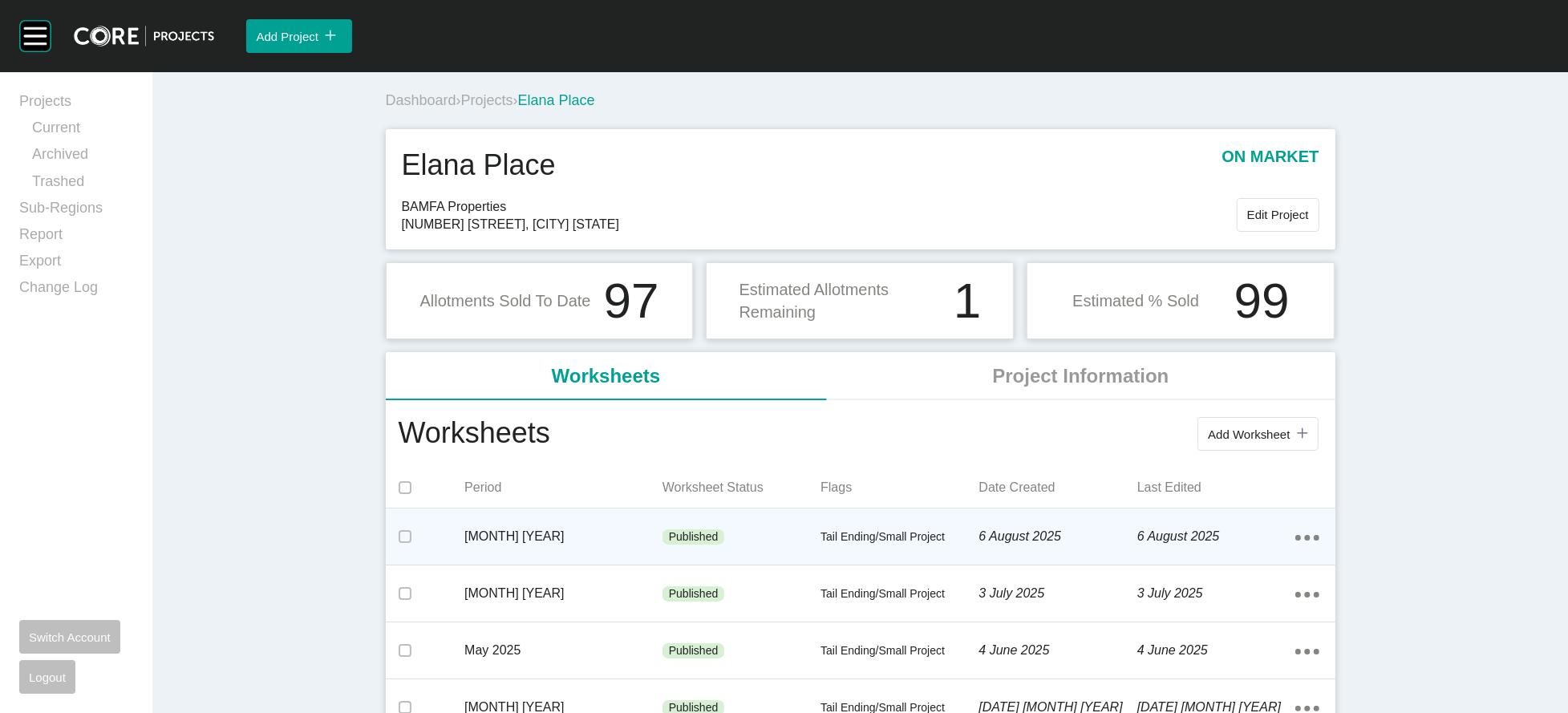 click on "Published" at bounding box center [741, 537] 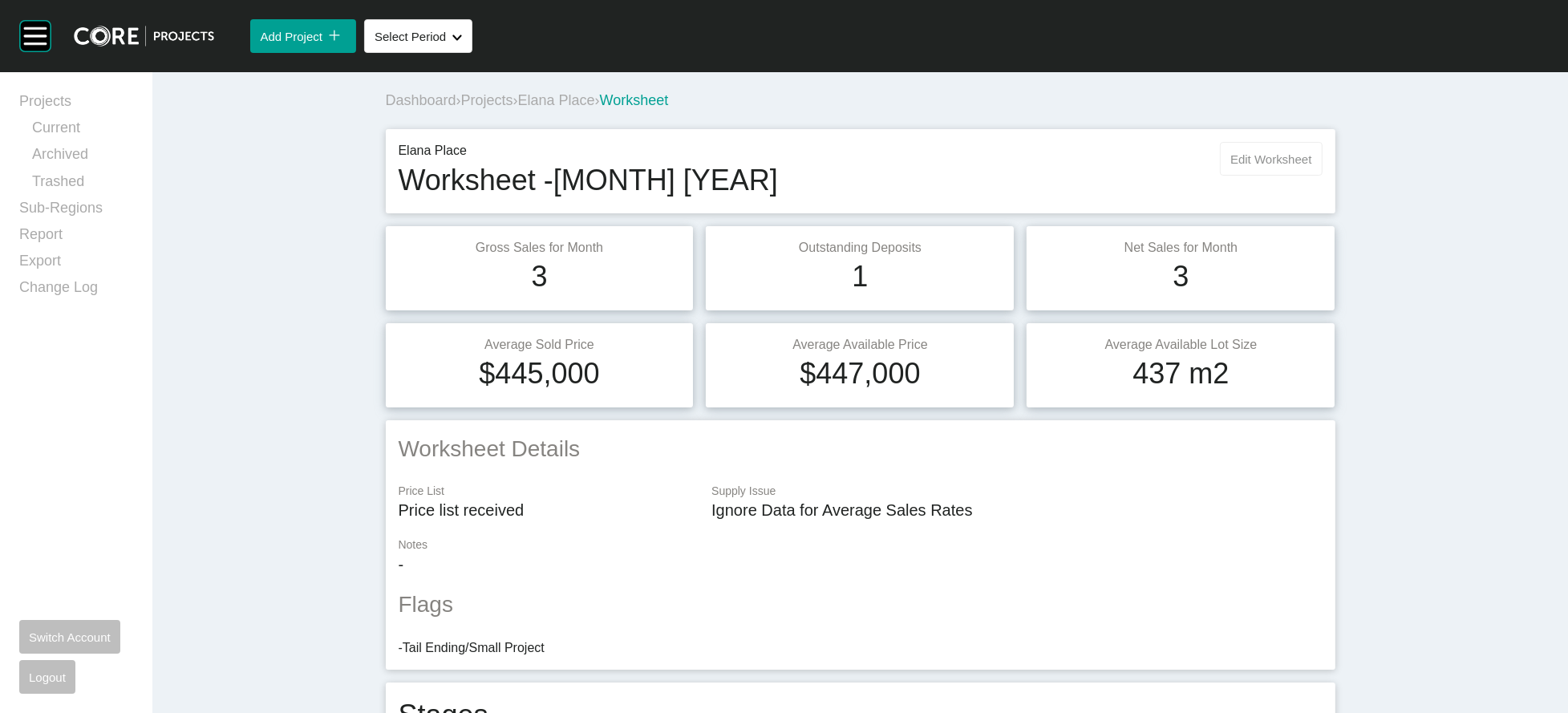 click on "Edit Worksheet" at bounding box center [1270, 159] 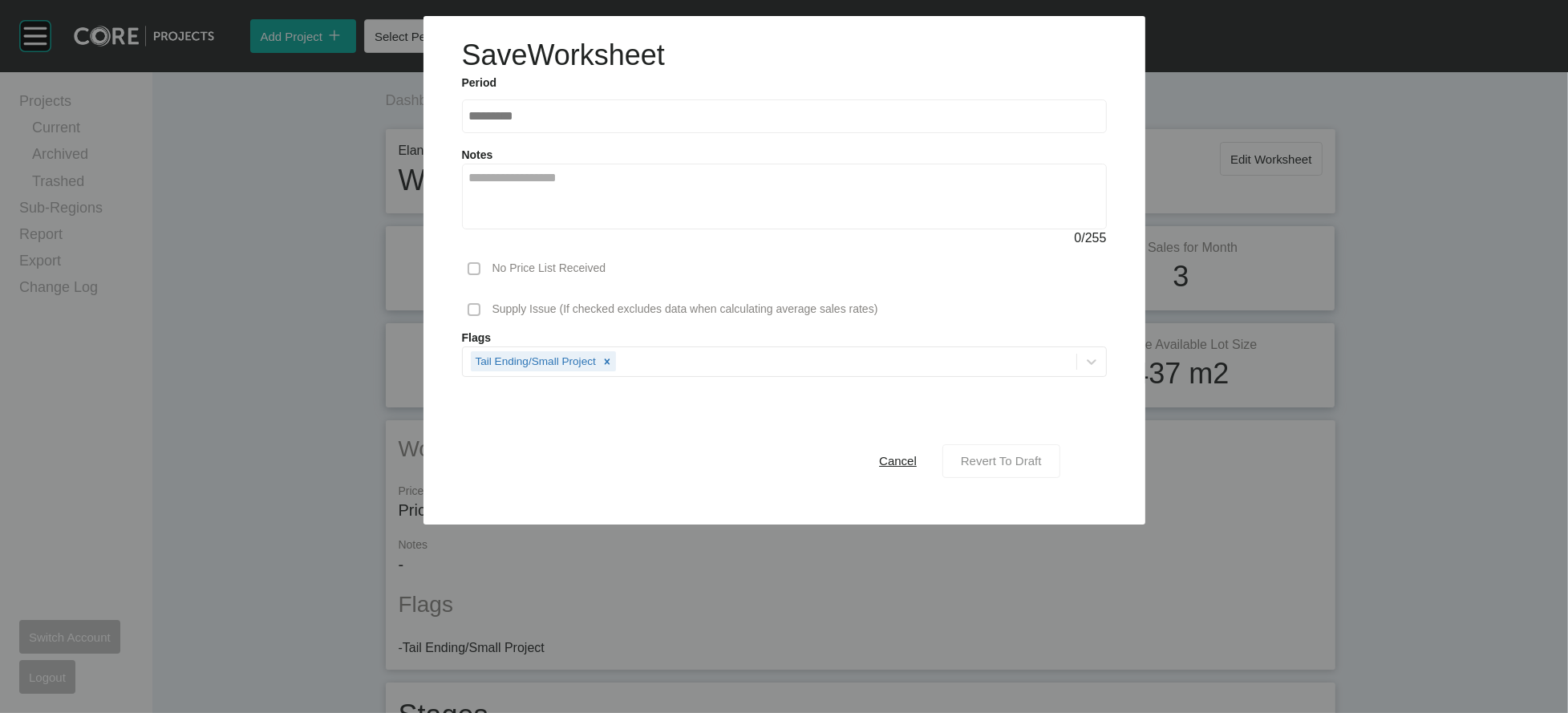 click on "Revert To Draft" at bounding box center (1001, 460) 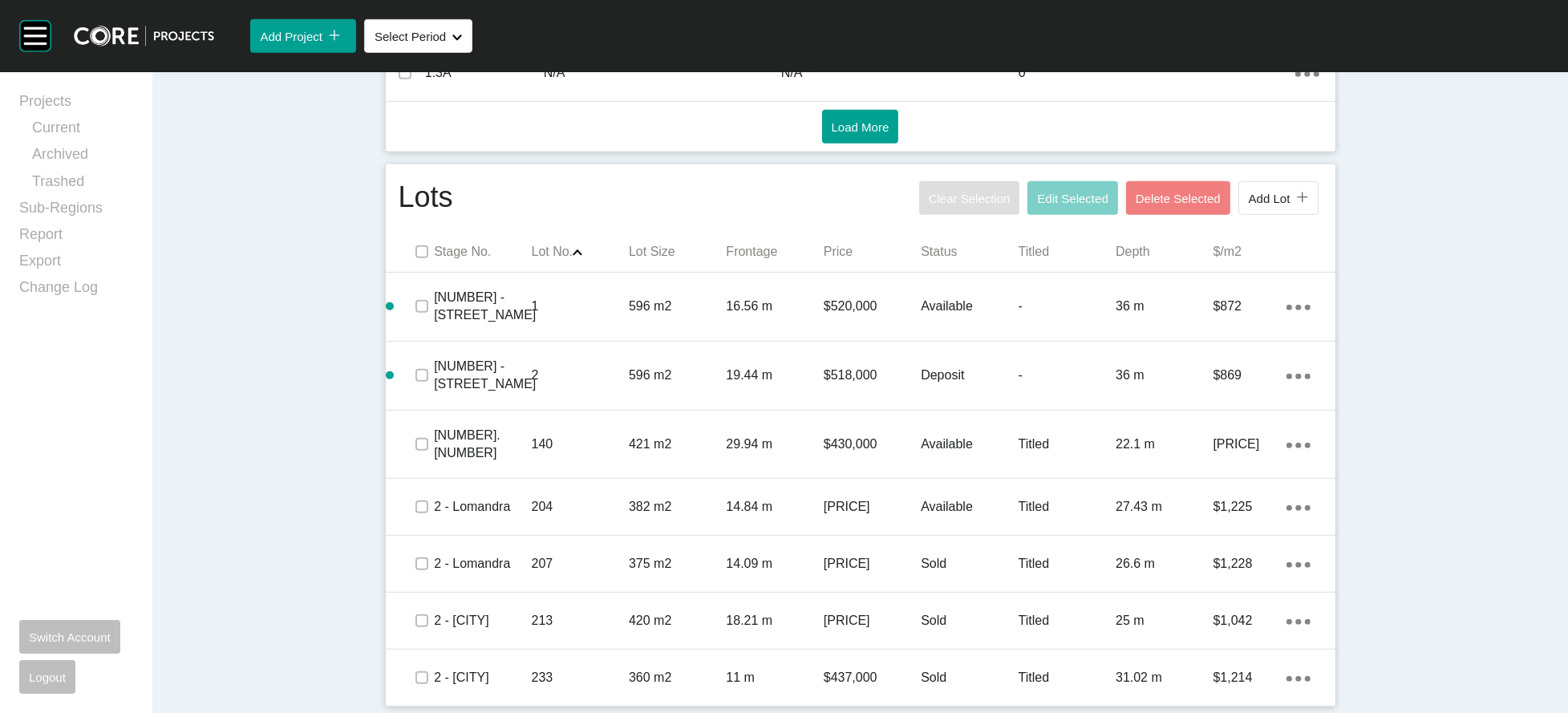 scroll, scrollTop: 1347, scrollLeft: 0, axis: vertical 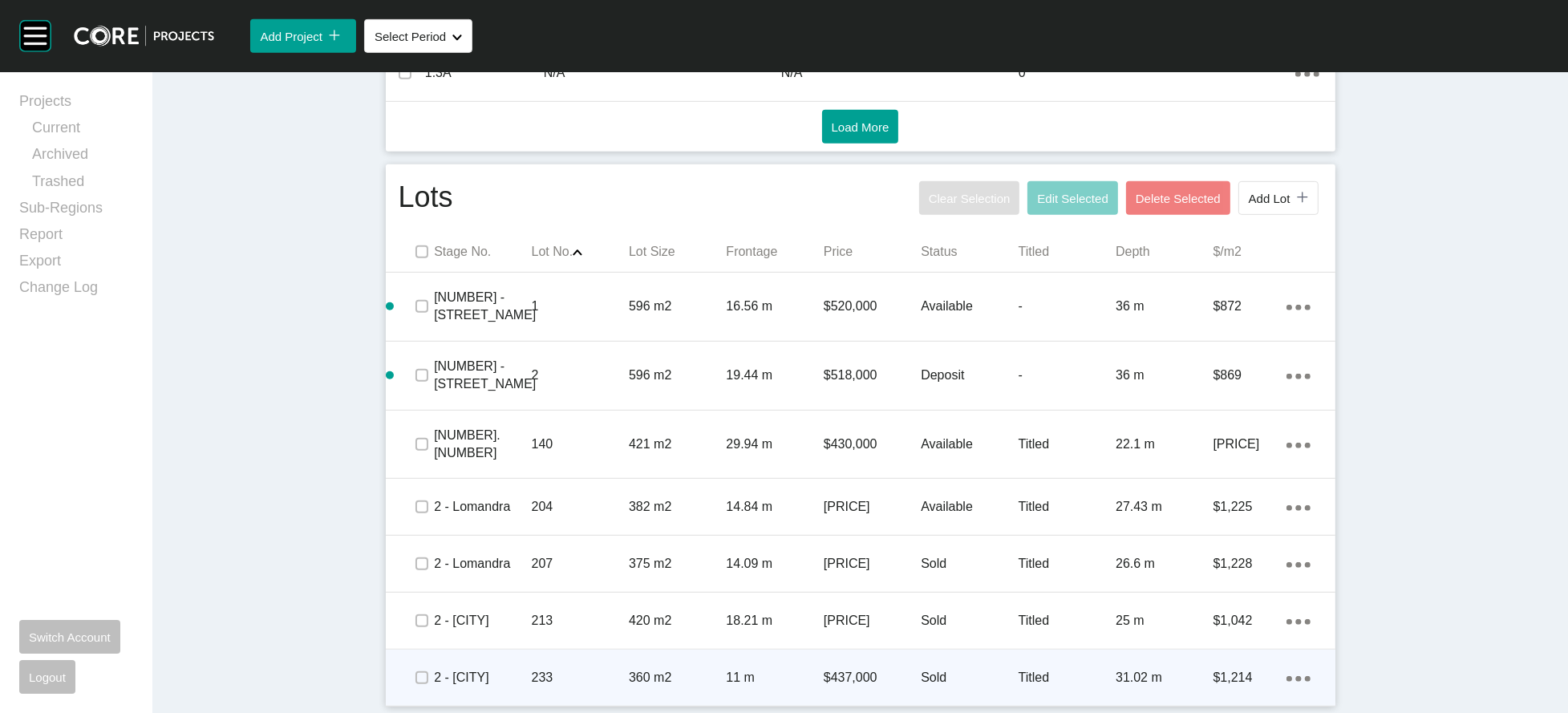click on "$437,000" at bounding box center (872, 678) 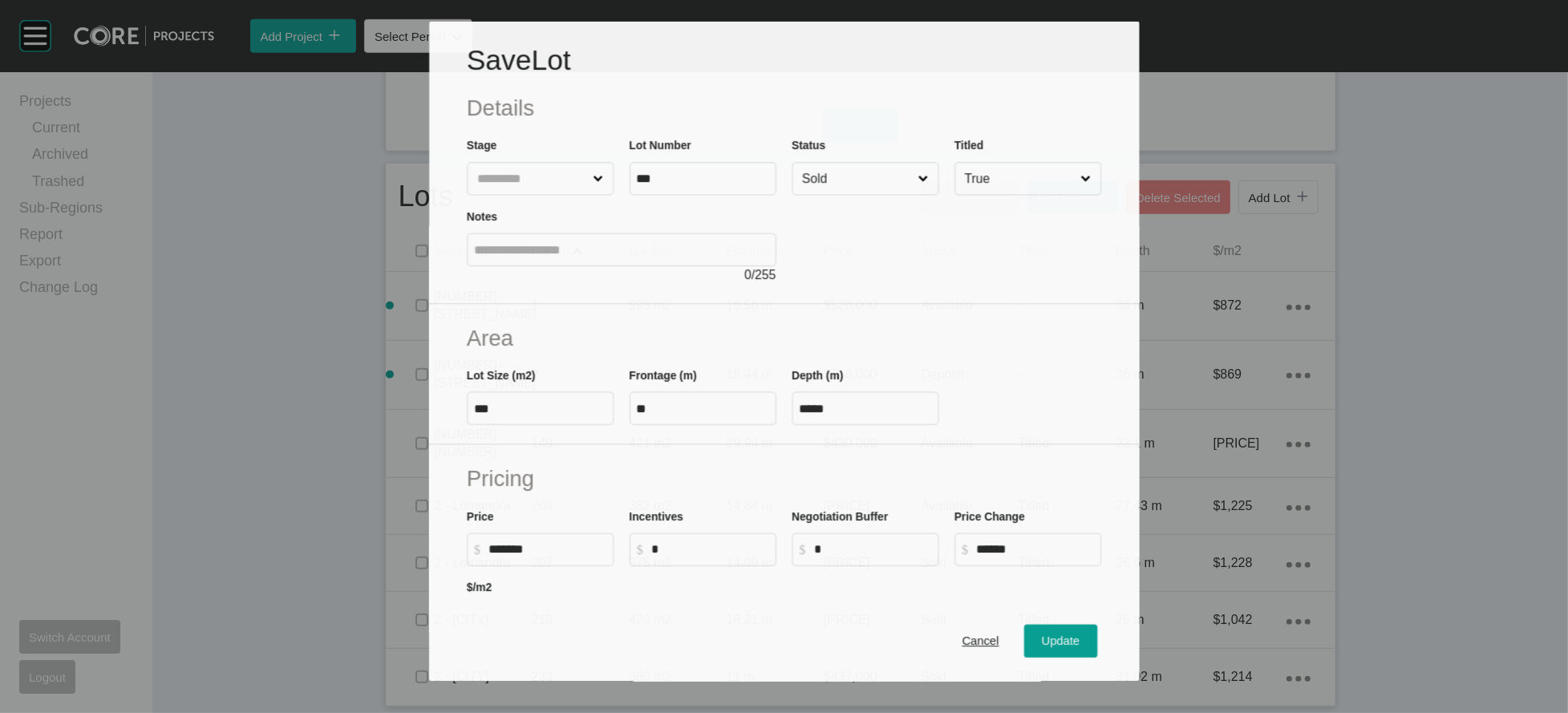 scroll, scrollTop: 1286, scrollLeft: 0, axis: vertical 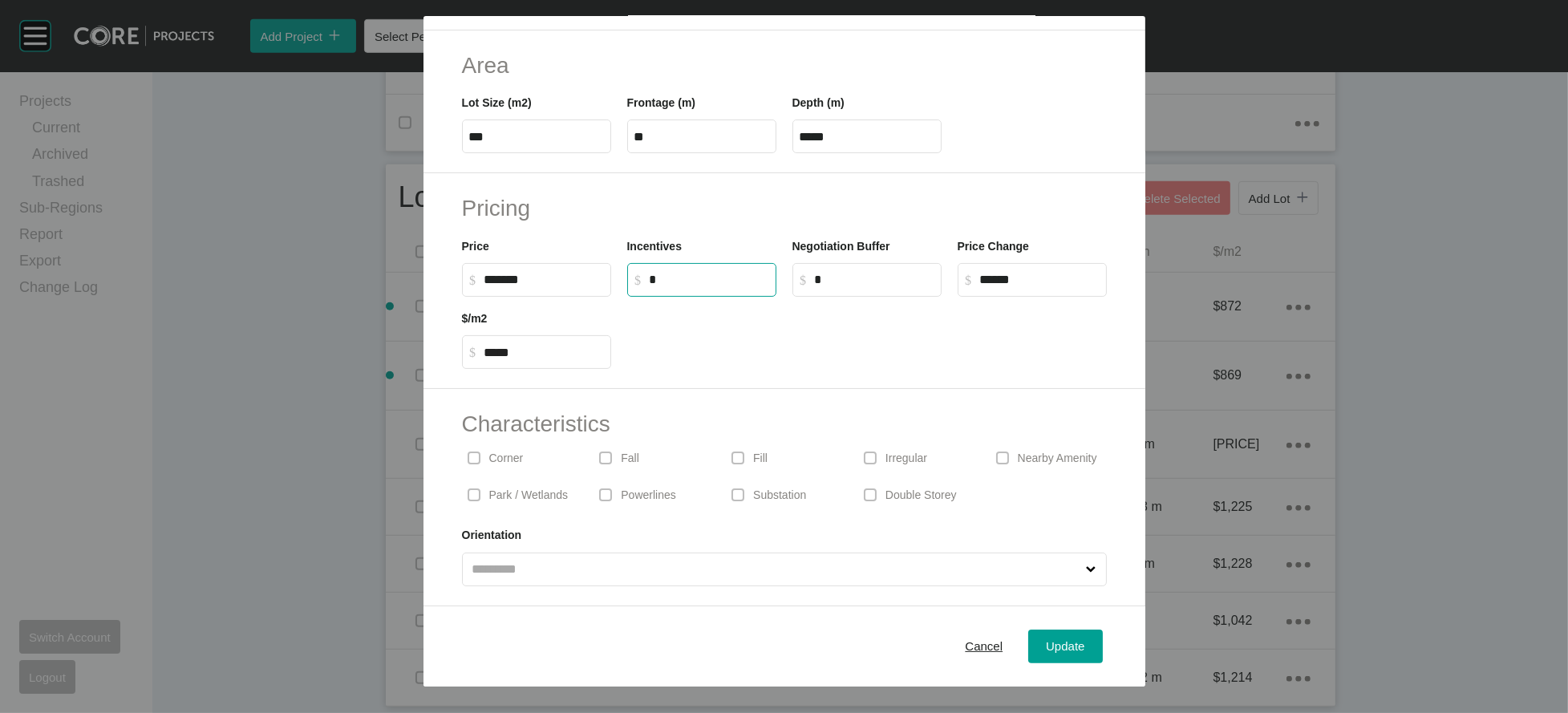 drag, startPoint x: 649, startPoint y: 184, endPoint x: 593, endPoint y: 176, distance: 56.5685 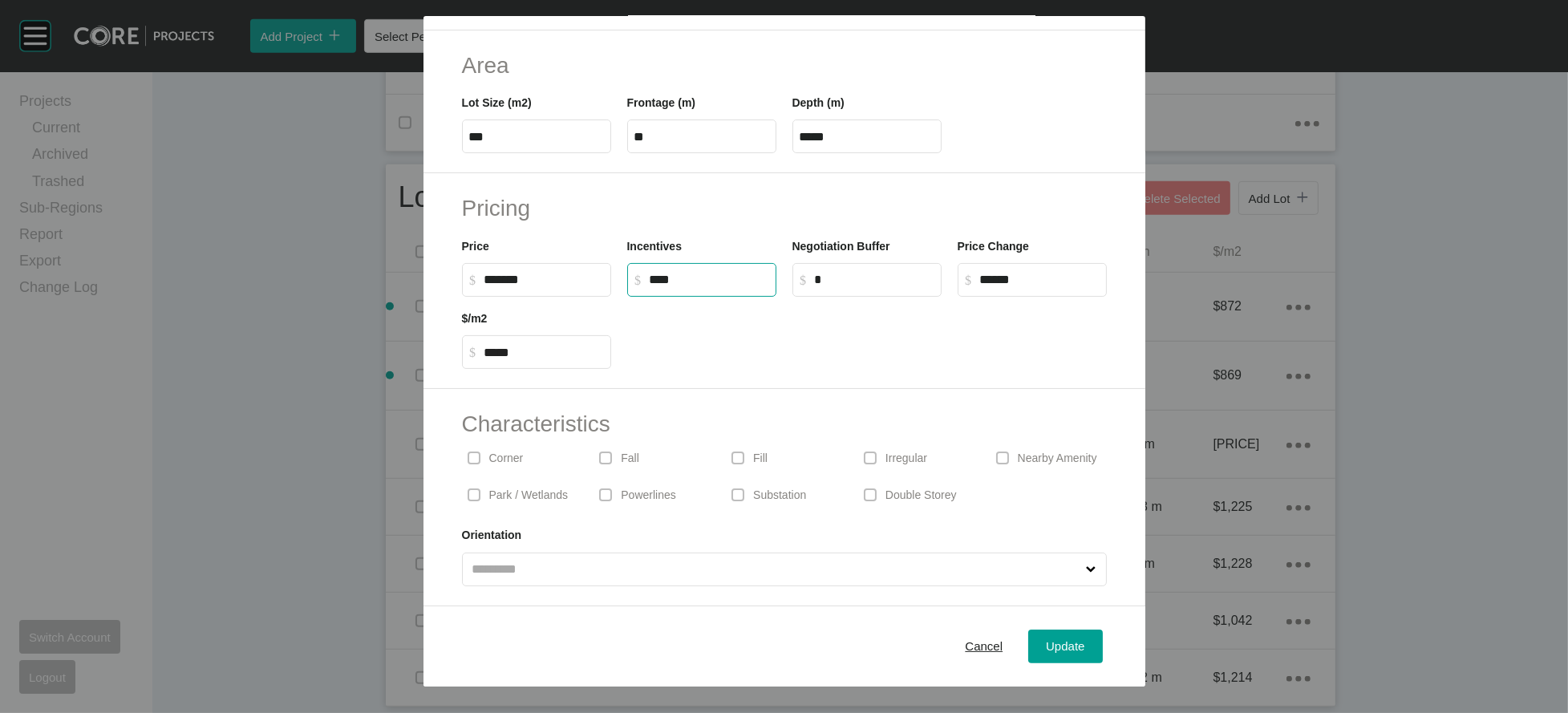 click on "****" at bounding box center (709, 279) 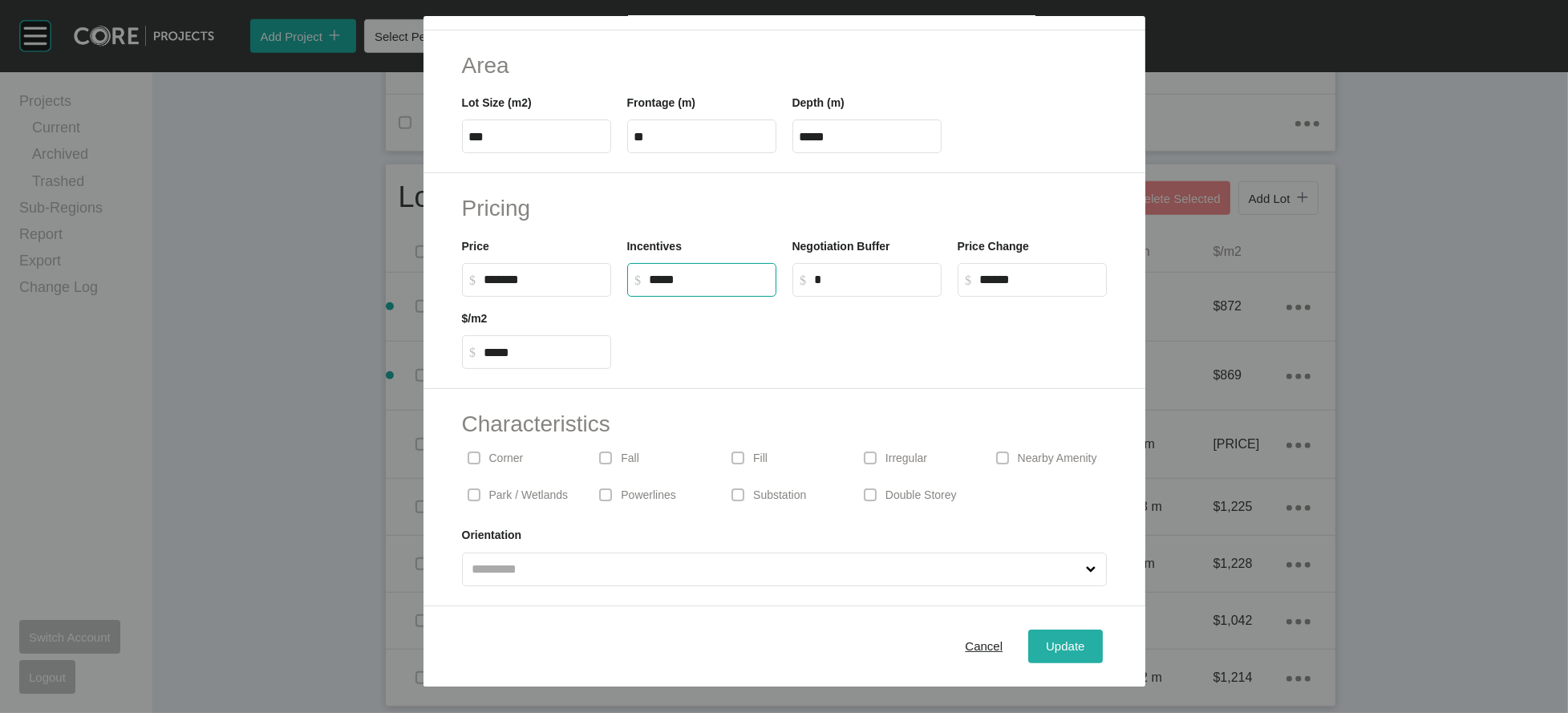 type on "******" 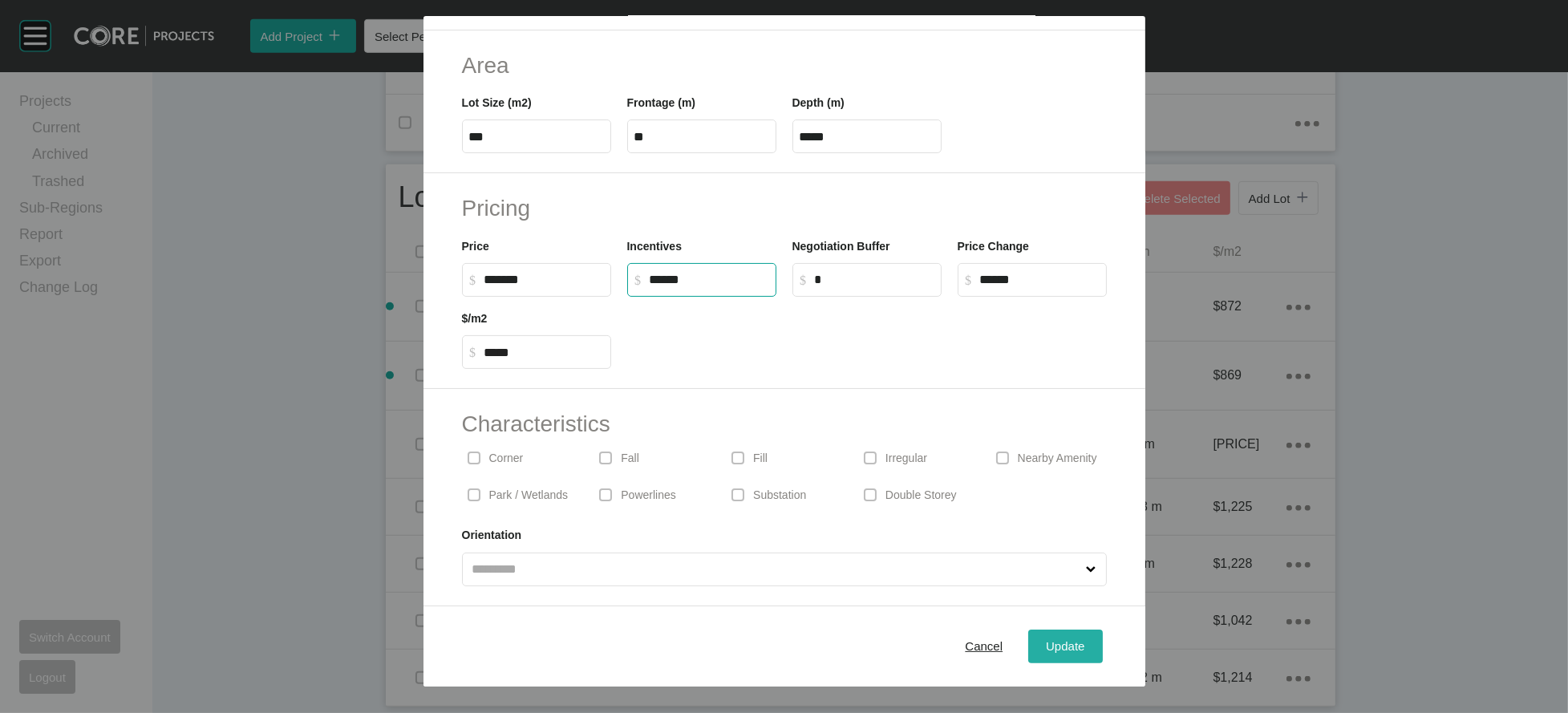 click on "Update" at bounding box center [1065, 646] 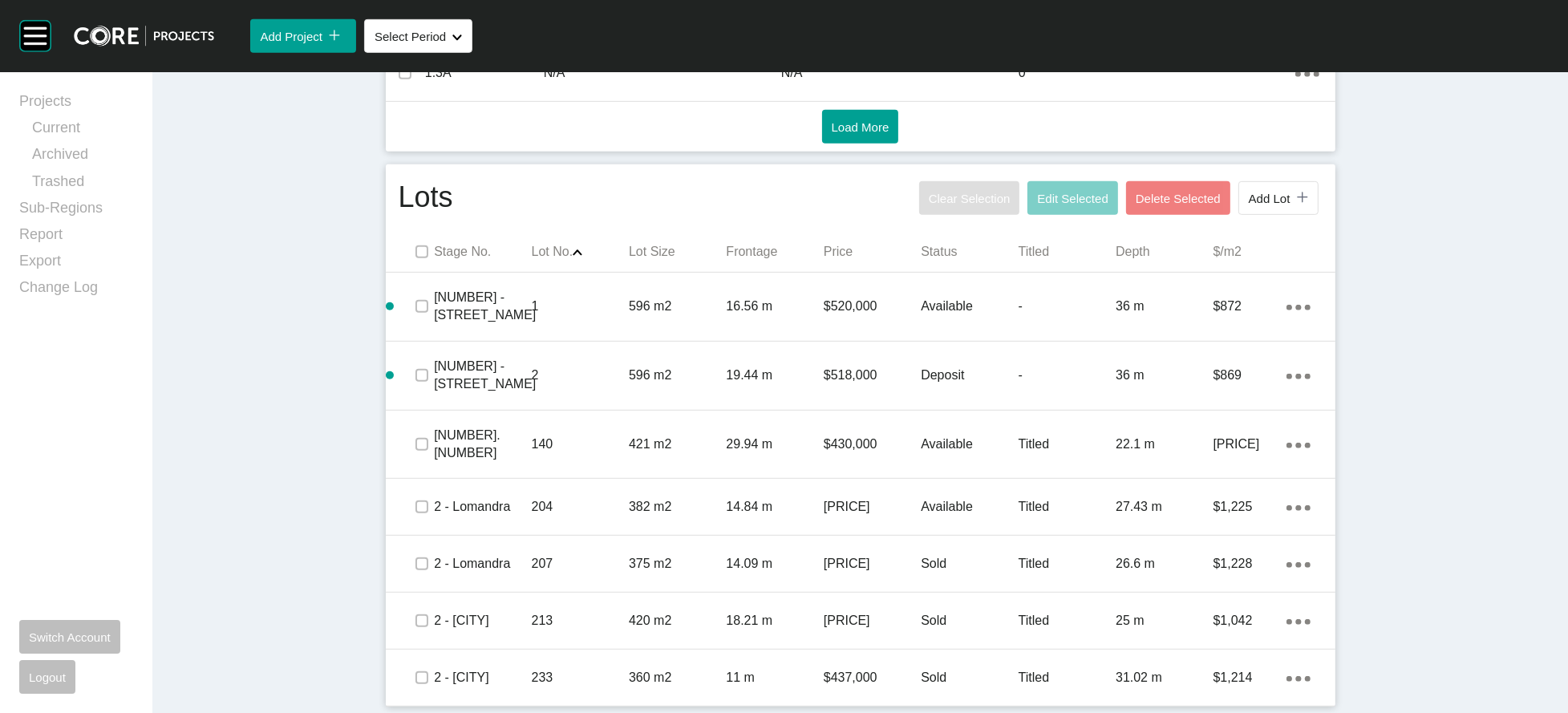 scroll, scrollTop: 1347, scrollLeft: 0, axis: vertical 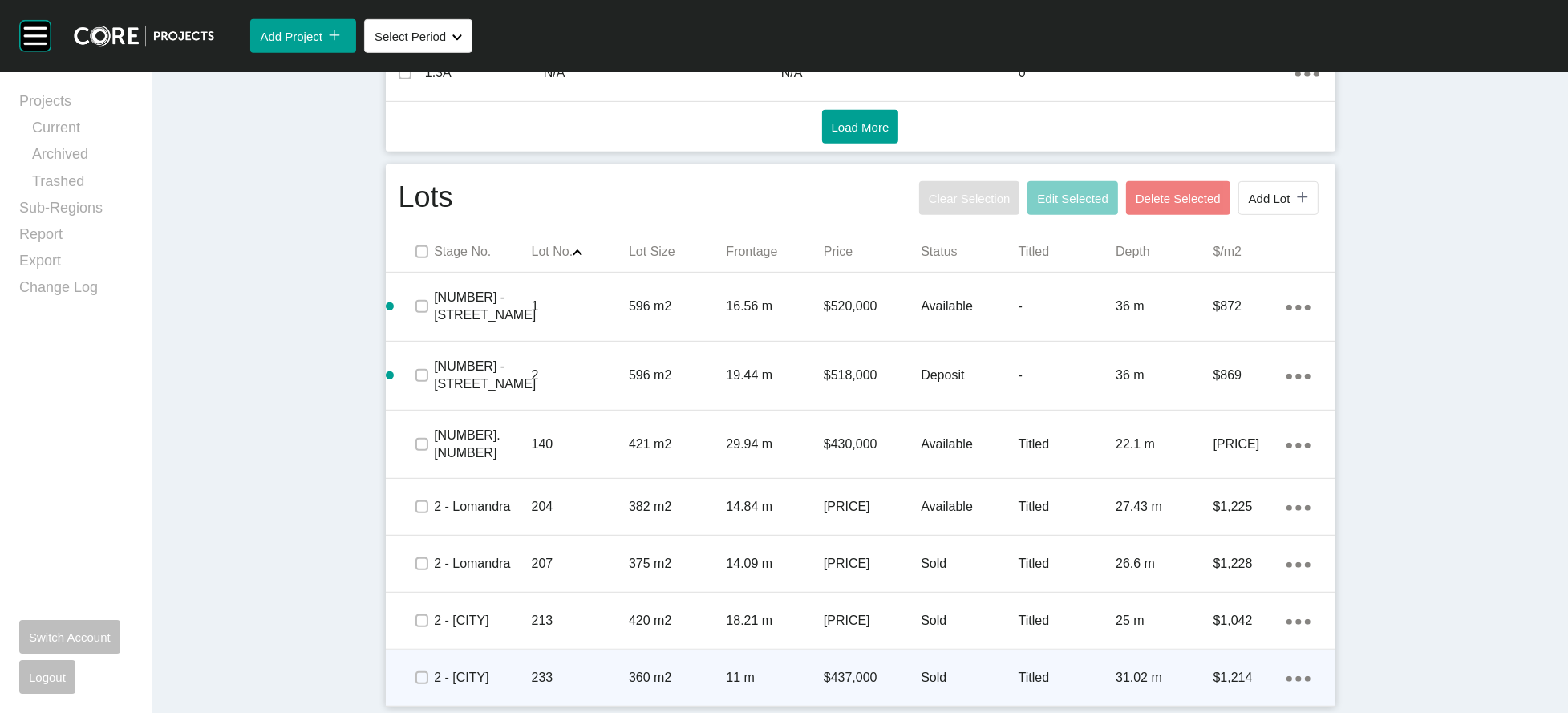 click on "Titled" at bounding box center (1067, 678) 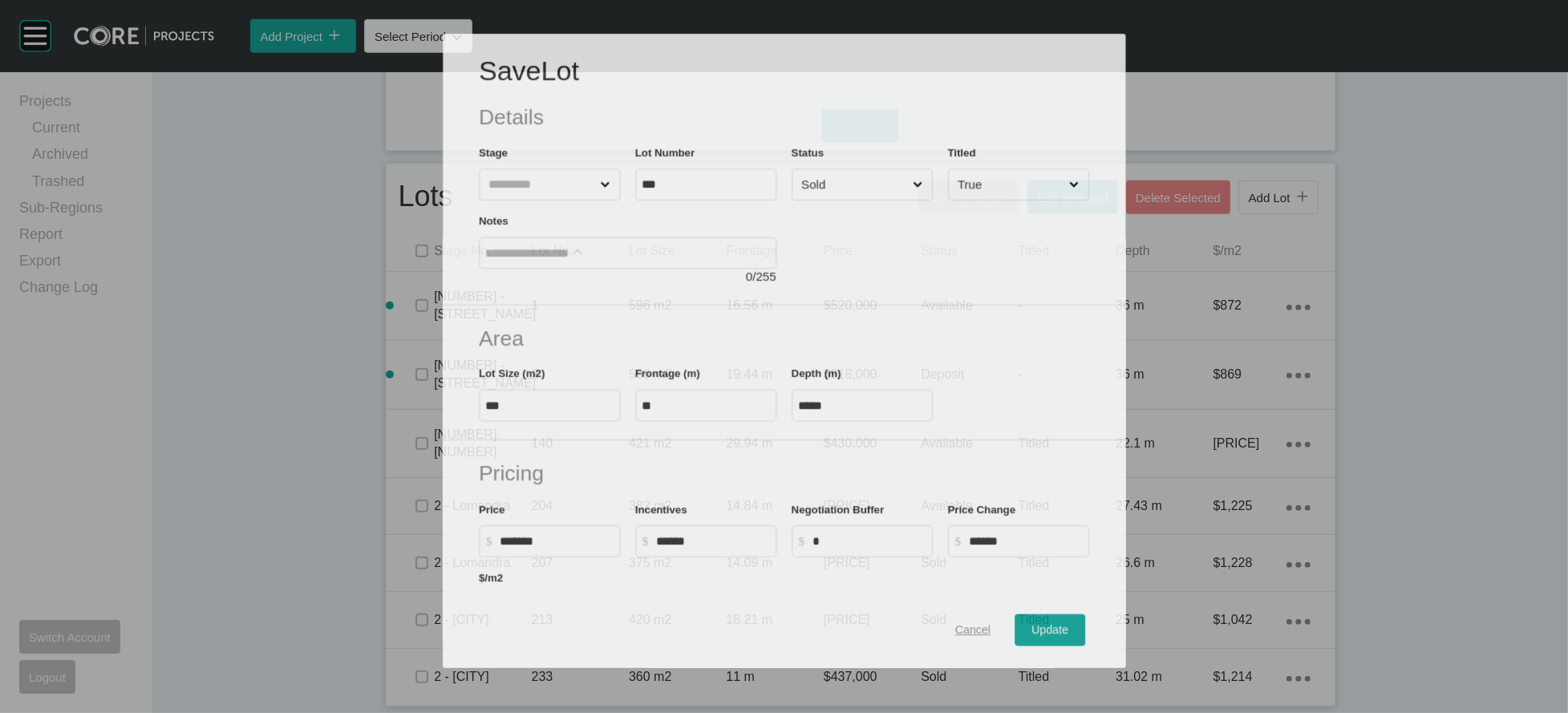 scroll, scrollTop: 1286, scrollLeft: 0, axis: vertical 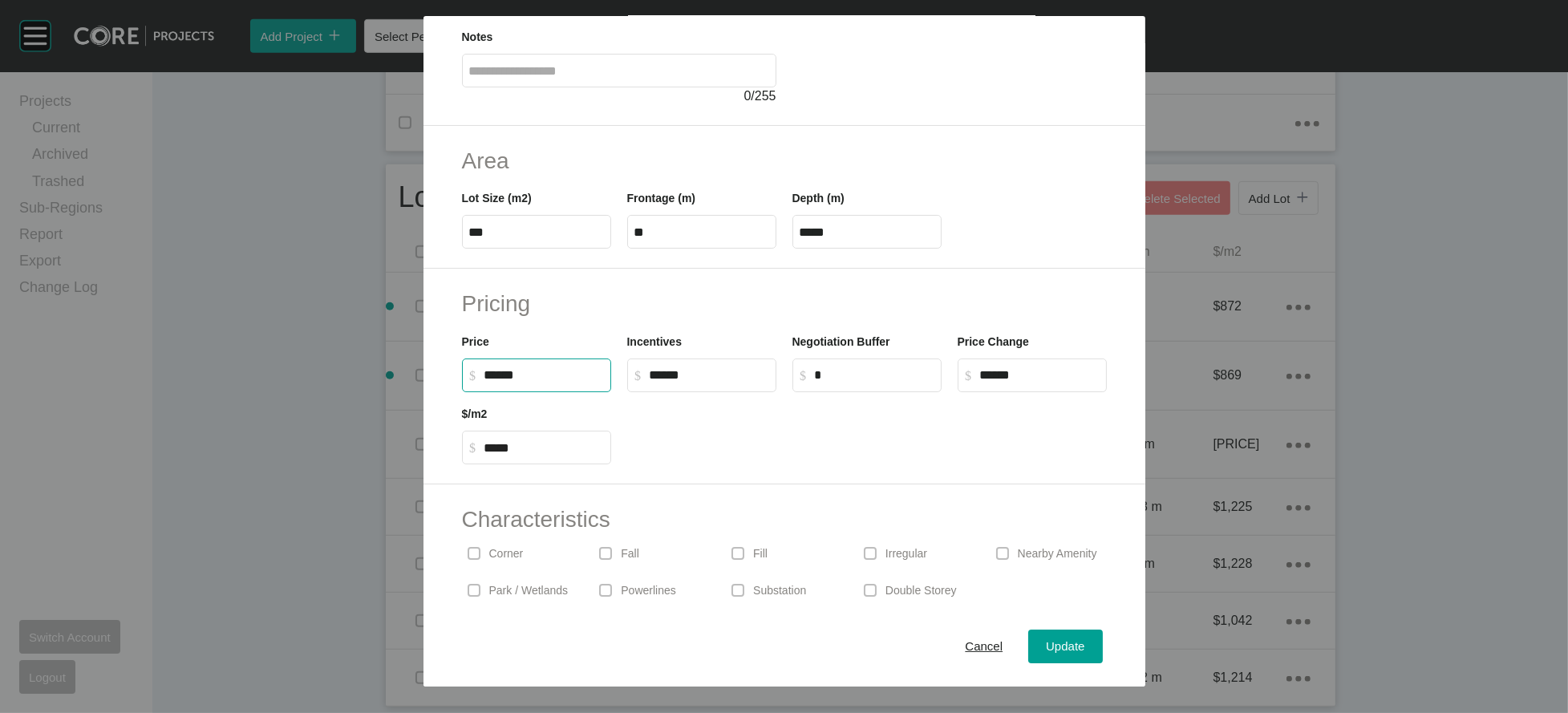 drag, startPoint x: 435, startPoint y: 506, endPoint x: 415, endPoint y: 504, distance: 20.099751 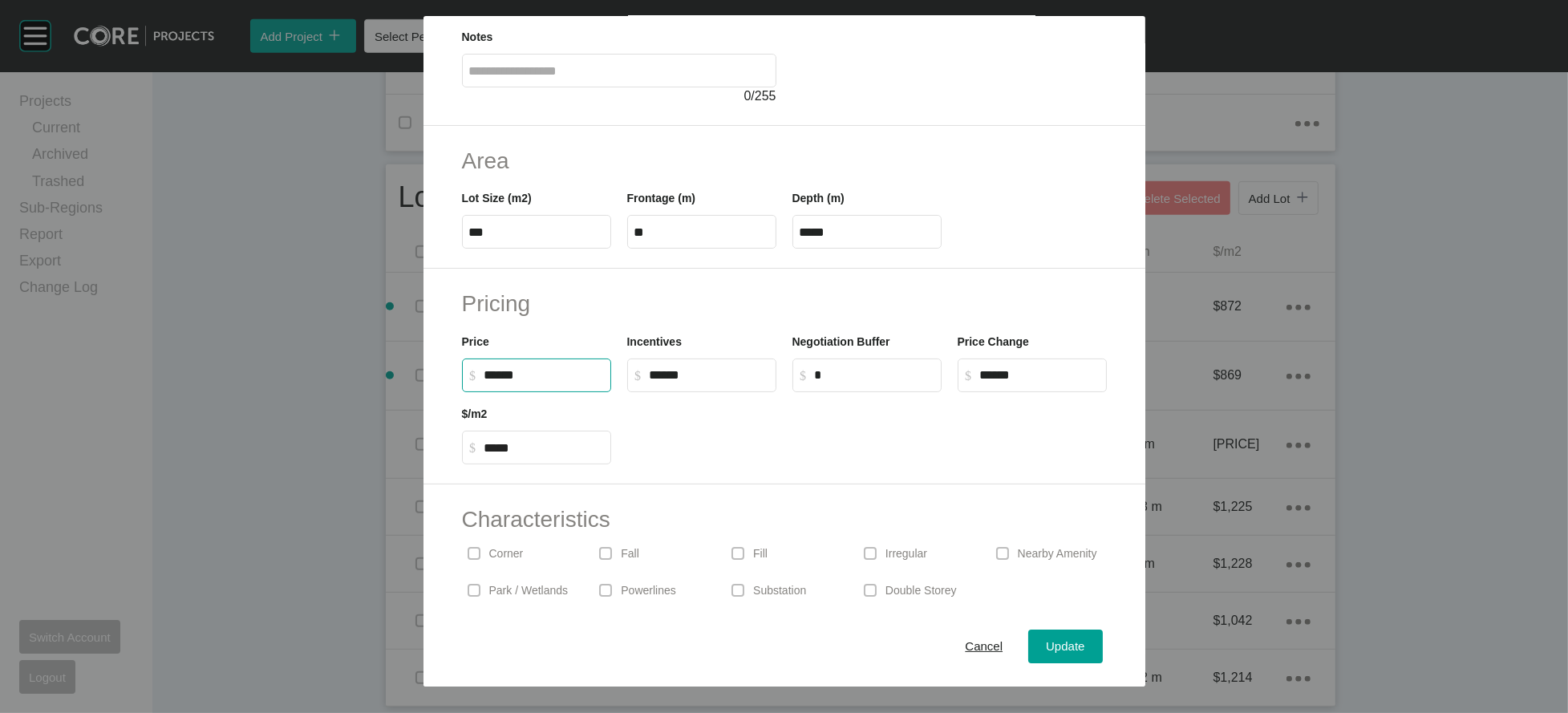 type on "*******" 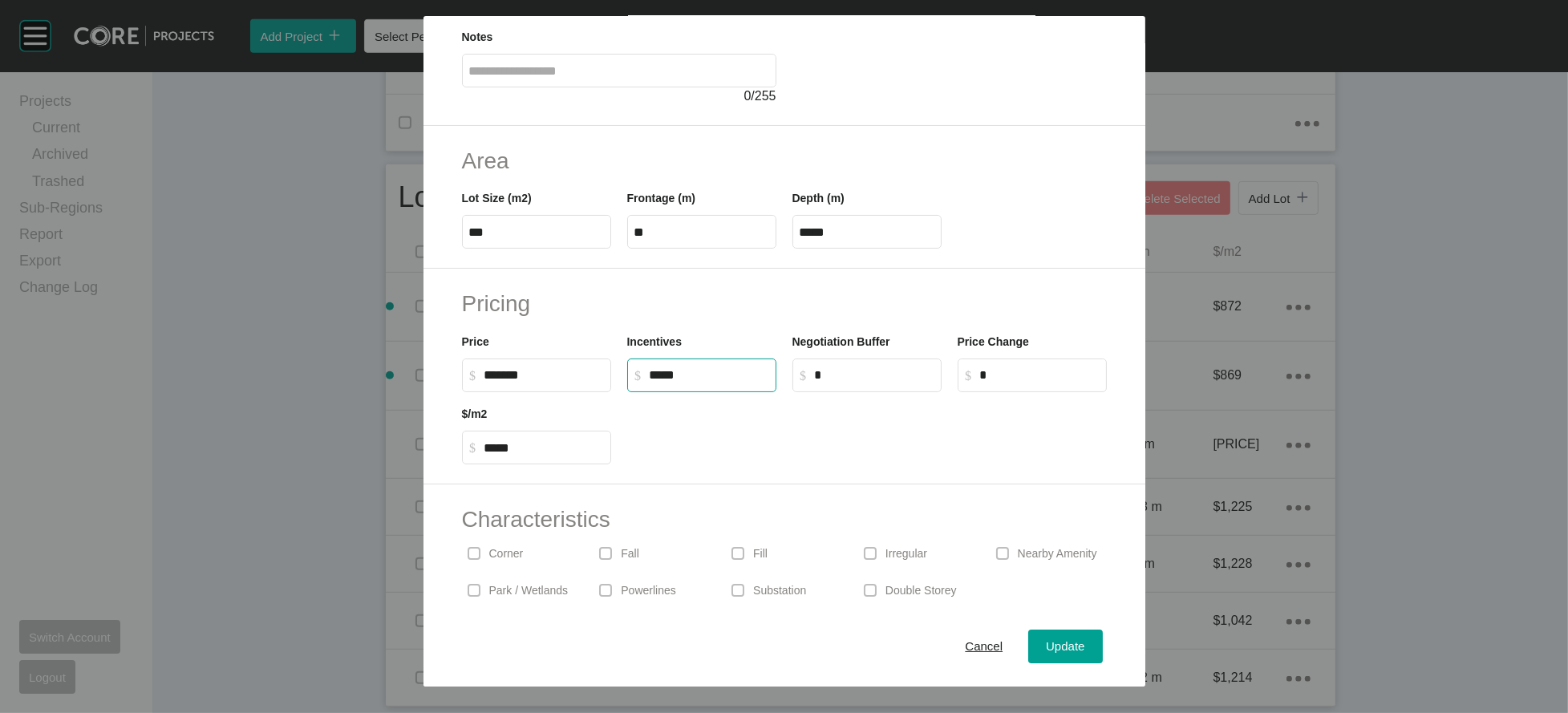 drag, startPoint x: 616, startPoint y: 508, endPoint x: 603, endPoint y: 504, distance: 13.601471 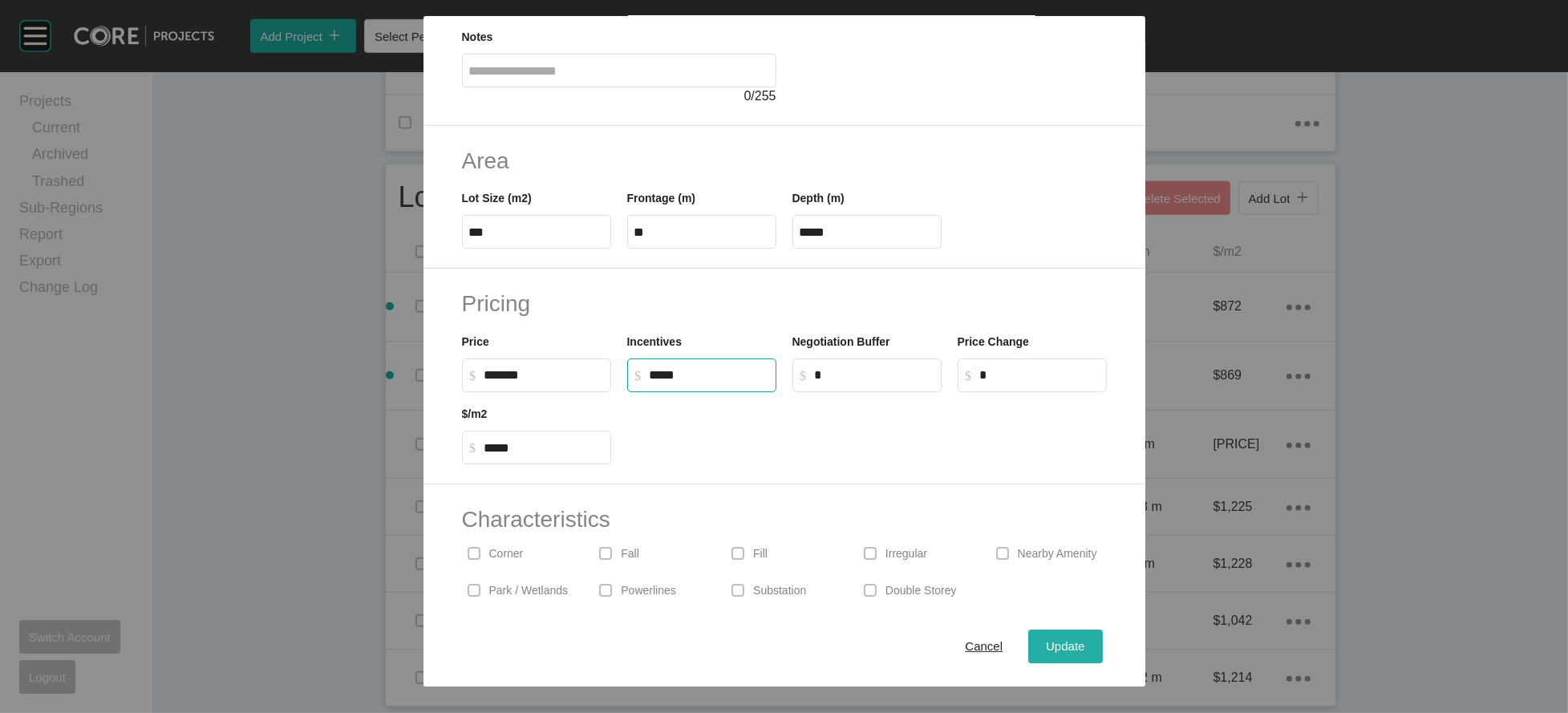 type on "******" 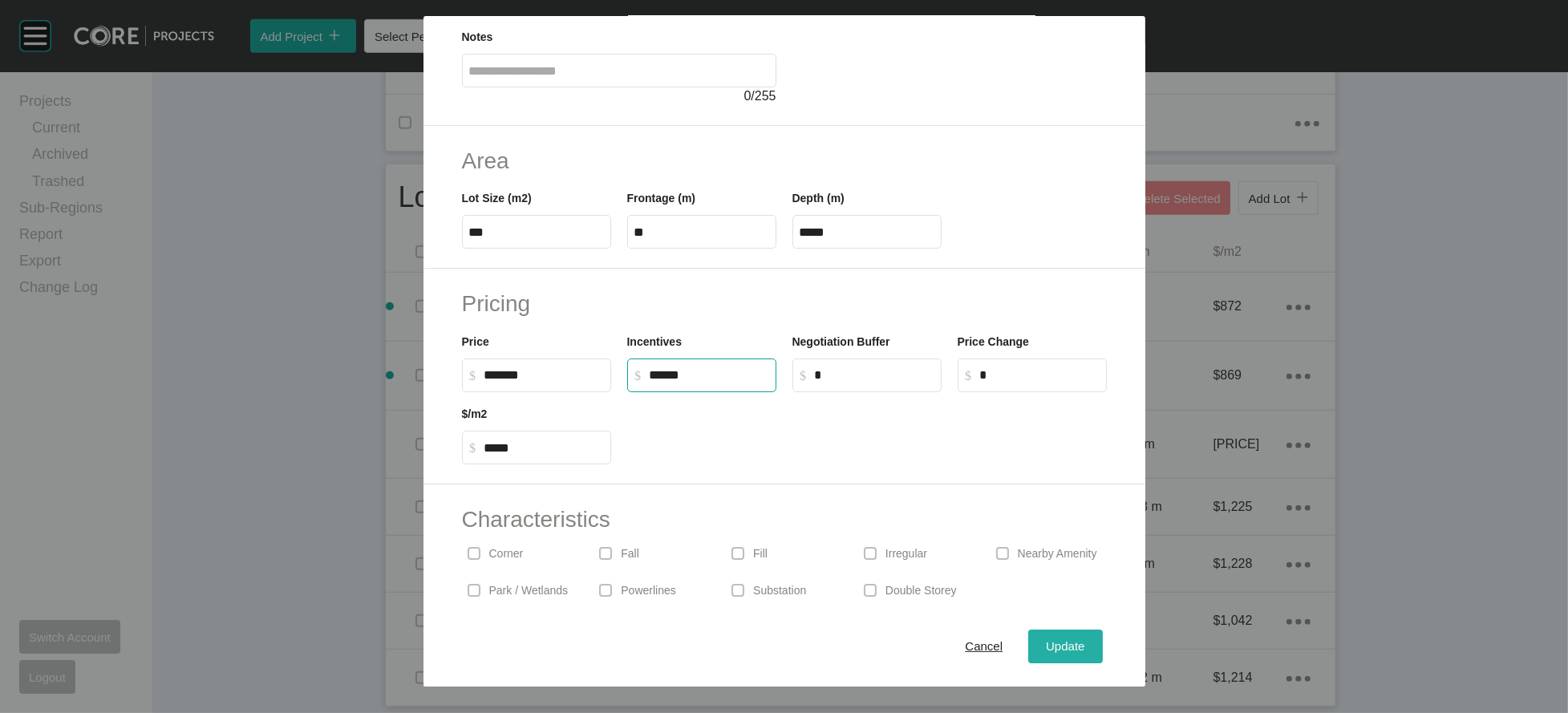 click on "Update" at bounding box center [1065, 646] 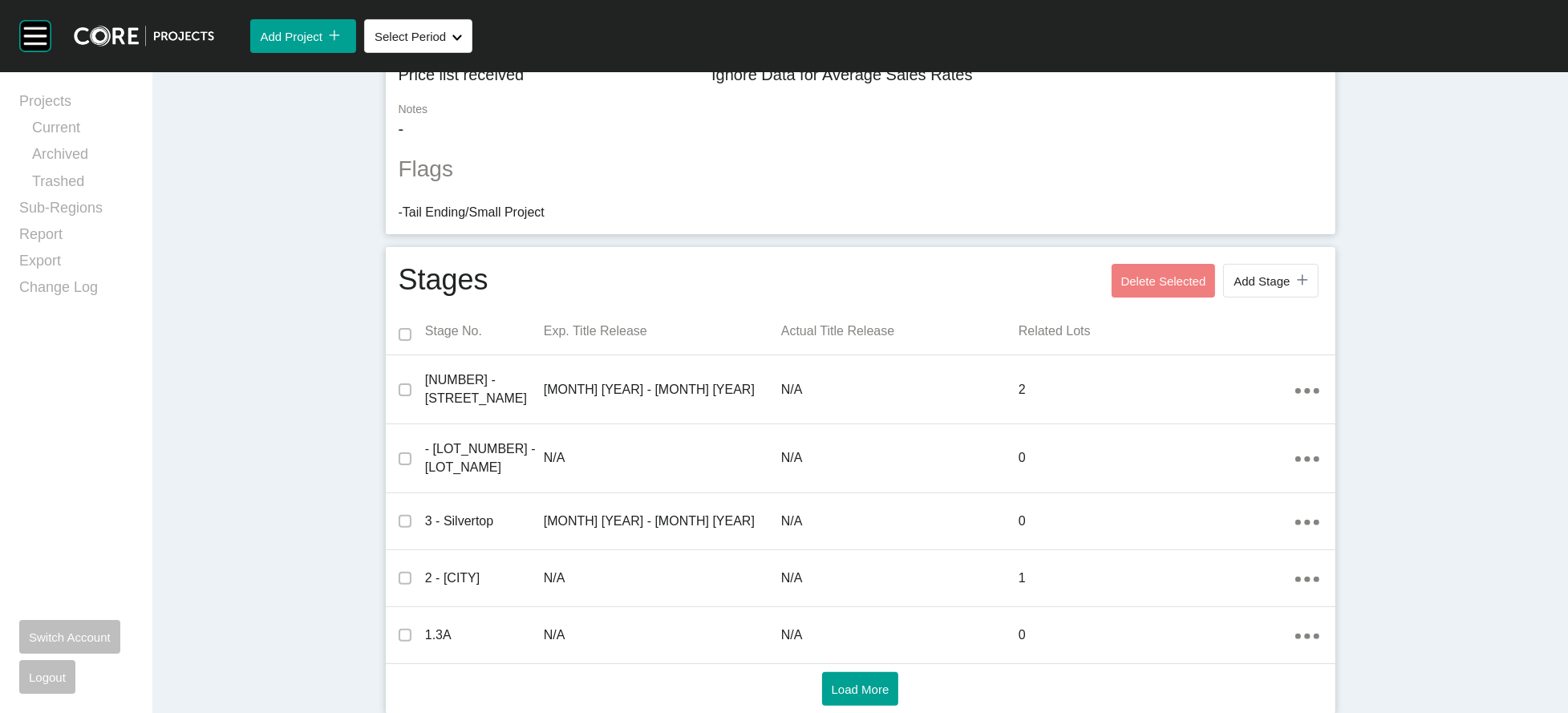 scroll, scrollTop: 0, scrollLeft: 0, axis: both 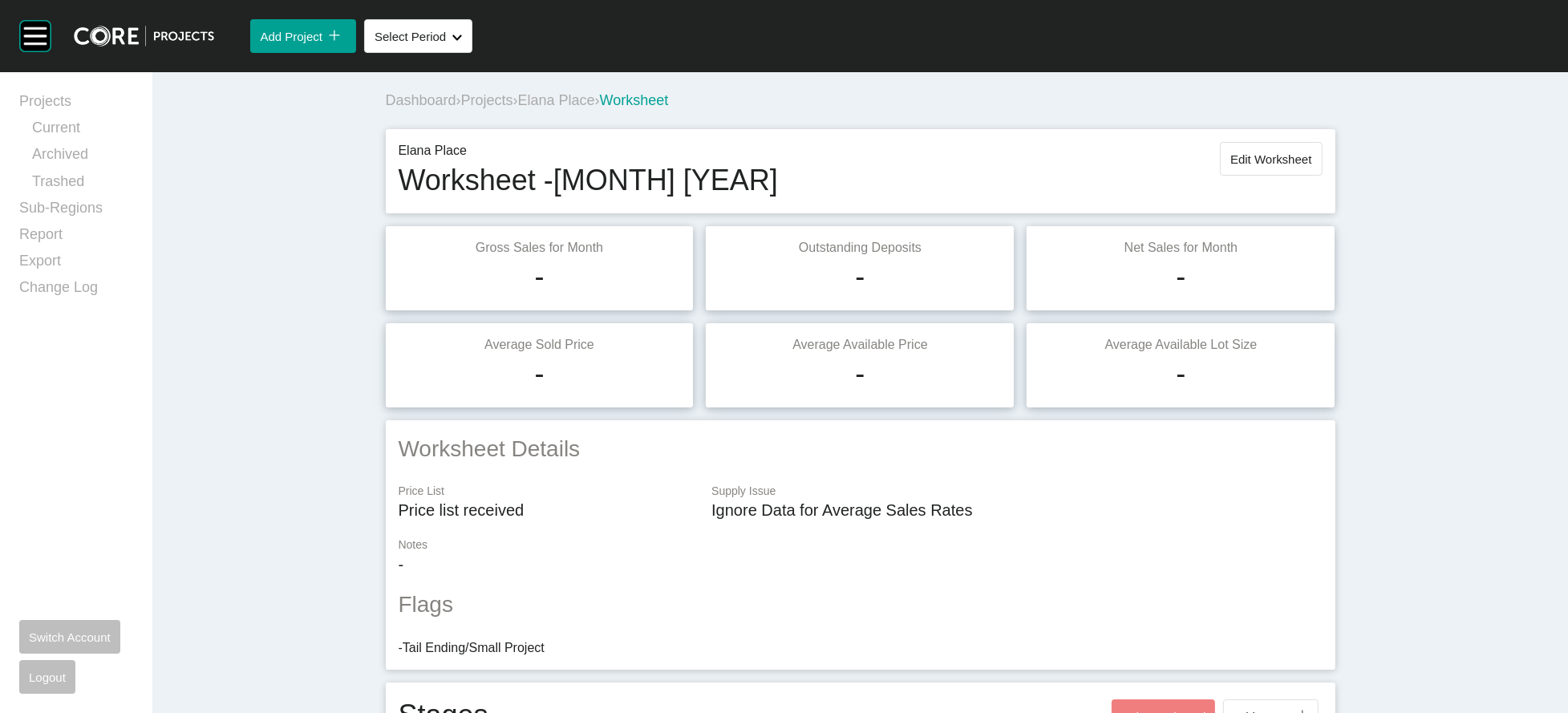 click on "Edit Worksheet" at bounding box center (1270, 159) 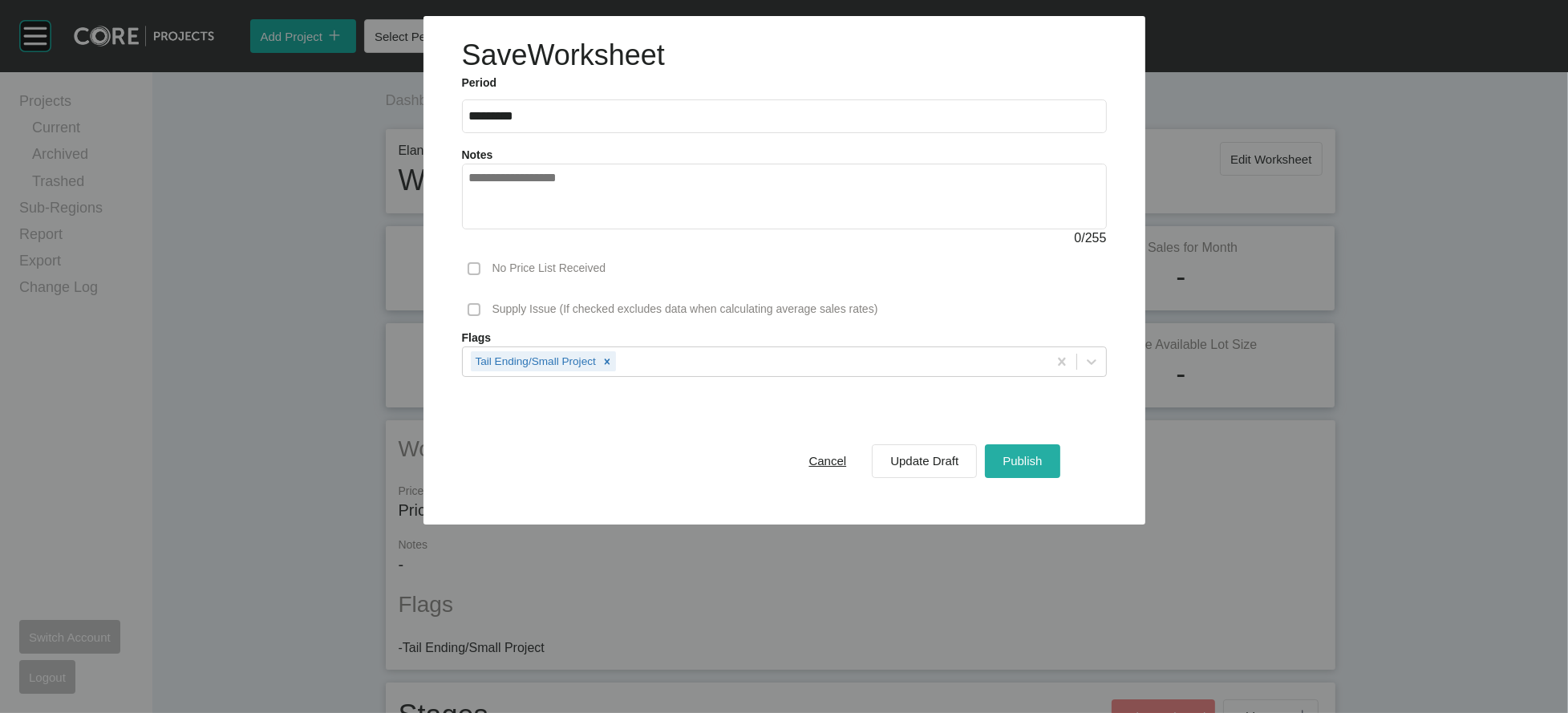 click on "Publish" at bounding box center [1022, 460] 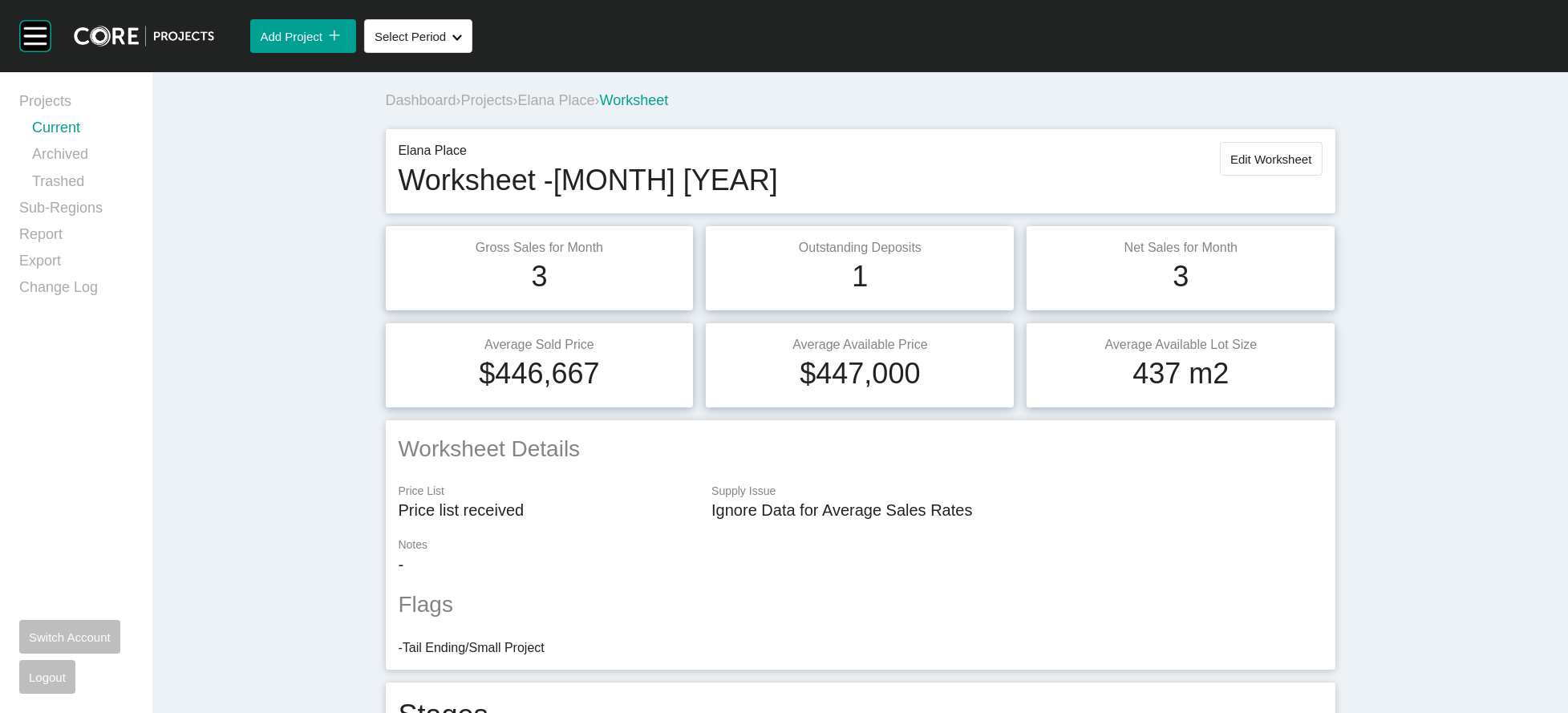 click on "Current" at bounding box center (83, 131) 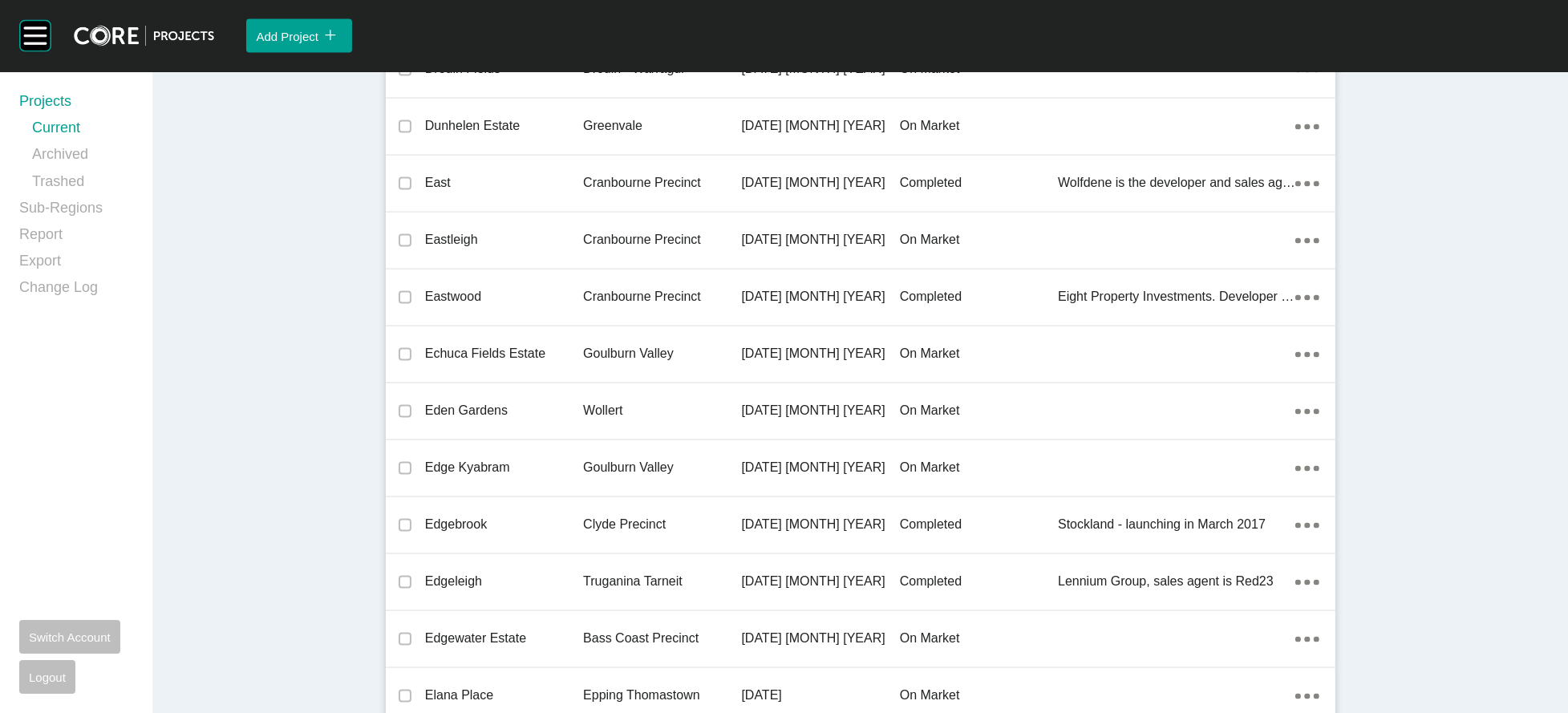 scroll, scrollTop: 19487, scrollLeft: 0, axis: vertical 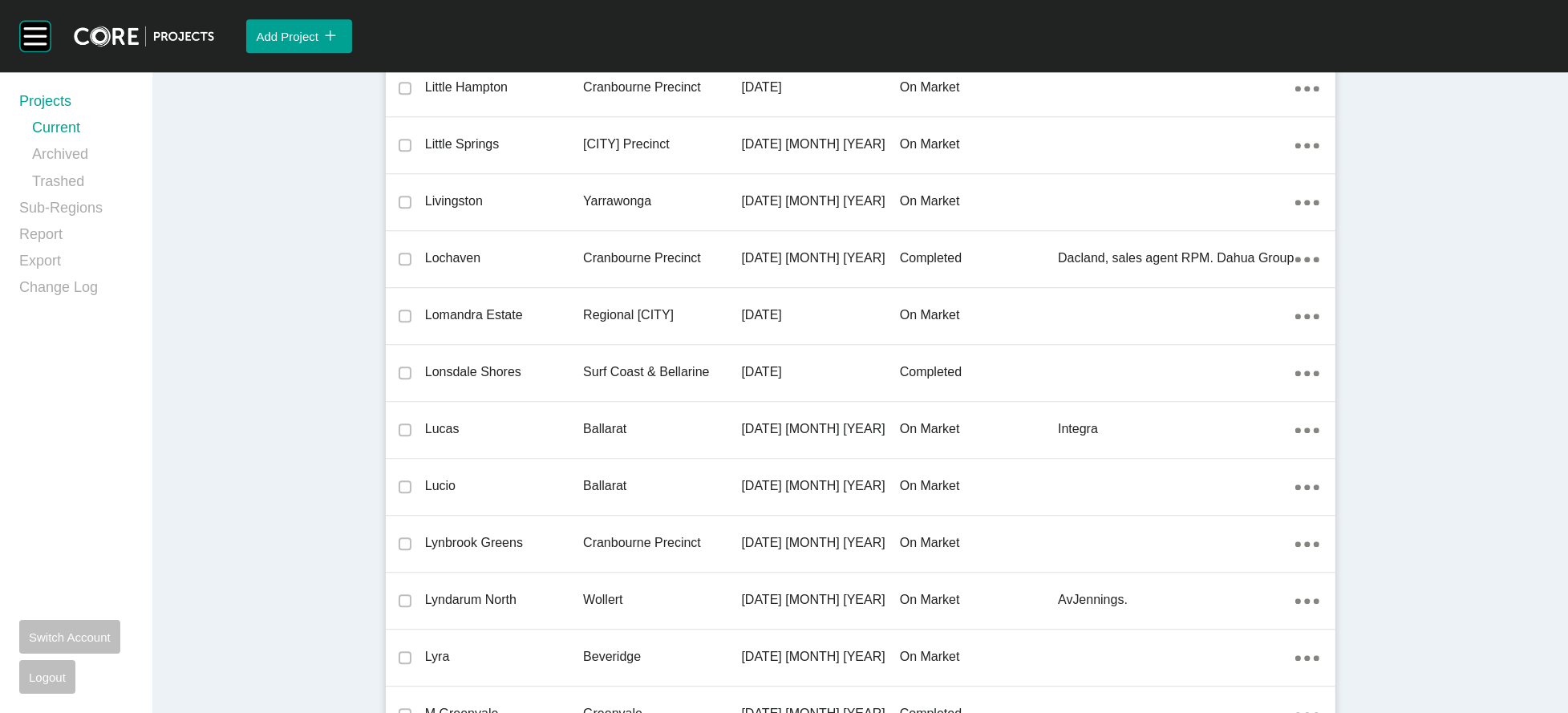 click on "29 July 2019" at bounding box center (820, -3500) 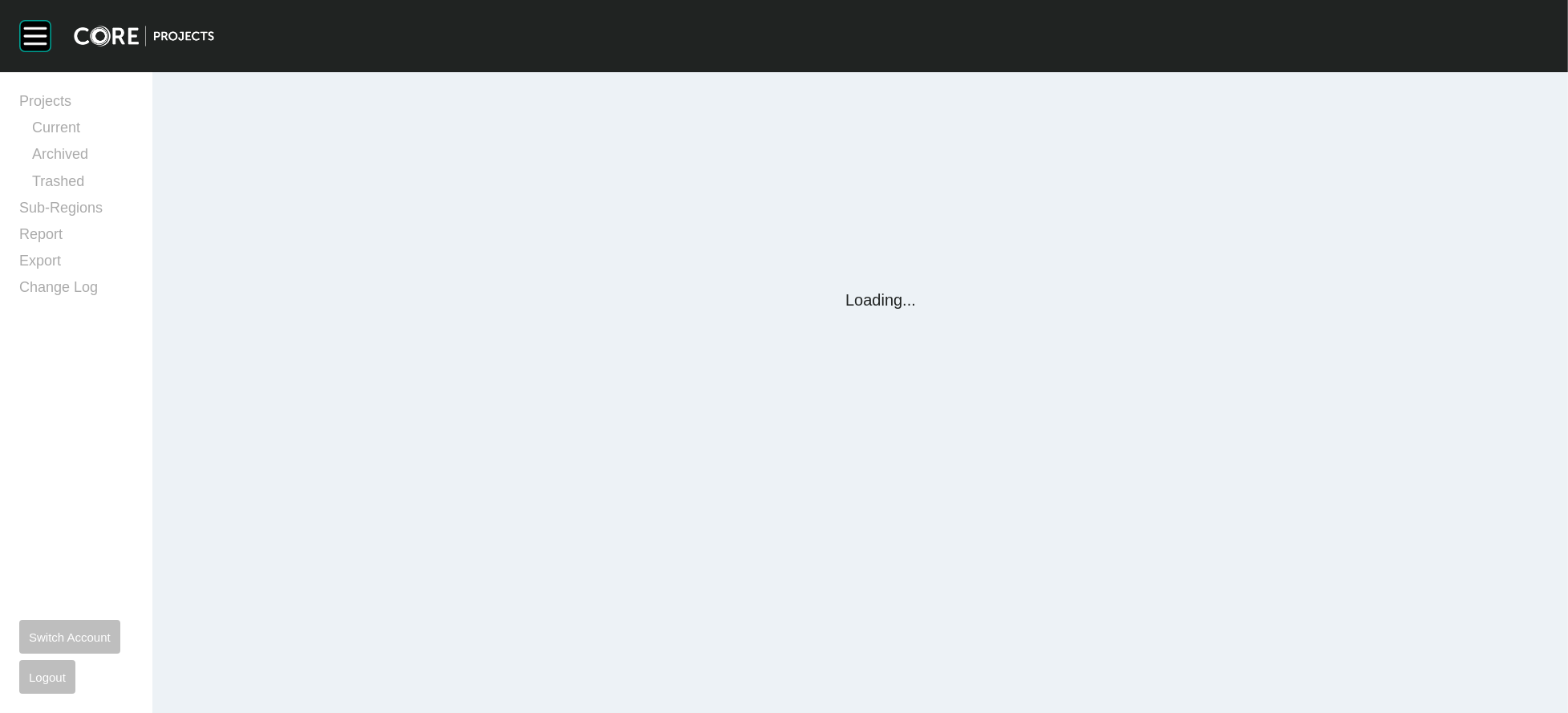 scroll, scrollTop: 0, scrollLeft: 0, axis: both 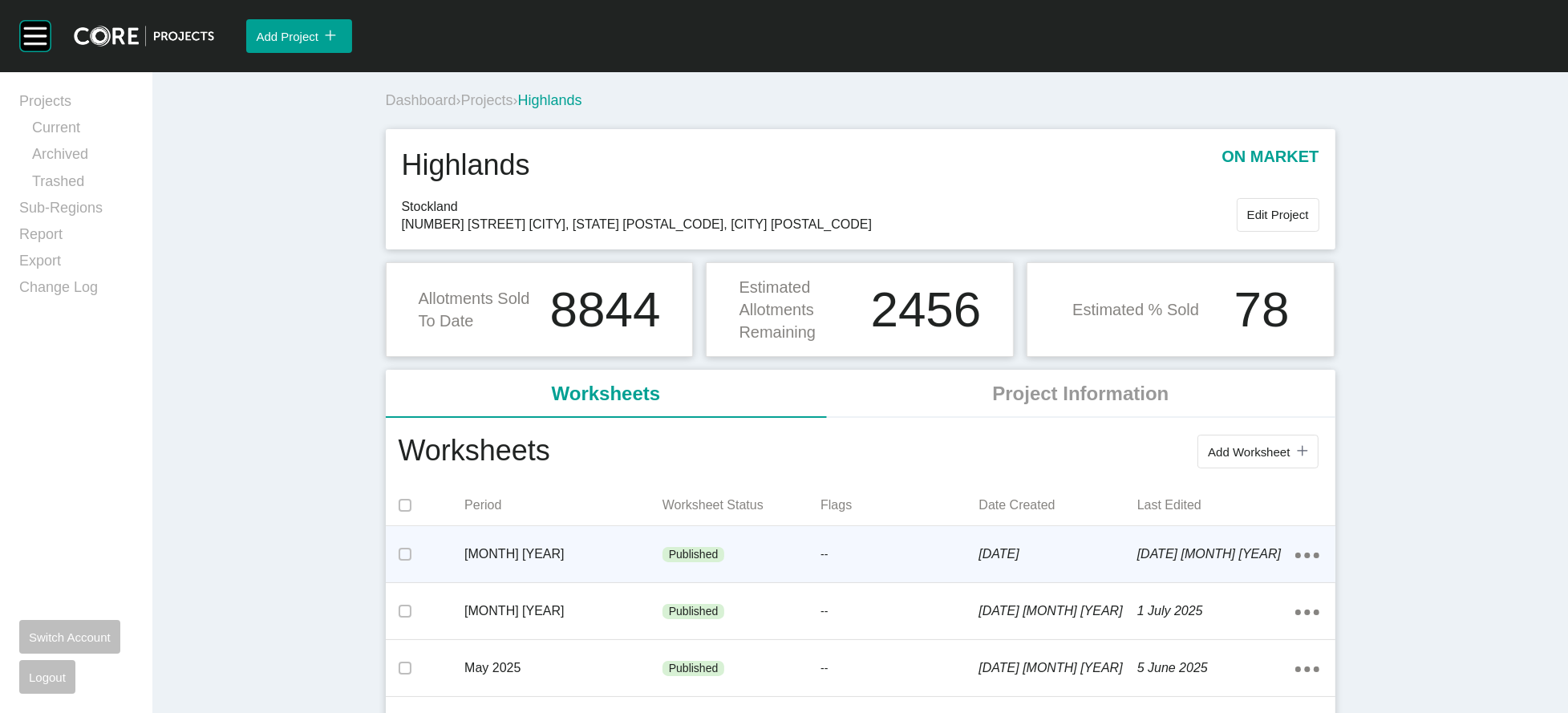 click on "July 2025" at bounding box center [563, 554] 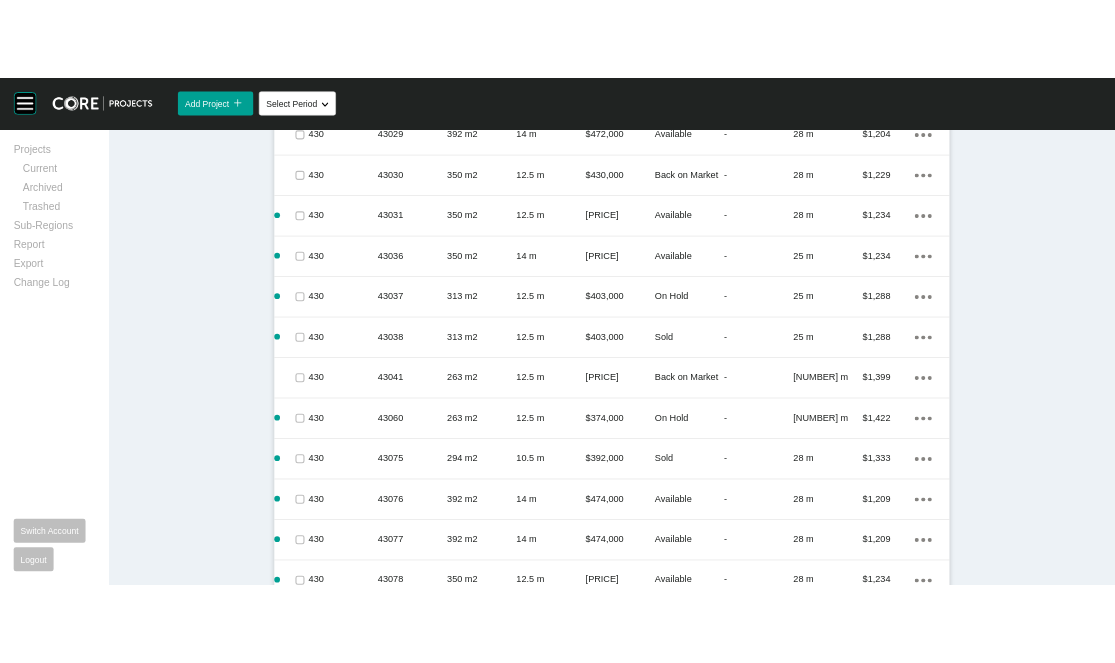 scroll, scrollTop: 1583, scrollLeft: 0, axis: vertical 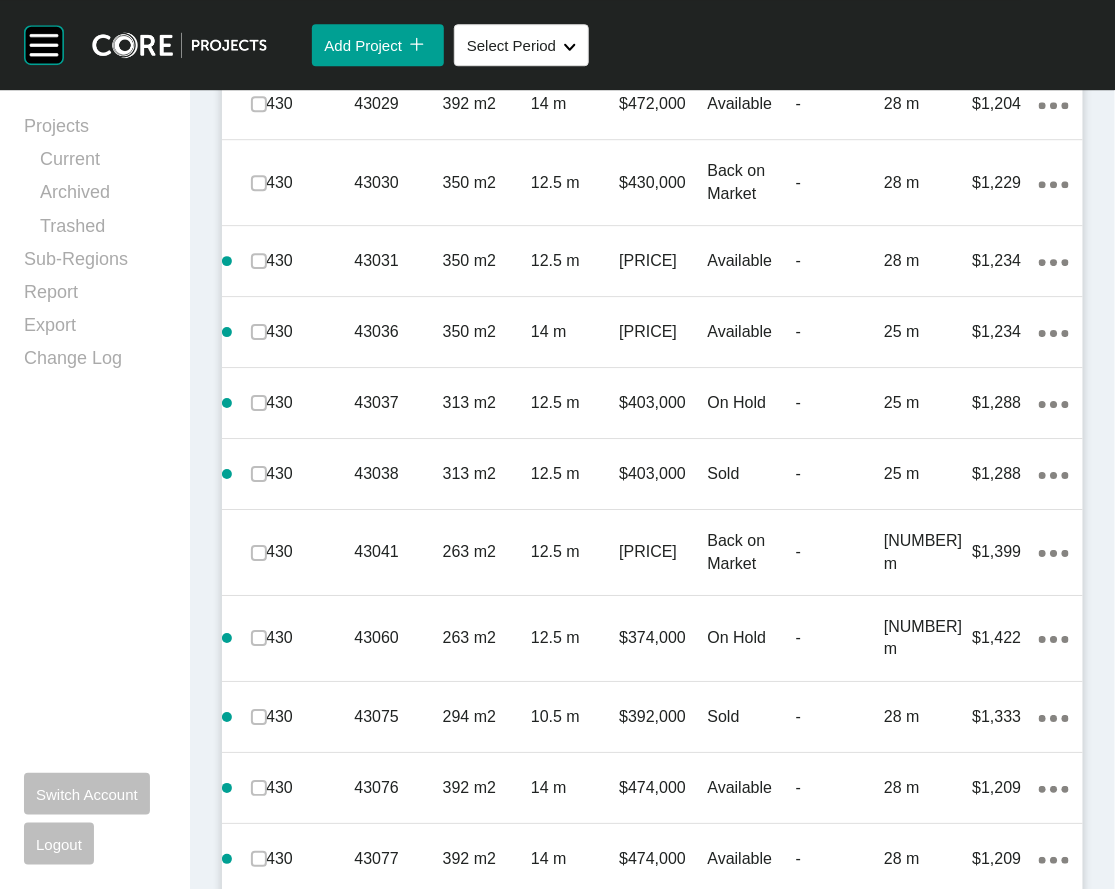 click at bounding box center [259, -60] 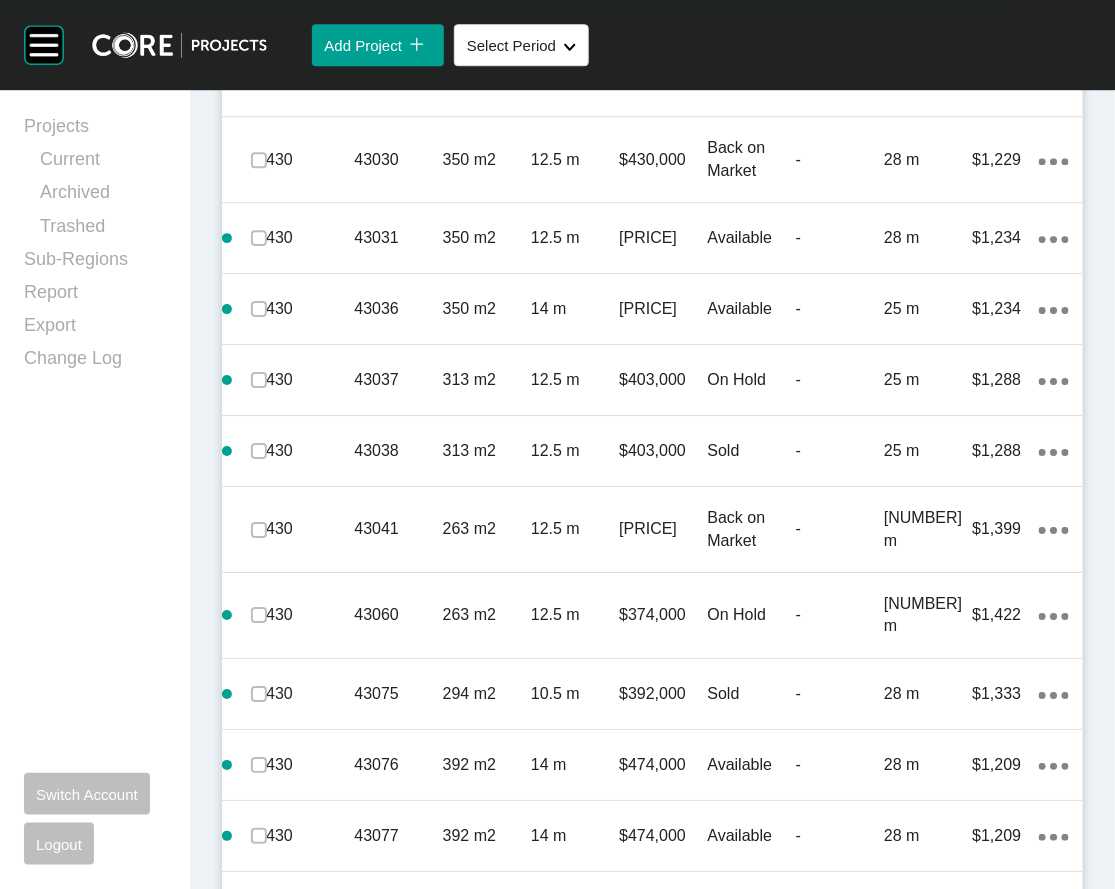 scroll, scrollTop: 1627, scrollLeft: 0, axis: vertical 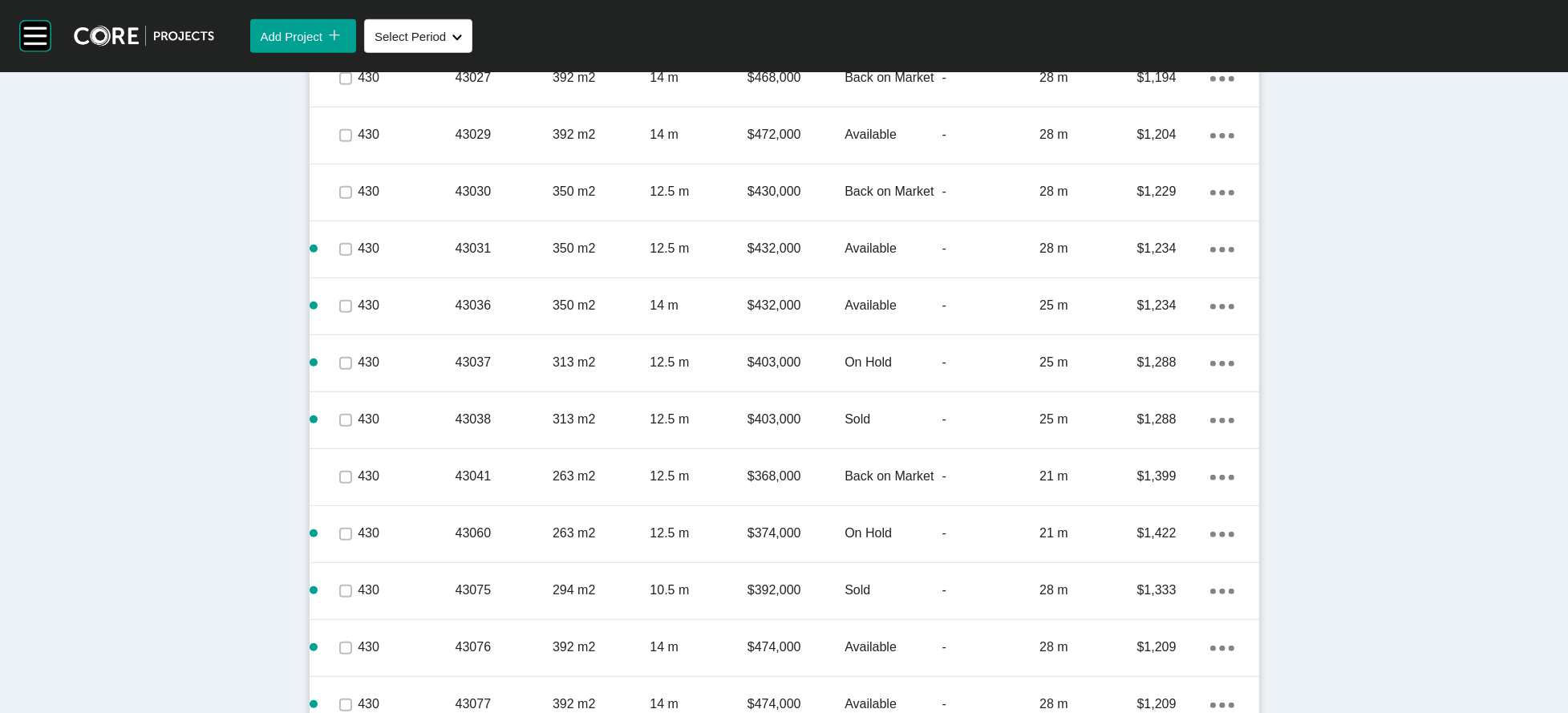 click on "Lot Size" at bounding box center [601, -28] 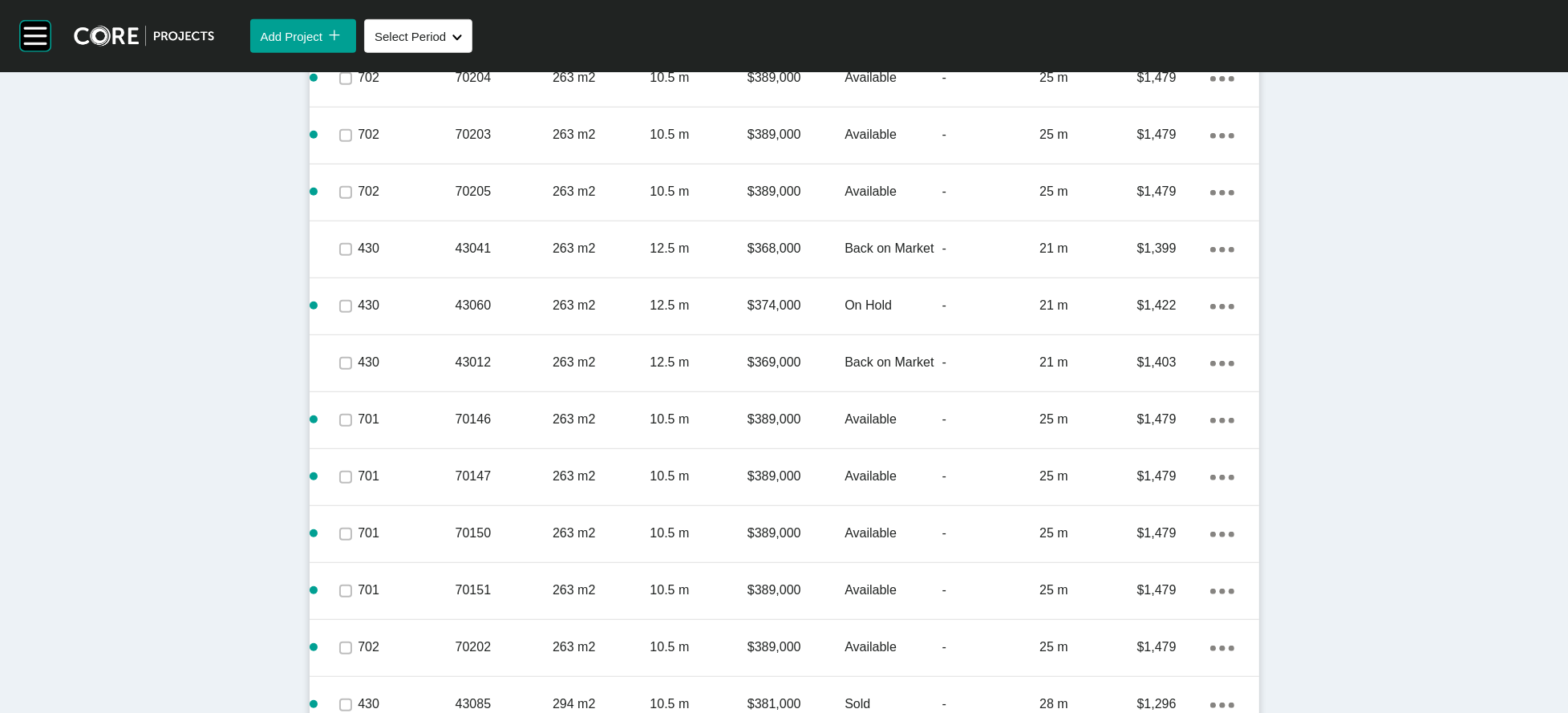 click on "Price" at bounding box center [796, -28] 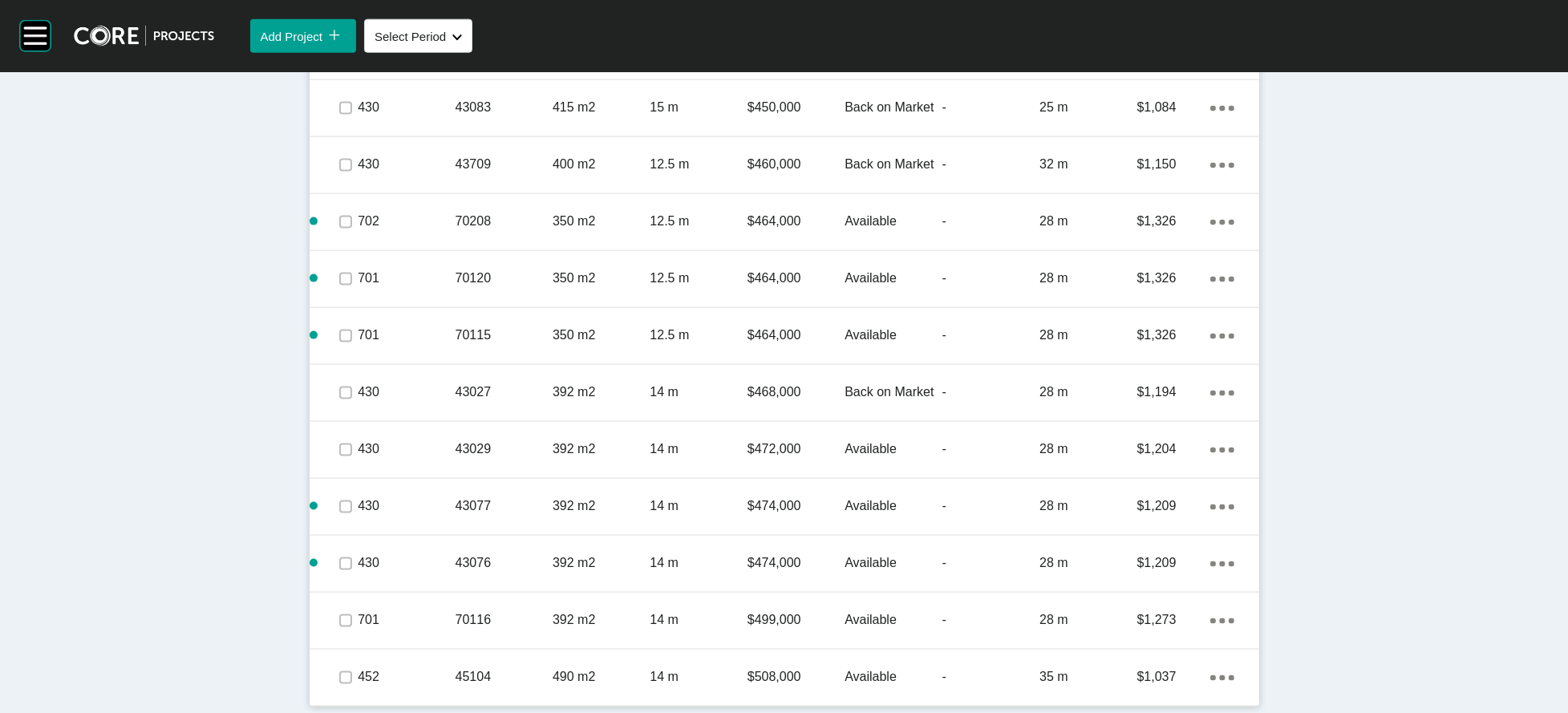 scroll, scrollTop: 3441, scrollLeft: 0, axis: vertical 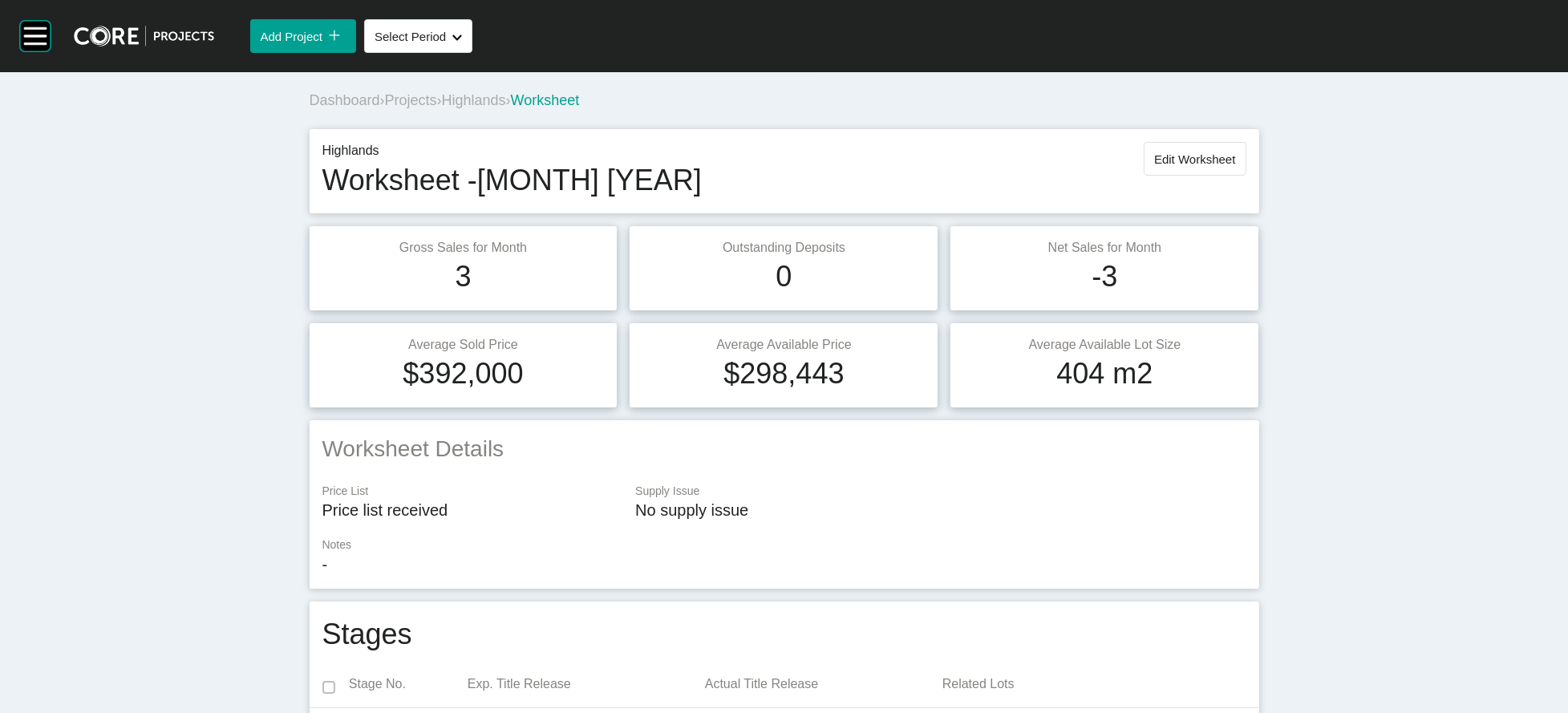 click on "Projects" at bounding box center (411, 100) 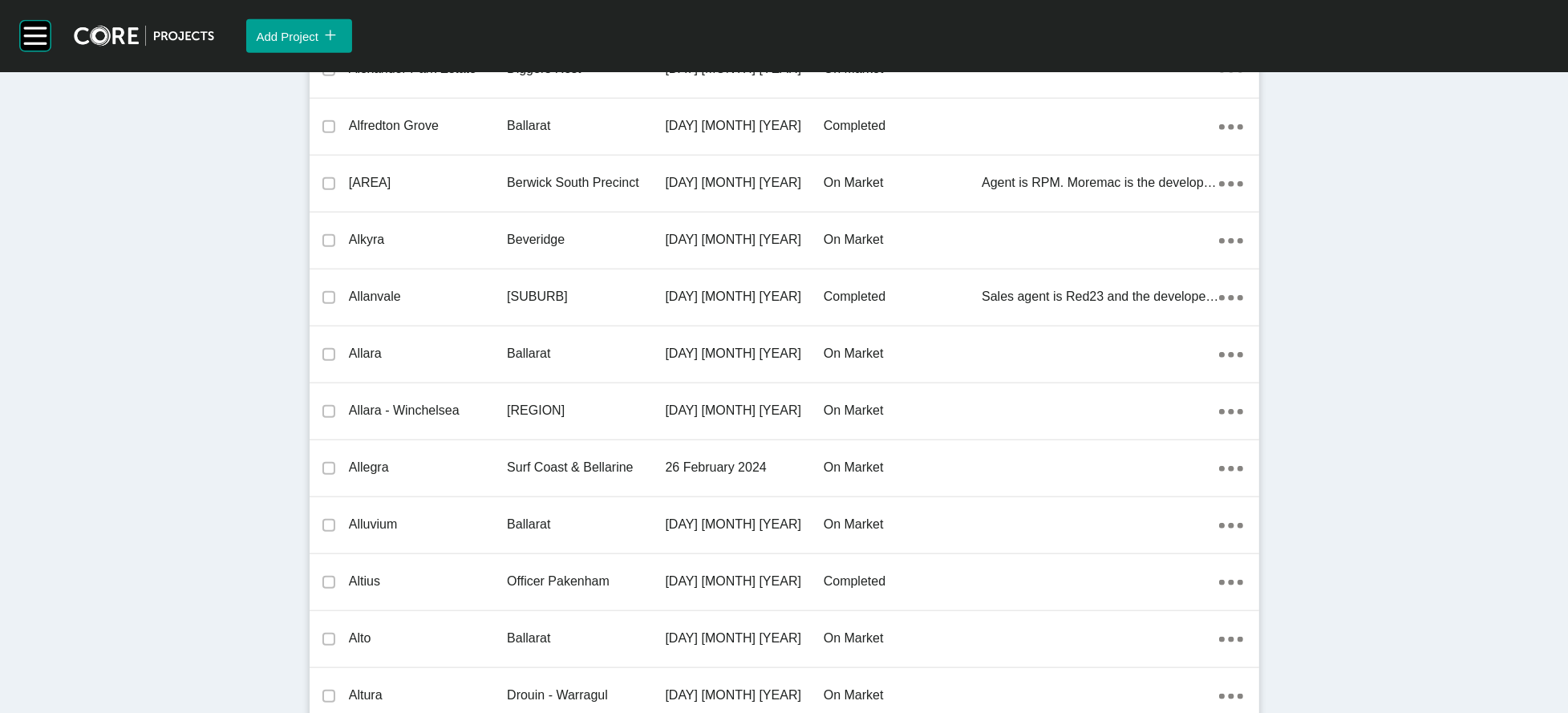 scroll, scrollTop: 47433, scrollLeft: 0, axis: vertical 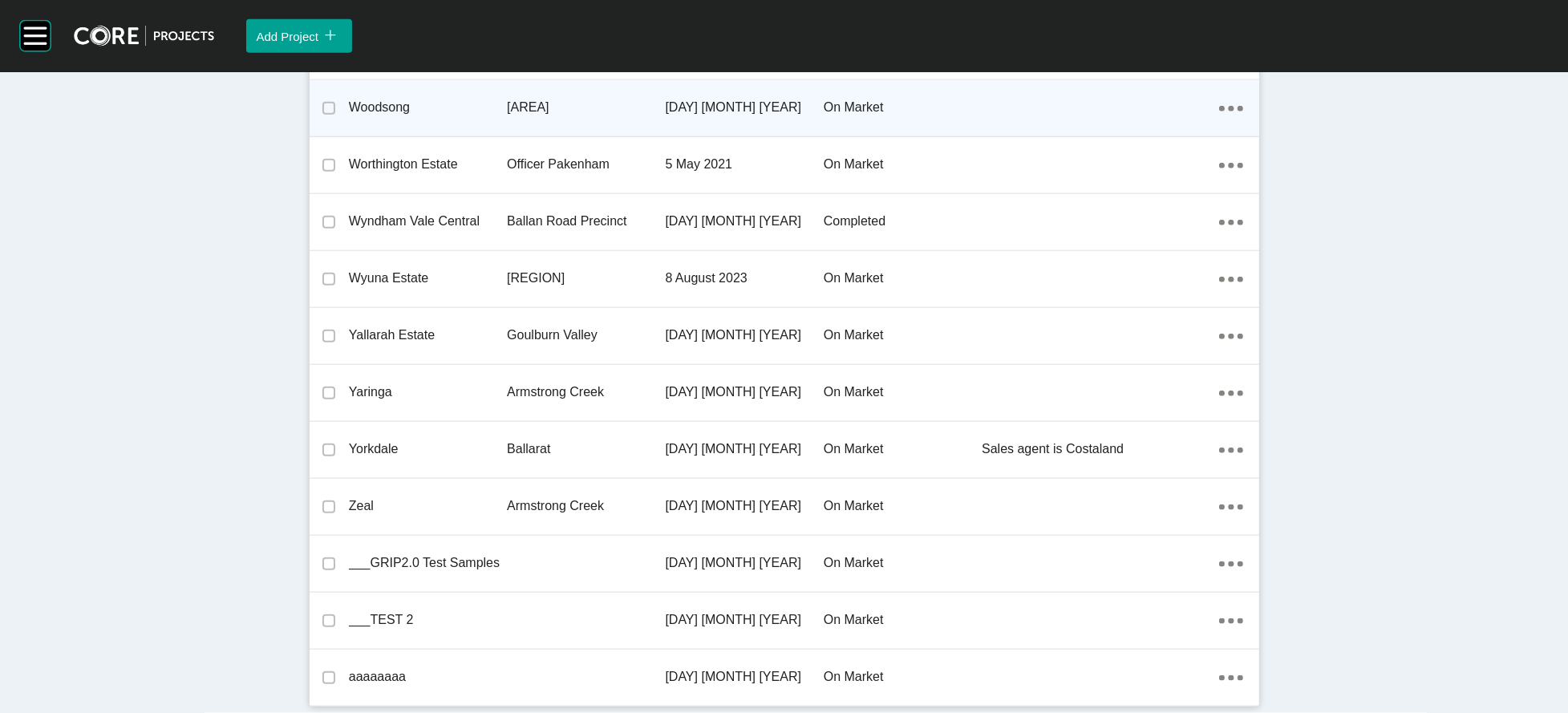 click on "Woodsong" at bounding box center (427, 107) 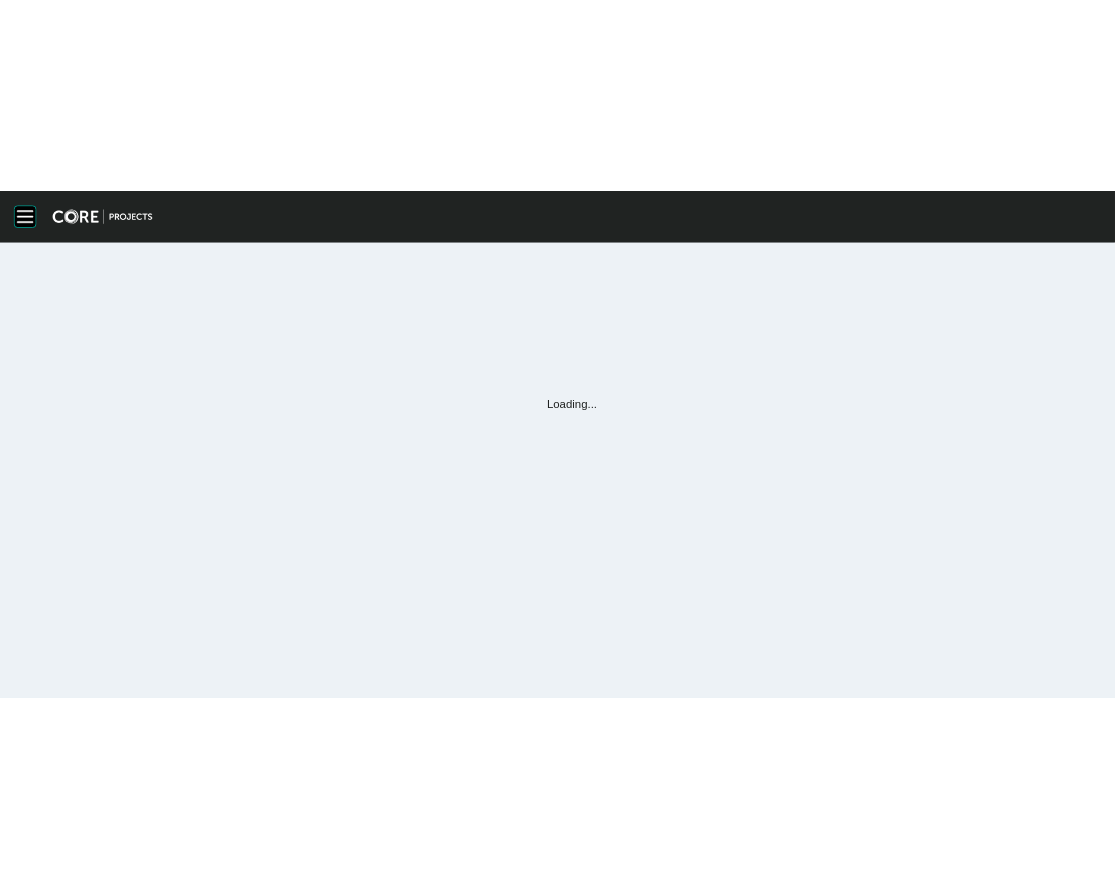 scroll, scrollTop: 0, scrollLeft: 0, axis: both 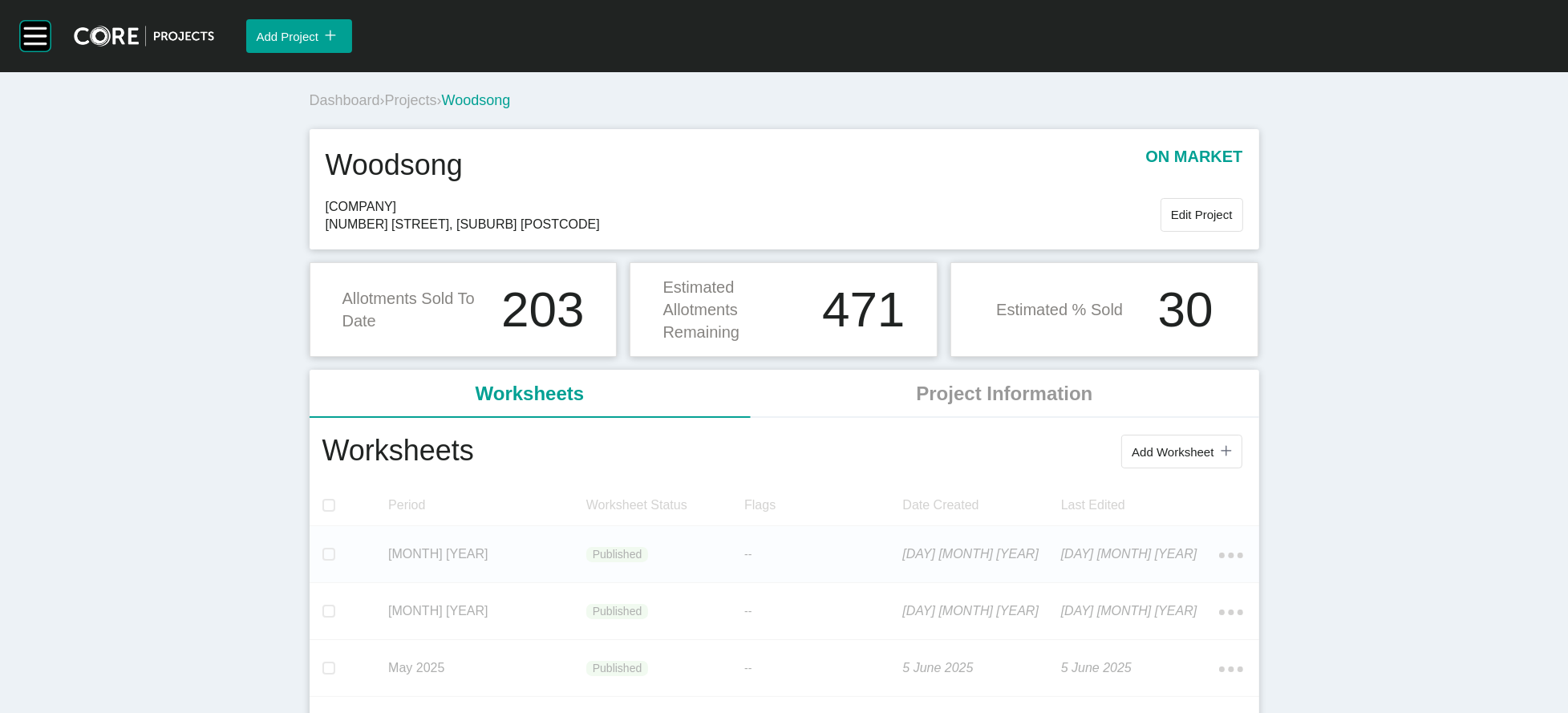 click on "[MONTH] [YEAR]" at bounding box center [487, 554] 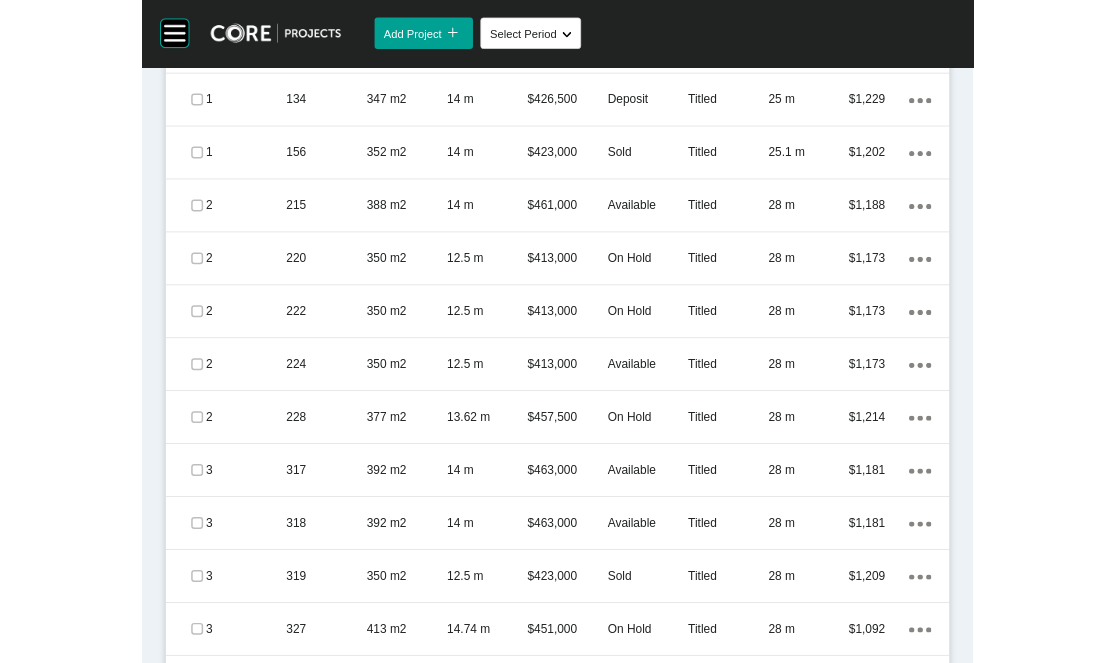 scroll, scrollTop: 1578, scrollLeft: 0, axis: vertical 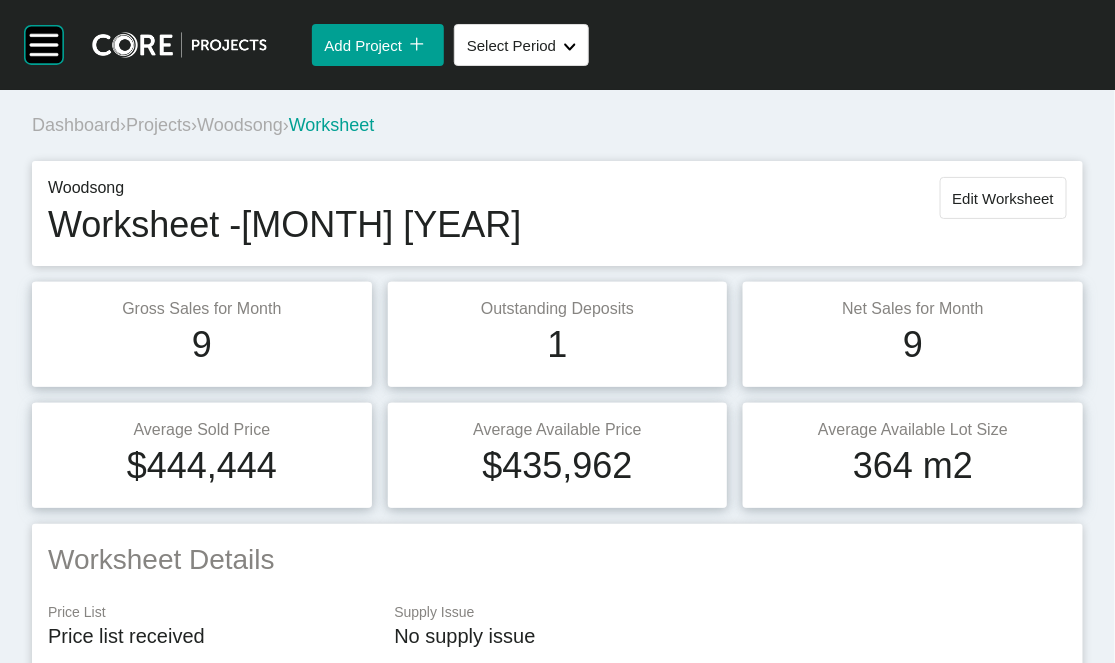 click on "Projects" at bounding box center (158, 125) 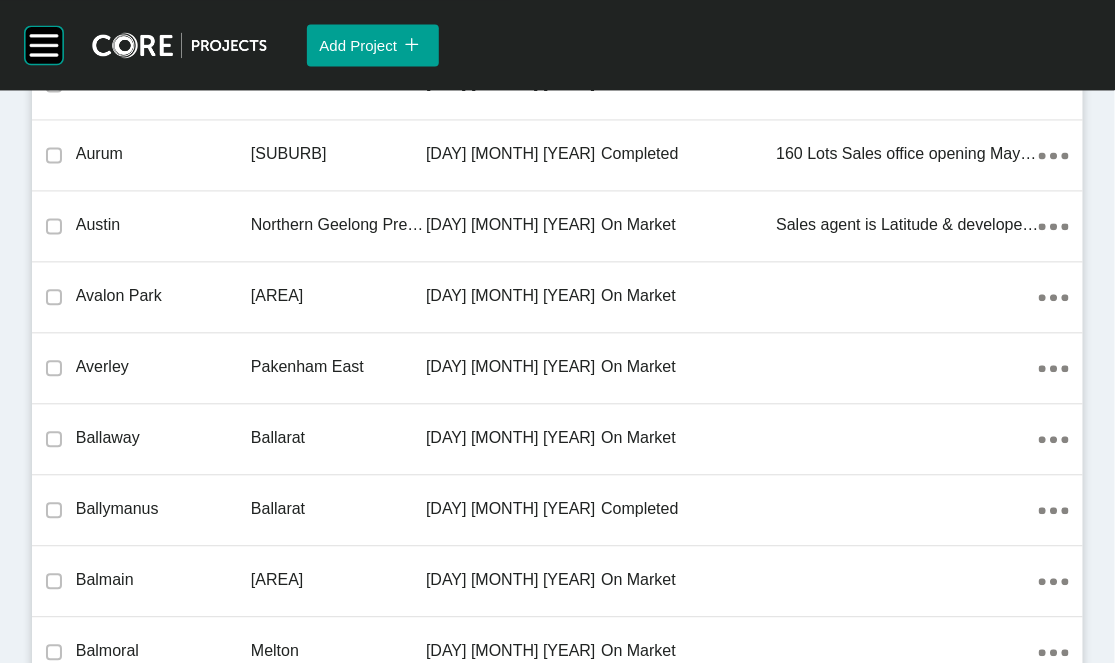 scroll, scrollTop: 34786, scrollLeft: 0, axis: vertical 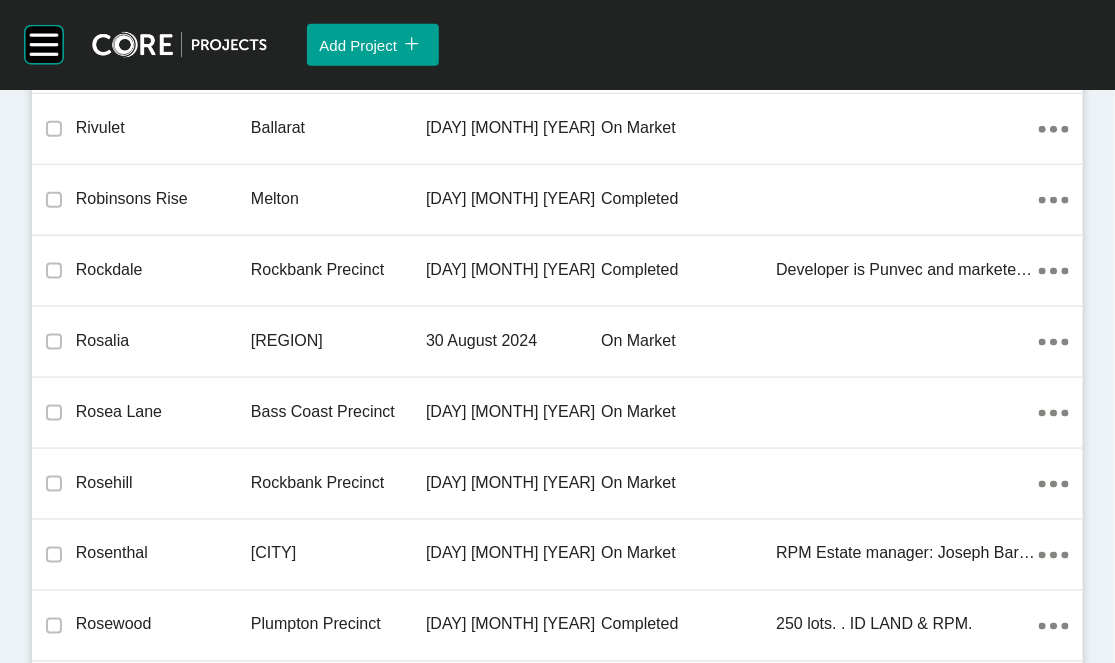 click on "Craigieburn West Precinct" at bounding box center [338, -7114] 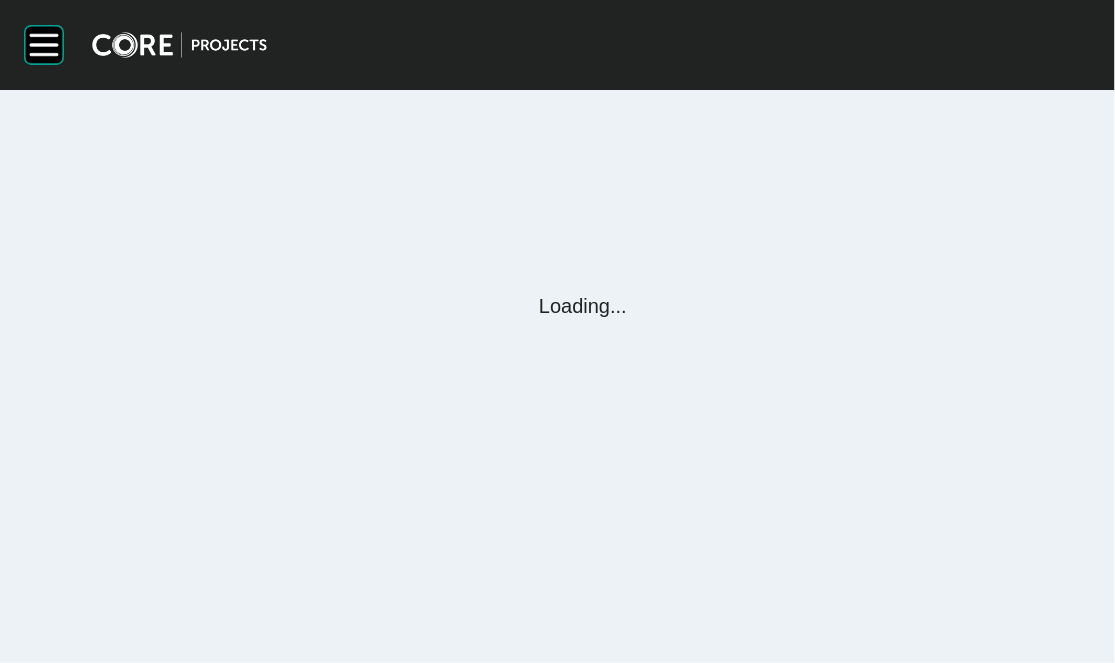 scroll, scrollTop: 0, scrollLeft: 0, axis: both 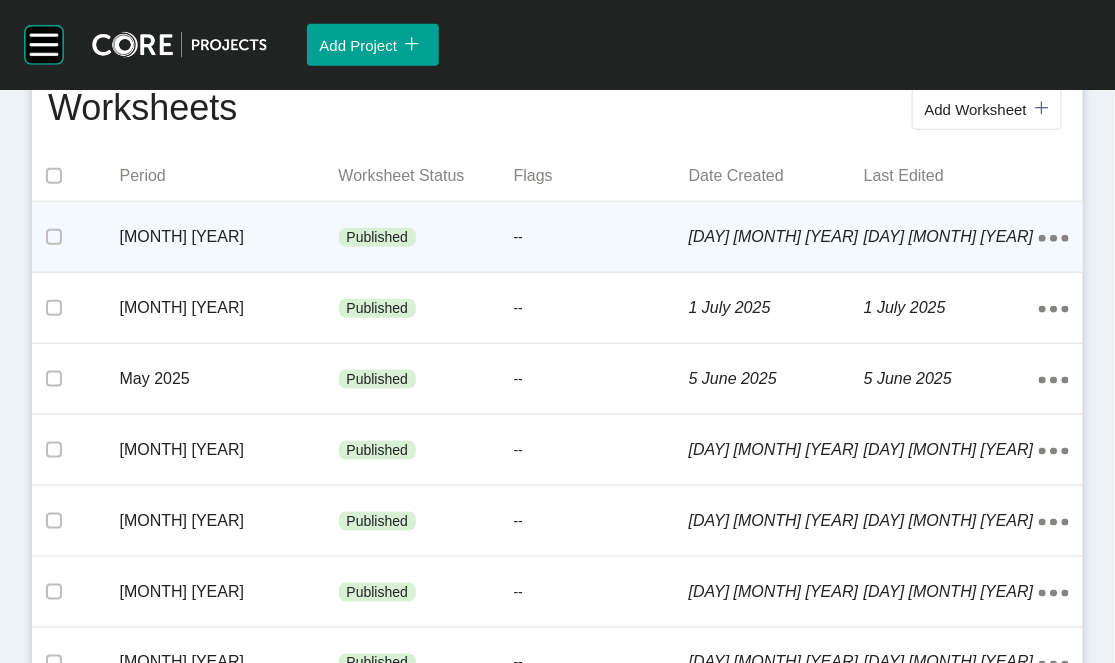 click on "Published" at bounding box center (378, 238) 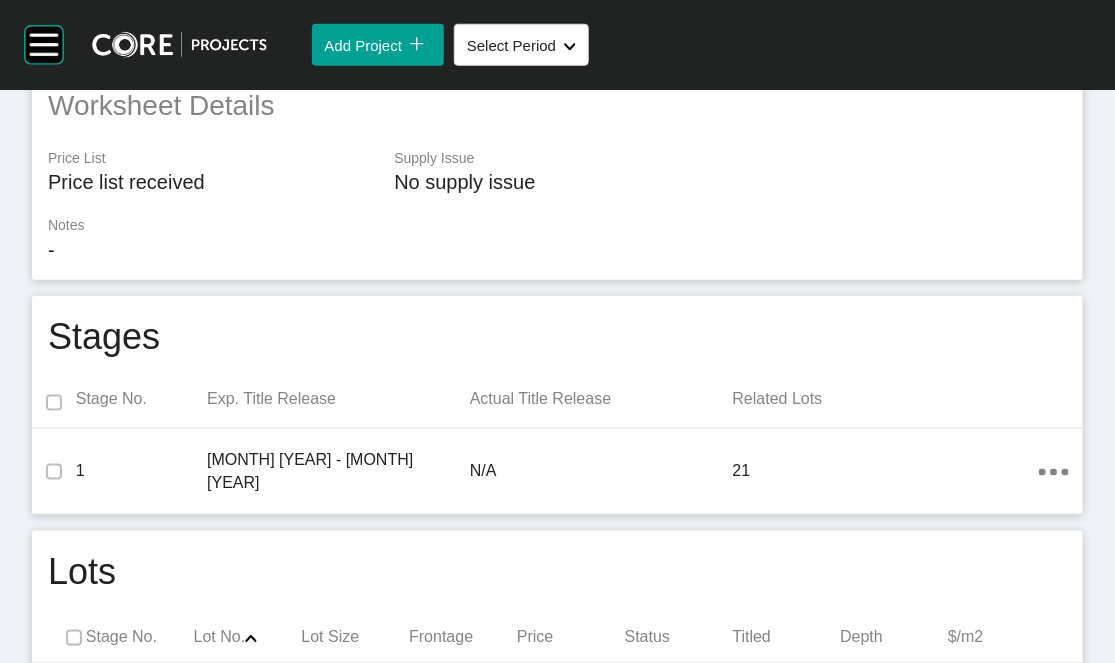 scroll, scrollTop: 0, scrollLeft: 0, axis: both 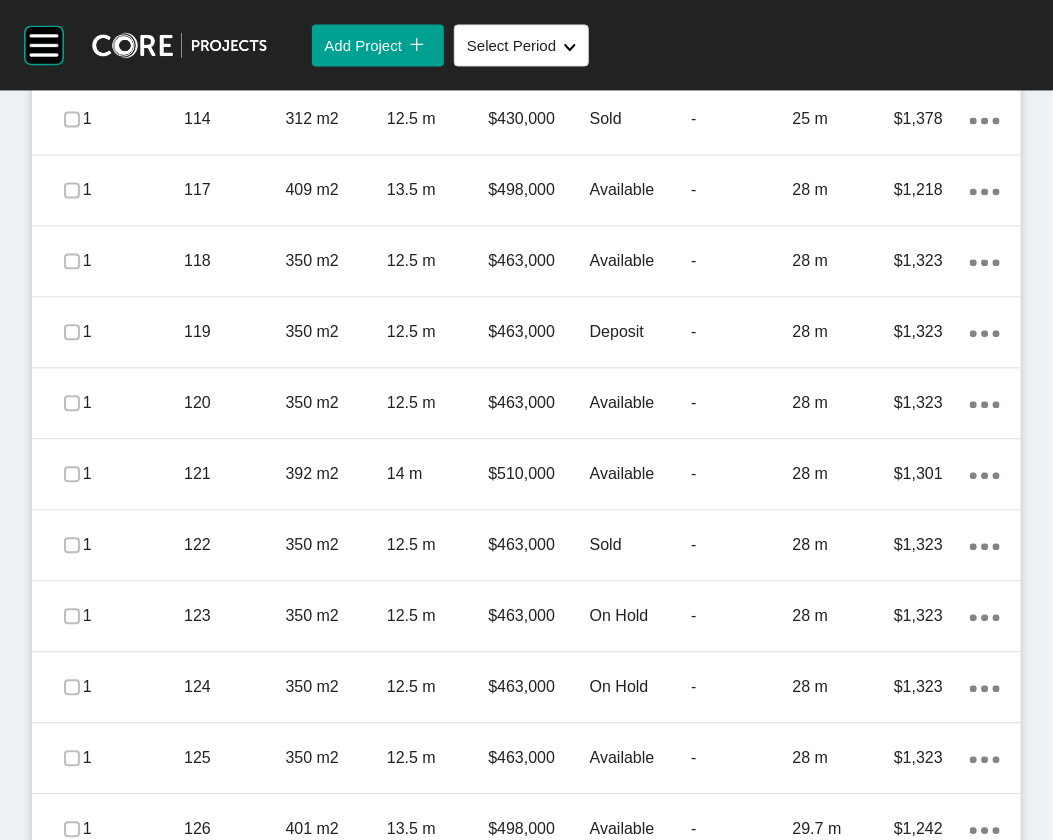 click at bounding box center (72, -23) 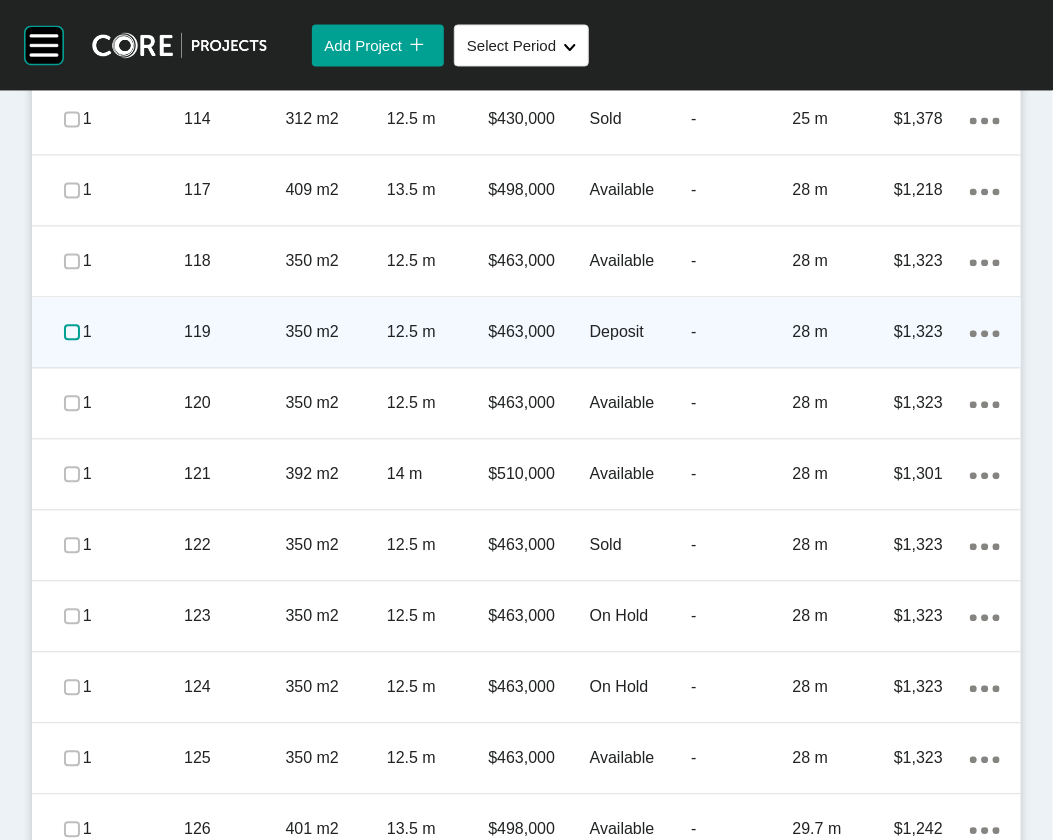 click at bounding box center (72, 332) 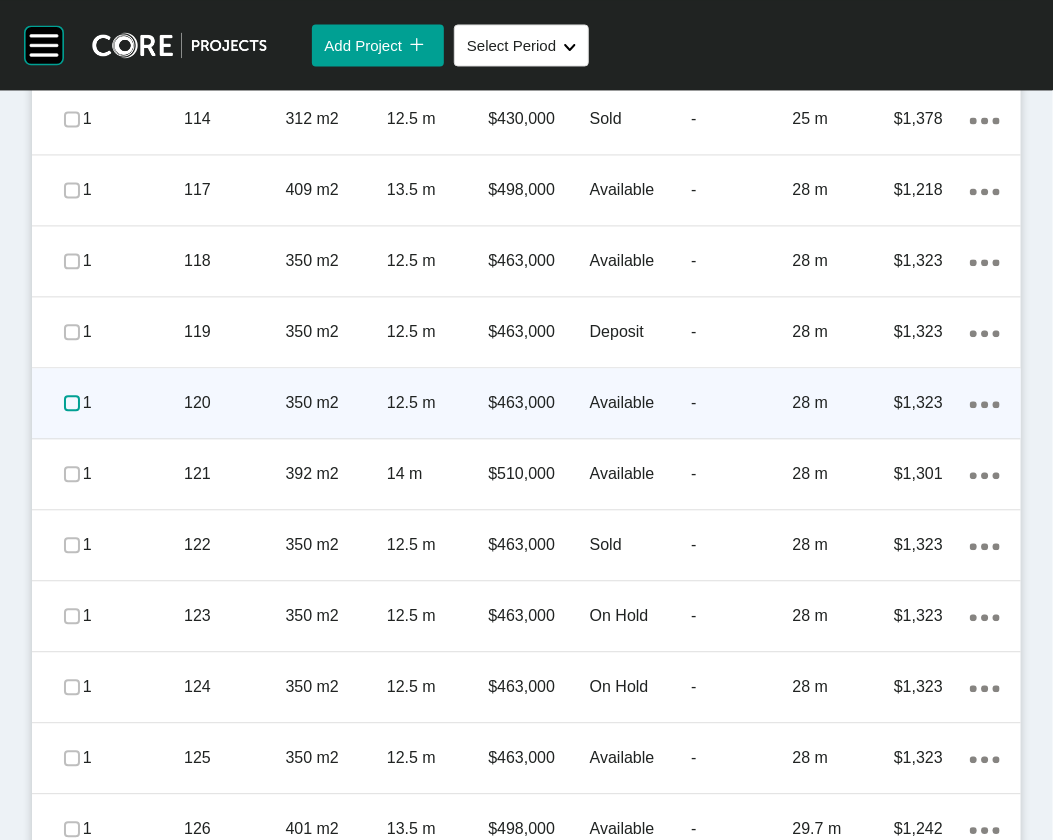 click at bounding box center (72, 403) 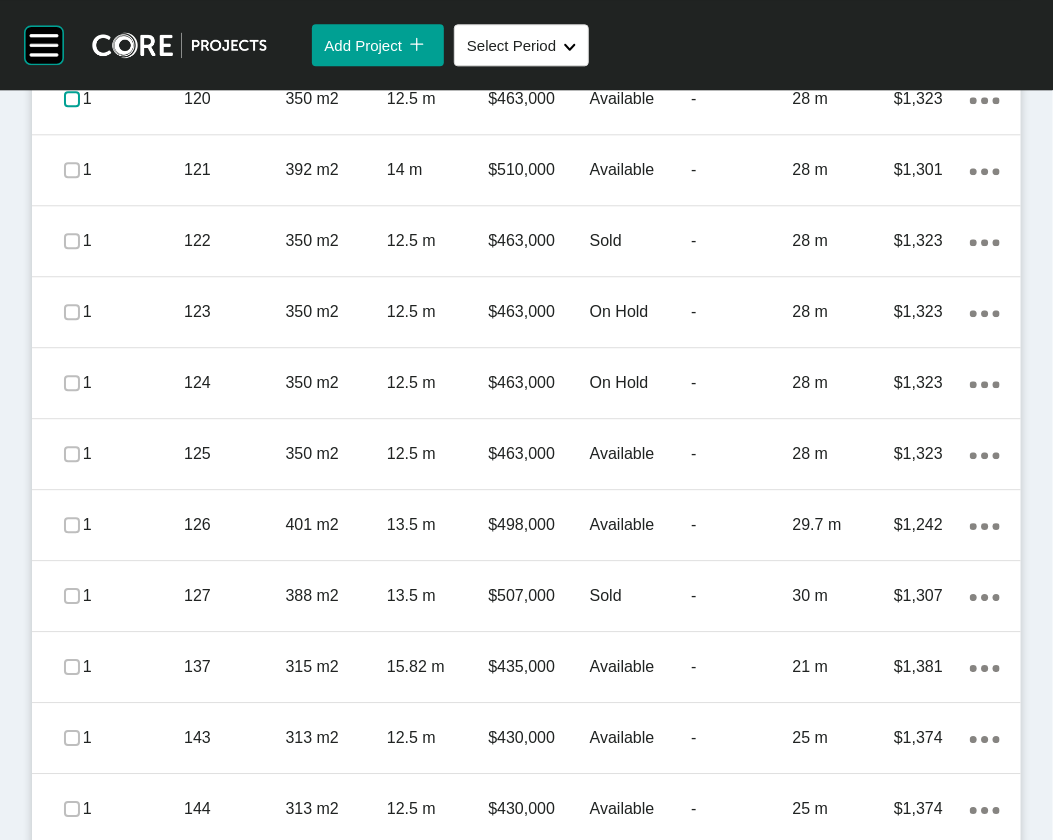 scroll, scrollTop: 1567, scrollLeft: 0, axis: vertical 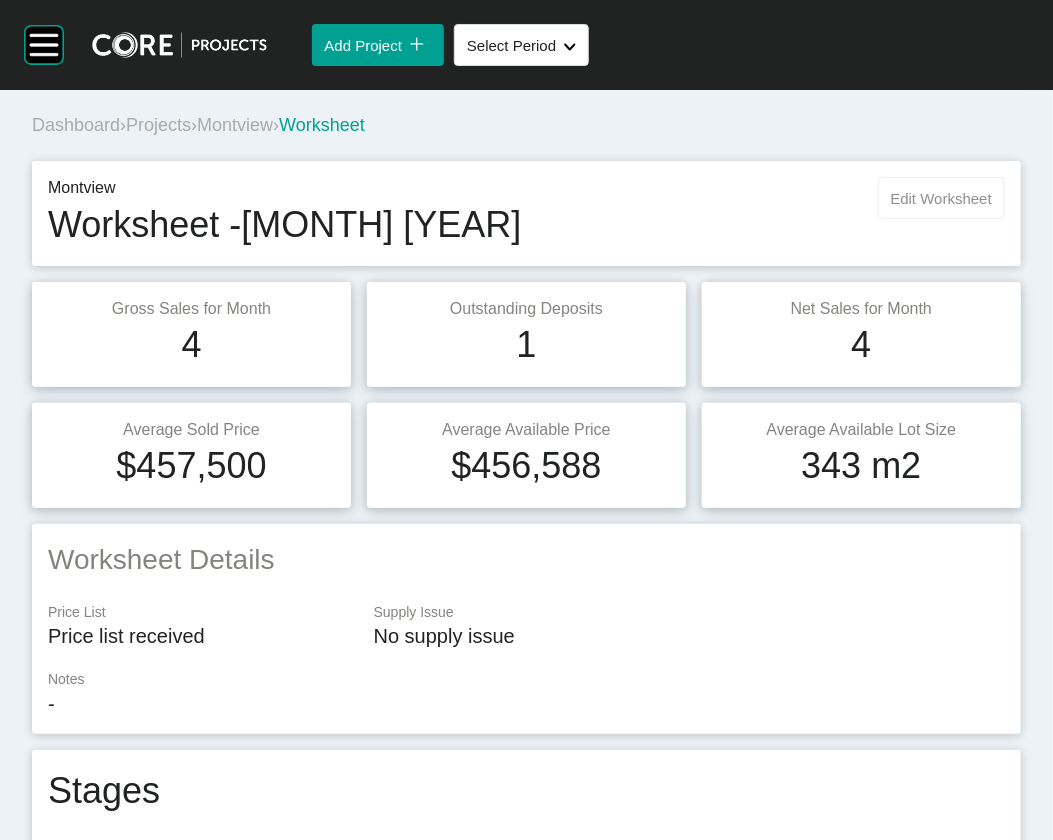 click on "Edit Worksheet" at bounding box center (941, 198) 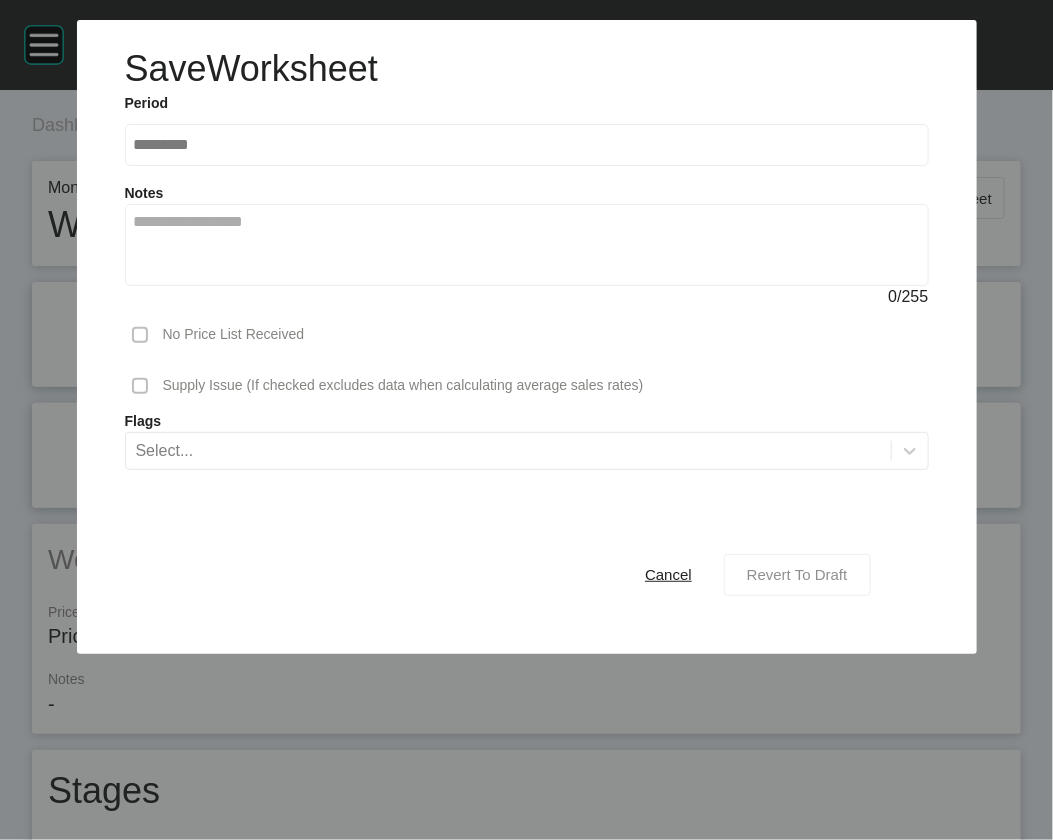 click on "Revert To Draft" at bounding box center (797, 574) 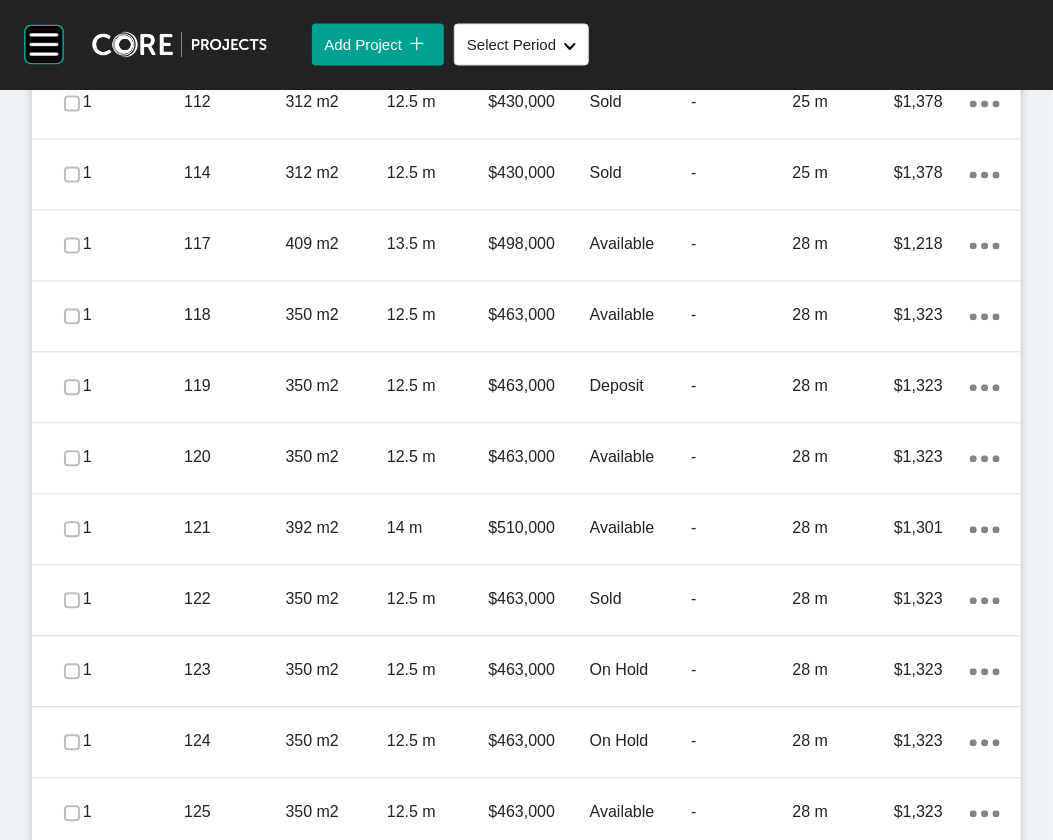 scroll, scrollTop: 1200, scrollLeft: 0, axis: vertical 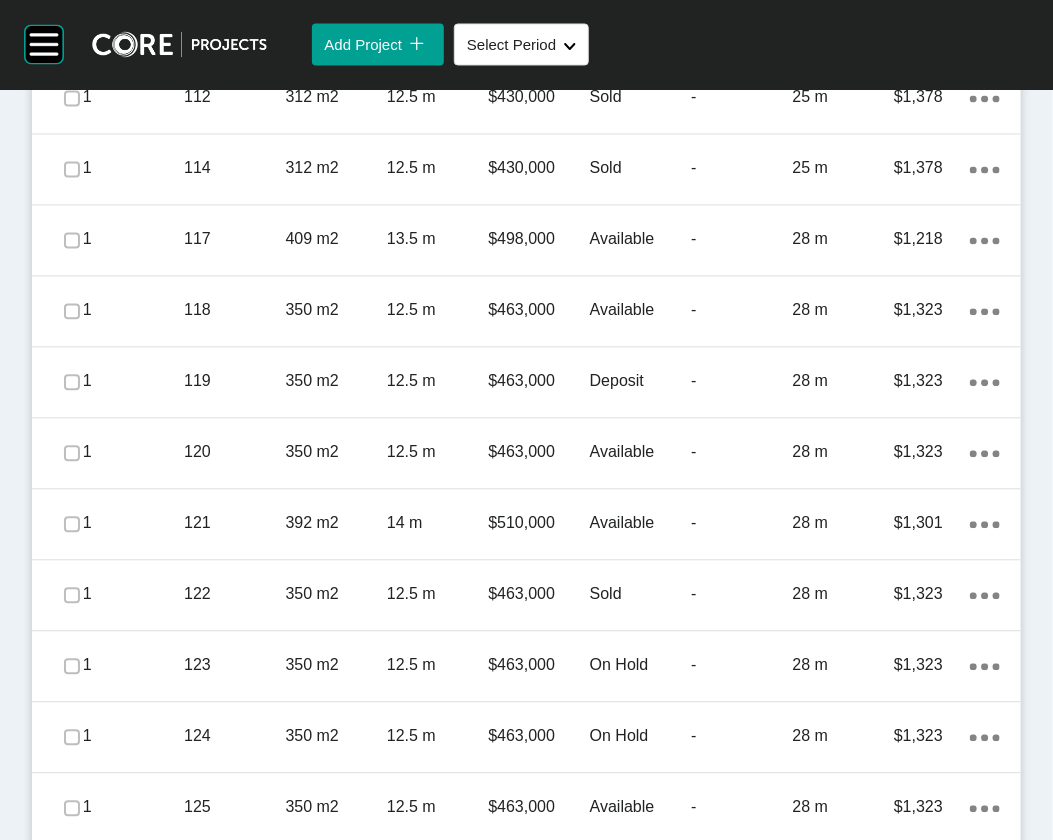 click on "25 m" at bounding box center [843, 27] 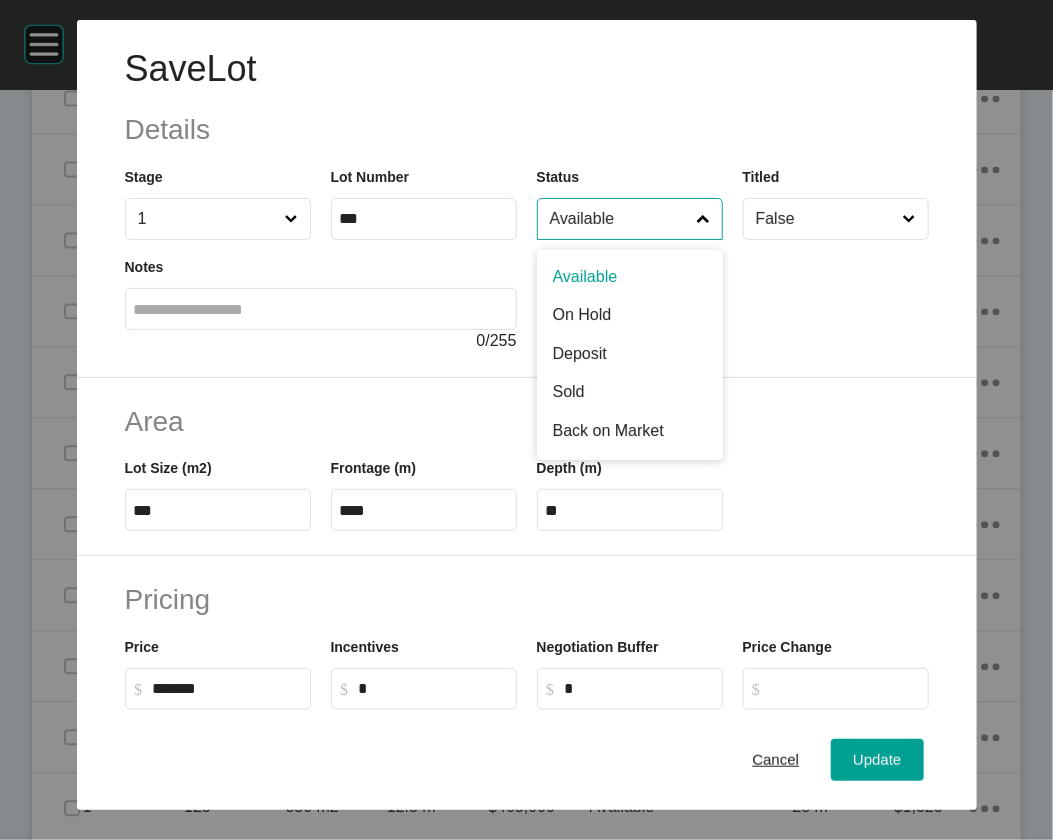 click on "Available" at bounding box center (620, 219) 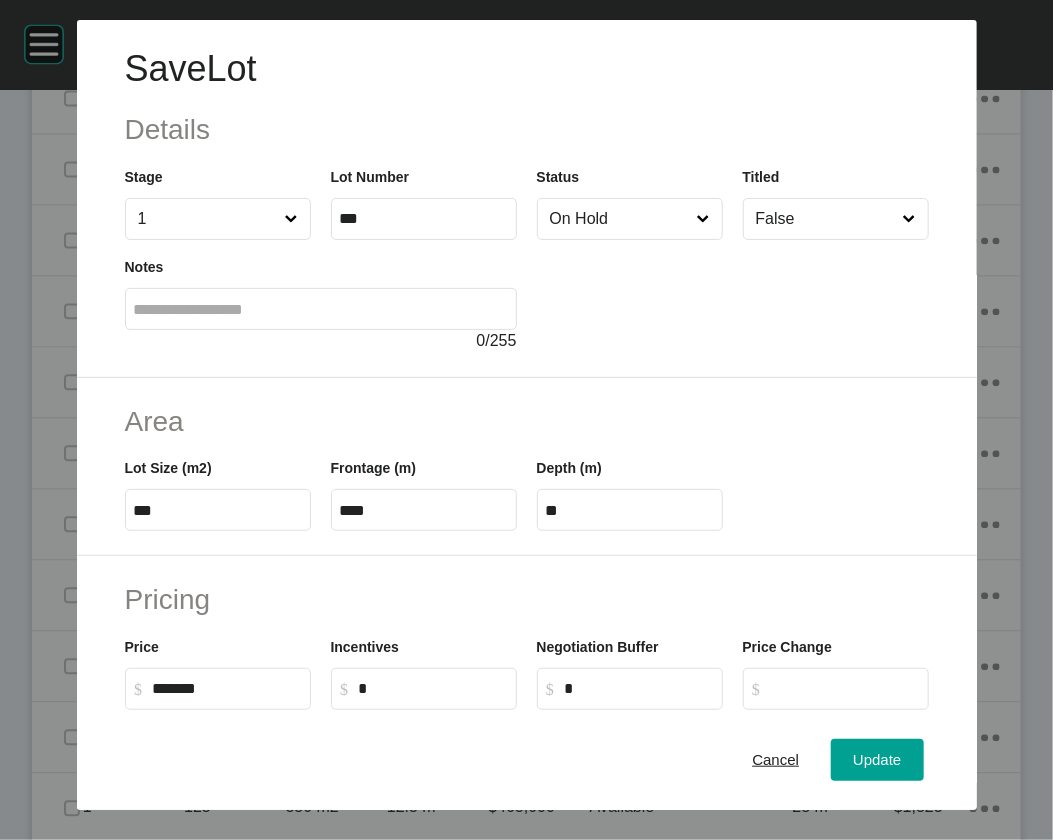 drag, startPoint x: 588, startPoint y: 380, endPoint x: 716, endPoint y: 472, distance: 157.63248 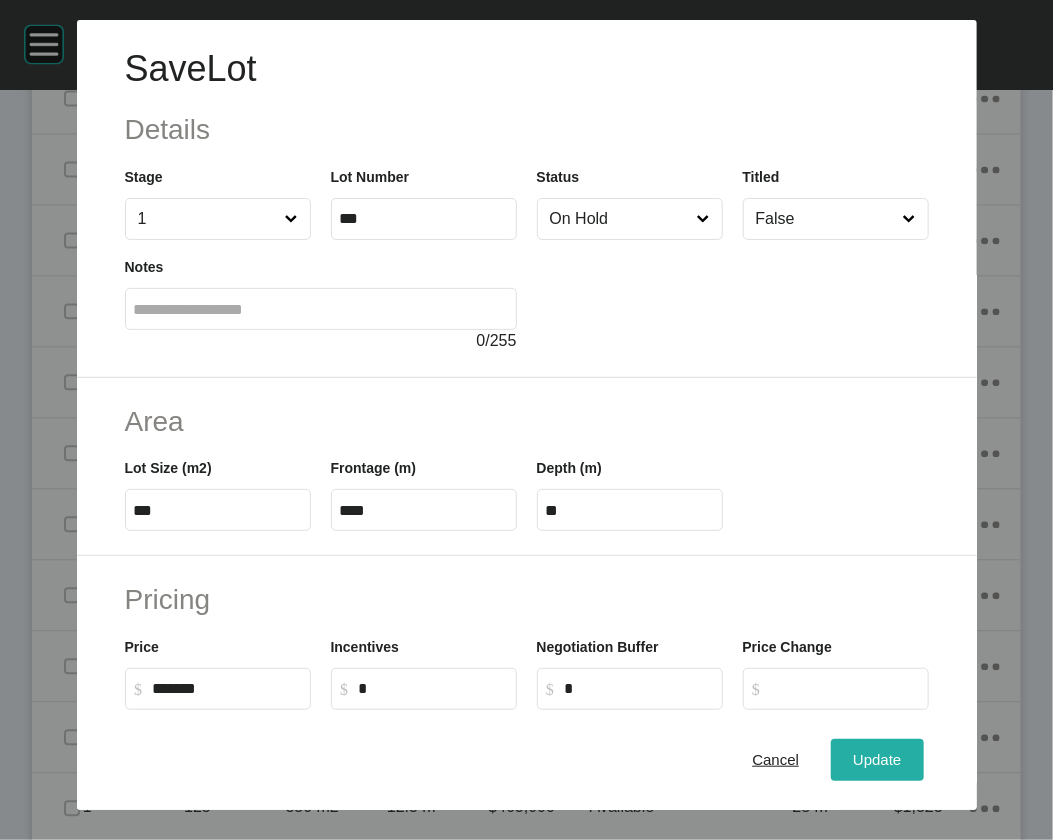 click on "Update" at bounding box center (877, 760) 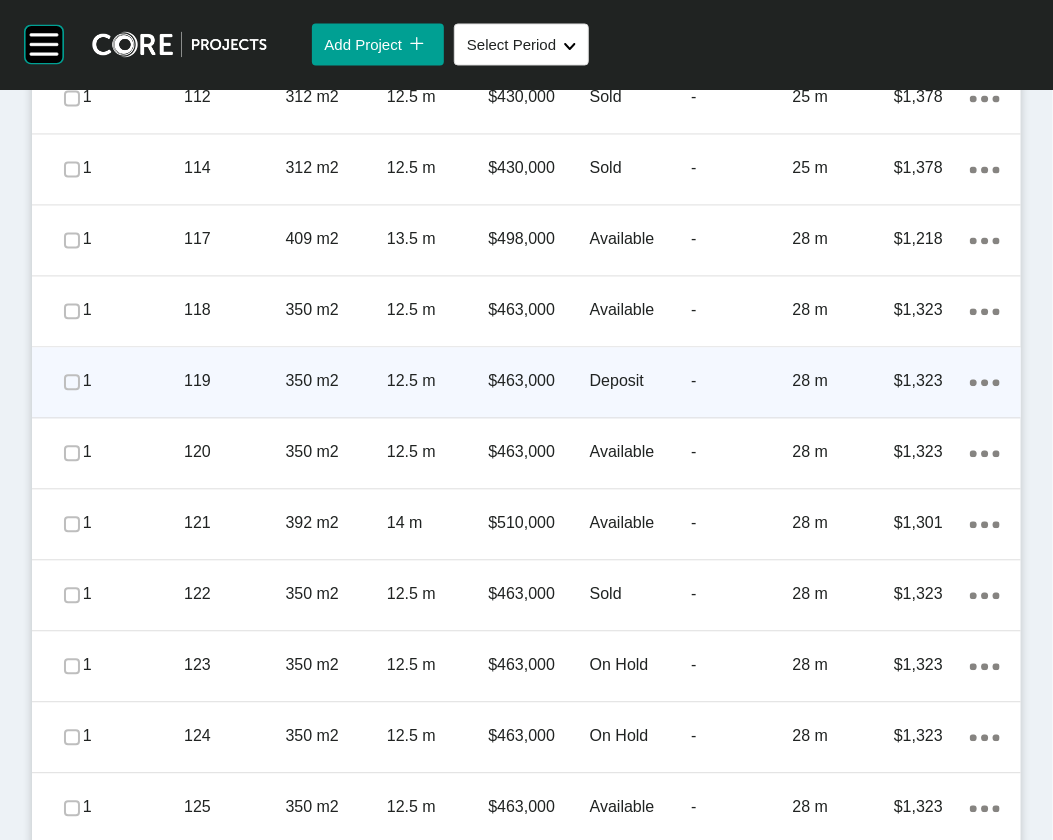 click on "-" at bounding box center [741, 382] 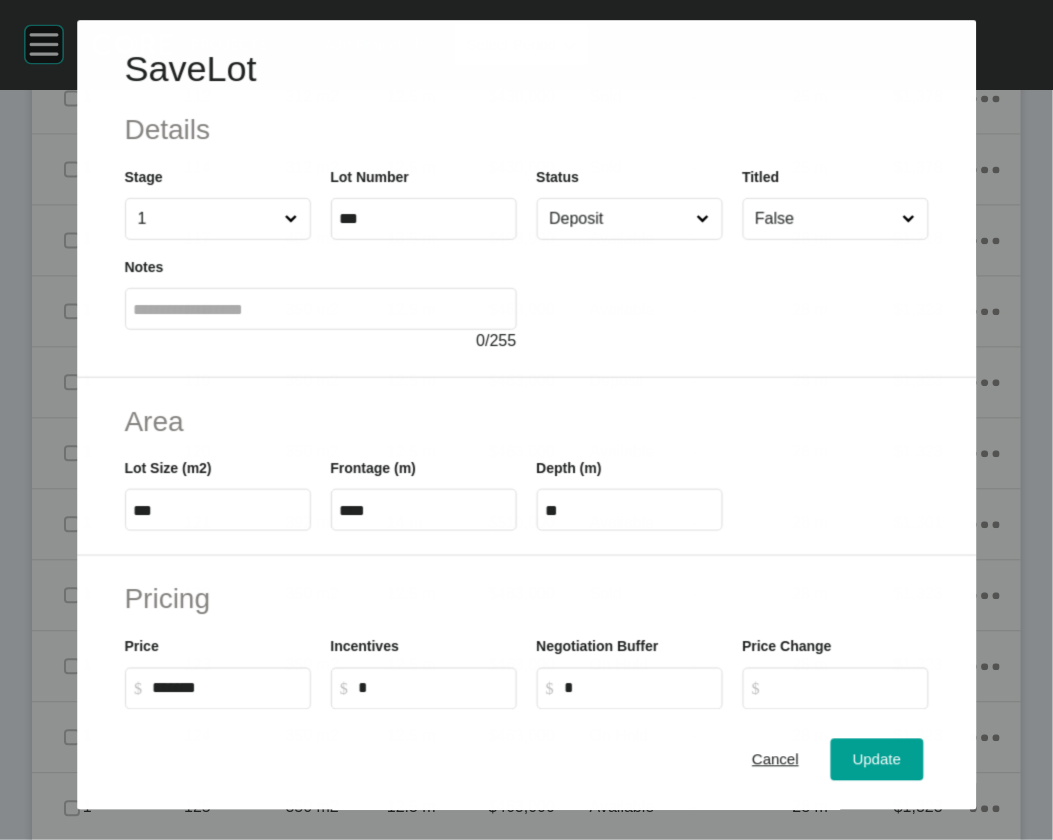 click on "Deposit" at bounding box center [618, 219] 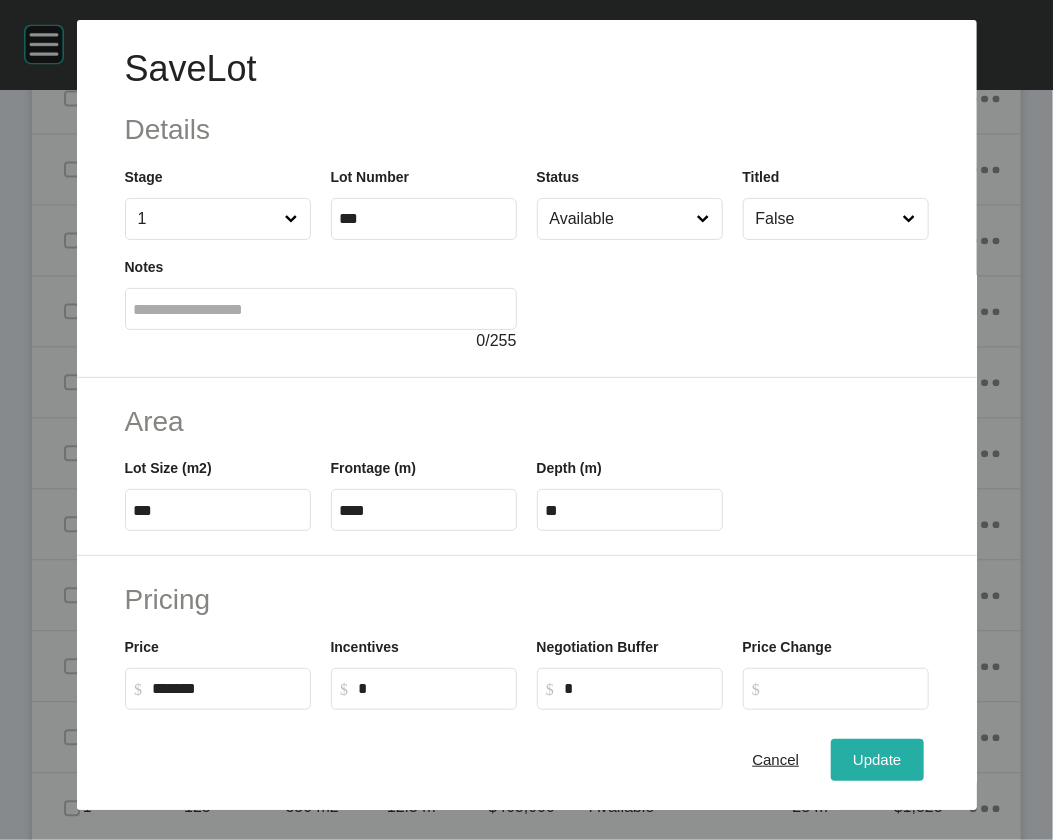 click on "Update" at bounding box center (877, 759) 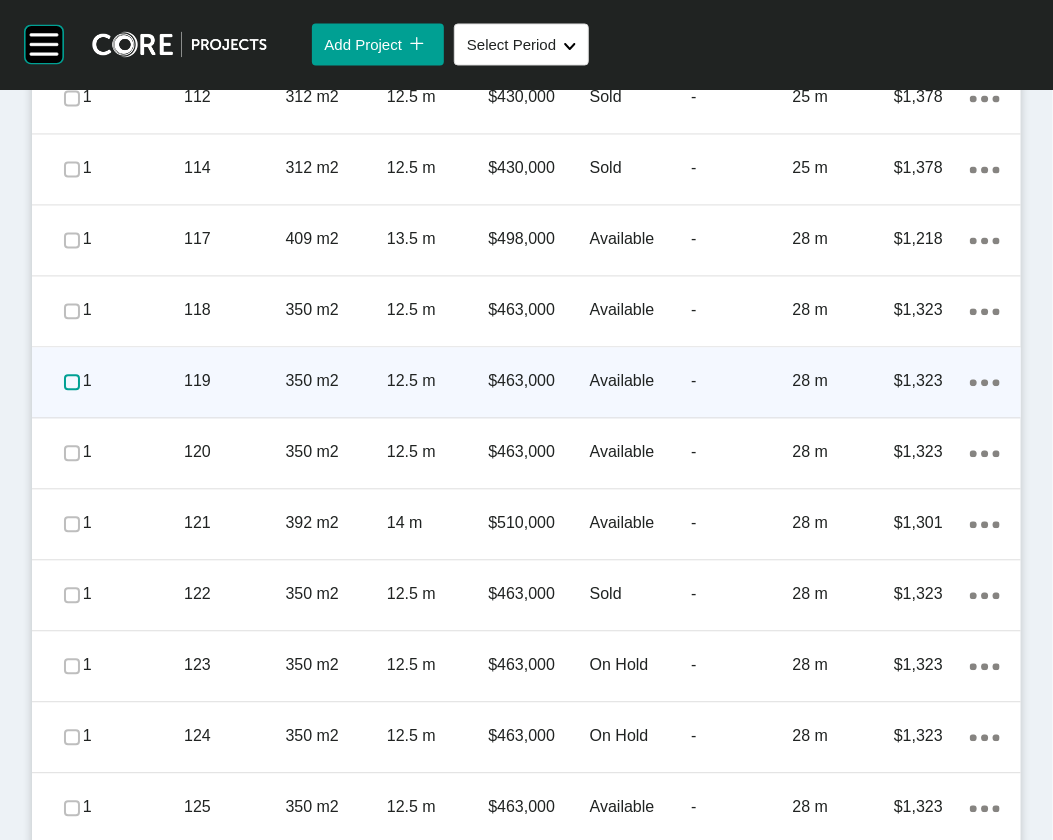 click at bounding box center (72, 383) 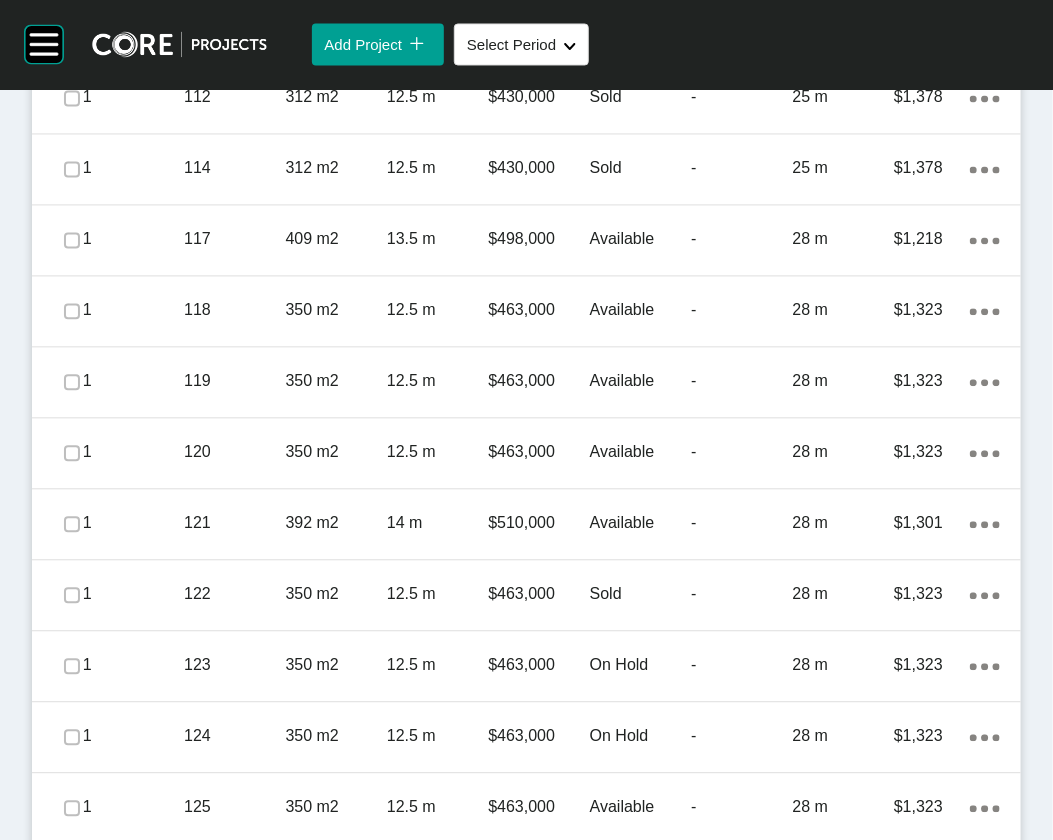 click at bounding box center (72, 28) 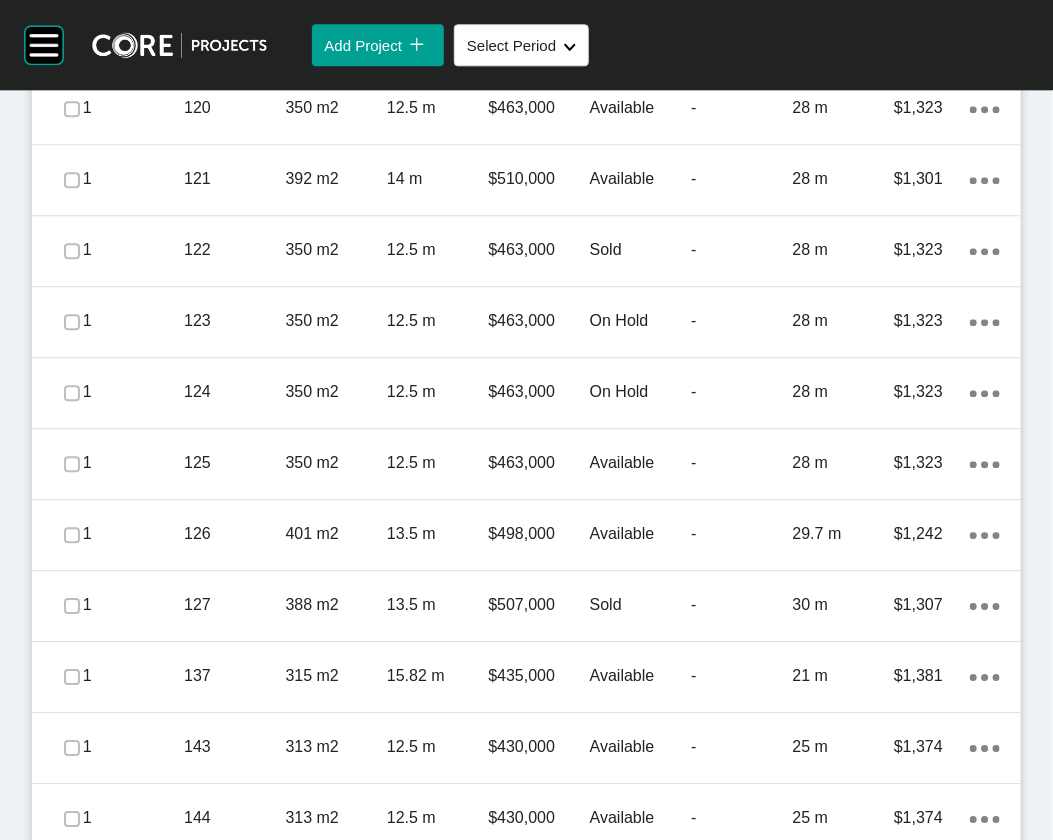 scroll, scrollTop: 1620, scrollLeft: 0, axis: vertical 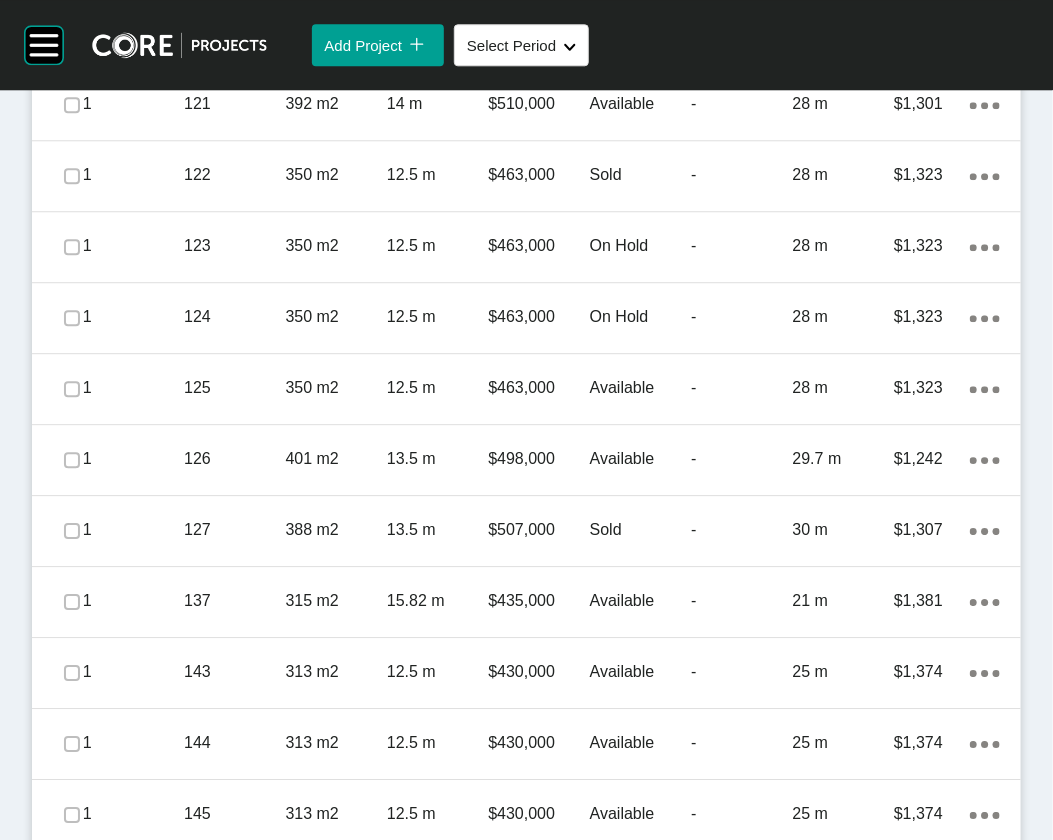 click on "Available" at bounding box center (640, 33) 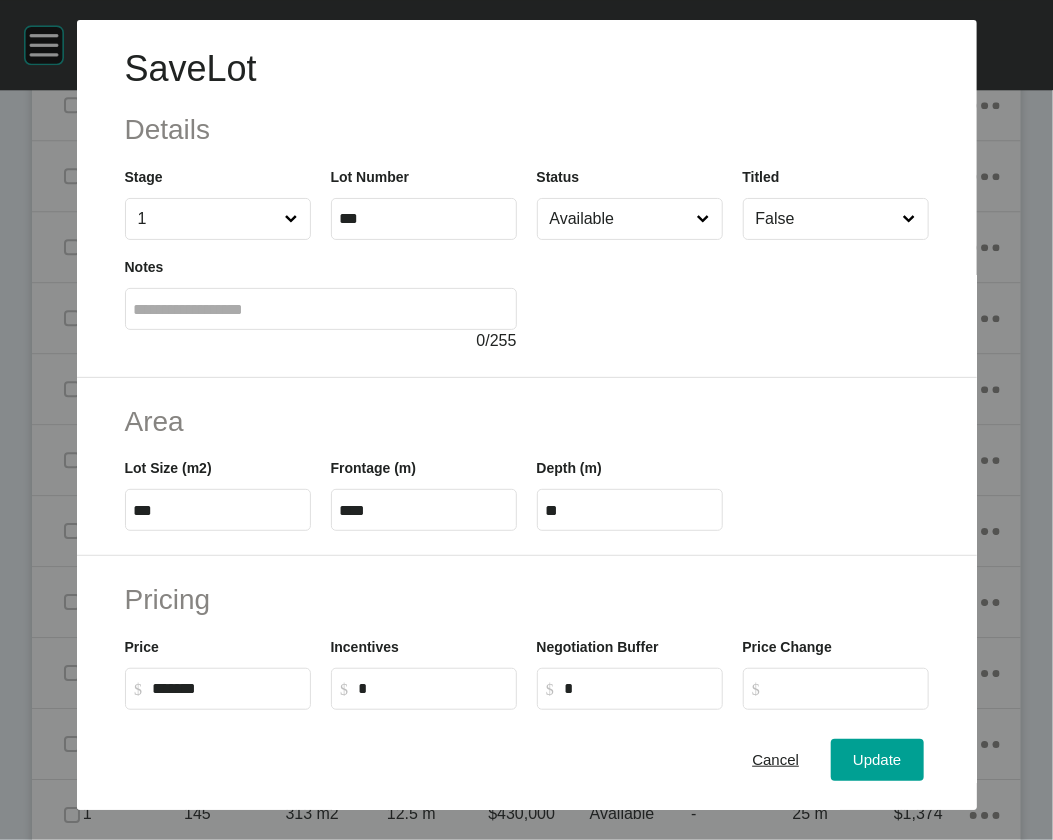 click on "Available" at bounding box center (620, 219) 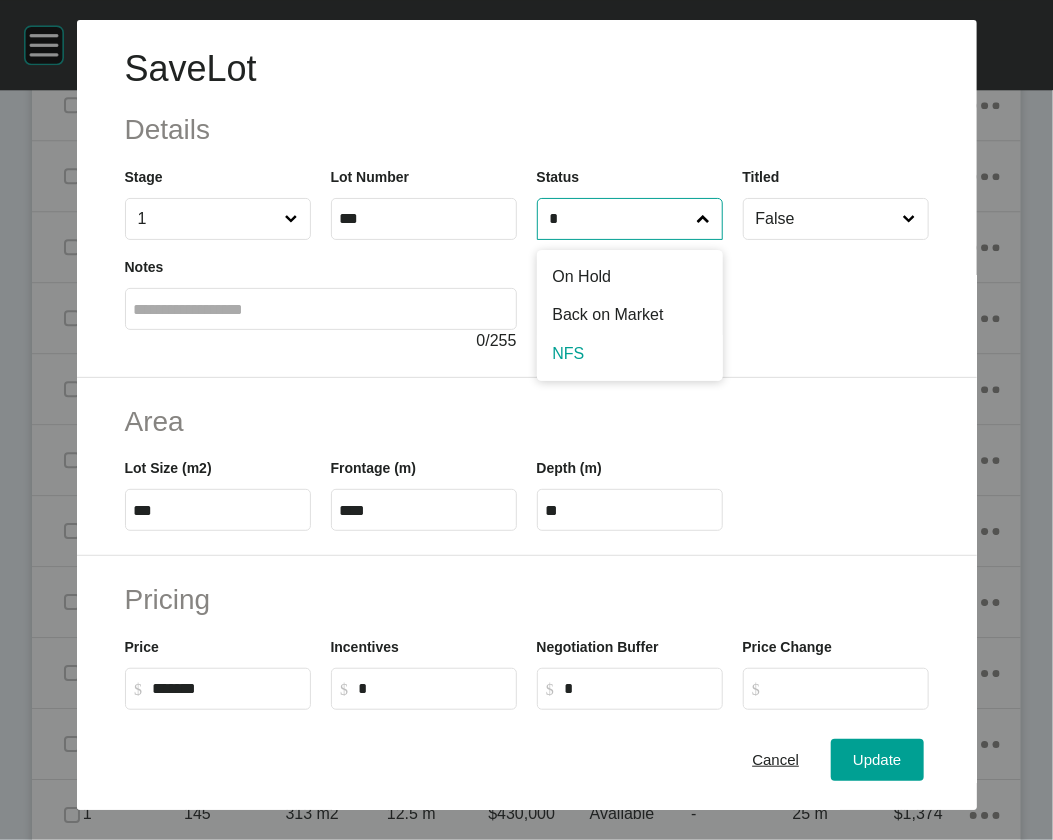 type on "*" 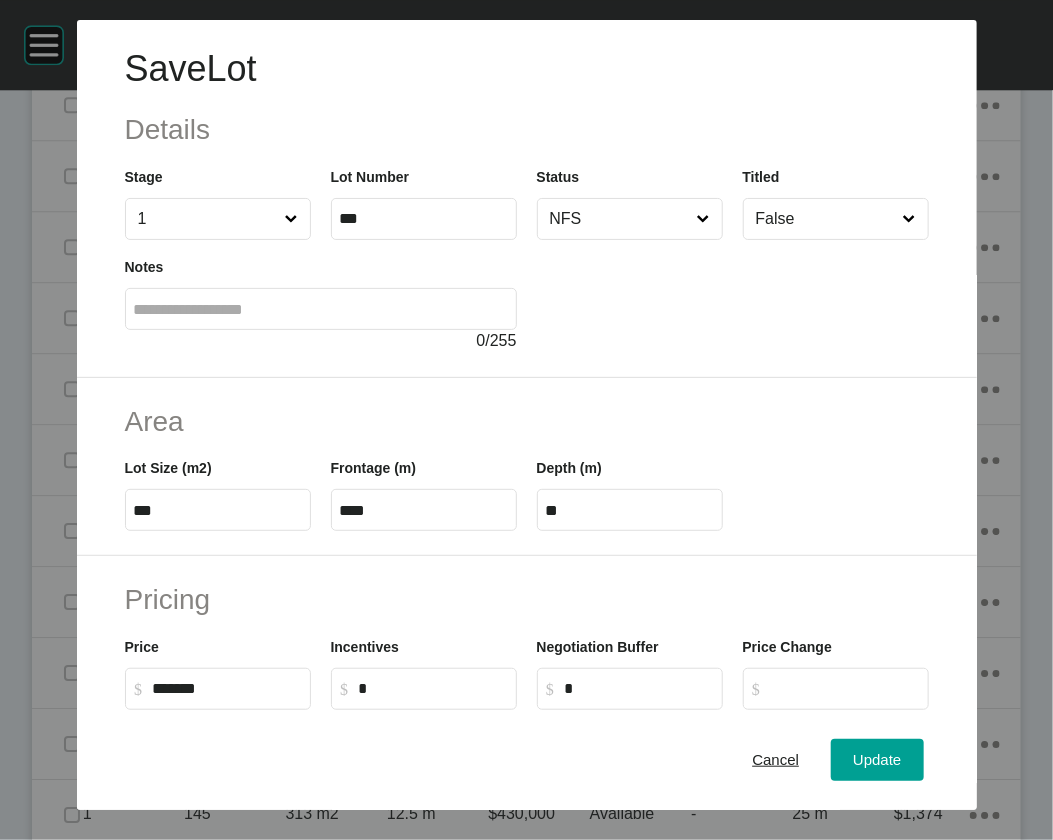 drag, startPoint x: 553, startPoint y: 454, endPoint x: 775, endPoint y: 576, distance: 253.31404 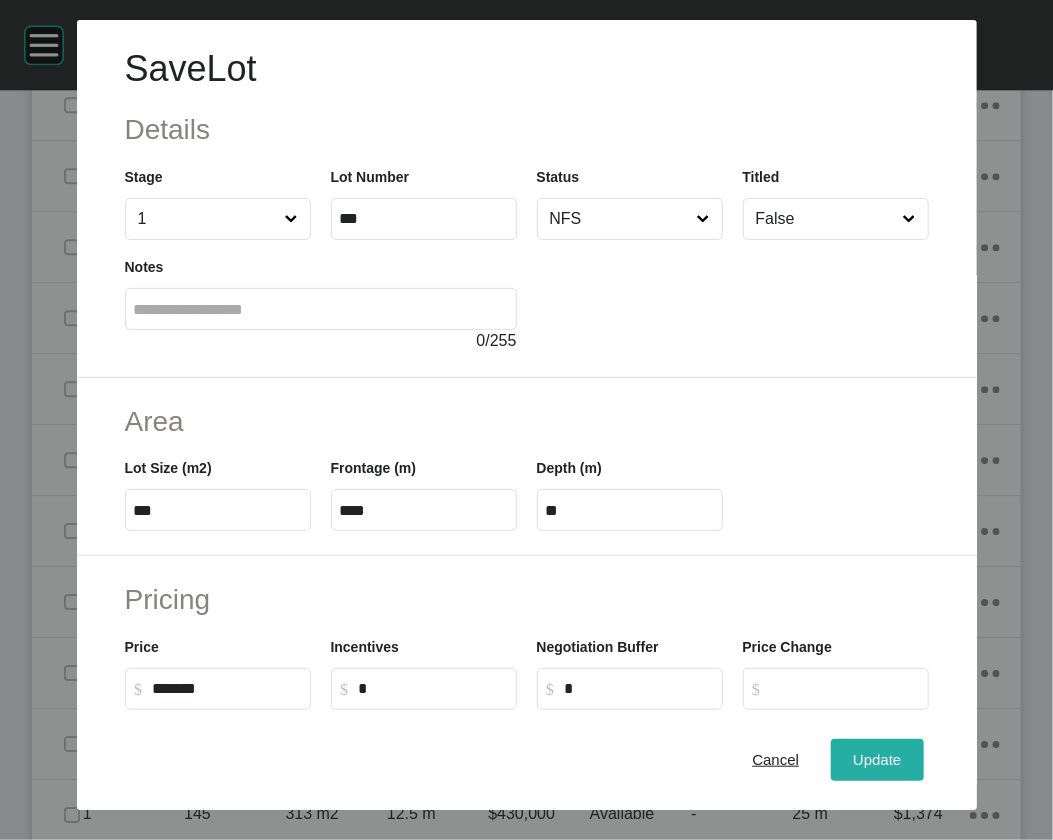 click on "Update" at bounding box center (877, 759) 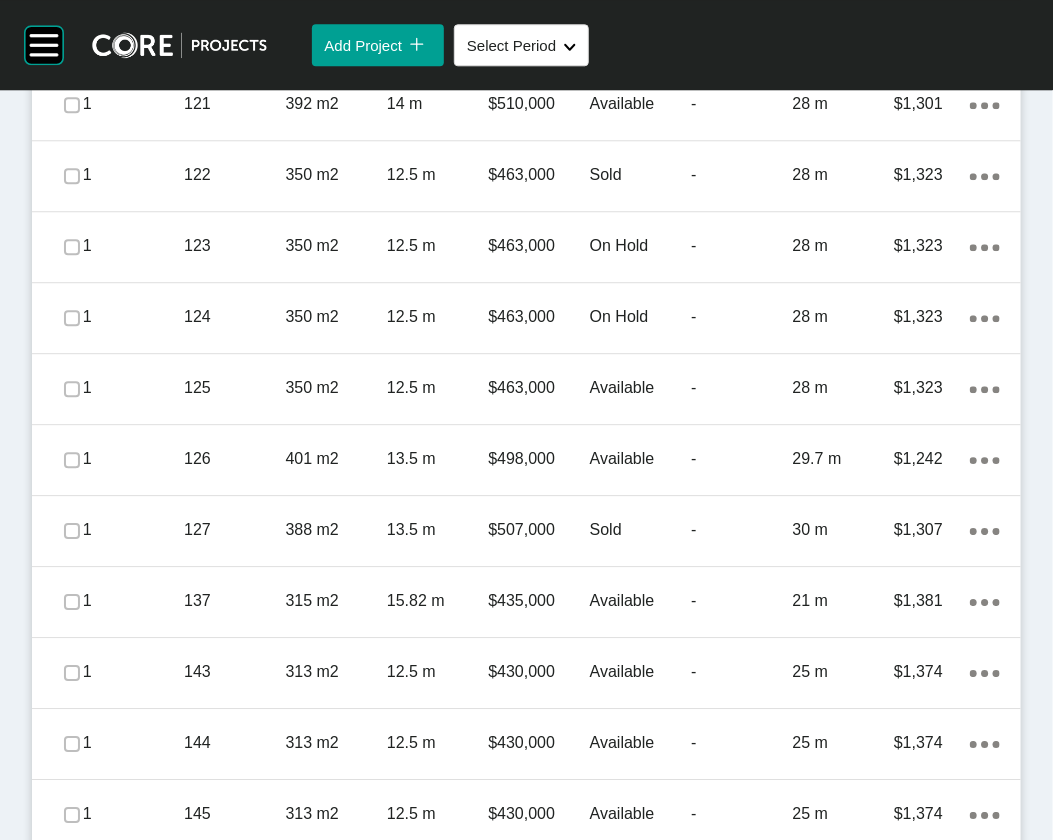 click at bounding box center (72, 34) 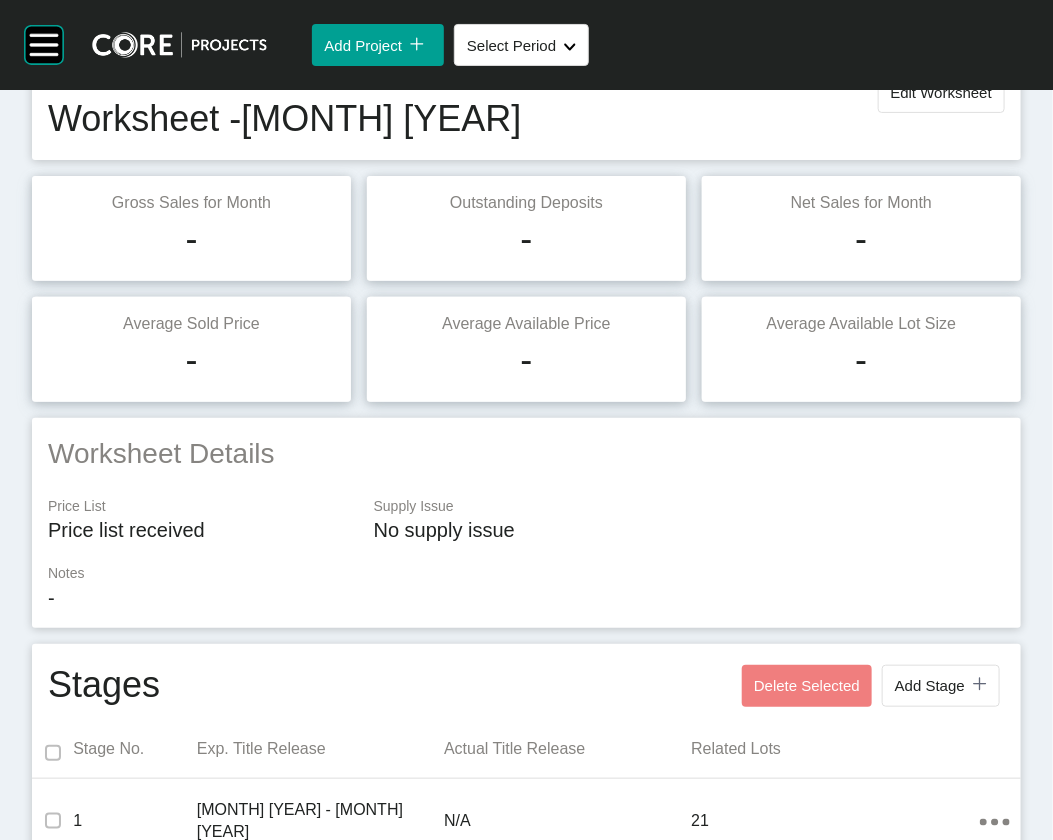 scroll, scrollTop: 0, scrollLeft: 0, axis: both 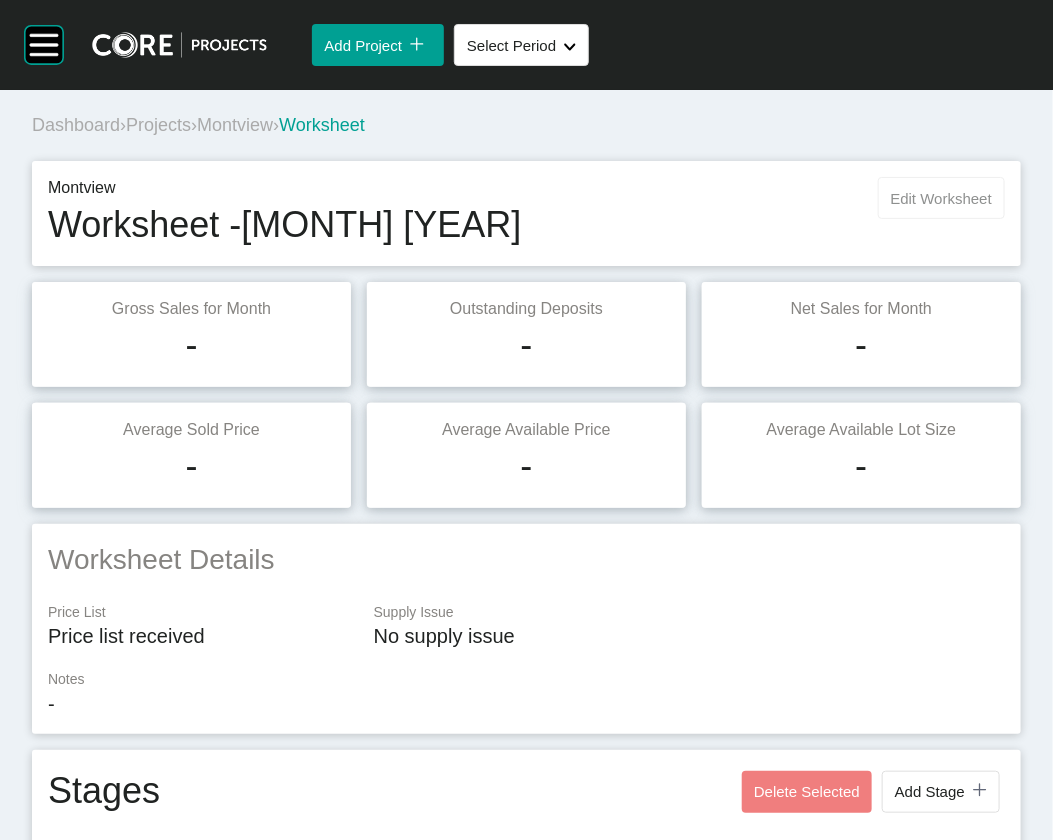 click on "Edit Worksheet" at bounding box center (941, 198) 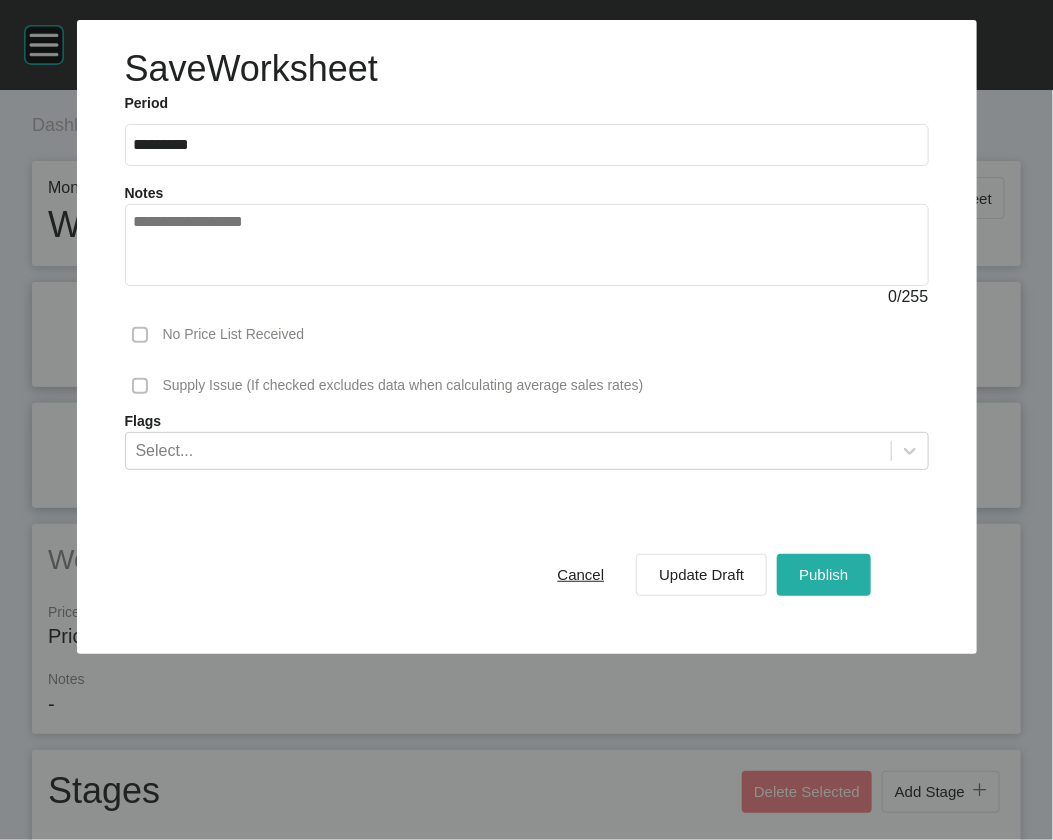 click on "Publish" at bounding box center (823, 574) 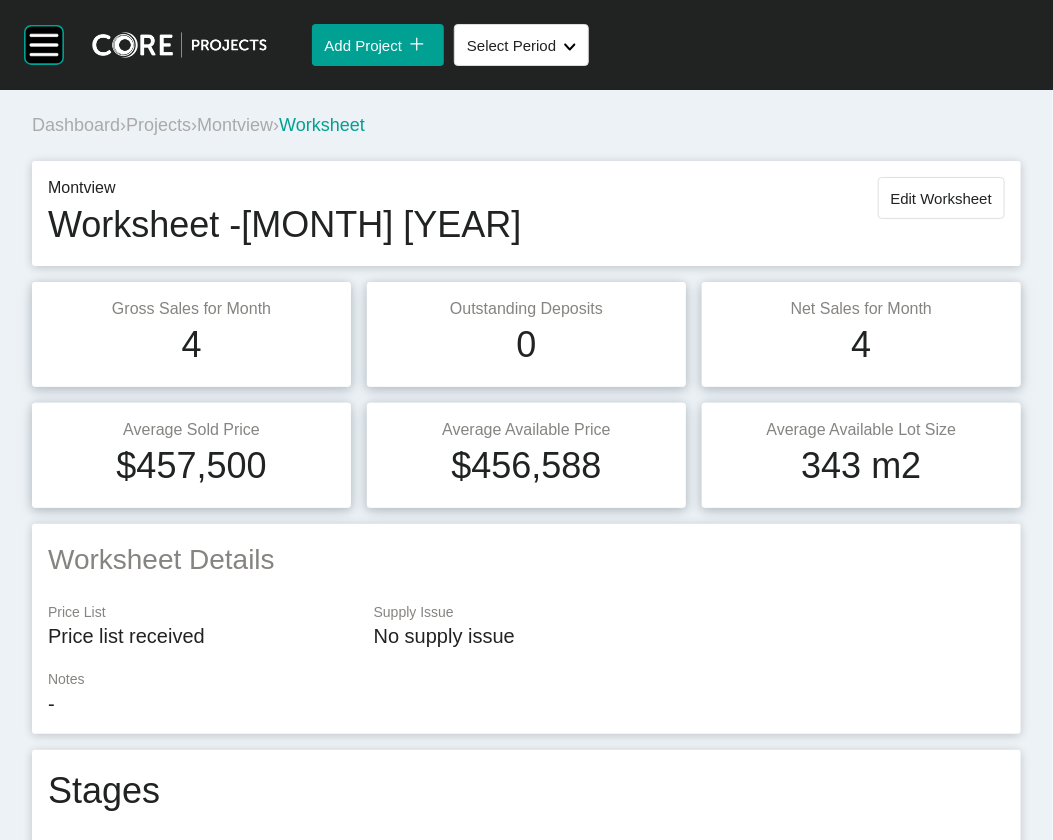 click on "Projects" at bounding box center (158, 125) 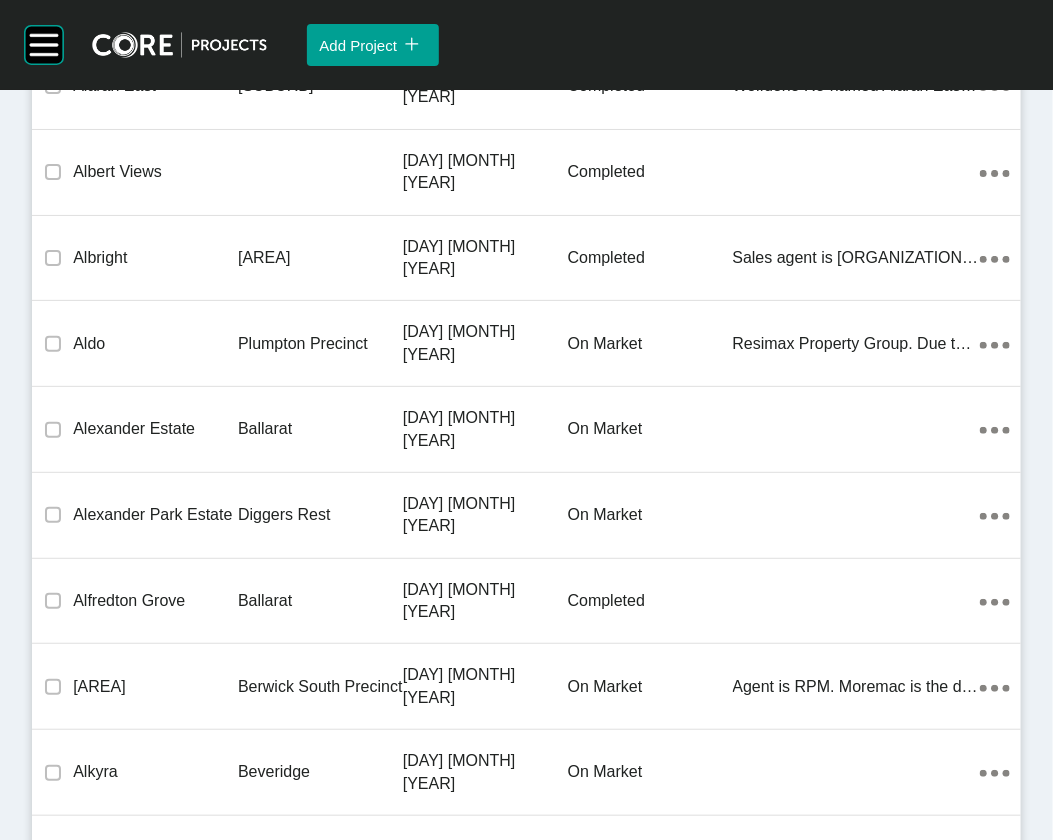 scroll, scrollTop: 55951, scrollLeft: 0, axis: vertical 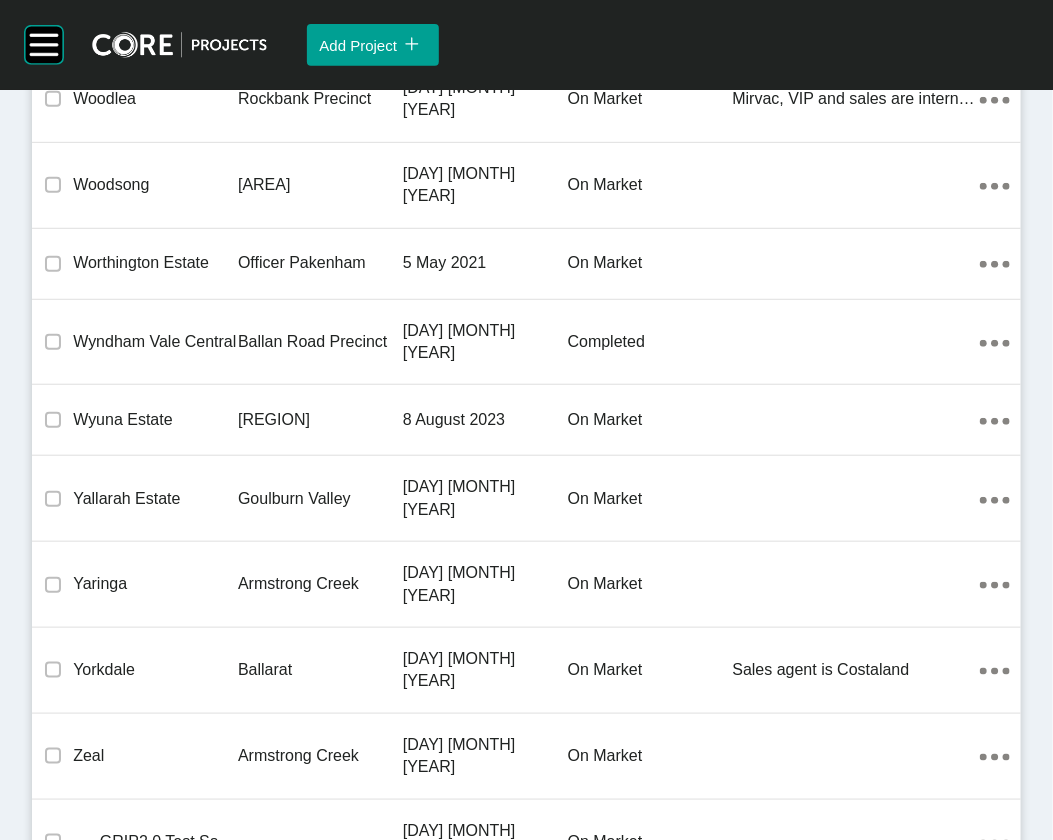 click on "29 July 2019" at bounding box center (485, -4415) 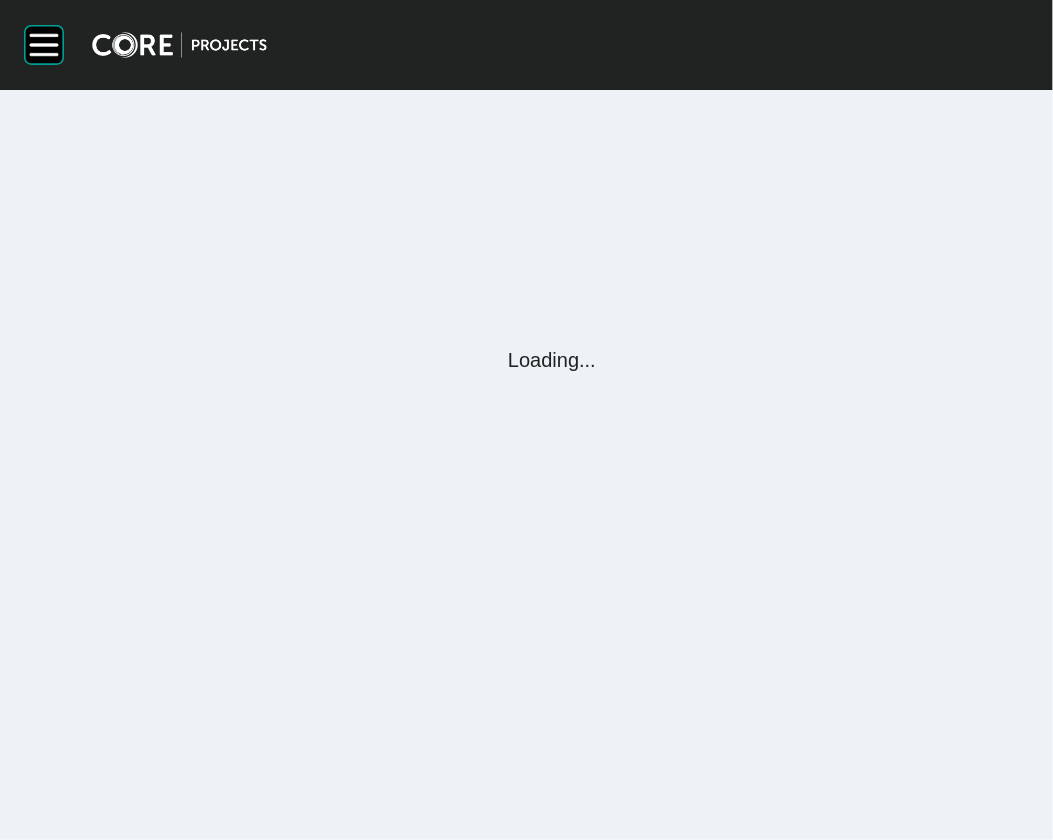 scroll, scrollTop: 0, scrollLeft: 0, axis: both 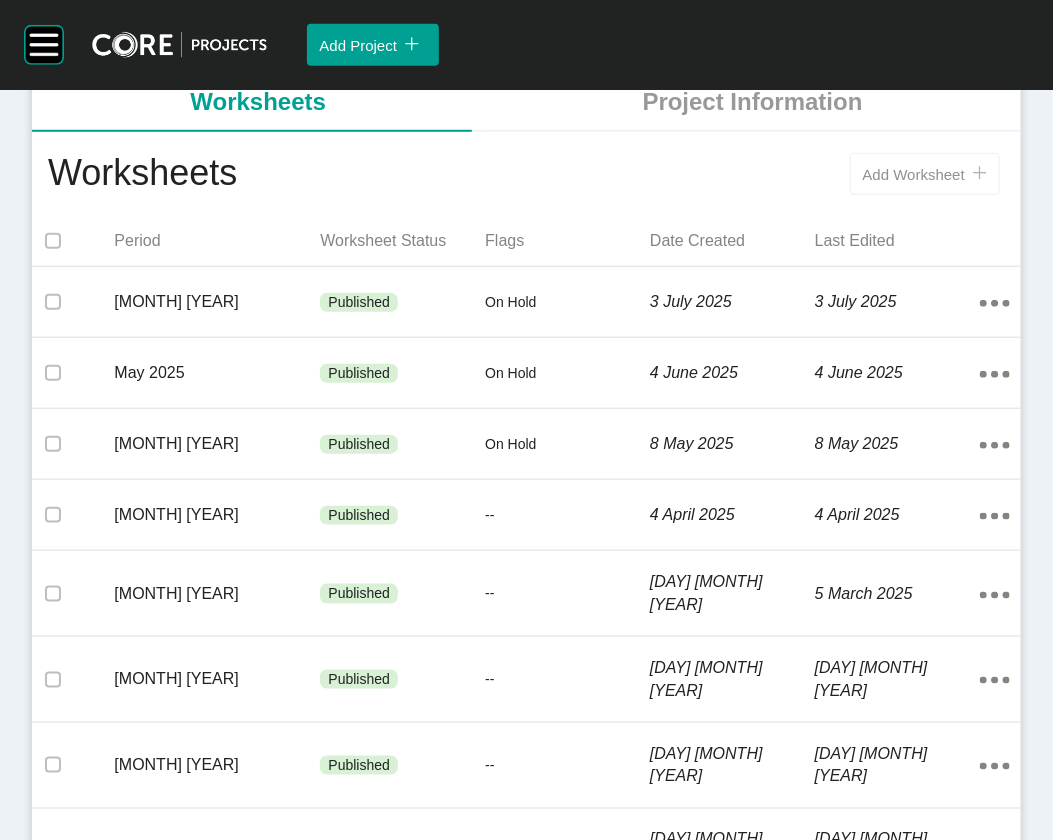 click on "Add Worksheet" at bounding box center [914, 174] 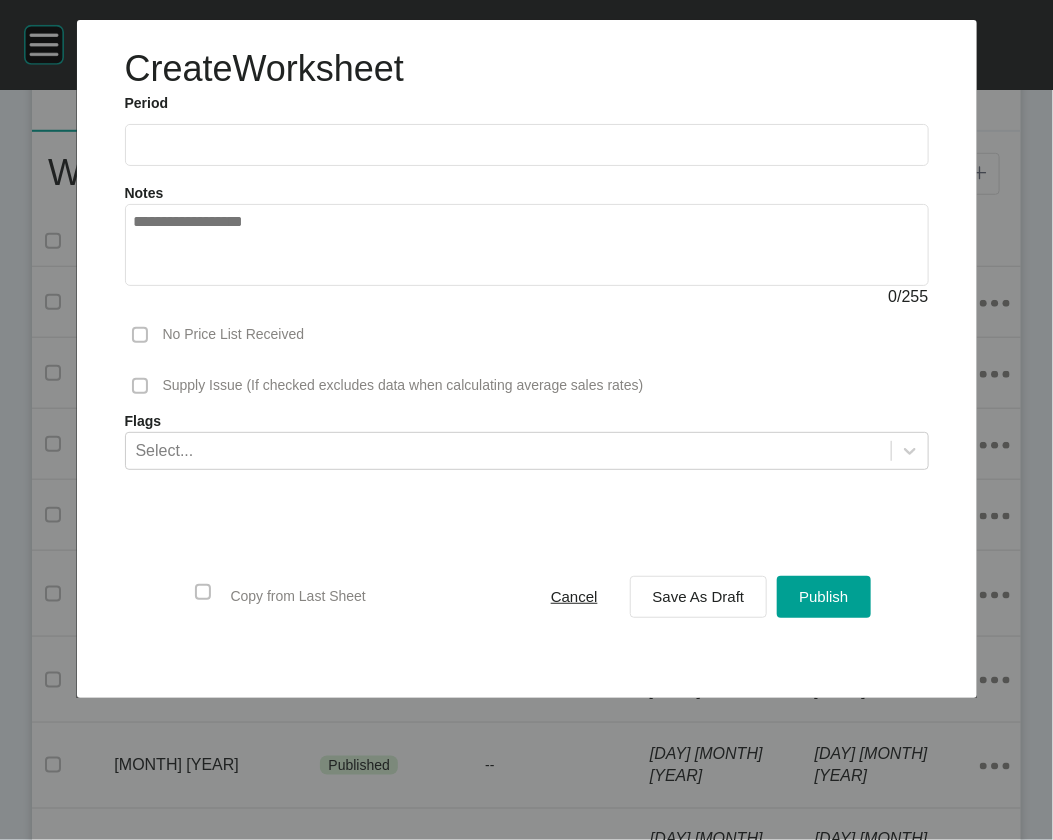 click at bounding box center [527, 144] 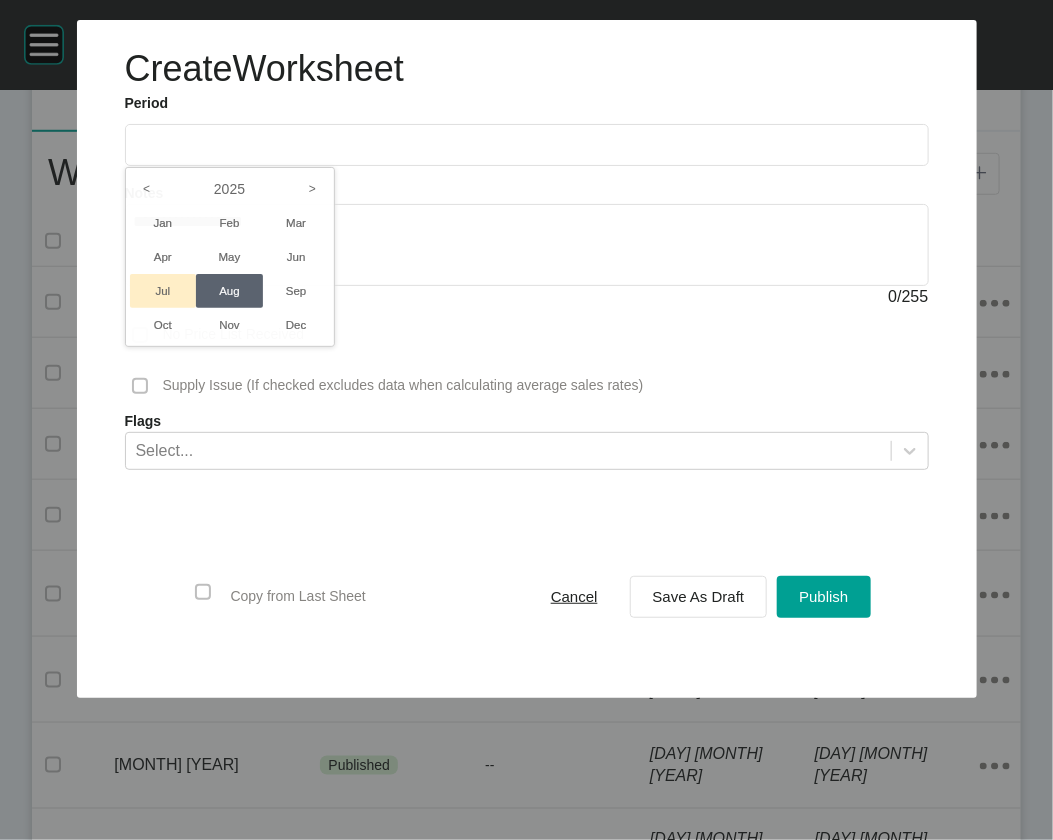 click on "Jul" at bounding box center [163, 291] 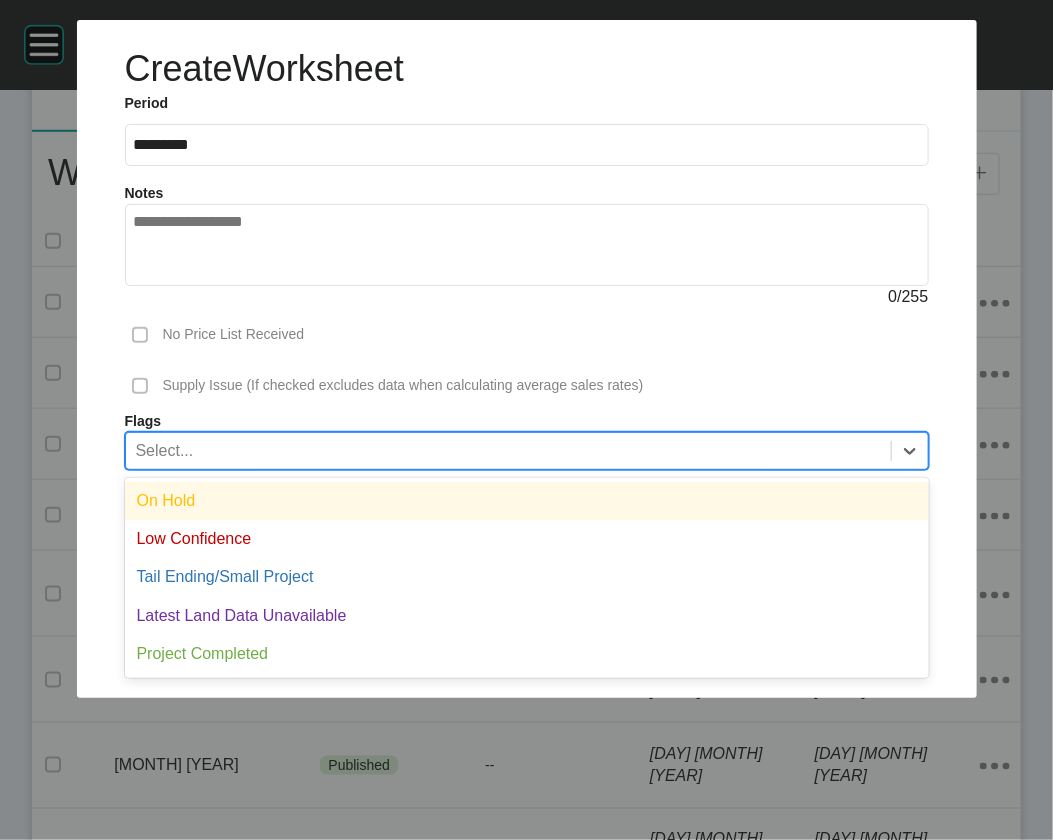 click on "Select..." at bounding box center [508, 450] 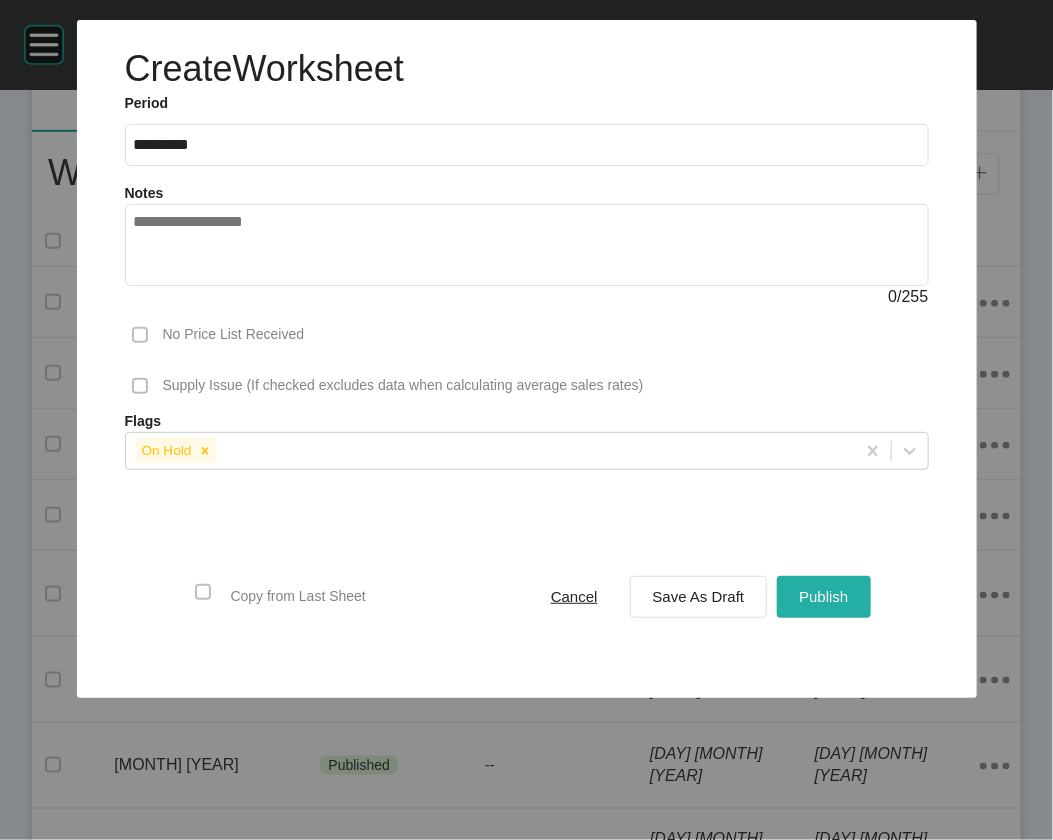 click on "Publish" at bounding box center (823, 597) 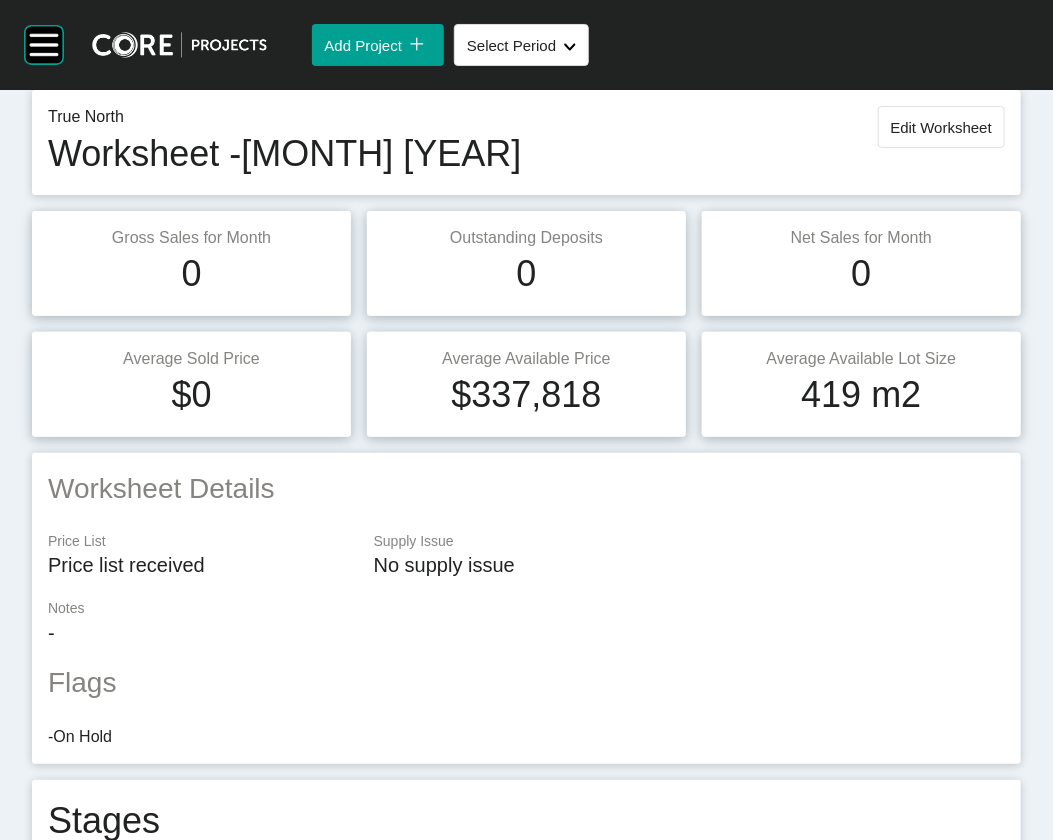 scroll, scrollTop: 0, scrollLeft: 0, axis: both 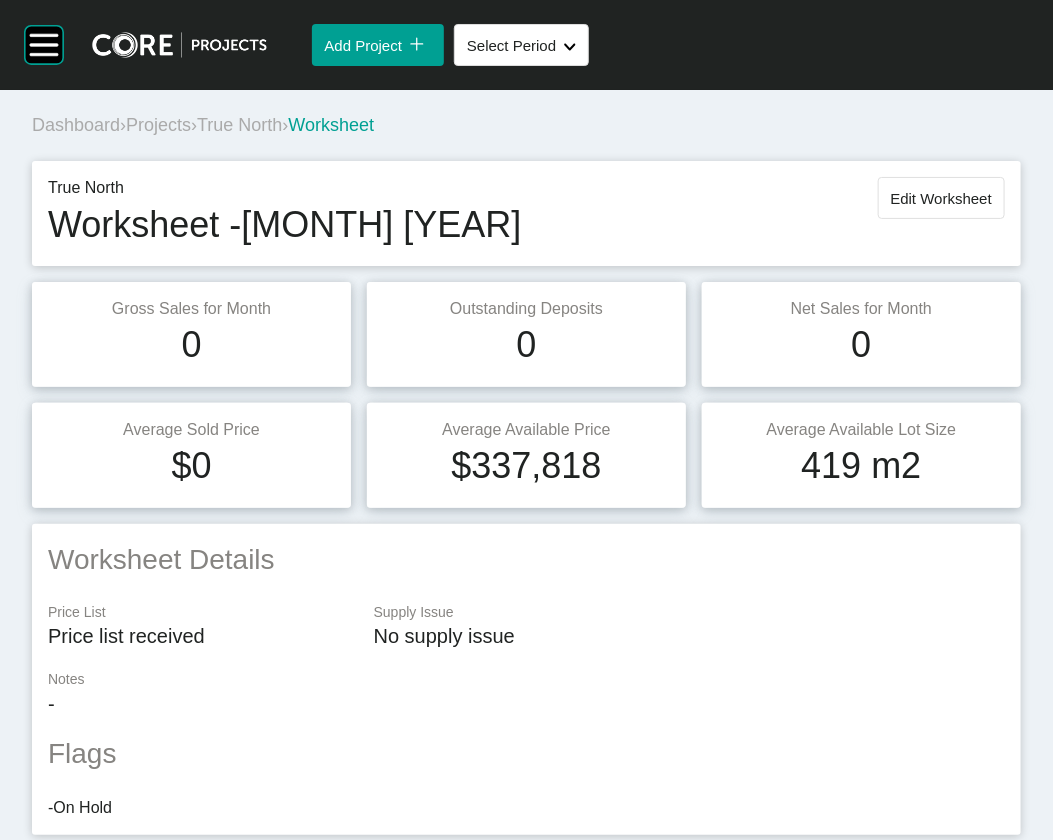 click on "Projects" at bounding box center (158, 125) 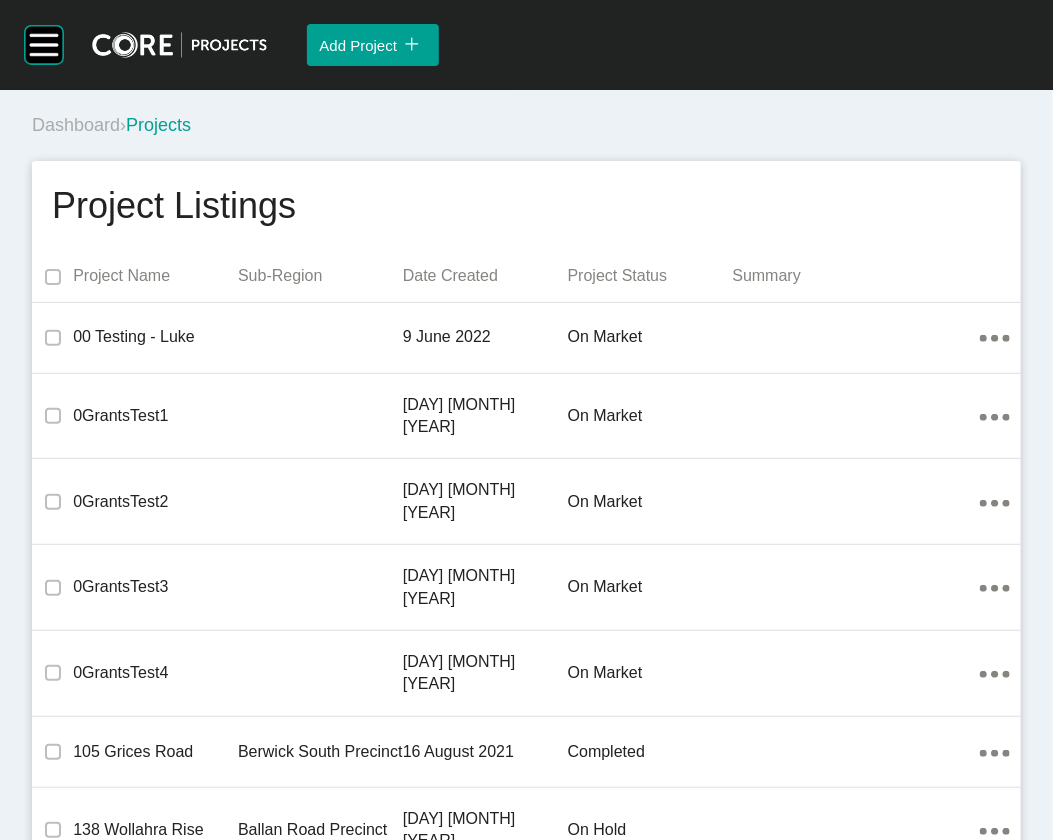 scroll, scrollTop: 10113, scrollLeft: 0, axis: vertical 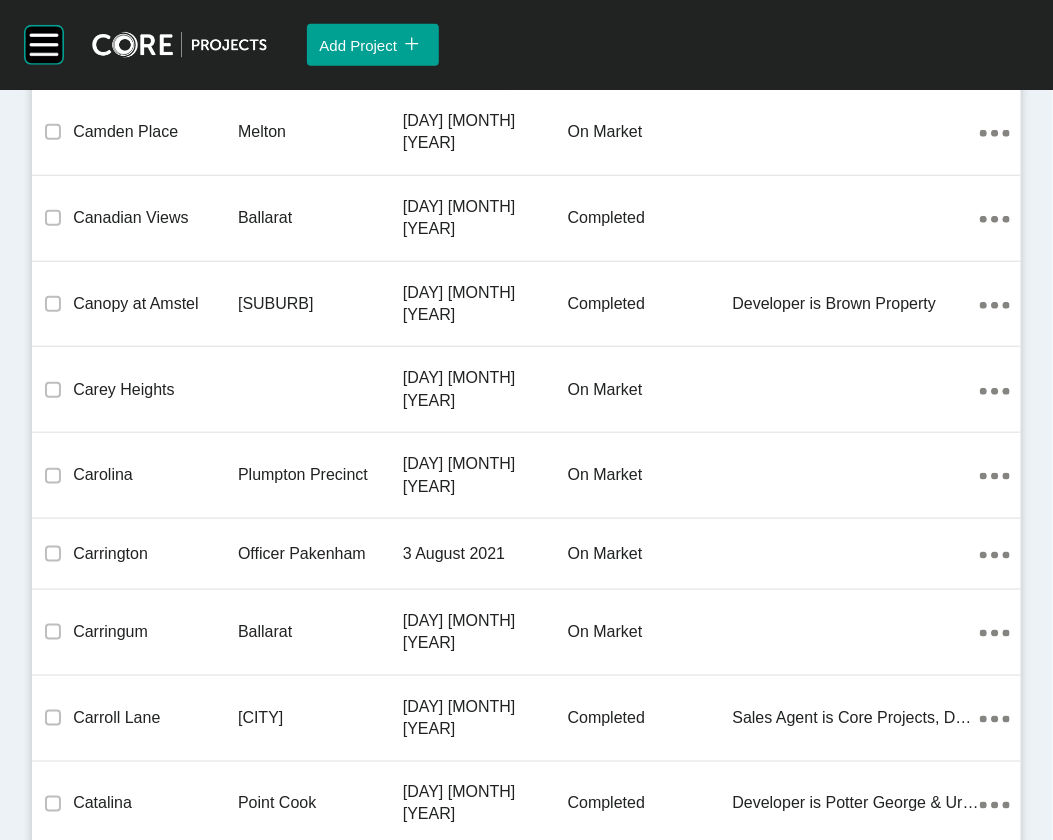 click on "Greenvale" at bounding box center (320, -468) 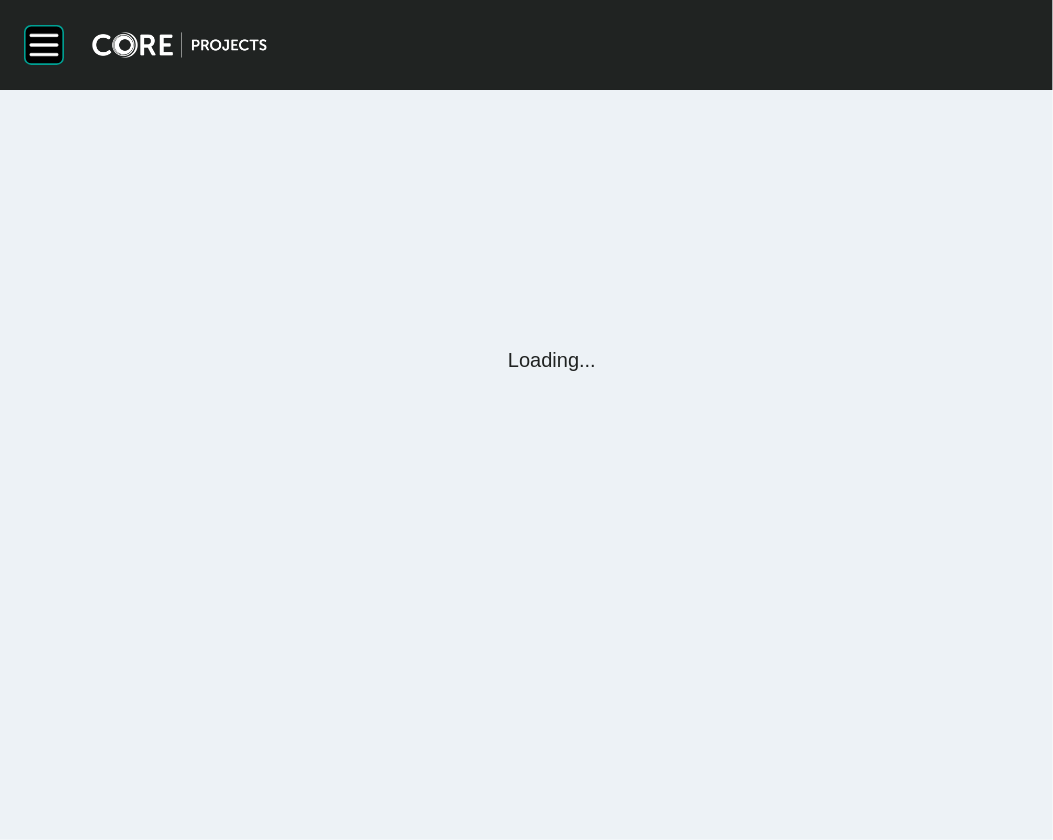 scroll, scrollTop: 0, scrollLeft: 0, axis: both 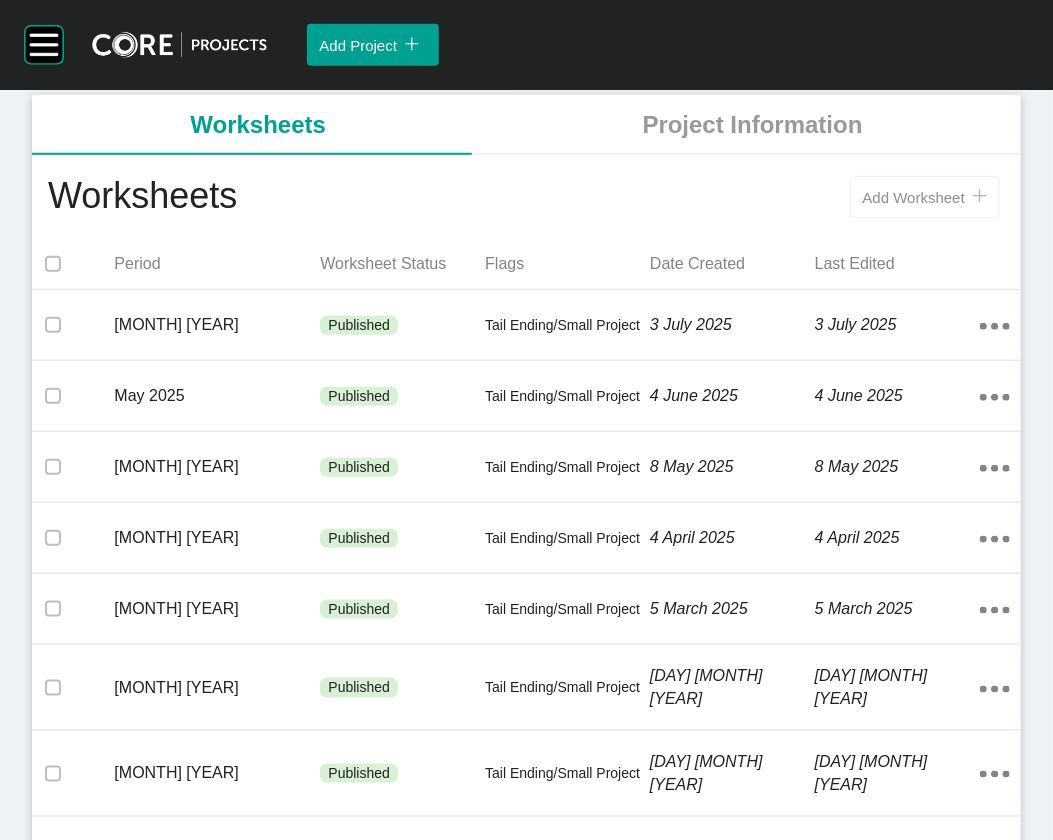 click on "Add Worksheet" at bounding box center (914, 197) 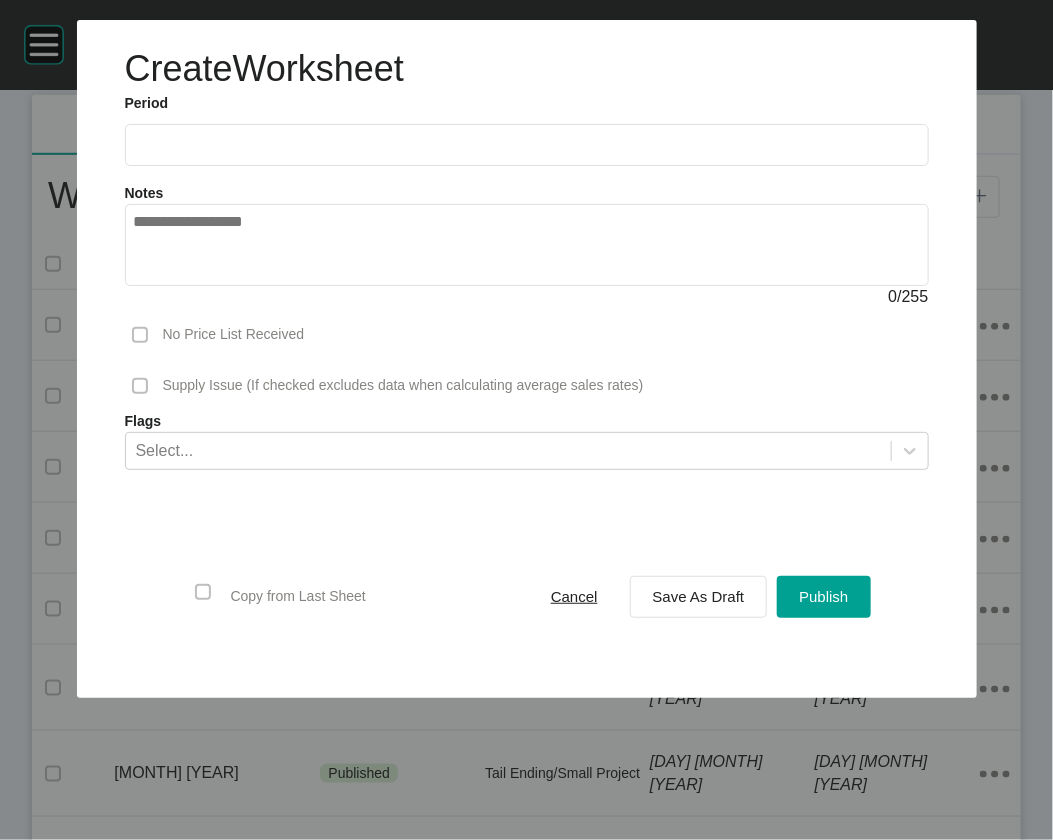 click at bounding box center [527, 144] 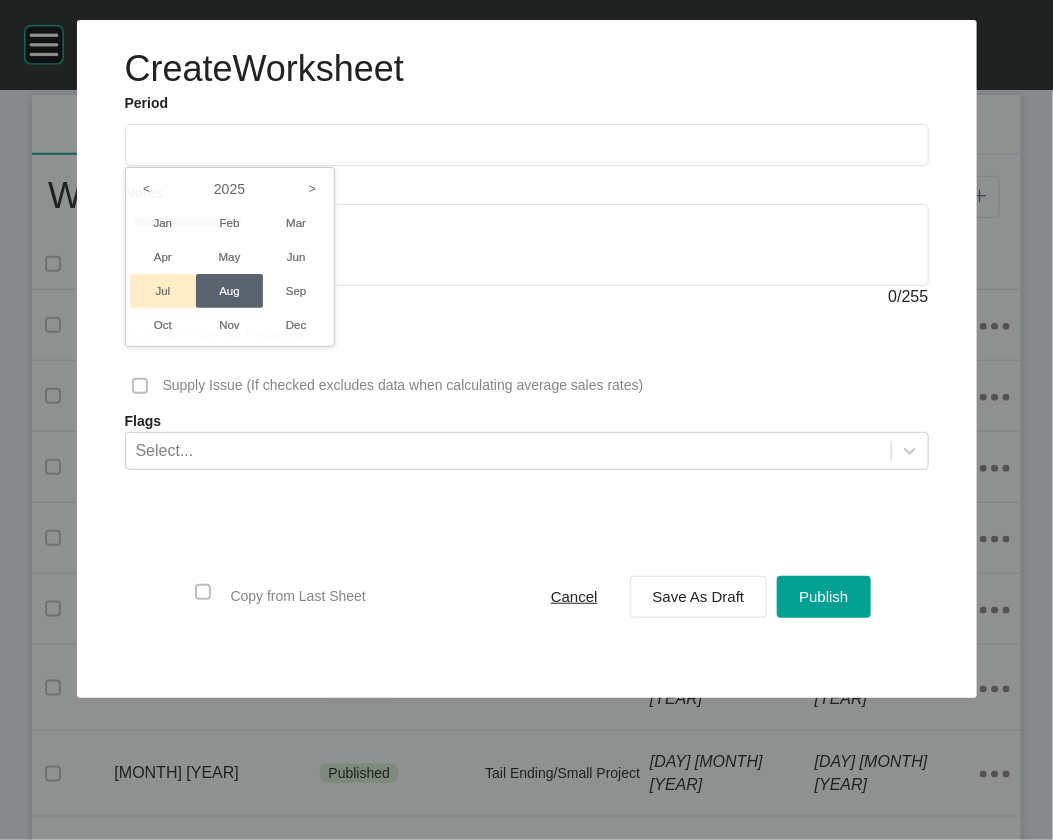 click on "Jul" at bounding box center [163, 291] 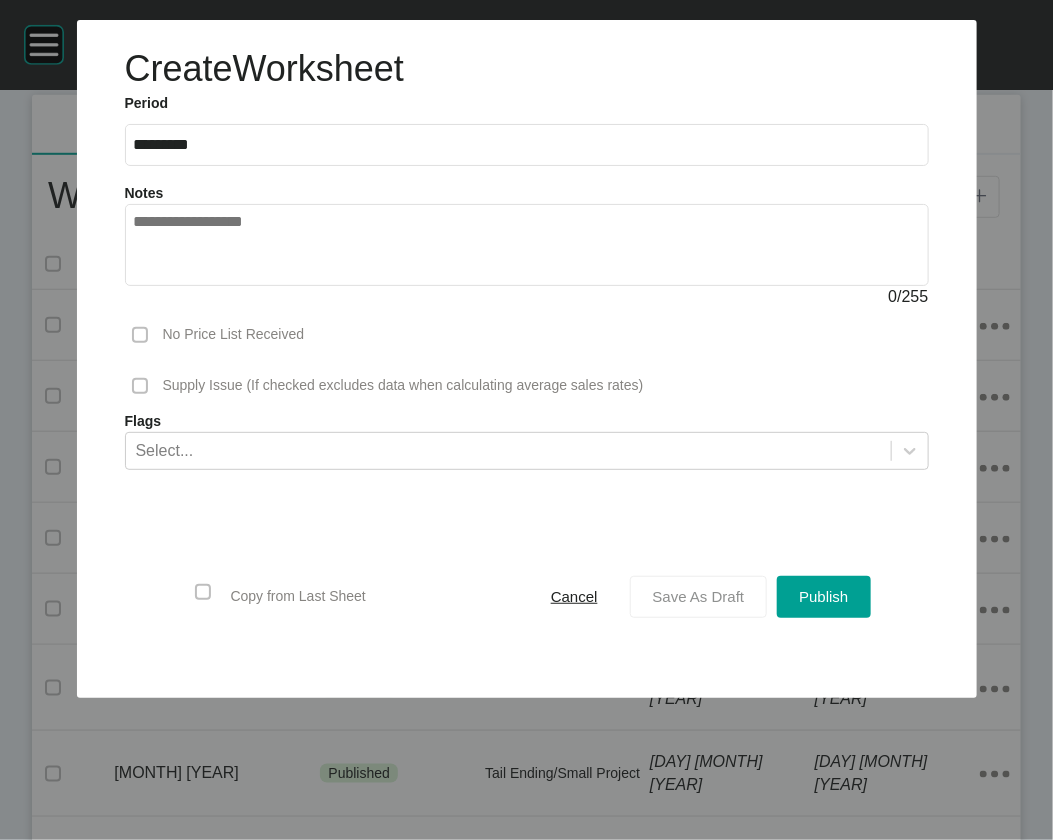 click on "Save As Draft" at bounding box center [699, 596] 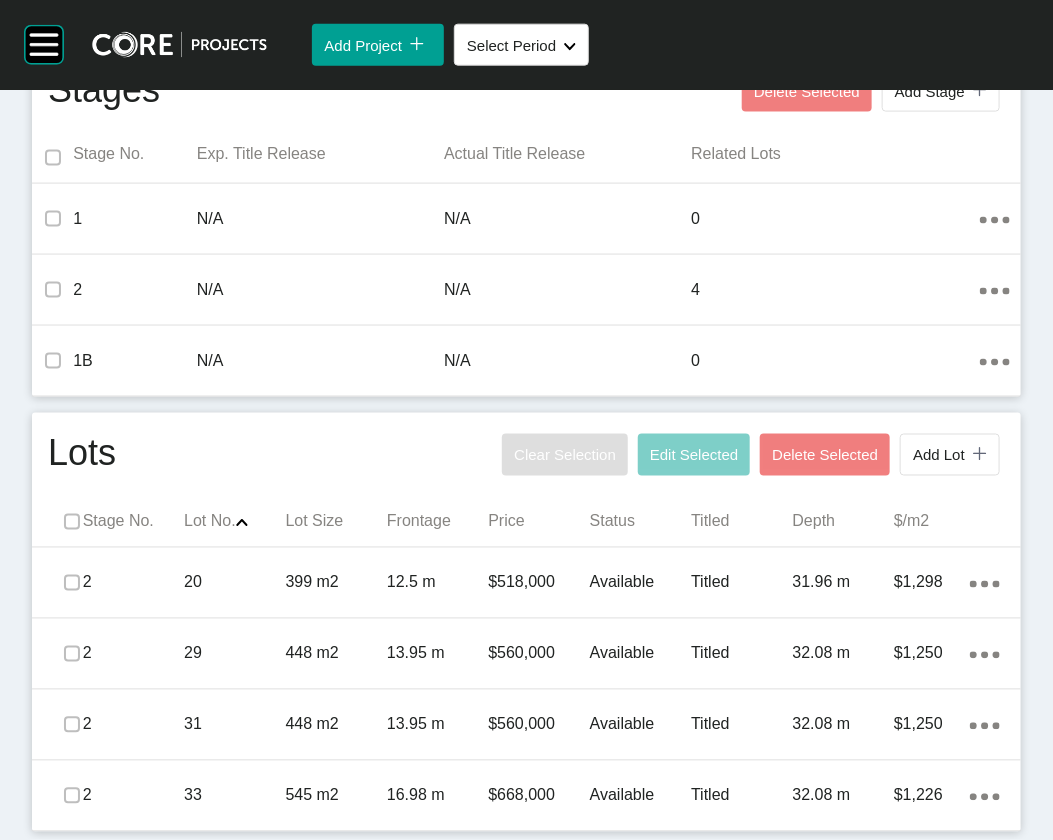 scroll, scrollTop: 1209, scrollLeft: 0, axis: vertical 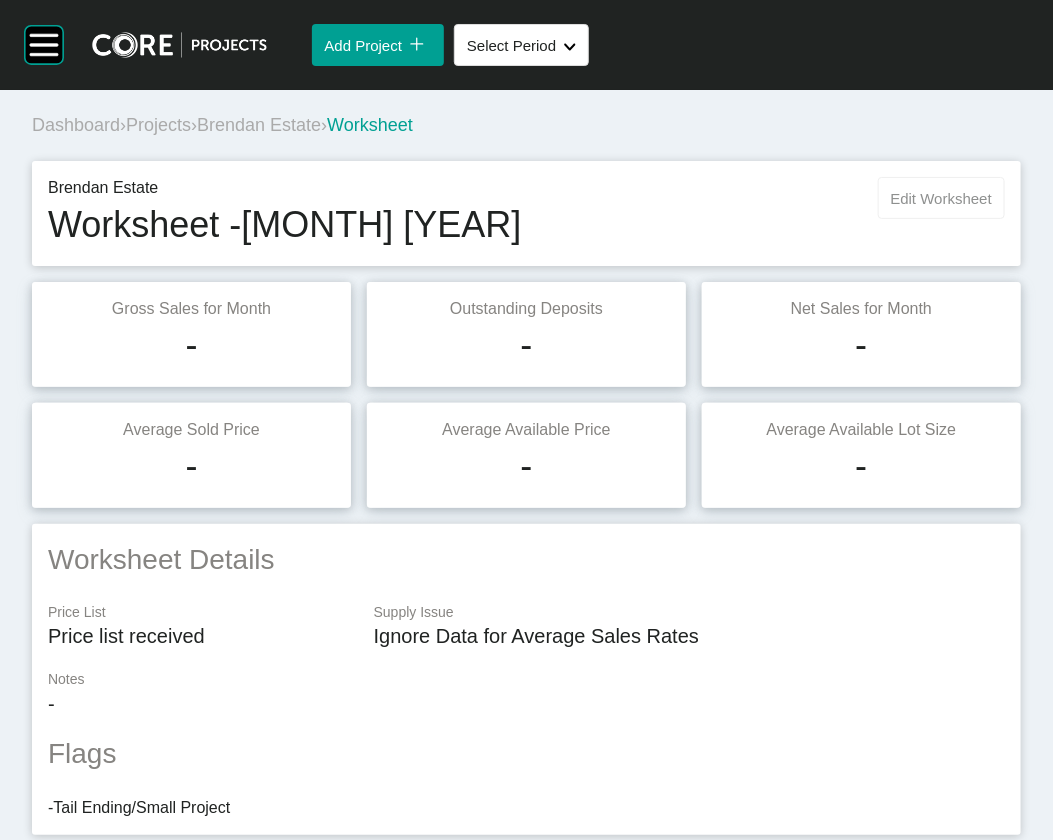click on "Edit Worksheet" at bounding box center [941, 198] 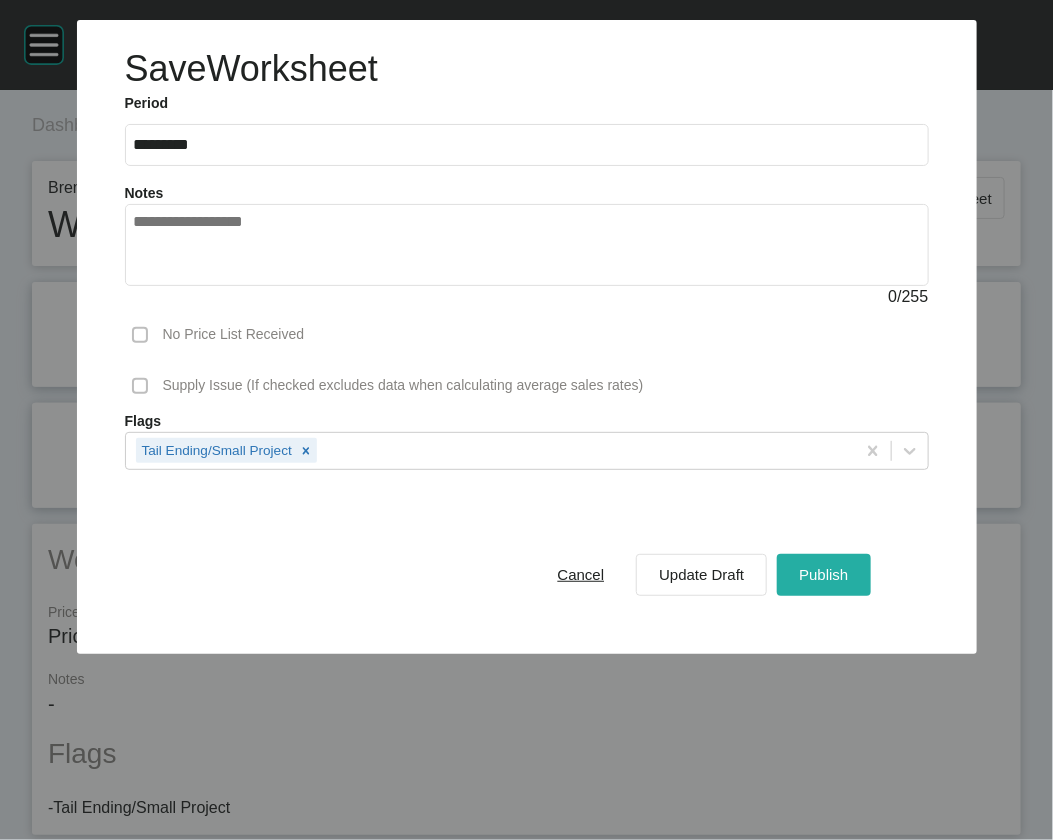 click on "Publish" at bounding box center (823, 574) 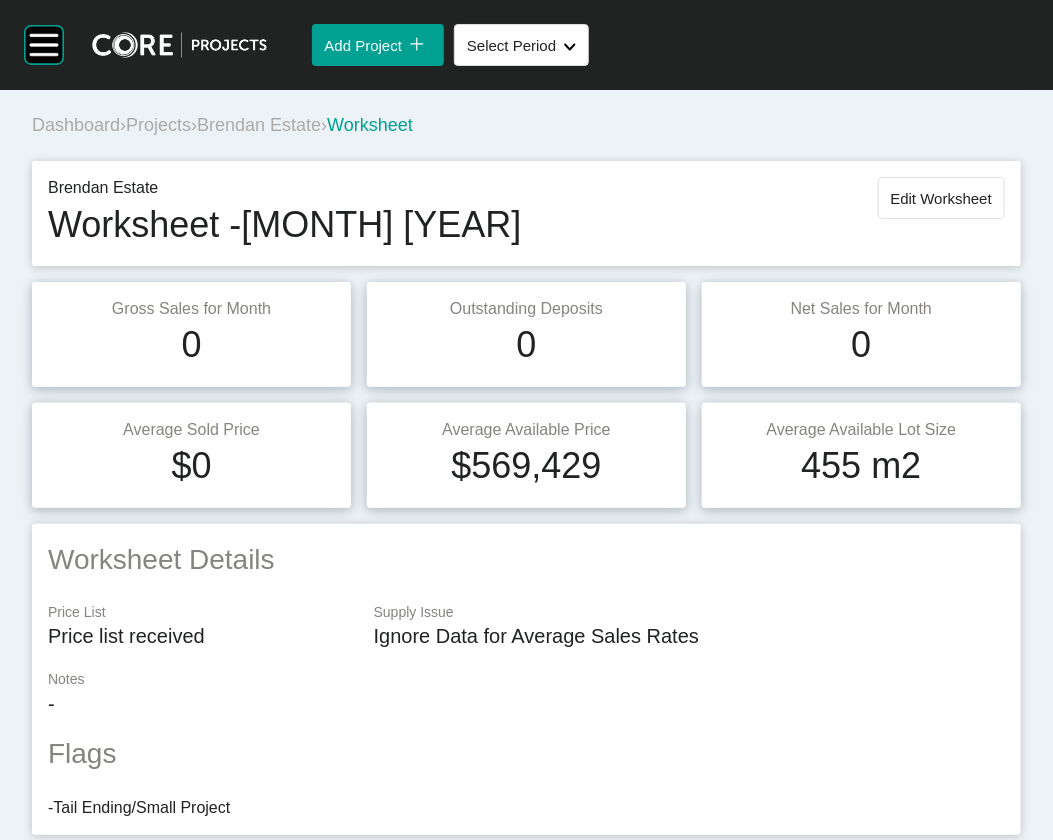 click on "Projects" at bounding box center (158, 125) 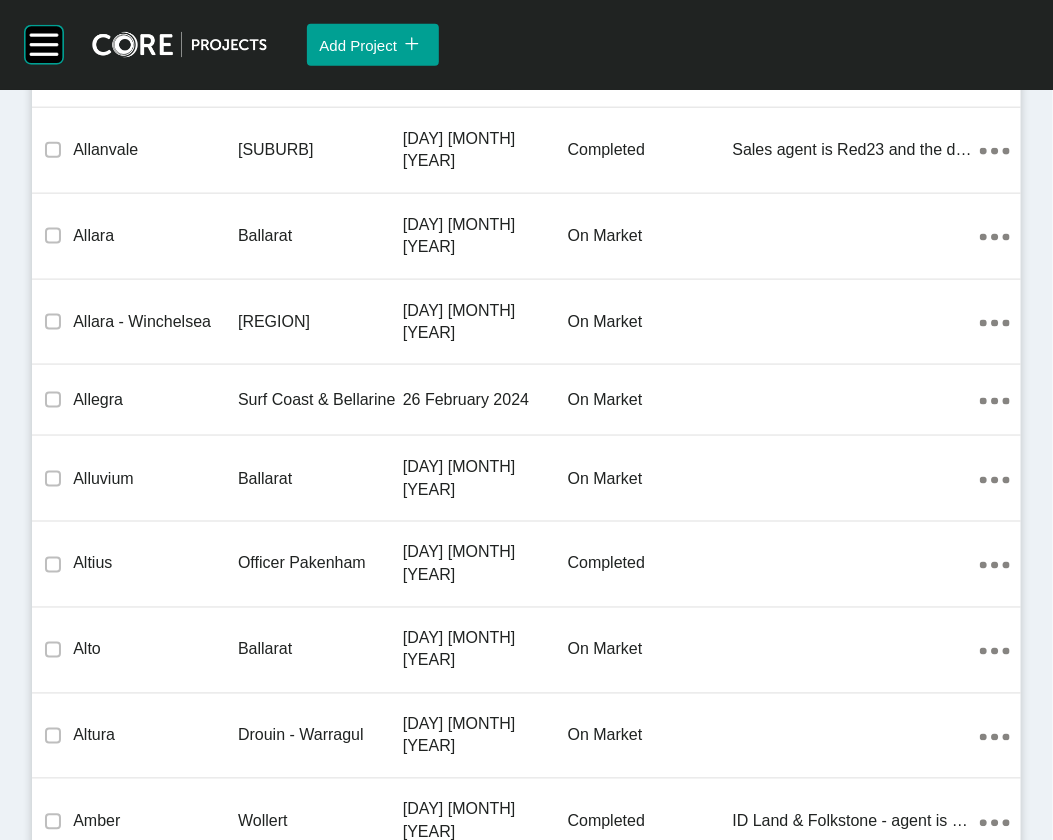 scroll, scrollTop: 52795, scrollLeft: 0, axis: vertical 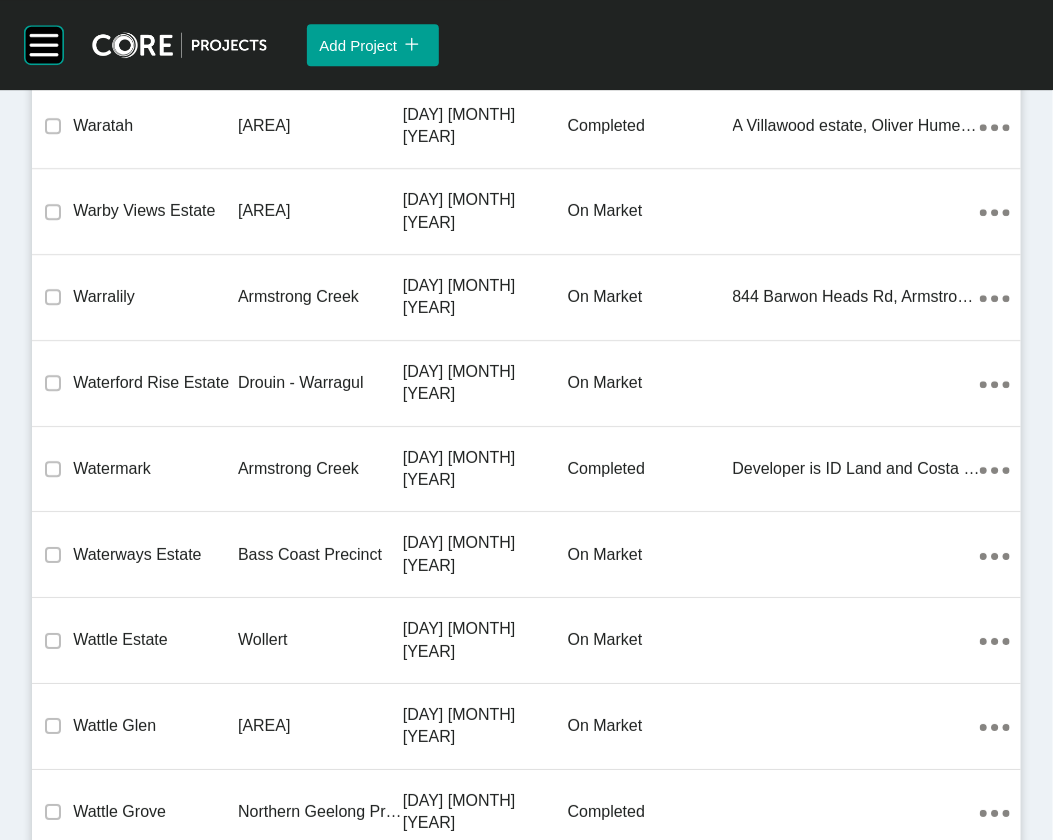 click on "4 November 2022" at bounding box center (485, -3986) 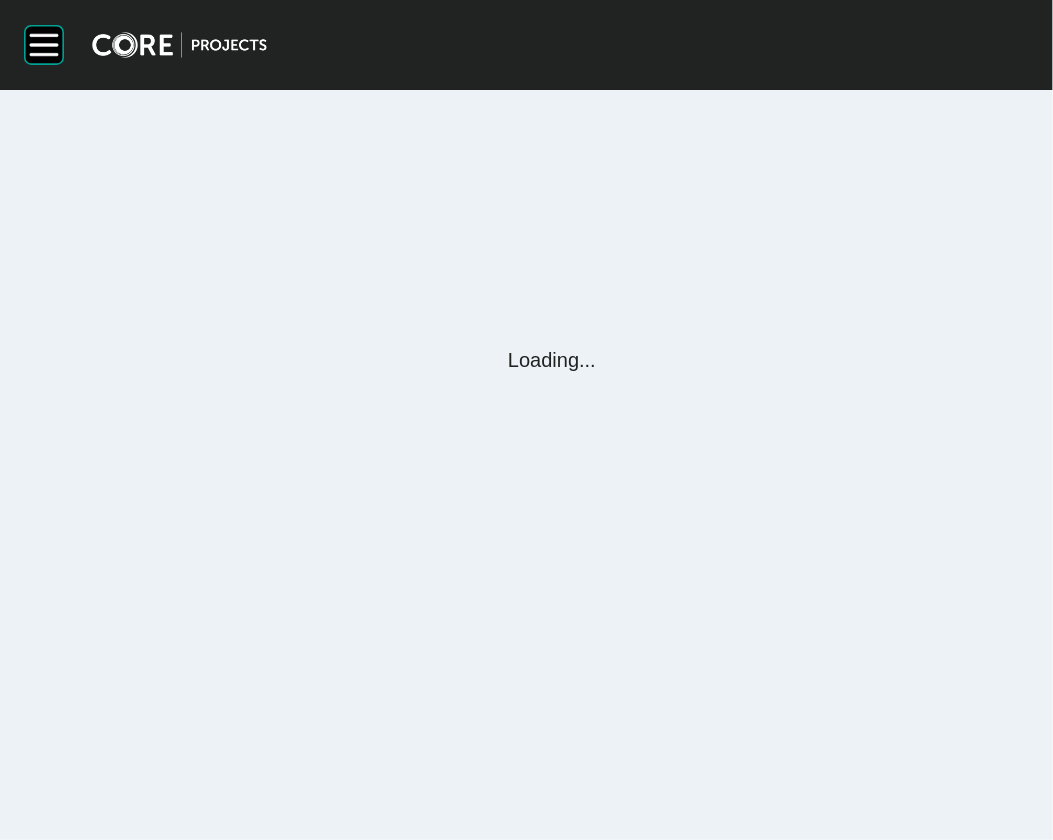 scroll, scrollTop: 0, scrollLeft: 0, axis: both 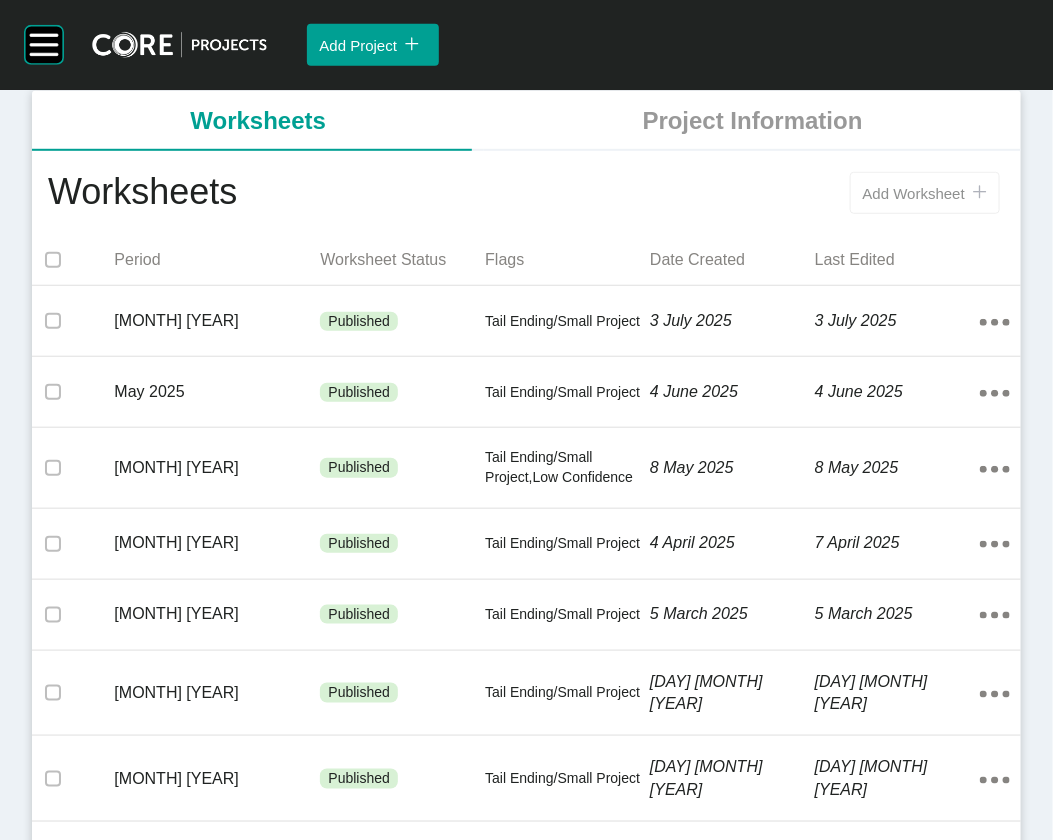 click on "Add Worksheet" at bounding box center [914, 193] 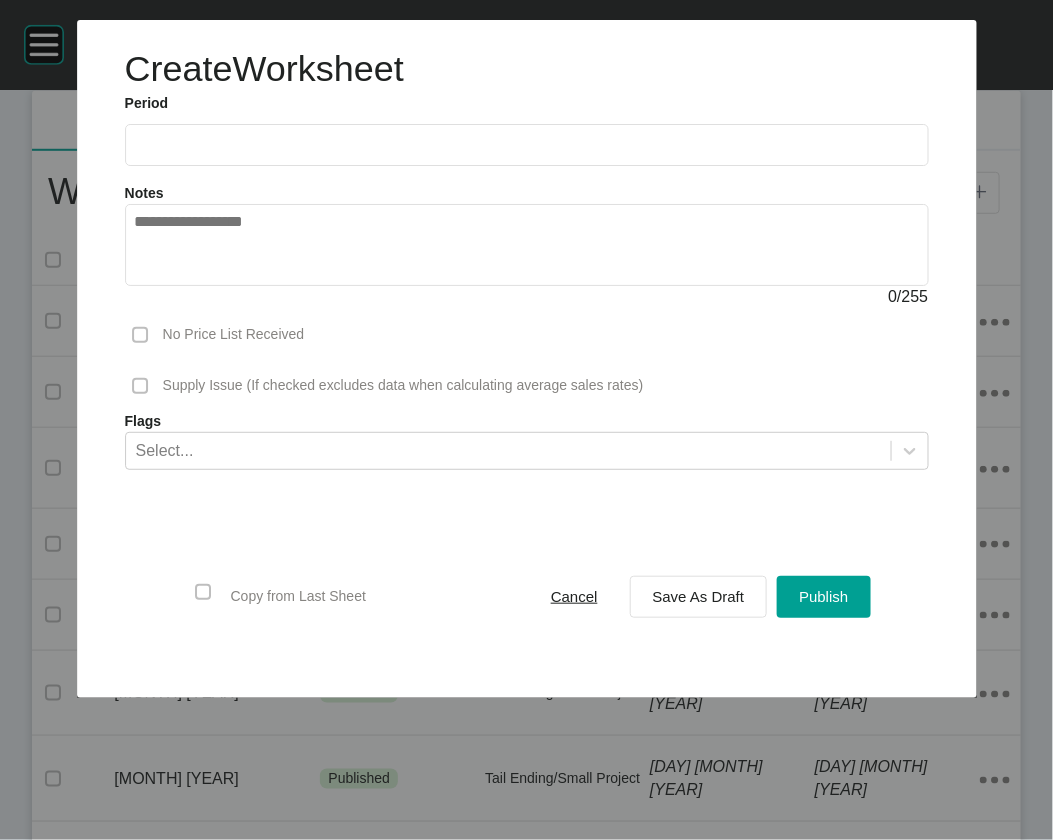 click at bounding box center [527, 145] 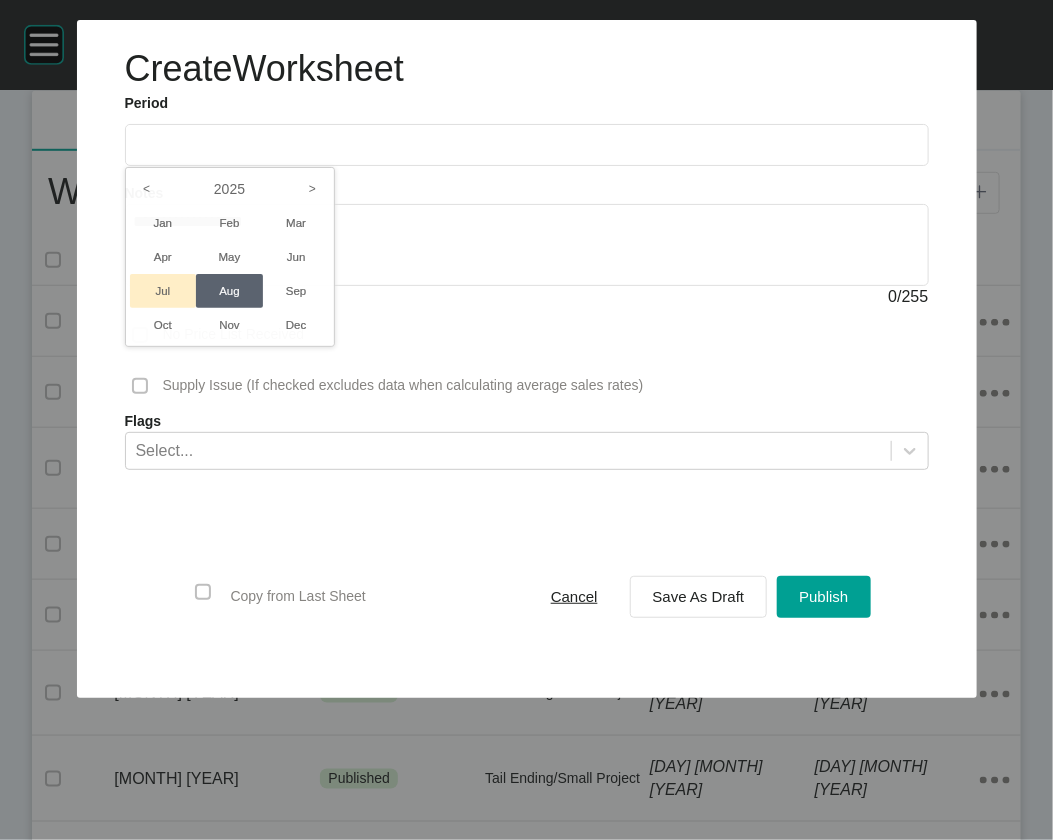click on "Jul" at bounding box center (163, 291) 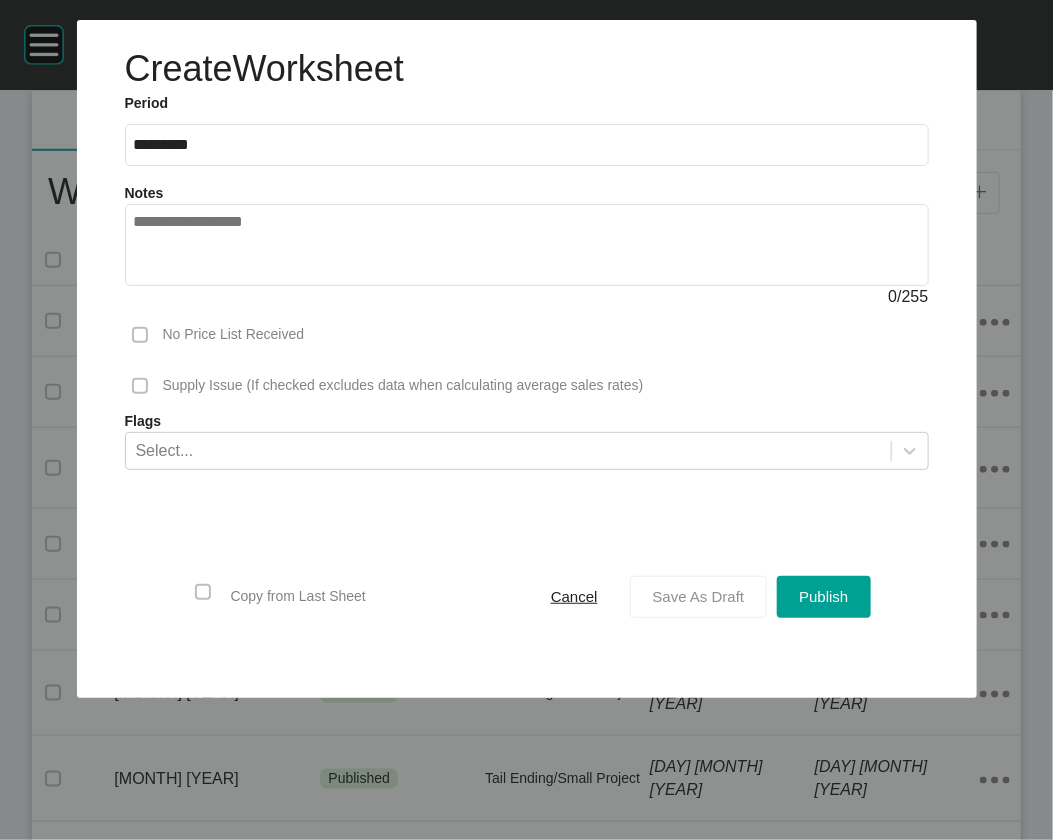 click on "Save As Draft" at bounding box center [699, 596] 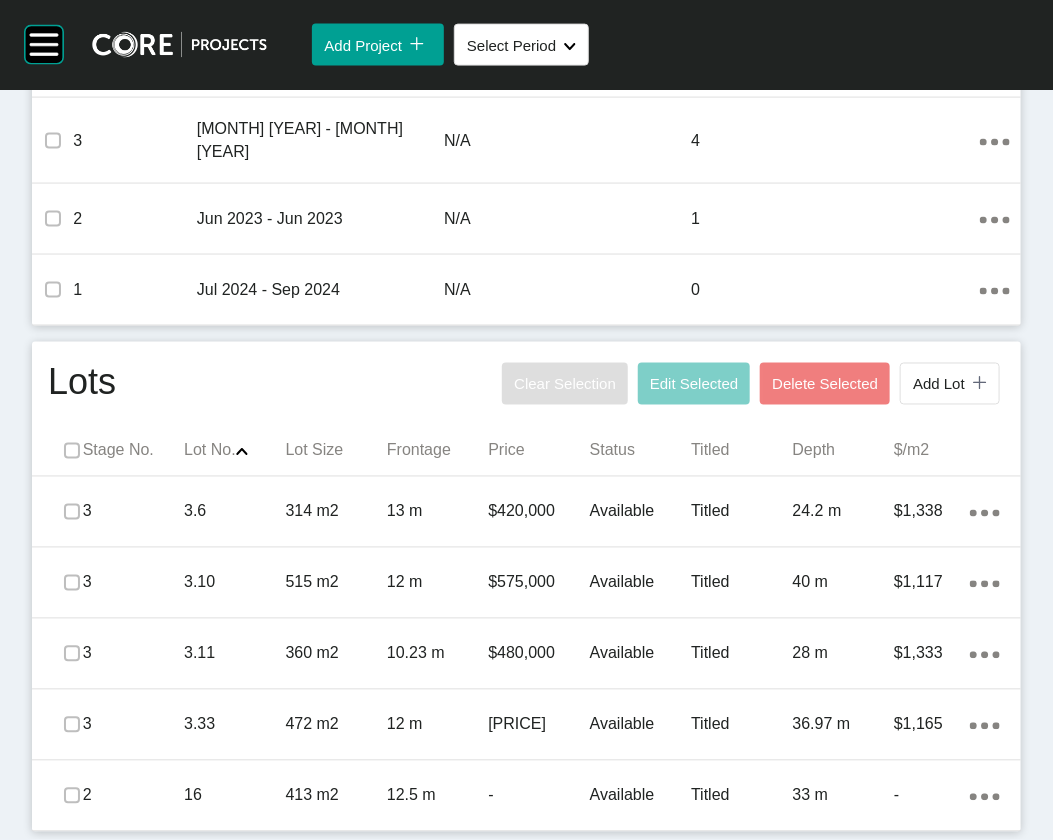 scroll, scrollTop: 1297, scrollLeft: 0, axis: vertical 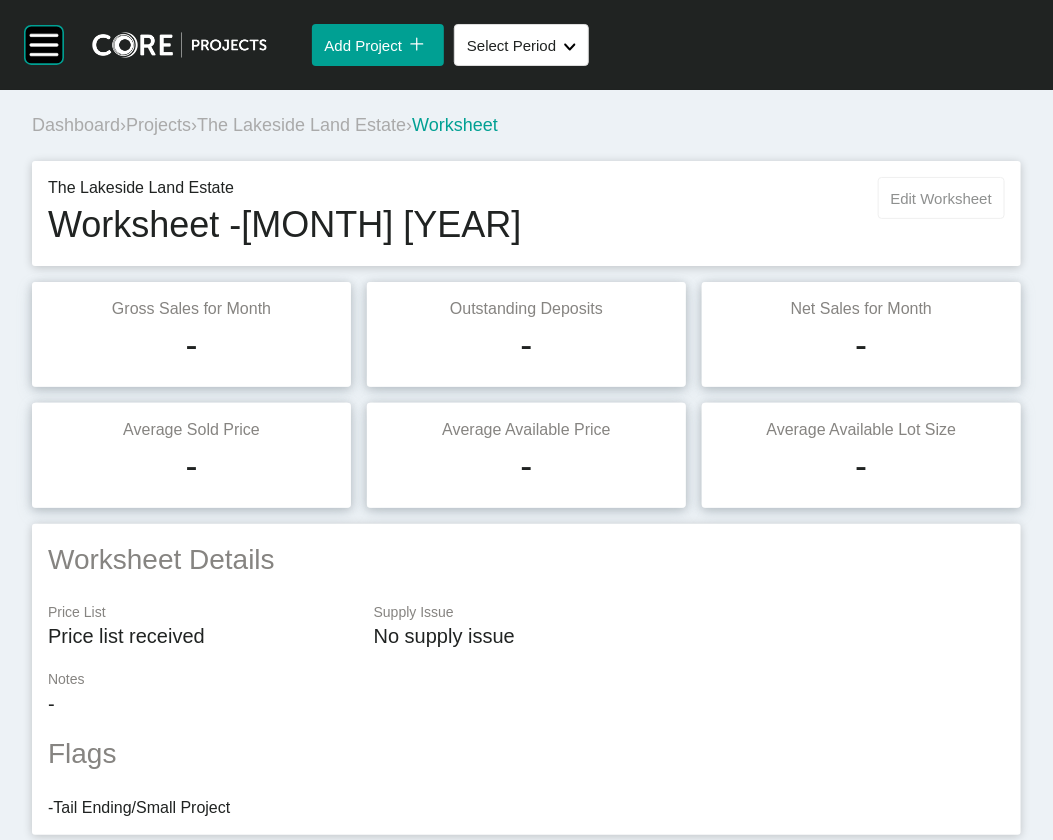 click on "Edit Worksheet" at bounding box center (941, 198) 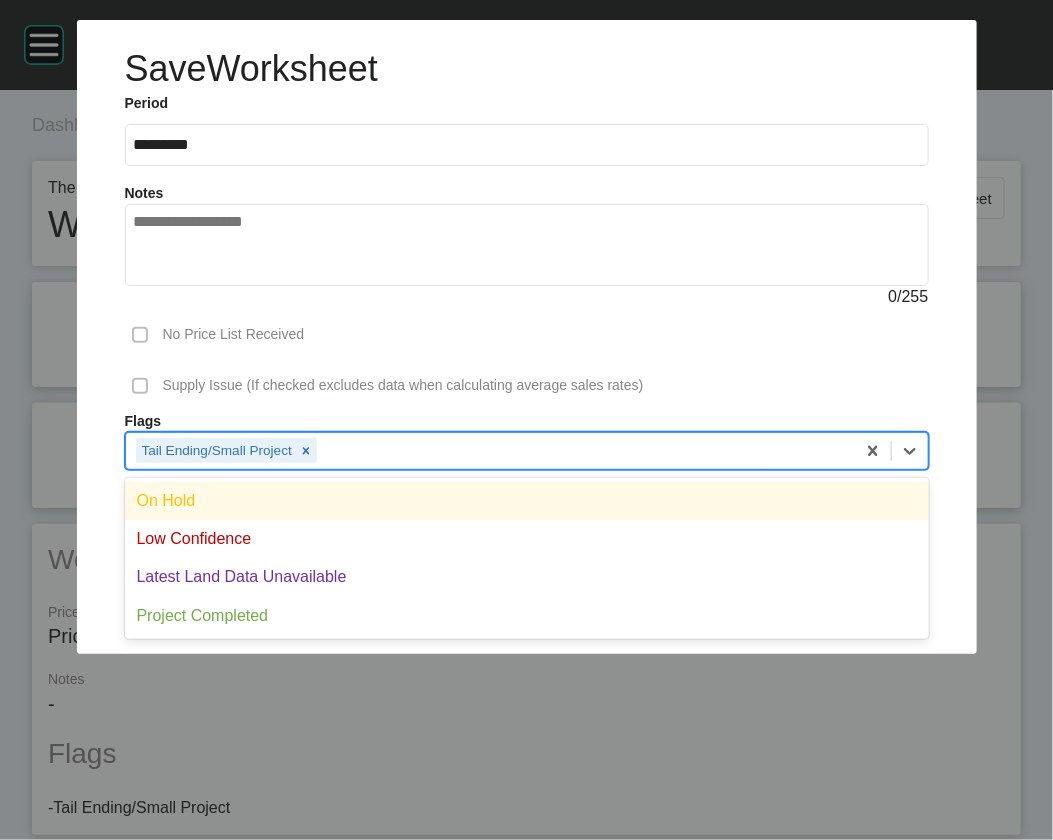 click on "Tail Ending/Small Project" at bounding box center (490, 450) 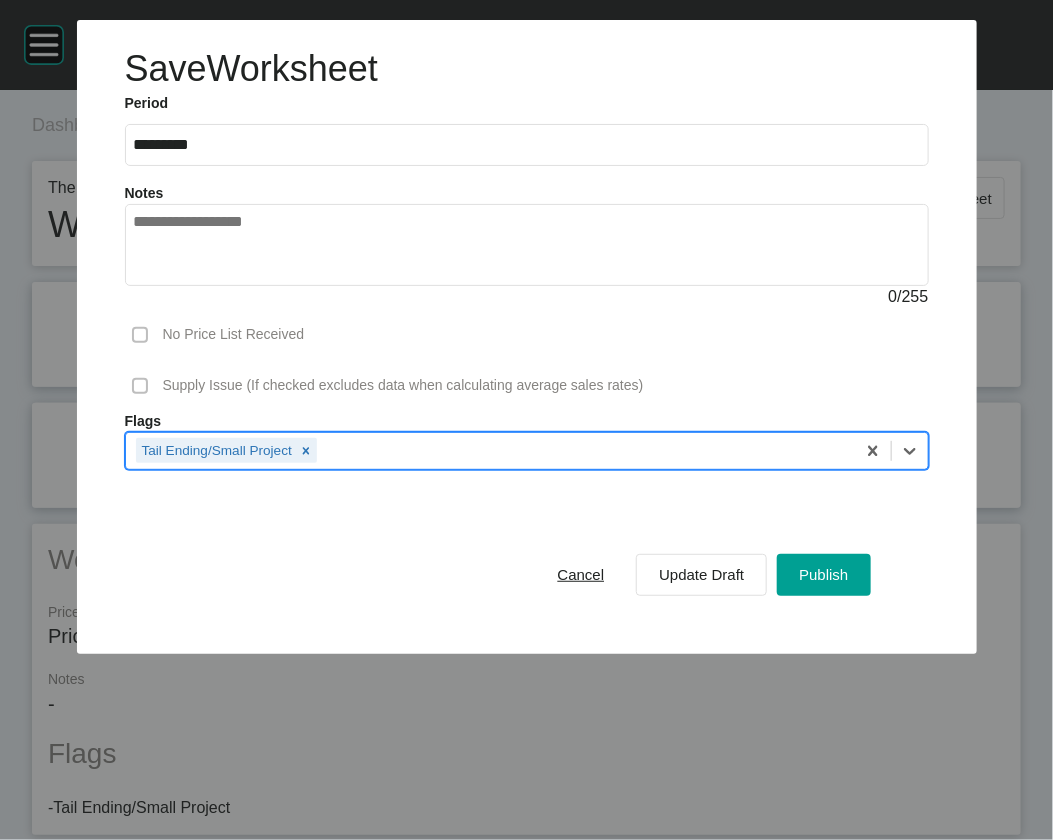click on "Tail Ending/Small Project" at bounding box center [490, 450] 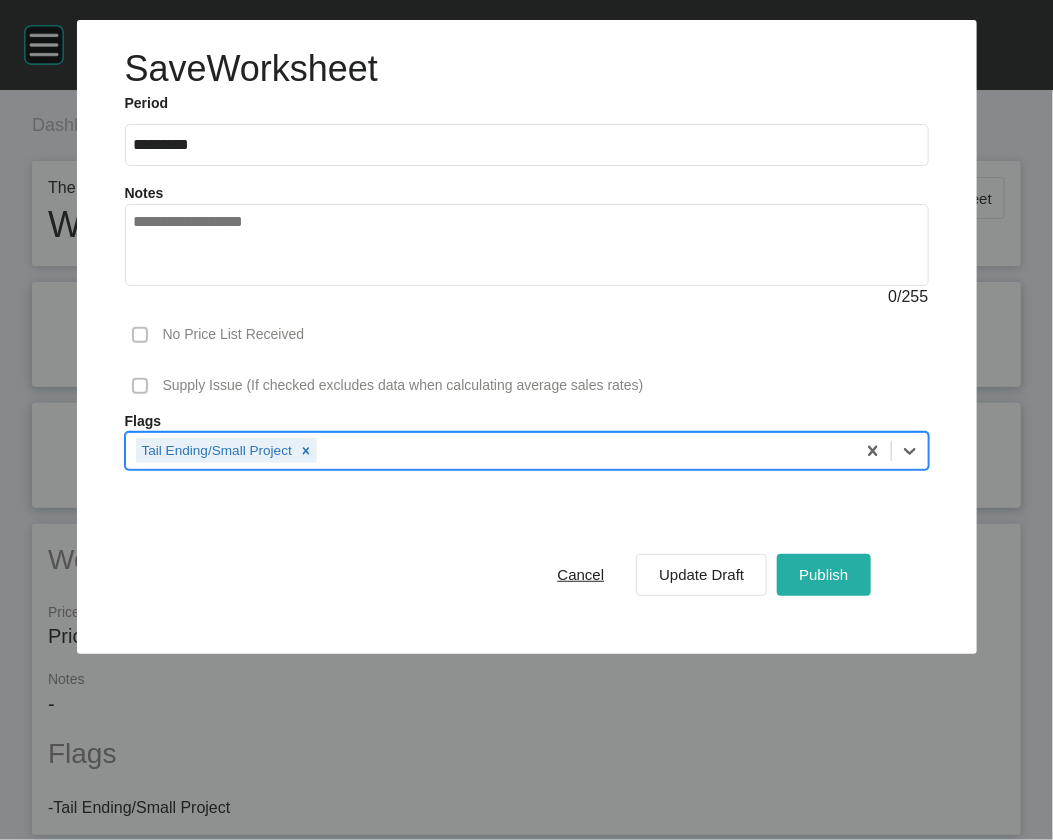 click on "Publish" at bounding box center (823, 574) 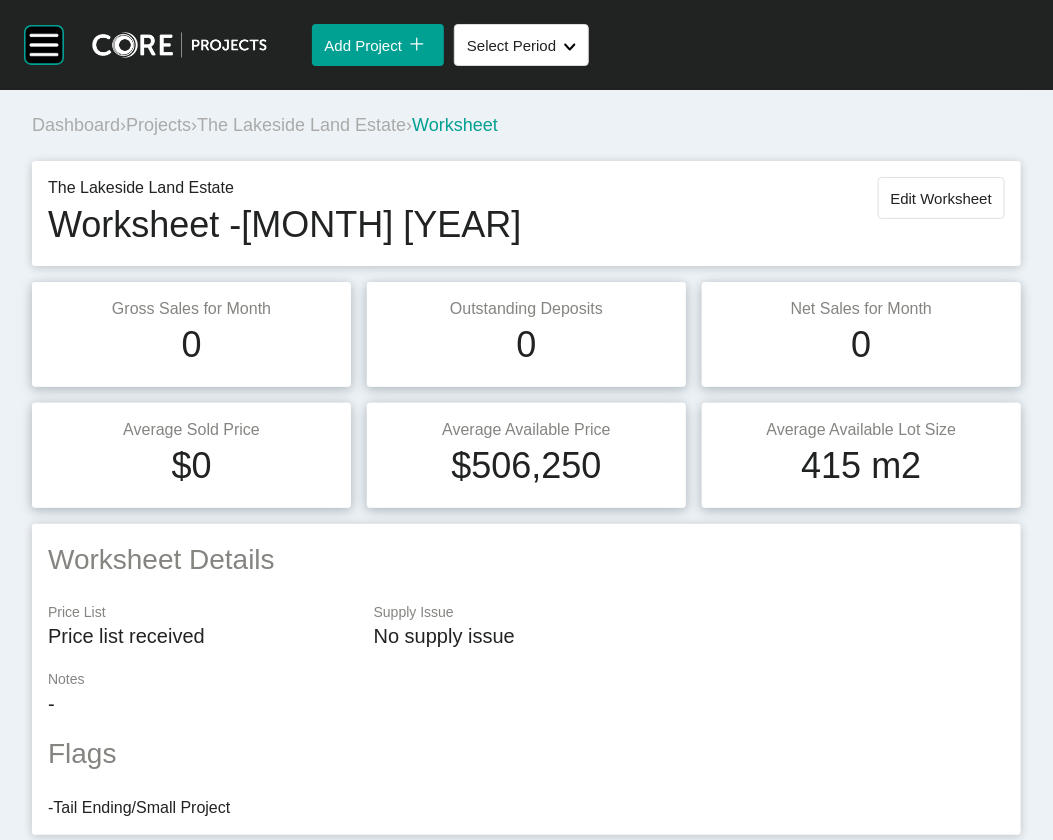 click on "Projects" at bounding box center [158, 125] 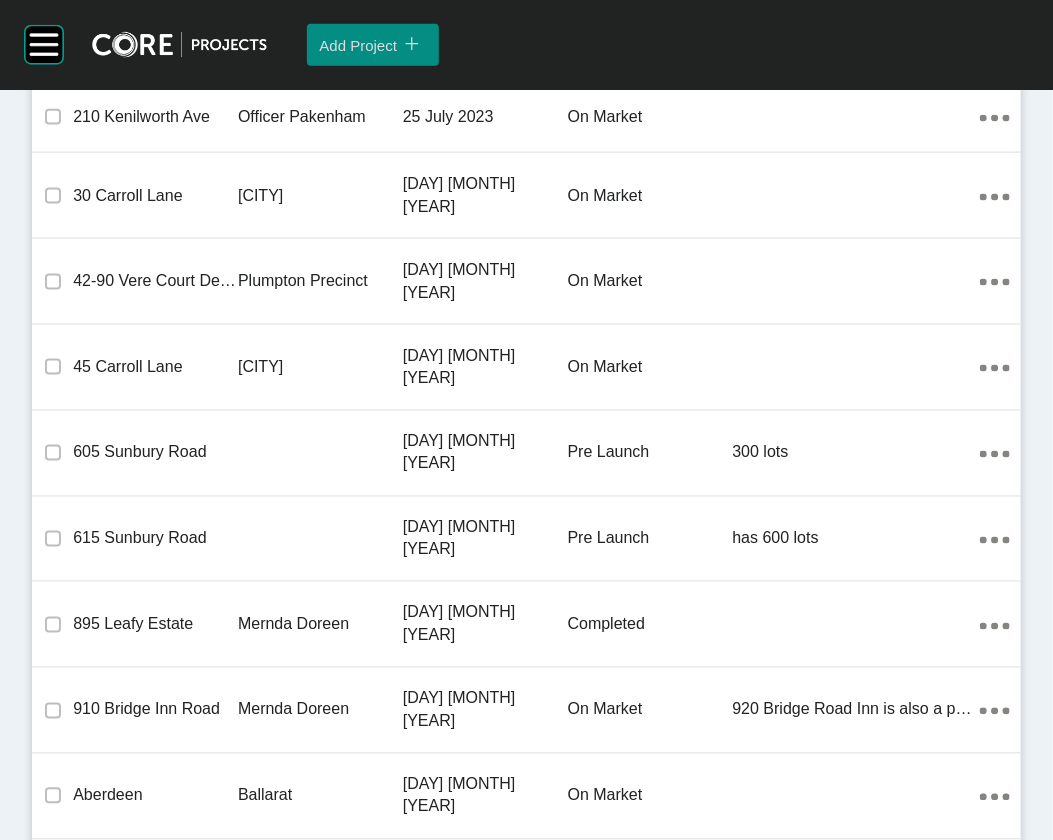 scroll, scrollTop: 22545, scrollLeft: 0, axis: vertical 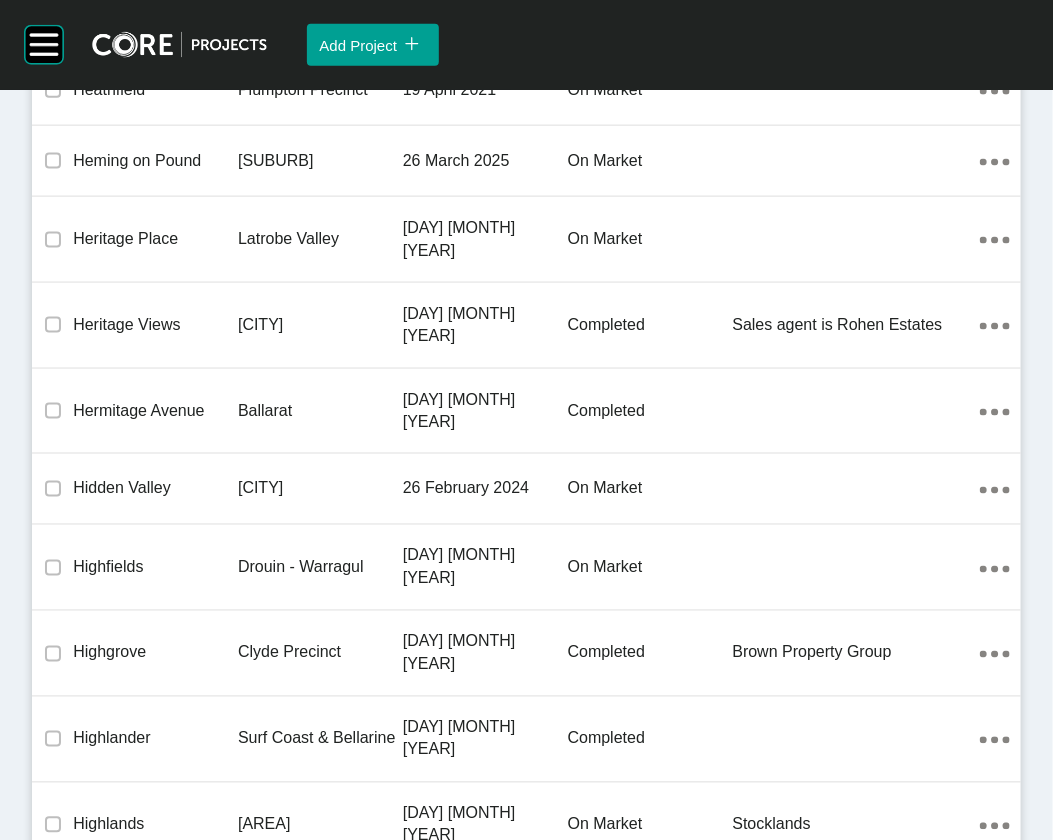 click on "on market" at bounding box center [650, -1518] 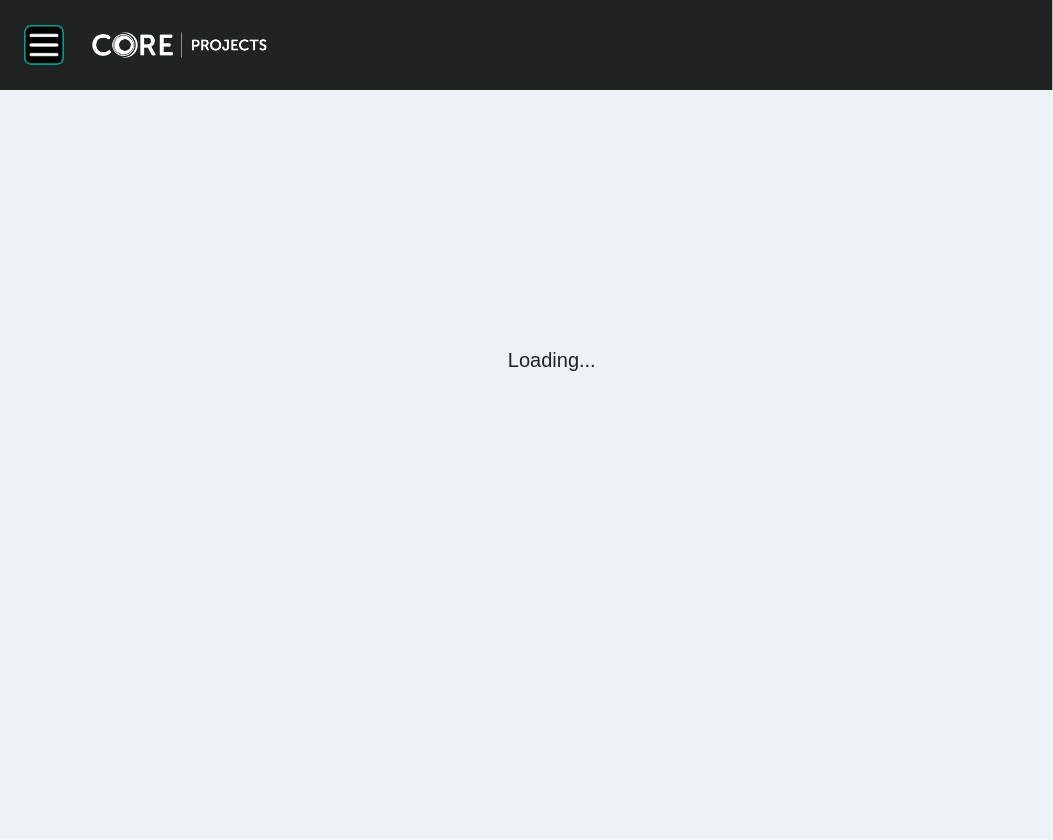 scroll, scrollTop: 0, scrollLeft: 0, axis: both 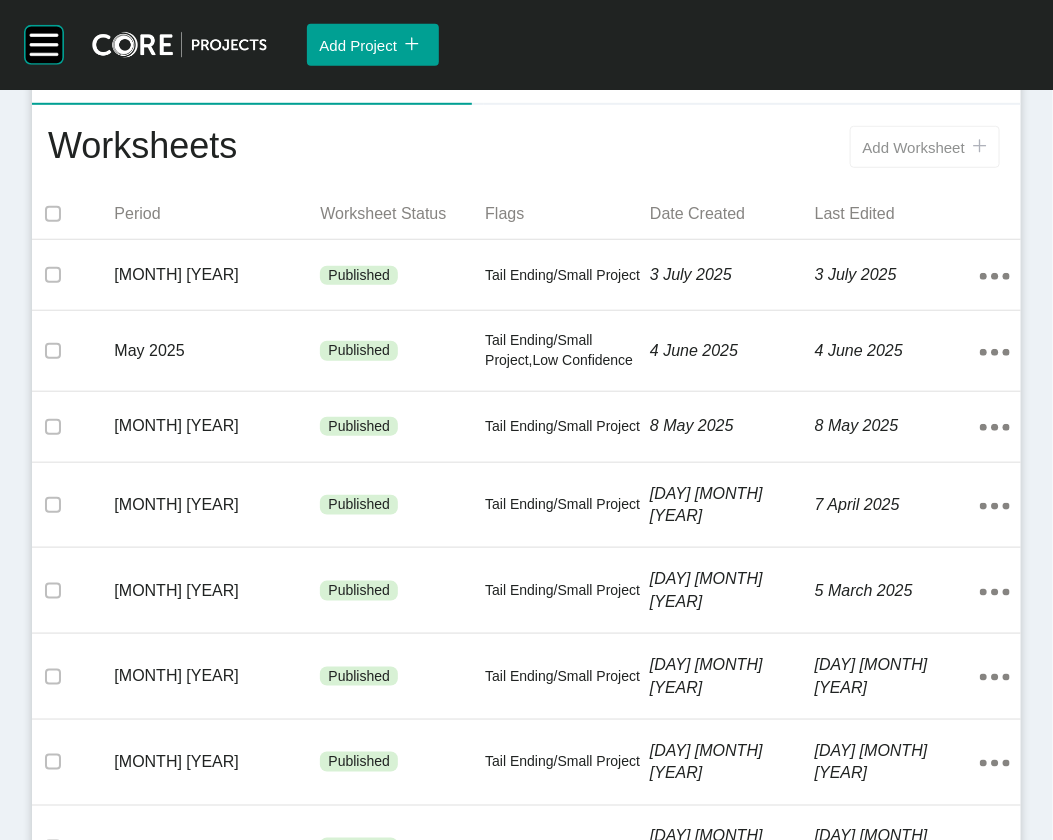 click on "Add Worksheet icon/tick copy 11 Created with Sketch." at bounding box center (925, 147) 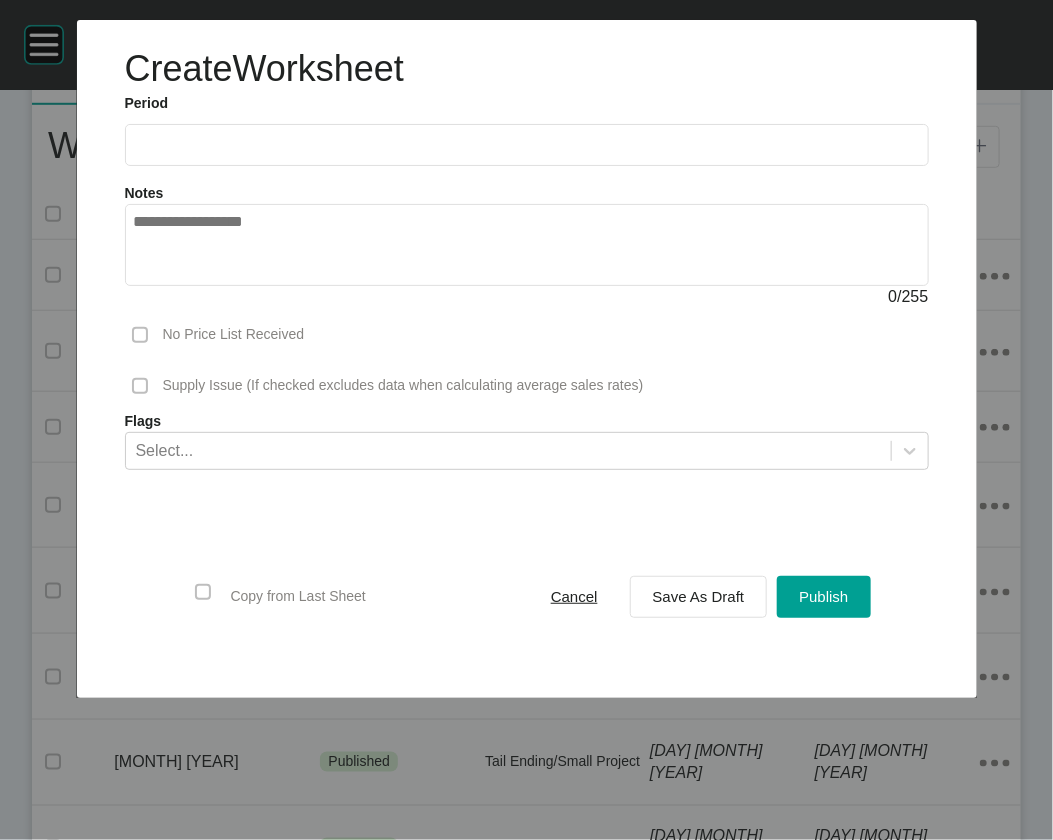 click at bounding box center (527, 144) 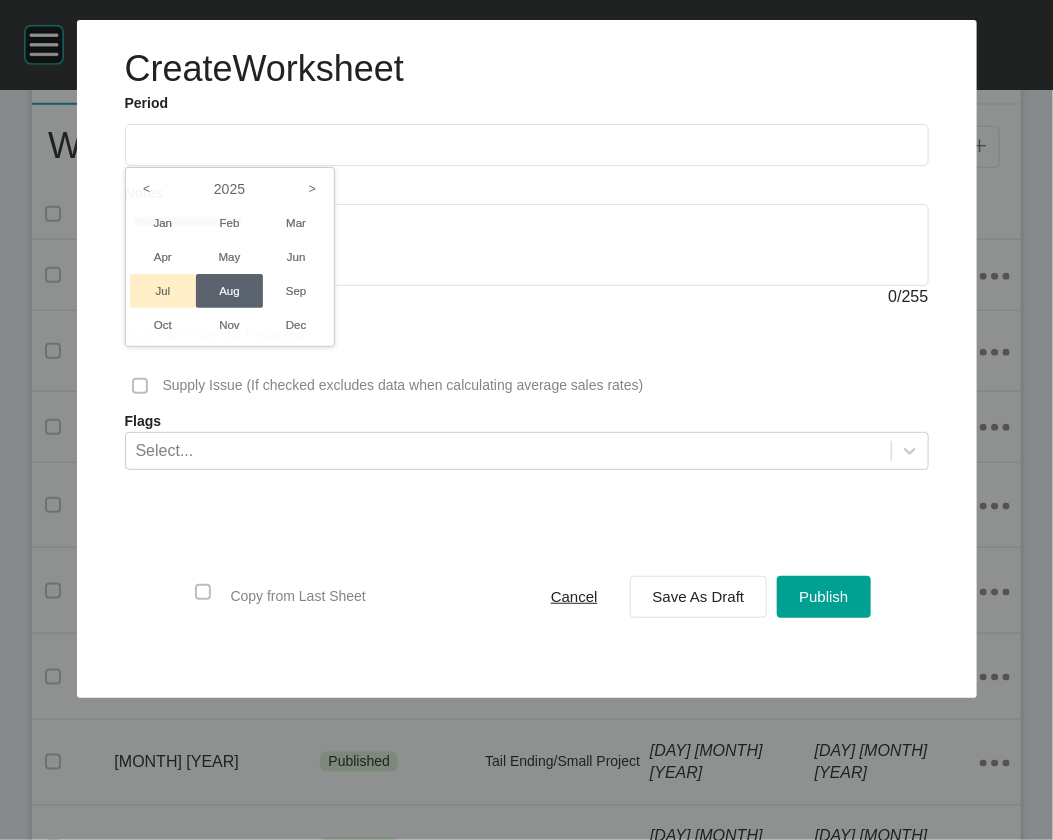 click on "Jul" at bounding box center [163, 291] 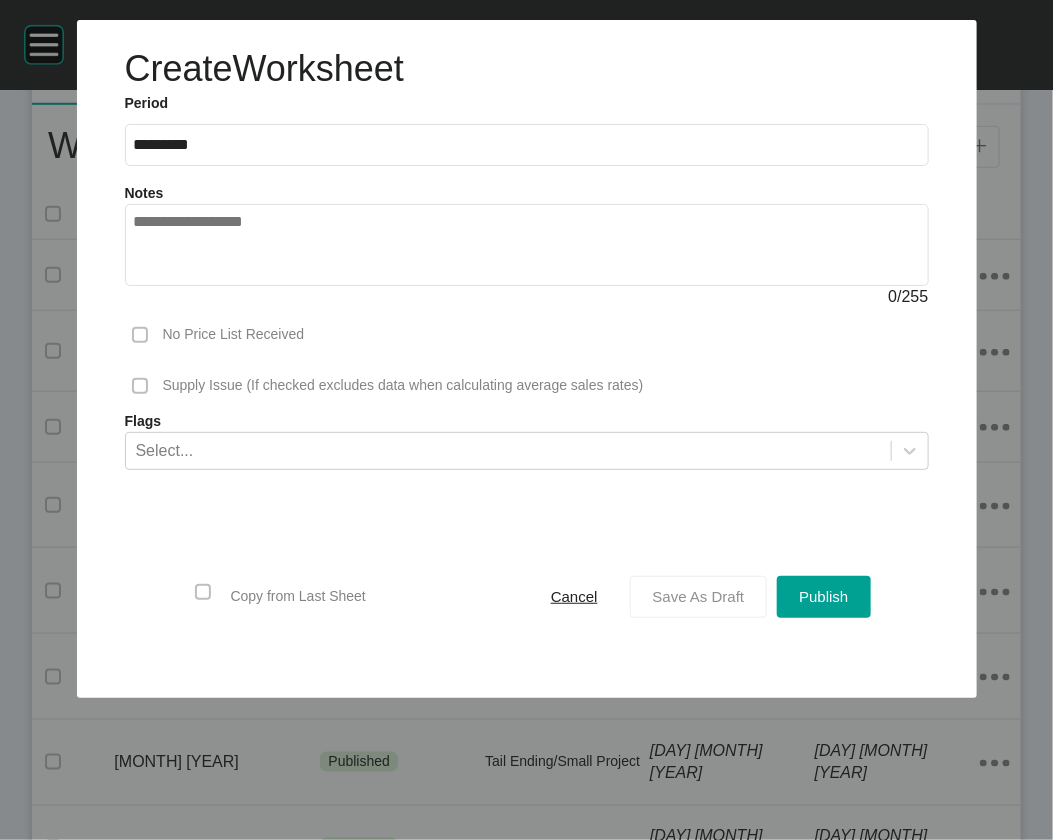 click on "Save As Draft" at bounding box center [699, 597] 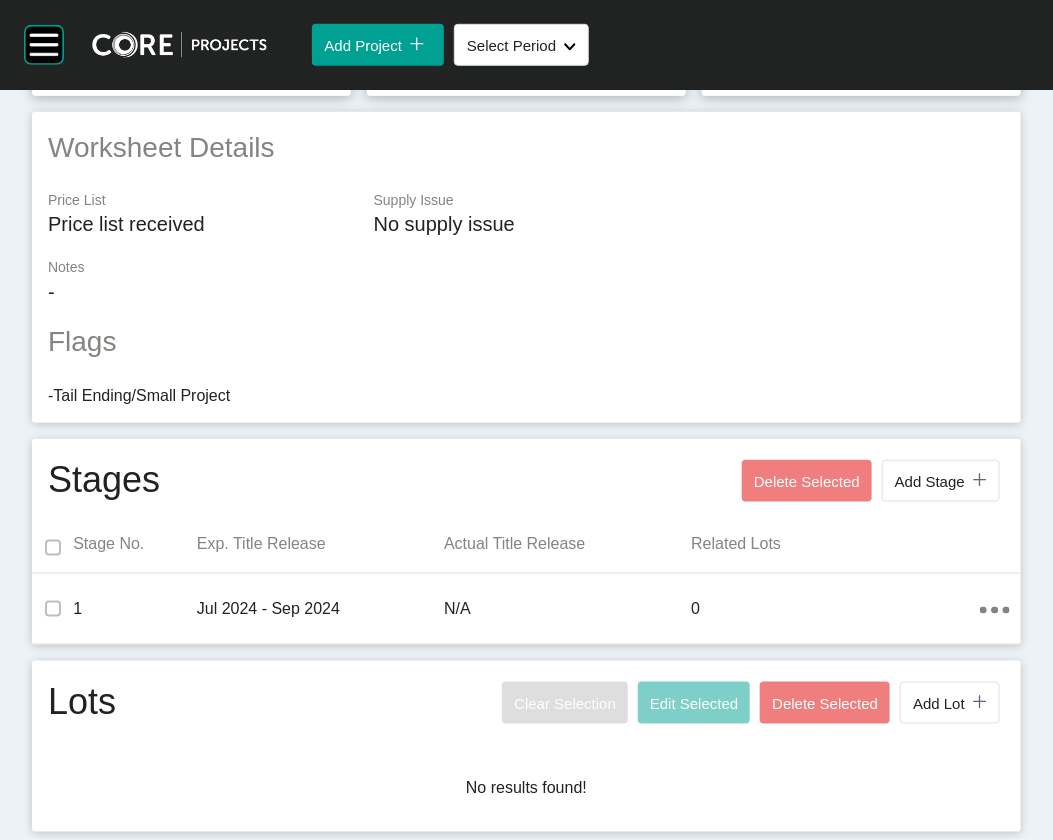 scroll, scrollTop: 723, scrollLeft: 0, axis: vertical 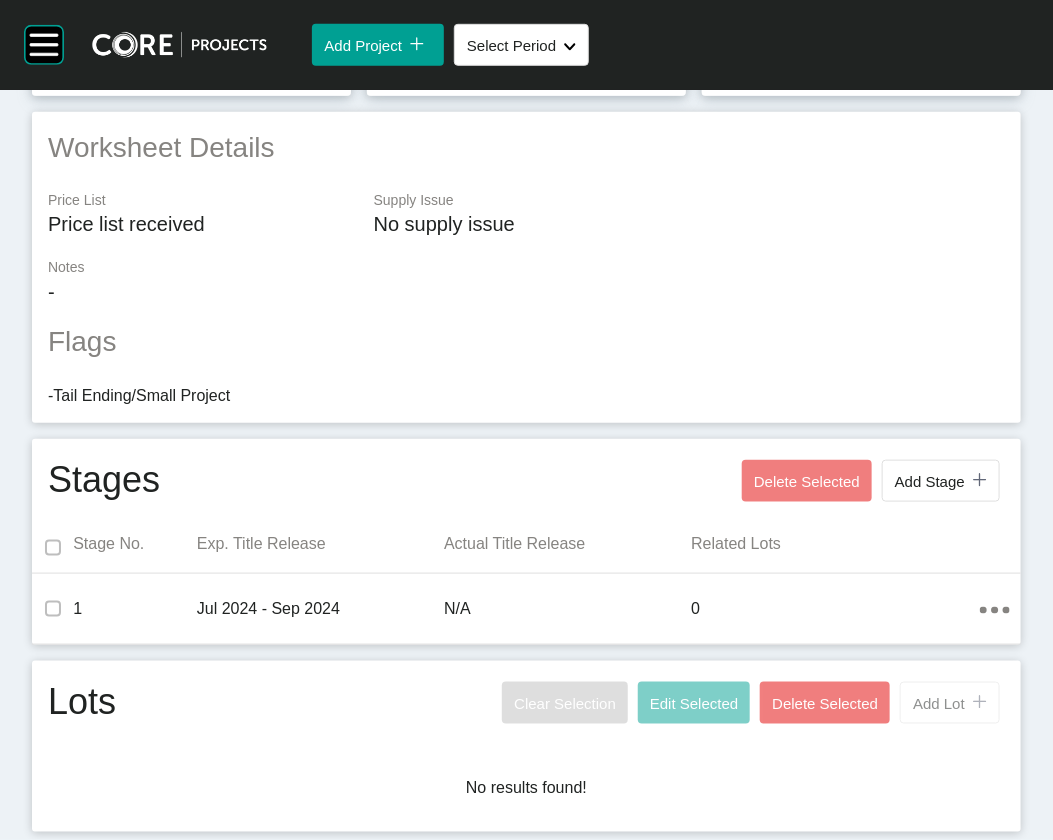 click on "Add Lot" at bounding box center [939, 703] 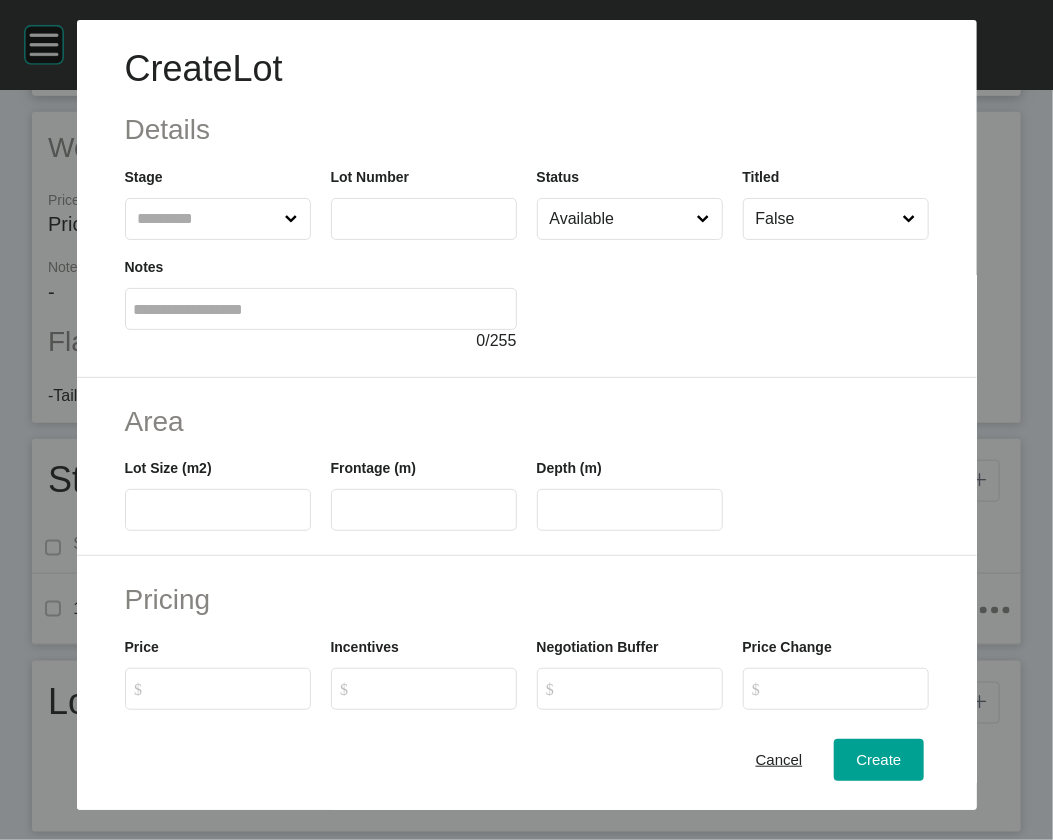 click at bounding box center [208, 219] 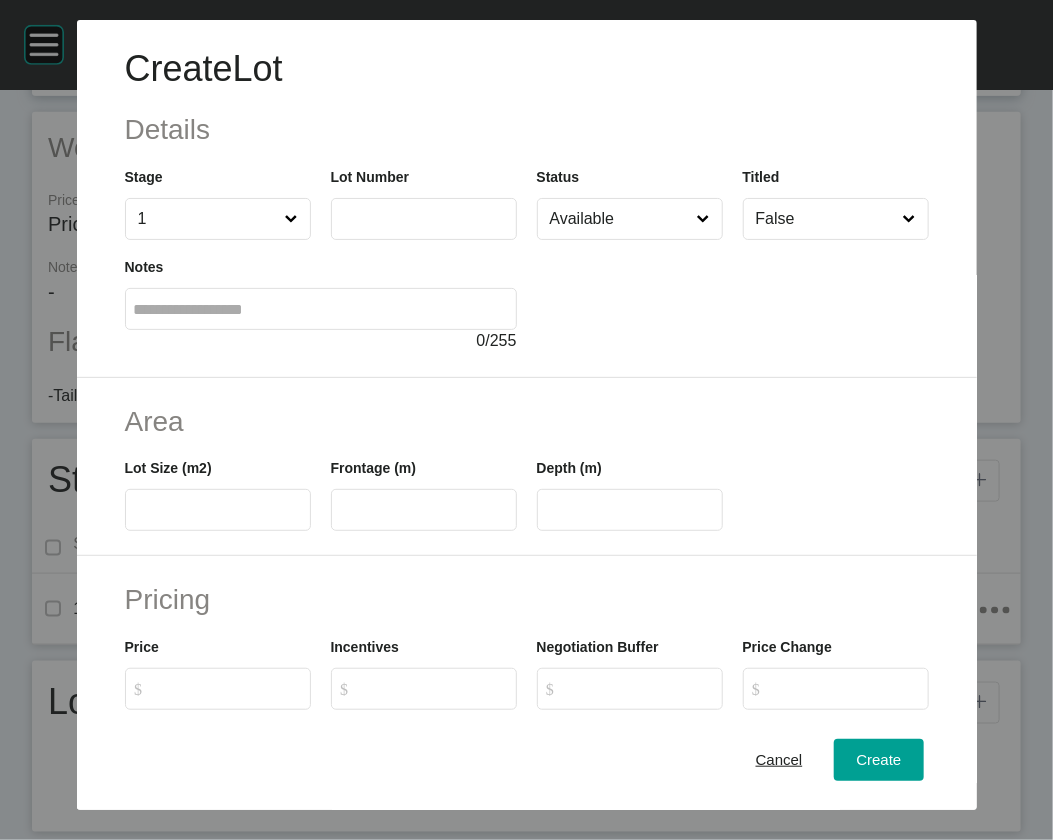 click at bounding box center (424, 219) 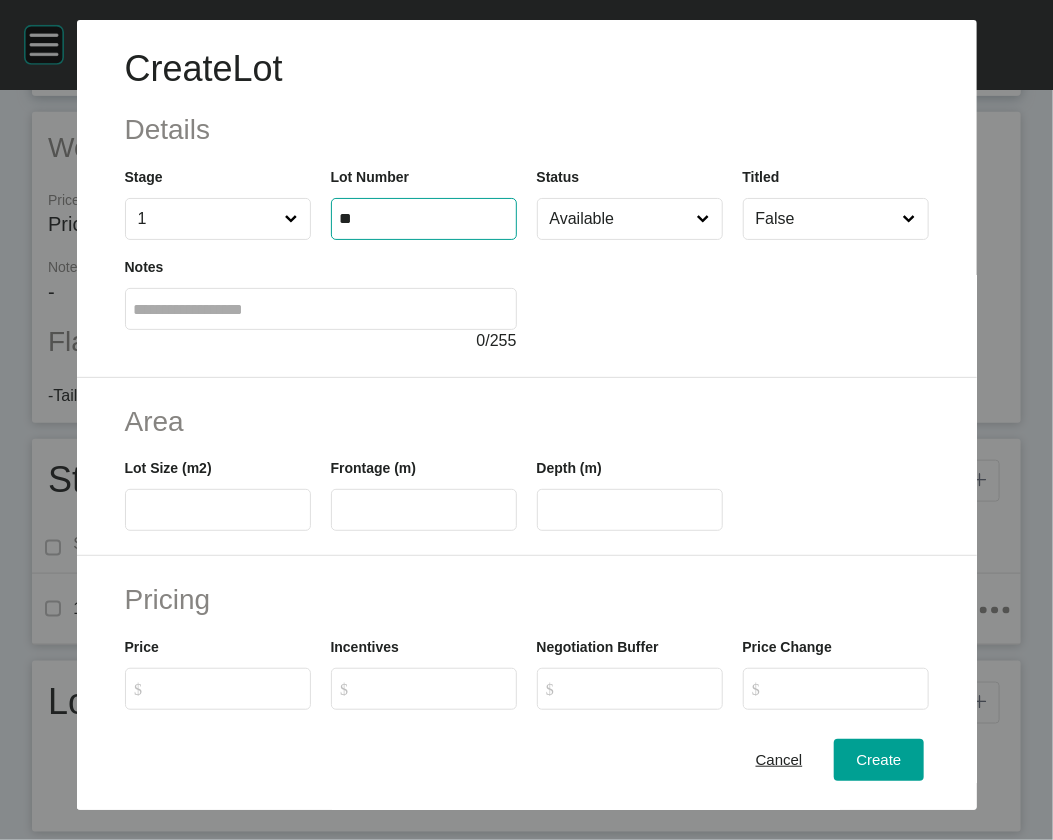 type on "**" 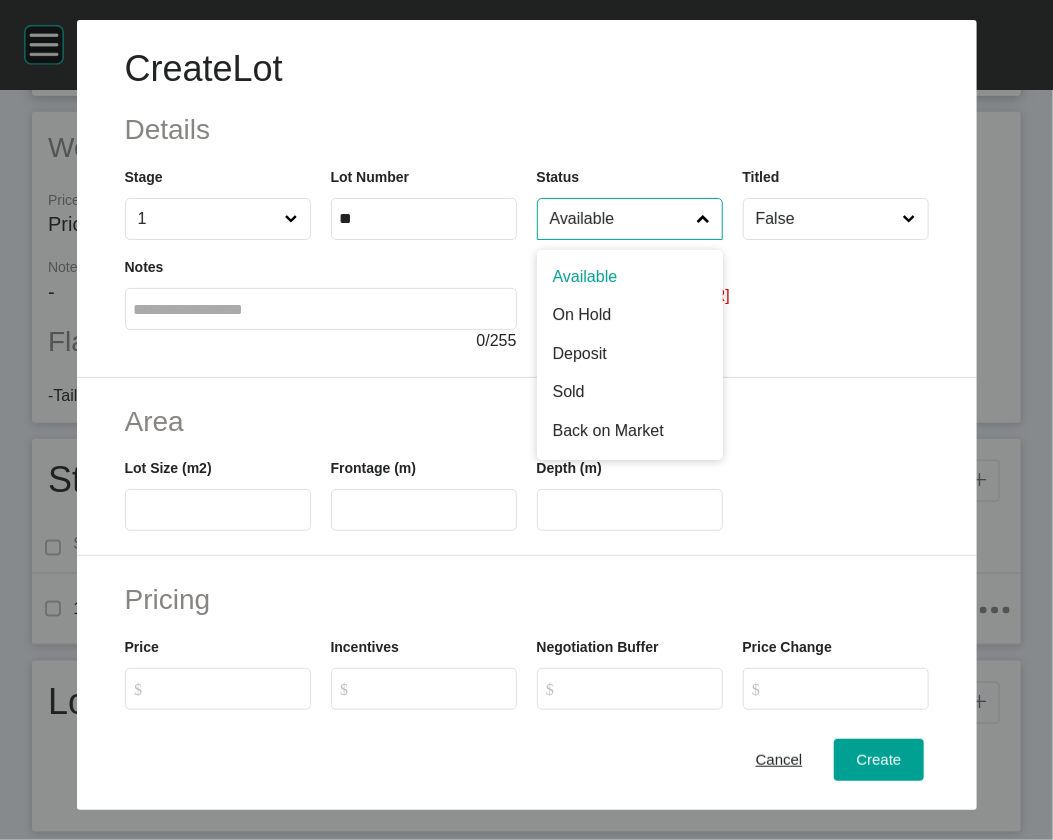 click on "Available" at bounding box center (620, 219) 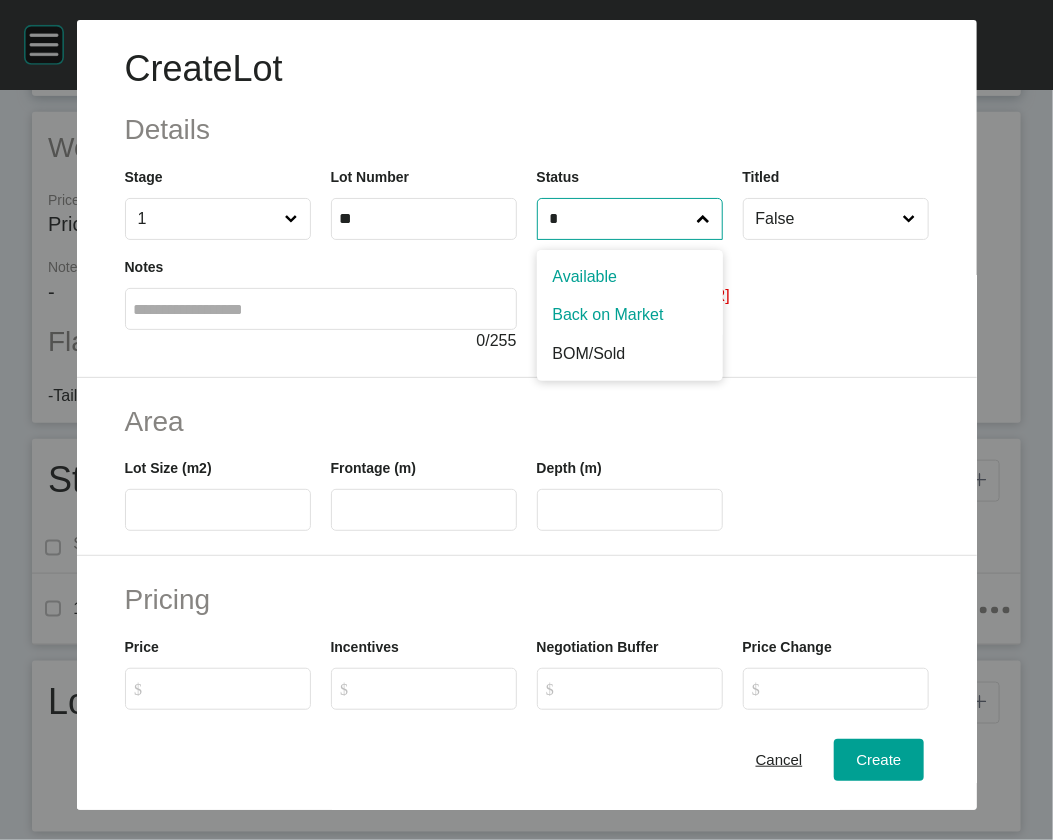 type on "*" 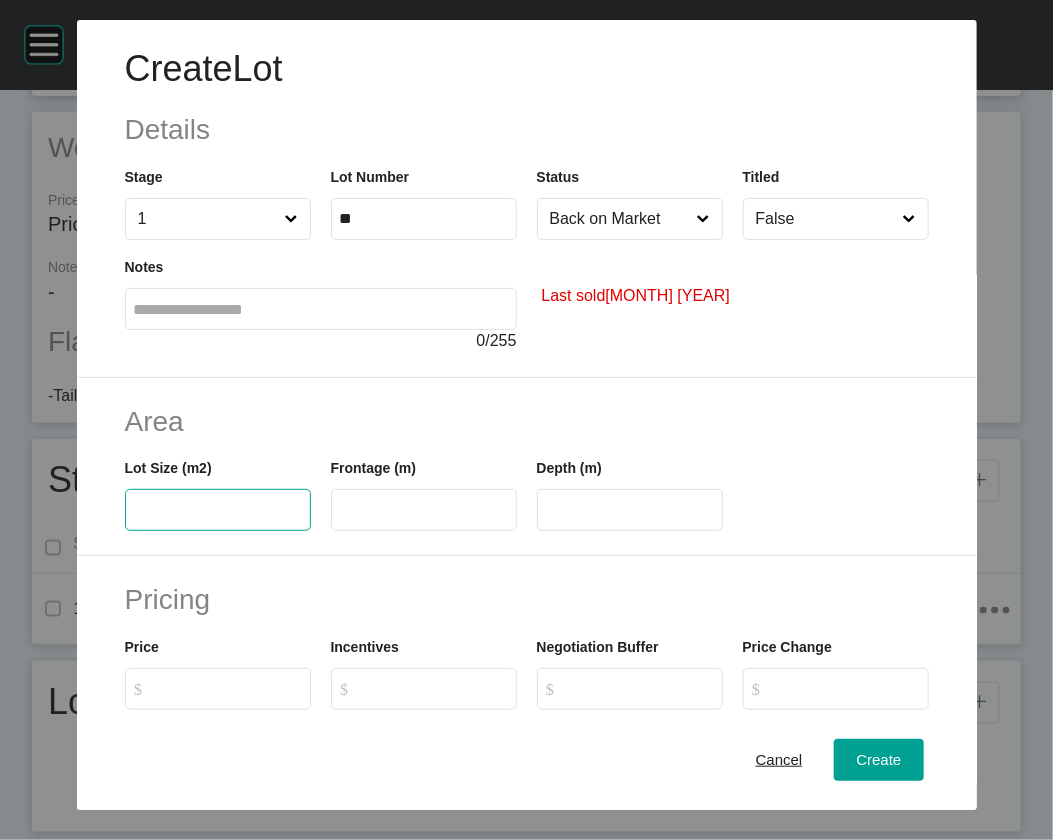 click at bounding box center (218, 510) 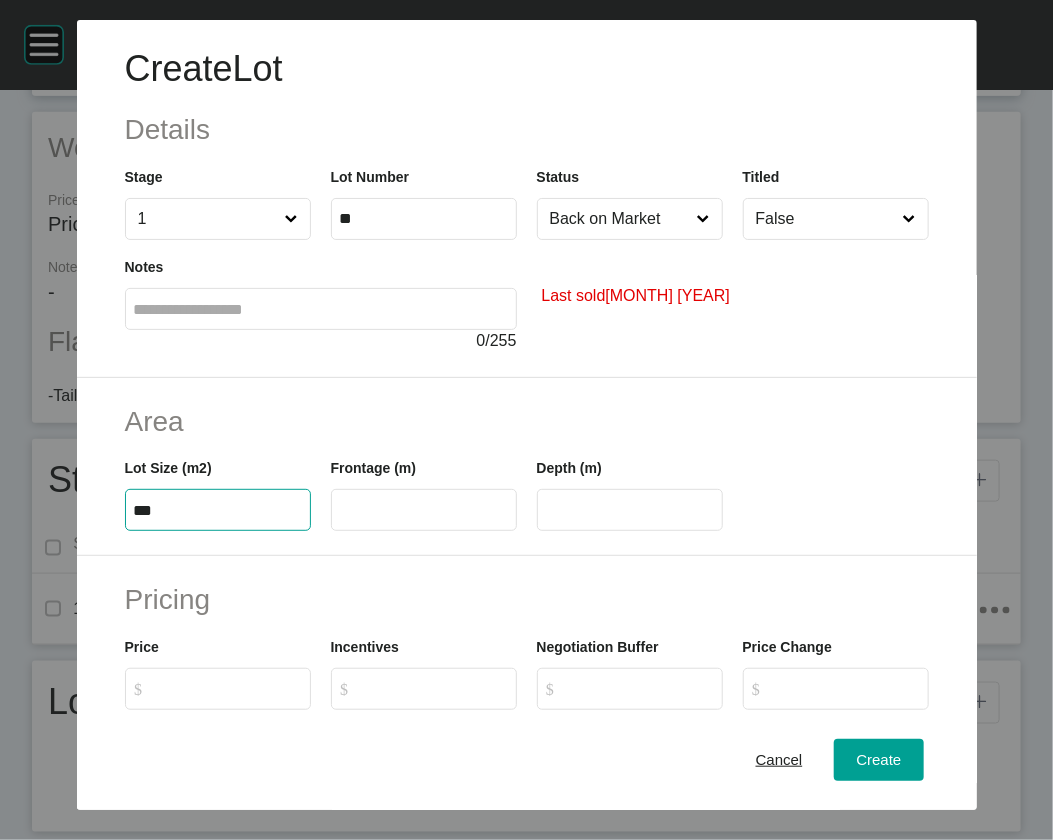 type on "***" 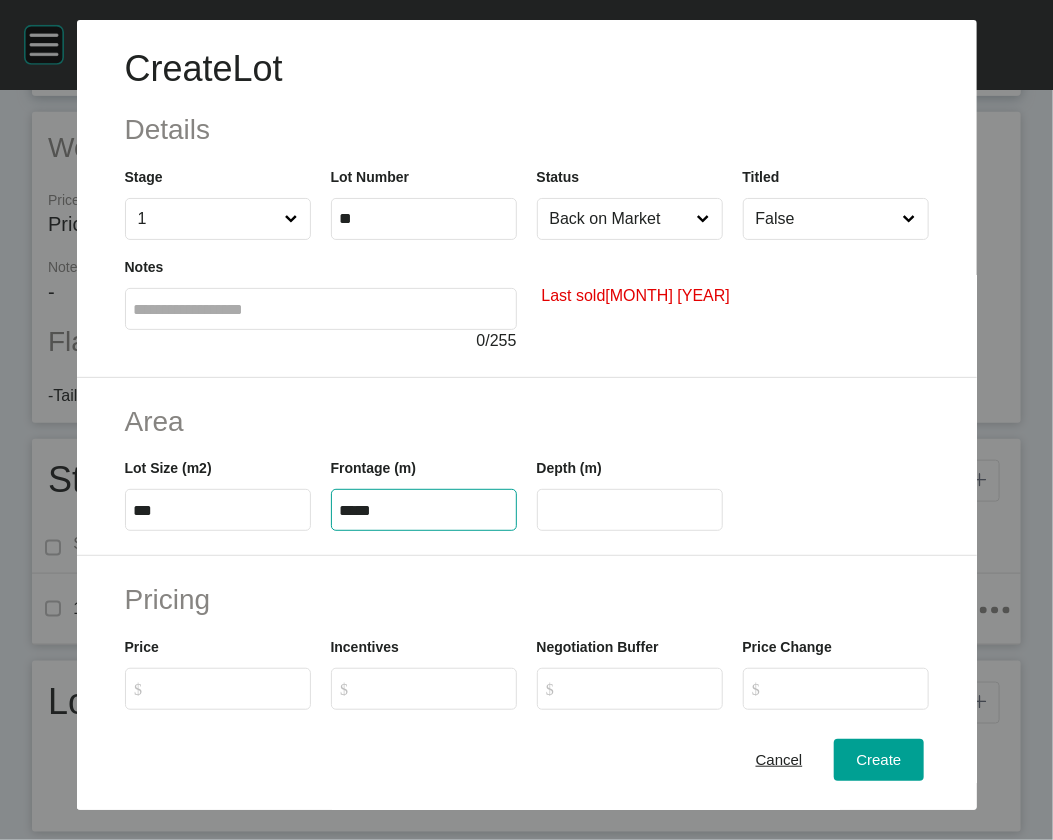 type on "*****" 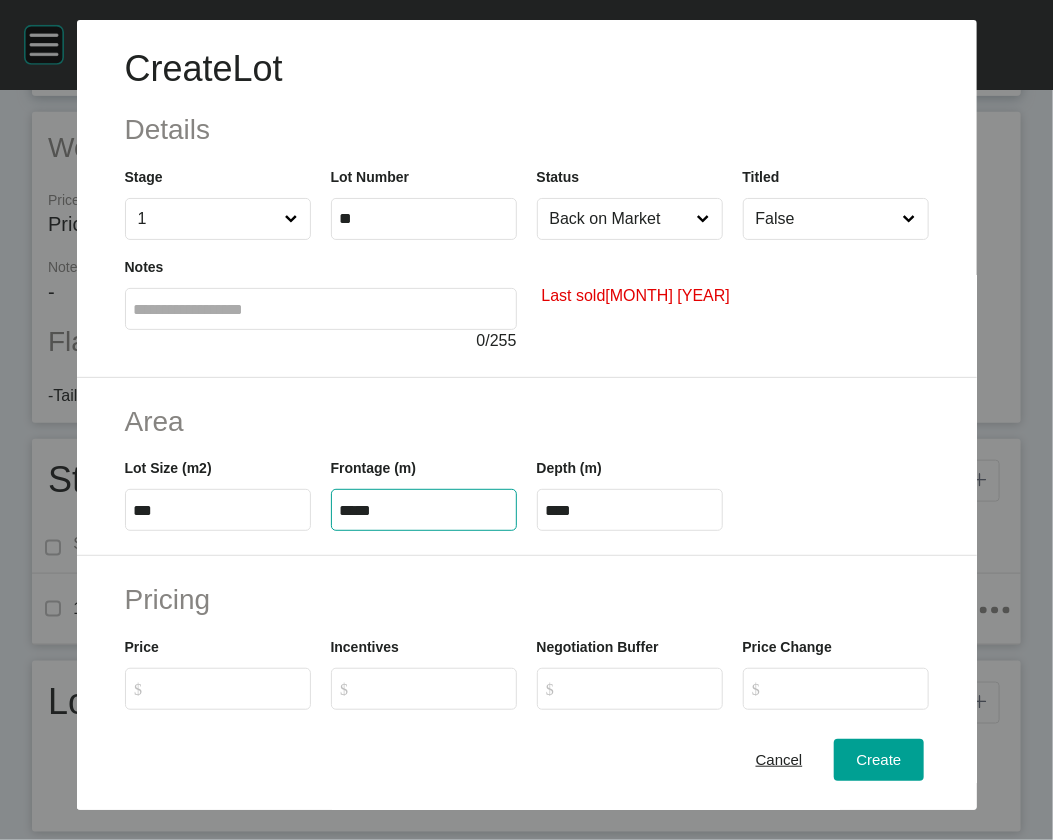 click on "****" at bounding box center [630, 510] 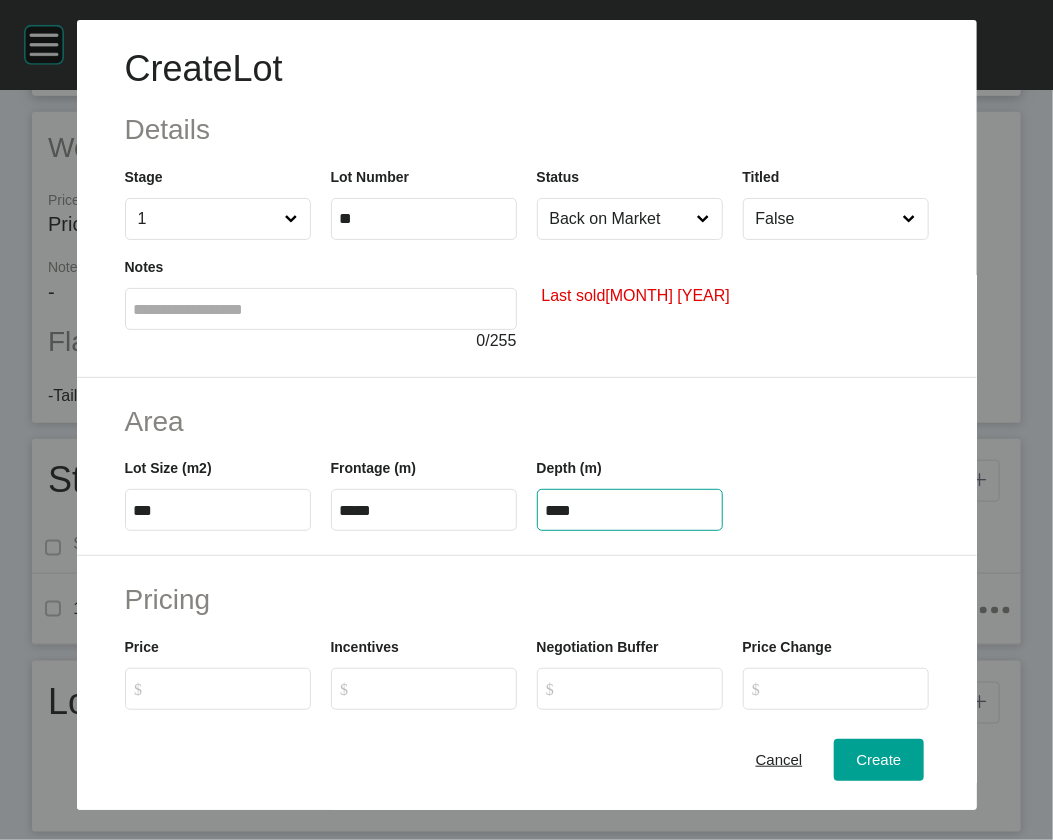 drag, startPoint x: 544, startPoint y: 635, endPoint x: 564, endPoint y: 626, distance: 21.931713 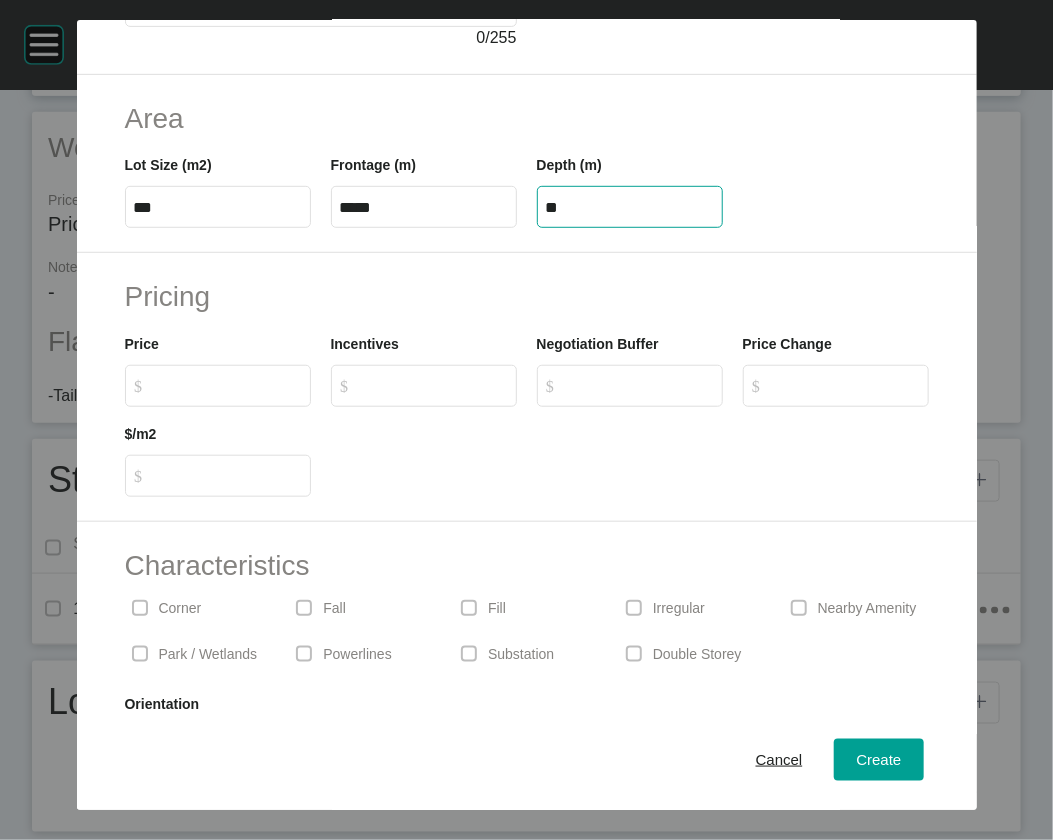scroll, scrollTop: 345, scrollLeft: 0, axis: vertical 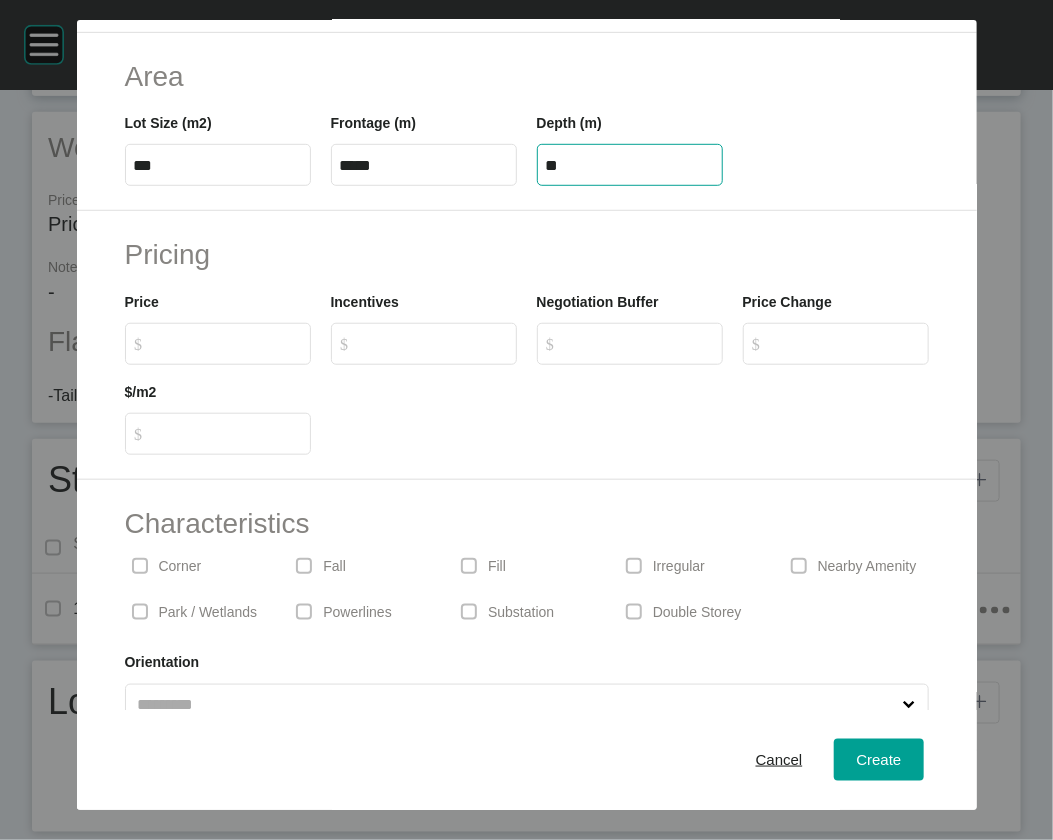 type on "**" 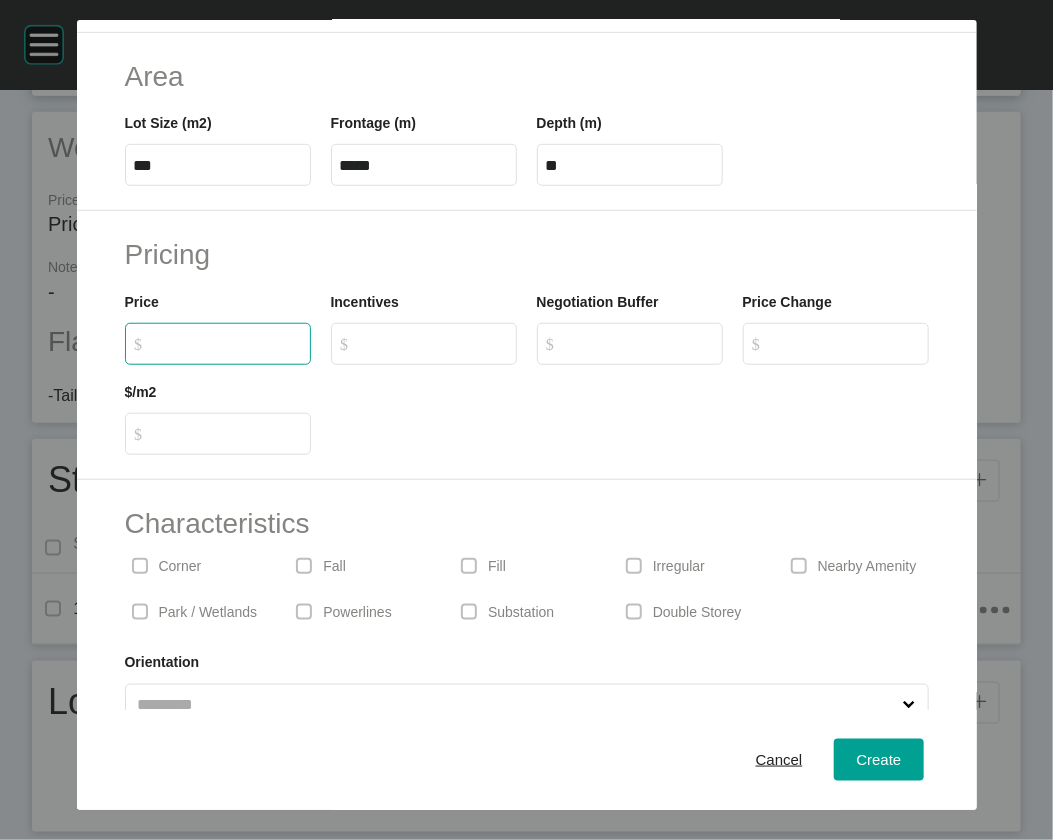 click on "$ Created with Sketch. $" at bounding box center [227, 343] 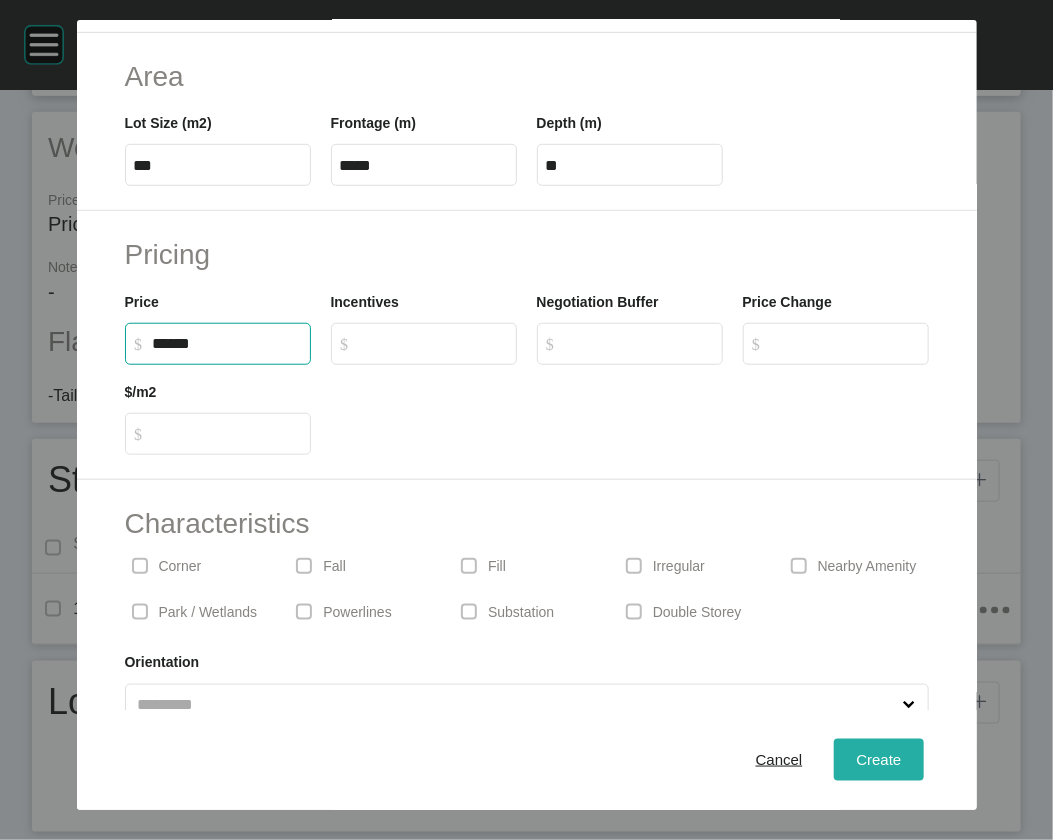 type on "******" 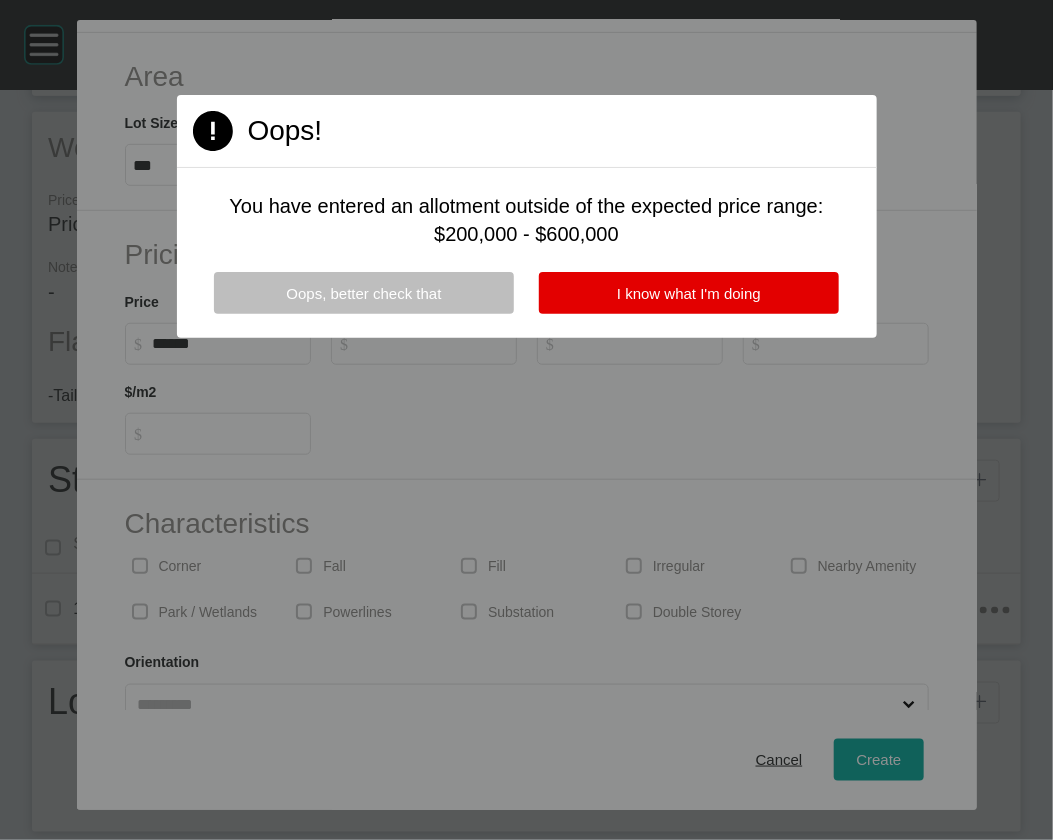 click on "Oops, better check that I know what I'm doing" at bounding box center (527, 305) 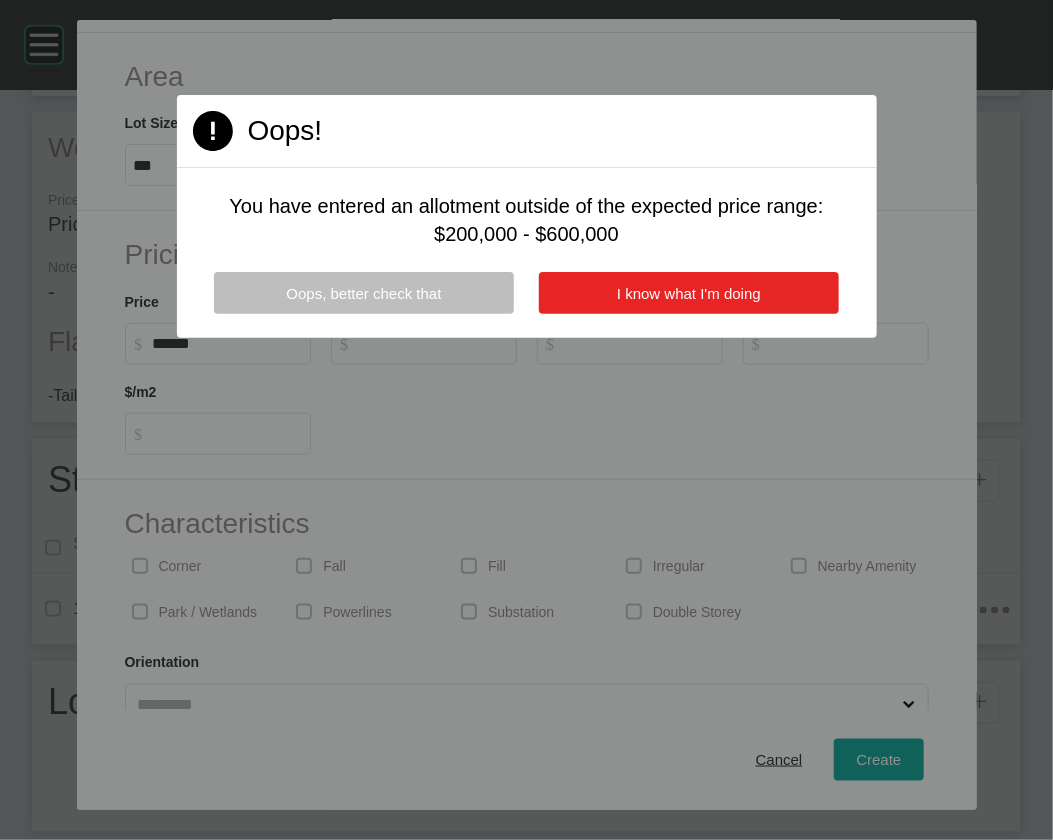 click on "I know what I'm doing" at bounding box center (689, 293) 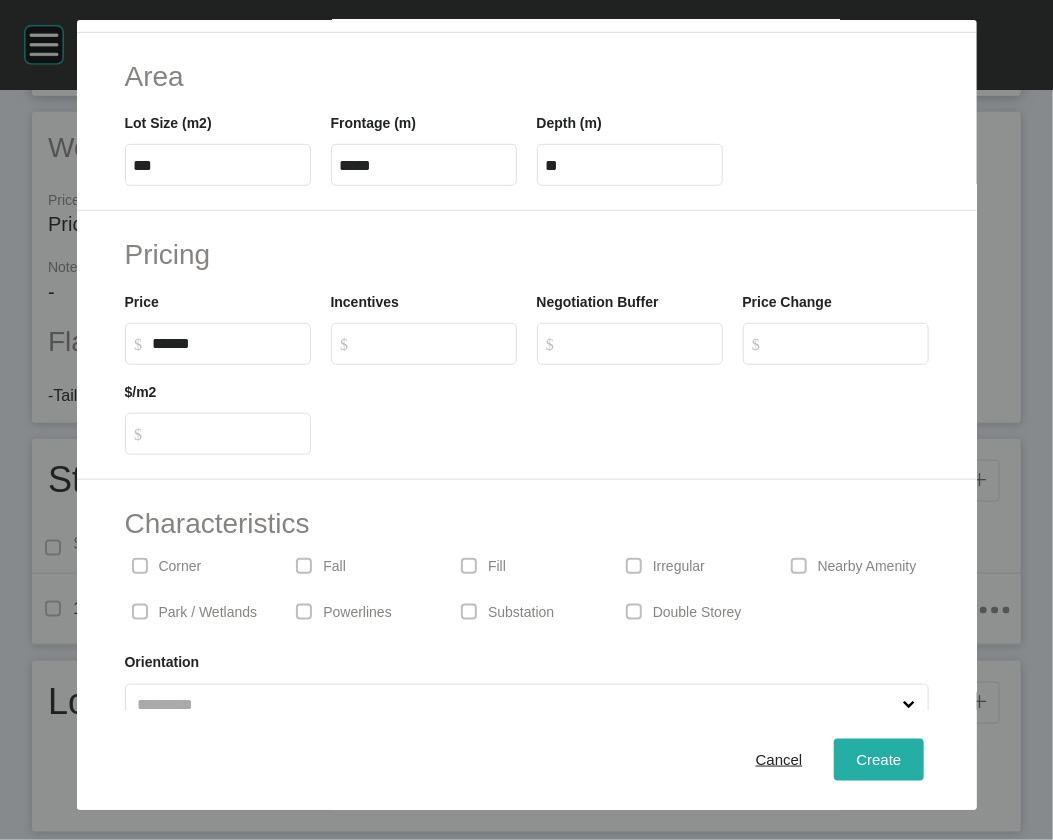 click on "Create" at bounding box center (878, 760) 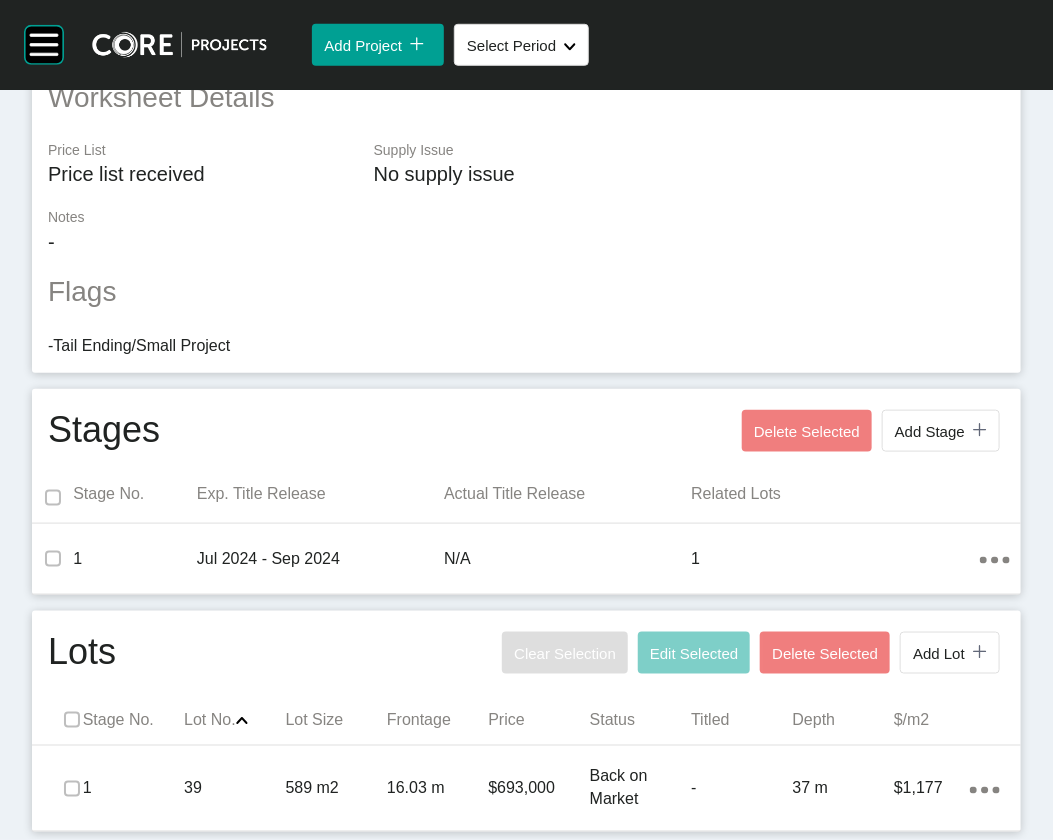 scroll, scrollTop: 0, scrollLeft: 0, axis: both 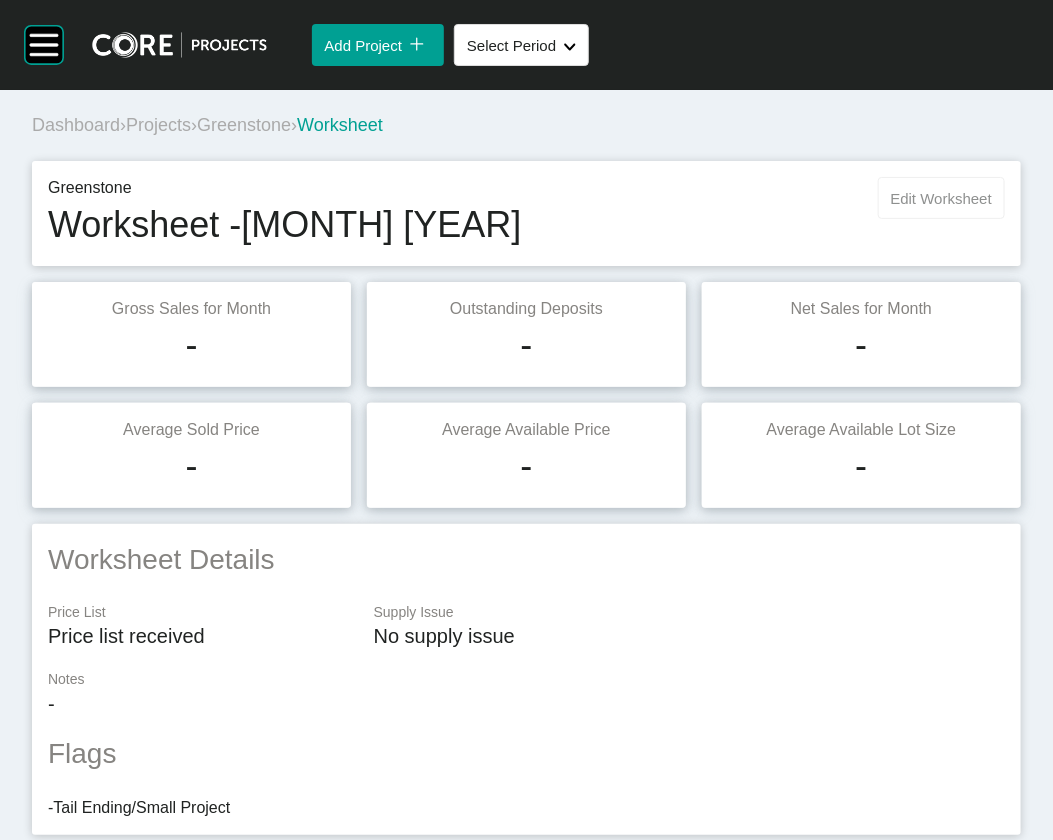 click on "Edit Worksheet" at bounding box center (941, 198) 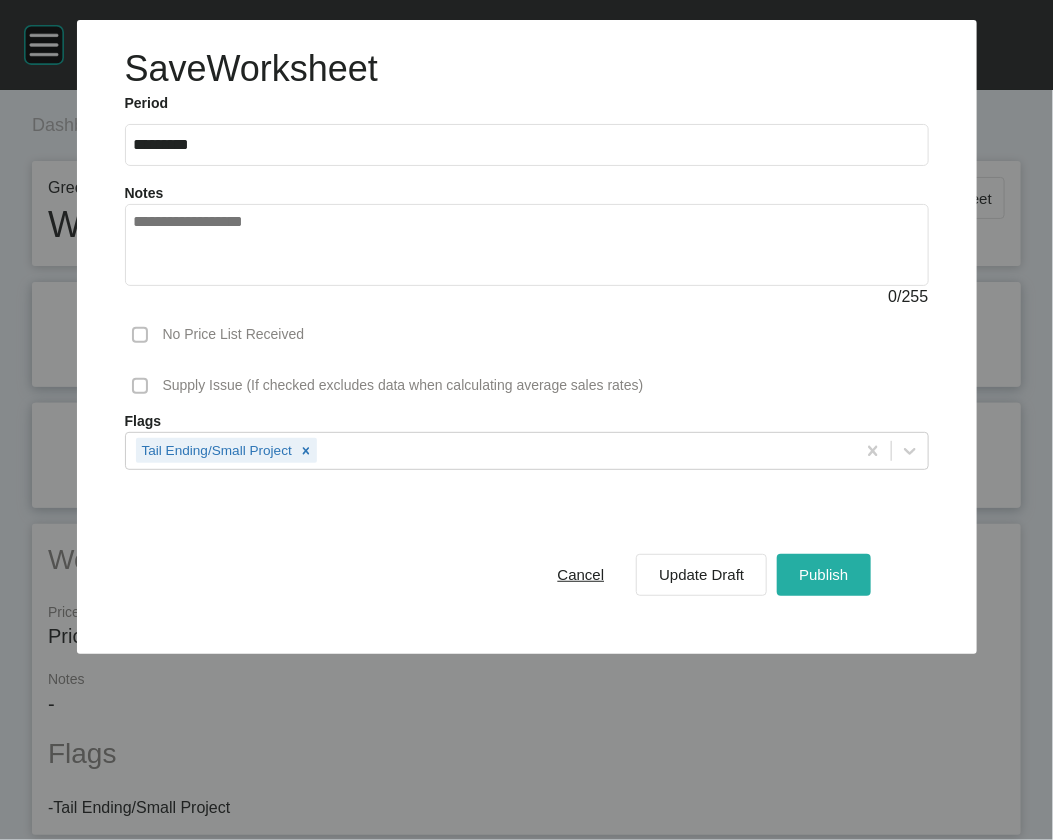 click on "Publish" at bounding box center [823, 575] 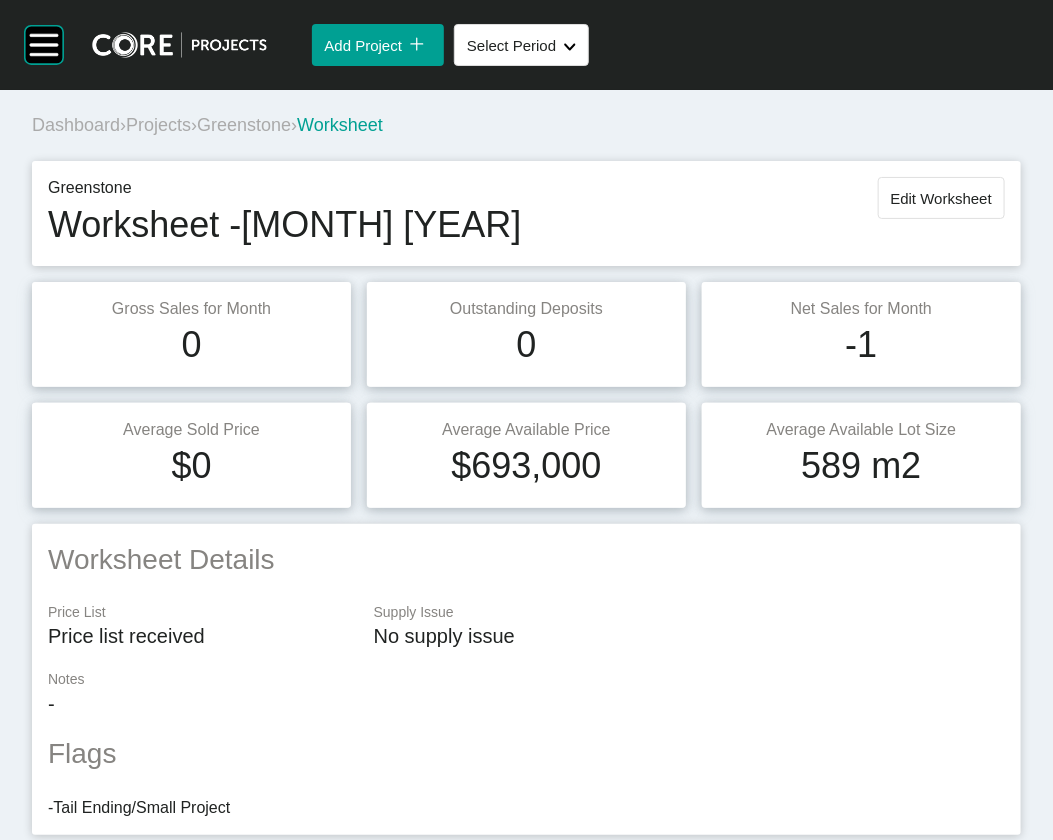 click on "Projects" at bounding box center [158, 125] 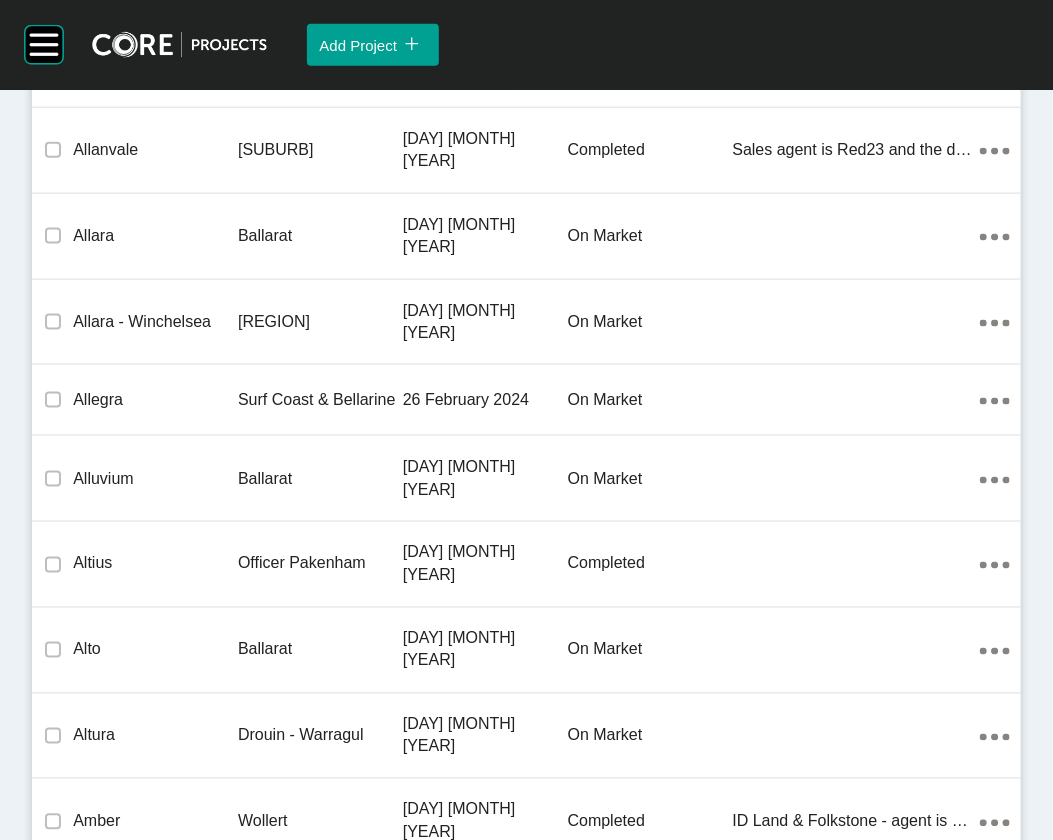scroll, scrollTop: 52795, scrollLeft: 0, axis: vertical 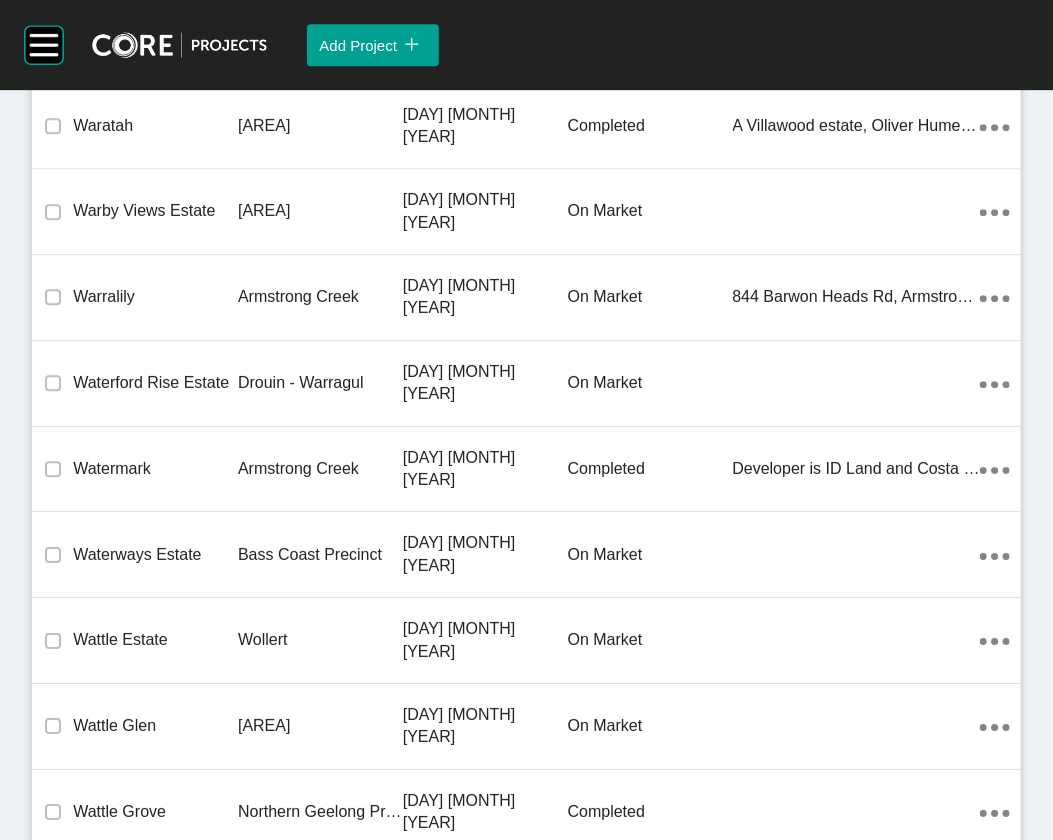 click on "4 November 2022" at bounding box center (485, -3986) 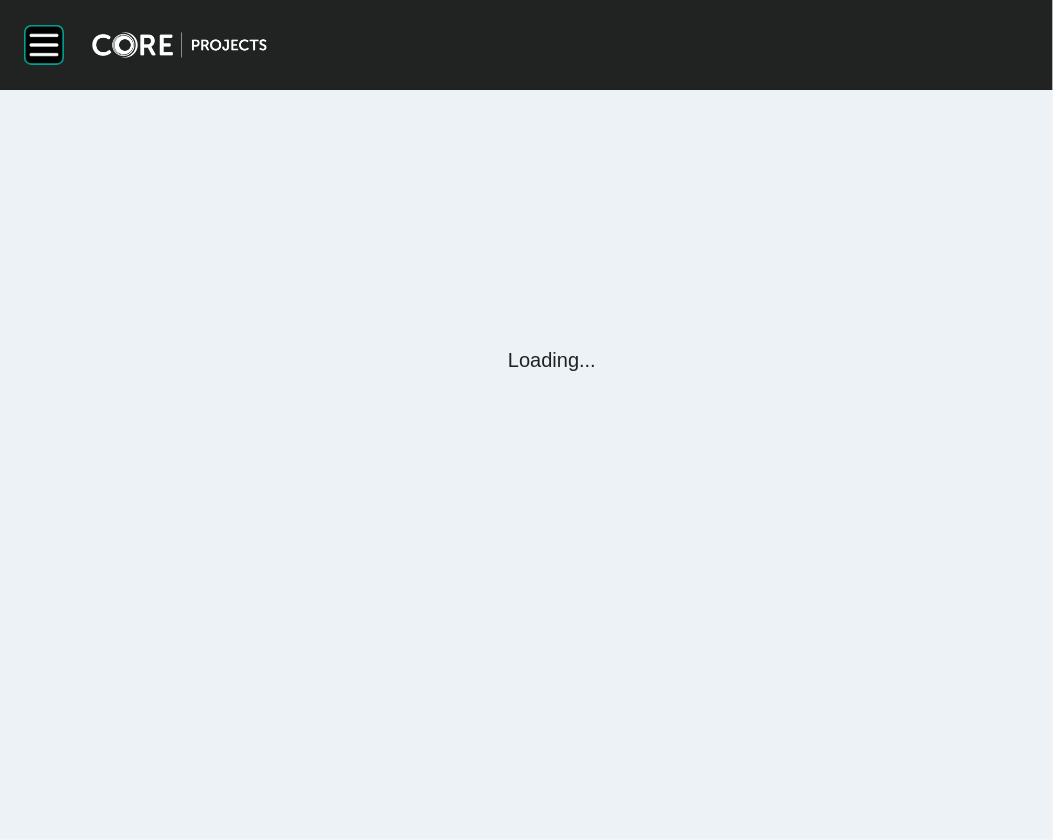 scroll, scrollTop: 0, scrollLeft: 0, axis: both 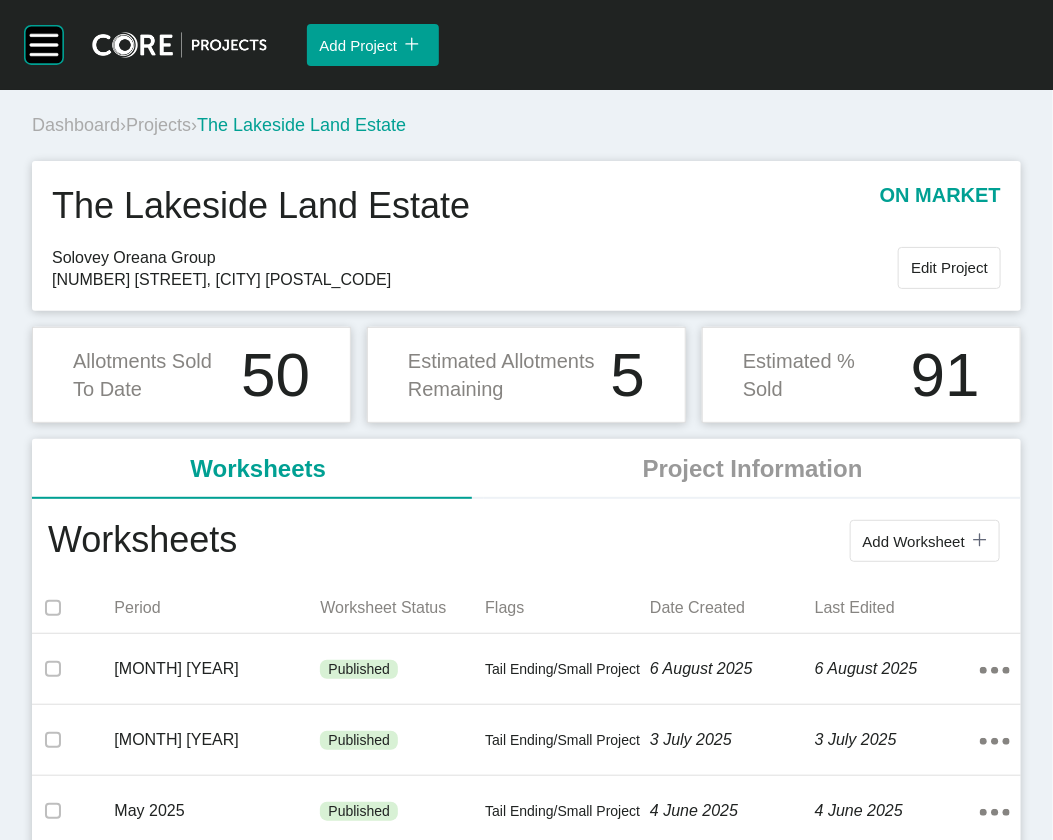 click on "Projects" at bounding box center (158, 125) 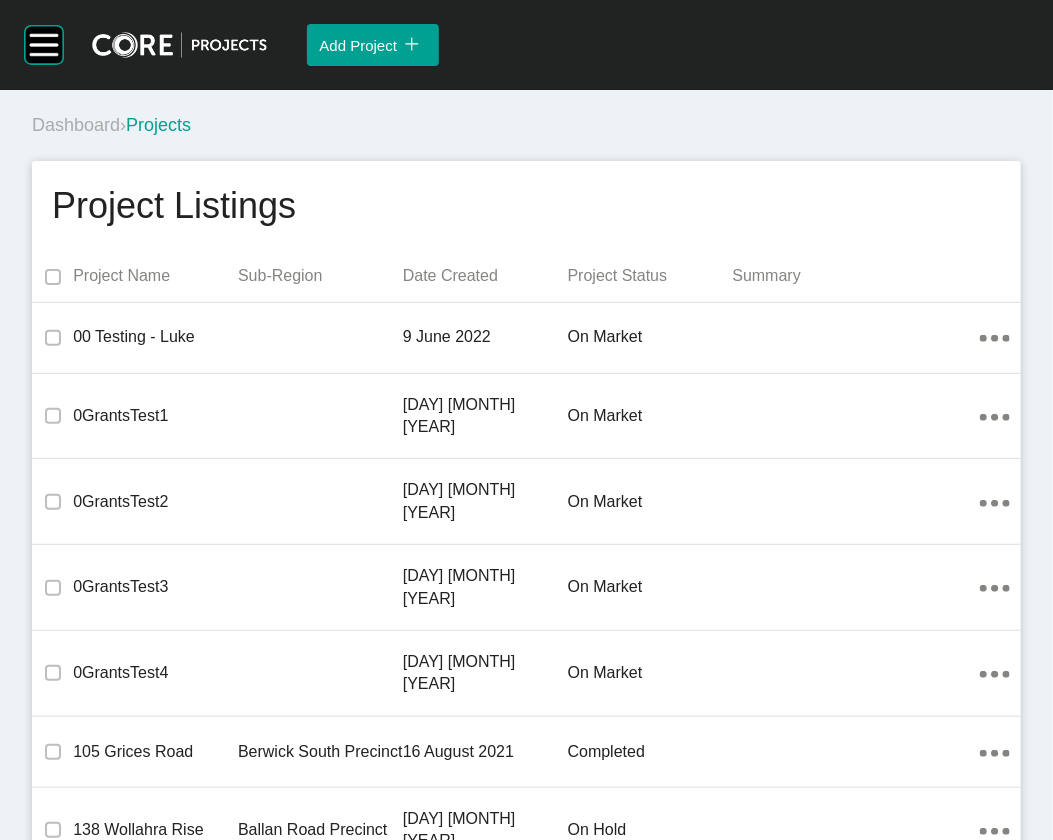 scroll, scrollTop: 15889, scrollLeft: 0, axis: vertical 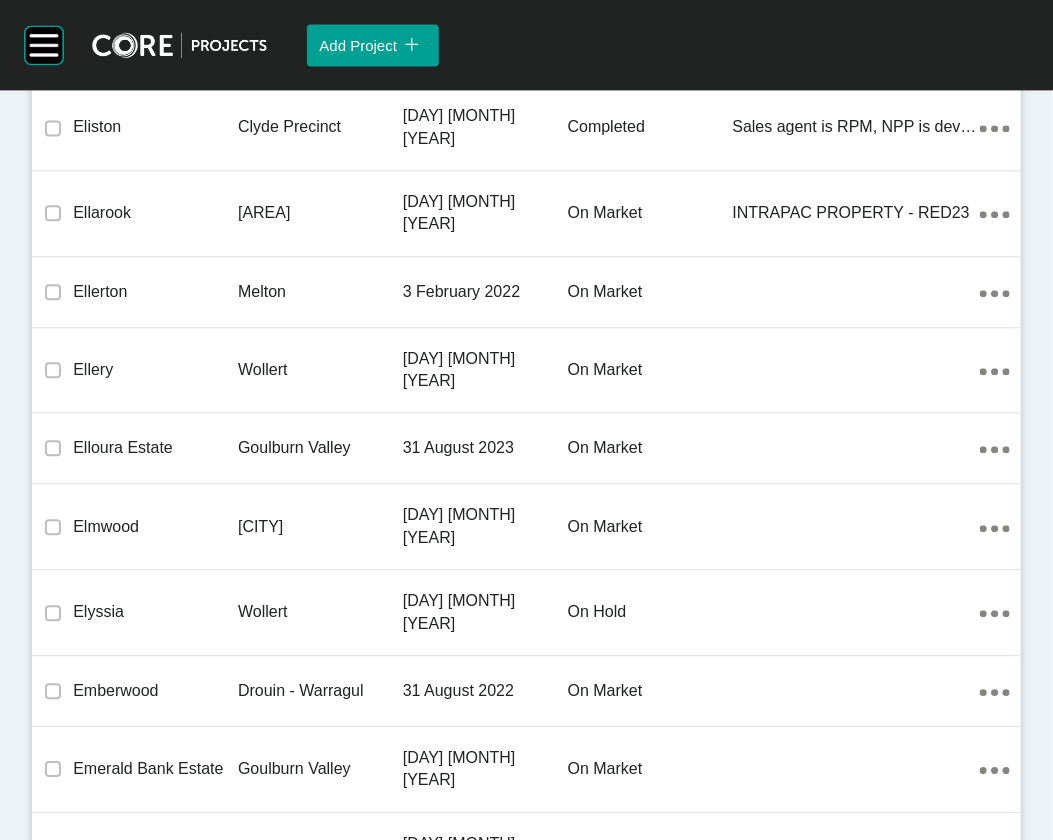 click on "on market" at bounding box center [650, -988] 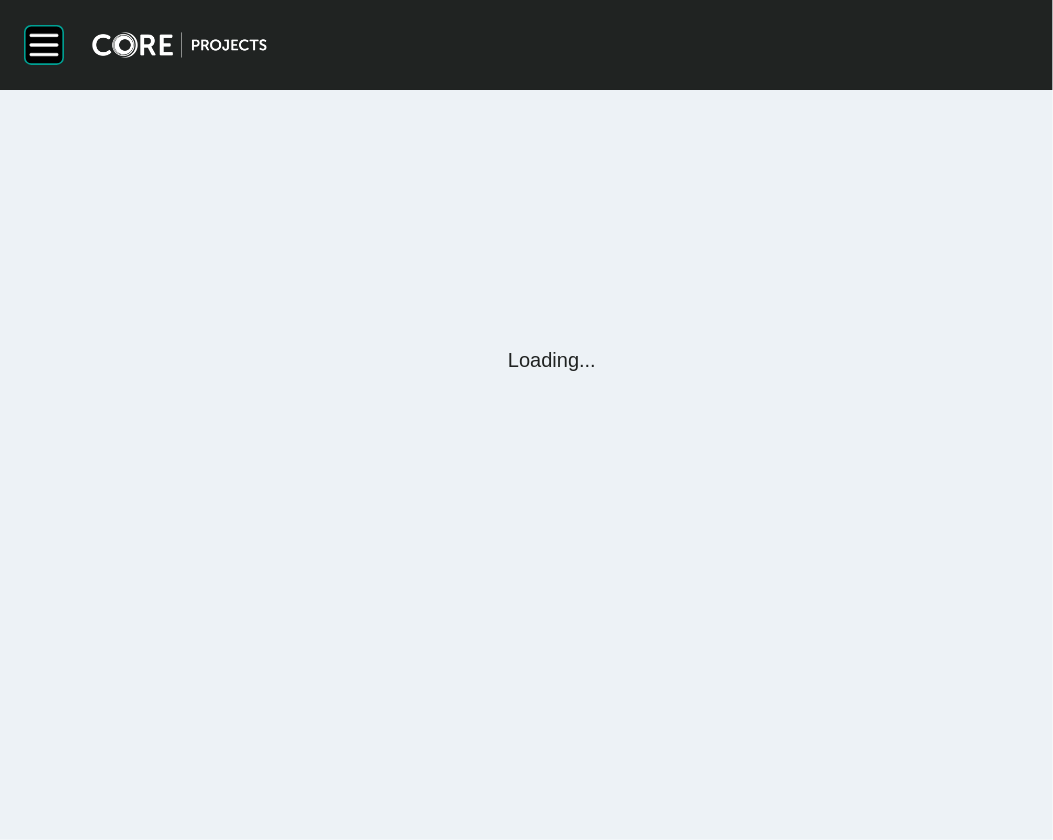 scroll, scrollTop: 0, scrollLeft: 0, axis: both 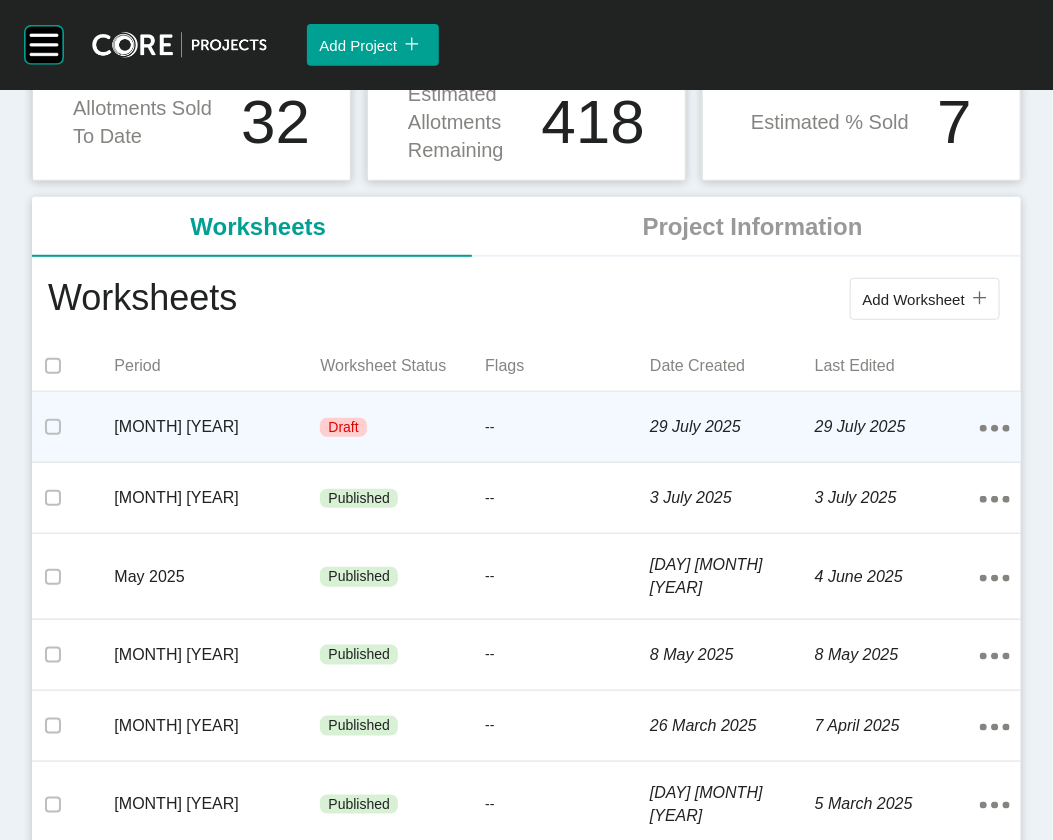 click on "--" at bounding box center (567, 428) 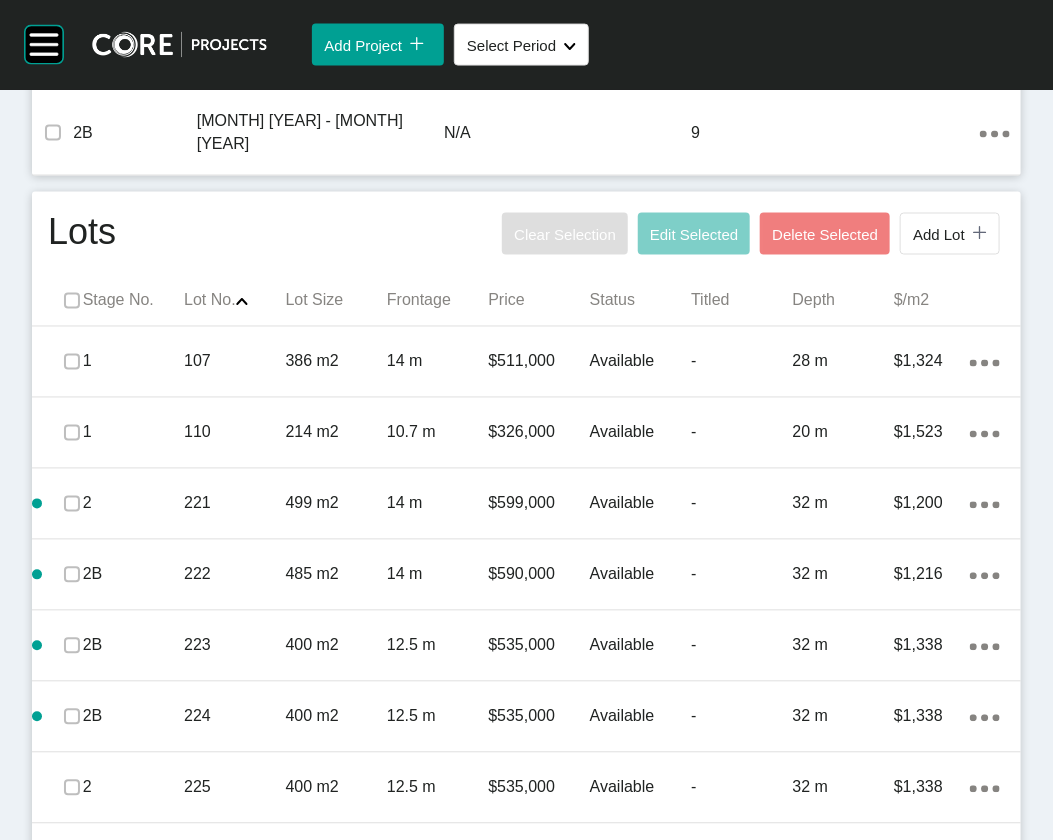 scroll, scrollTop: 981, scrollLeft: 0, axis: vertical 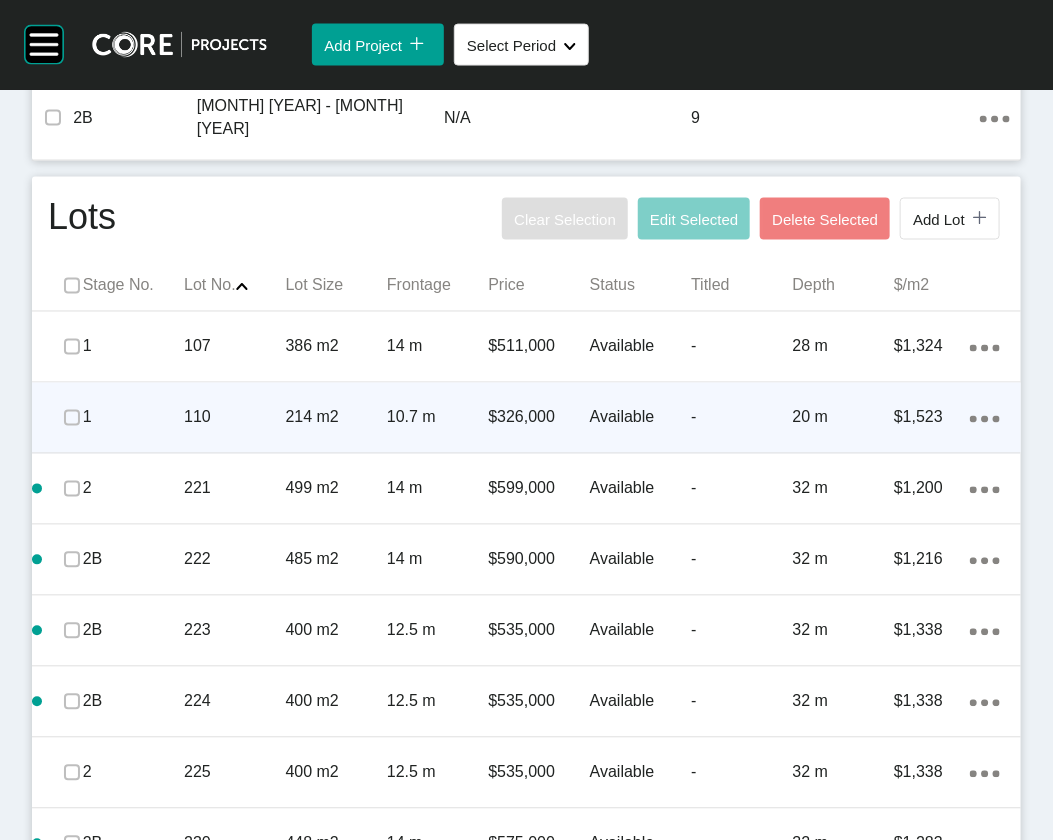 click on "Available" at bounding box center [640, 418] 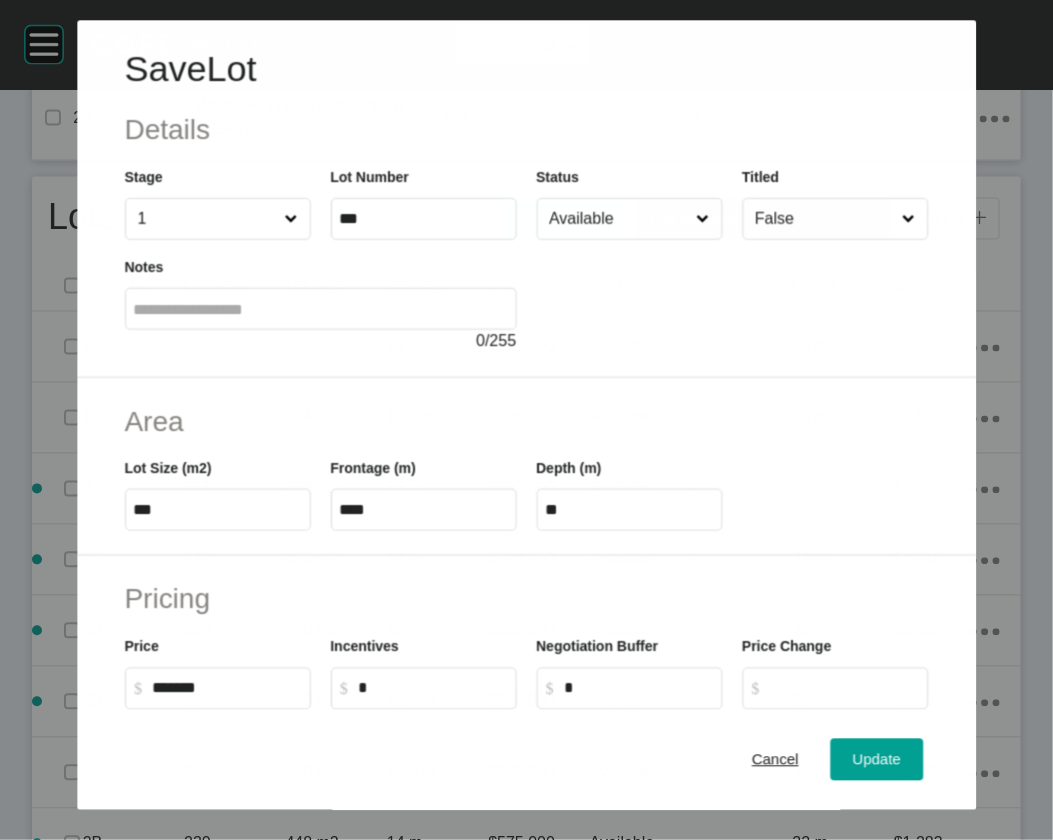click on "Available" at bounding box center (618, 219) 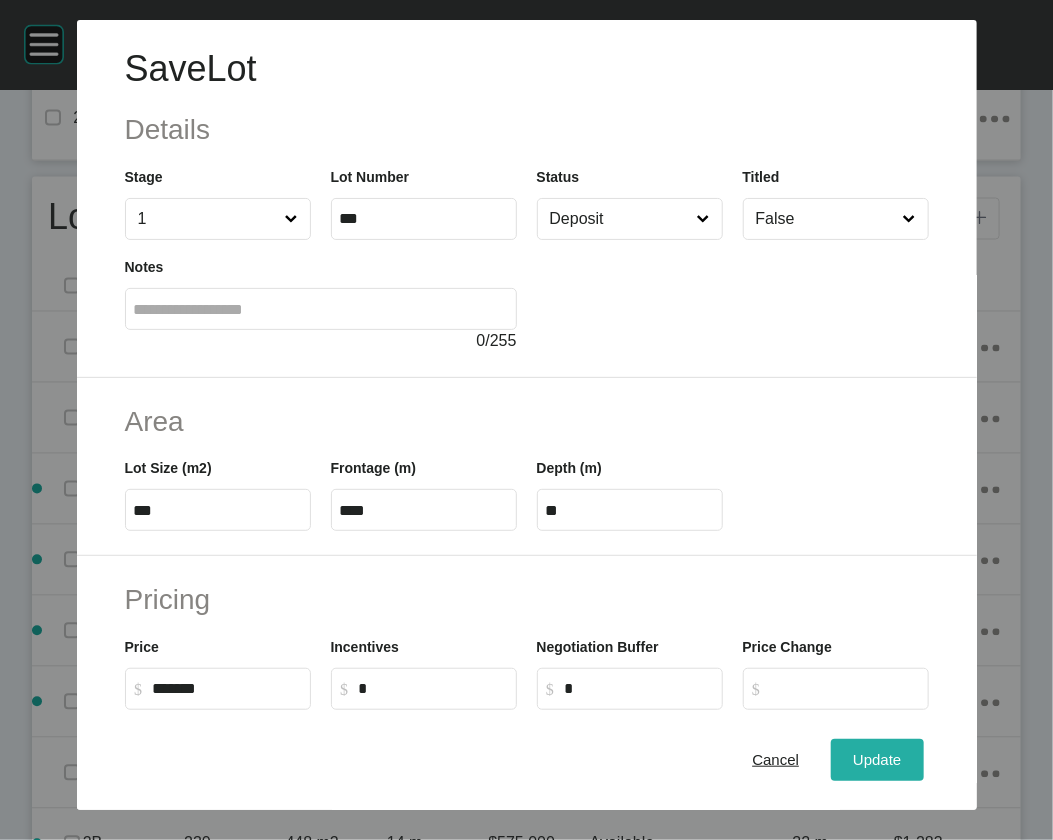 click on "Update" at bounding box center (877, 760) 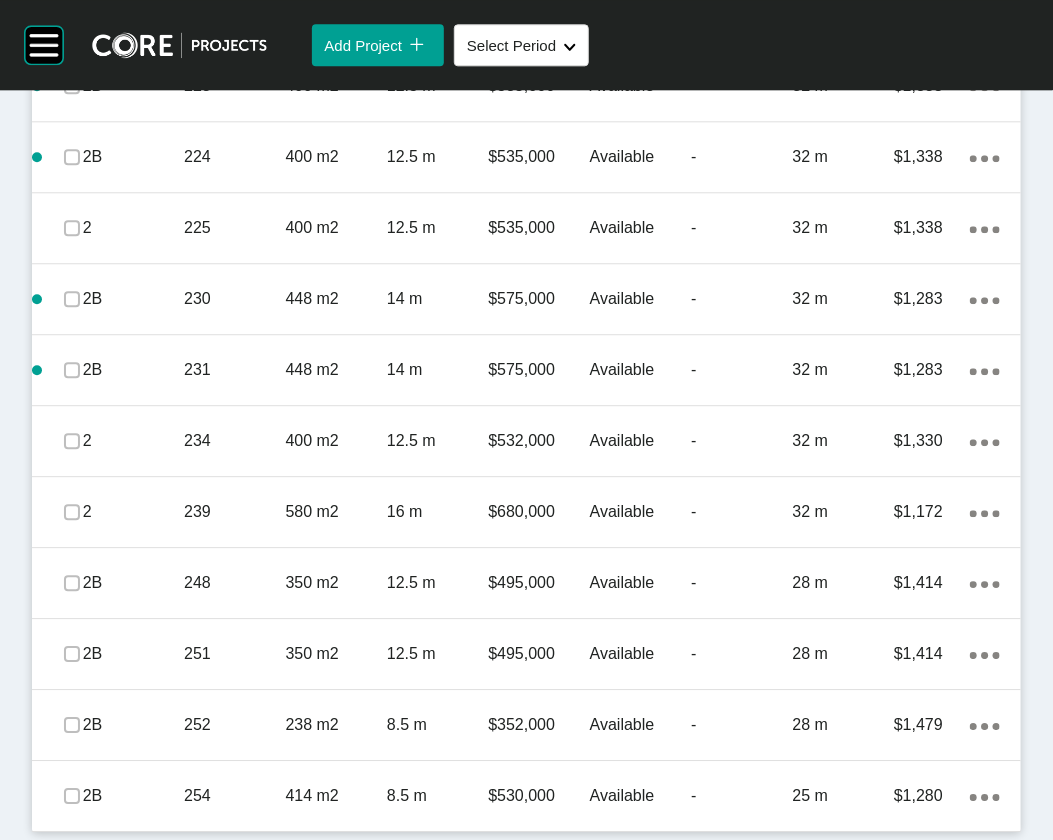 scroll, scrollTop: 1616, scrollLeft: 0, axis: vertical 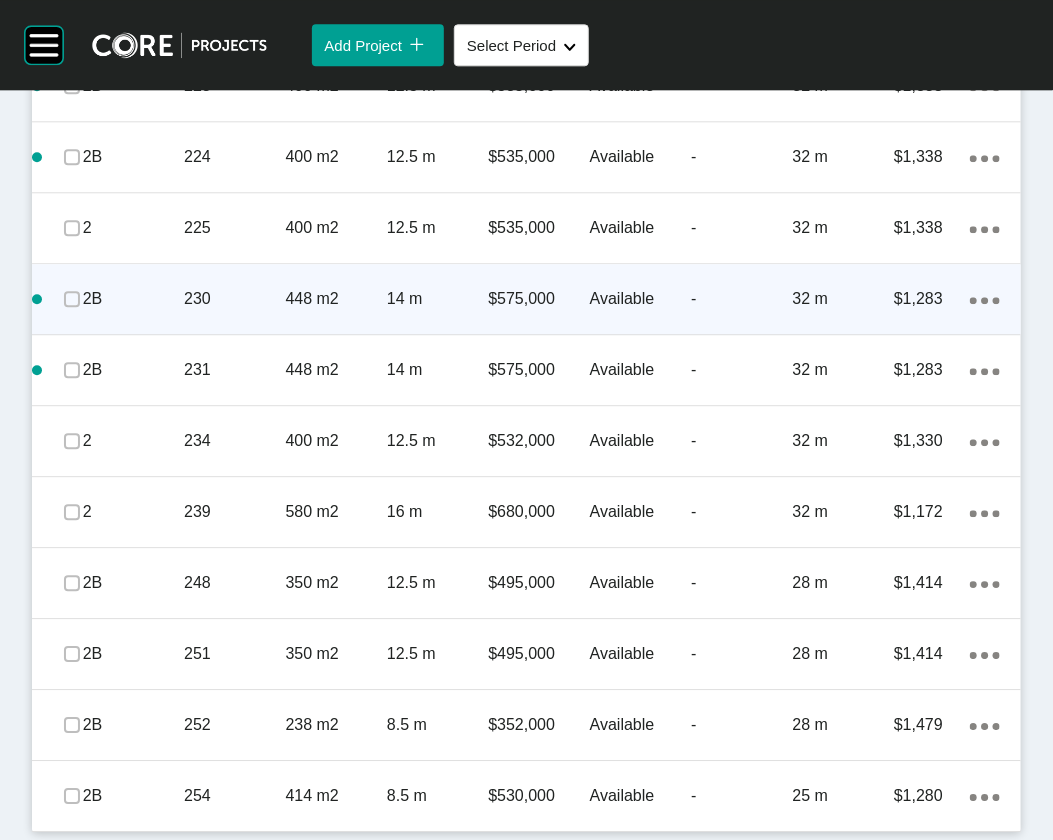 click on "32 m" at bounding box center (843, 299) 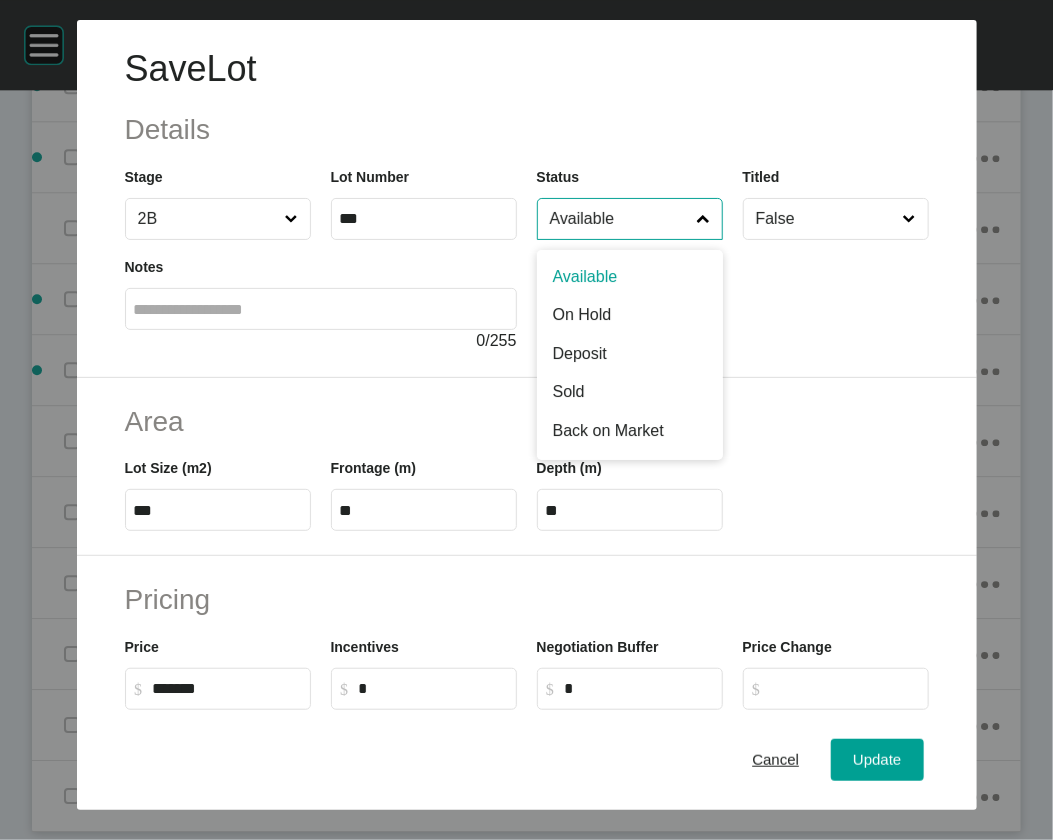 click on "Available" at bounding box center (620, 219) 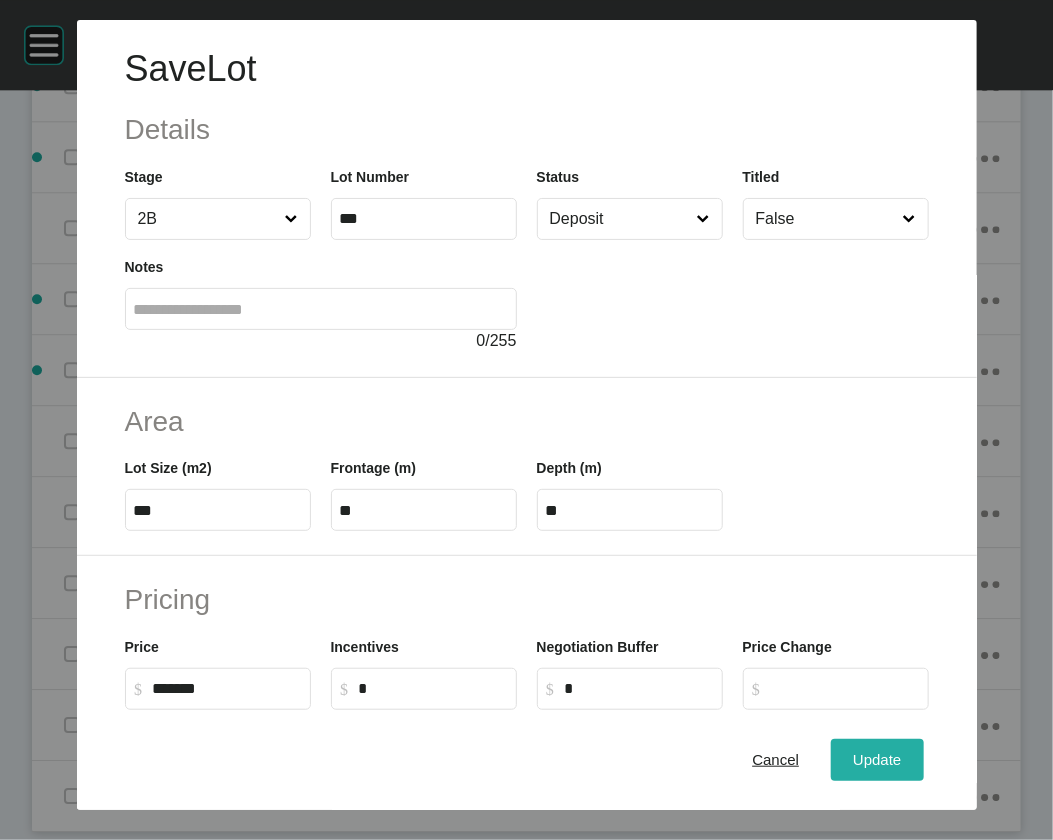 click on "Update" at bounding box center (877, 759) 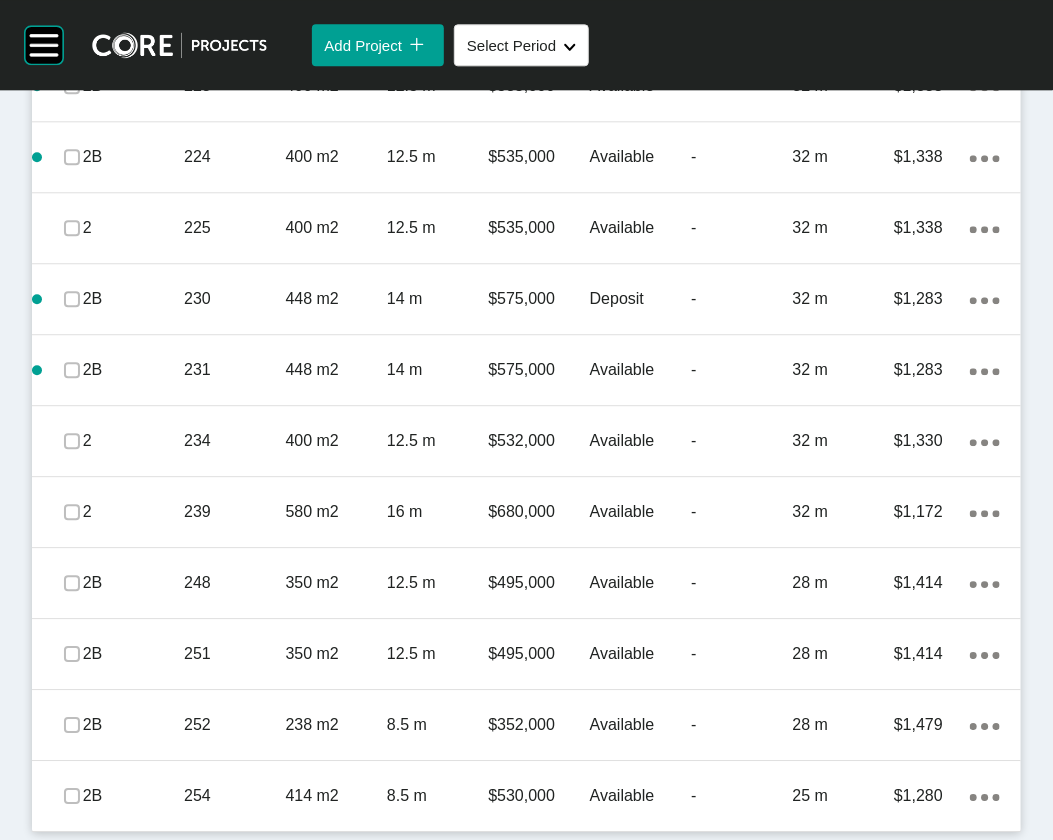 scroll, scrollTop: 1975, scrollLeft: 0, axis: vertical 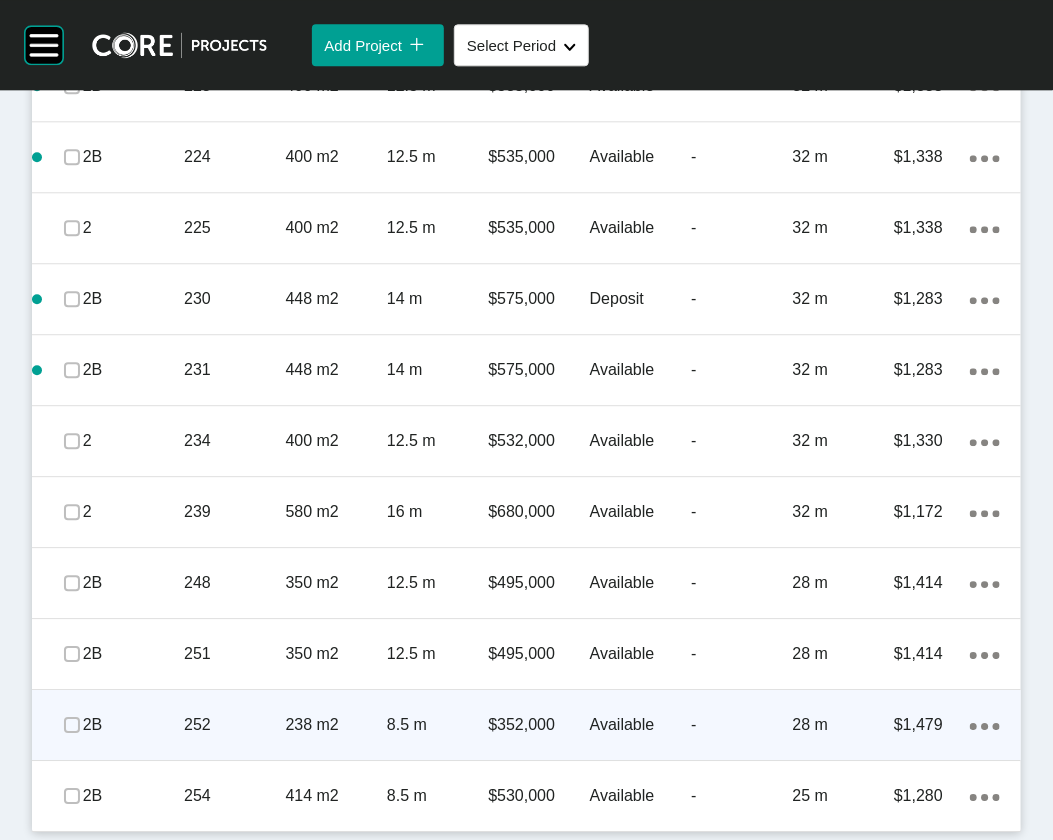 click on "$1,479" at bounding box center [932, 725] 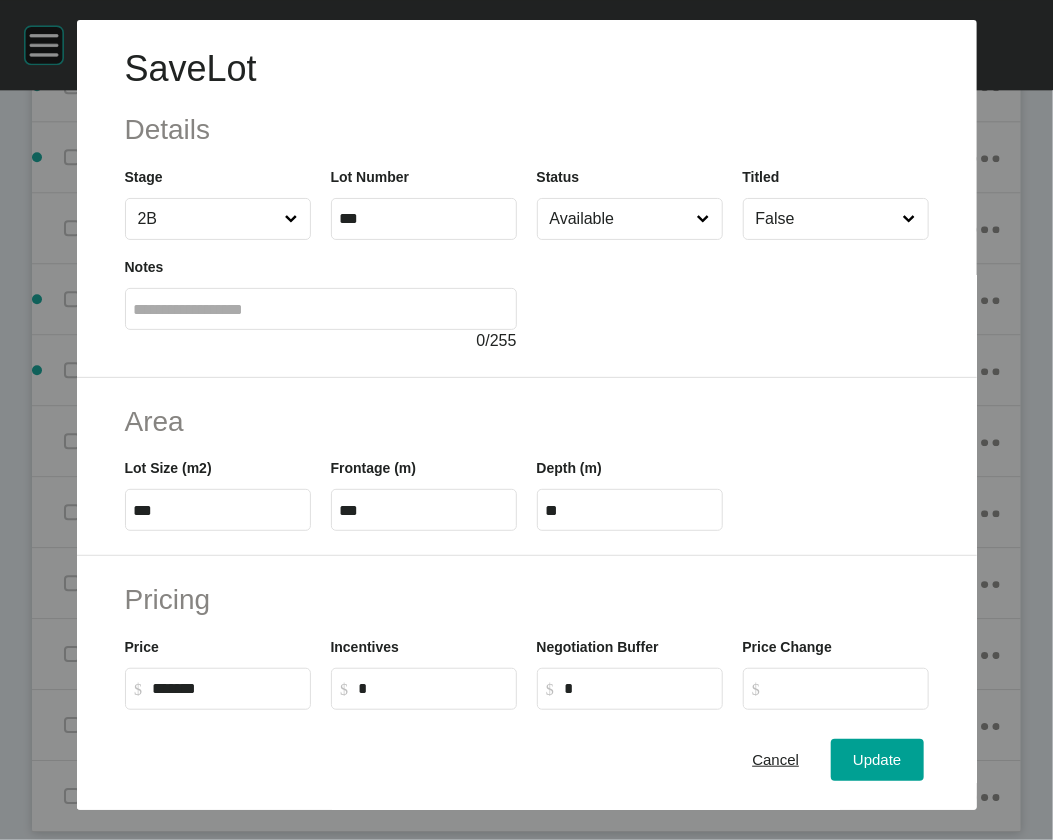 drag, startPoint x: 569, startPoint y: 279, endPoint x: 591, endPoint y: 304, distance: 33.30165 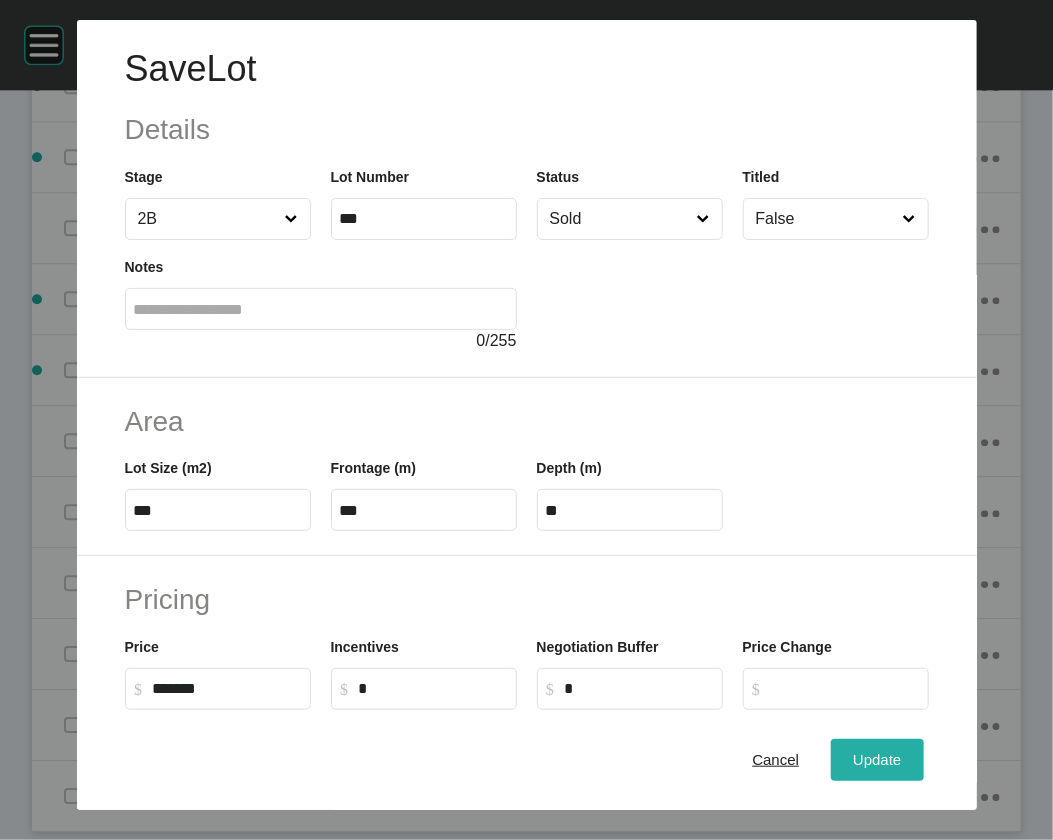 click on "Update" at bounding box center [877, 760] 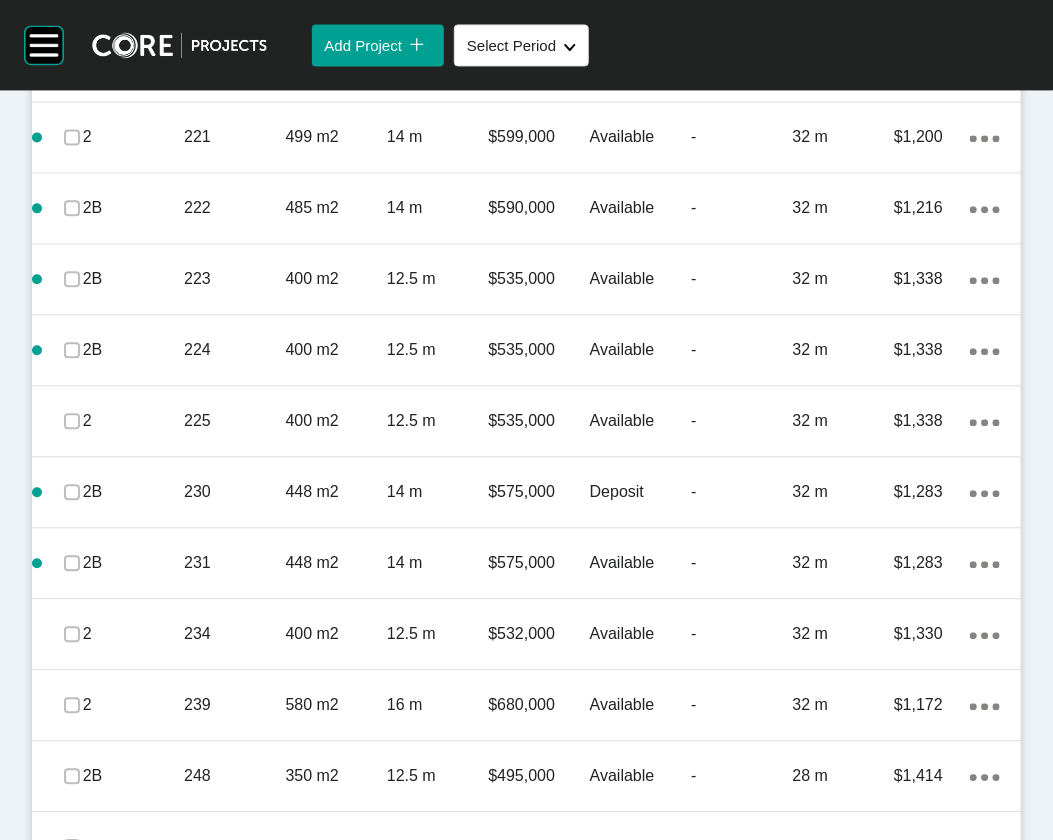scroll, scrollTop: 1318, scrollLeft: 0, axis: vertical 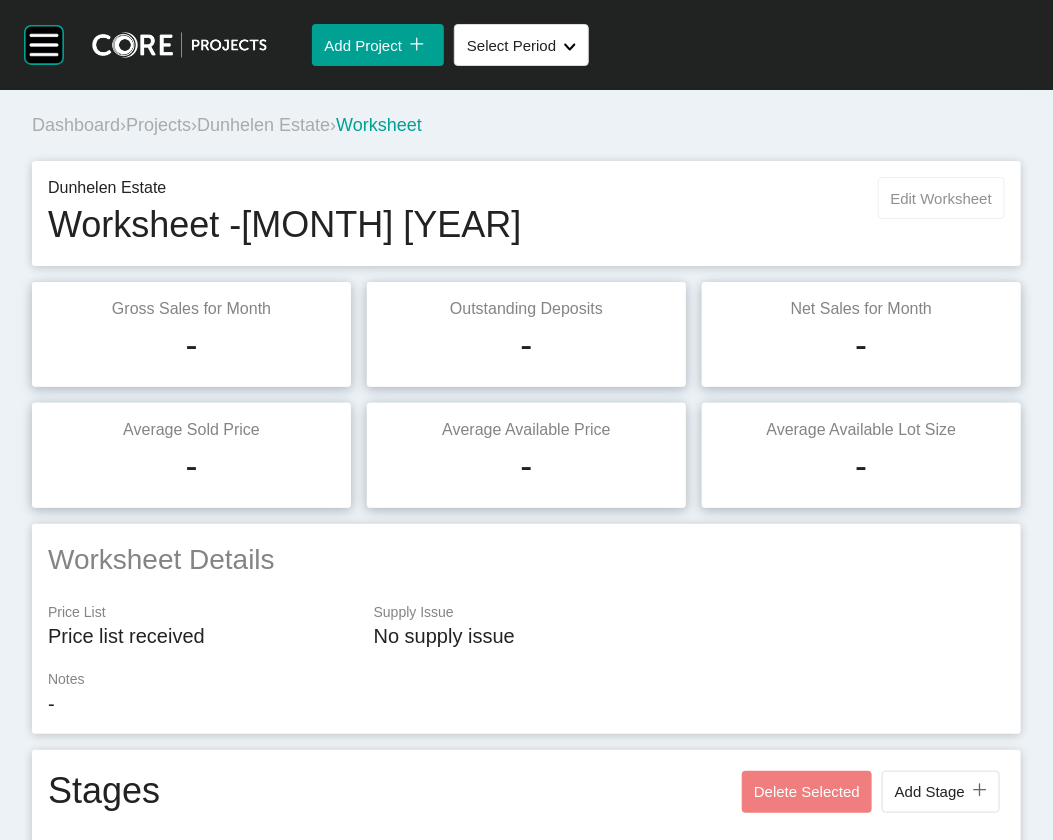 click on "Edit Worksheet" at bounding box center [941, 198] 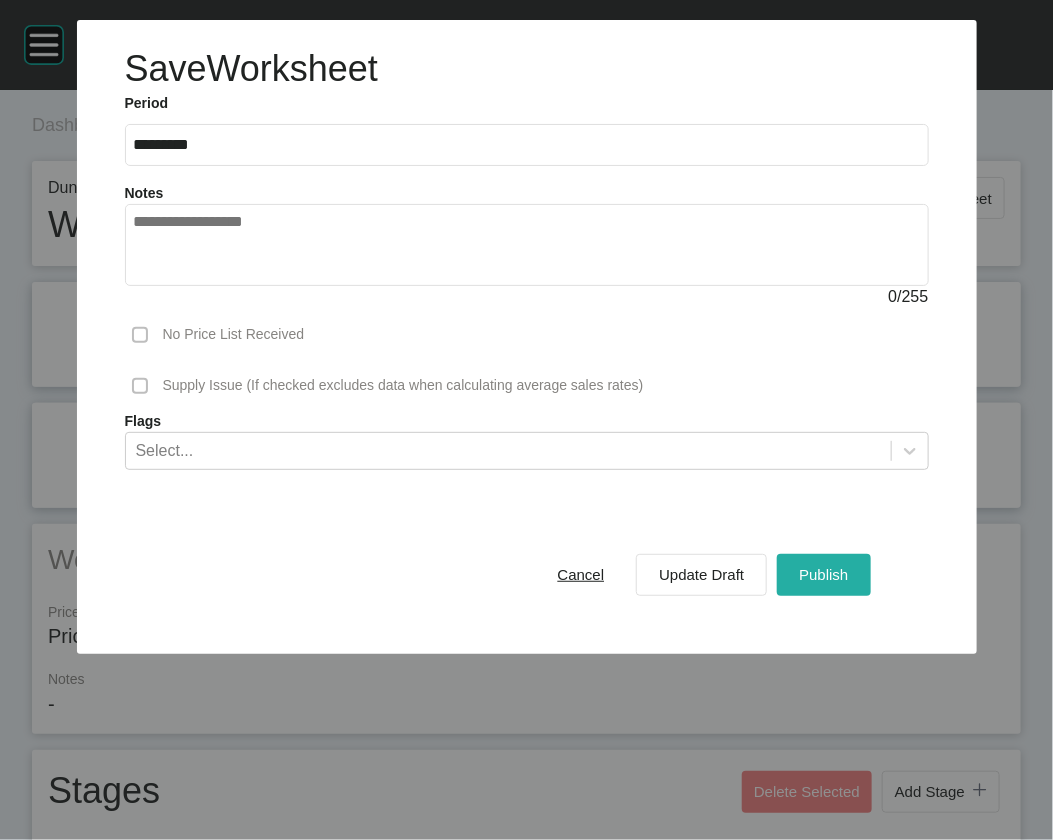 click on "Publish" at bounding box center [823, 574] 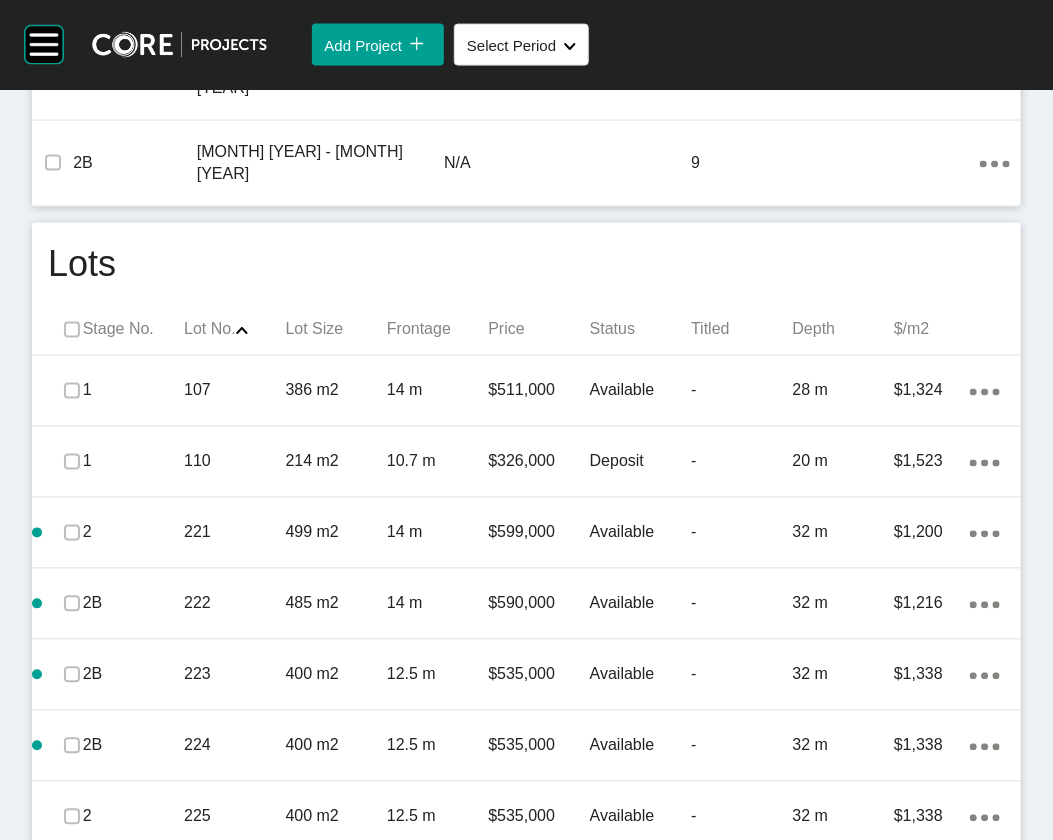 scroll, scrollTop: 0, scrollLeft: 0, axis: both 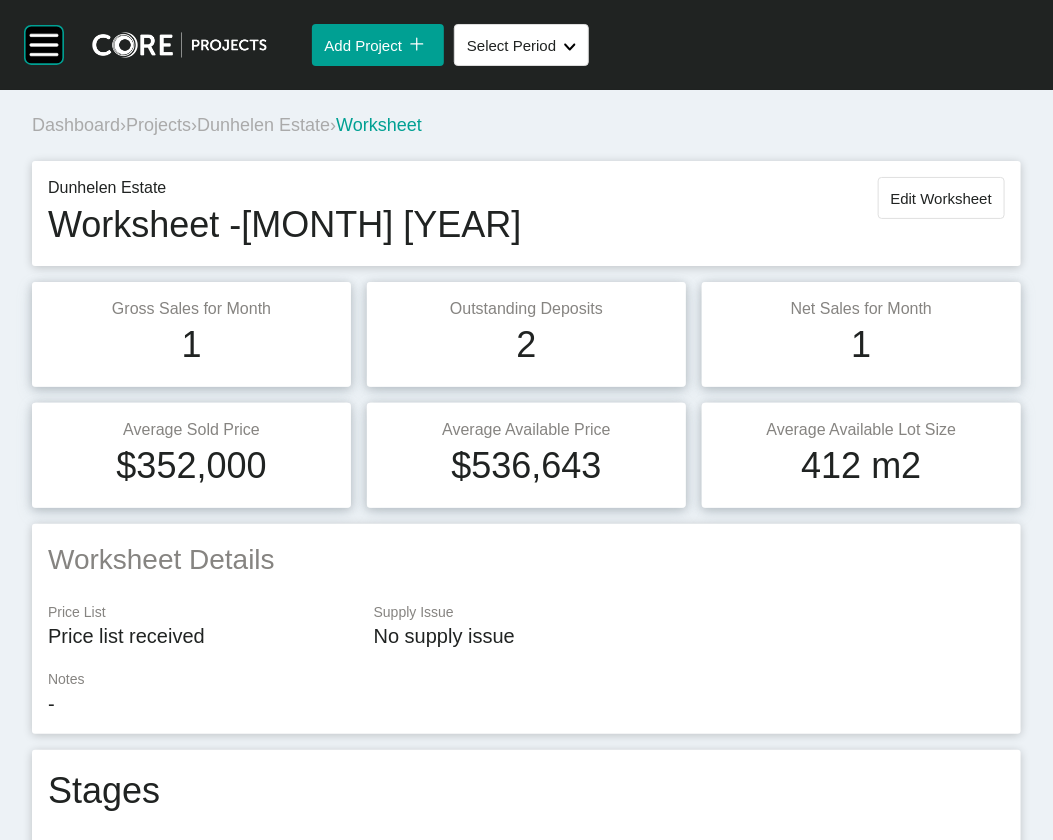 click on "Projects" at bounding box center (158, 125) 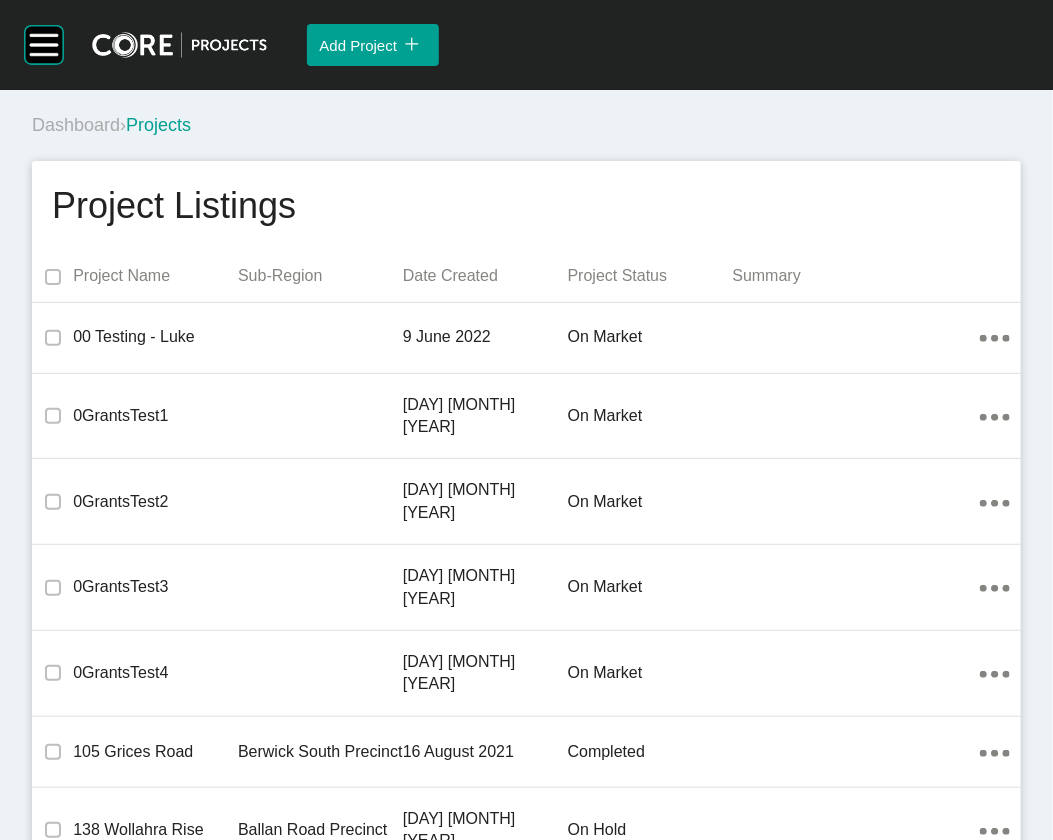 scroll, scrollTop: 791, scrollLeft: 0, axis: vertical 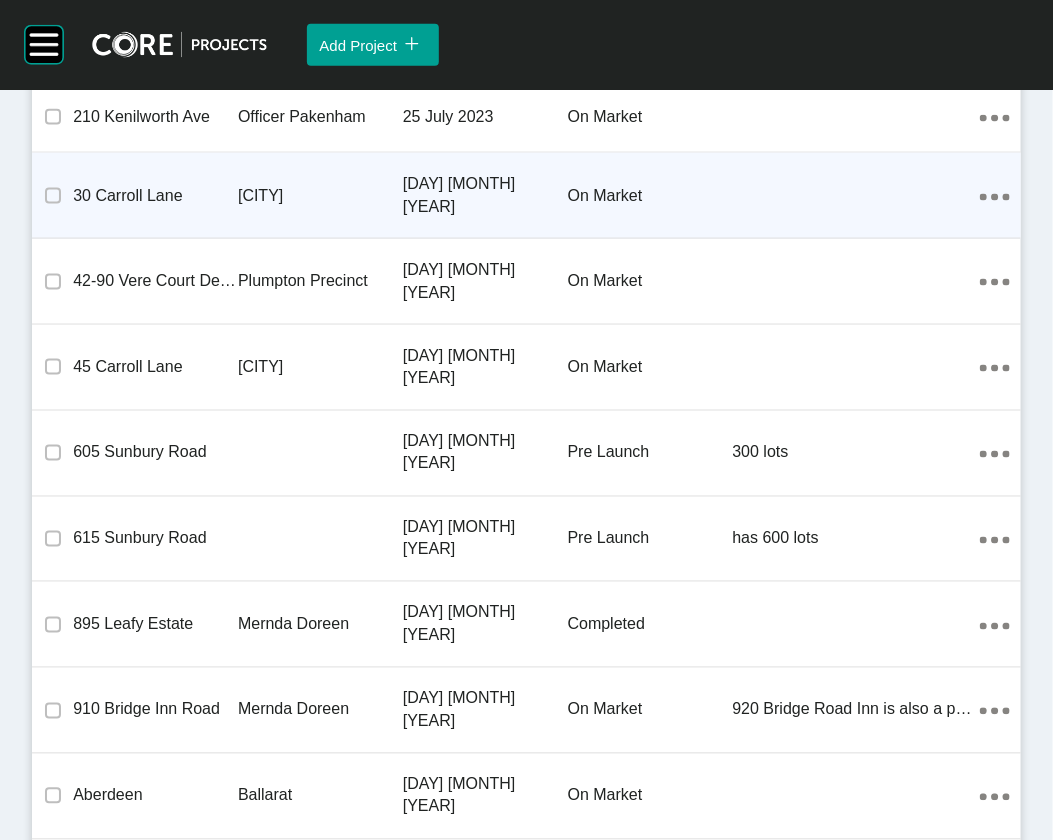 click on "Greenvale" at bounding box center [320, 196] 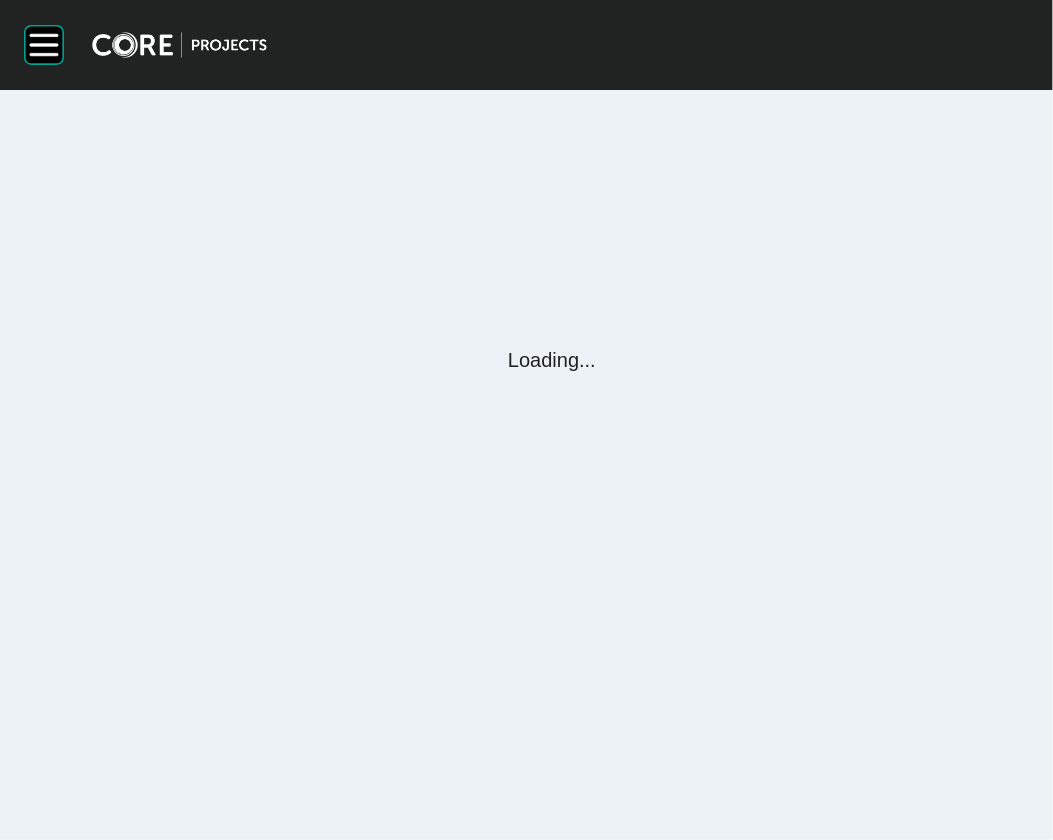 scroll, scrollTop: 0, scrollLeft: 0, axis: both 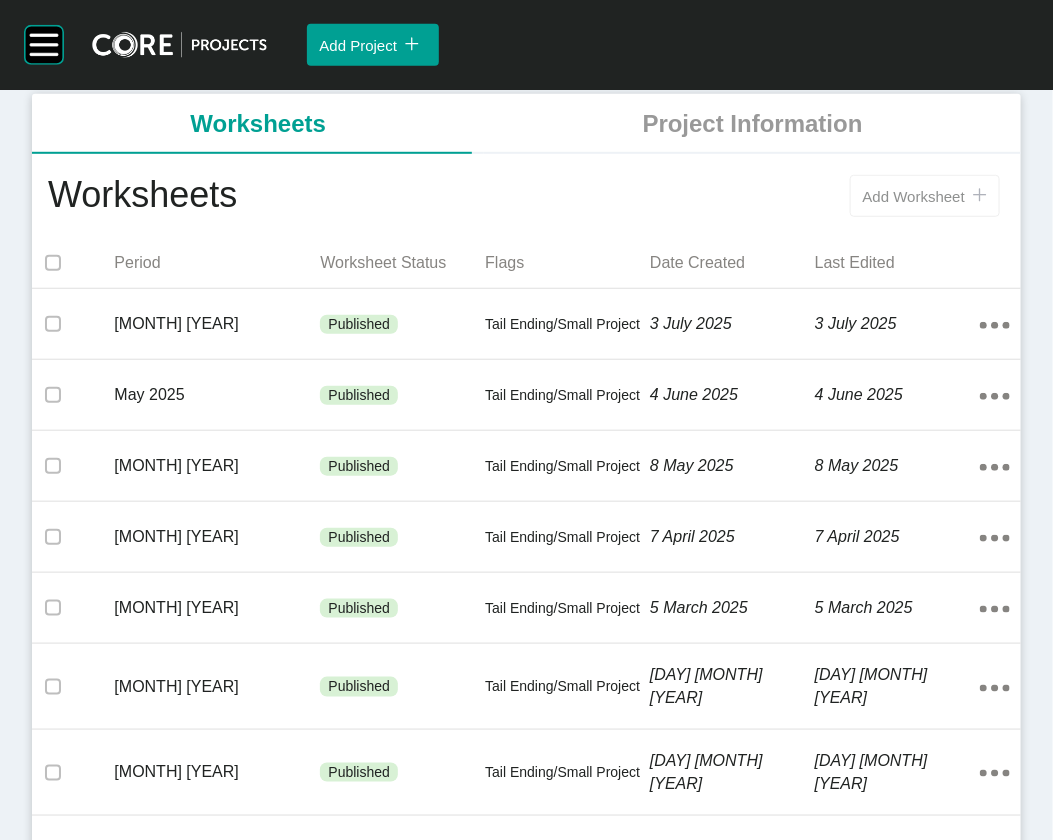 click on "Add Worksheet icon/tick copy 11 Created with Sketch." at bounding box center (925, 196) 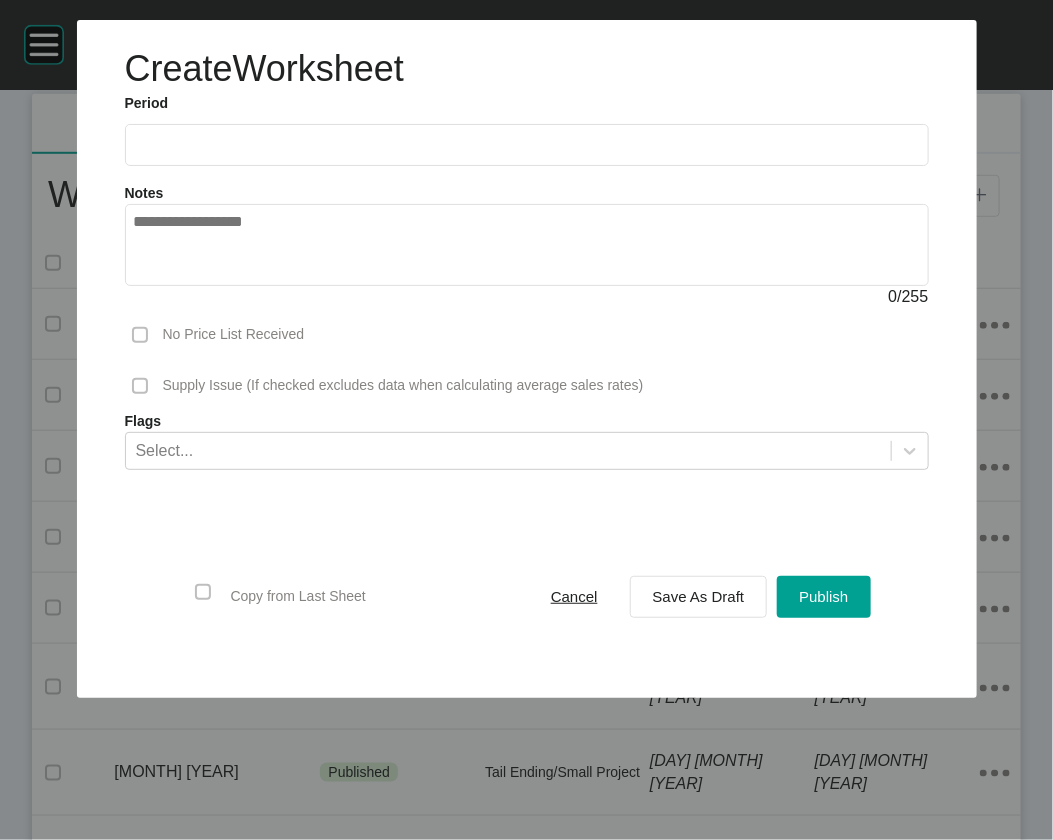 click at bounding box center (527, 144) 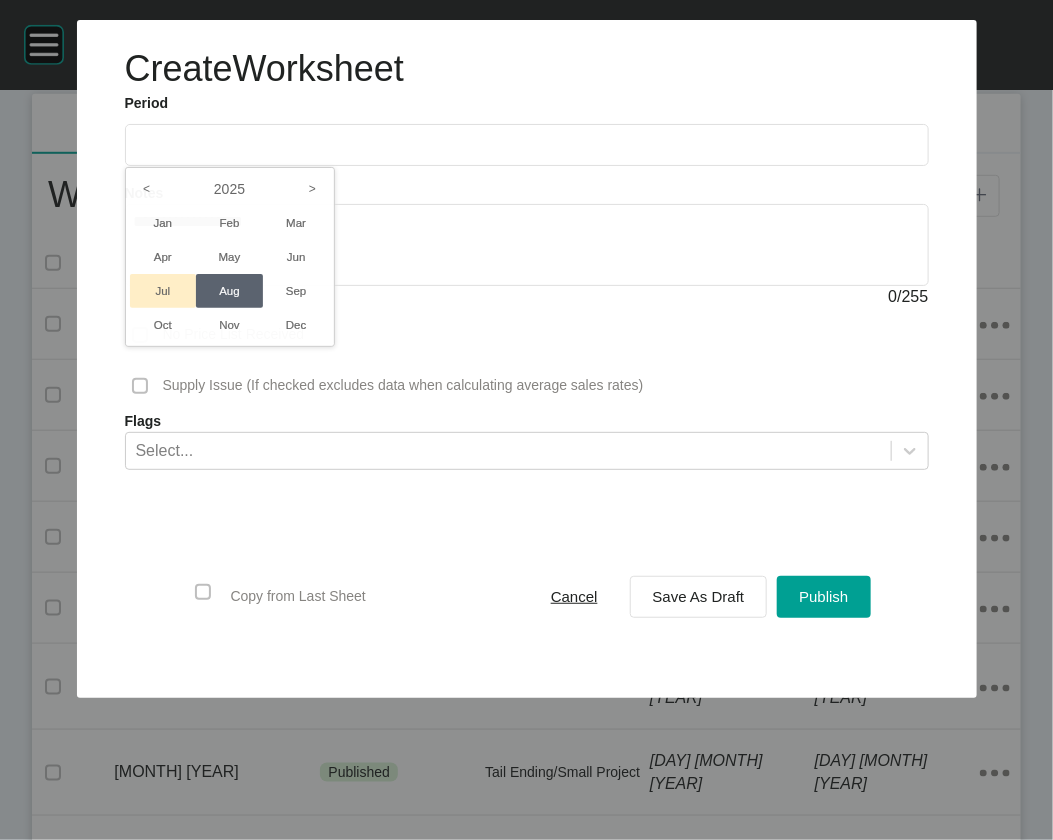 click on "Jul" at bounding box center [163, 291] 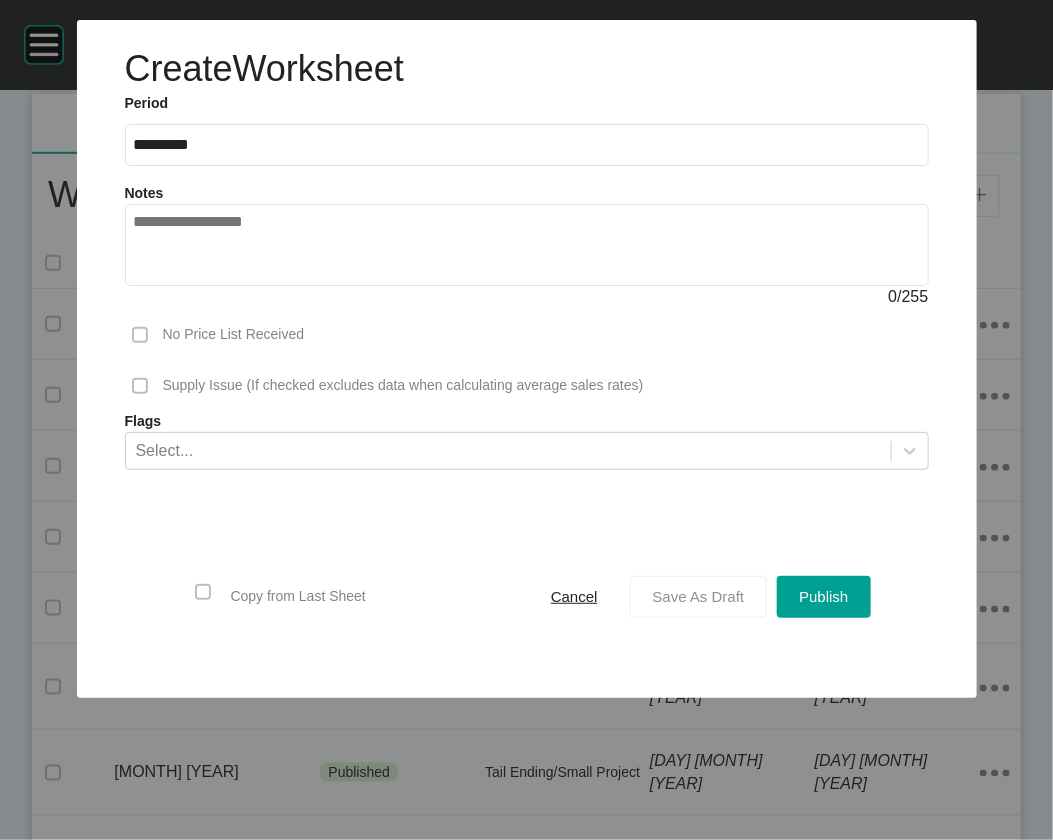 click on "Save As Draft" at bounding box center [699, 596] 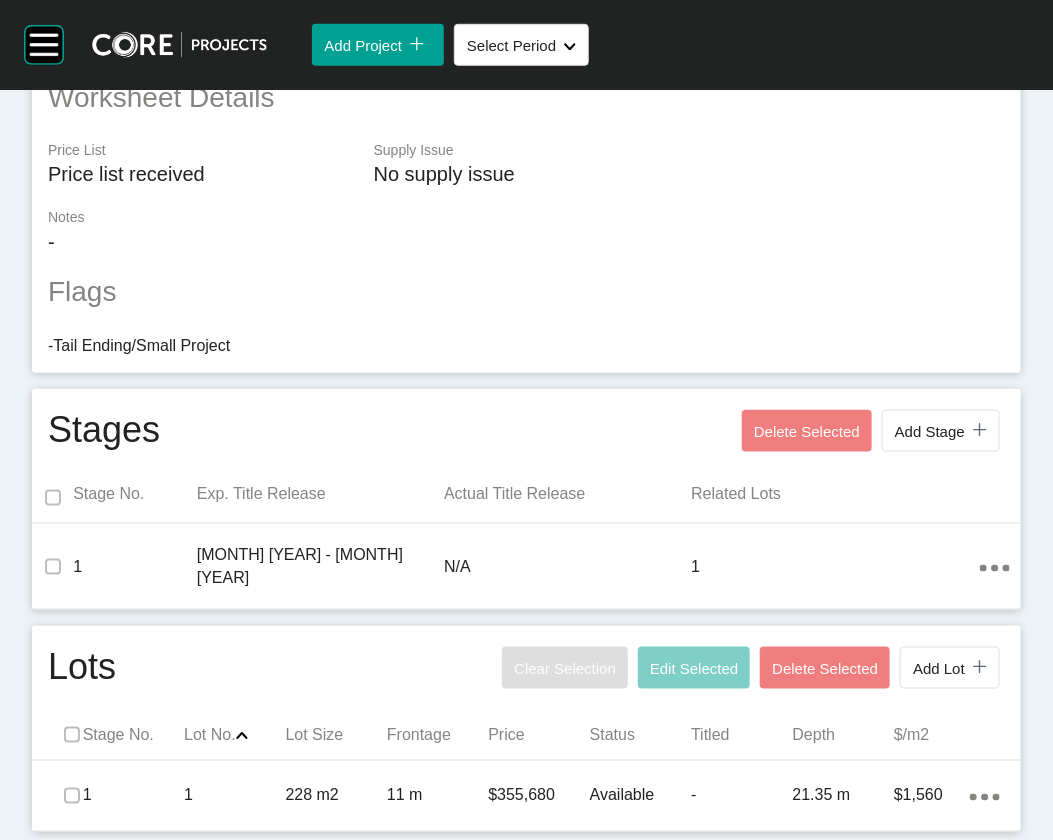 scroll, scrollTop: 767, scrollLeft: 0, axis: vertical 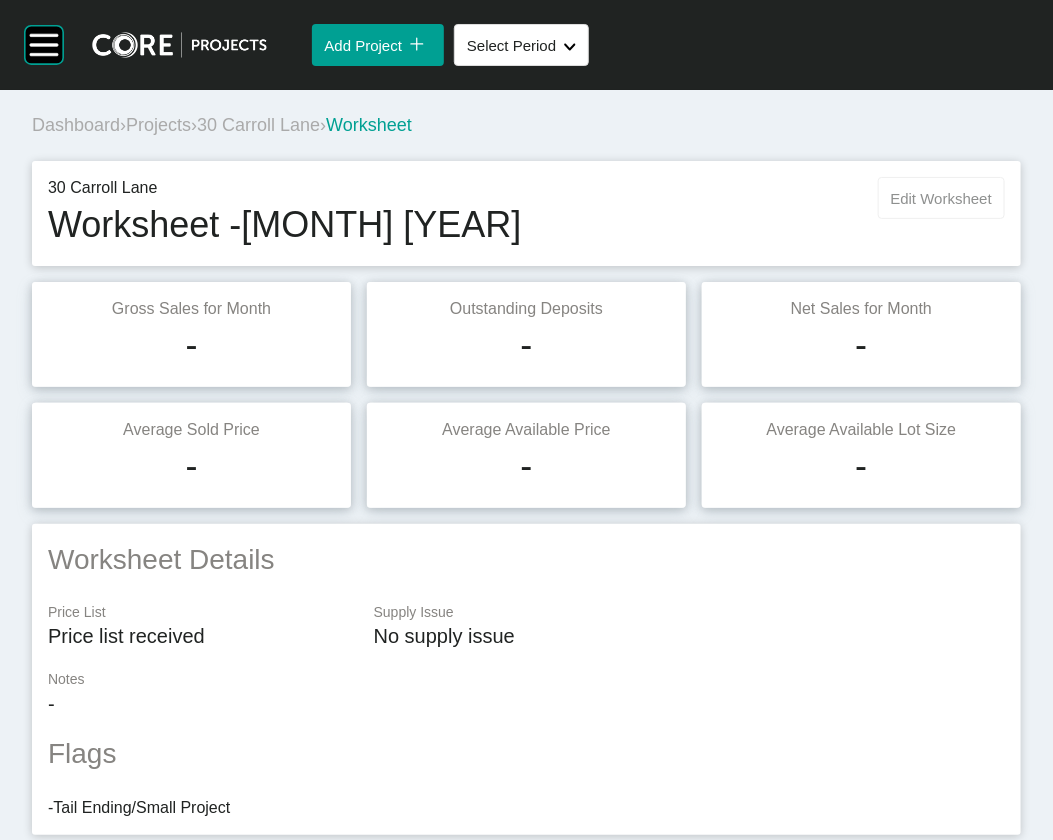 click on "Edit Worksheet" at bounding box center [941, 198] 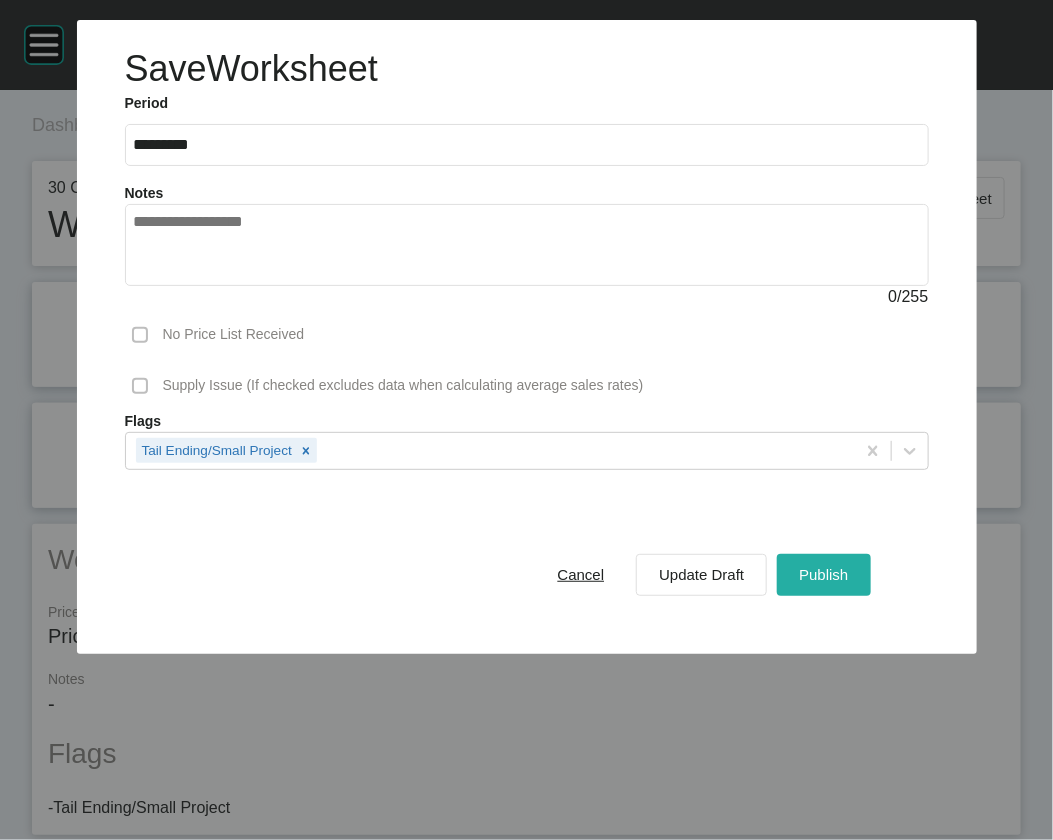 click on "Publish" at bounding box center [823, 575] 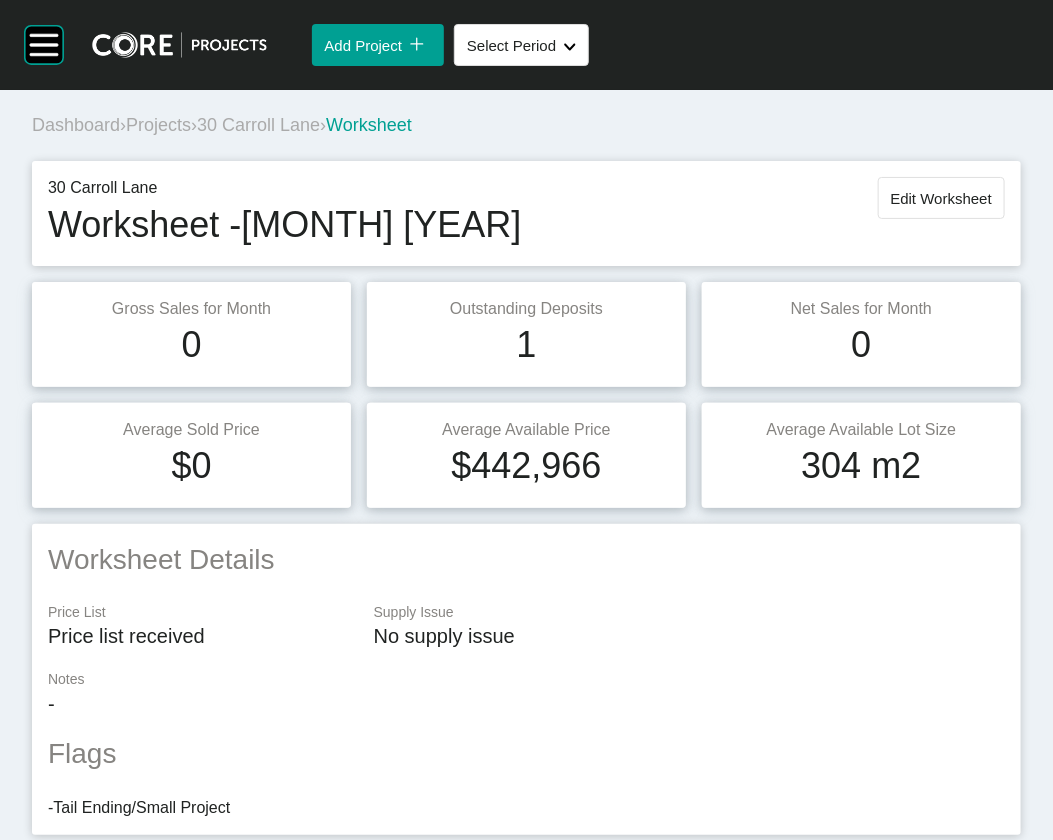click on "Projects" at bounding box center [158, 125] 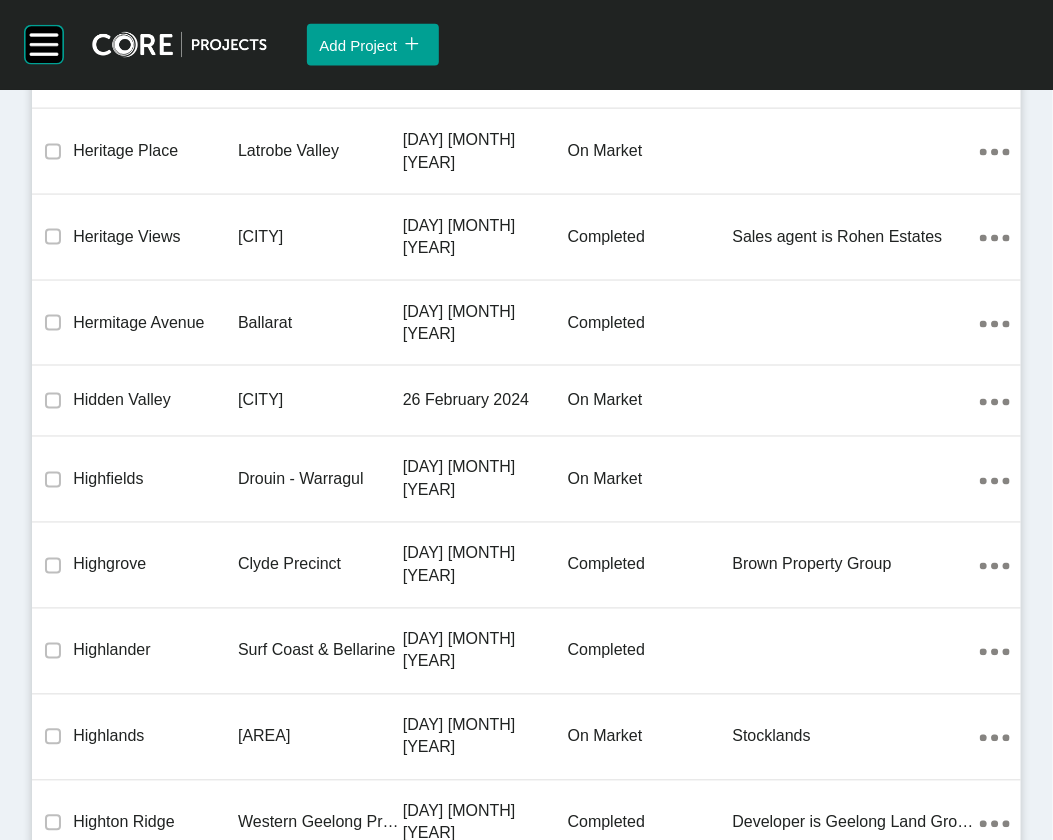 scroll, scrollTop: 39815, scrollLeft: 0, axis: vertical 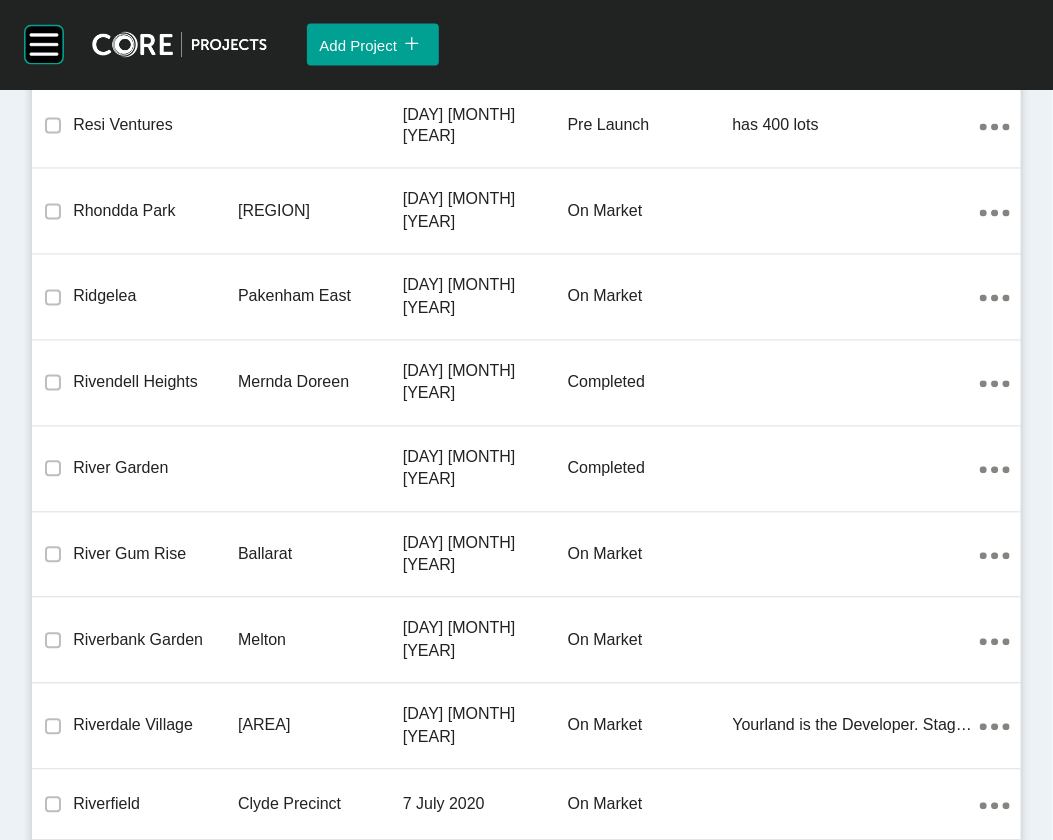 click on "Greenvale" at bounding box center (320, -2803) 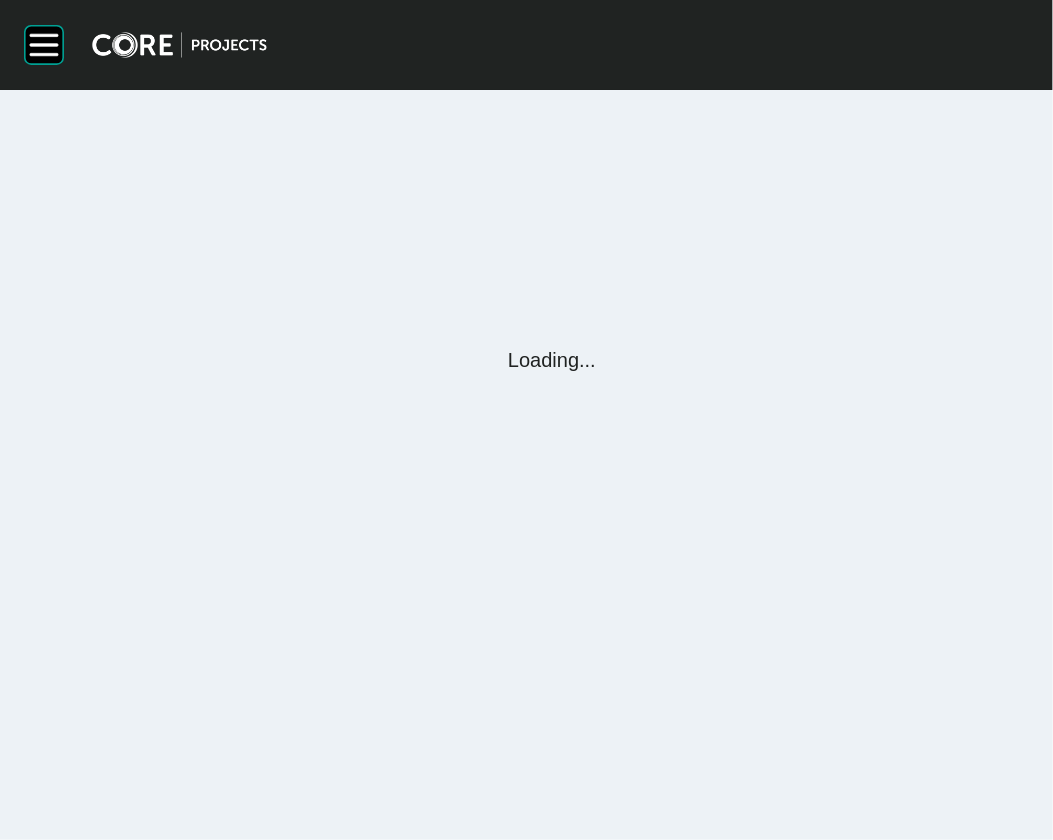 scroll, scrollTop: 0, scrollLeft: 0, axis: both 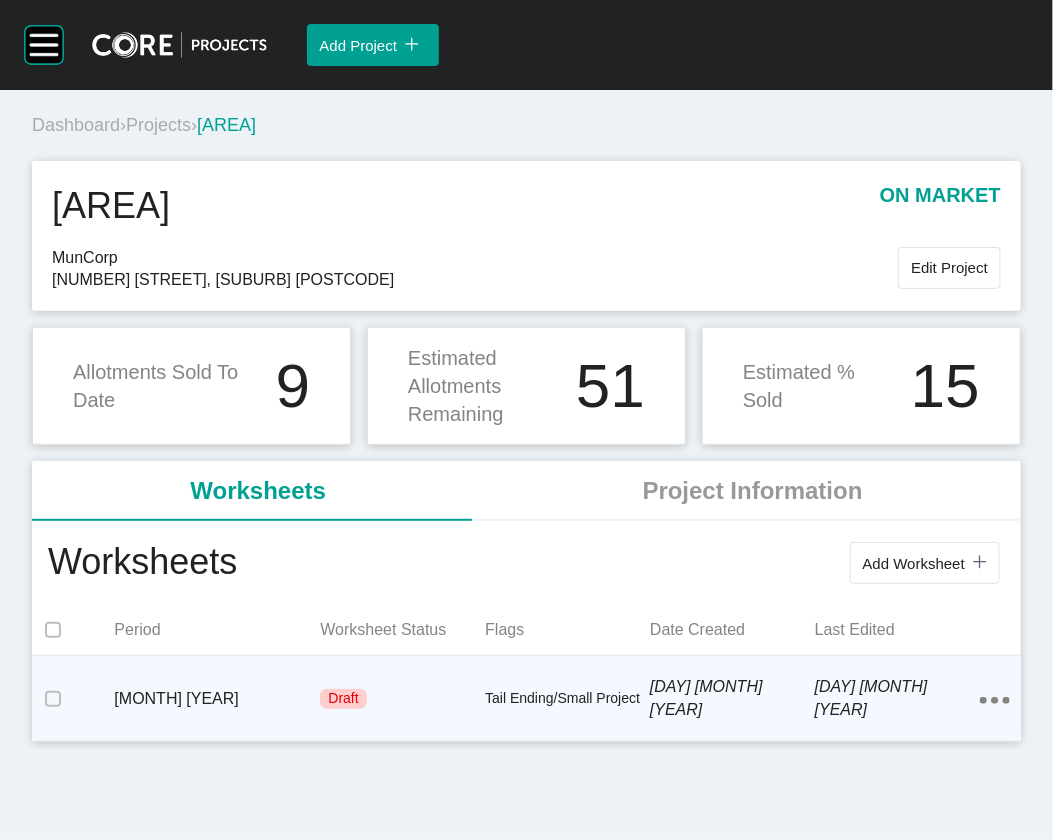 click on "Tail Ending/Small Project" at bounding box center (567, 699) 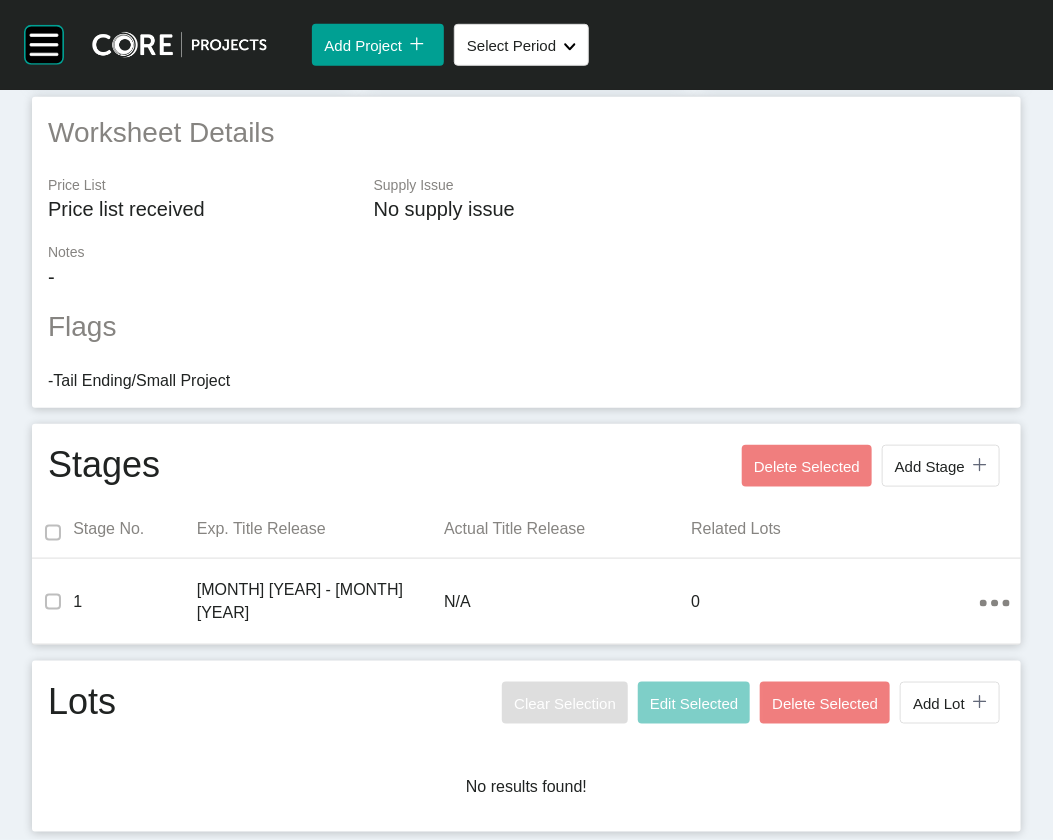 scroll, scrollTop: 723, scrollLeft: 0, axis: vertical 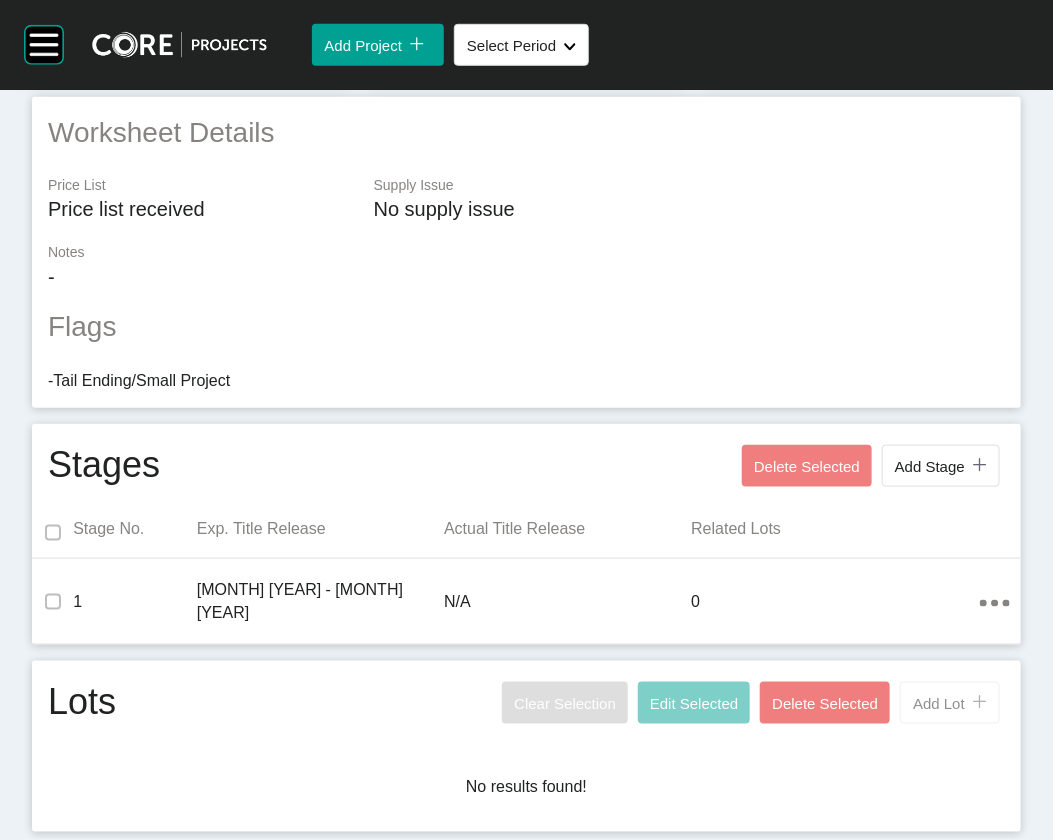 click on "Add Lot" at bounding box center [939, 703] 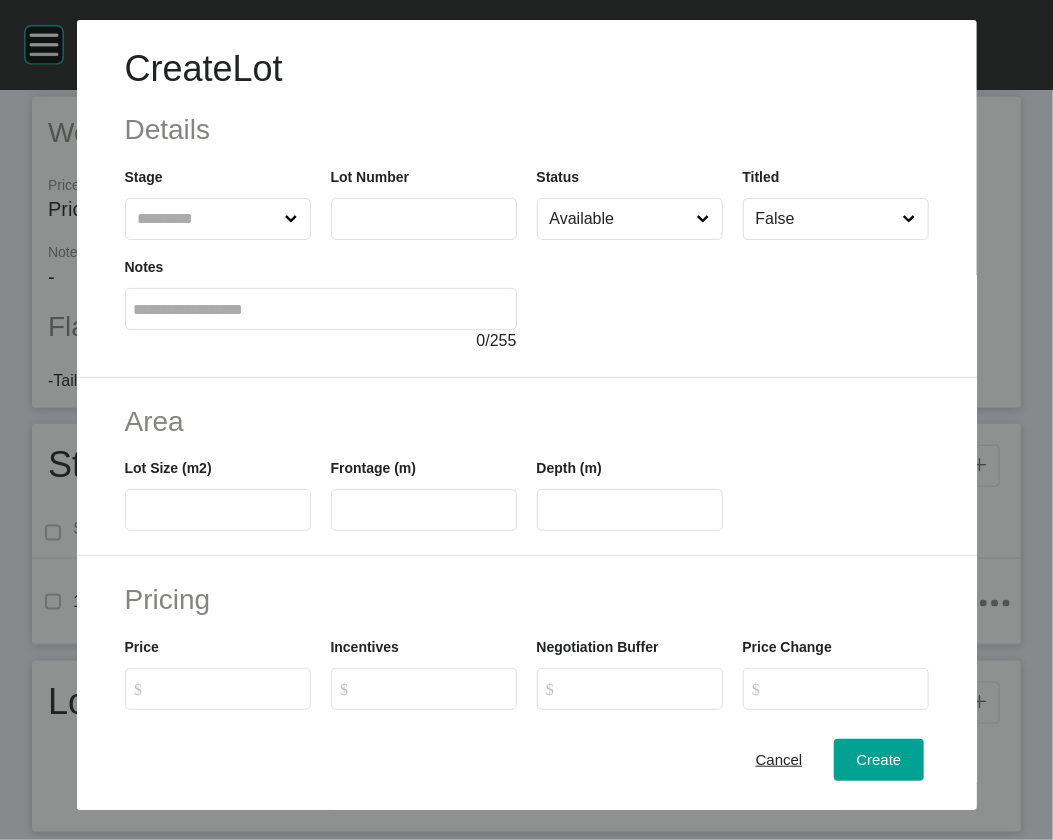 drag, startPoint x: 196, startPoint y: 230, endPoint x: 193, endPoint y: 240, distance: 10.440307 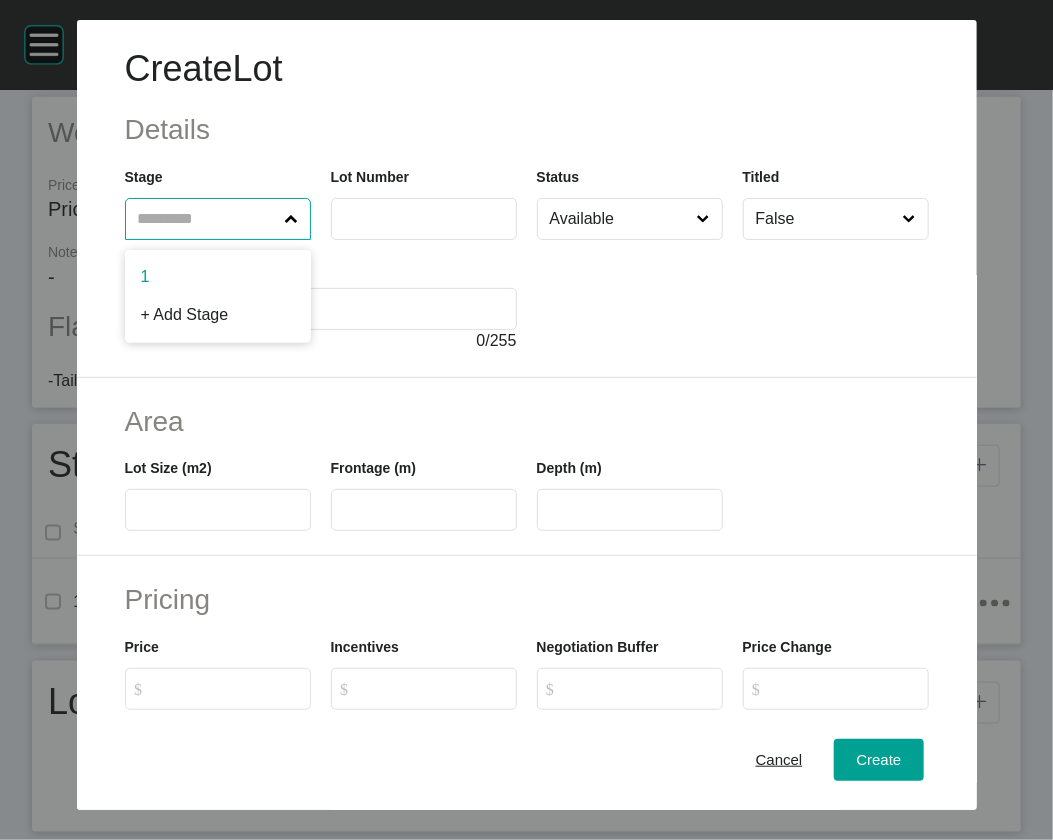 click at bounding box center (208, 219) 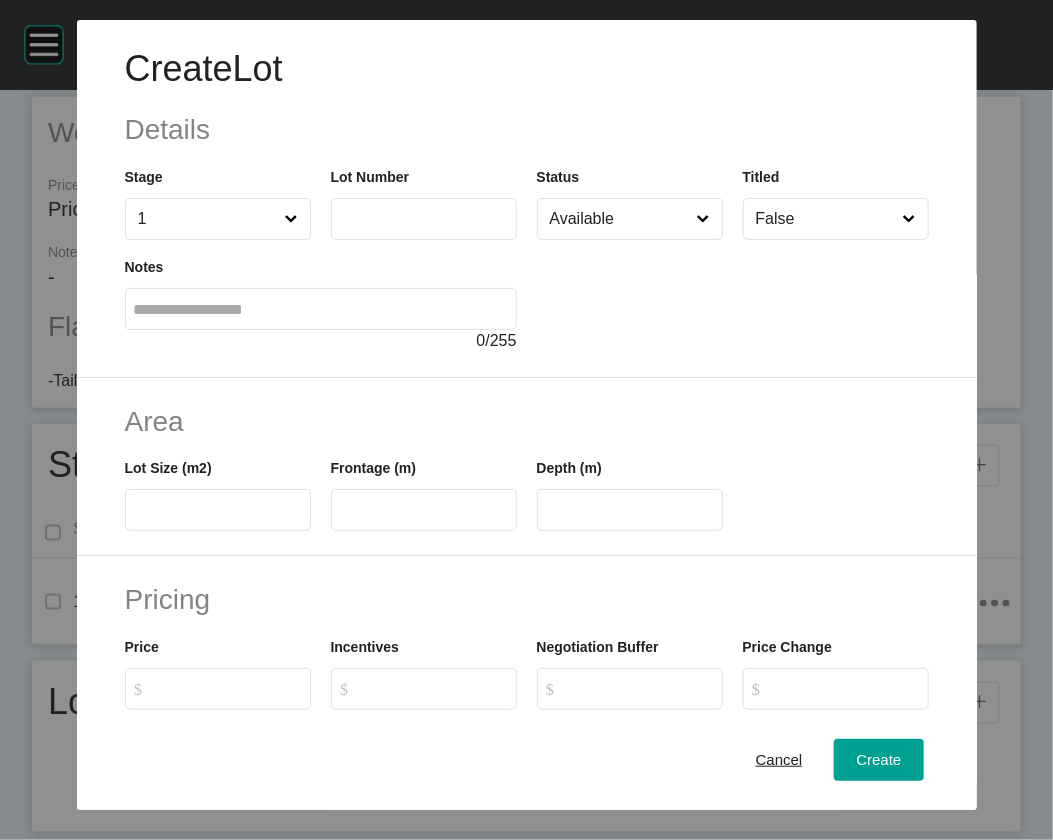 click at bounding box center [424, 218] 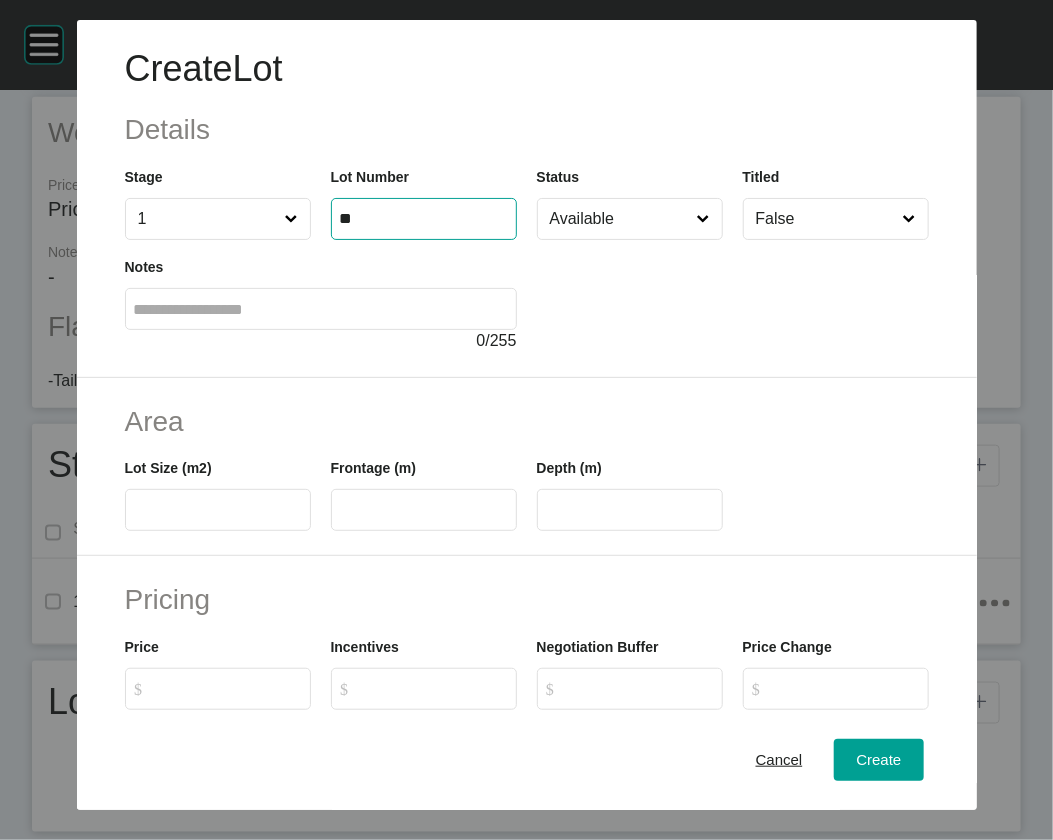 type on "**" 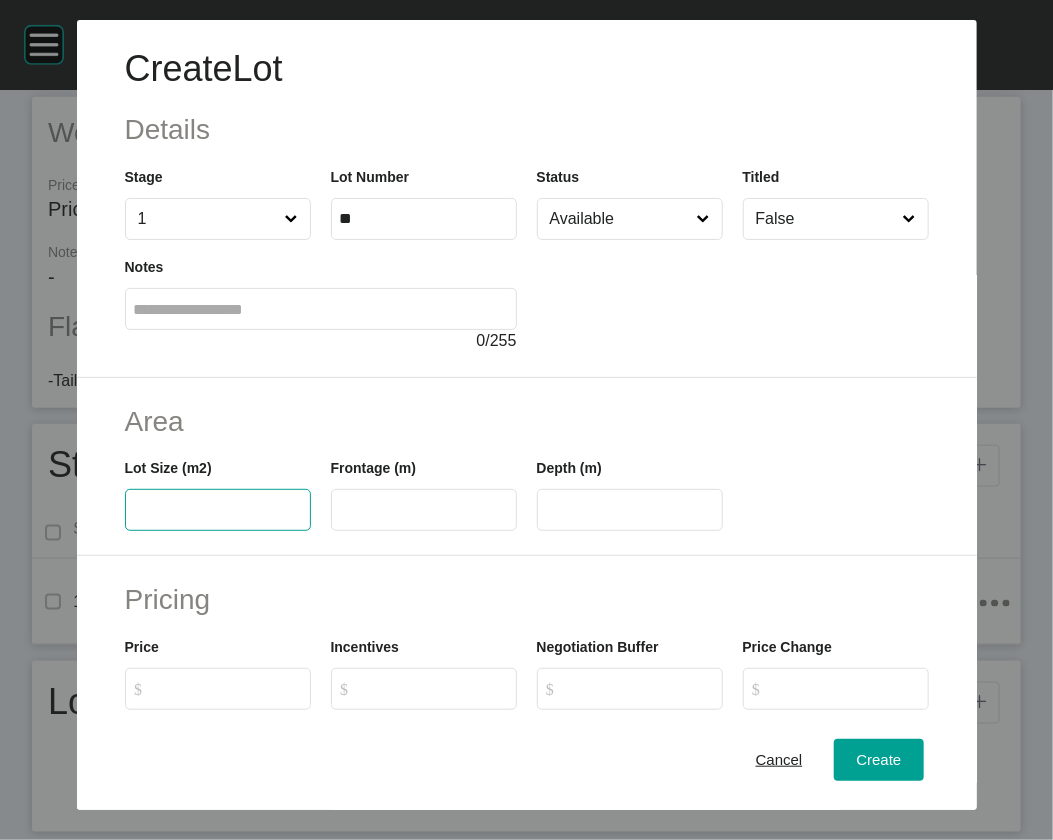 click at bounding box center (218, 510) 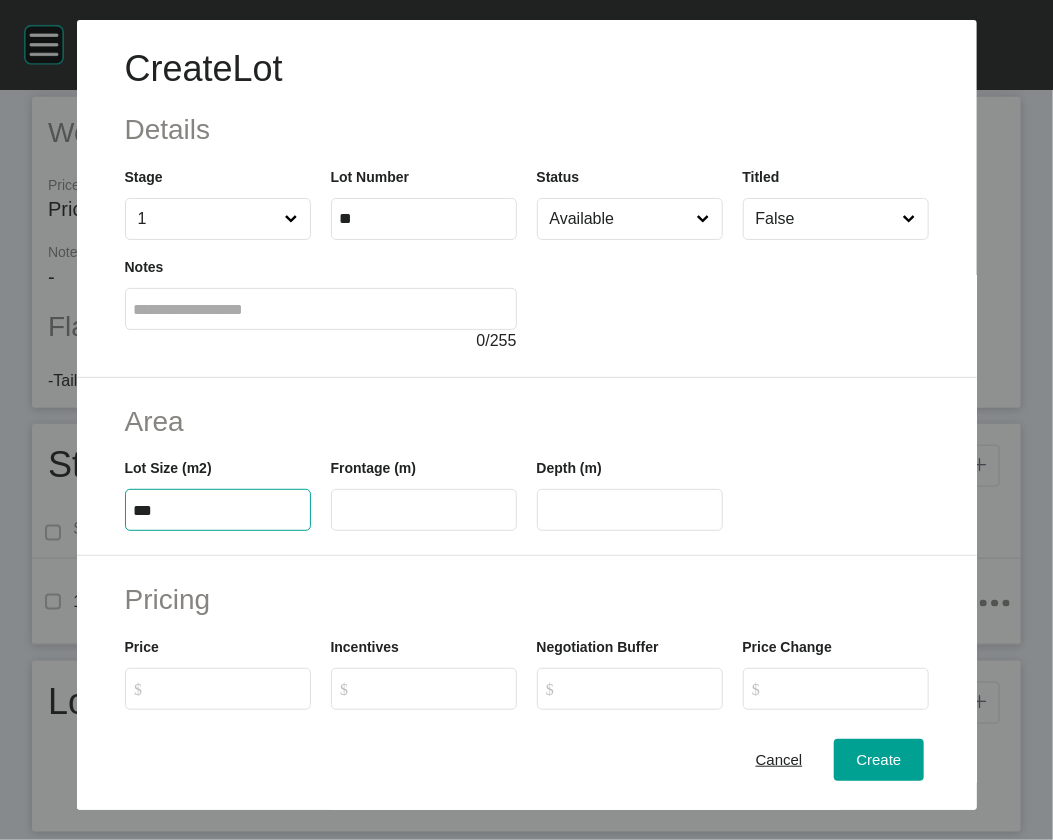 type on "***" 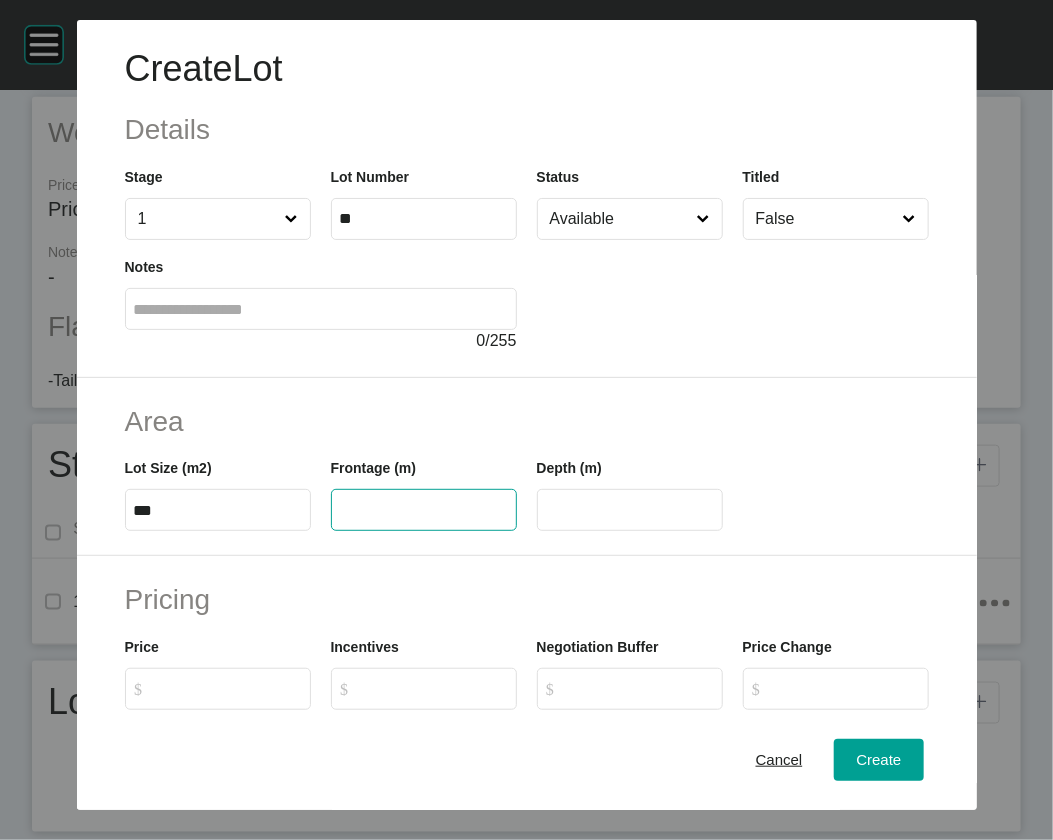 click at bounding box center [424, 510] 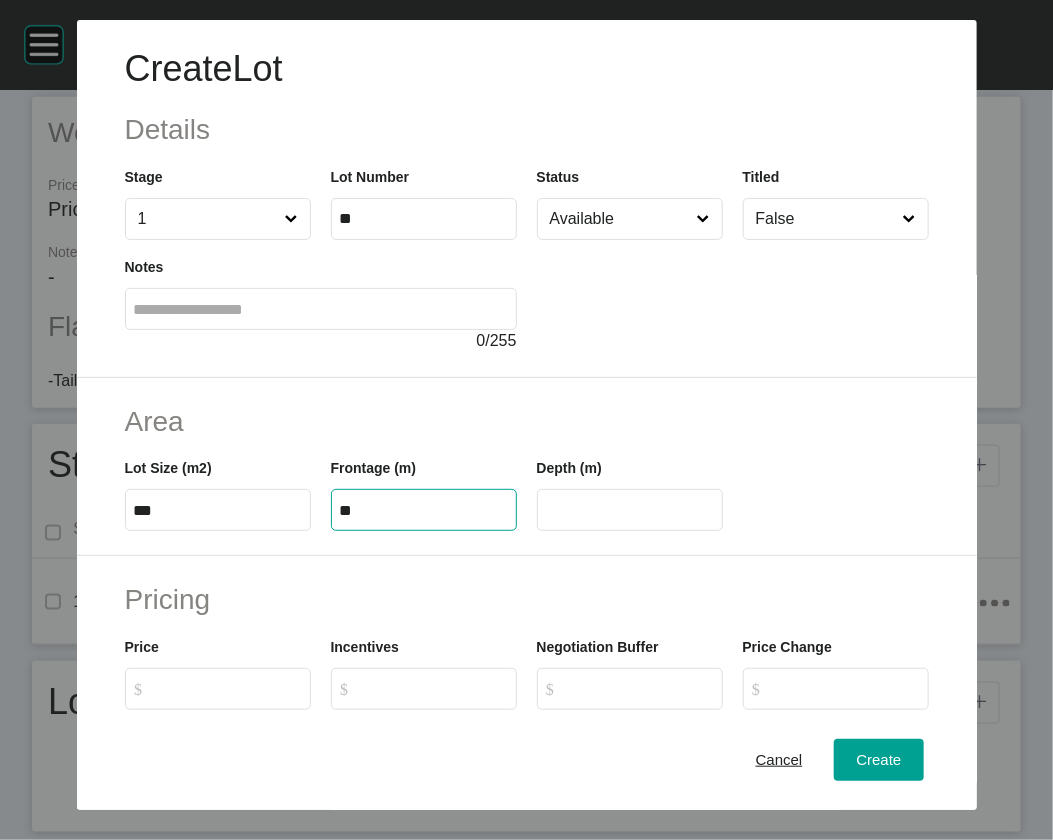 type on "**" 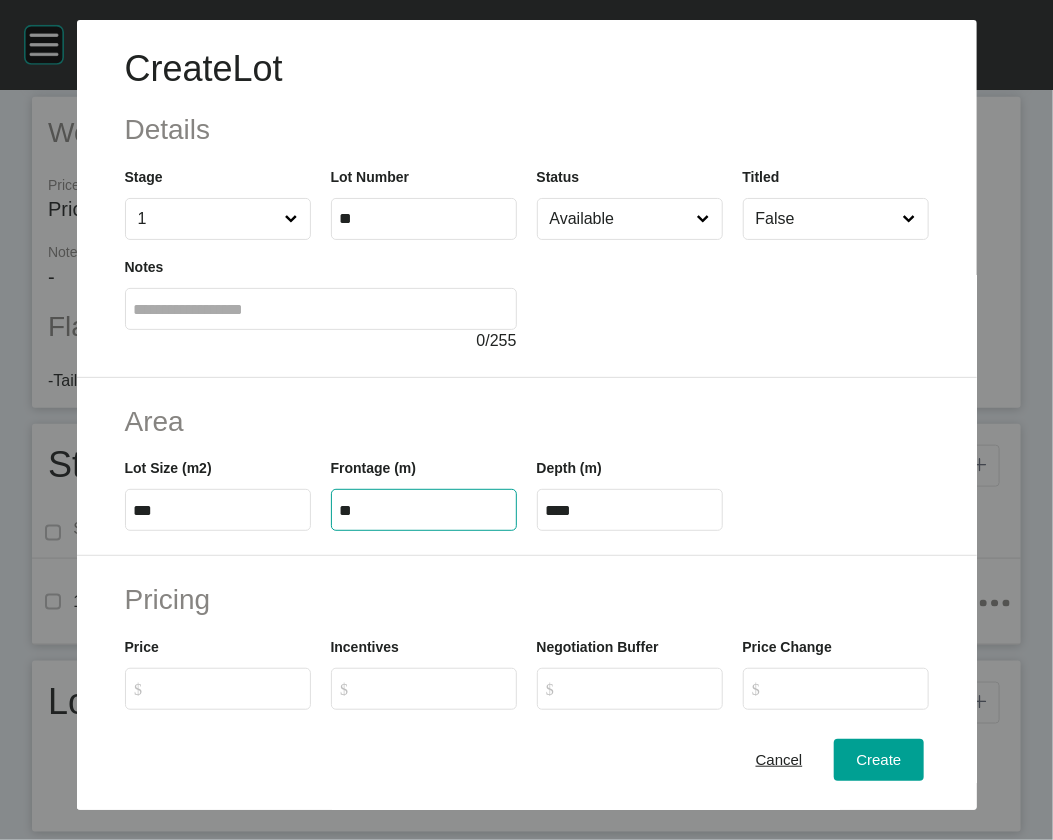 click on "****" at bounding box center (630, 510) 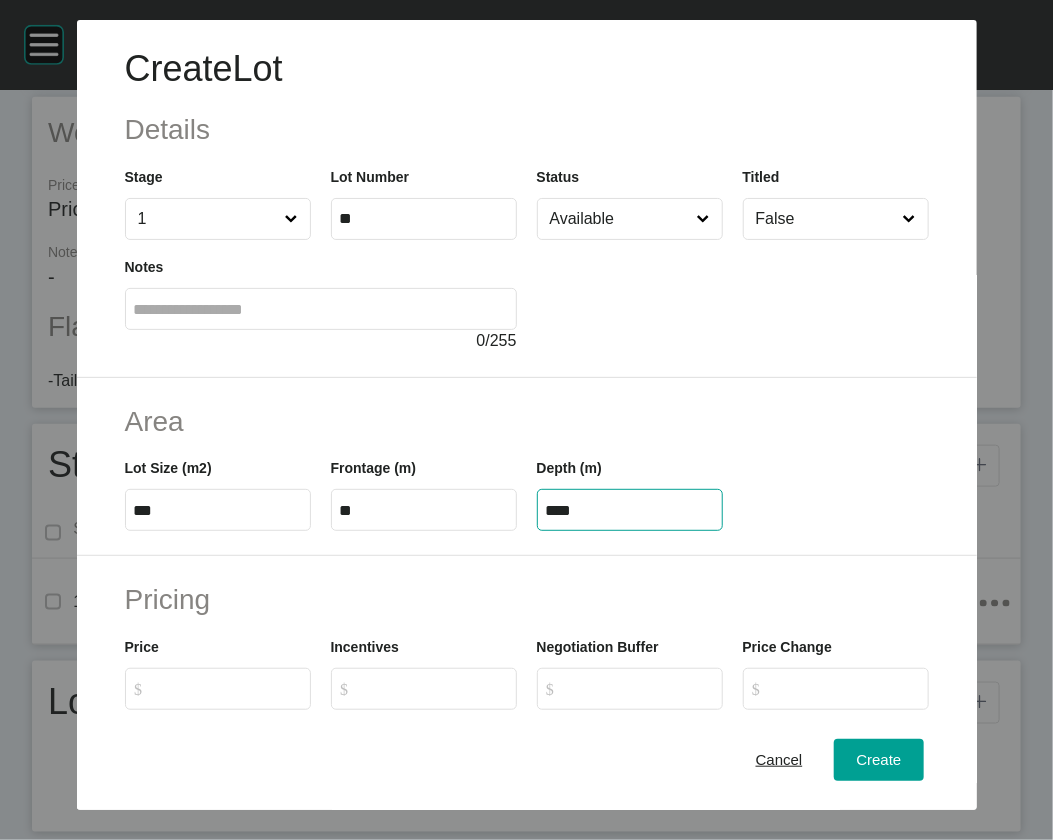 drag, startPoint x: 623, startPoint y: 629, endPoint x: 492, endPoint y: 641, distance: 131.54848 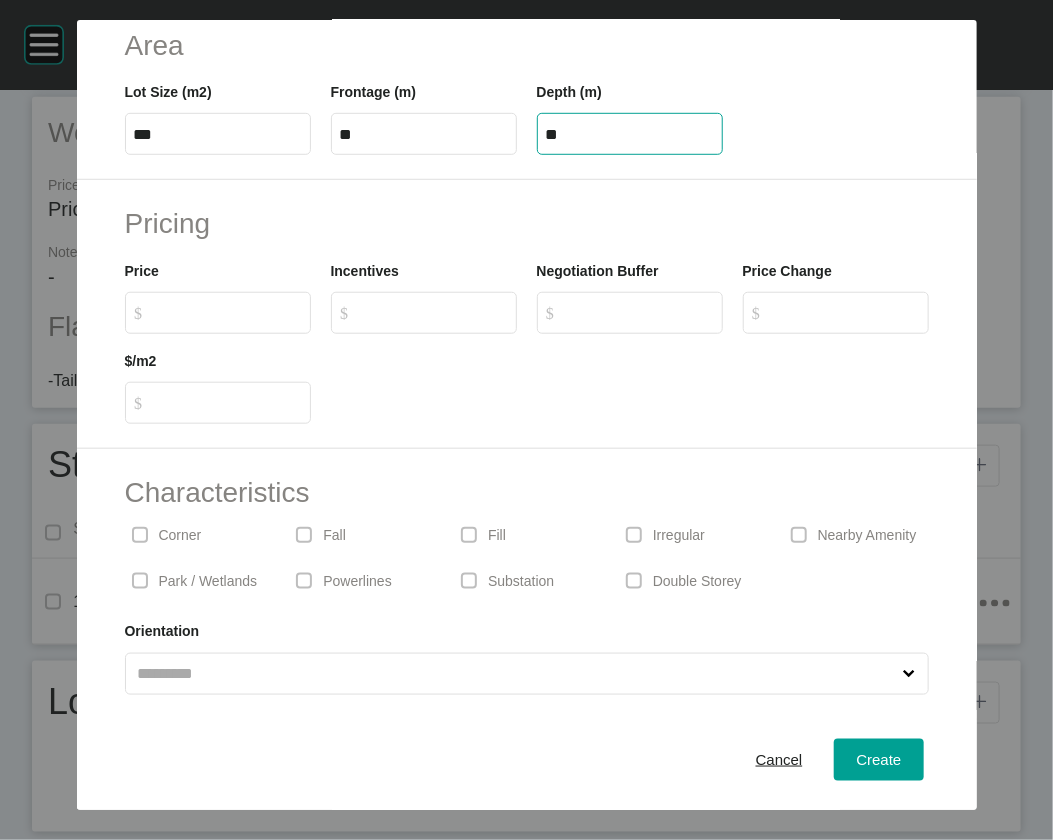 scroll, scrollTop: 384, scrollLeft: 0, axis: vertical 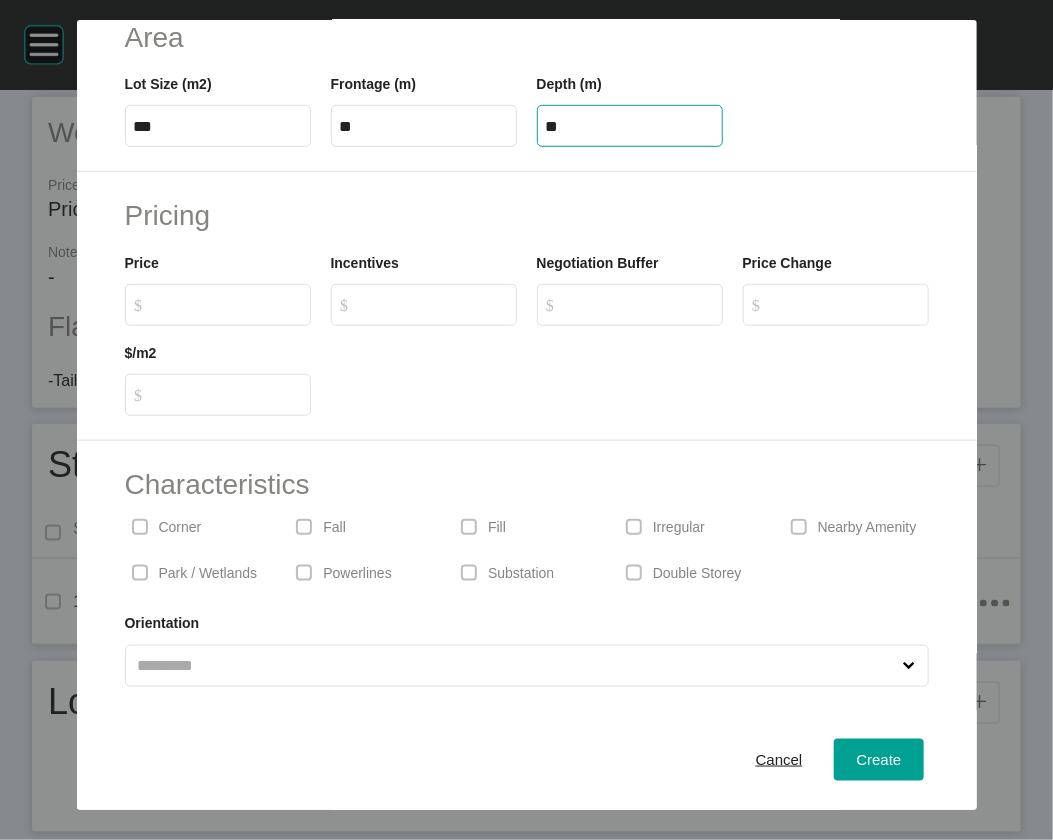type on "**" 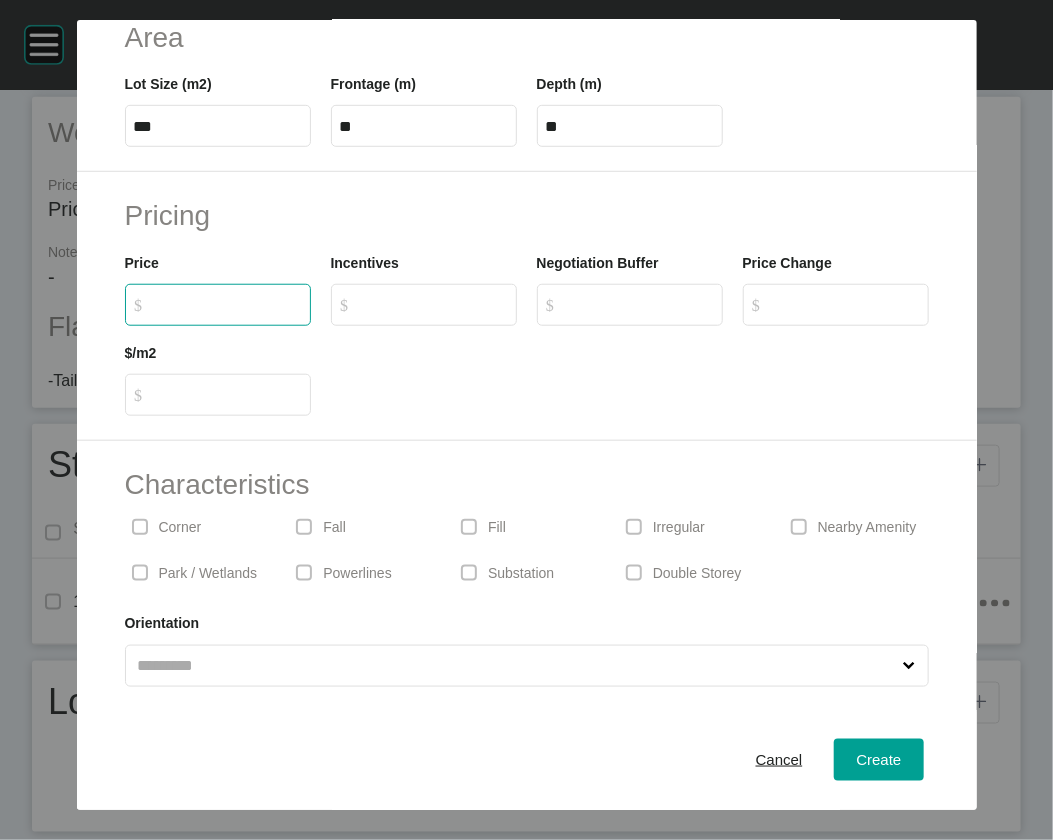 click on "Create  Lot Details Stage 1 Lot Number ** Status Available Titled False Notes 0 / 255 Area Lot Size (m2) *** Frontage (m) ** Depth (m) ** Pricing Price $ Created with Sketch. $ Incentives $ Created with Sketch. $ Negotiation Buffer $ Created with Sketch. $ Price Change $ Created with Sketch. $ $/m2 $ Created with Sketch. $ Characteristics Corner Fall Fill Irregular Nearby Amenity Park / Wetlands Powerlines Substation Double Storey Orientation Cancel Create Page 1 Created with Sketch.   Override Depth Are you sure that you would like to manually enter the allotment depth? Depth is auto-calculated by dividing Frontage by Lot Size. Cancel Confirm" at bounding box center [526, 420] 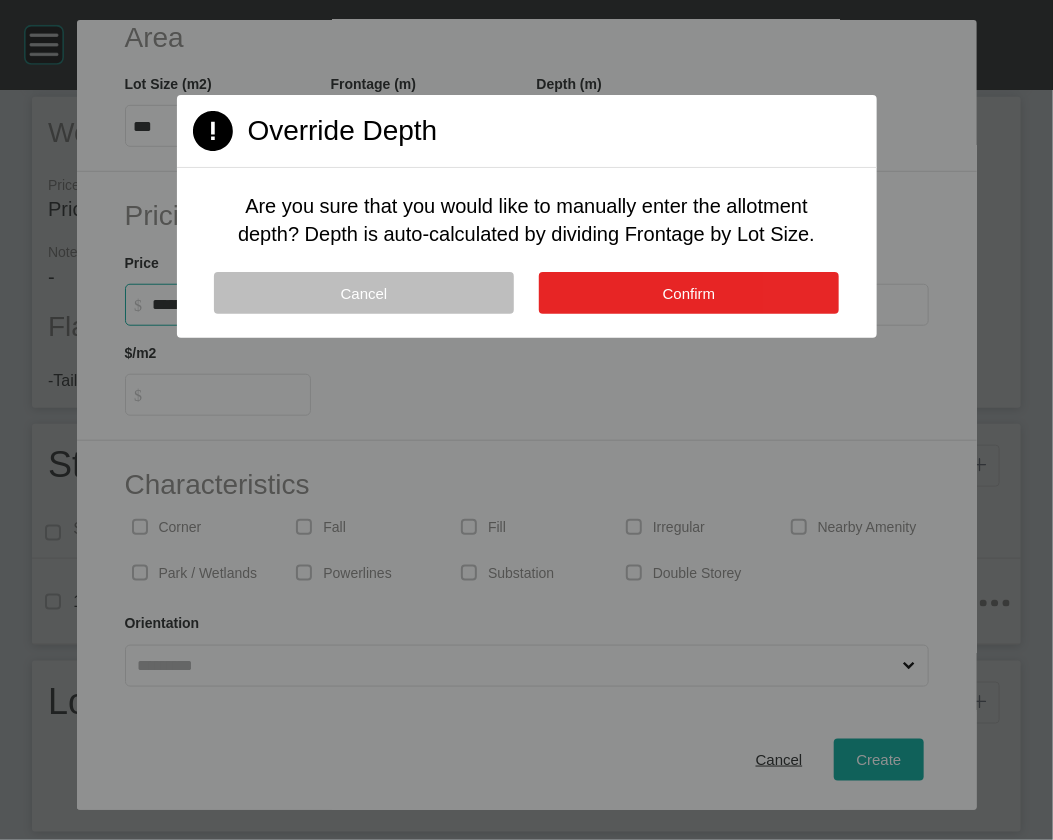 type on "*******" 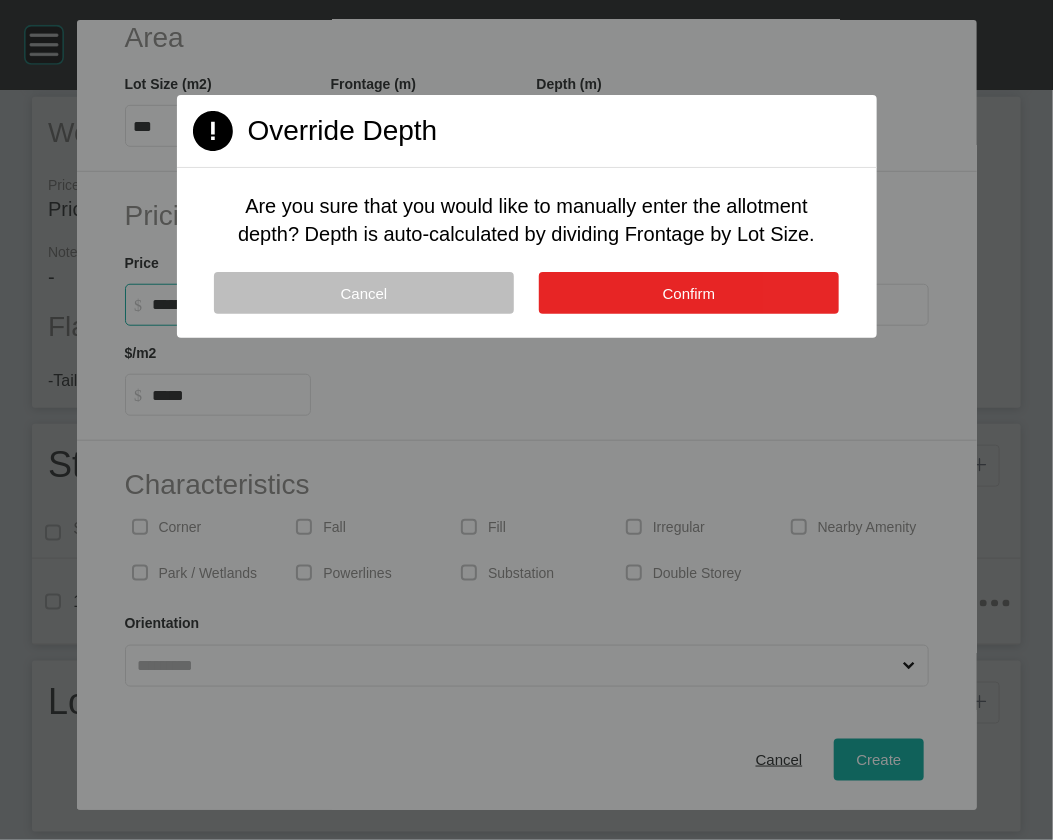 click on "Confirm" at bounding box center [689, 293] 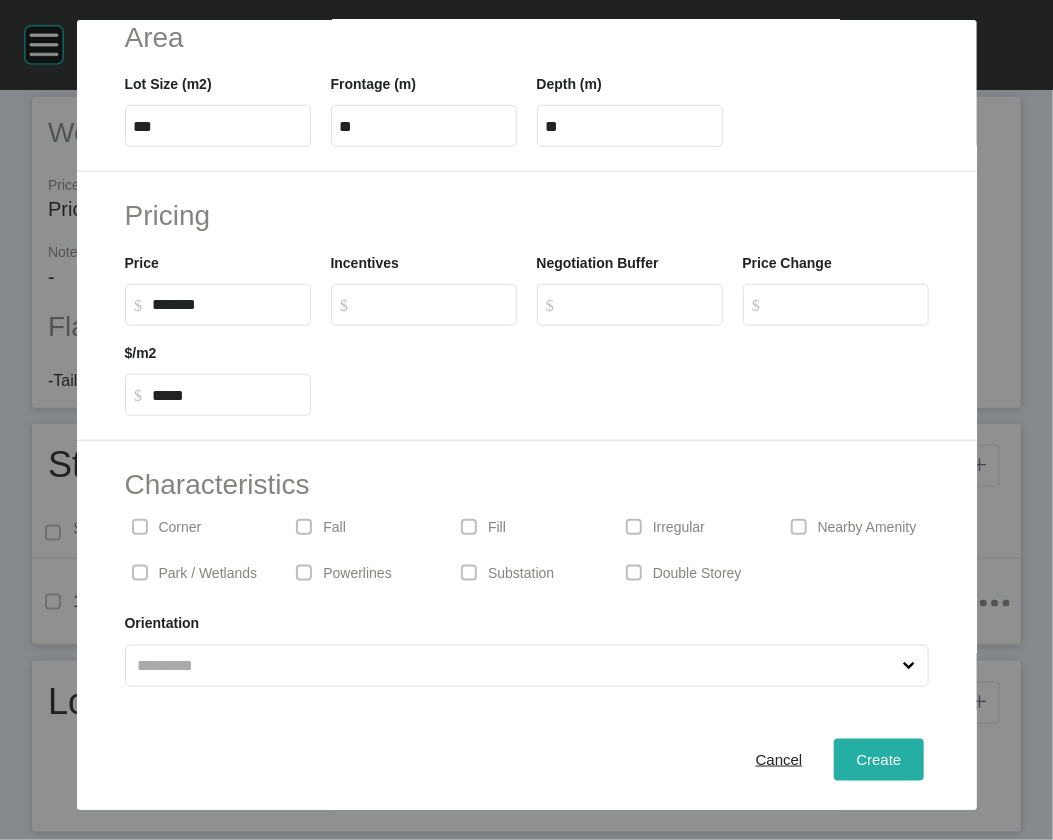 click on "Create" at bounding box center (878, 759) 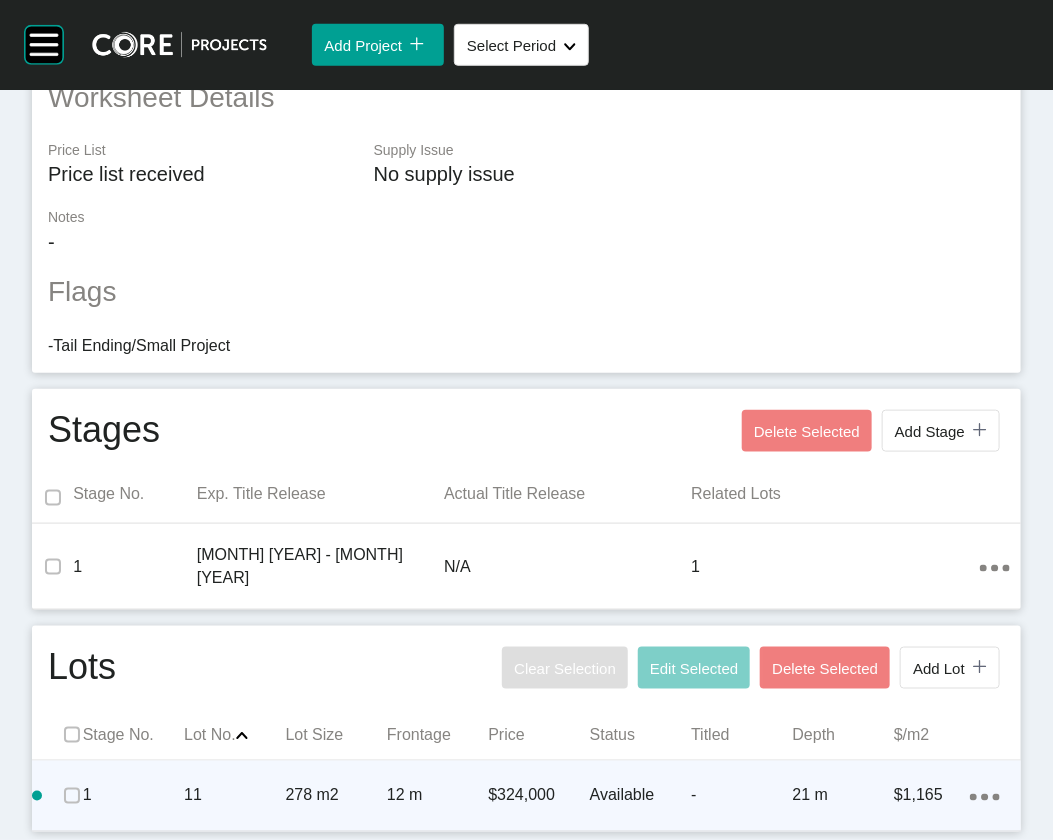 click on "-" at bounding box center (741, 796) 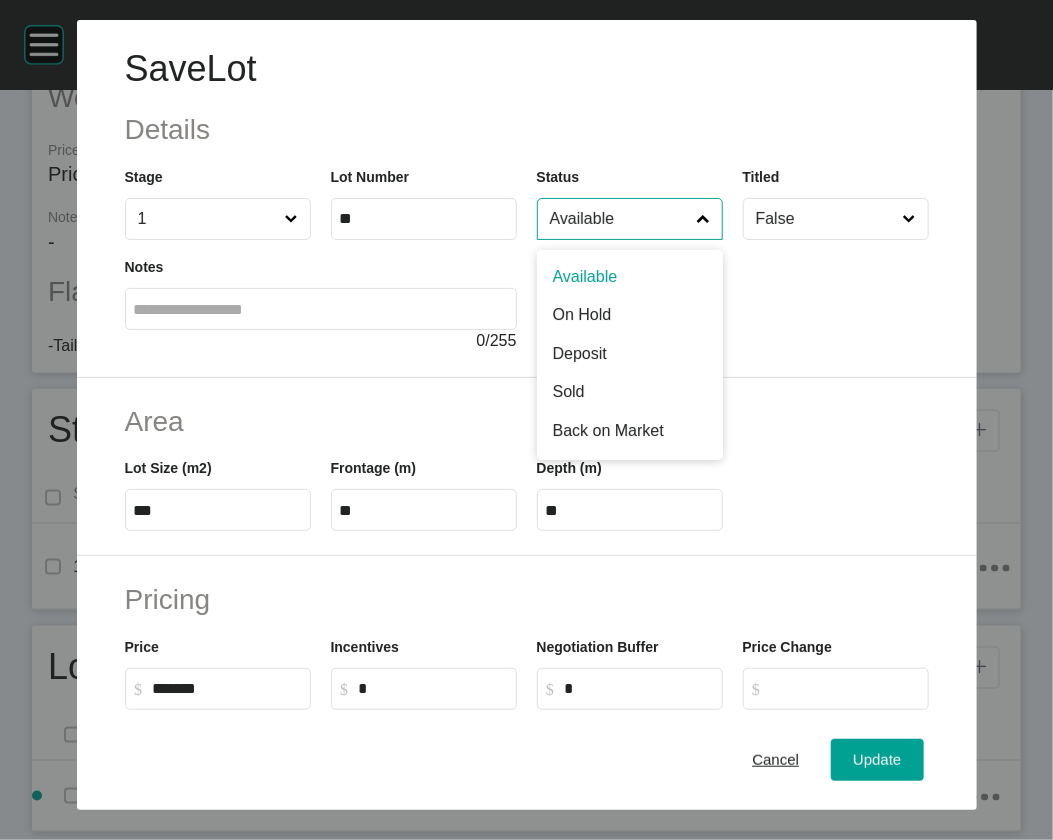 click on "Available" at bounding box center (620, 219) 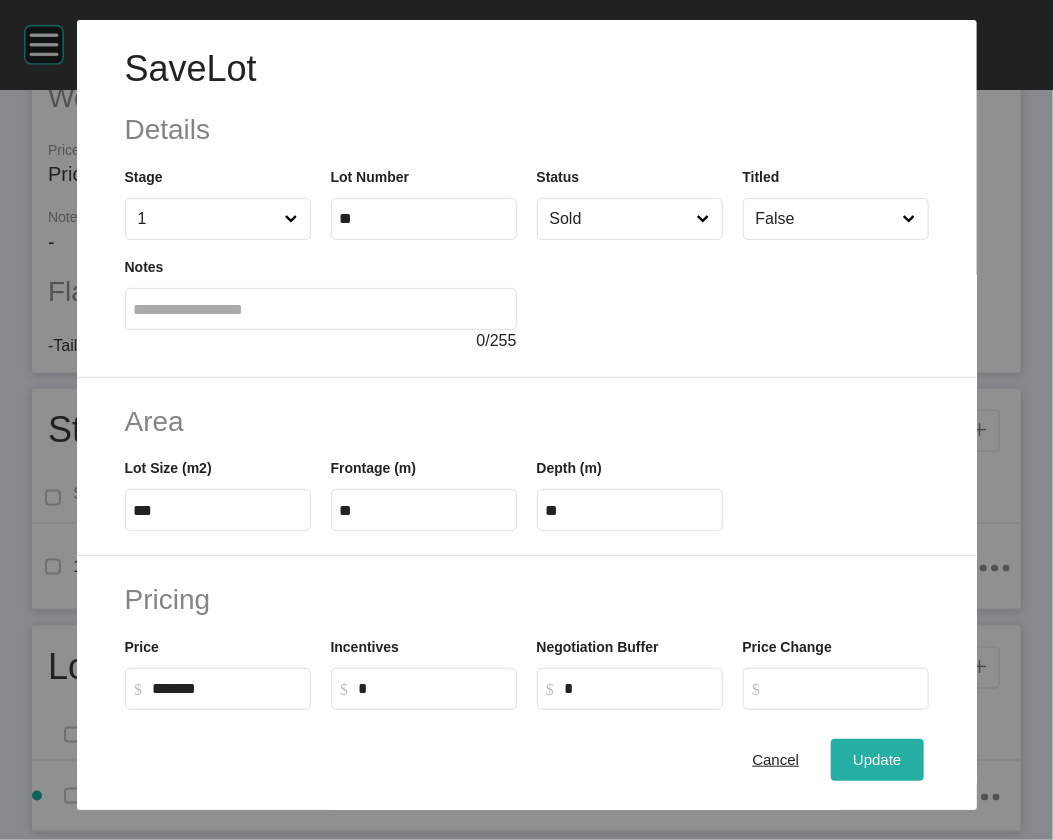 click on "Update" at bounding box center (877, 759) 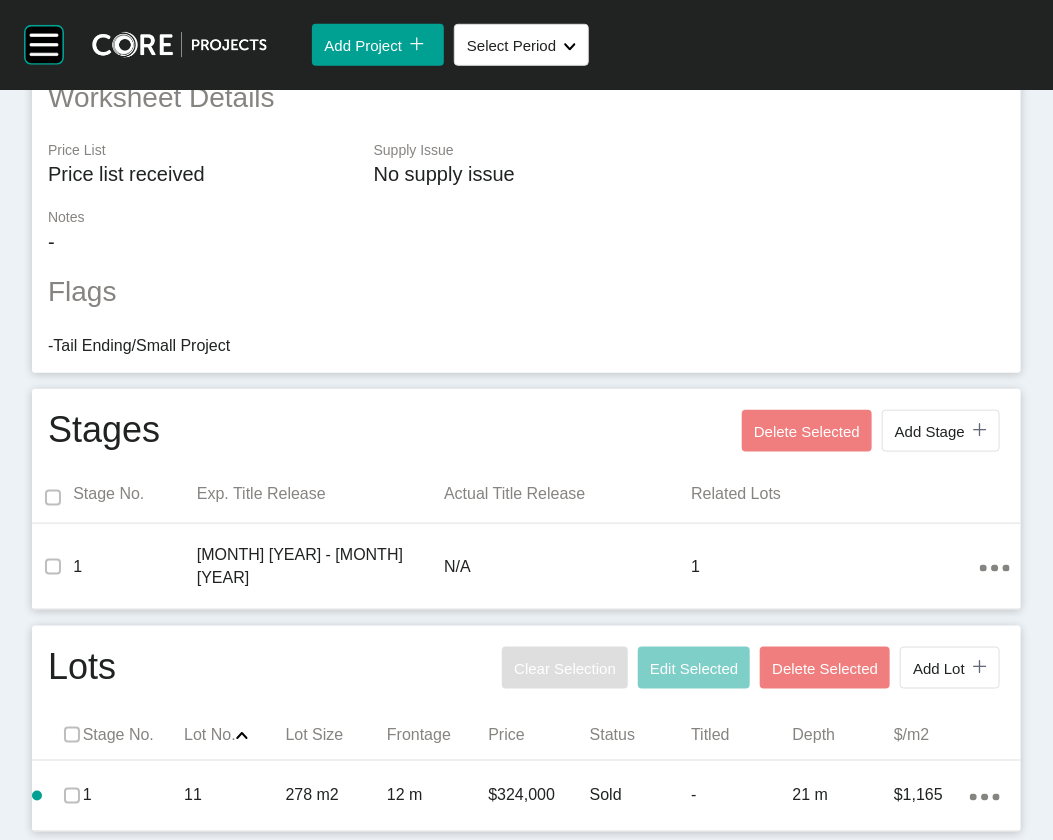 scroll, scrollTop: 767, scrollLeft: 0, axis: vertical 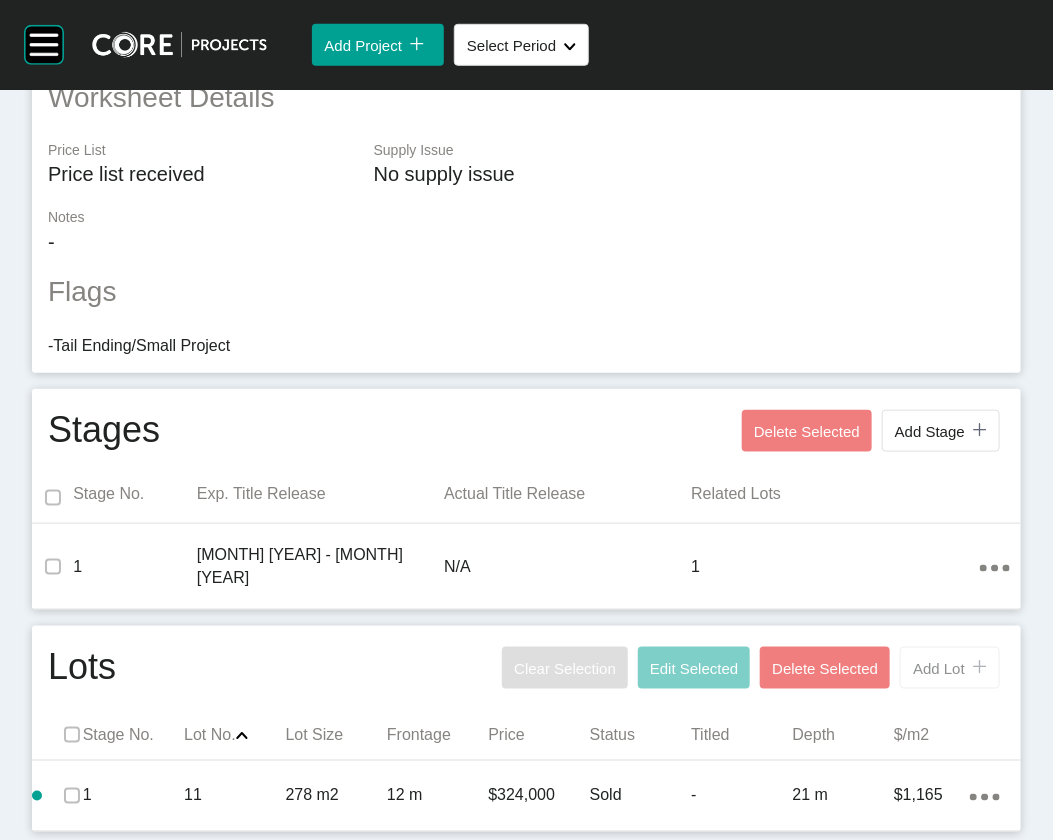 click on "Add Lot" at bounding box center (939, 668) 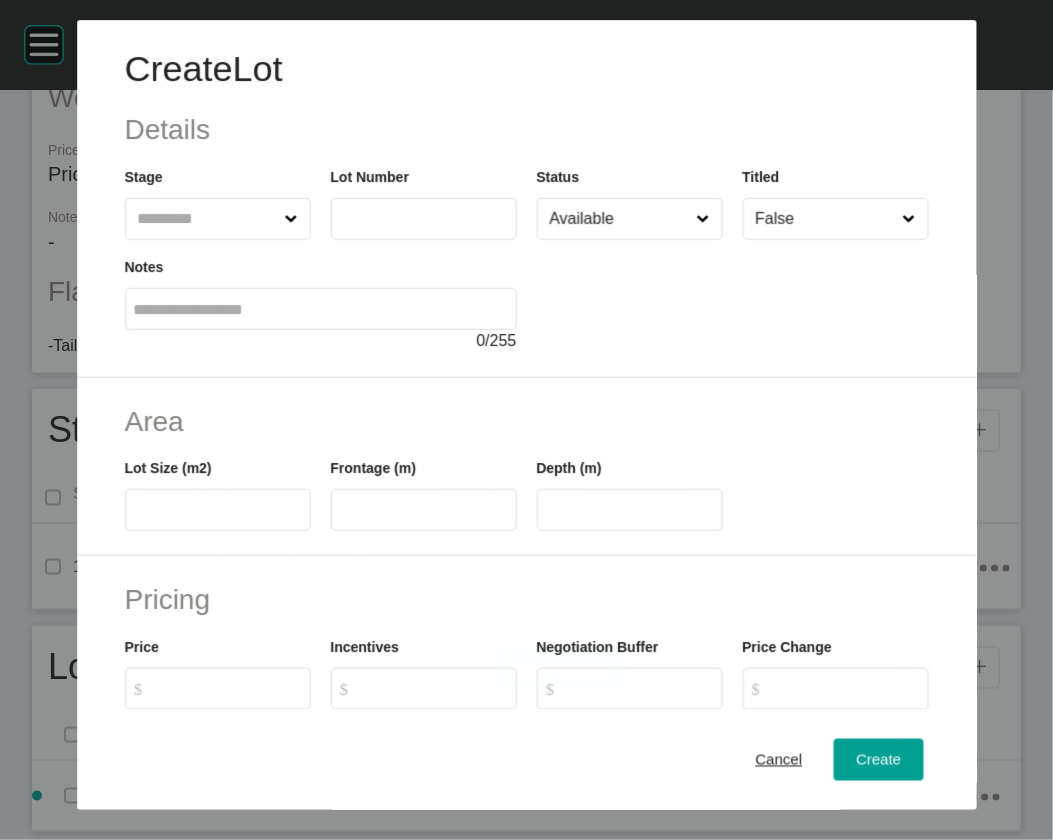 click at bounding box center [207, 219] 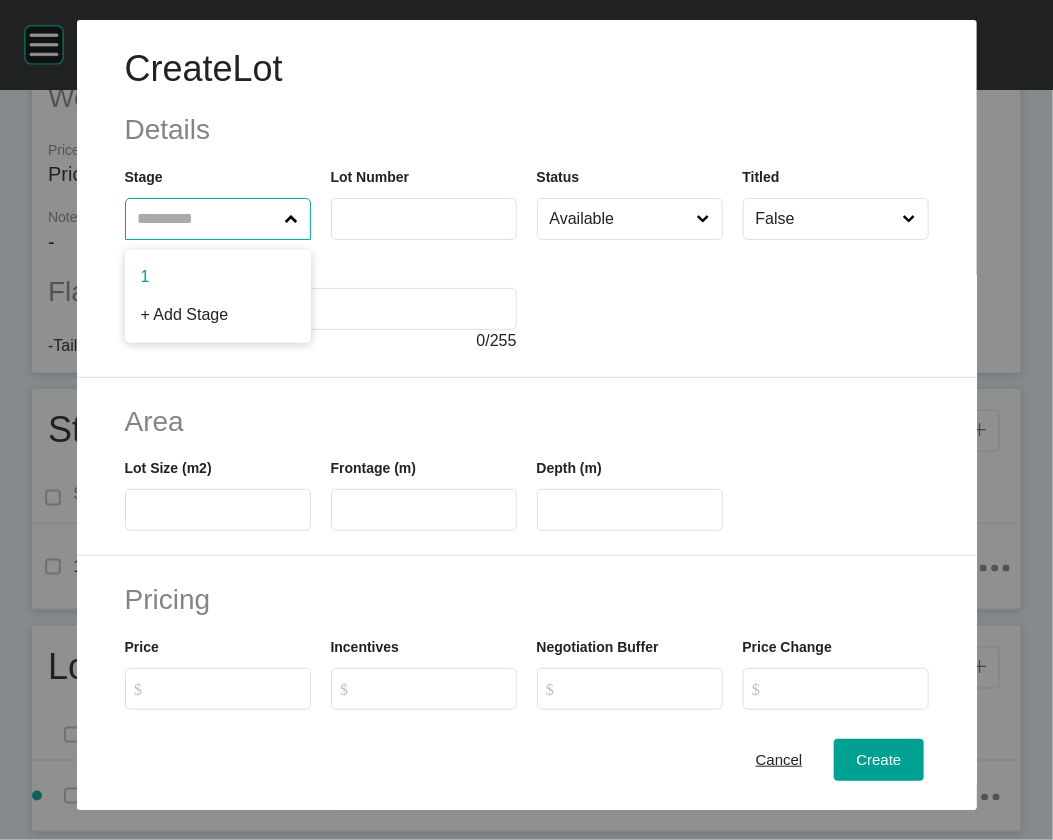 drag, startPoint x: 154, startPoint y: 328, endPoint x: 263, endPoint y: 293, distance: 114.48144 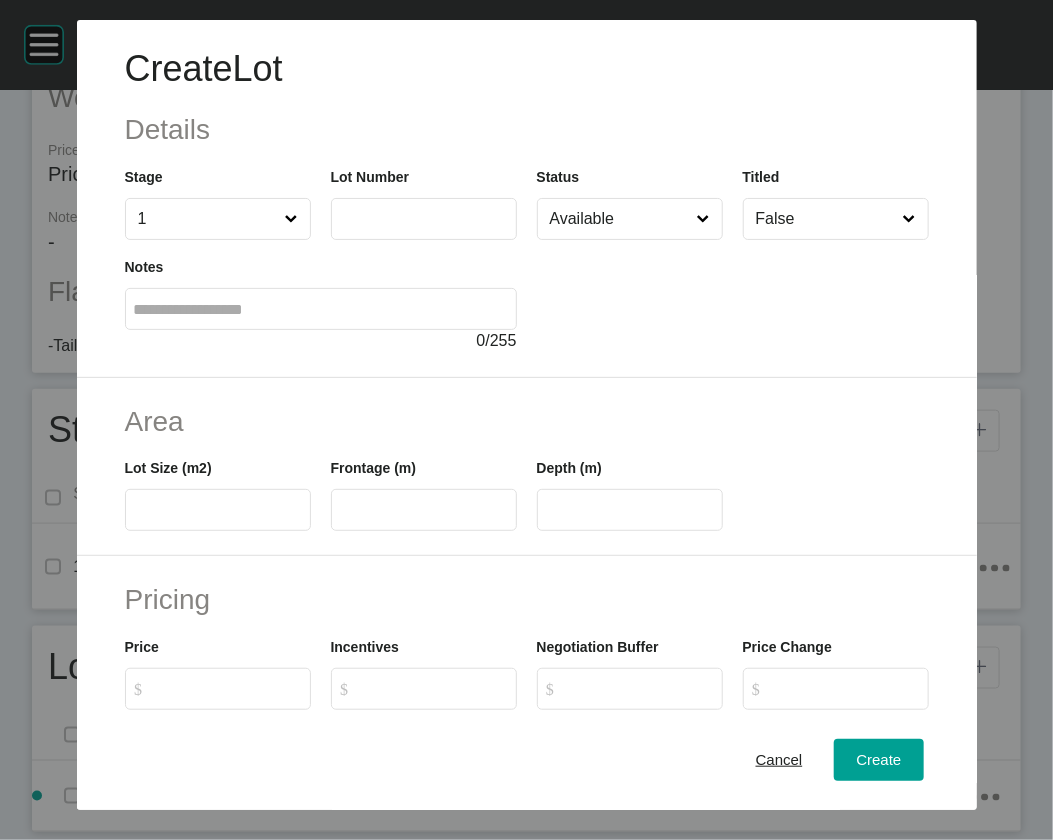 click at bounding box center (424, 218) 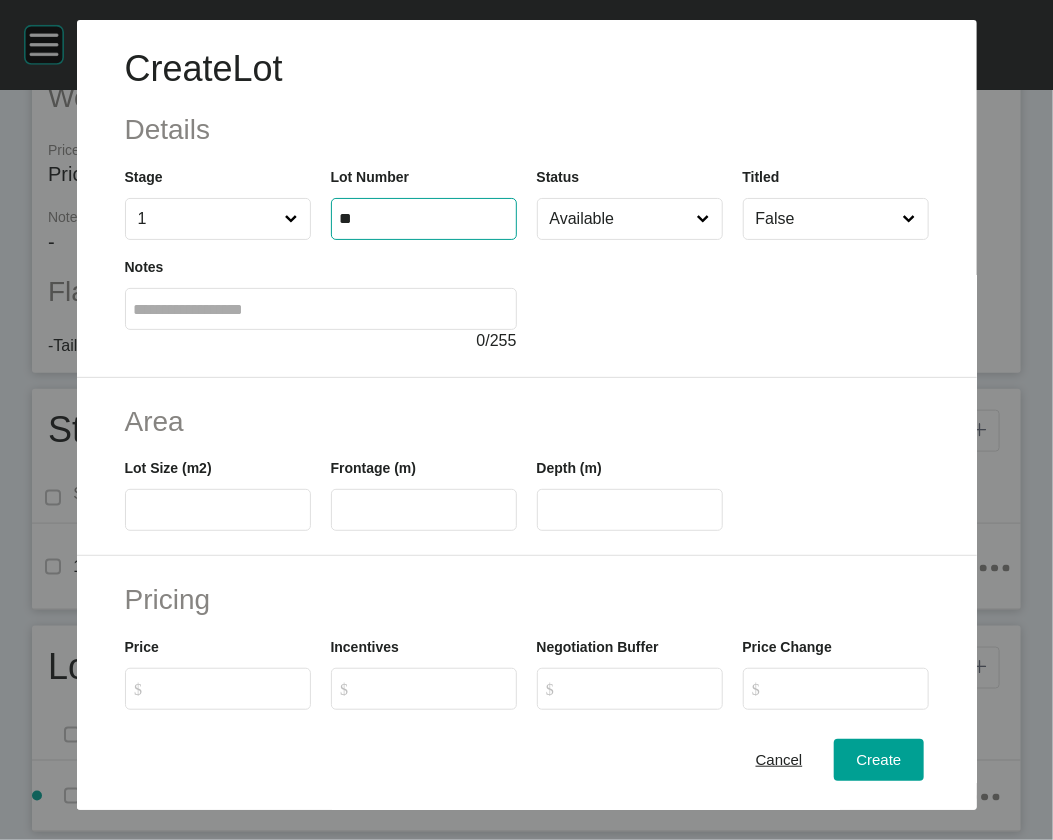 type on "**" 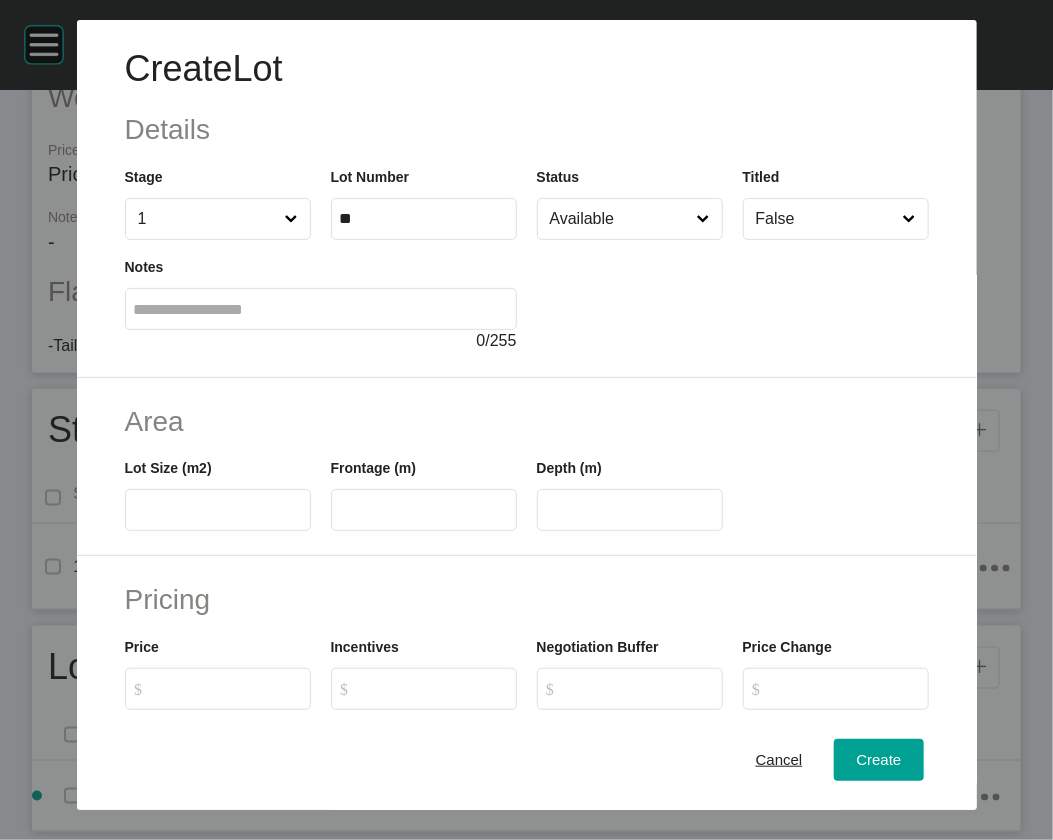 click at bounding box center [218, 510] 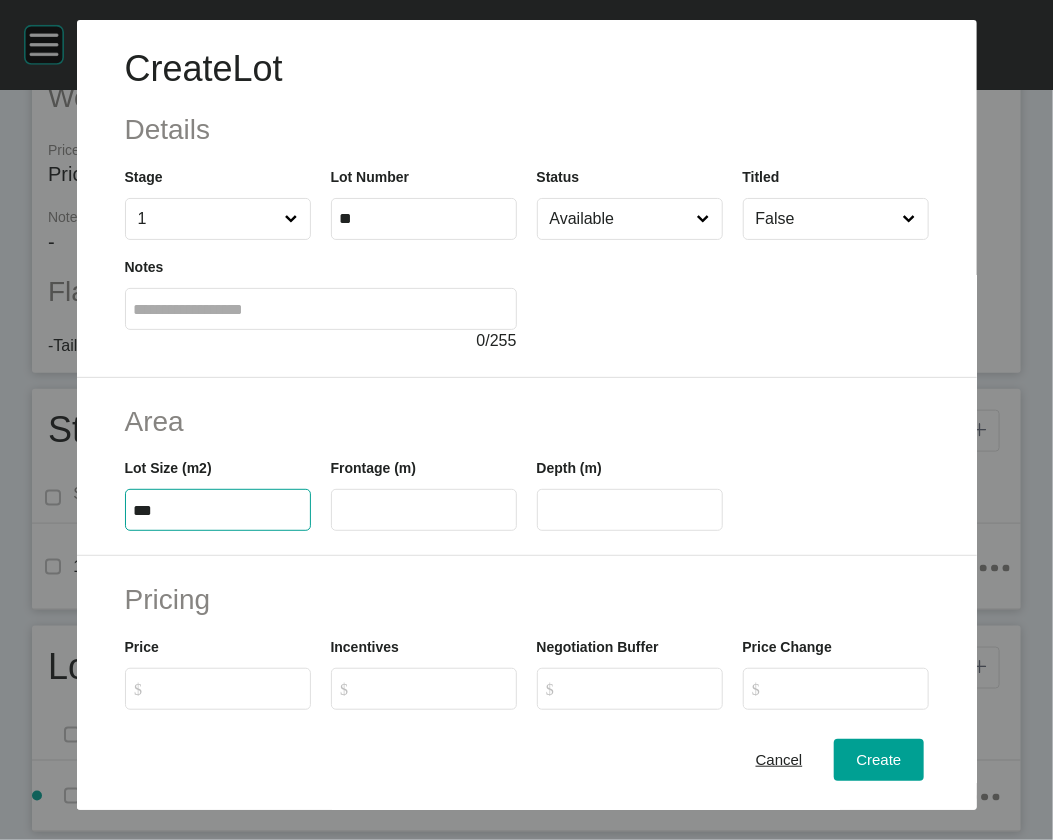 type on "***" 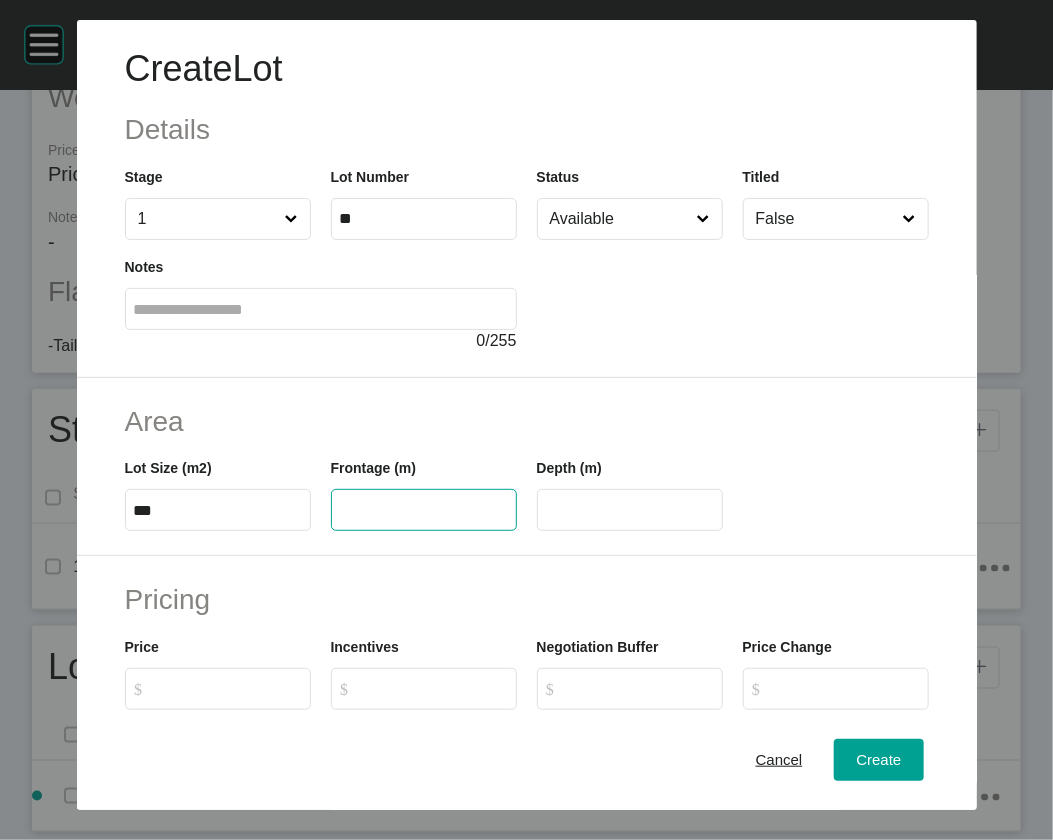 click at bounding box center (424, 510) 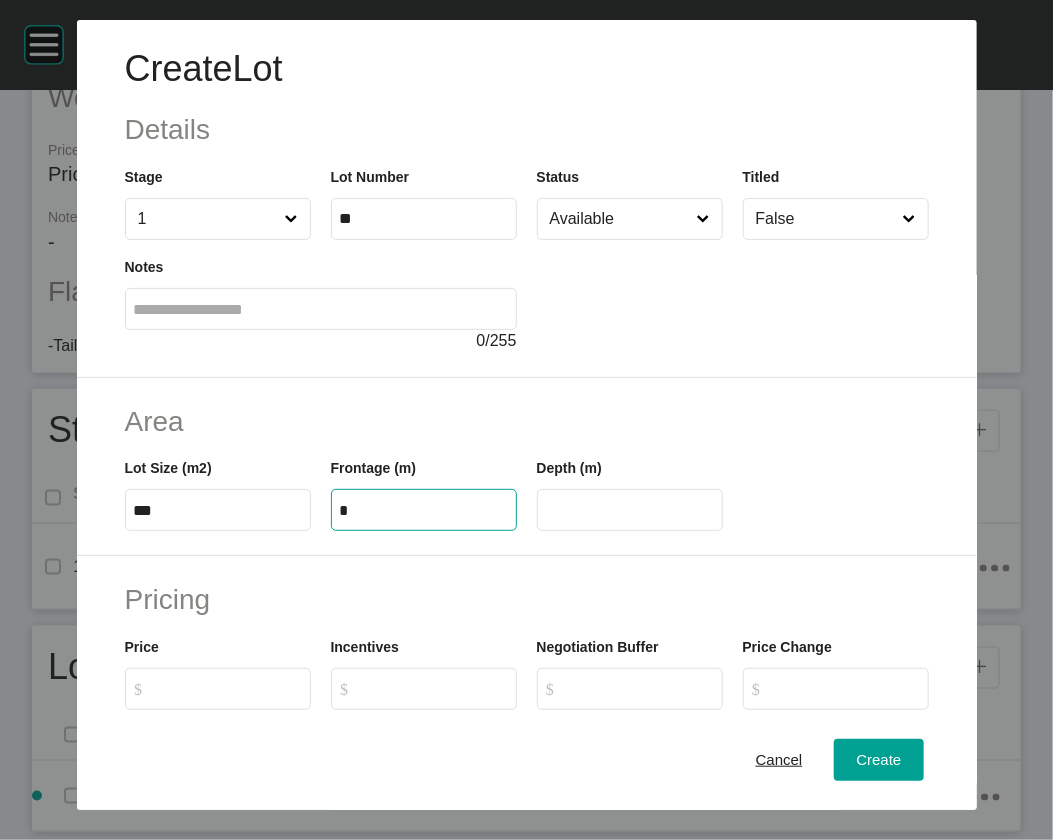 type on "*" 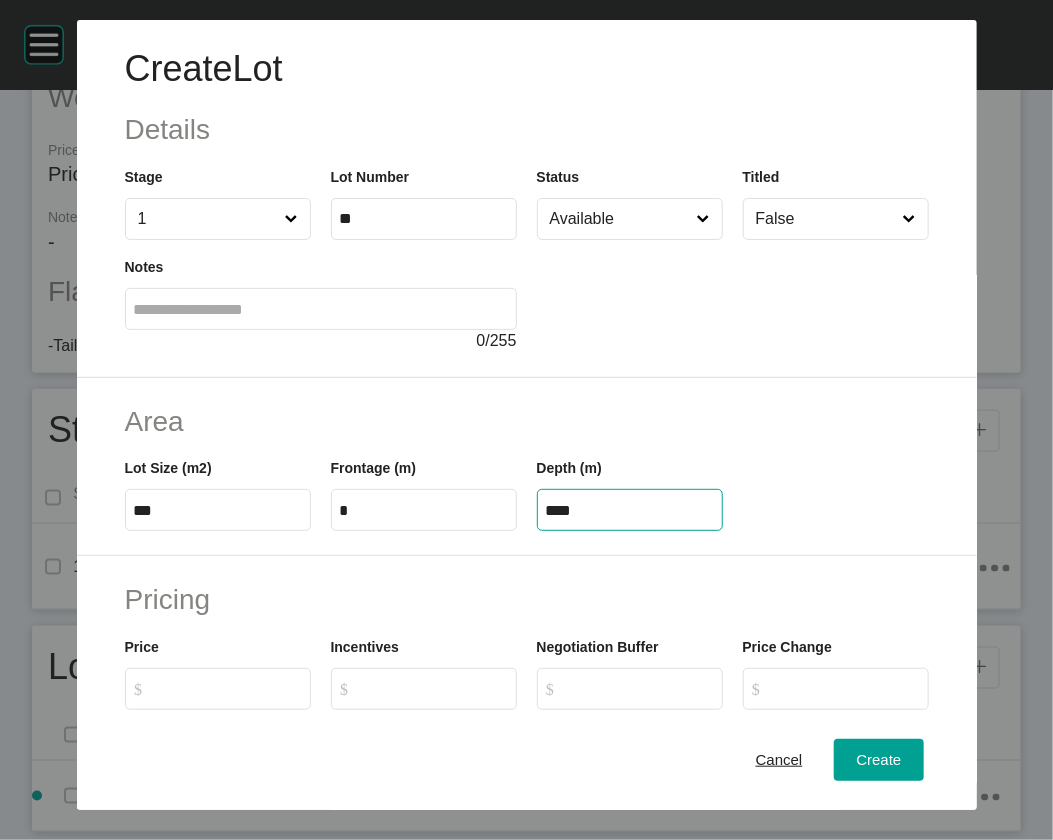 click on "****" at bounding box center (630, 510) 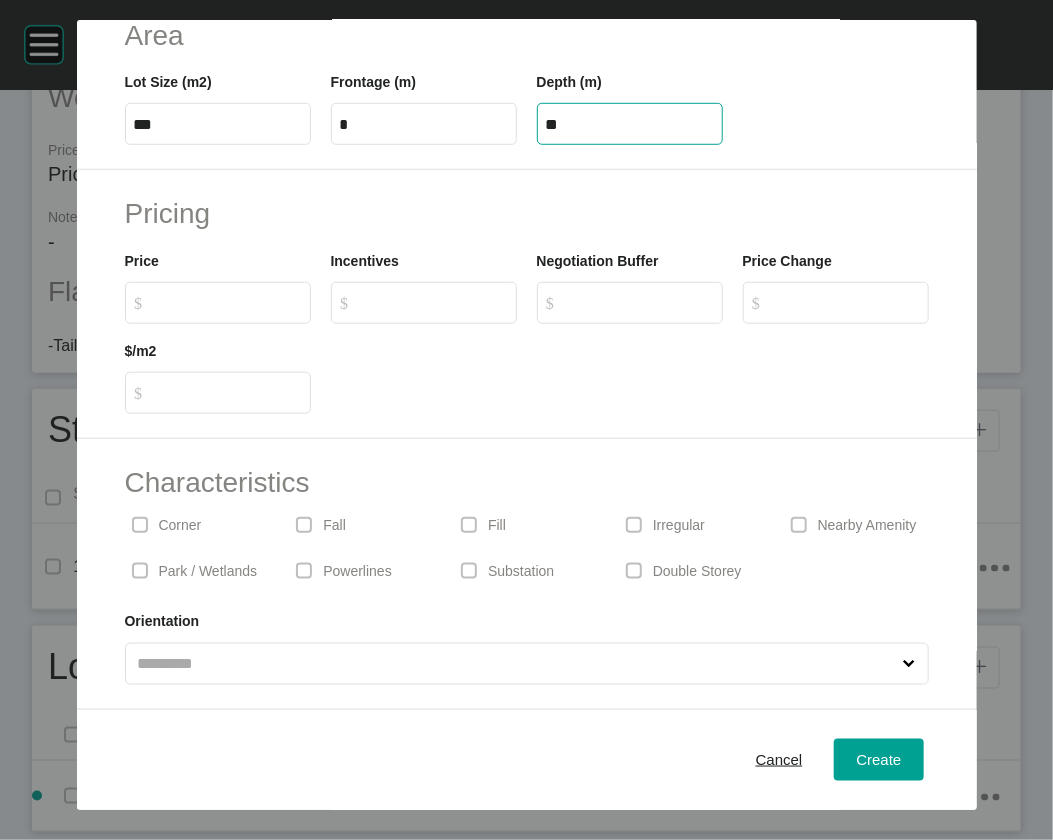 scroll, scrollTop: 428, scrollLeft: 0, axis: vertical 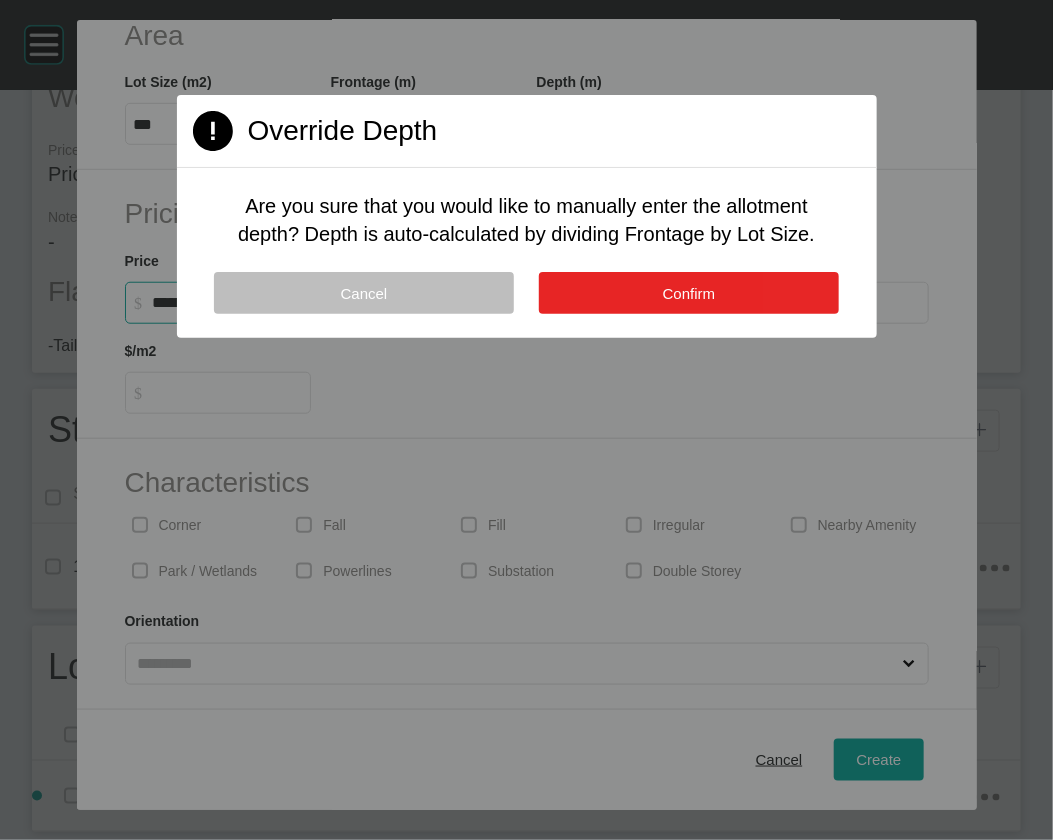type on "*******" 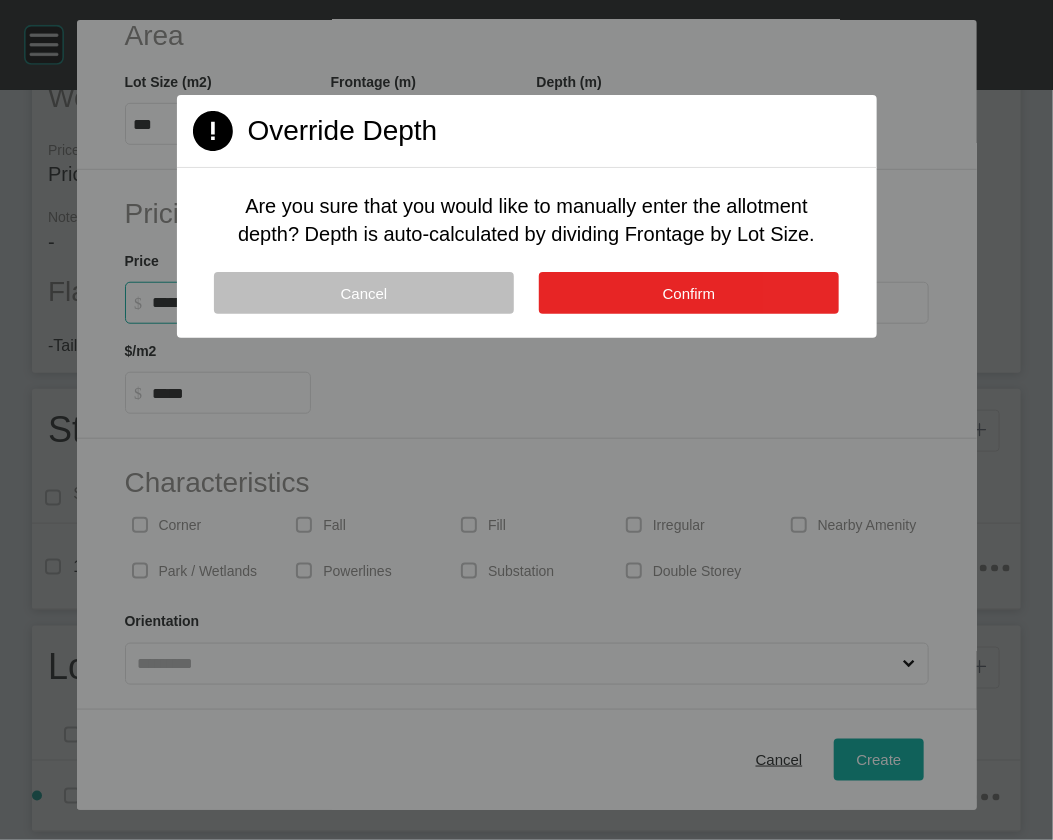click on "Confirm" at bounding box center [689, 293] 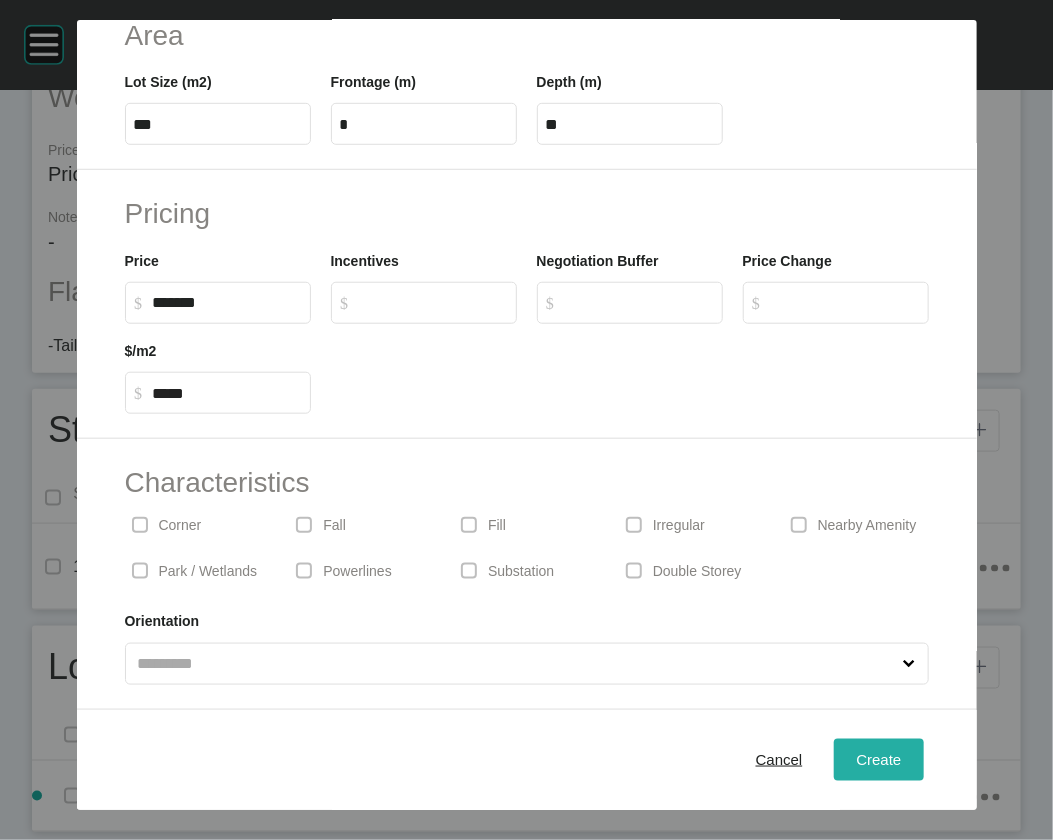 click on "Create" at bounding box center [878, 759] 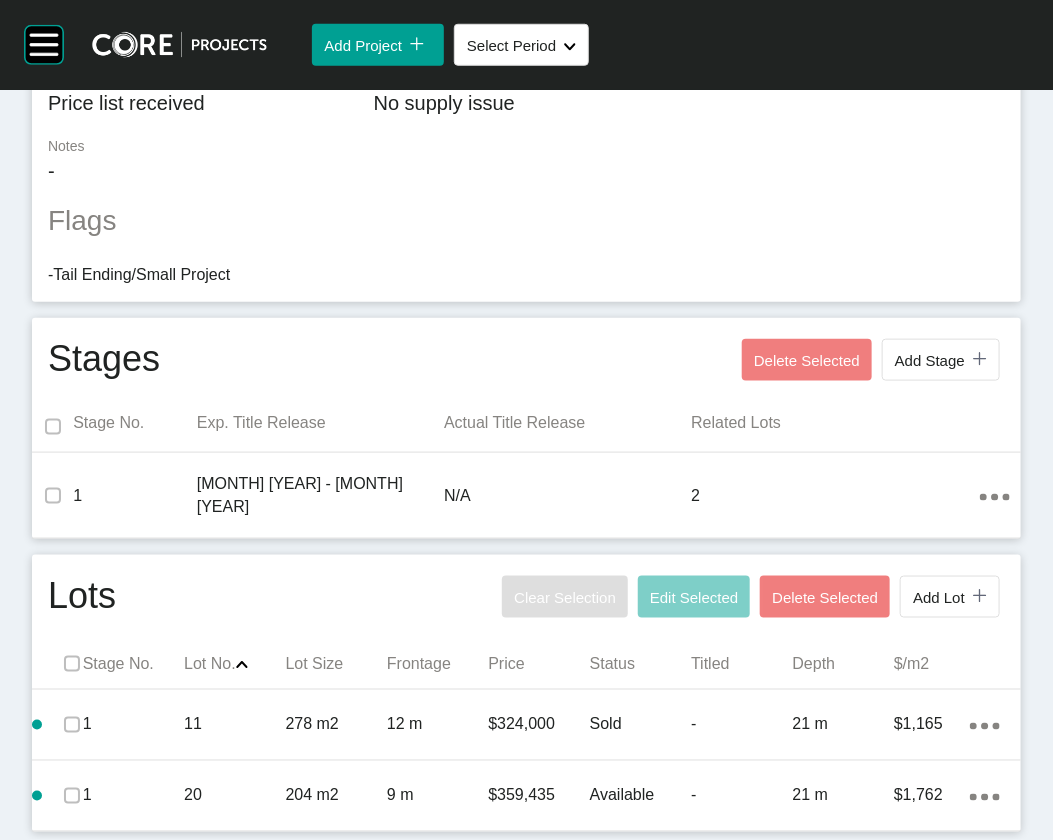 scroll, scrollTop: 855, scrollLeft: 0, axis: vertical 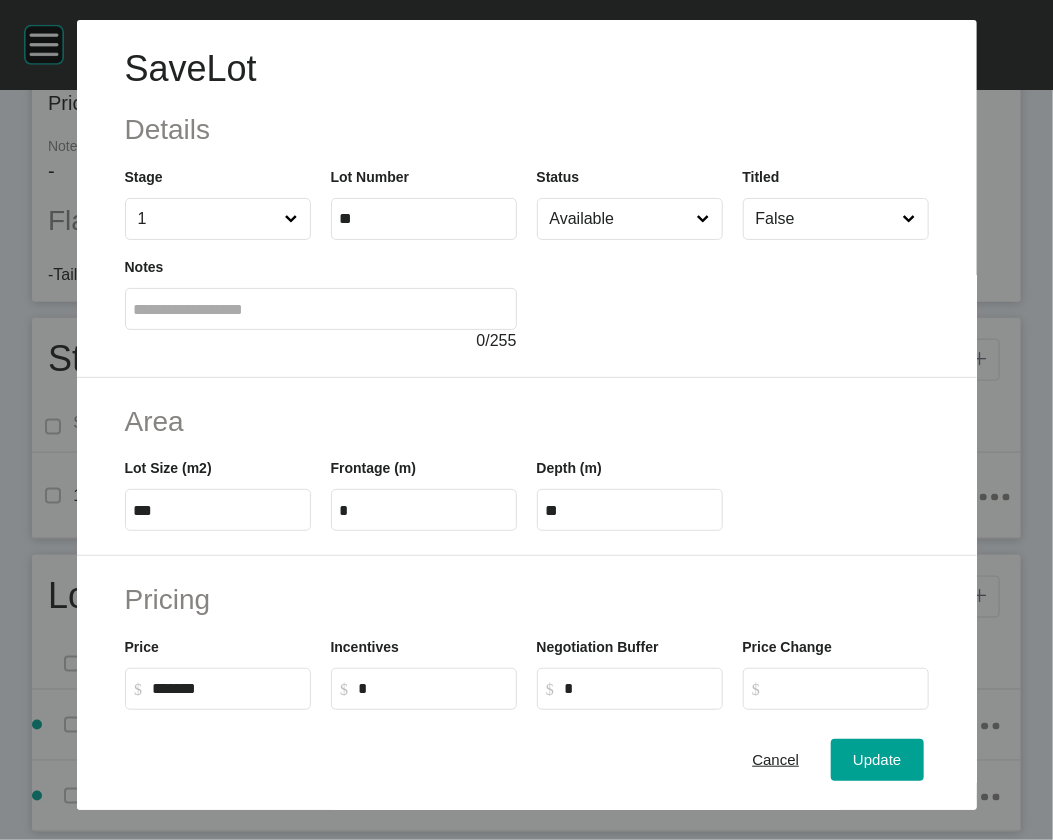 drag, startPoint x: 641, startPoint y: 267, endPoint x: 637, endPoint y: 277, distance: 10.770329 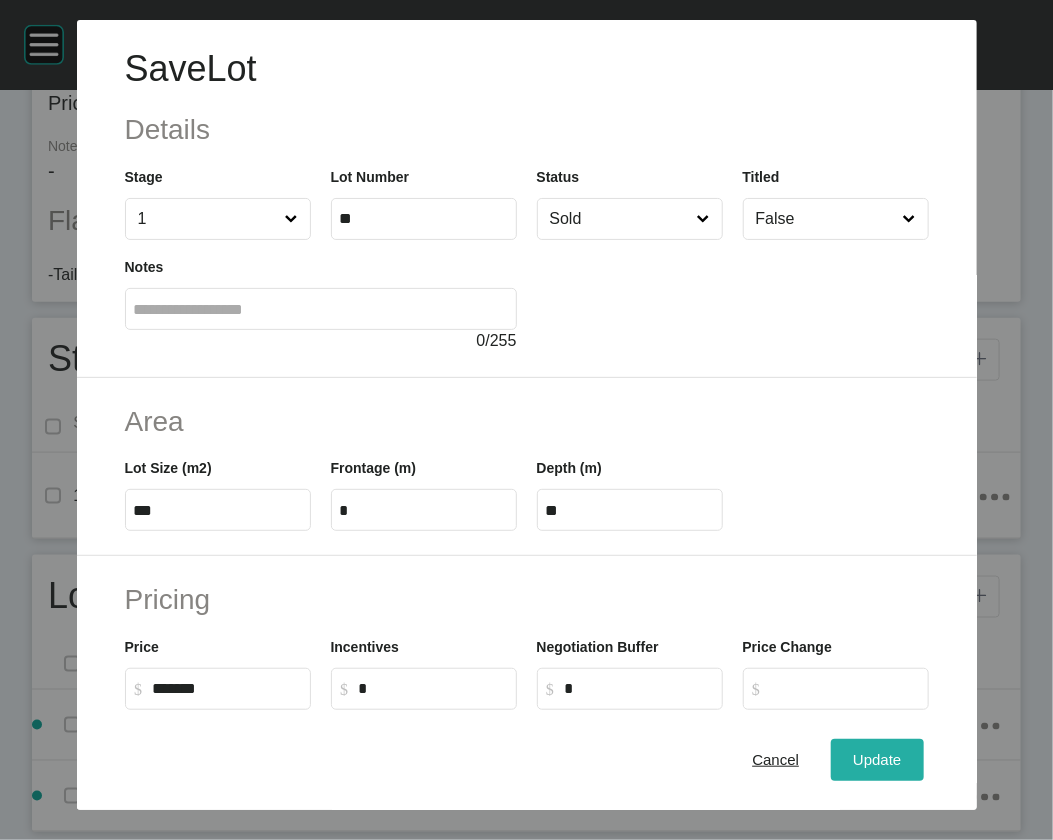click on "Update" at bounding box center [877, 760] 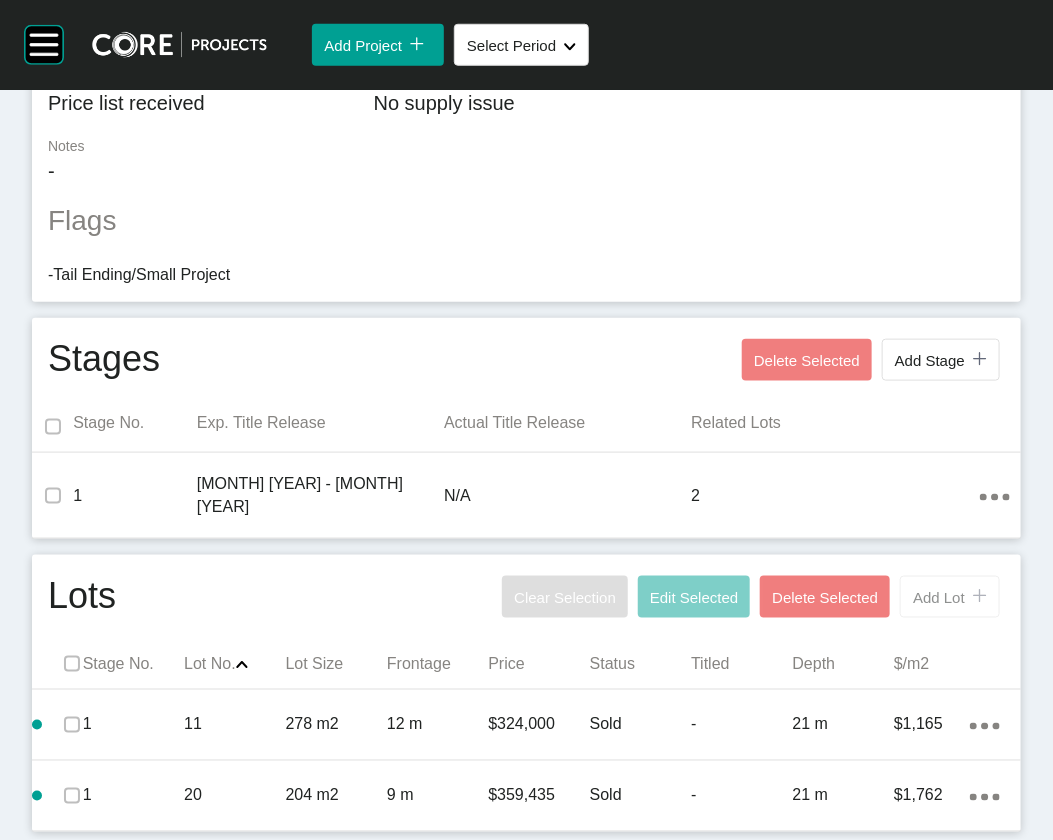 click on "Add Lot icon/tick copy 11 Created with Sketch." at bounding box center (950, 597) 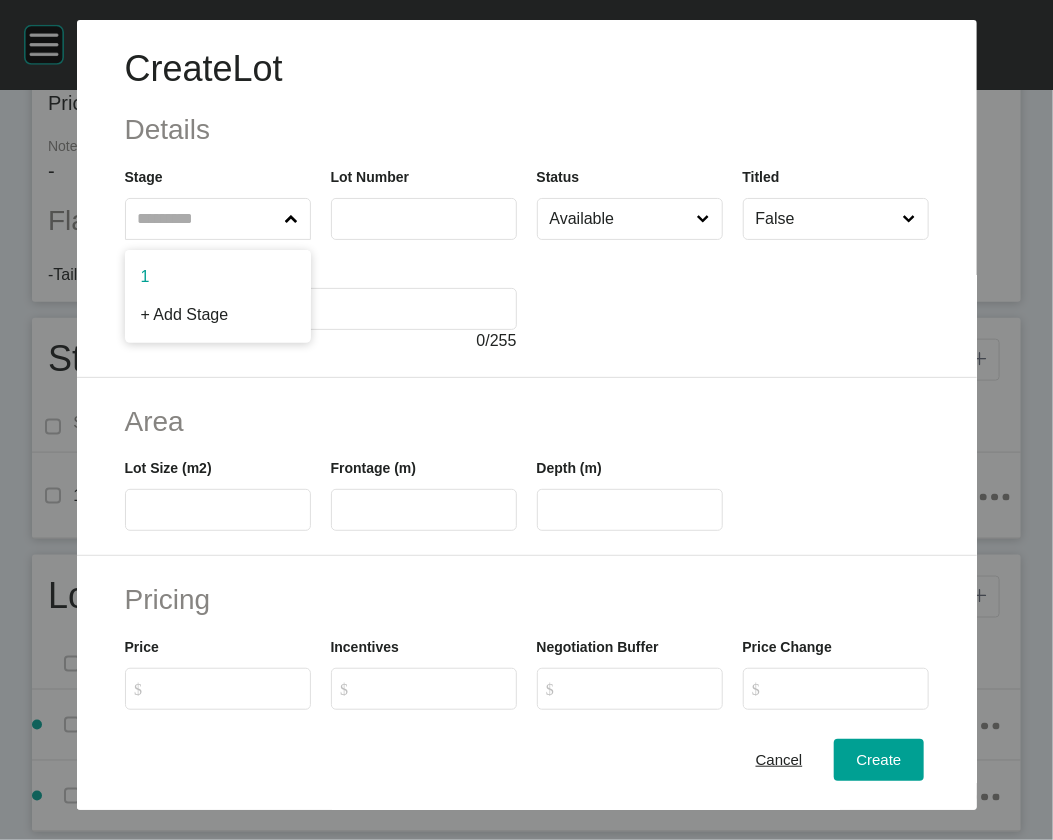 click at bounding box center (291, 219) 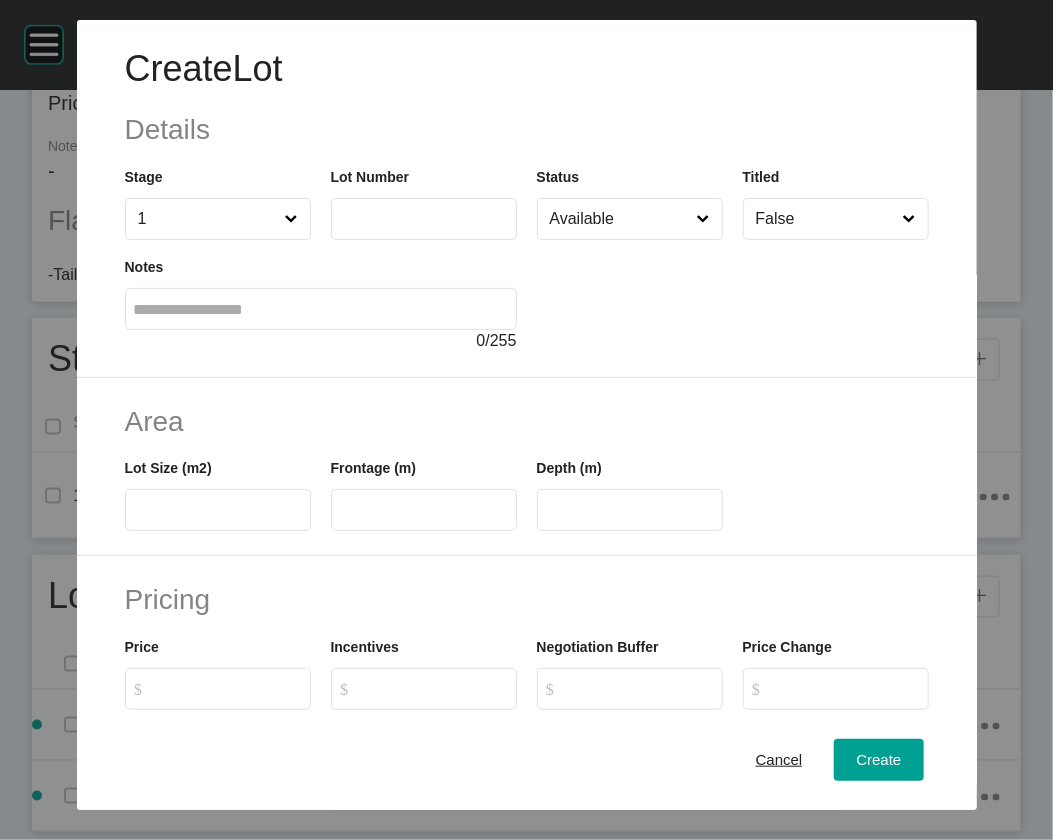 click at bounding box center [424, 218] 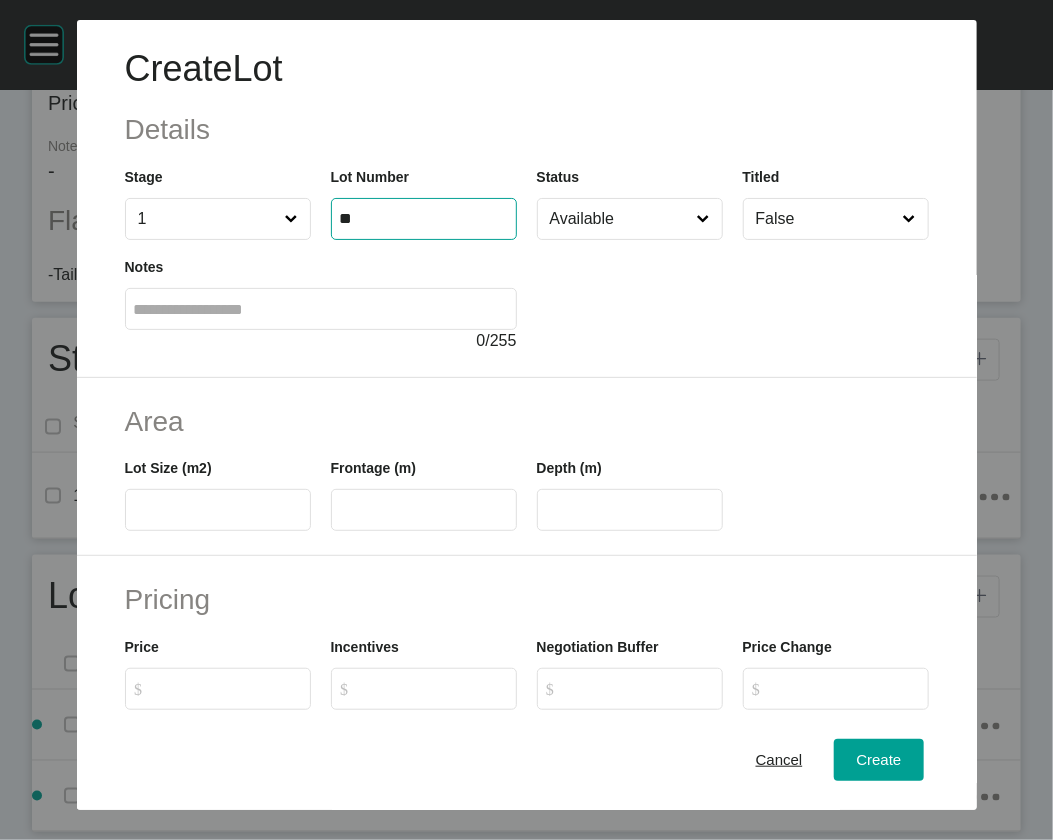 type on "**" 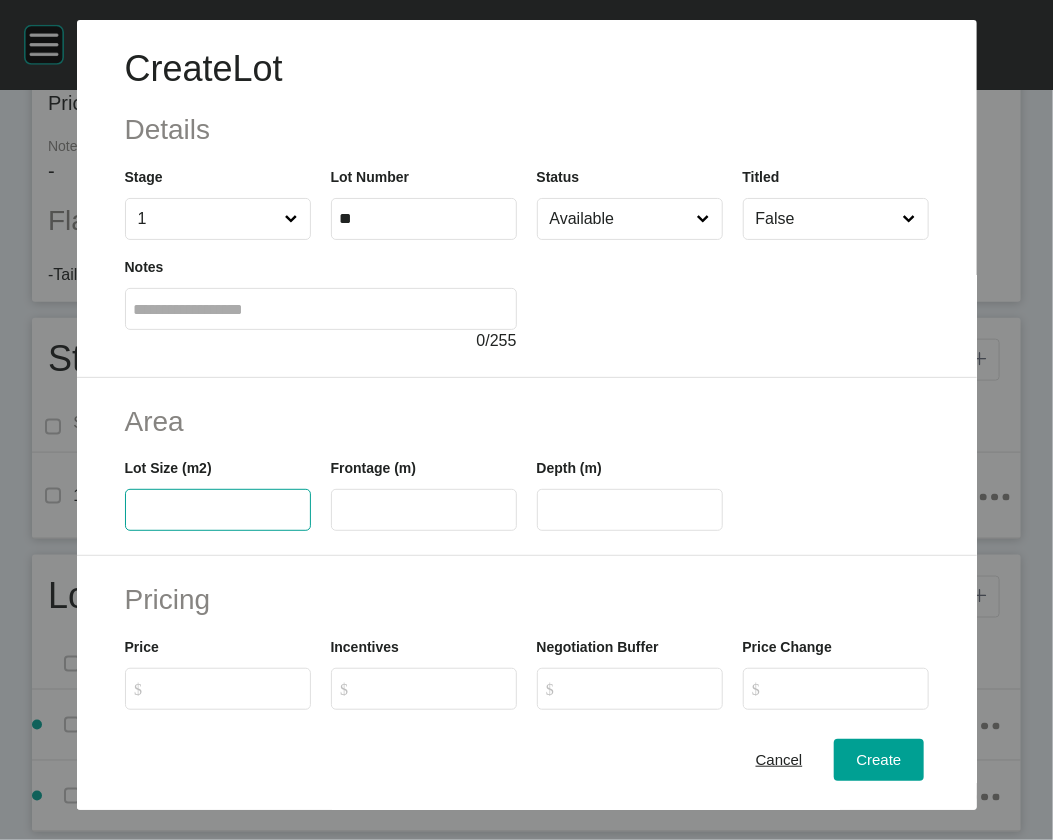 click at bounding box center (218, 510) 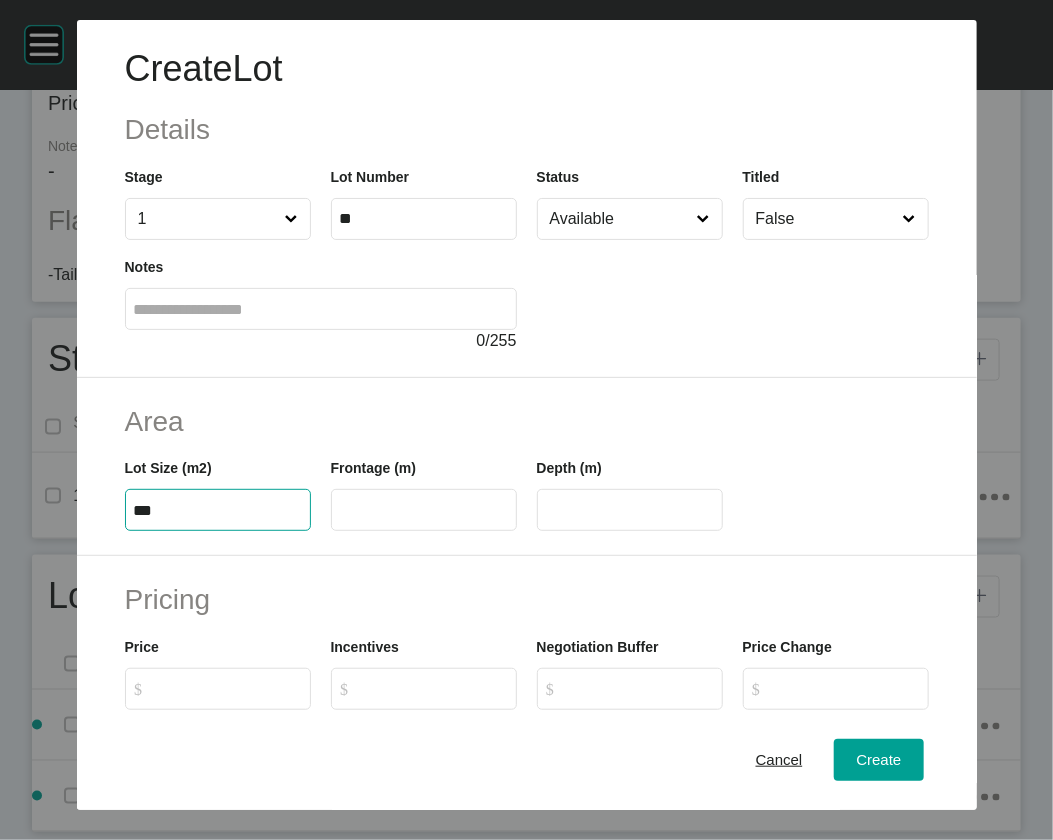 type on "***" 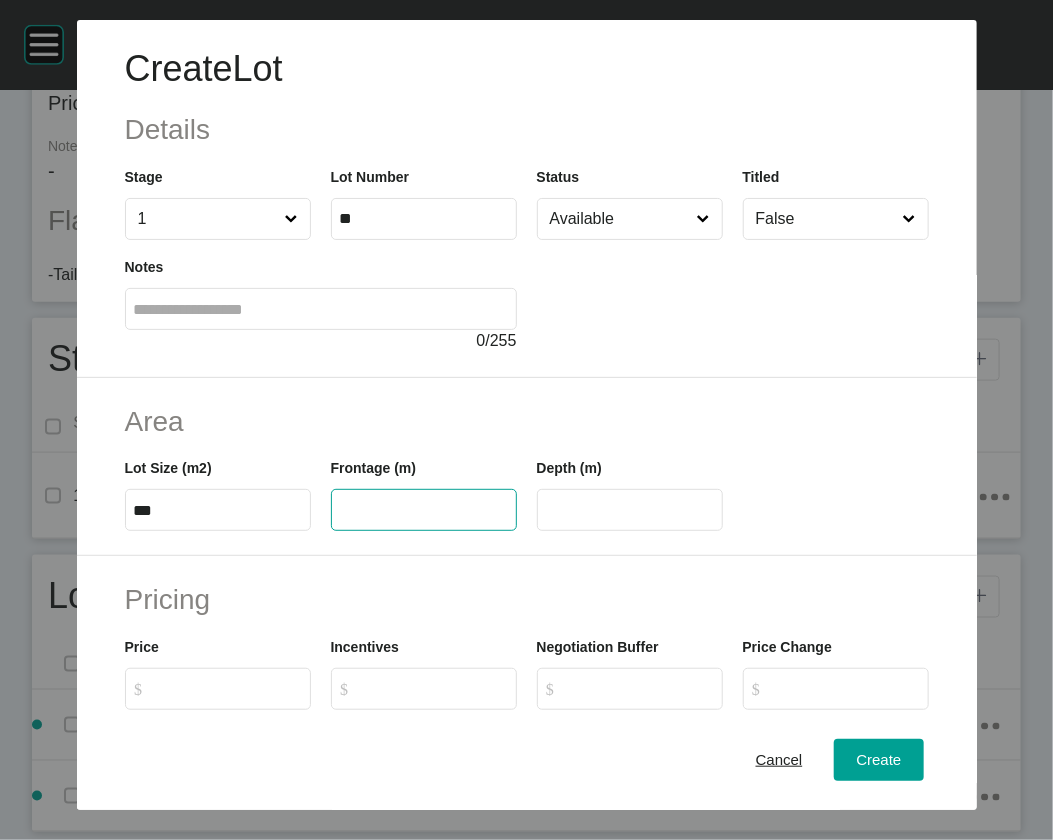 click at bounding box center (424, 510) 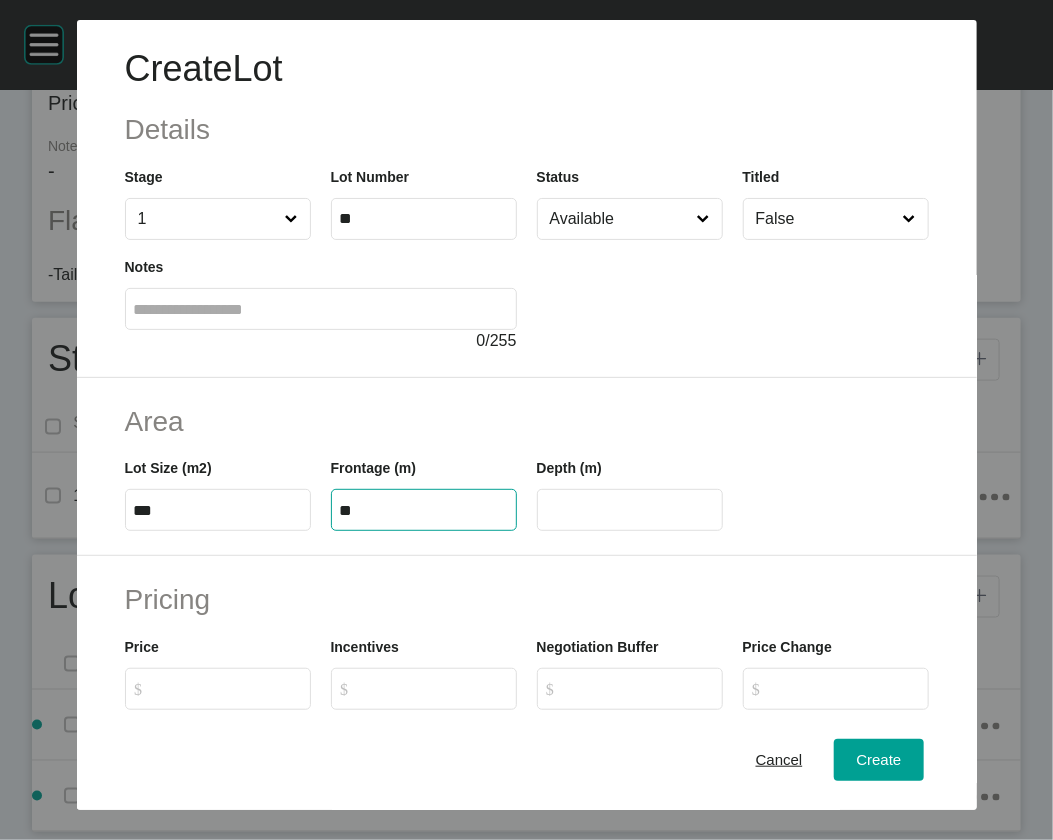 type on "**" 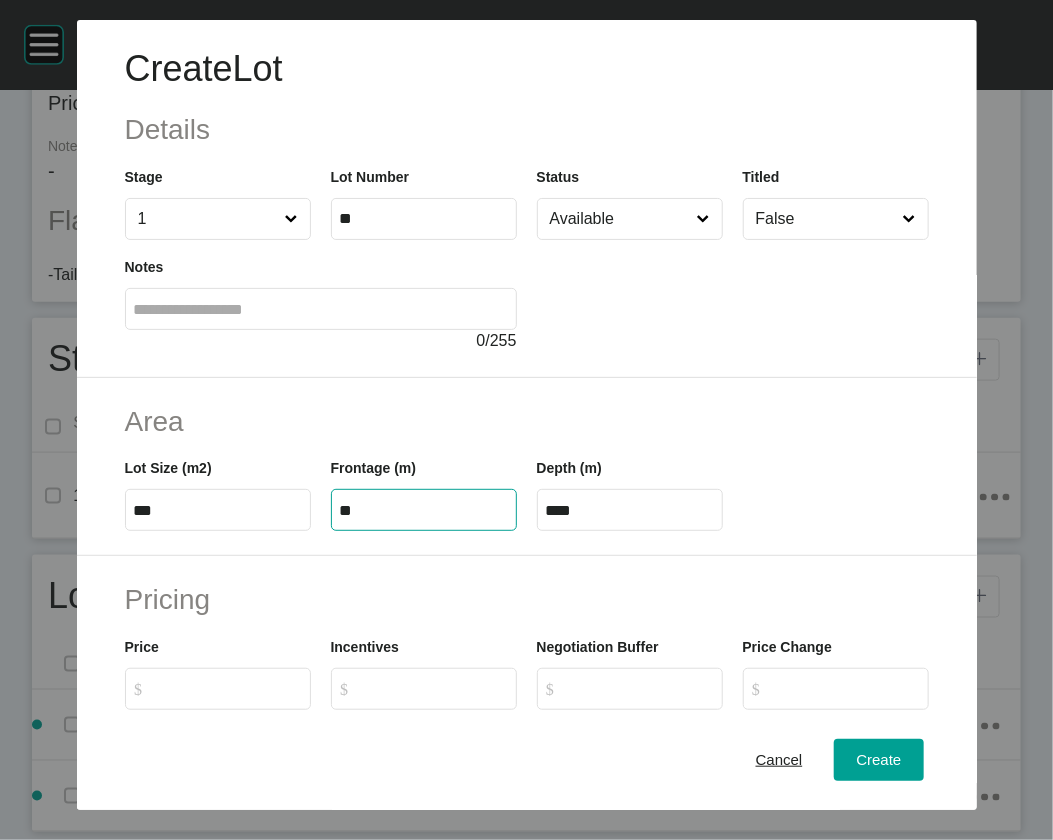 click on "****" at bounding box center [630, 510] 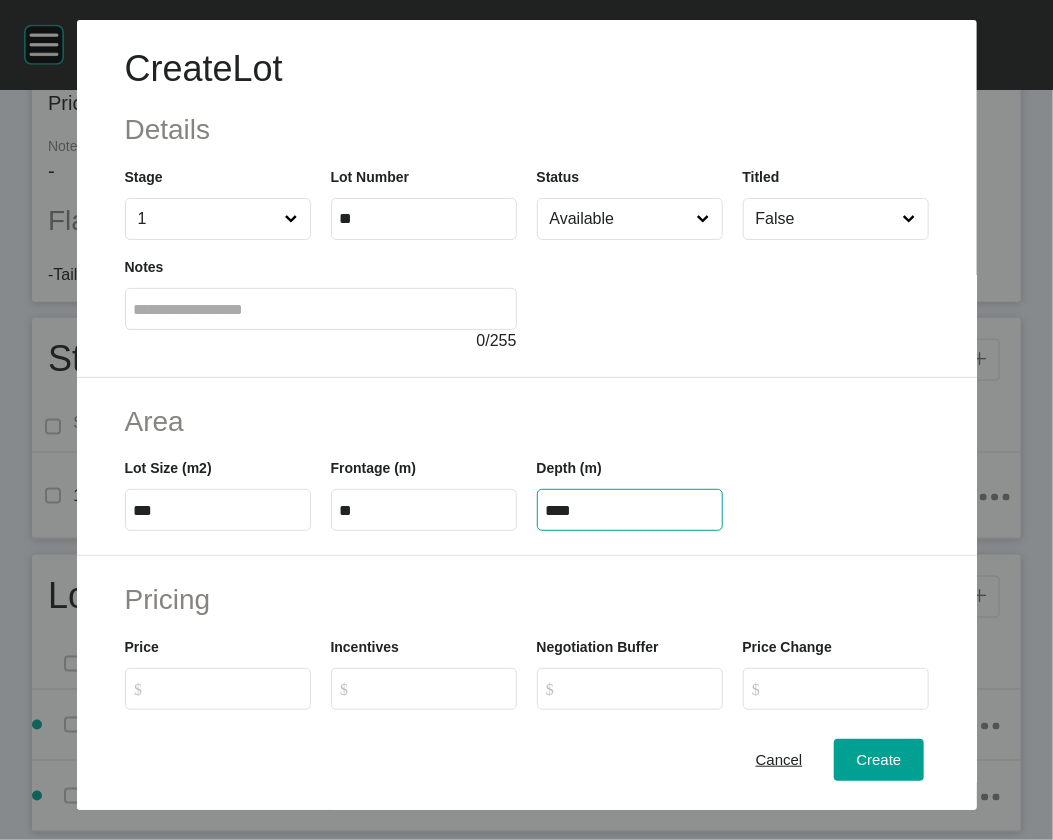drag, startPoint x: 573, startPoint y: 629, endPoint x: 519, endPoint y: 639, distance: 54.91812 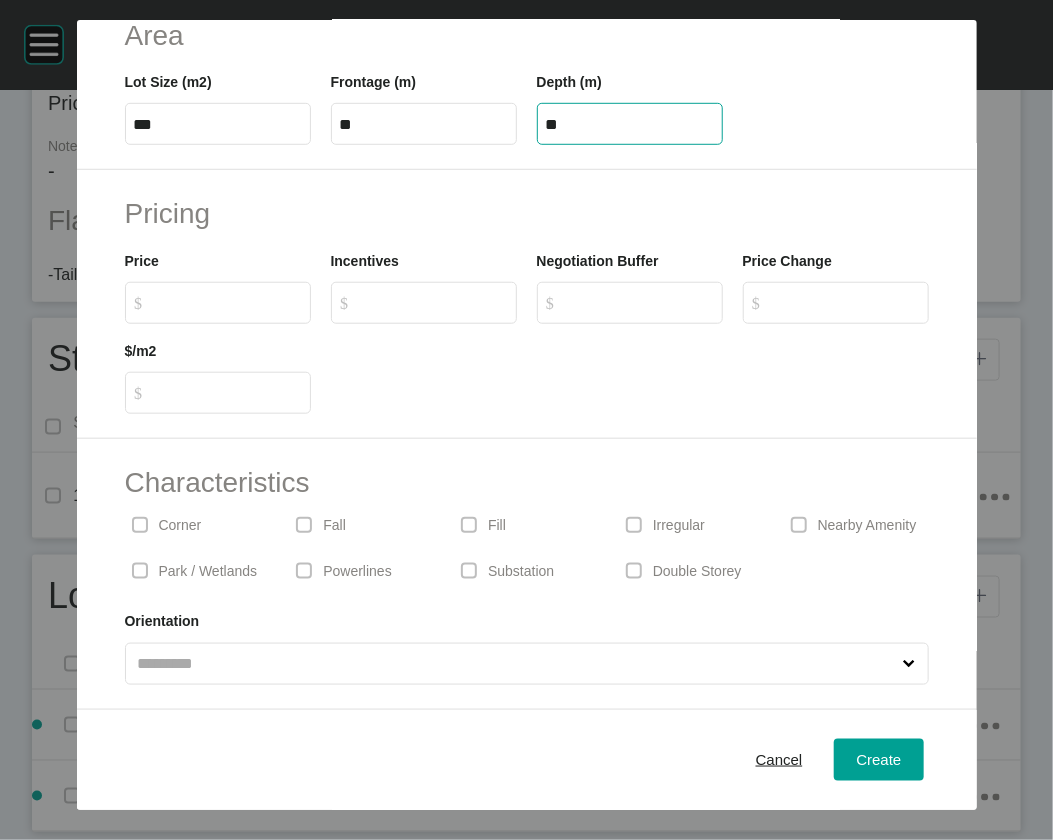 scroll, scrollTop: 438, scrollLeft: 0, axis: vertical 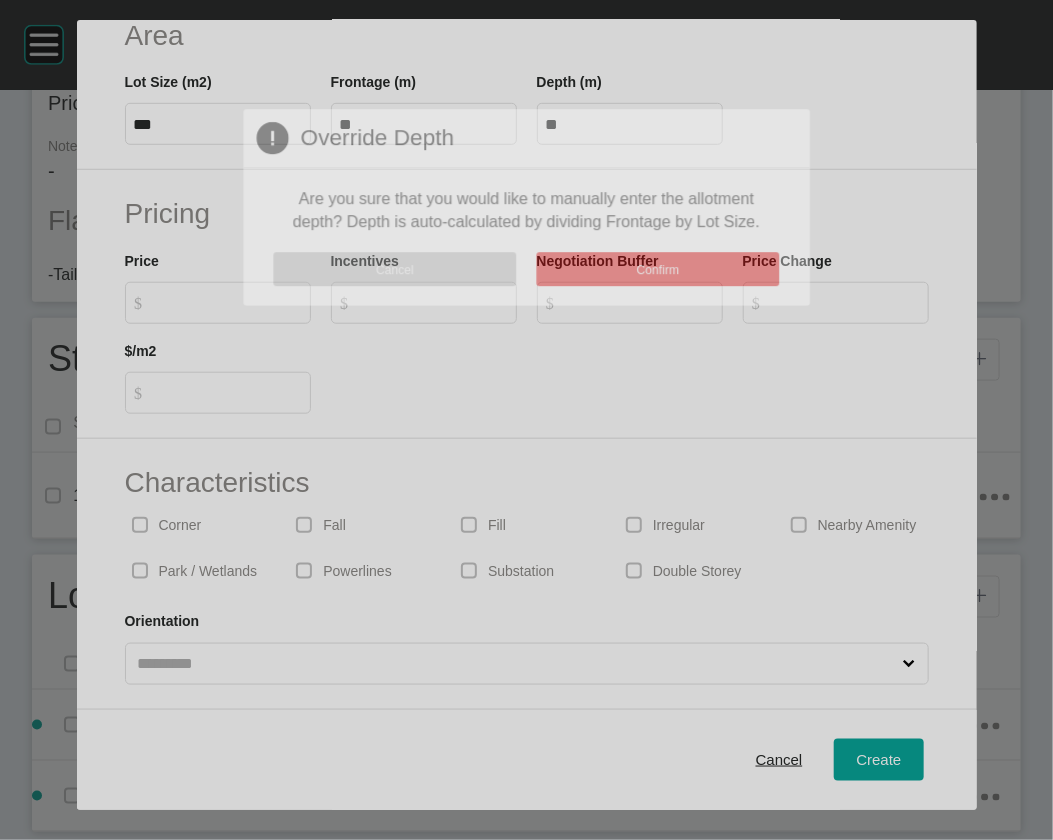 click on "Create  Lot Details Stage 1 Lot Number ** Status Available Titled False Notes 0 / 255 Area Lot Size (m2) *** Frontage (m) ** Depth (m) ** Pricing Price $ Created with Sketch. $ Incentives $ Created with Sketch. $ Negotiation Buffer $ Created with Sketch. $ Price Change $ Created with Sketch. $ $/m2 $ Created with Sketch. $ Characteristics Corner Fall Fill Irregular Nearby Amenity Park / Wetlands Powerlines Substation Double Storey Orientation Cancel Create Page 1 Created with Sketch.   Override Depth Are you sure that you would like to manually enter the allotment depth? Depth is auto-calculated by dividing Frontage by Lot Size. Cancel Confirm" at bounding box center (526, 420) 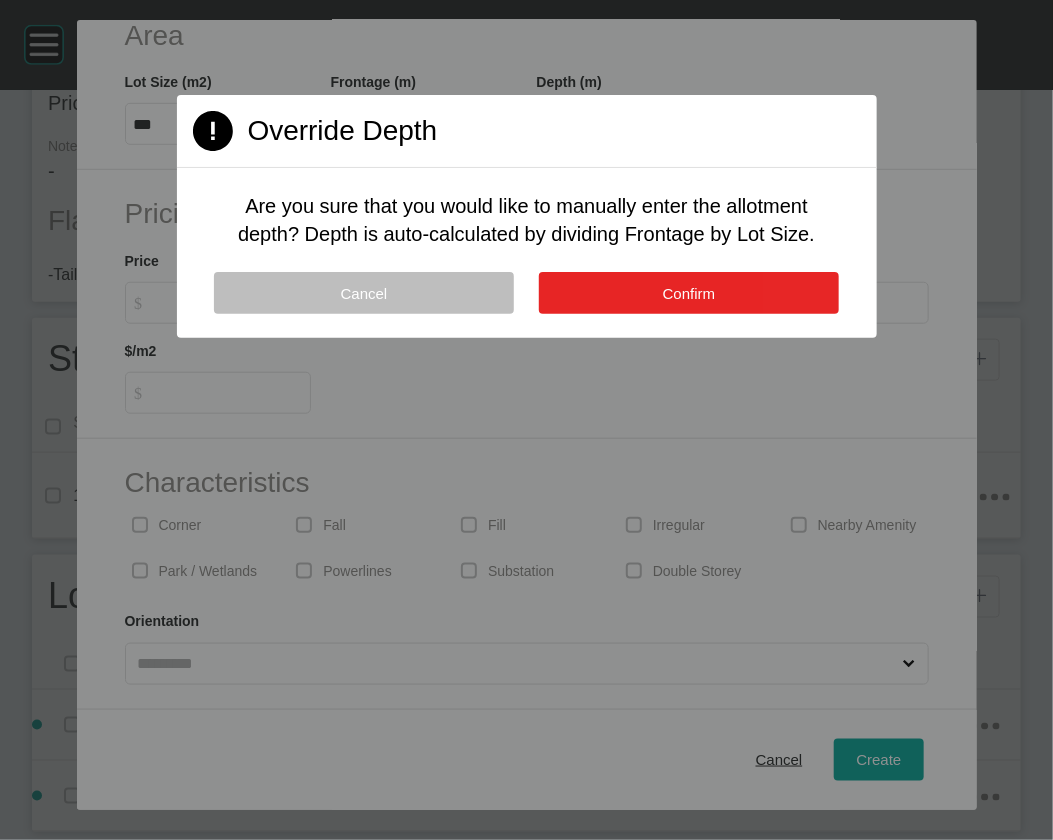 click on "Confirm" at bounding box center [689, 293] 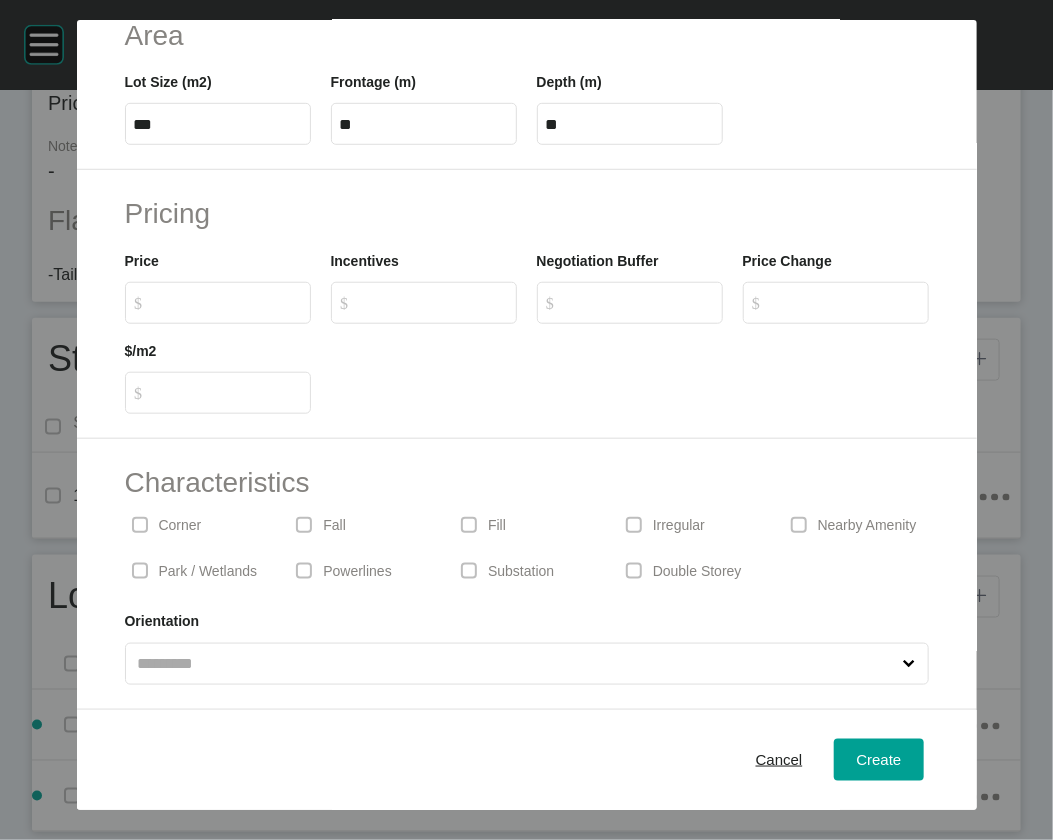 click on "$ Created with Sketch. $" at bounding box center [218, 303] 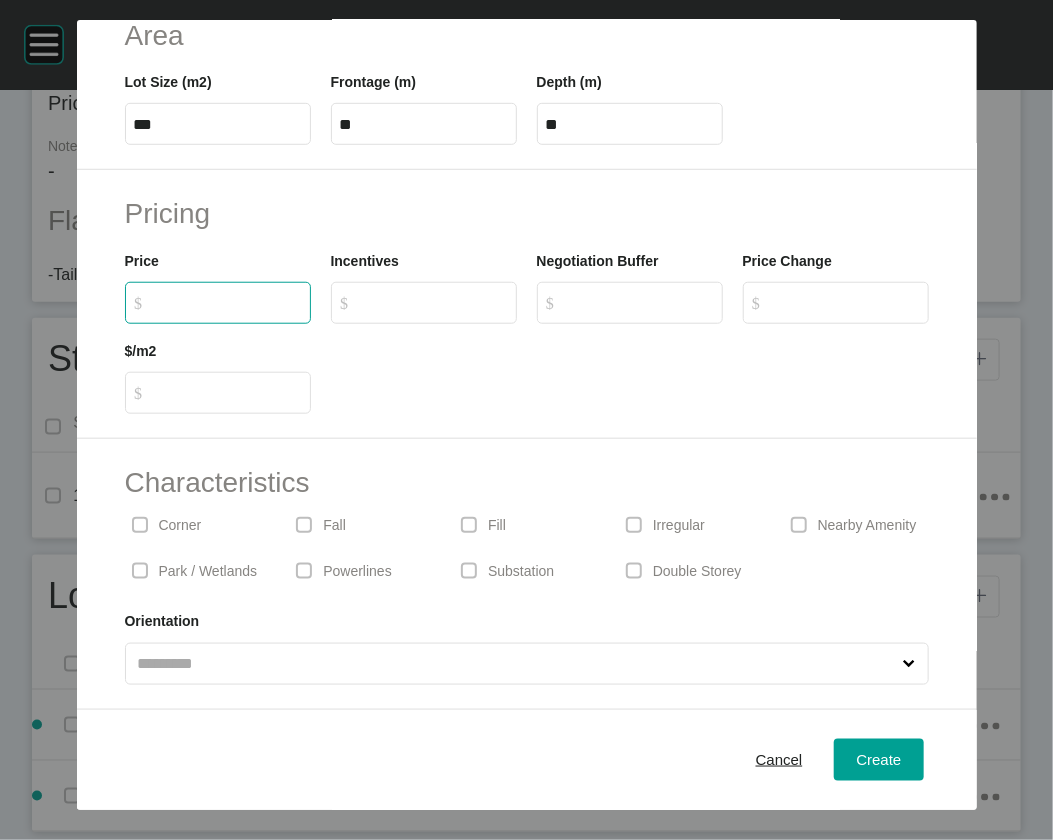scroll, scrollTop: 509, scrollLeft: 0, axis: vertical 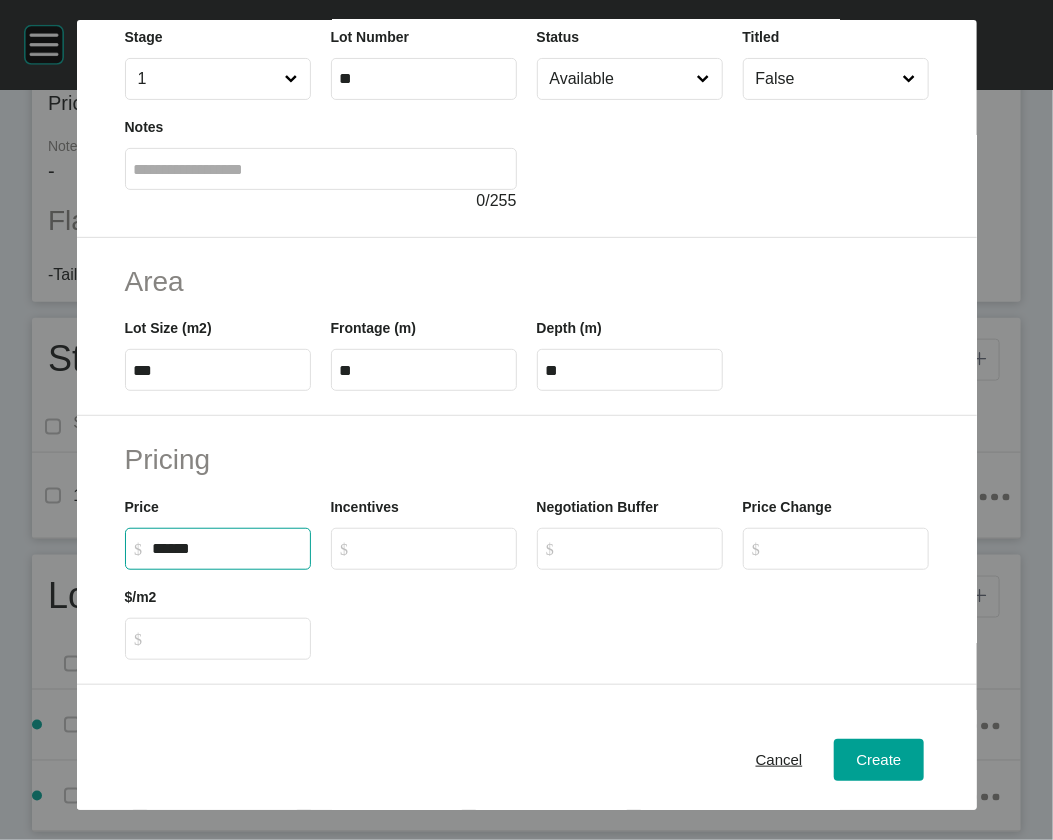 type on "*******" 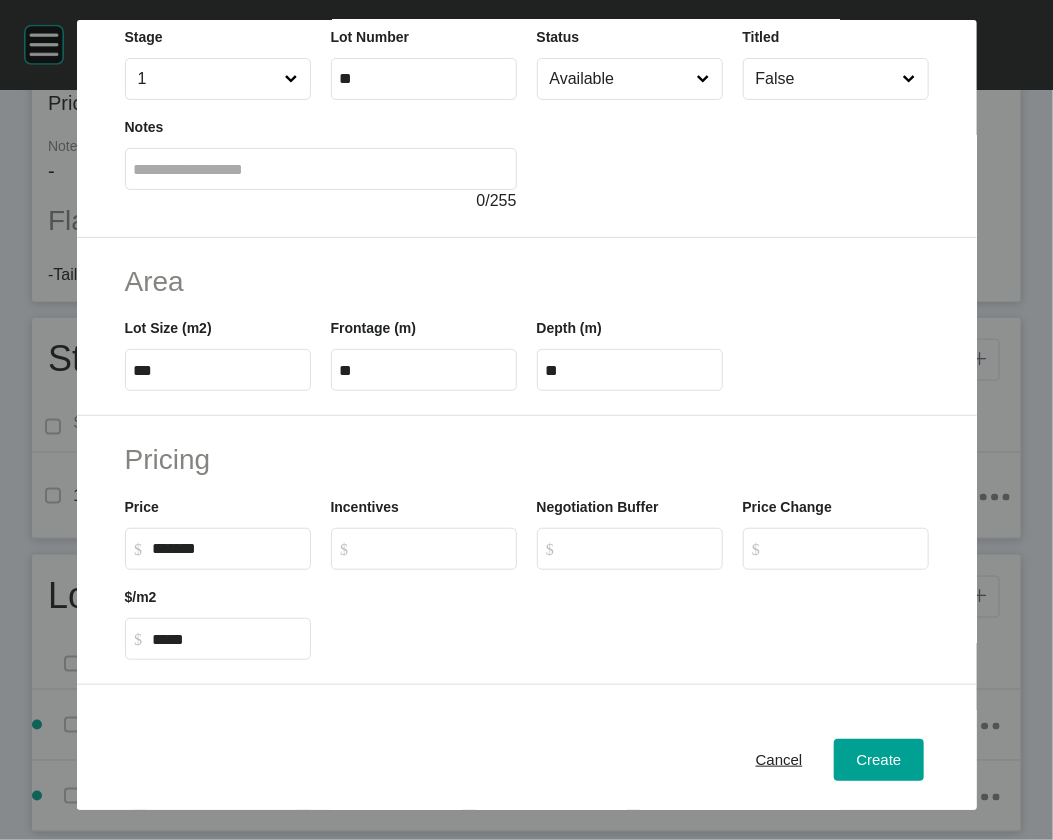 click on "Available" at bounding box center [620, 79] 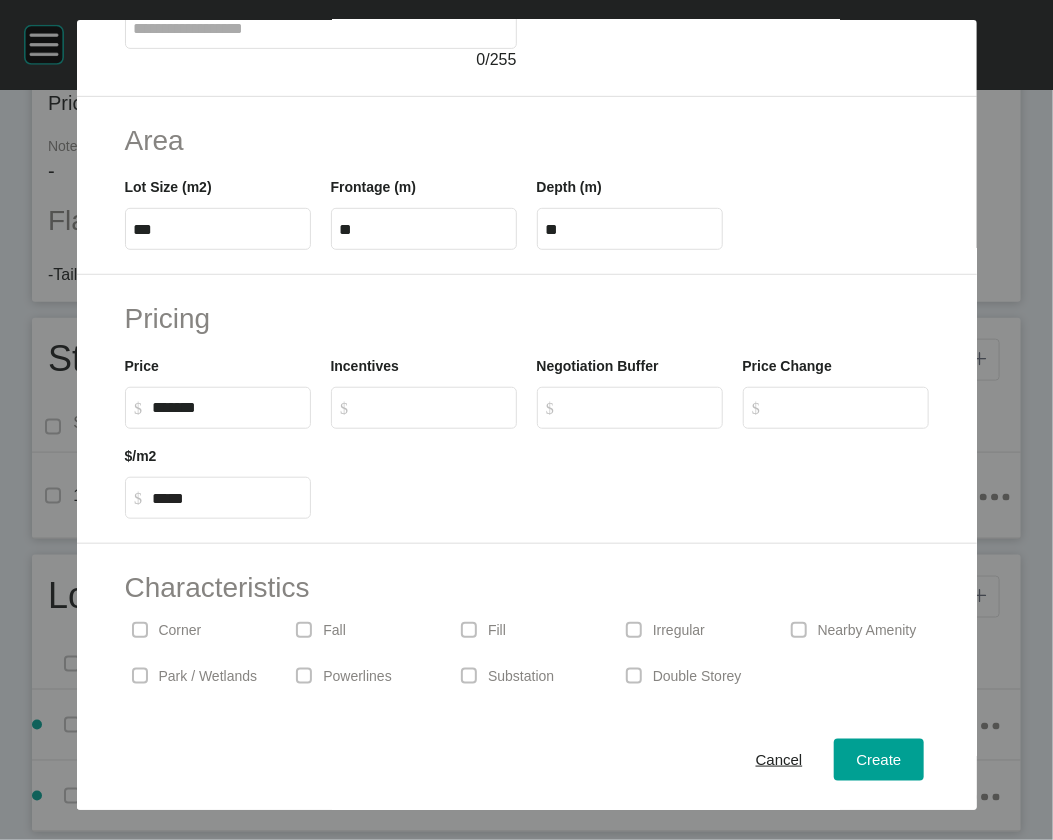 scroll, scrollTop: 315, scrollLeft: 0, axis: vertical 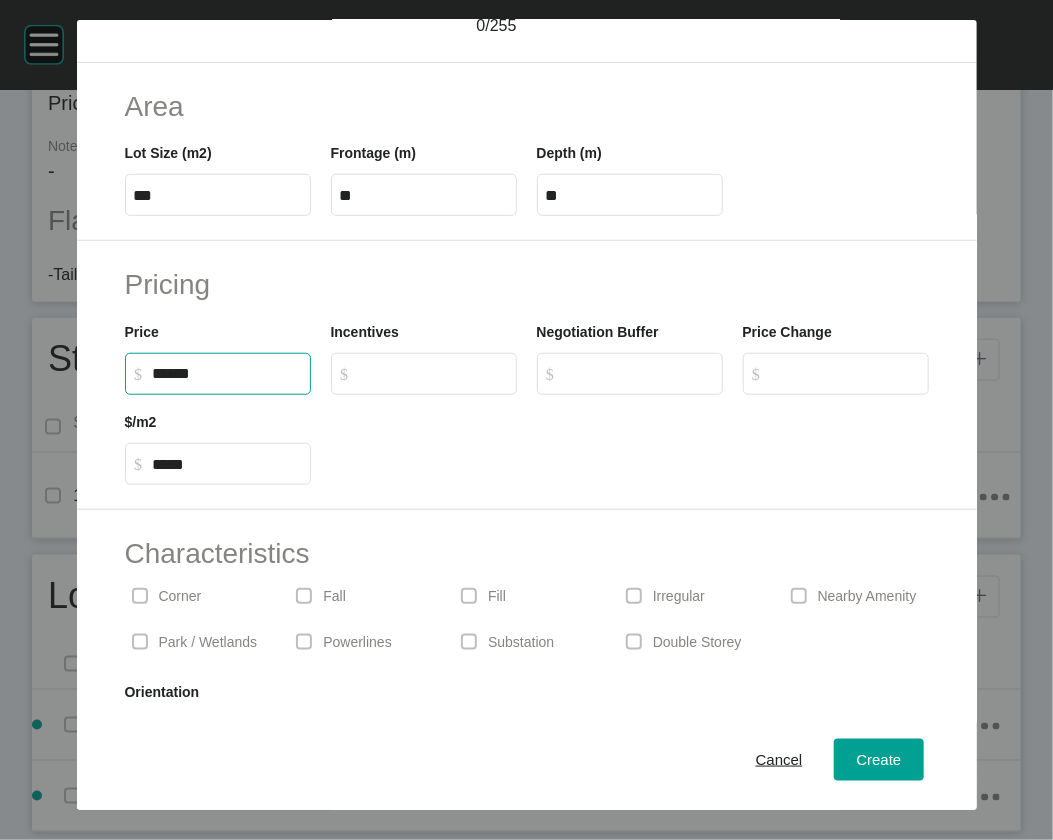 click on "******" at bounding box center (227, 373) 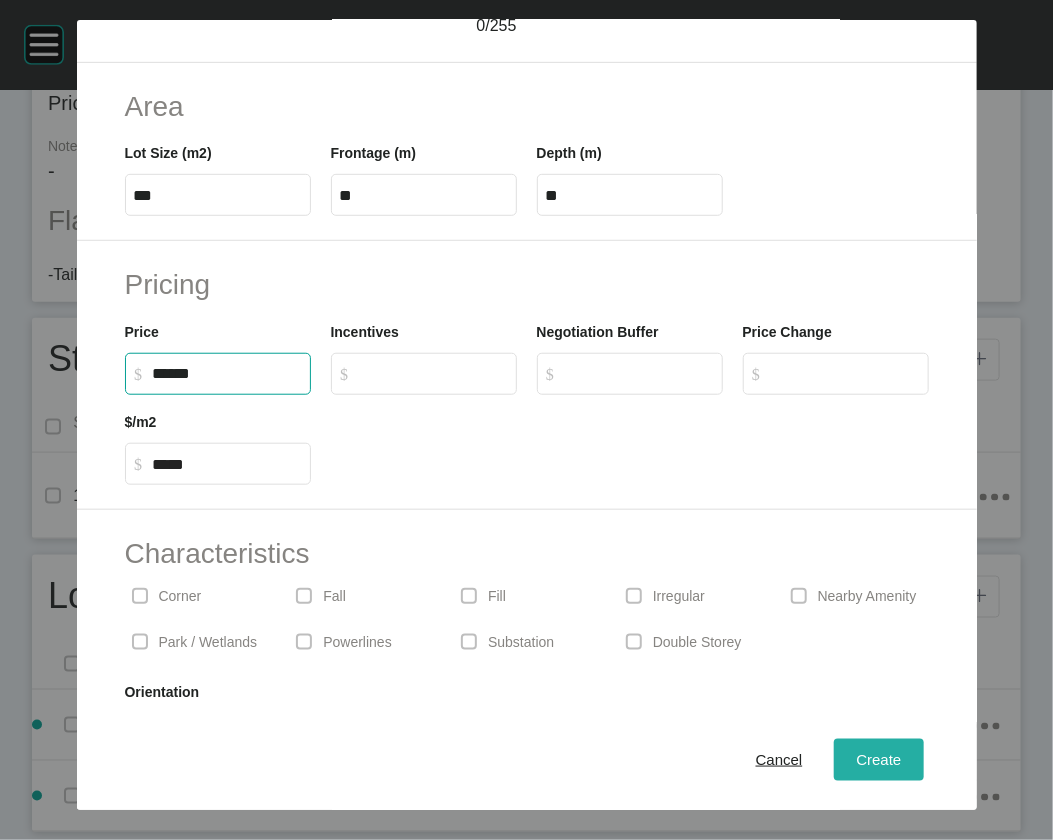 type on "*******" 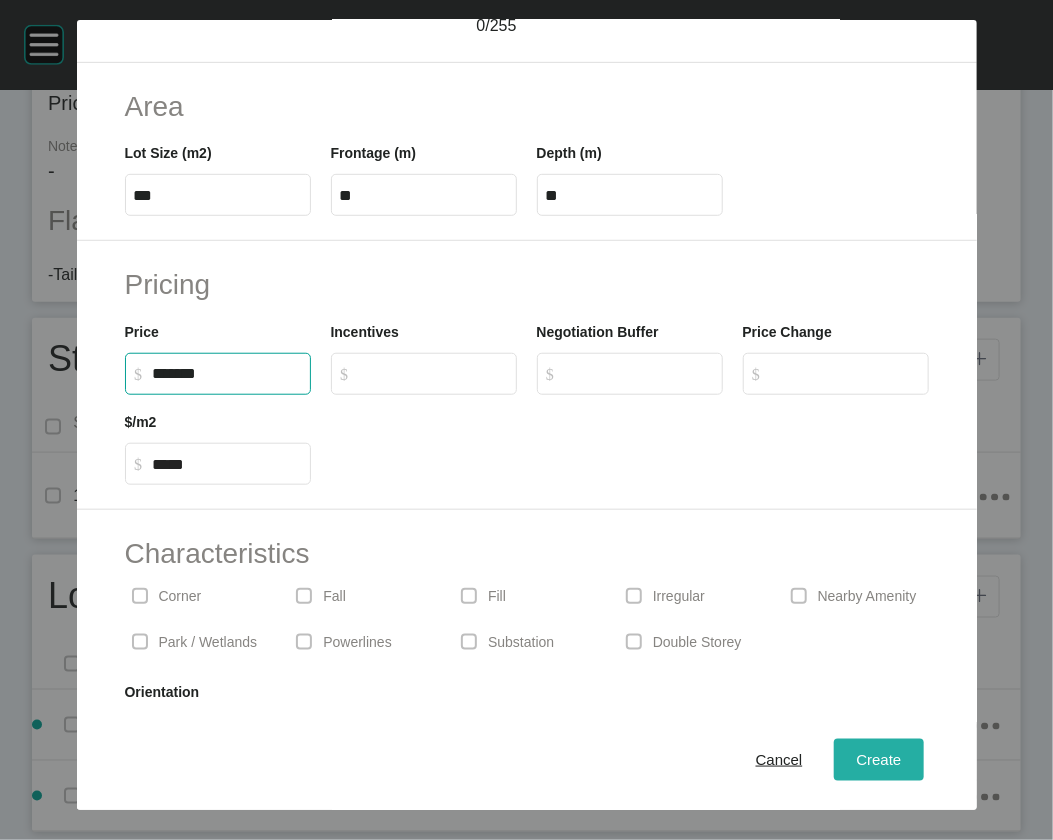 click on "Create" at bounding box center (878, 759) 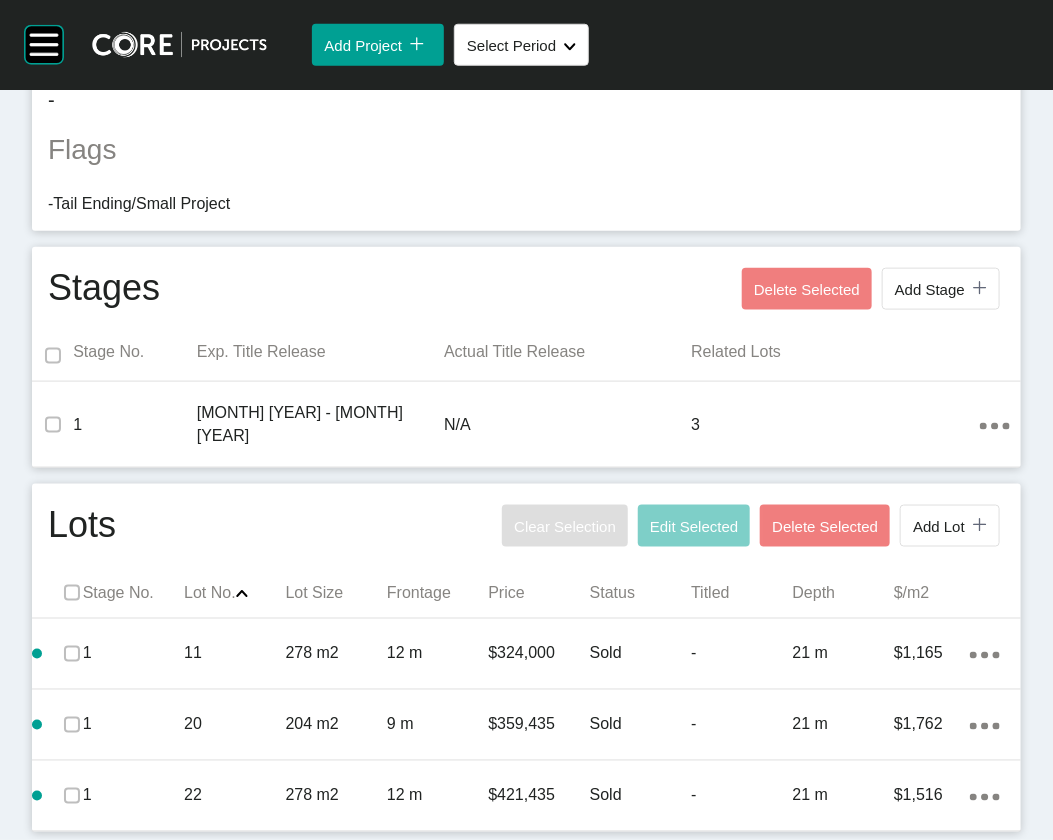 scroll, scrollTop: 944, scrollLeft: 0, axis: vertical 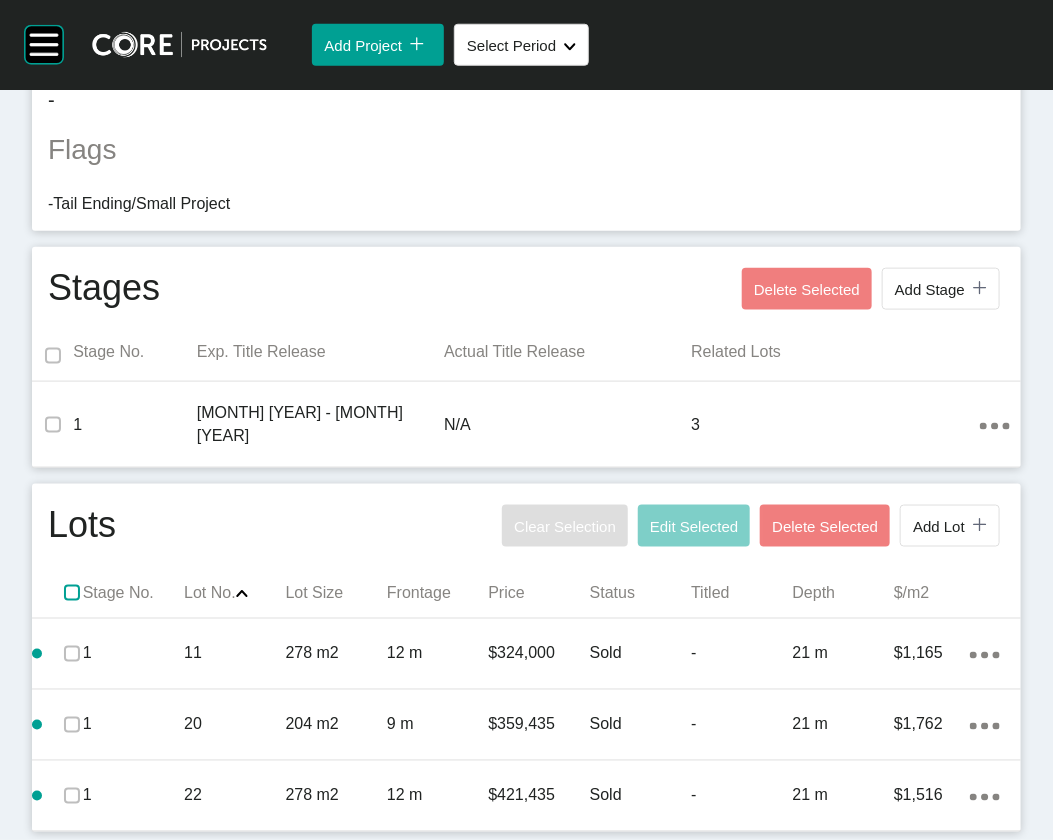 click at bounding box center [72, 593] 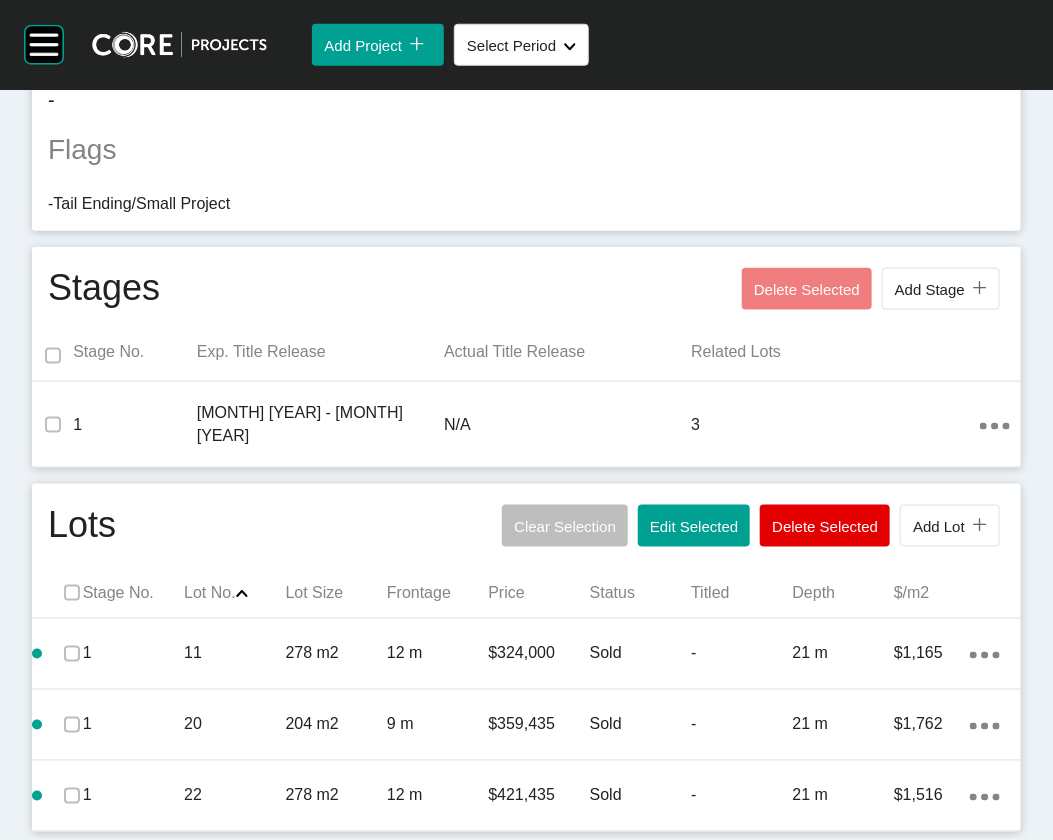 click on "Edit Selected" at bounding box center (694, 526) 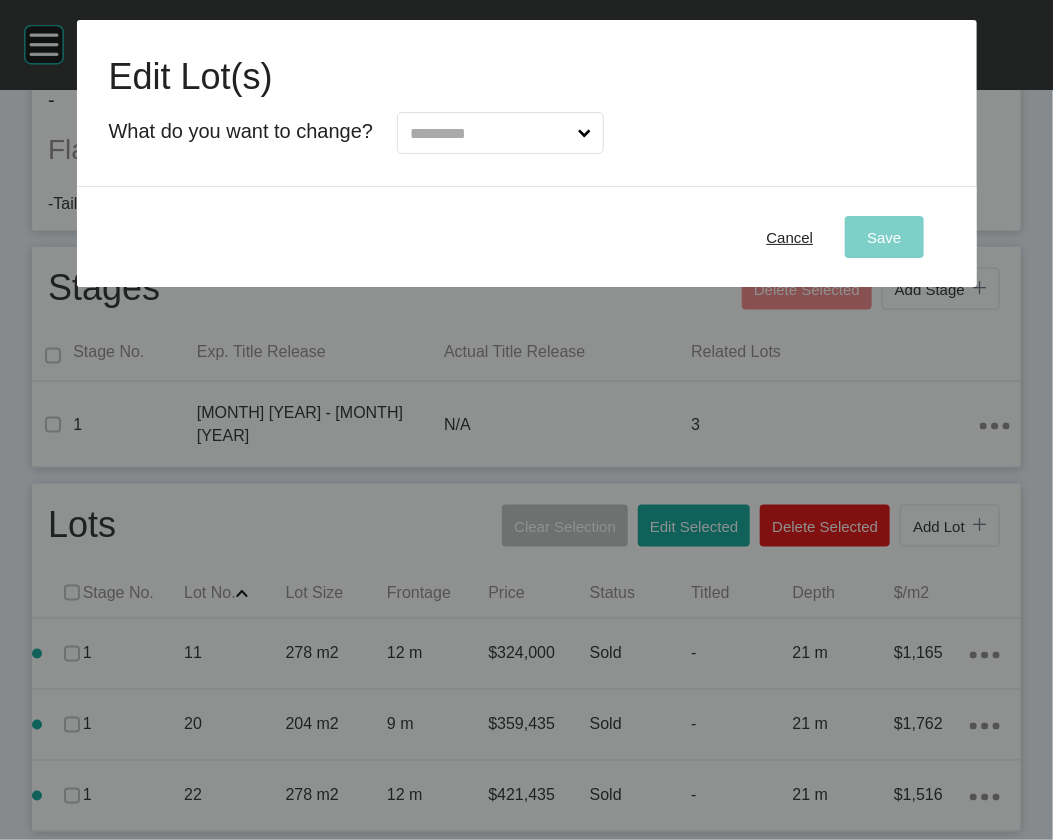 click at bounding box center [490, 133] 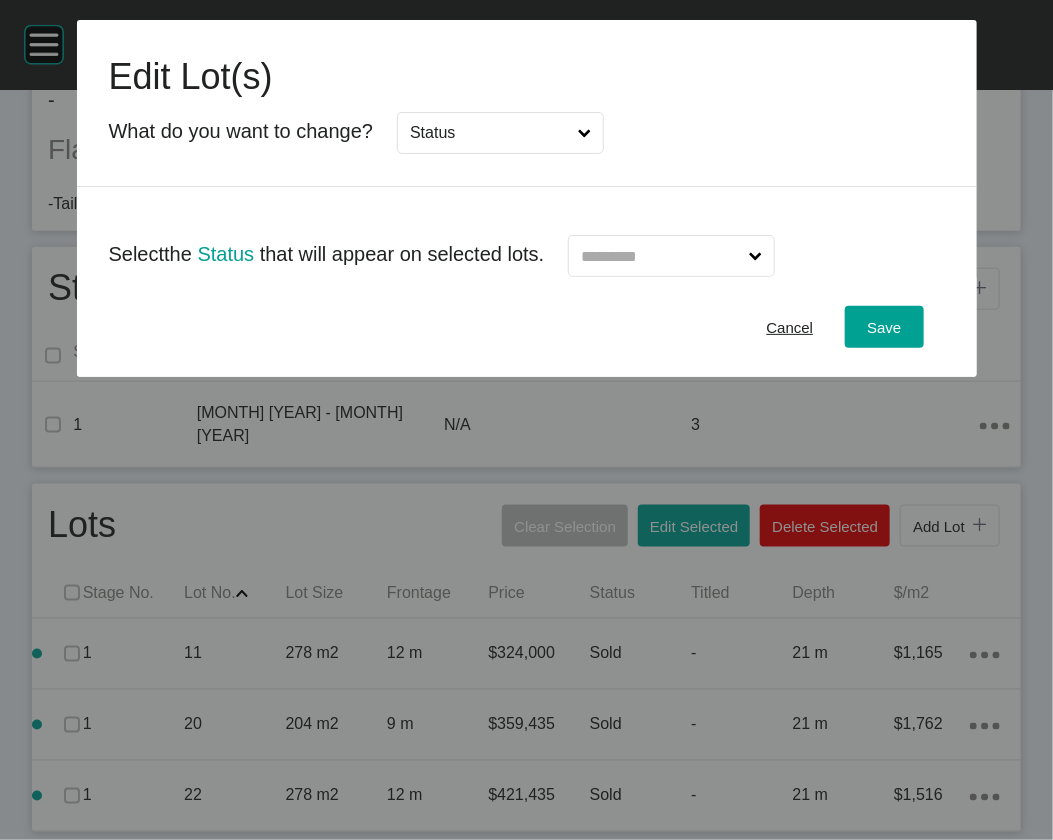 click at bounding box center [661, 256] 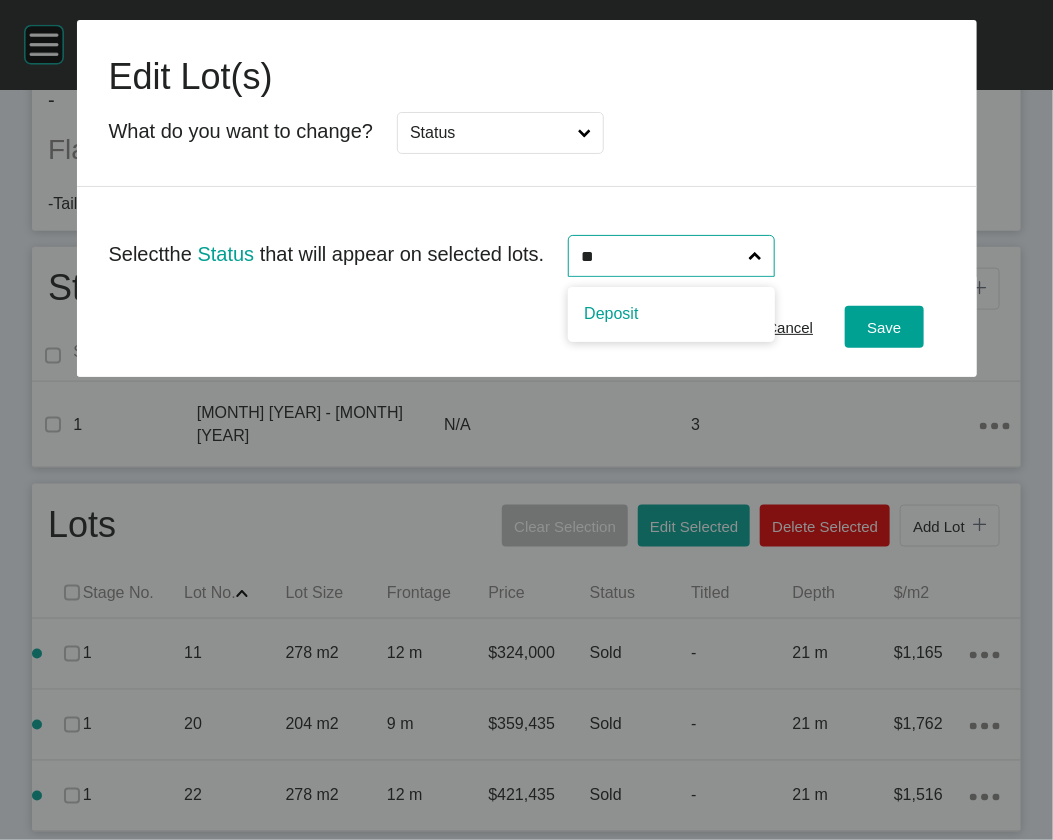 type on "**" 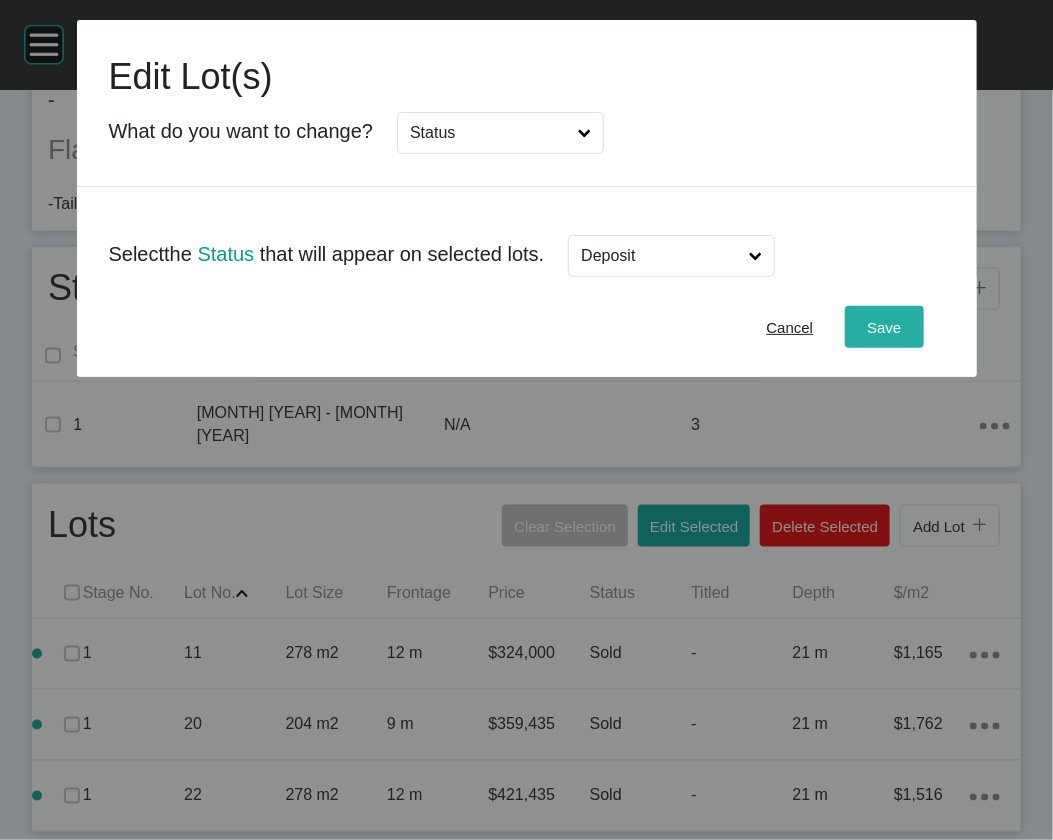click on "Save" at bounding box center [884, 327] 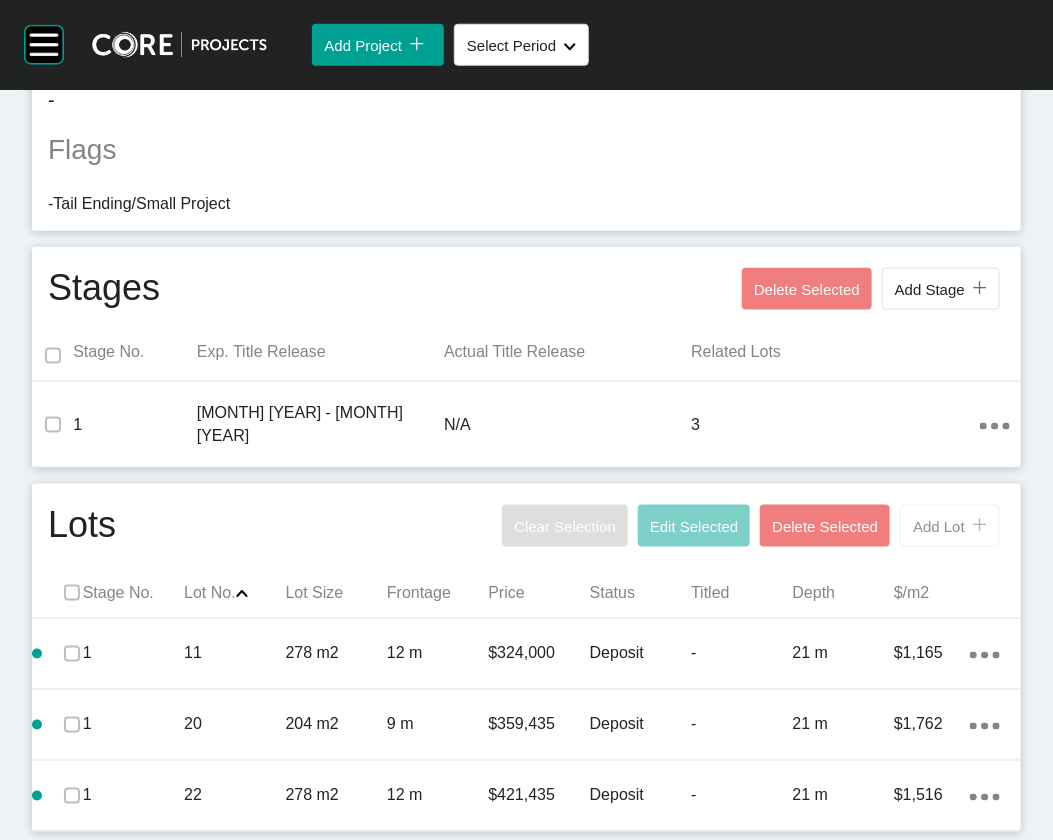 click on "Add Lot" at bounding box center (939, 526) 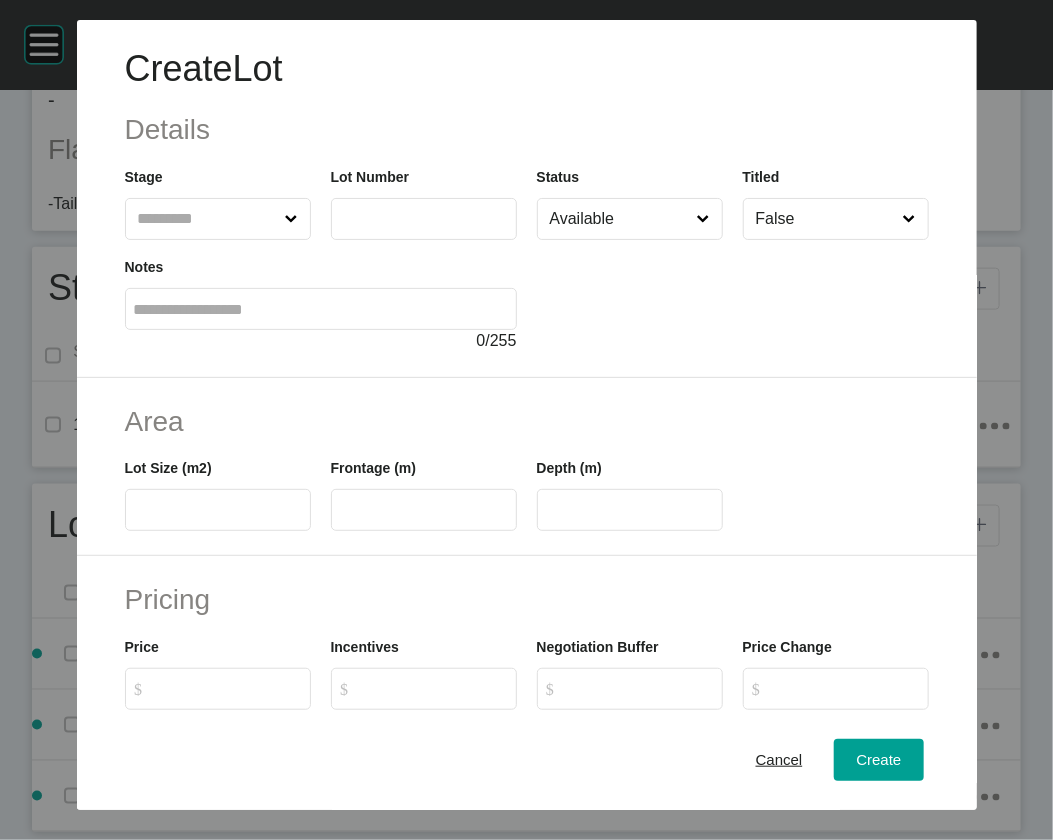 click at bounding box center (291, 219) 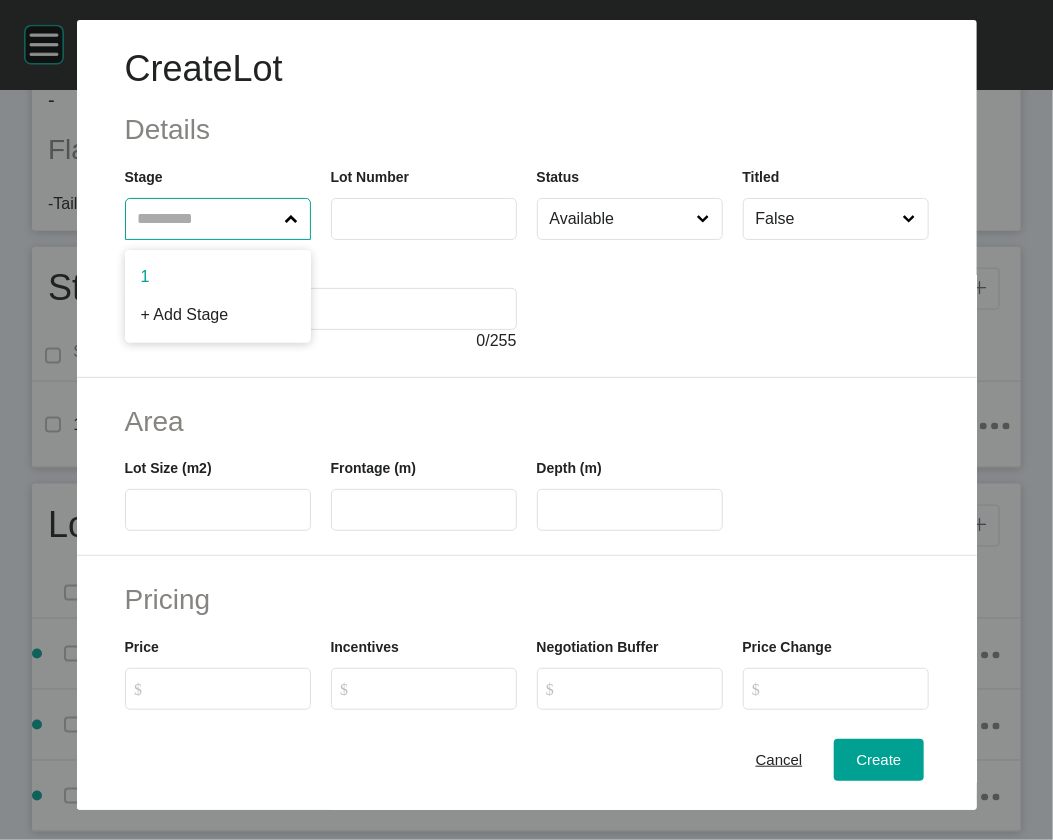 drag, startPoint x: 213, startPoint y: 320, endPoint x: 283, endPoint y: 322, distance: 70.028564 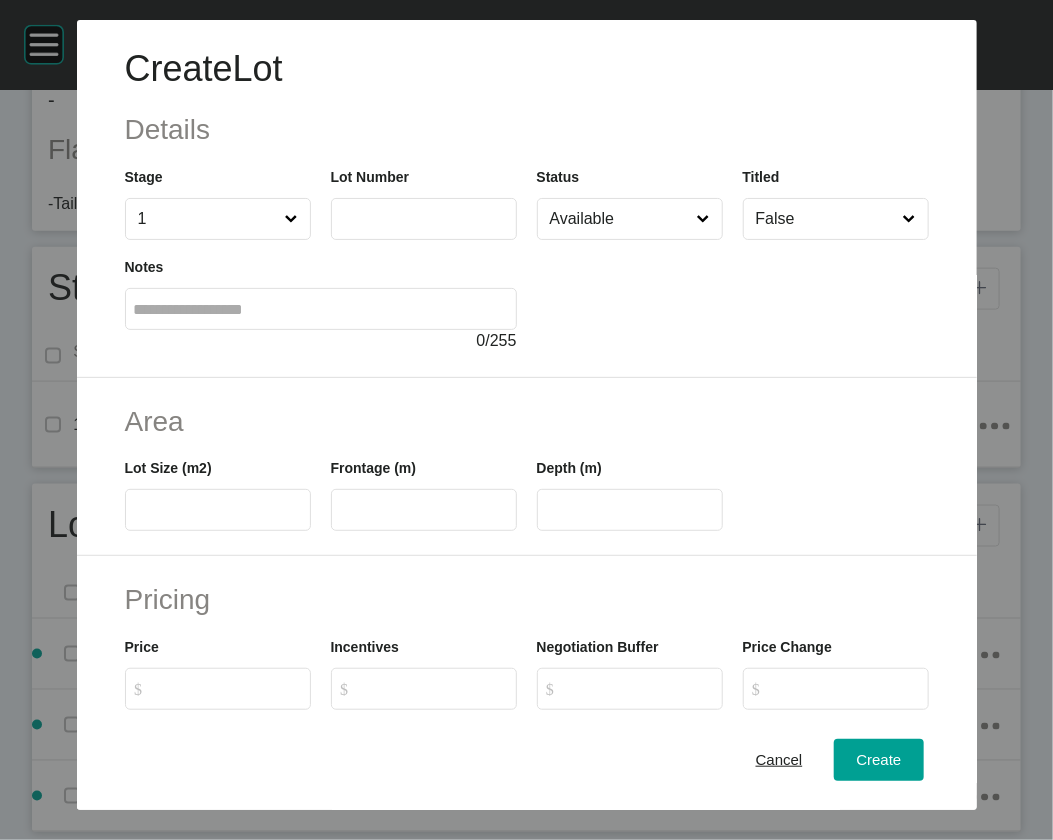 click at bounding box center (424, 219) 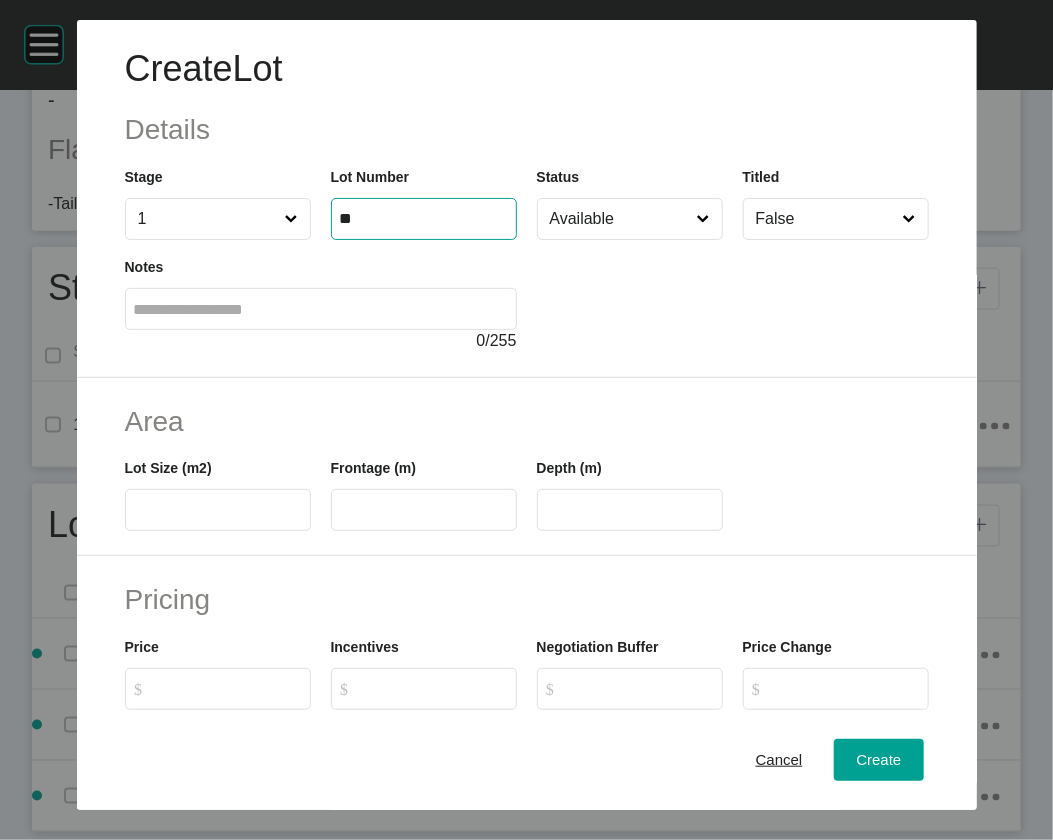 type on "**" 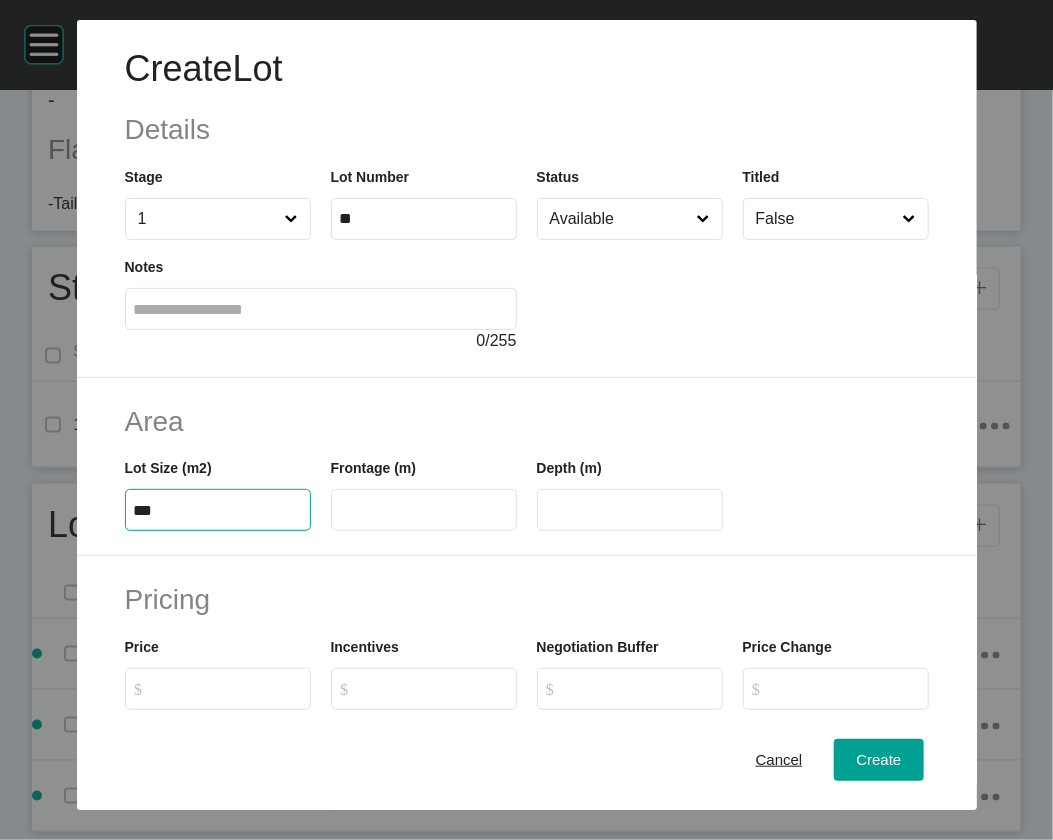 type on "***" 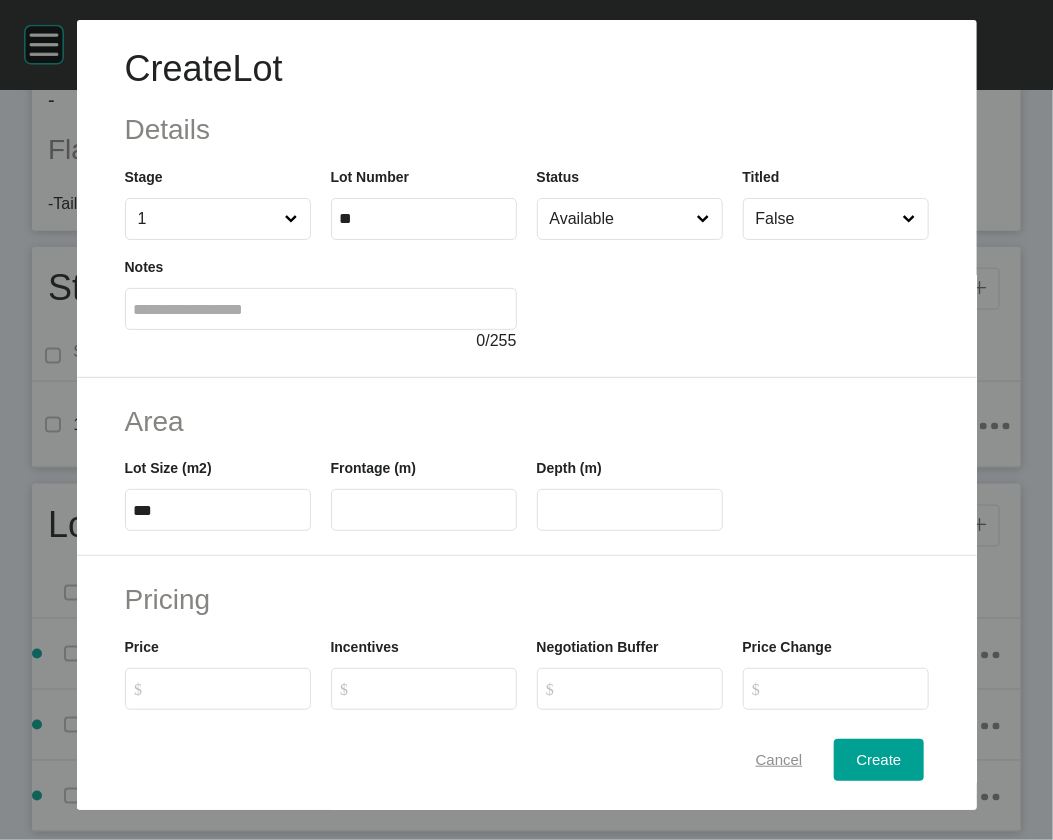 click on "Cancel" at bounding box center [779, 759] 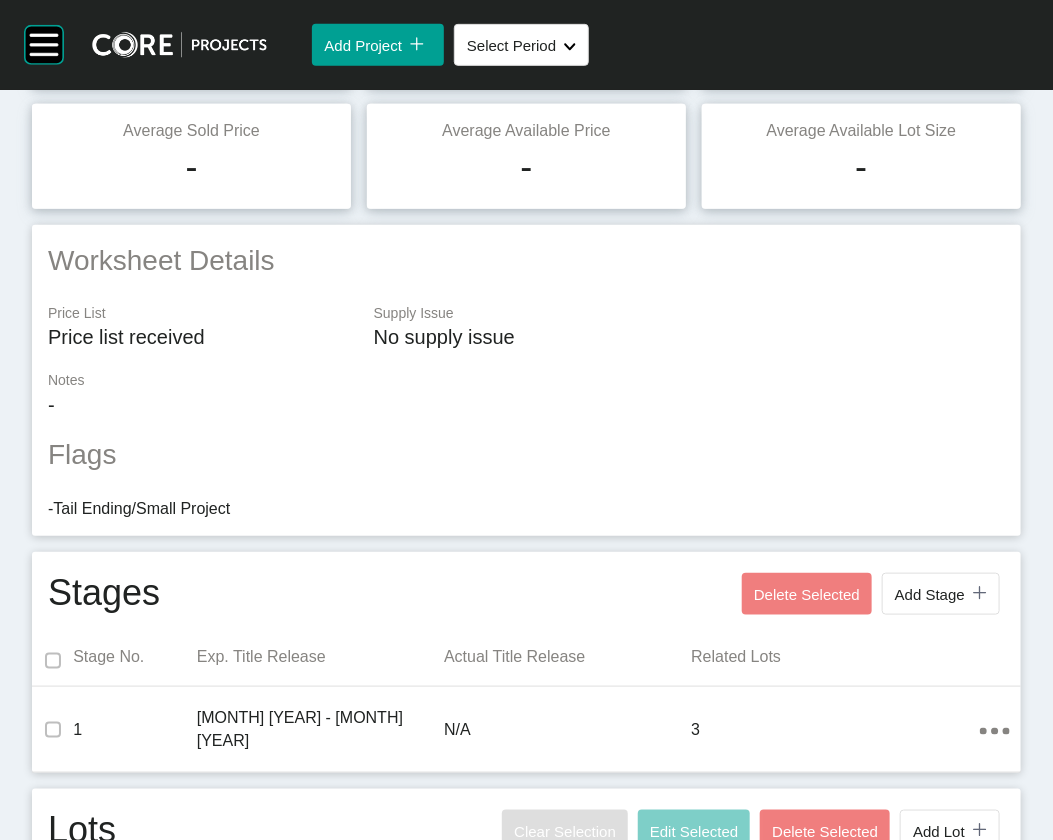 scroll, scrollTop: 0, scrollLeft: 0, axis: both 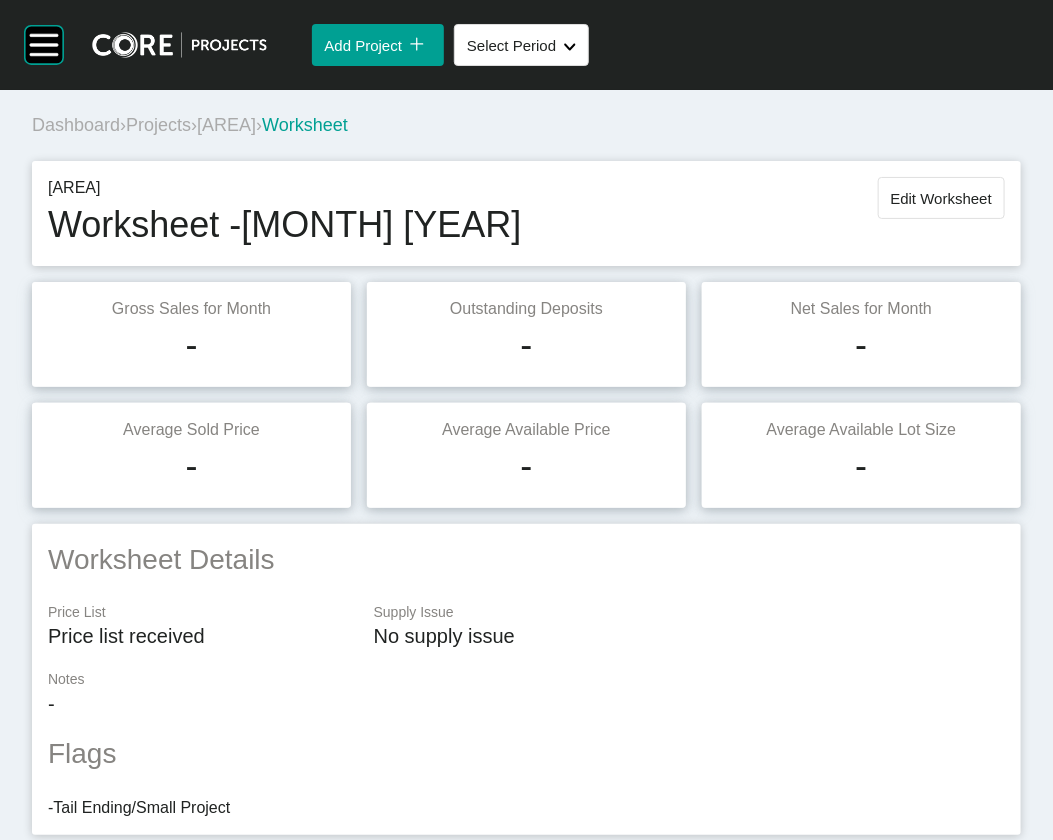 click on "Parkside Greenvale" at bounding box center [226, 125] 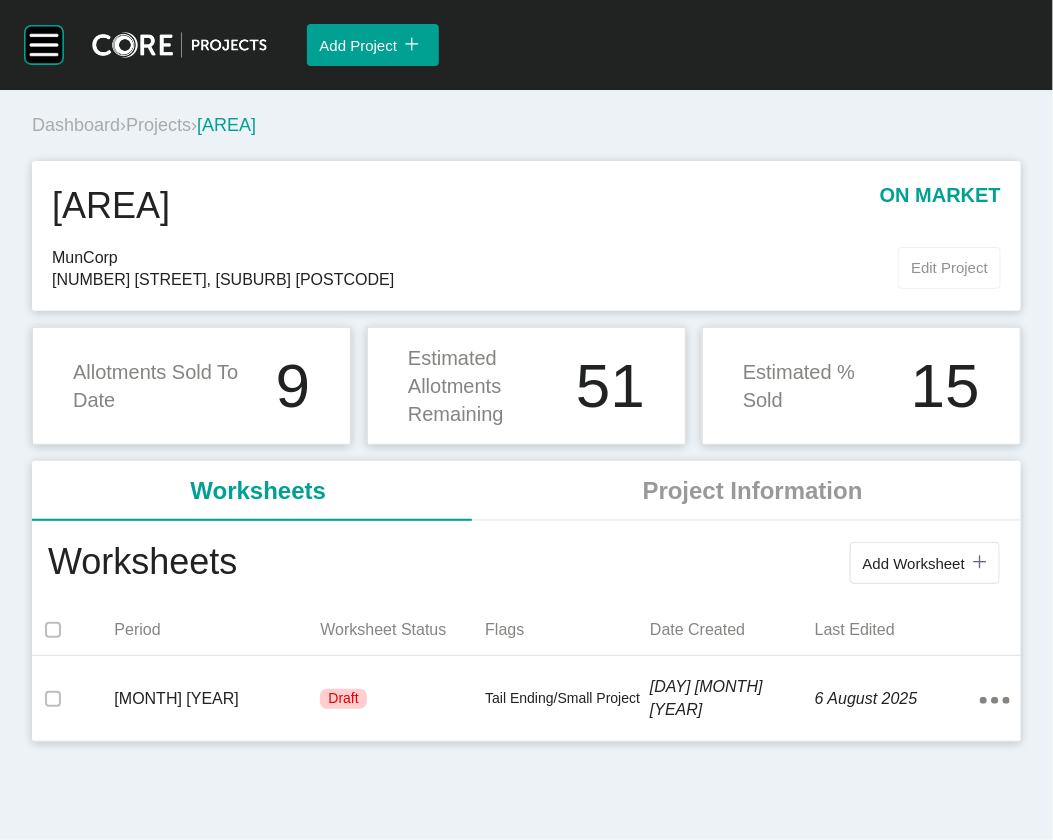 click on "Edit Project" at bounding box center [949, 267] 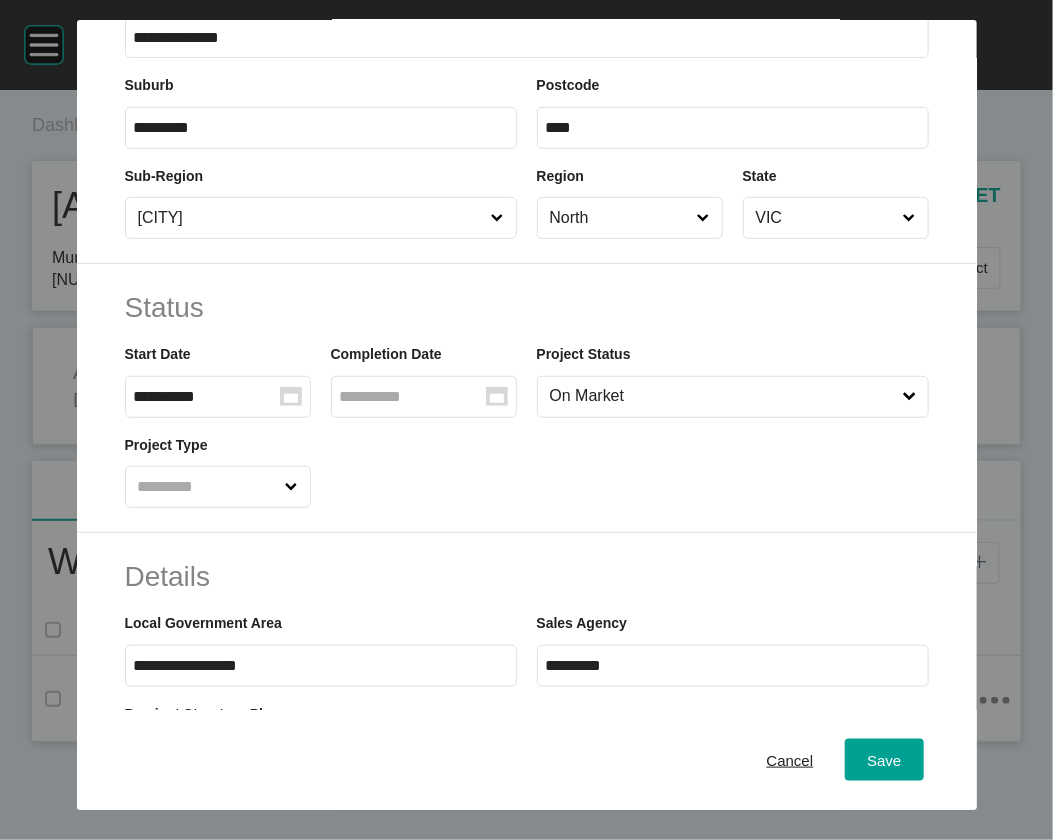 scroll, scrollTop: 227, scrollLeft: 0, axis: vertical 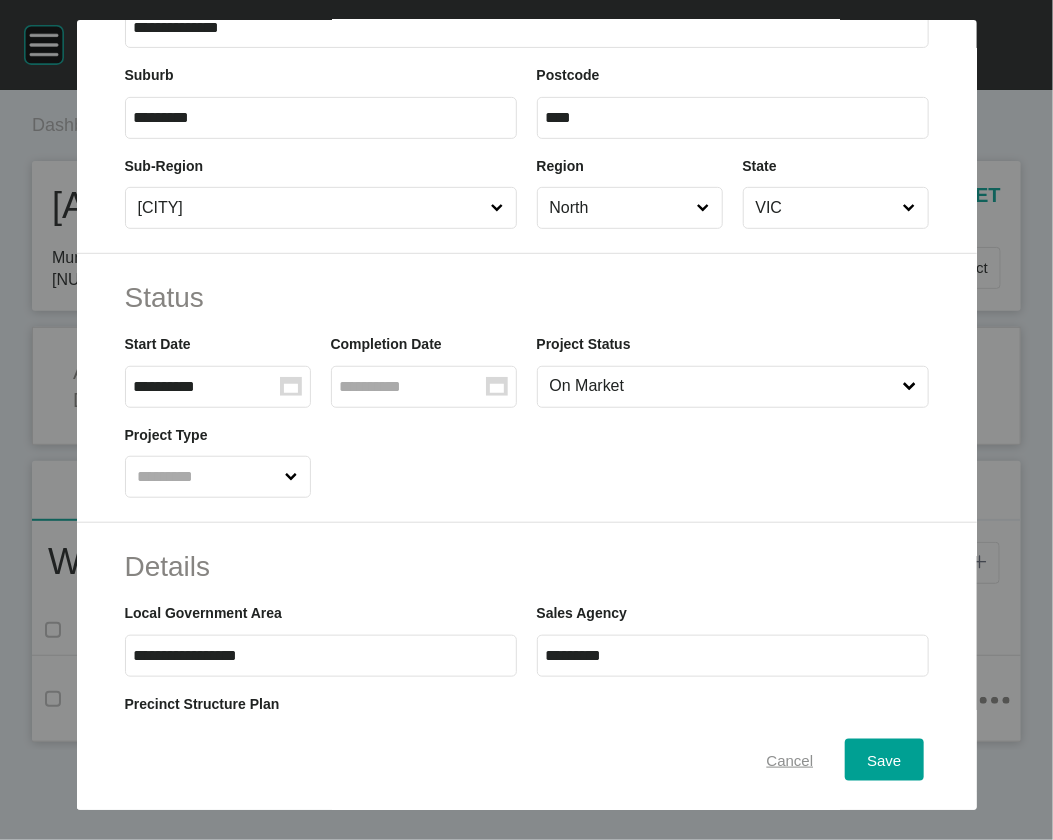 click on "Cancel" at bounding box center [790, 759] 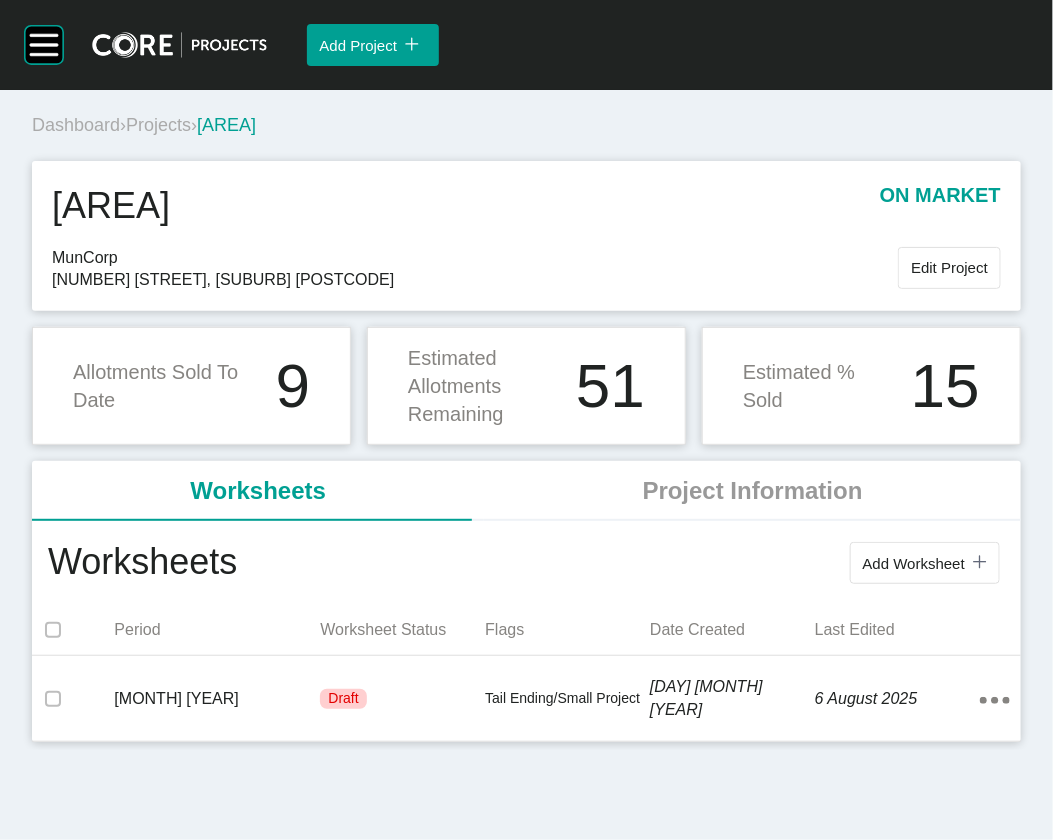 click on "Projects" at bounding box center (158, 125) 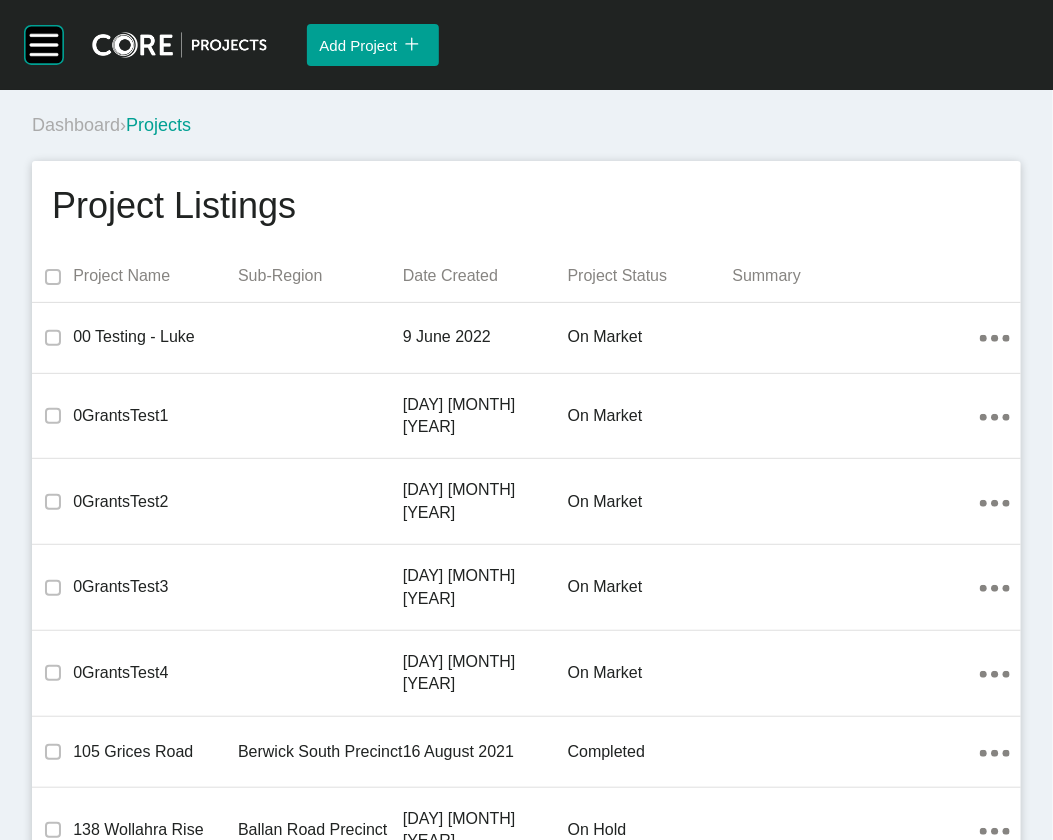 scroll, scrollTop: 3123, scrollLeft: 0, axis: vertical 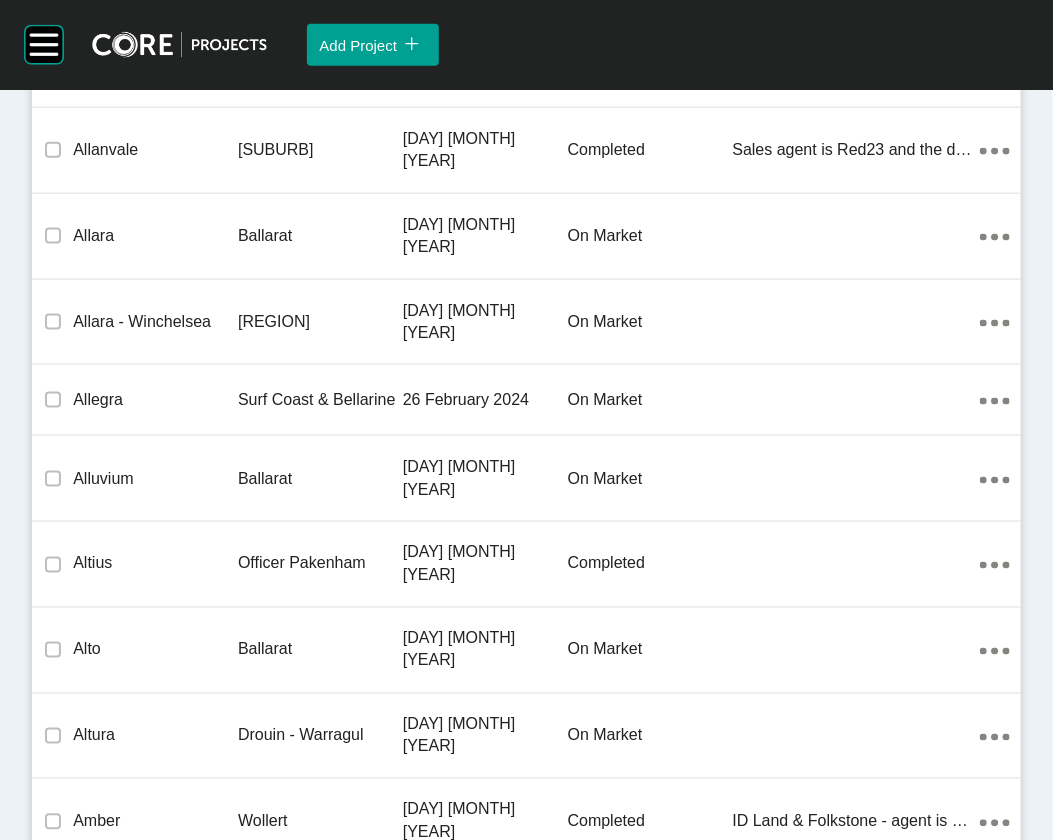 click on "on market" at bounding box center (650, -21) 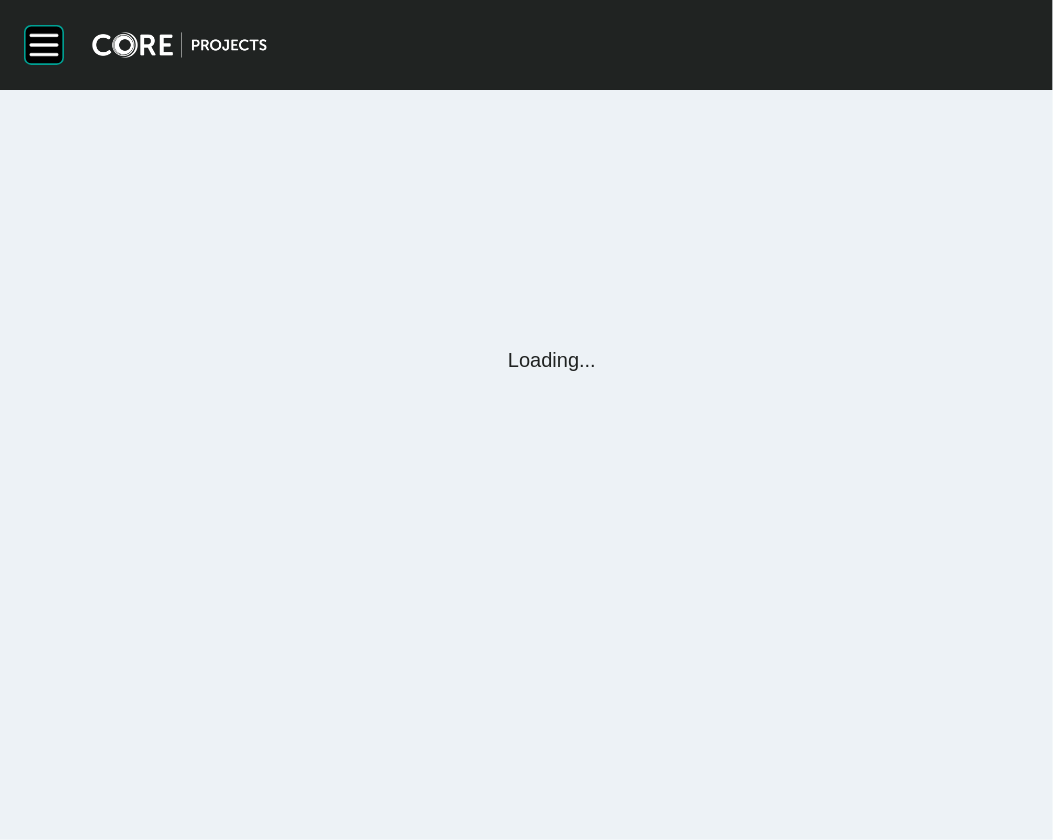 scroll, scrollTop: 0, scrollLeft: 0, axis: both 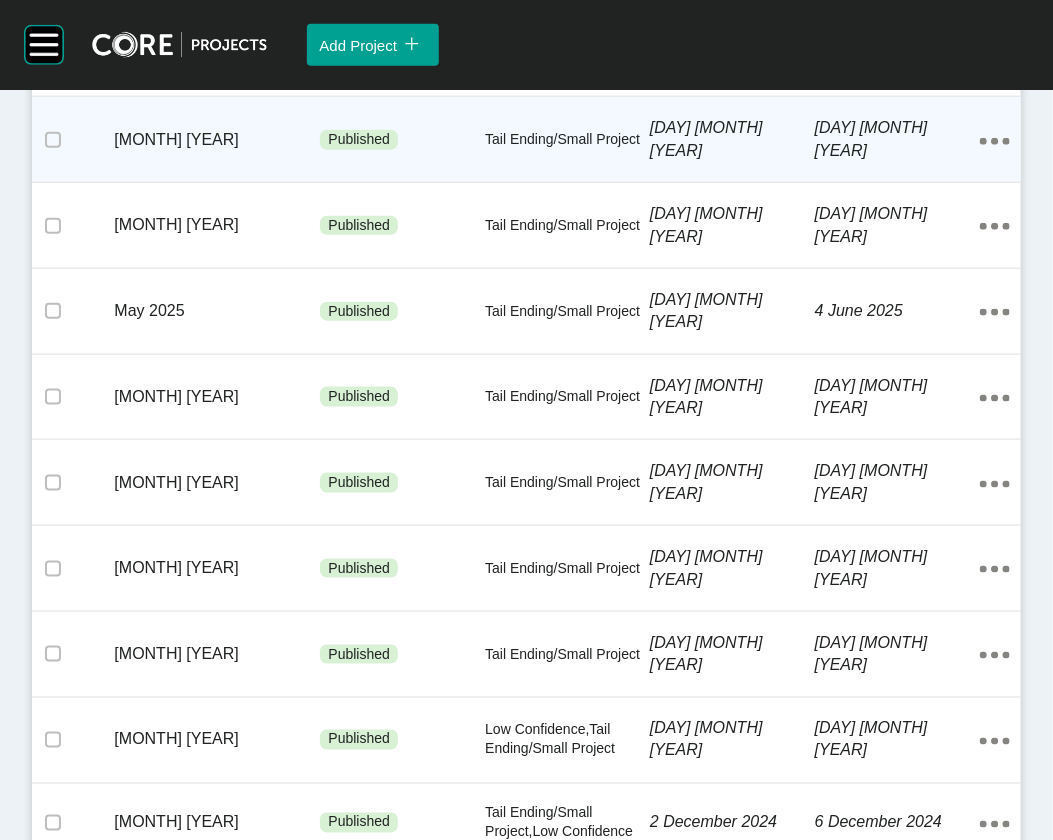 click on "5 August 2025" at bounding box center (897, 139) 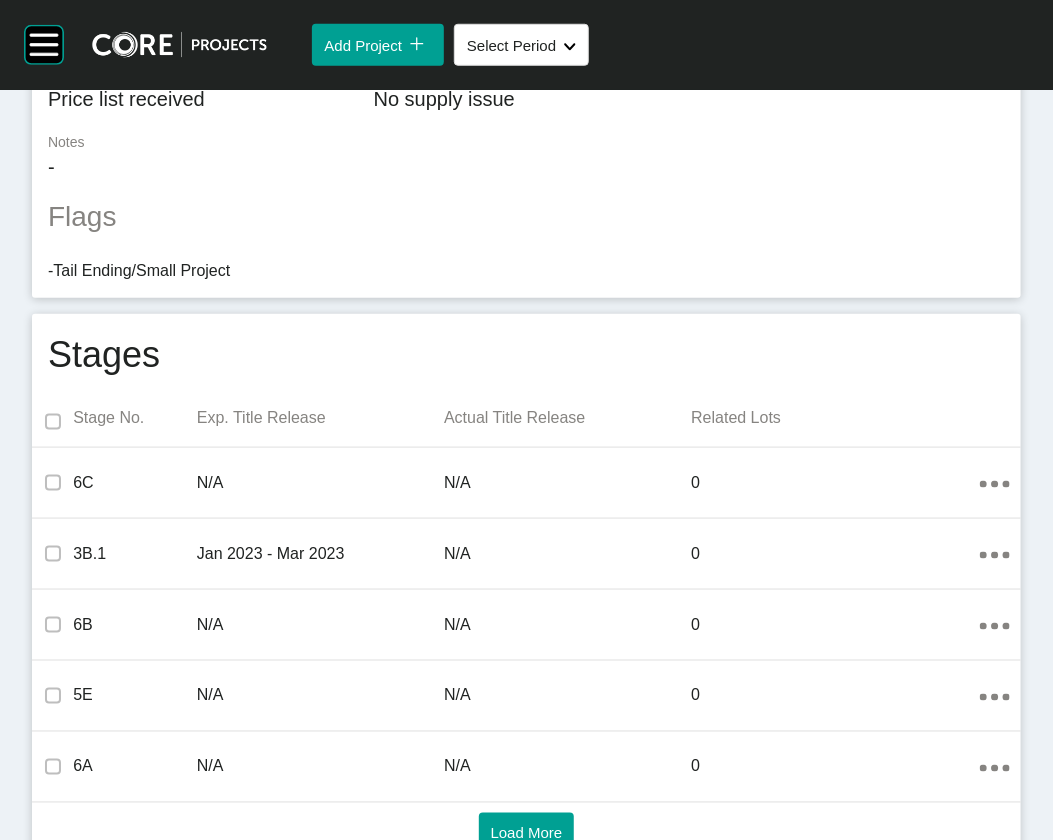 scroll, scrollTop: 1272, scrollLeft: 0, axis: vertical 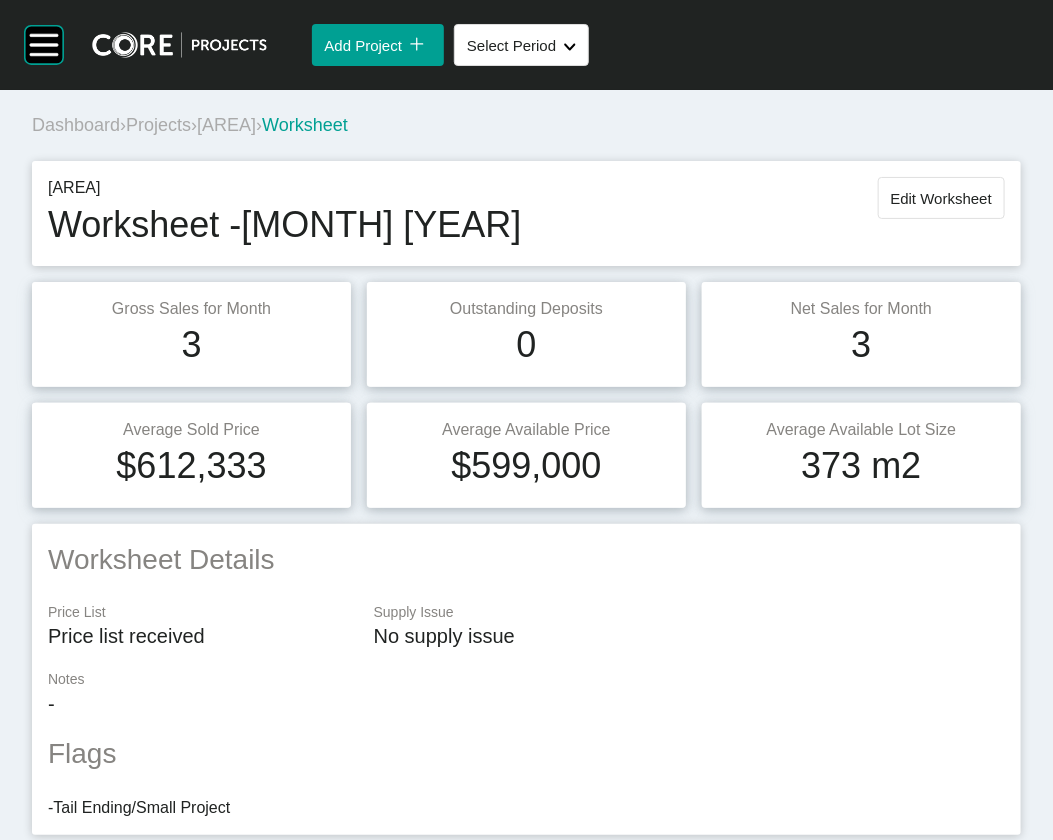 click on "Projects" at bounding box center (158, 125) 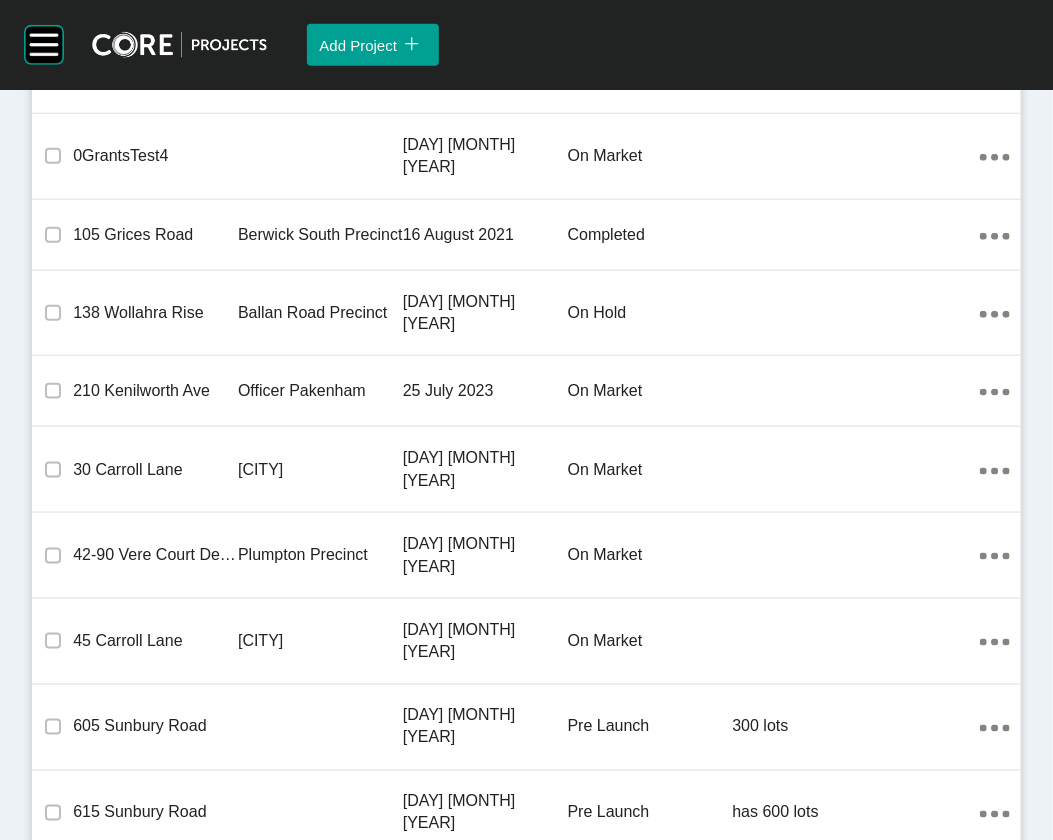 scroll, scrollTop: 8787, scrollLeft: 0, axis: vertical 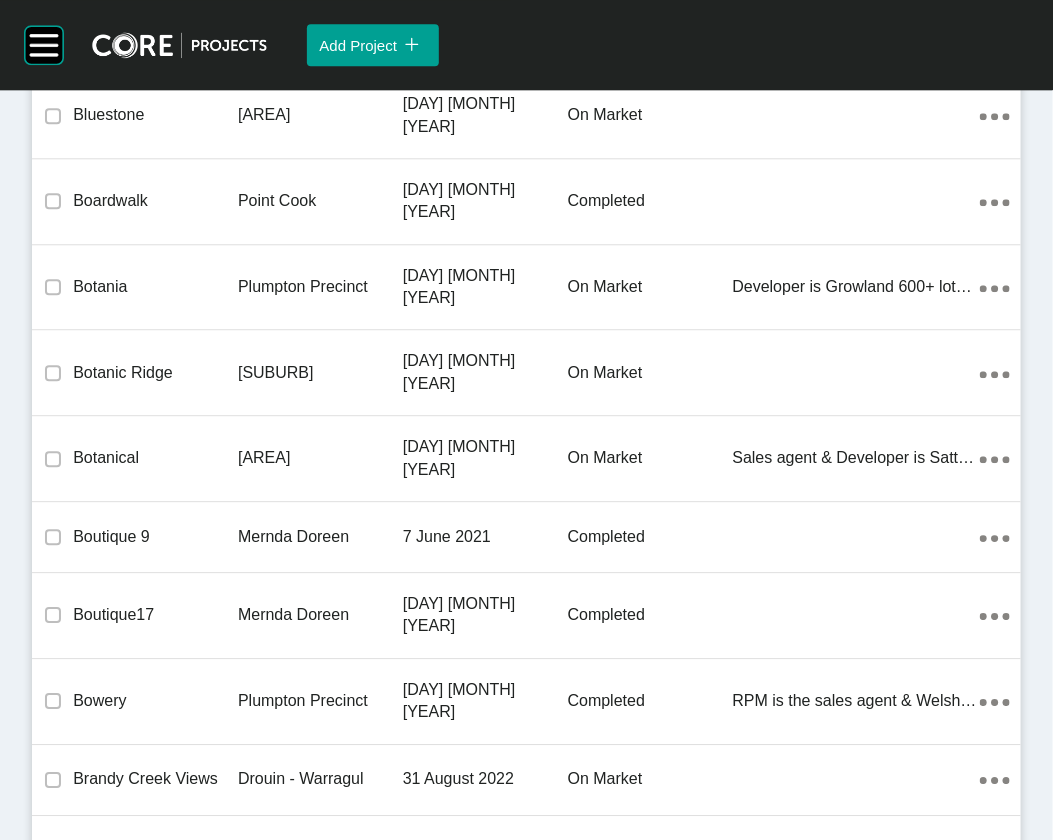 click on "Berwick South Precinct" at bounding box center [320, -385] 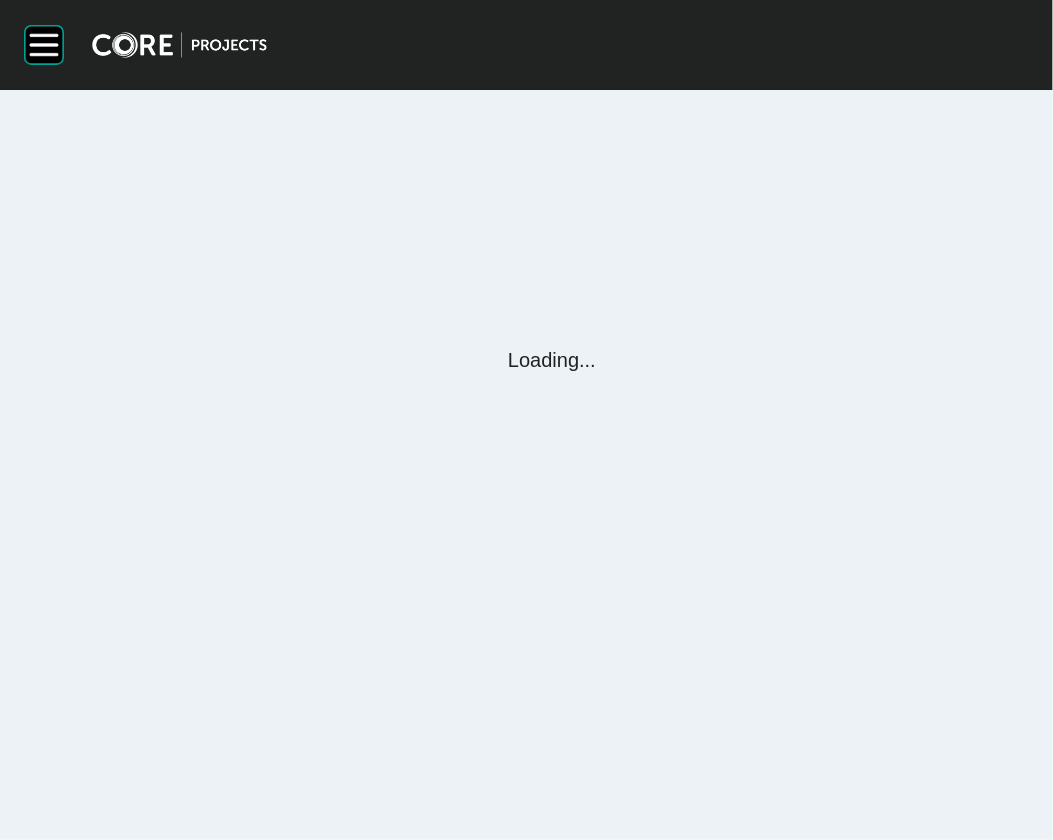scroll, scrollTop: 0, scrollLeft: 0, axis: both 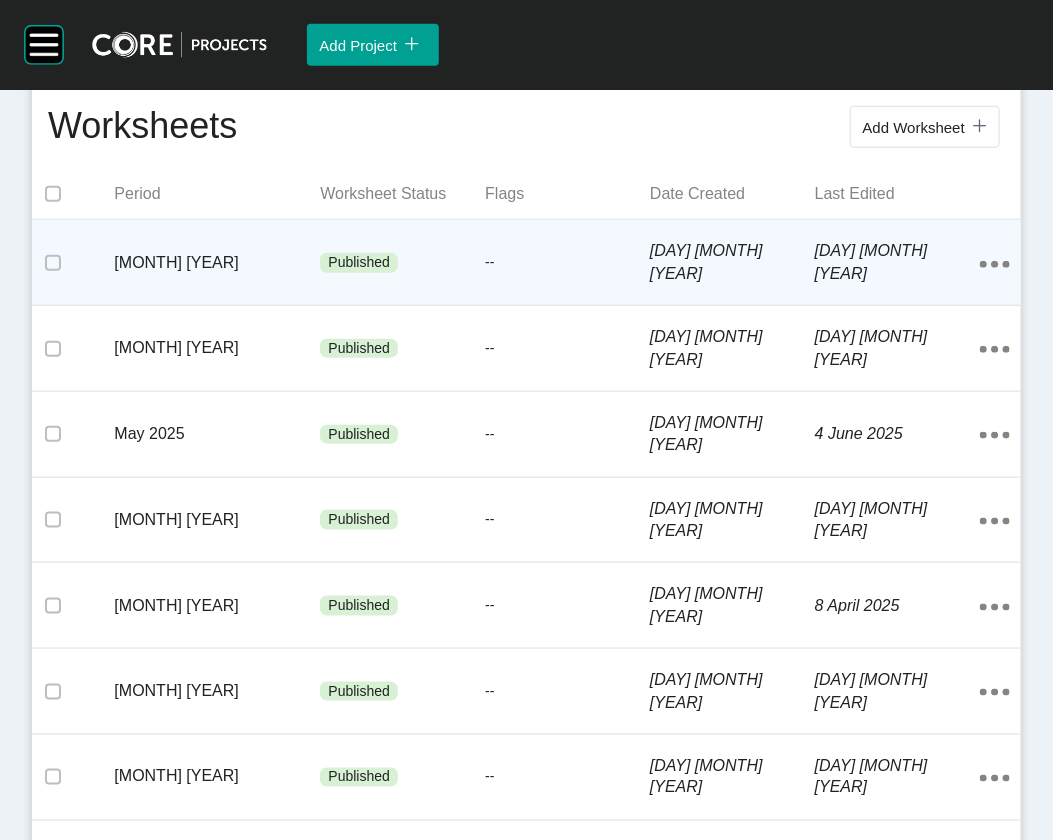 click on "5 August 2025" at bounding box center (897, 262) 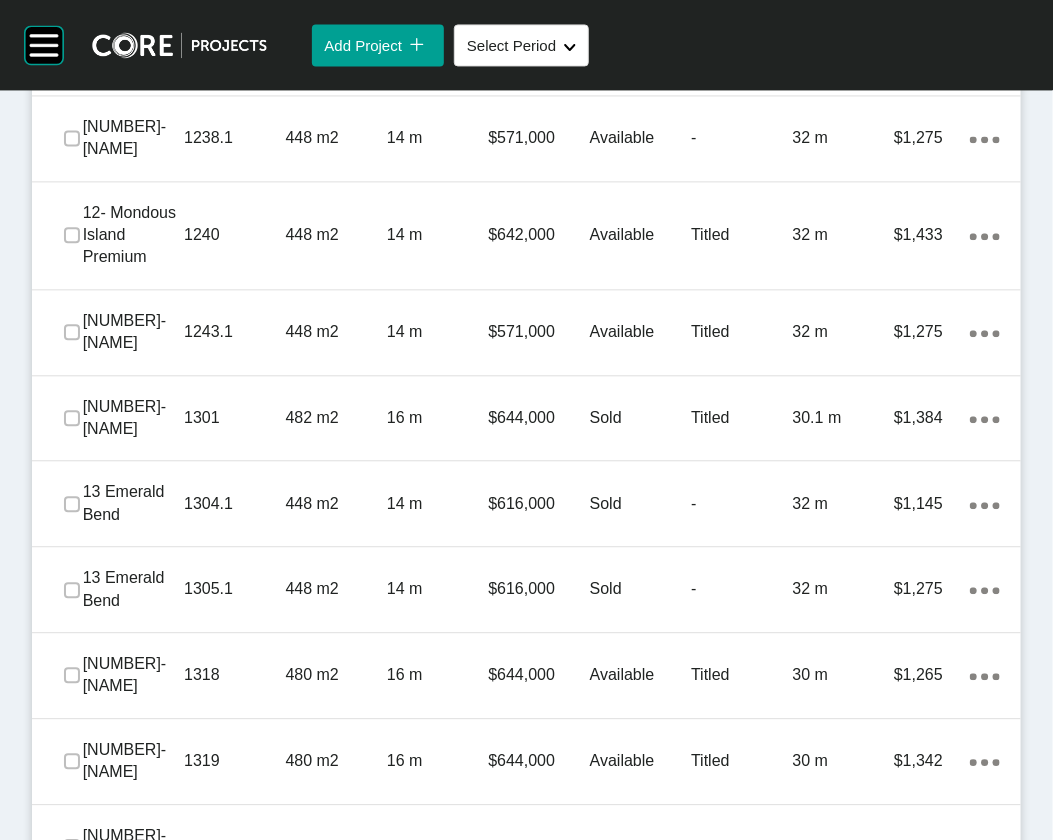 scroll, scrollTop: 3751, scrollLeft: 0, axis: vertical 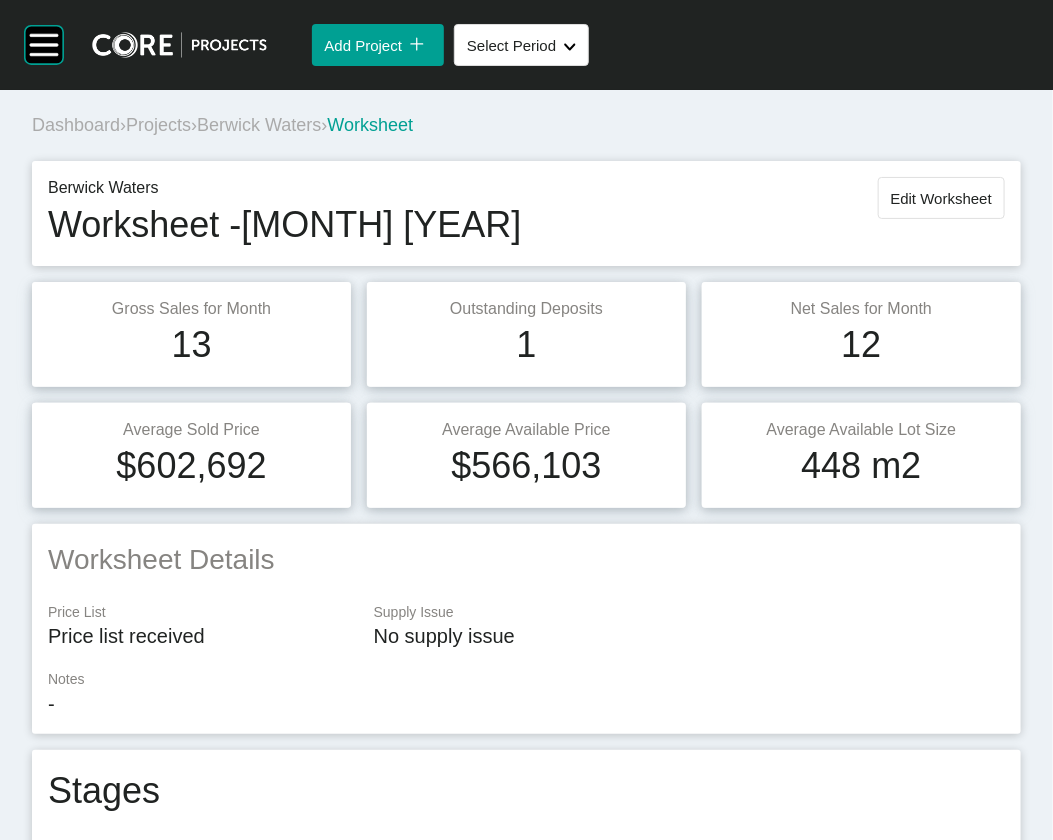 click on "Projects" at bounding box center (158, 125) 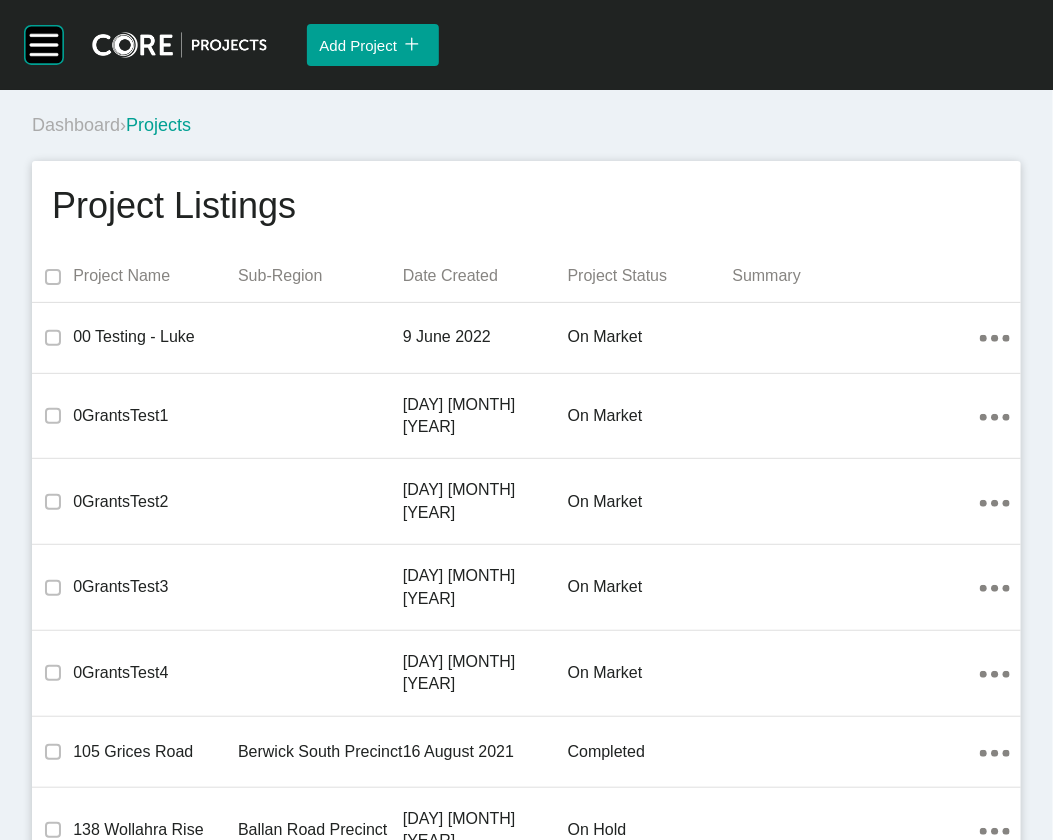 scroll, scrollTop: 34361, scrollLeft: 0, axis: vertical 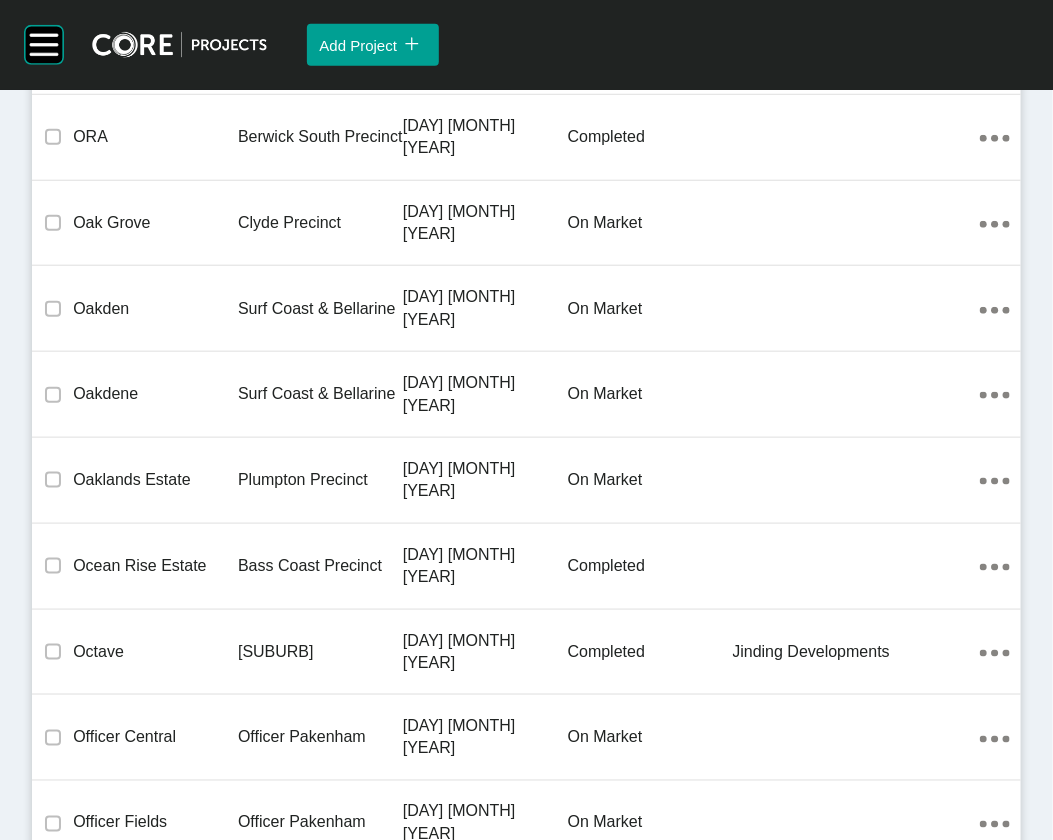click on "Berwick South Precinct" at bounding box center (320, -2504) 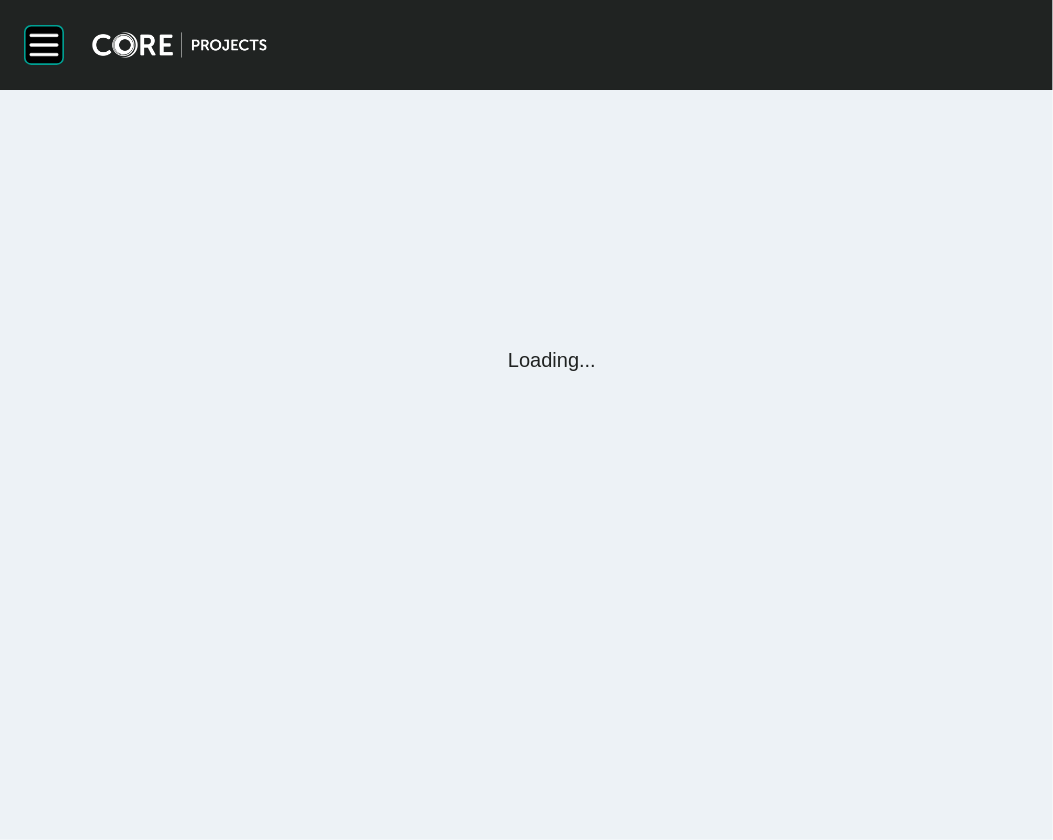 scroll, scrollTop: 0, scrollLeft: 0, axis: both 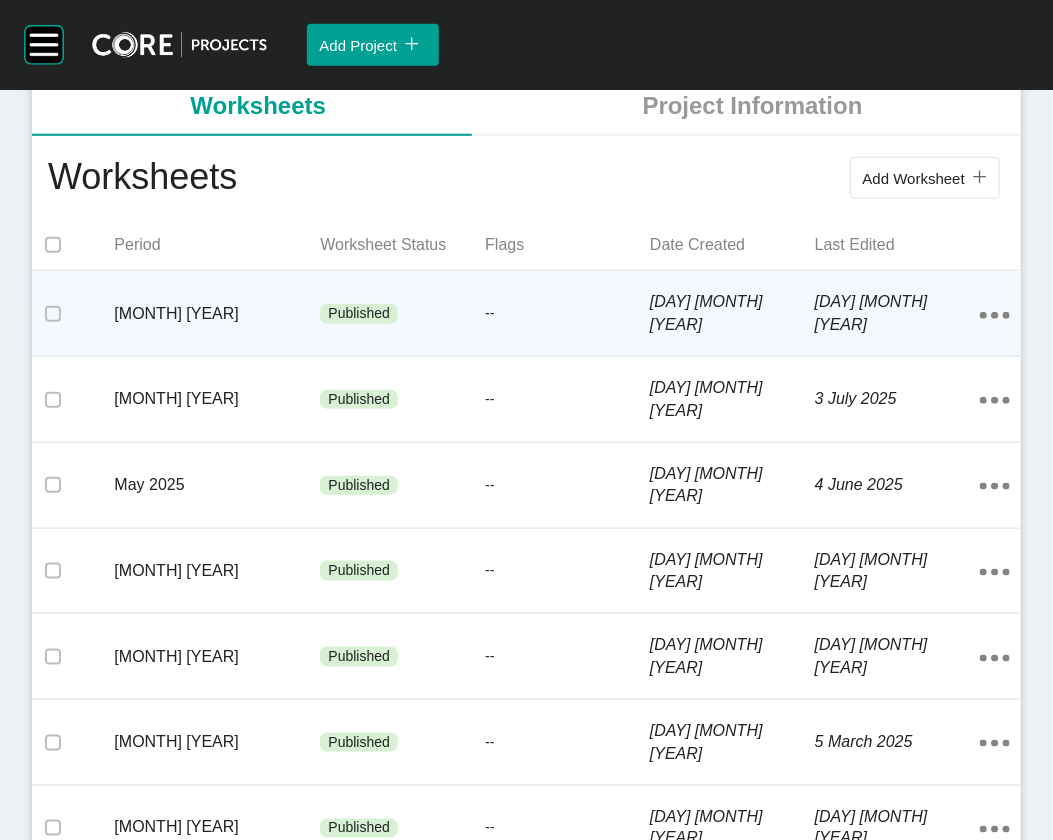 click on "5 August 2025" at bounding box center (897, 313) 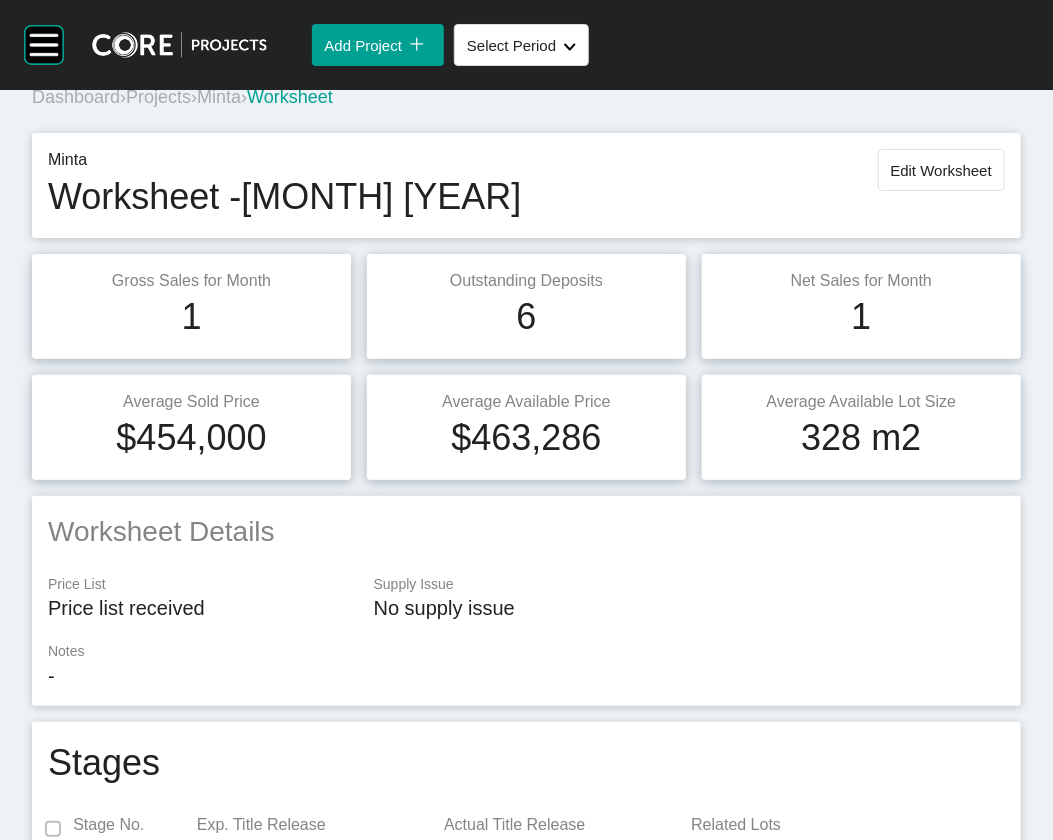 scroll, scrollTop: 0, scrollLeft: 0, axis: both 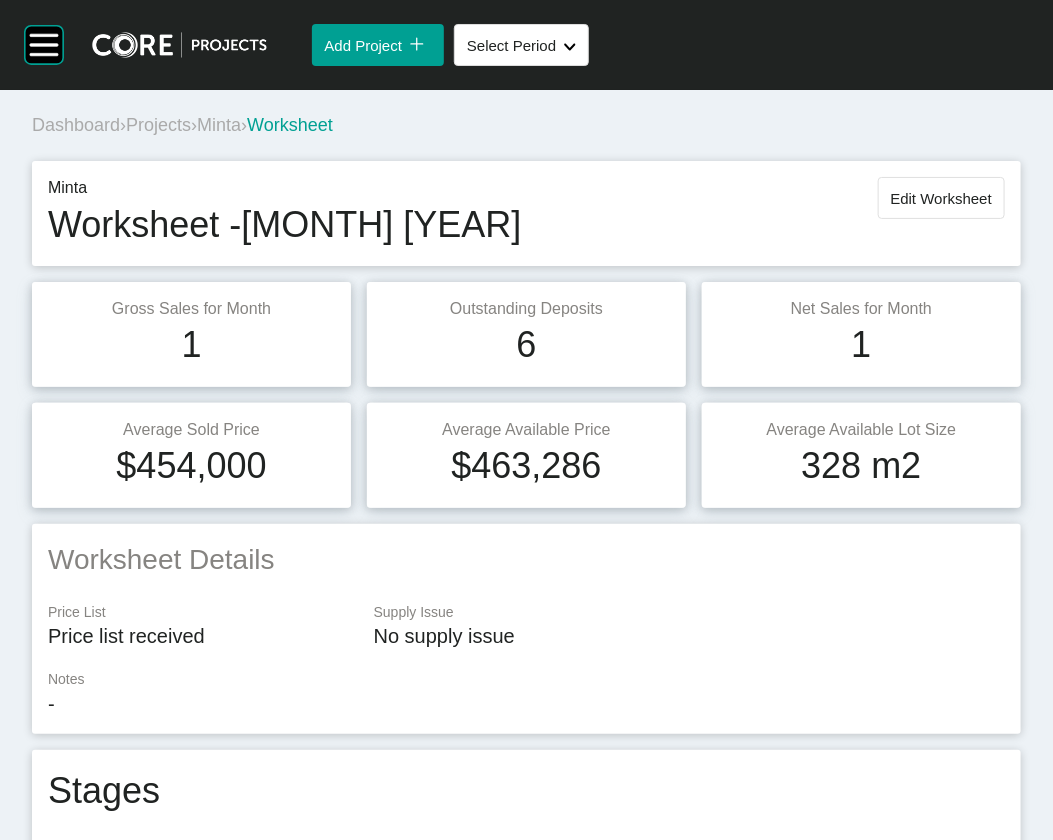 click on "Projects" at bounding box center [158, 125] 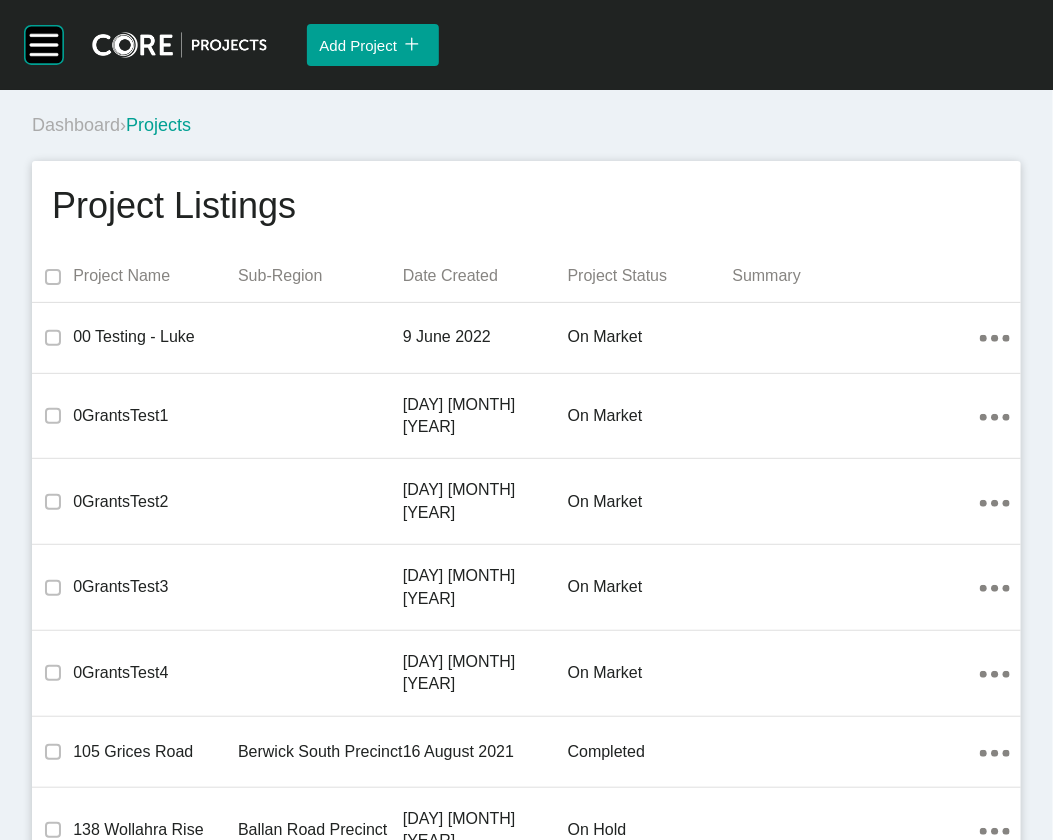 scroll, scrollTop: 34547, scrollLeft: 0, axis: vertical 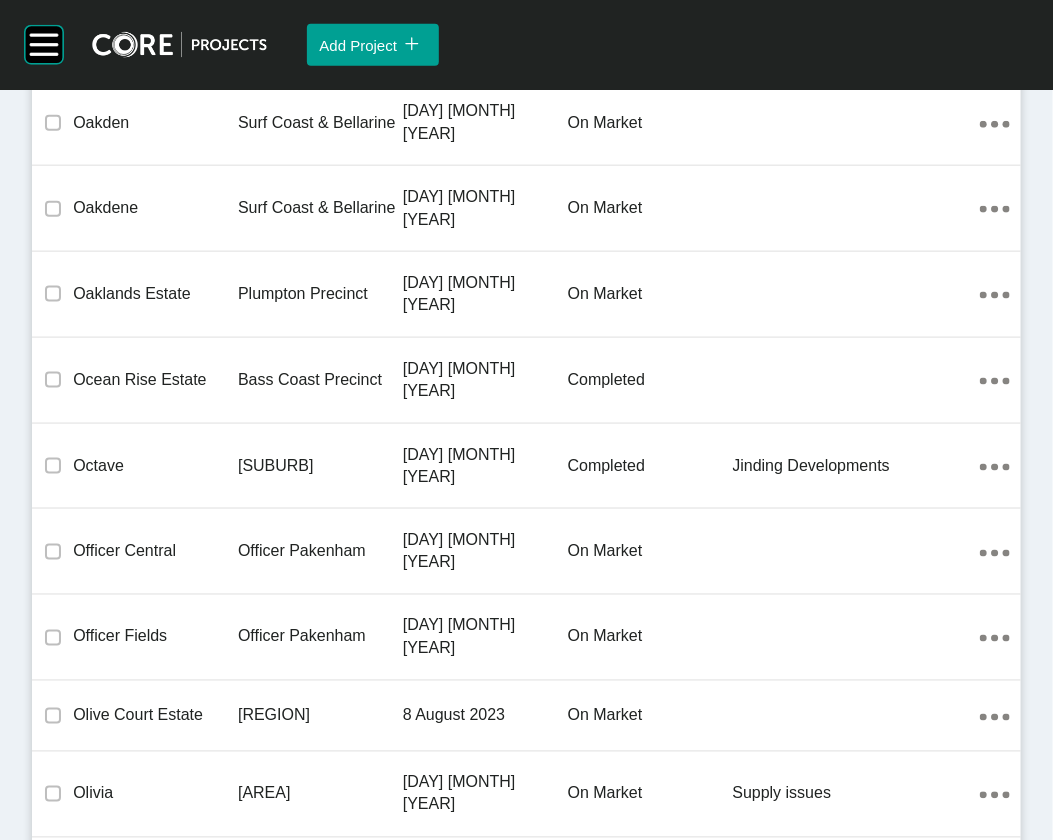click at bounding box center (856, -2519) 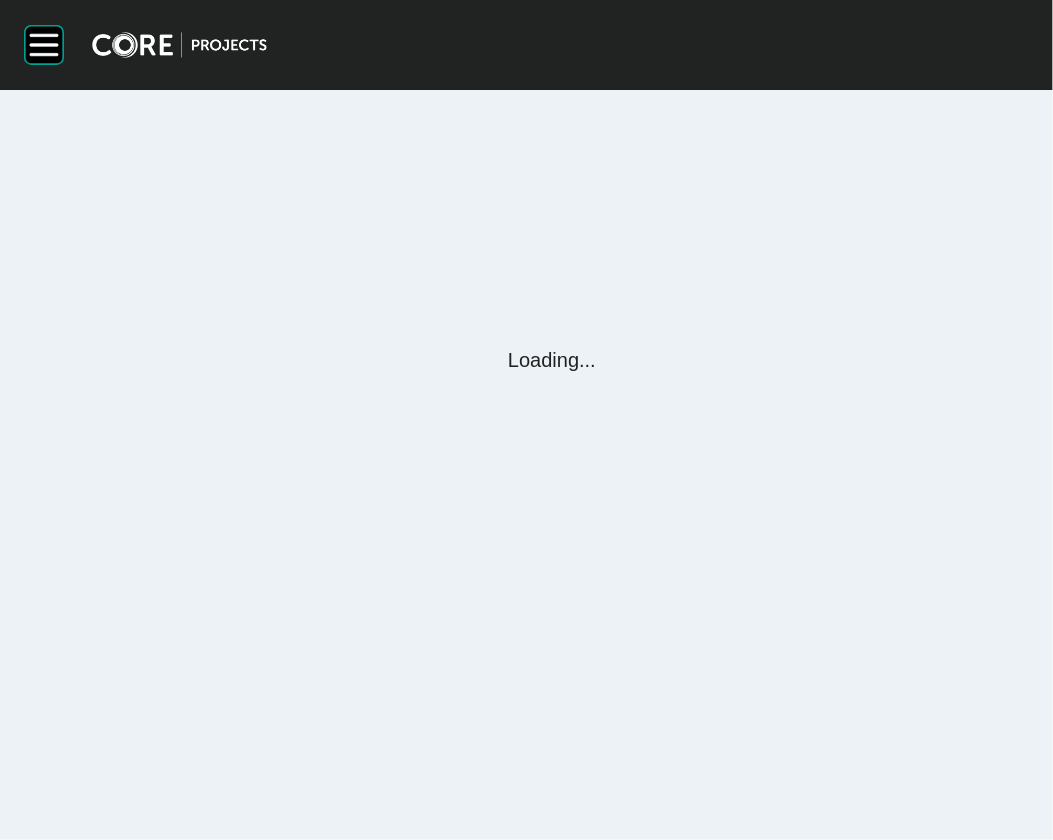 scroll, scrollTop: 0, scrollLeft: 0, axis: both 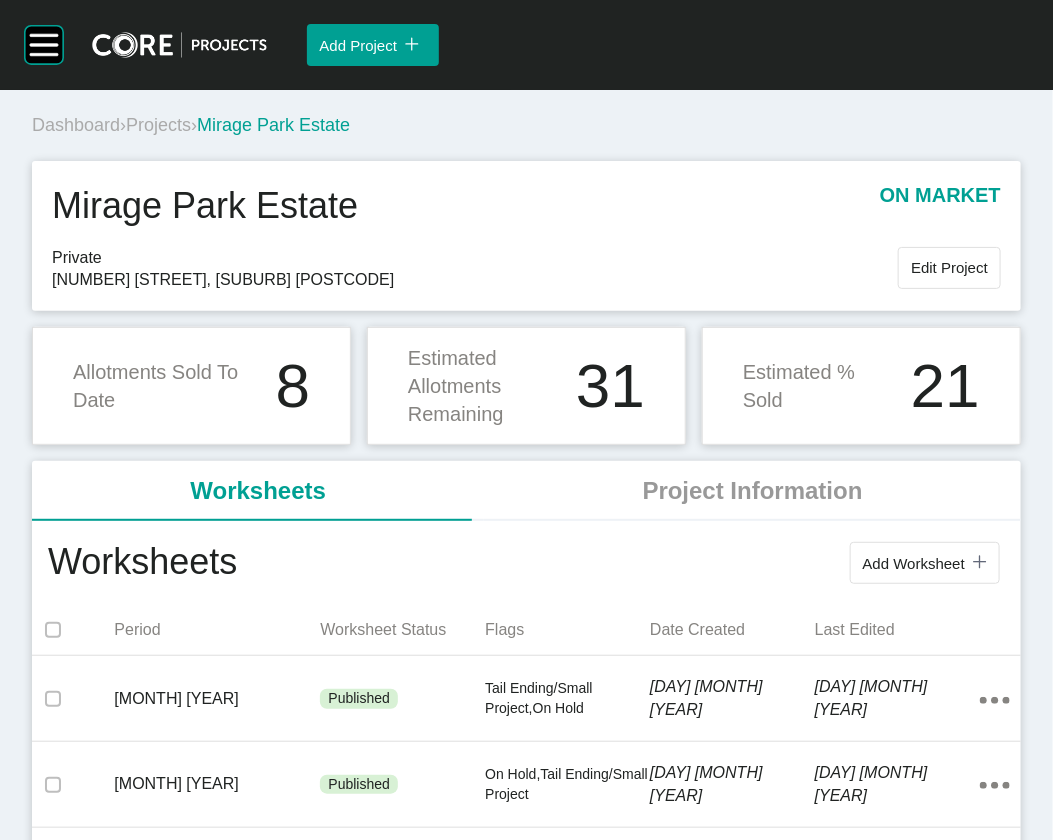 click on "Projects" at bounding box center [158, 125] 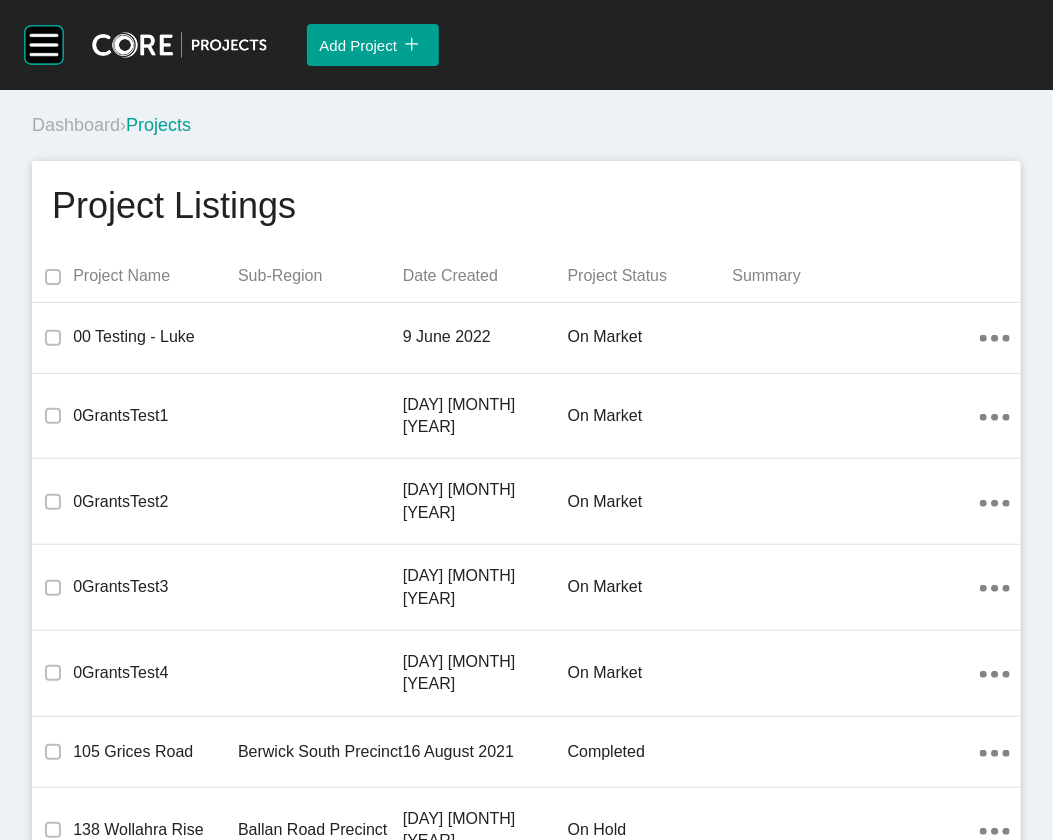 scroll, scrollTop: 47871, scrollLeft: 0, axis: vertical 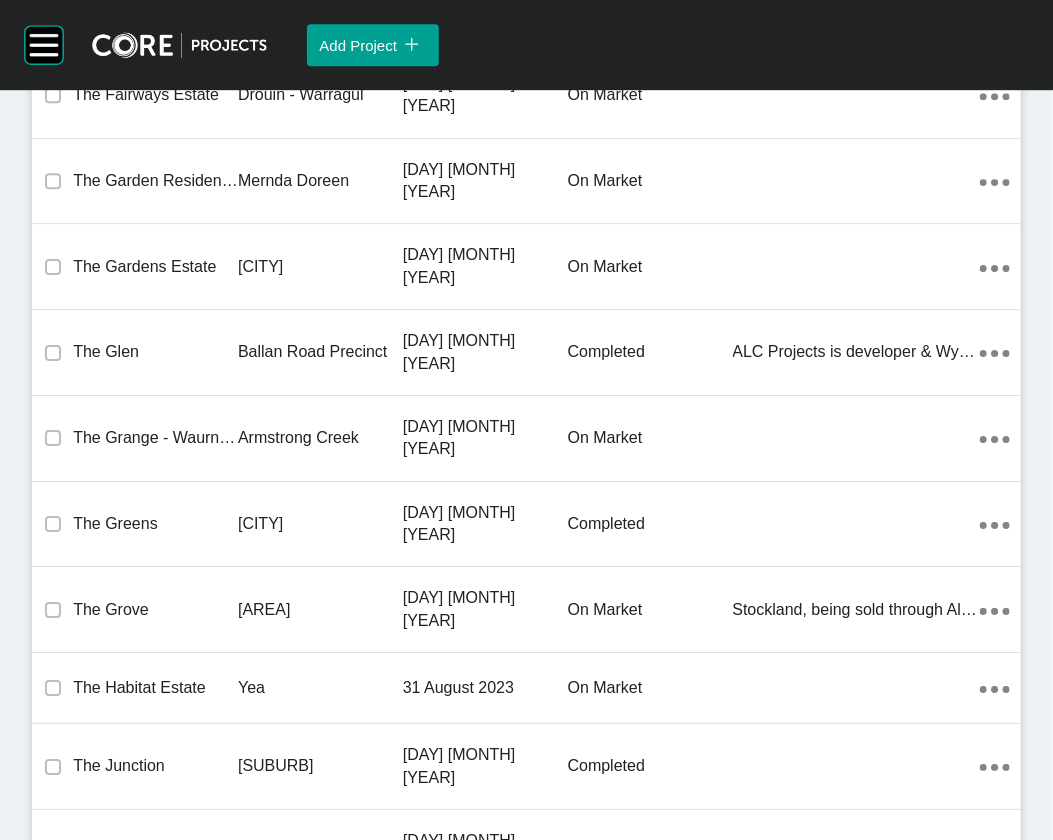click on "4 September 2023" at bounding box center [485, -3517] 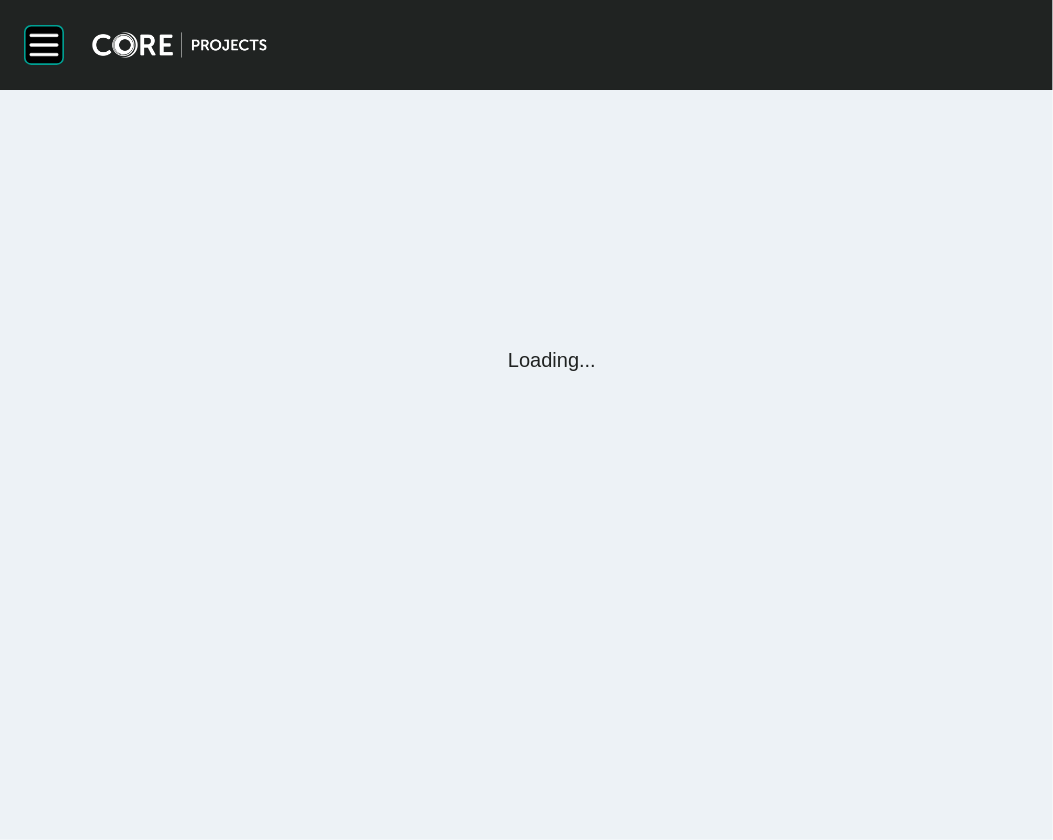 scroll, scrollTop: 0, scrollLeft: 0, axis: both 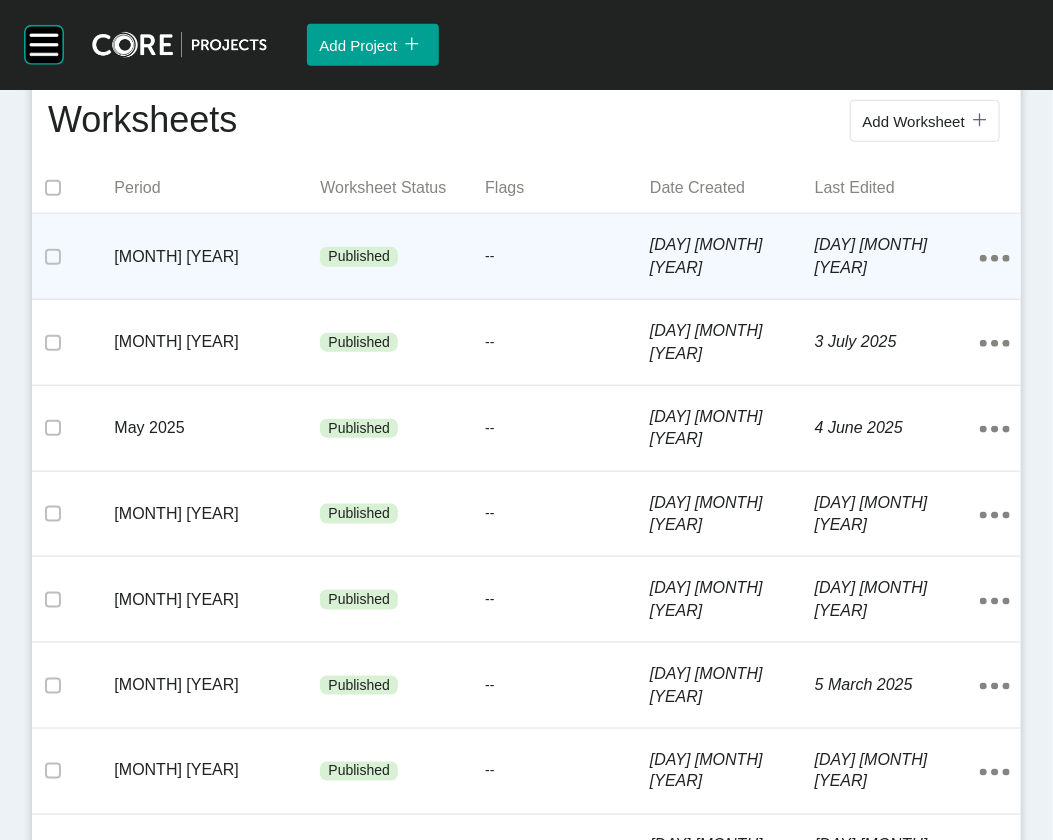 click on "--" at bounding box center (567, 257) 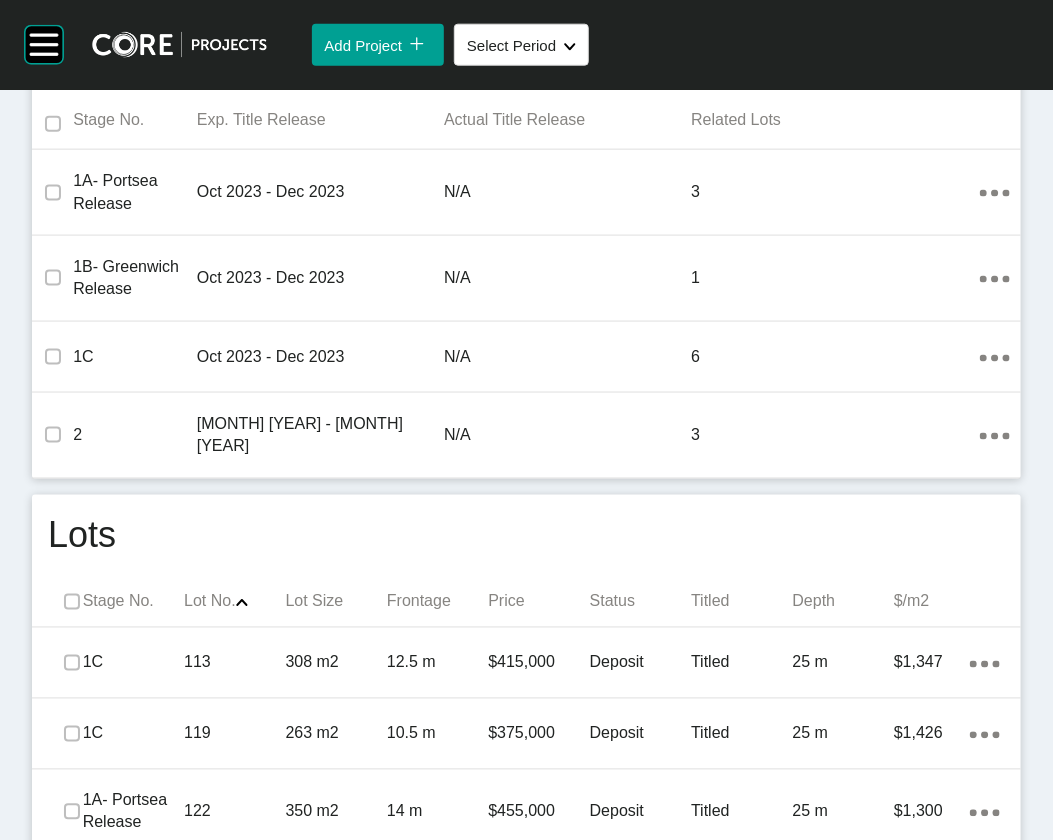 scroll, scrollTop: 761, scrollLeft: 0, axis: vertical 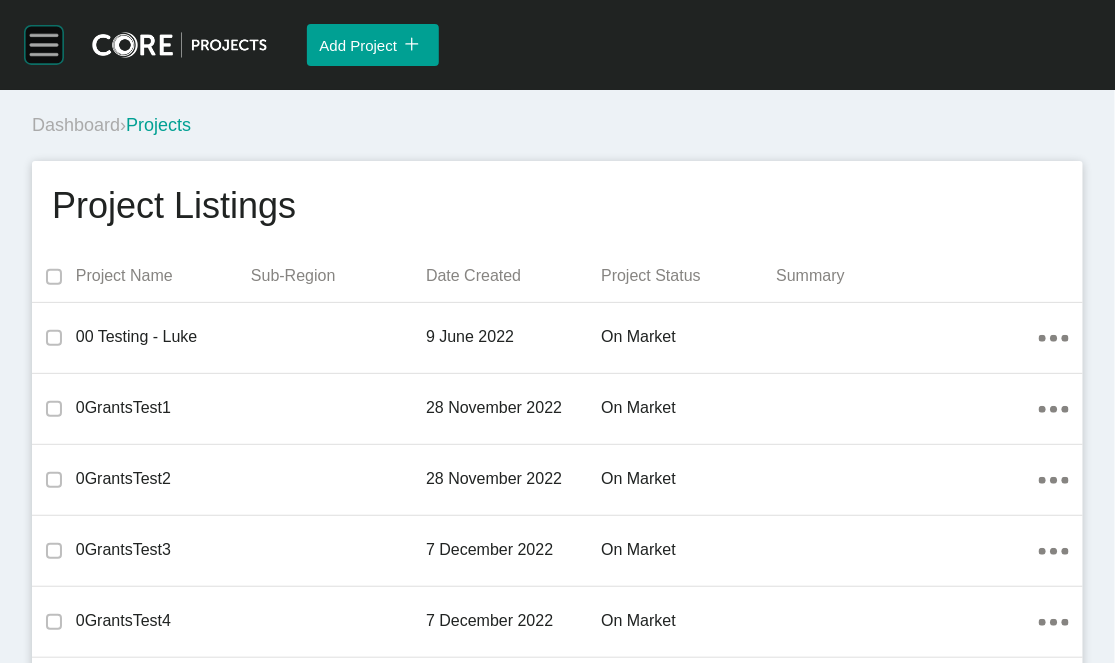click 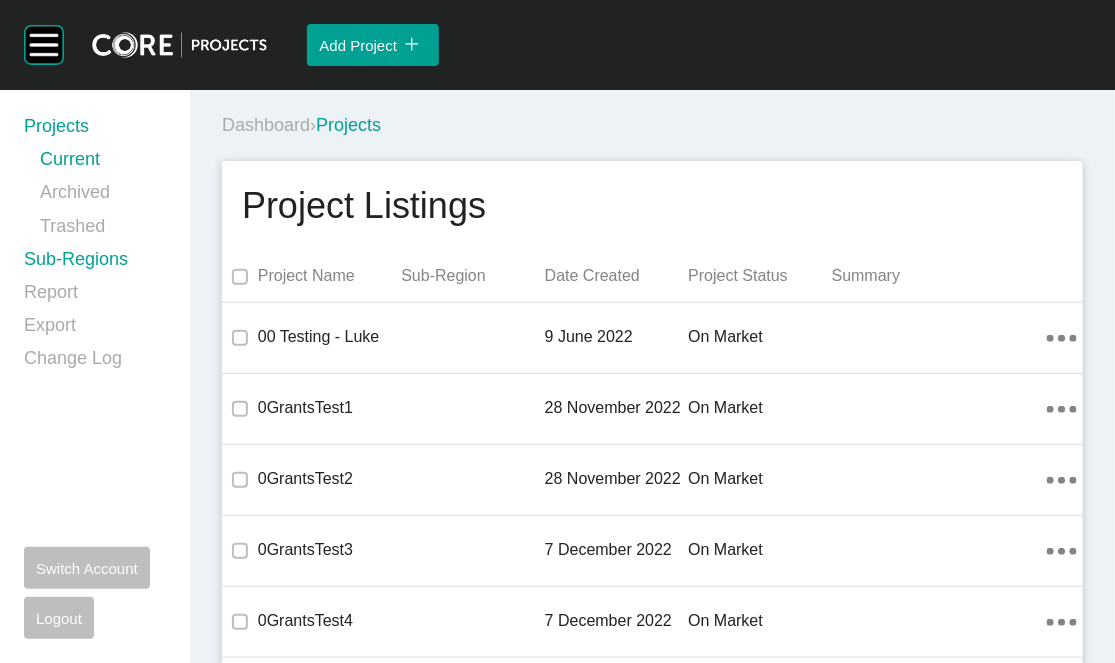click on "Sub-Regions" at bounding box center [95, 263] 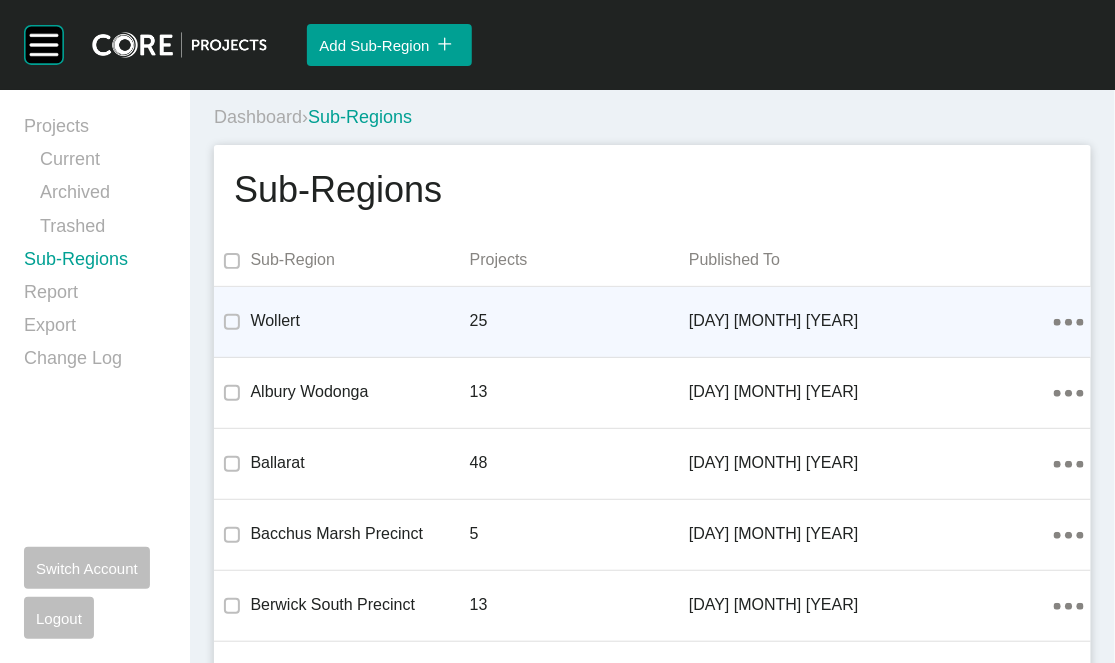 click 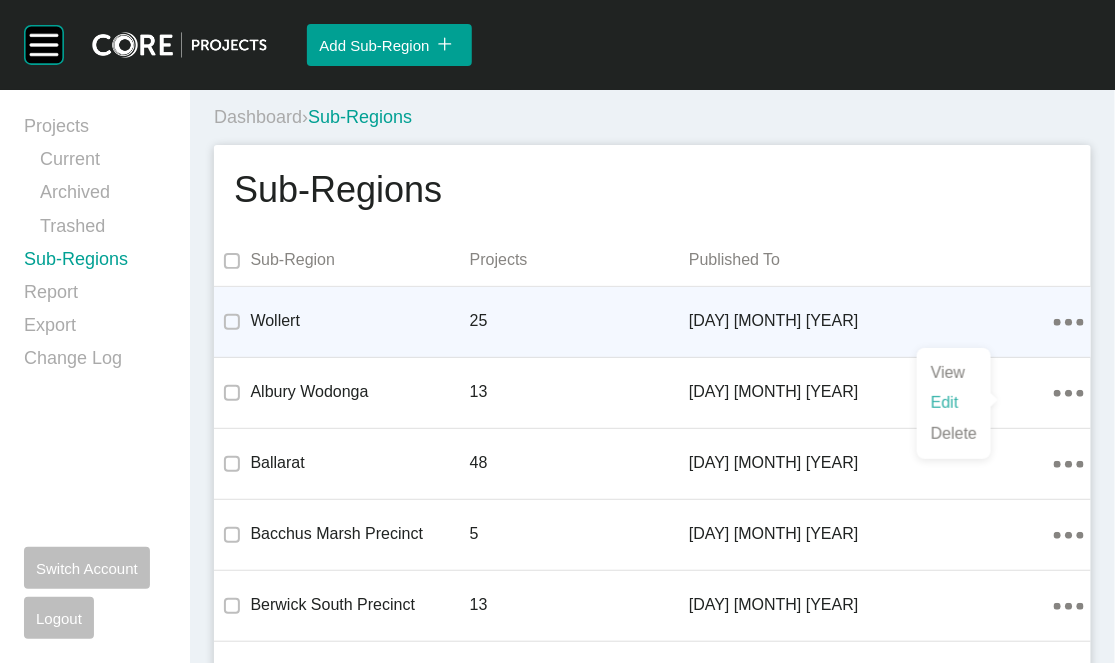 click on "Edit" at bounding box center (954, 403) 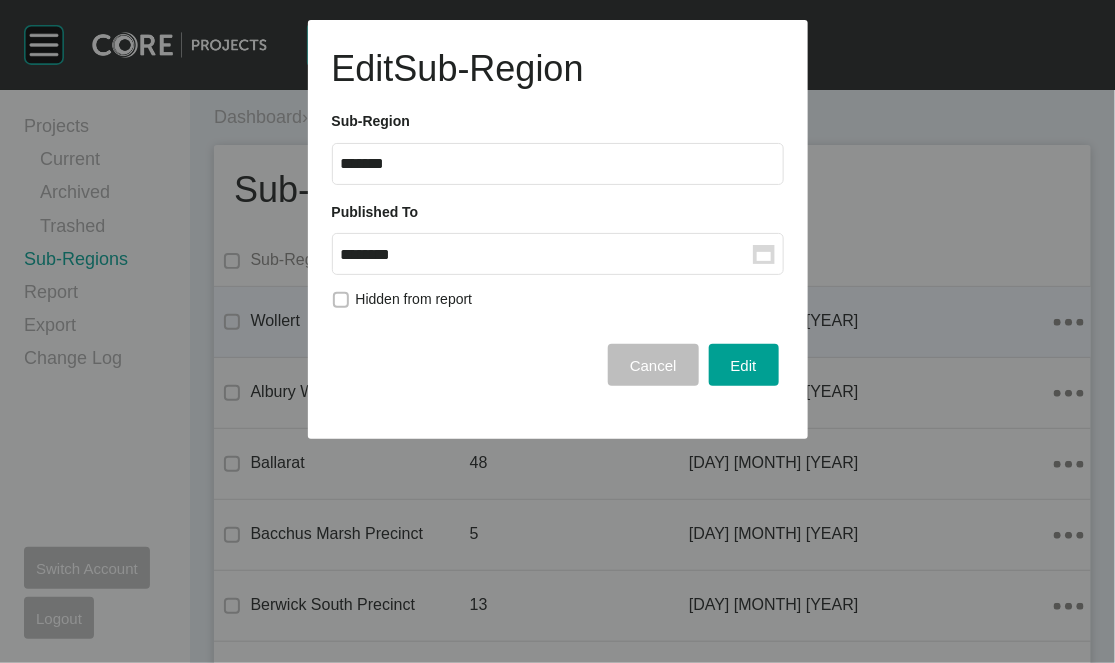 click on "********" at bounding box center [547, 254] 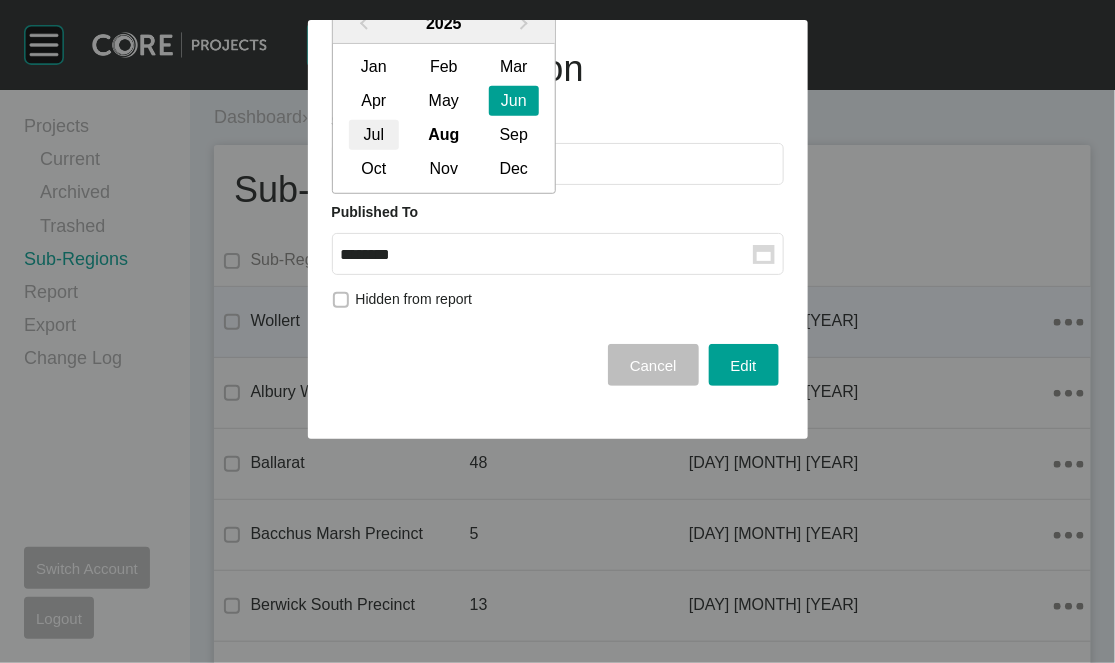 click on "Jul" at bounding box center [374, 135] 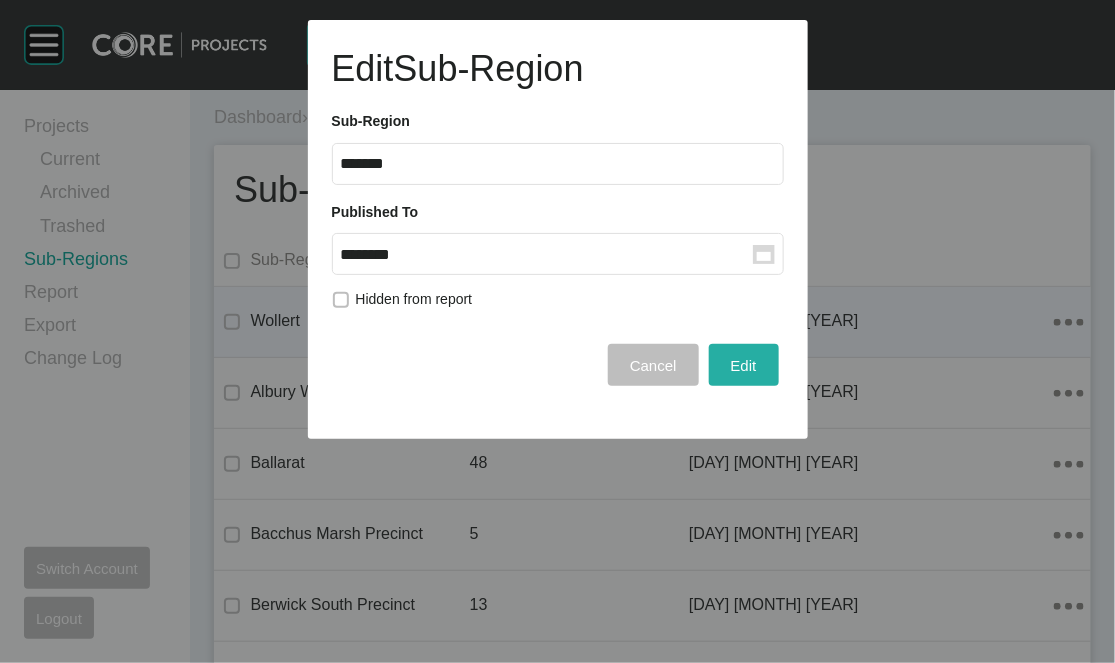 click on "Edit" at bounding box center (744, 365) 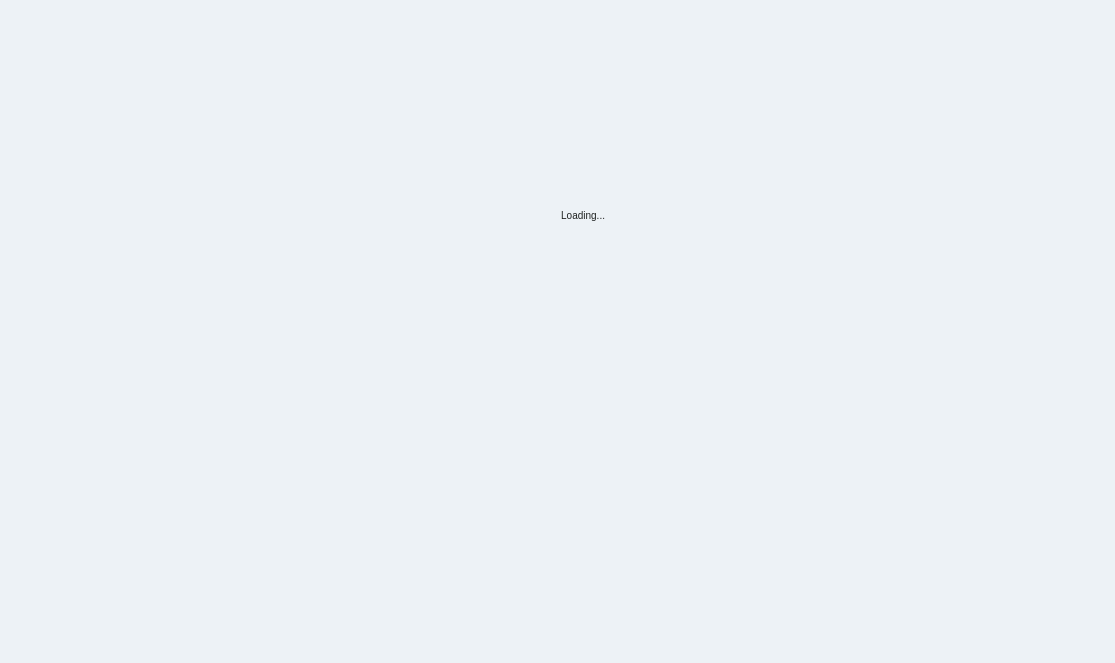 scroll, scrollTop: 0, scrollLeft: 0, axis: both 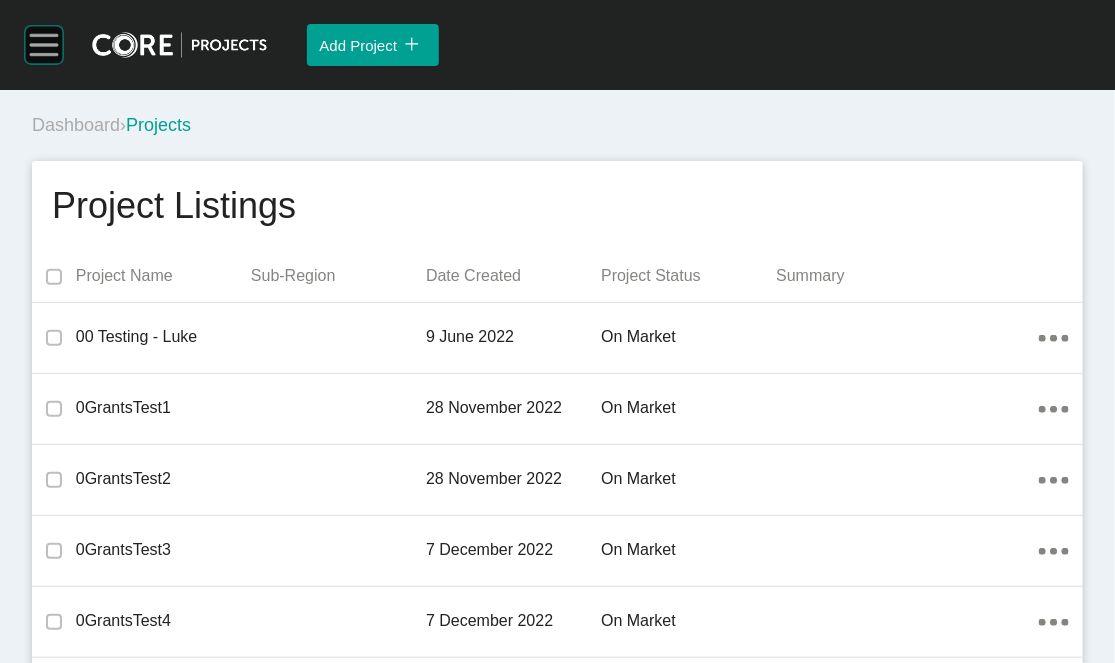 click 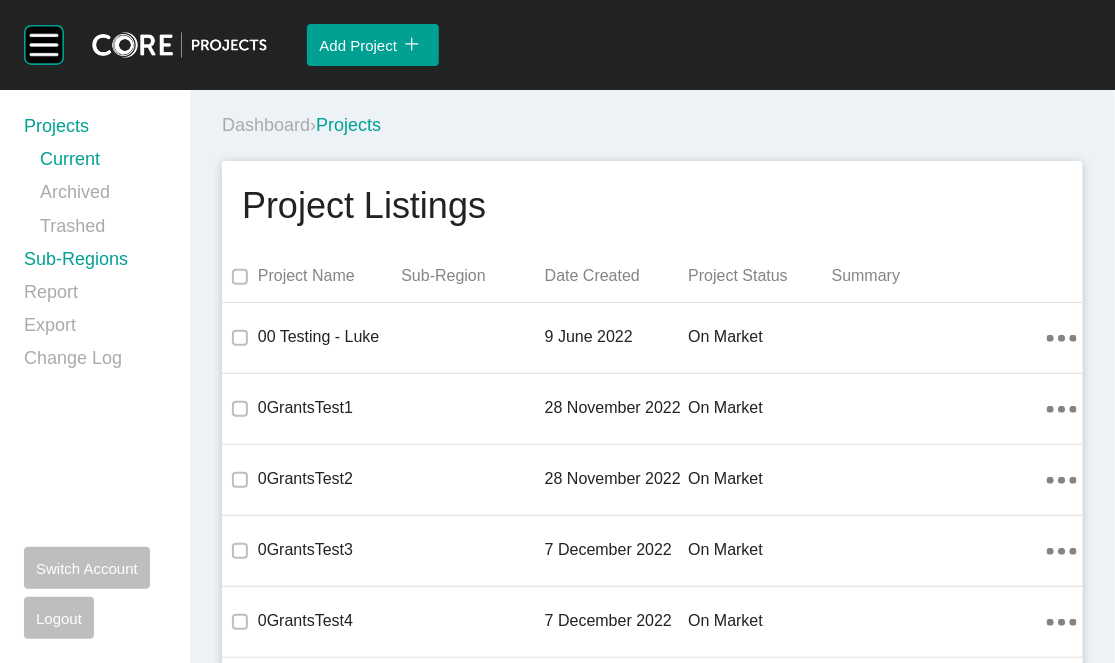 click on "Sub-Regions" at bounding box center [95, 263] 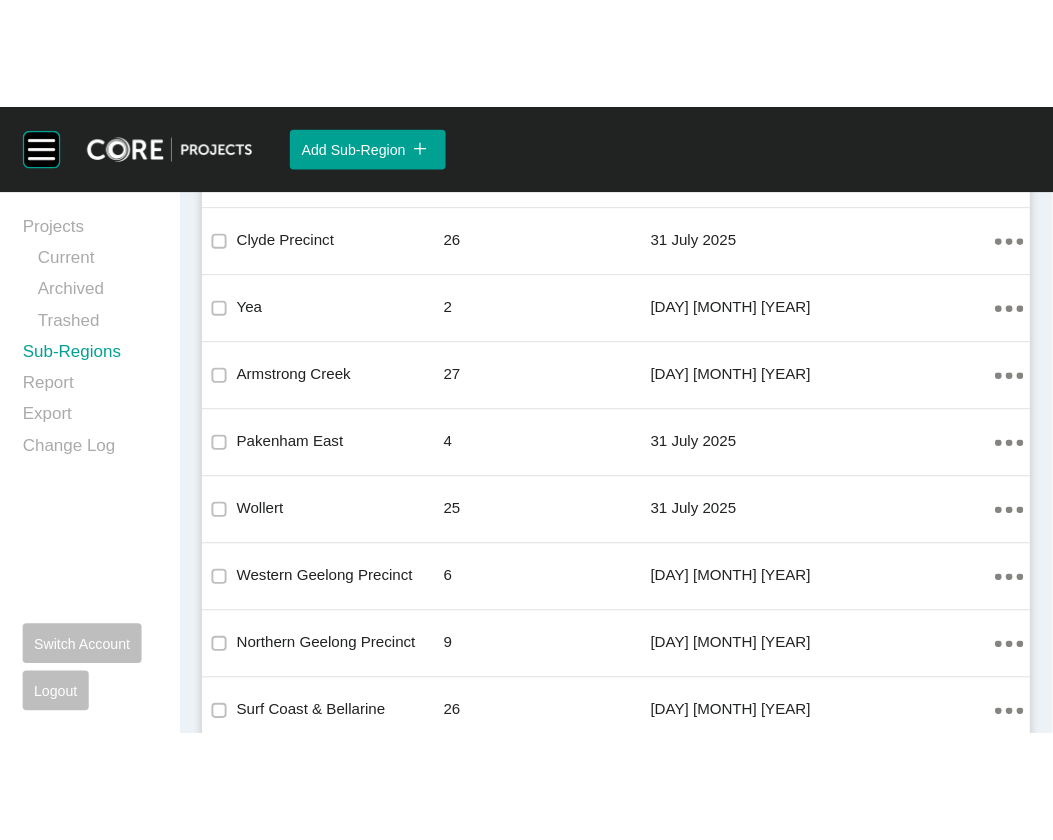 scroll, scrollTop: 1054, scrollLeft: 0, axis: vertical 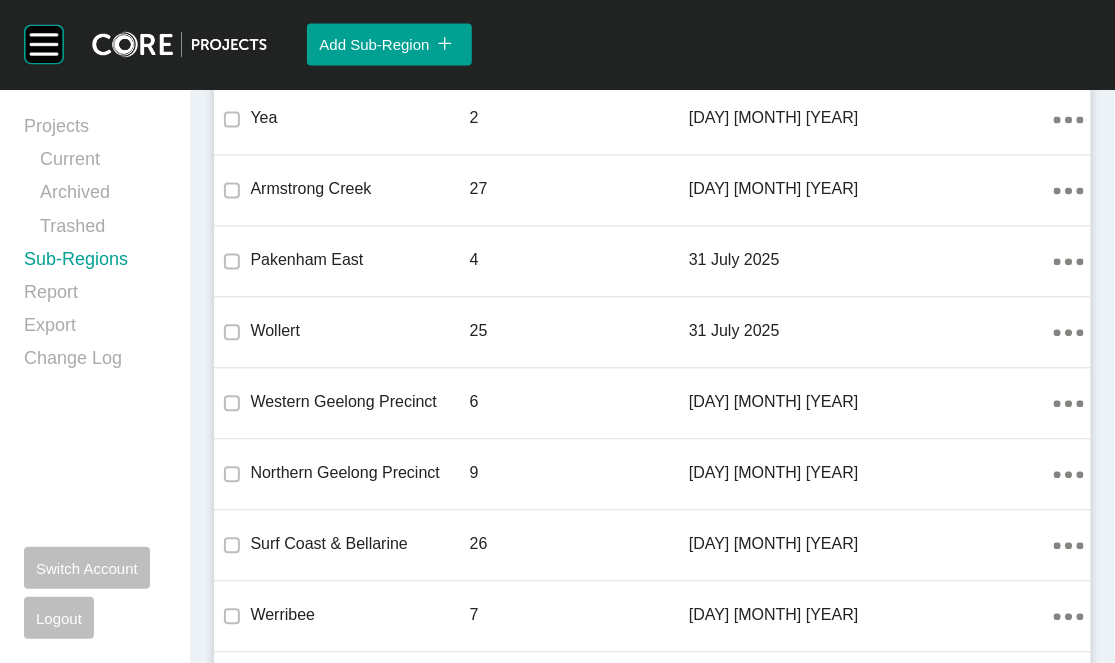 click on "Action Menu Dots Copy 6 Created with Sketch." 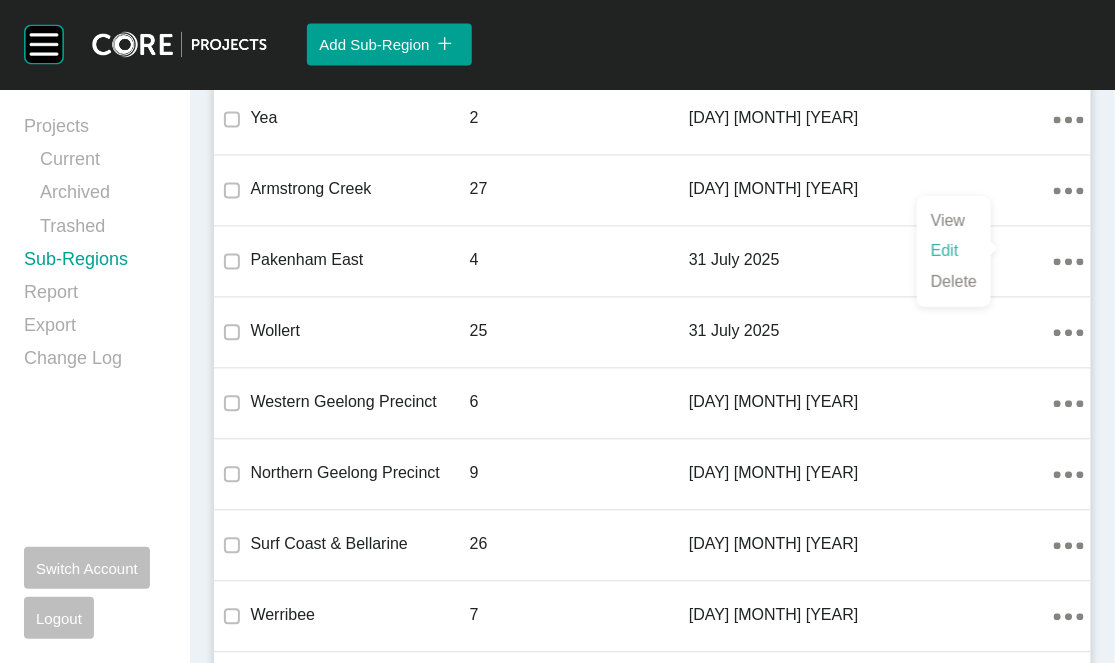 click on "Edit" at bounding box center [954, 251] 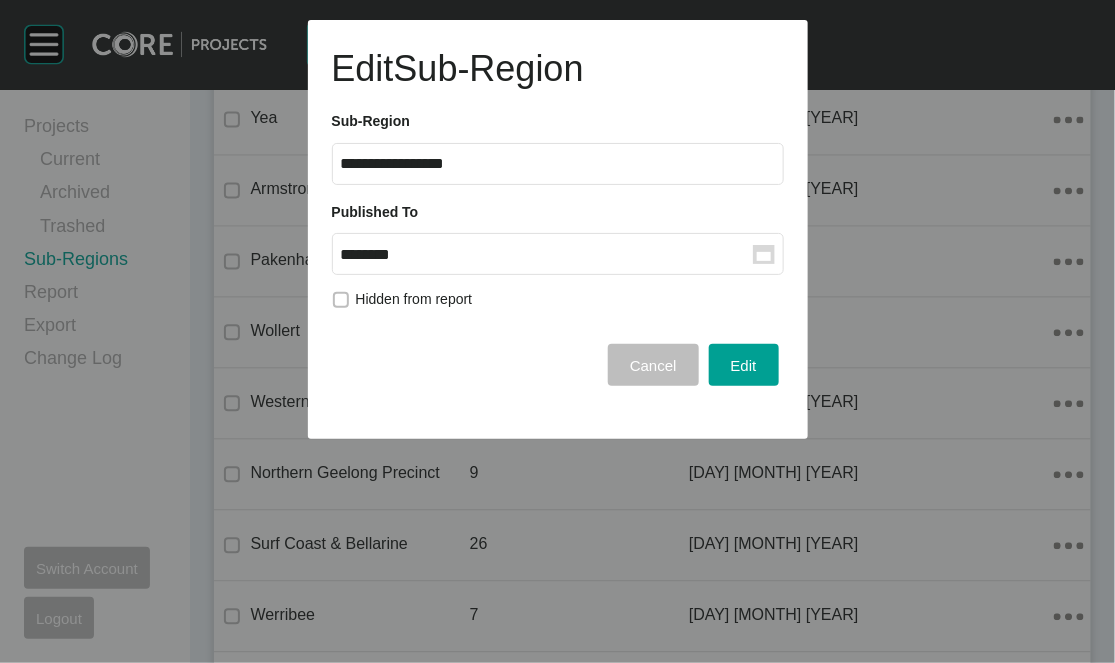 click on "******** Group Created with Sketch." at bounding box center (558, 254) 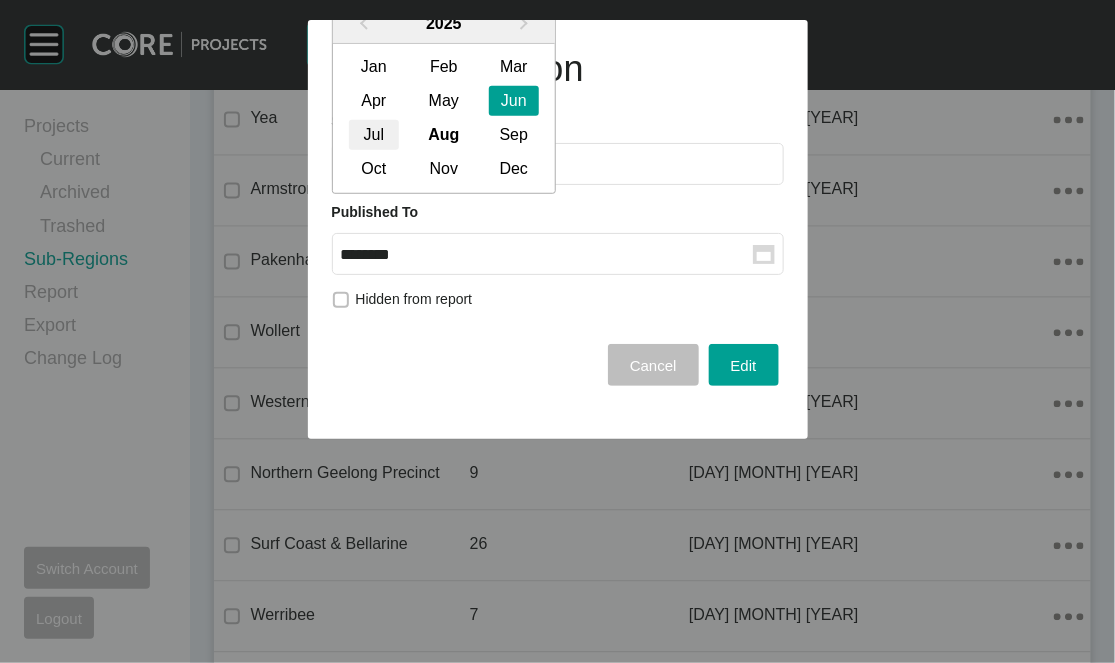 click on "Jul" at bounding box center [374, 135] 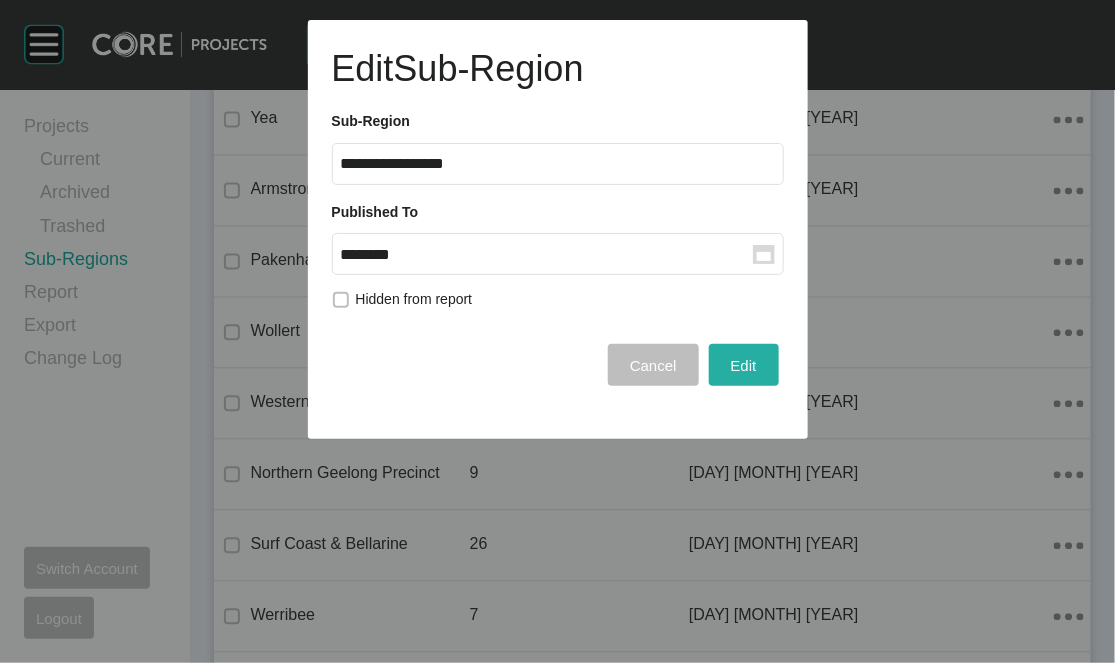 click on "Edit" at bounding box center [744, 365] 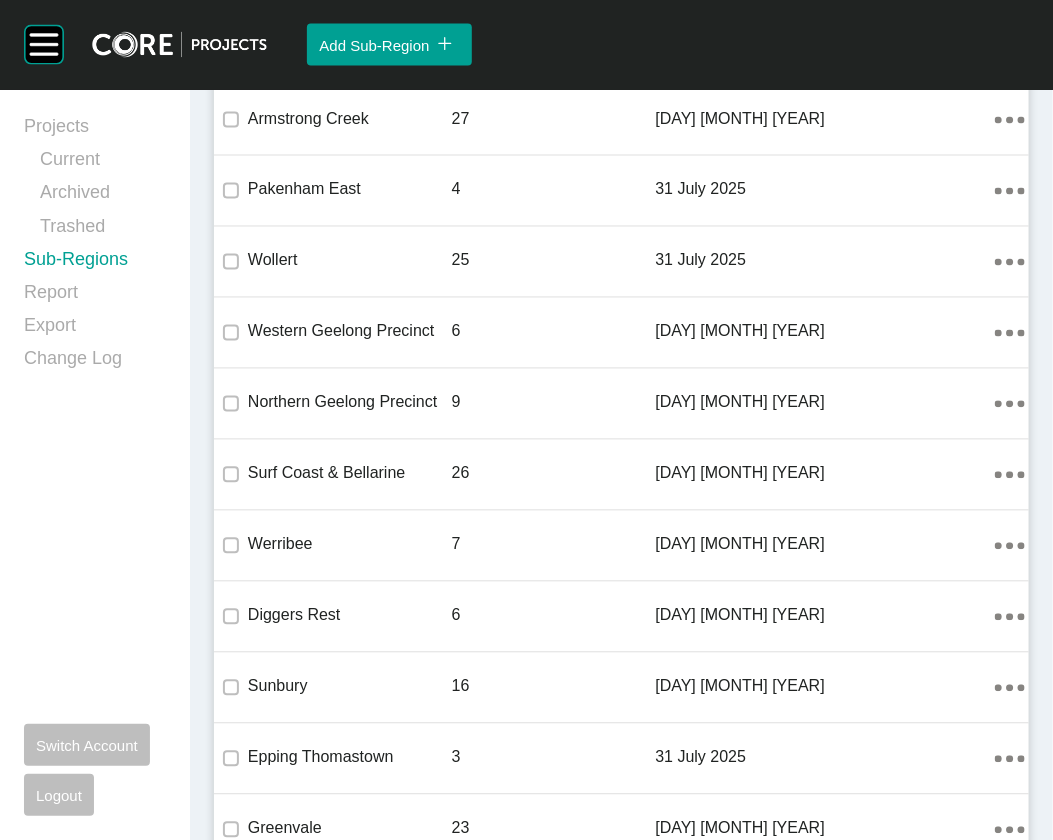 scroll, scrollTop: 1072, scrollLeft: 0, axis: vertical 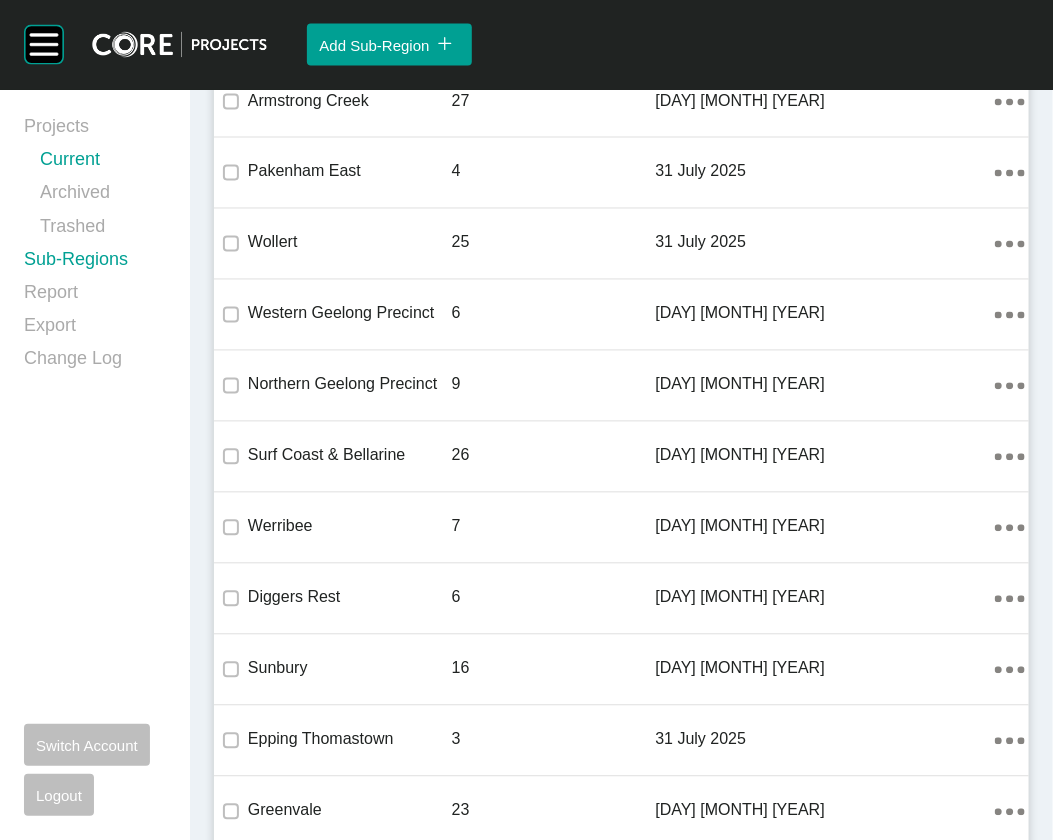 click on "Current" at bounding box center (103, 163) 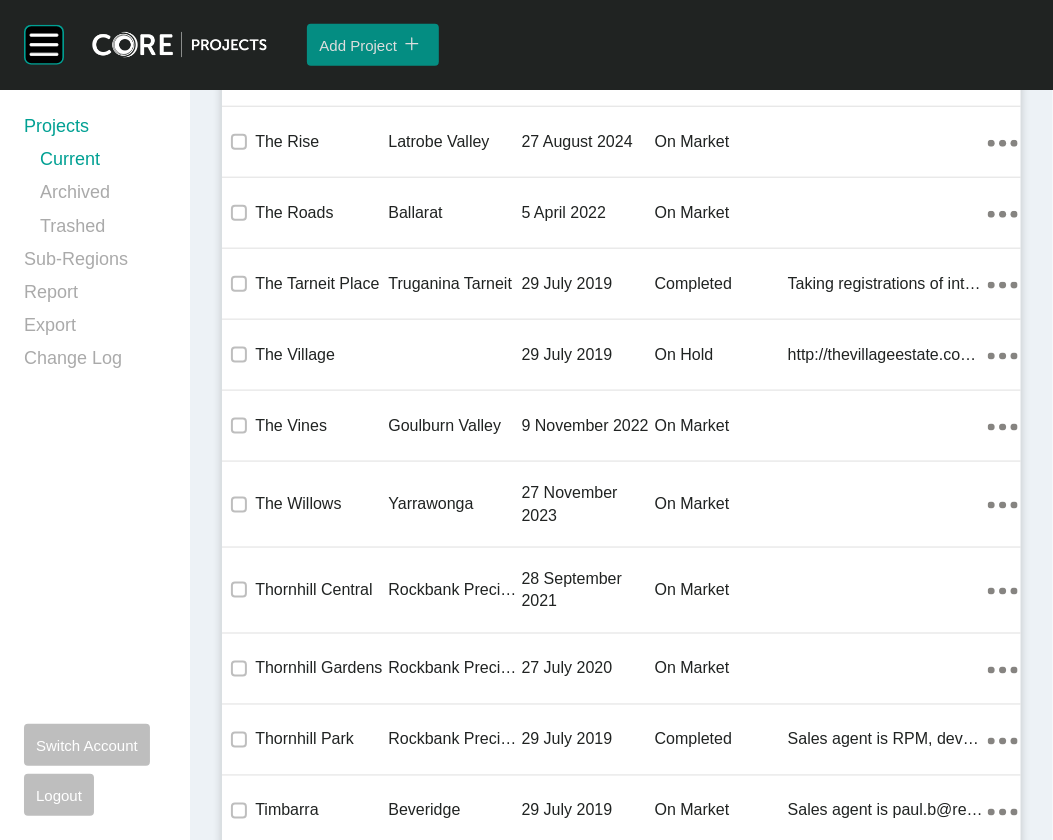 scroll, scrollTop: 56303, scrollLeft: 0, axis: vertical 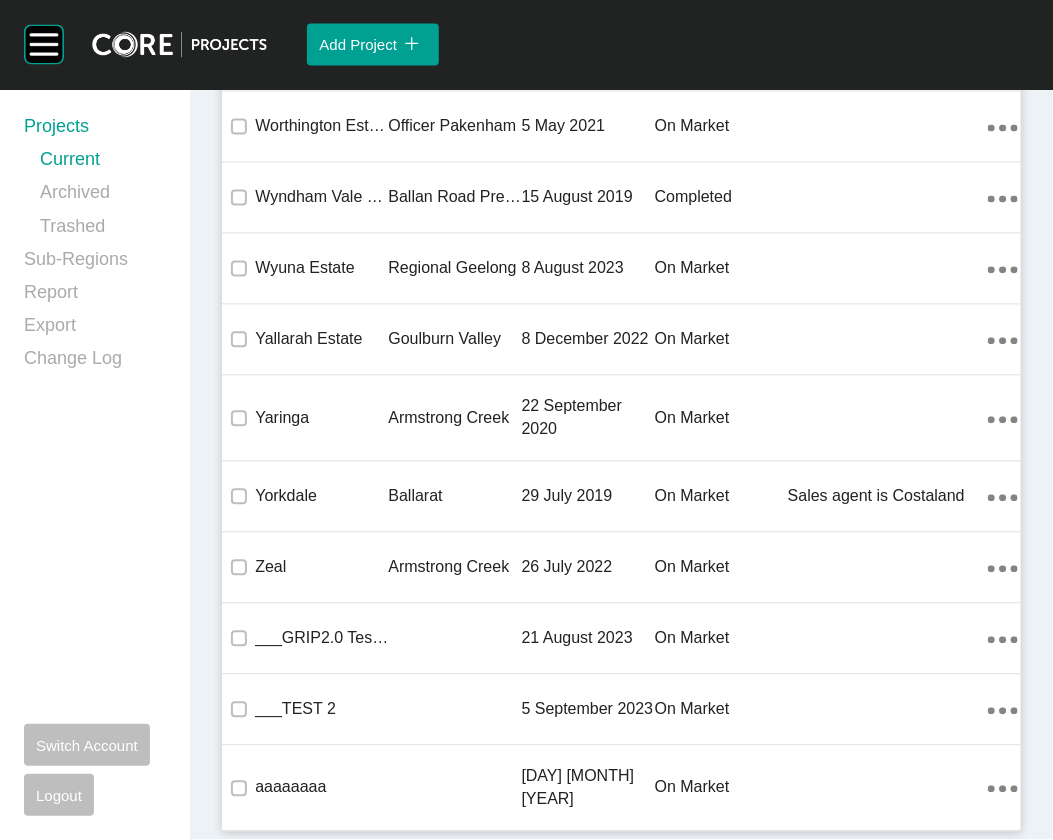 click on "29 July 2019" at bounding box center (588, -6345) 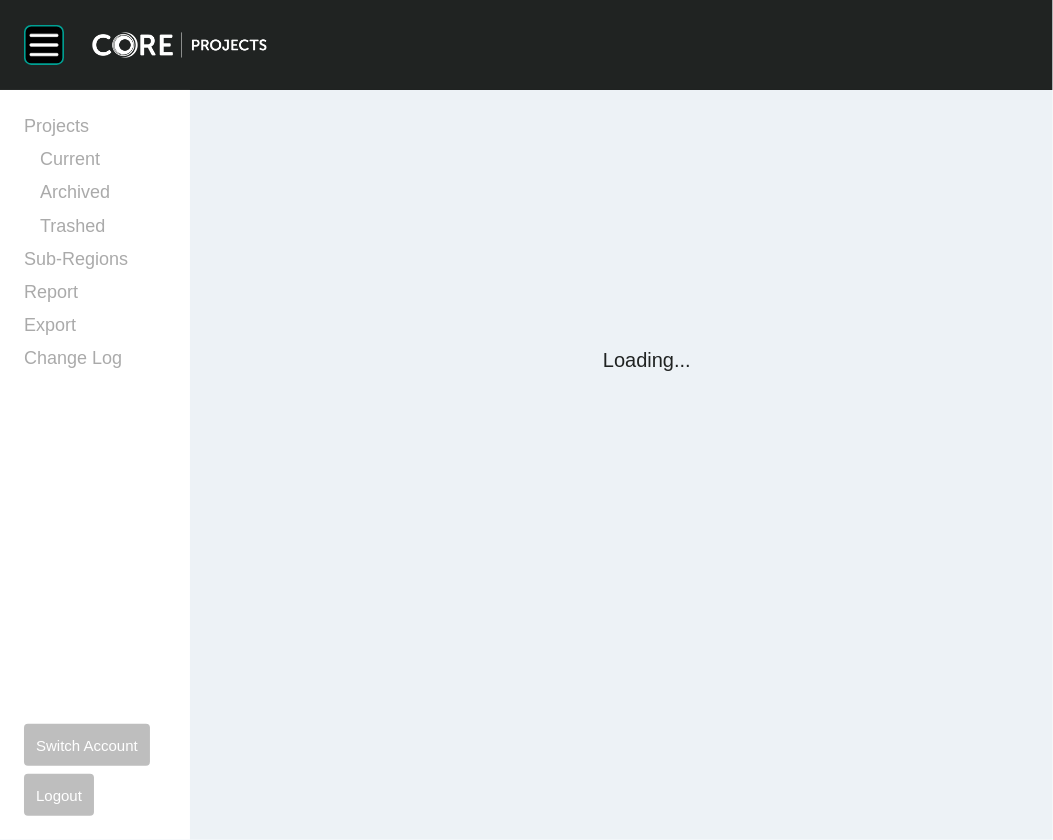 scroll, scrollTop: 0, scrollLeft: 0, axis: both 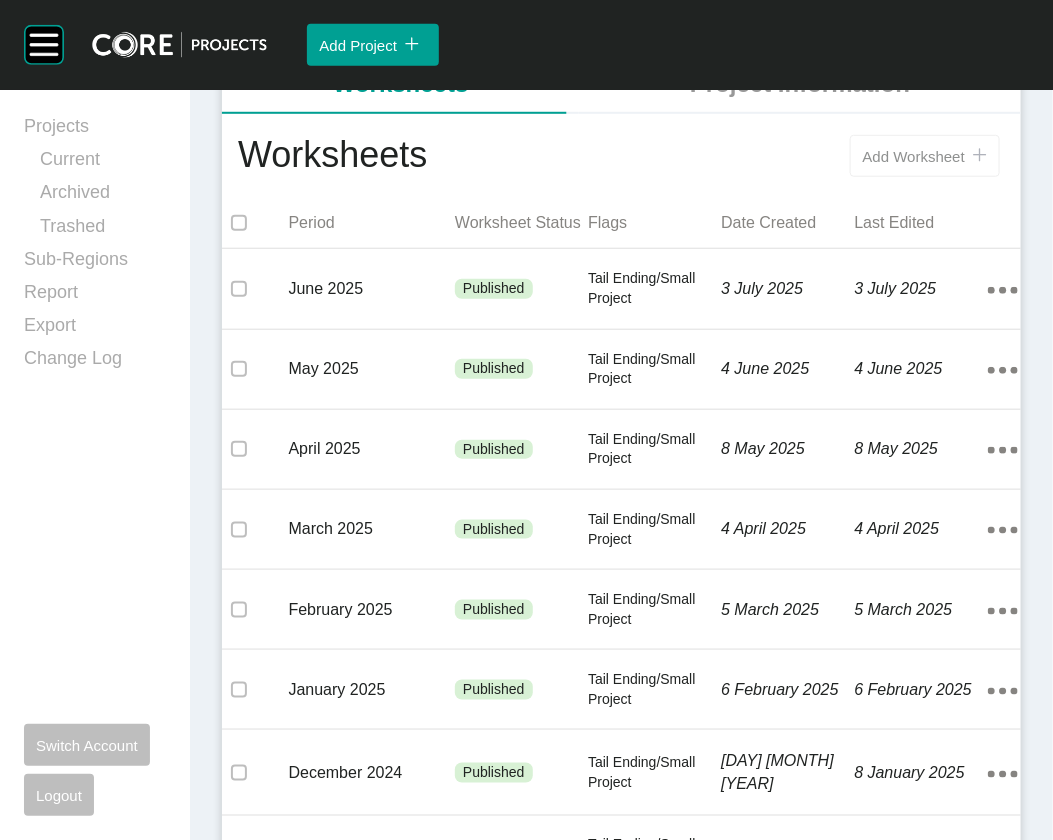 click on "Add Worksheet icon/tick copy 11 Created with Sketch." at bounding box center (925, 156) 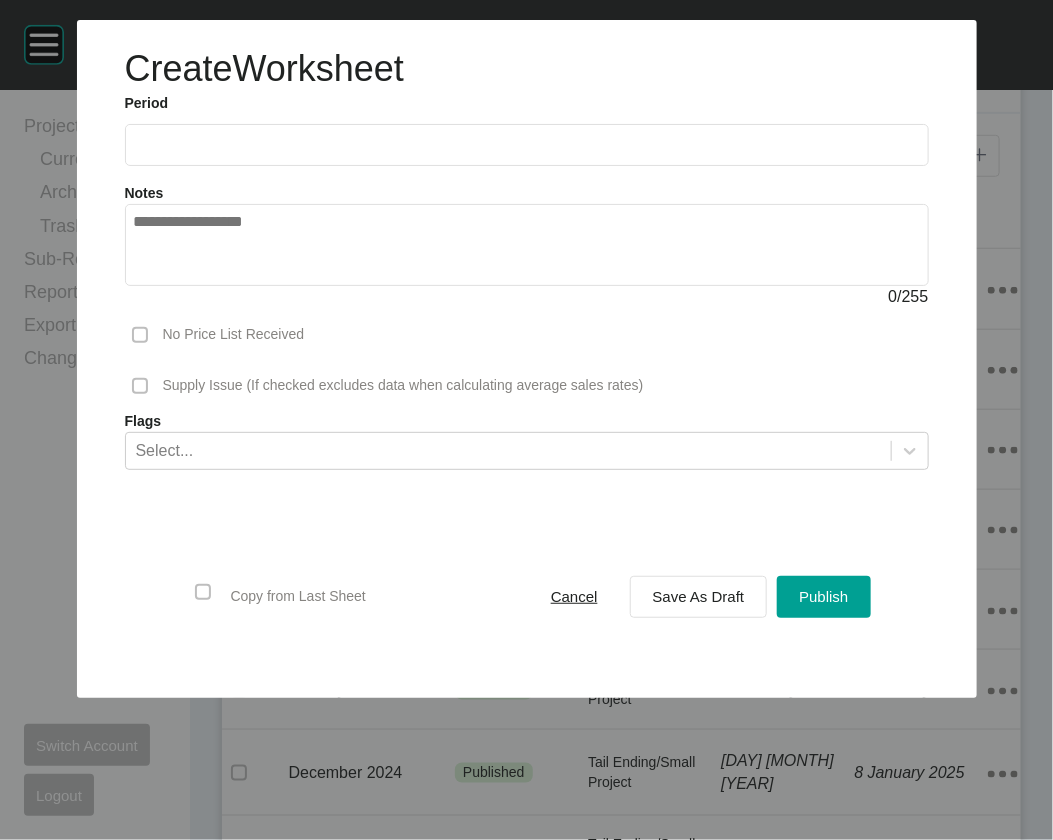 click at bounding box center (527, 144) 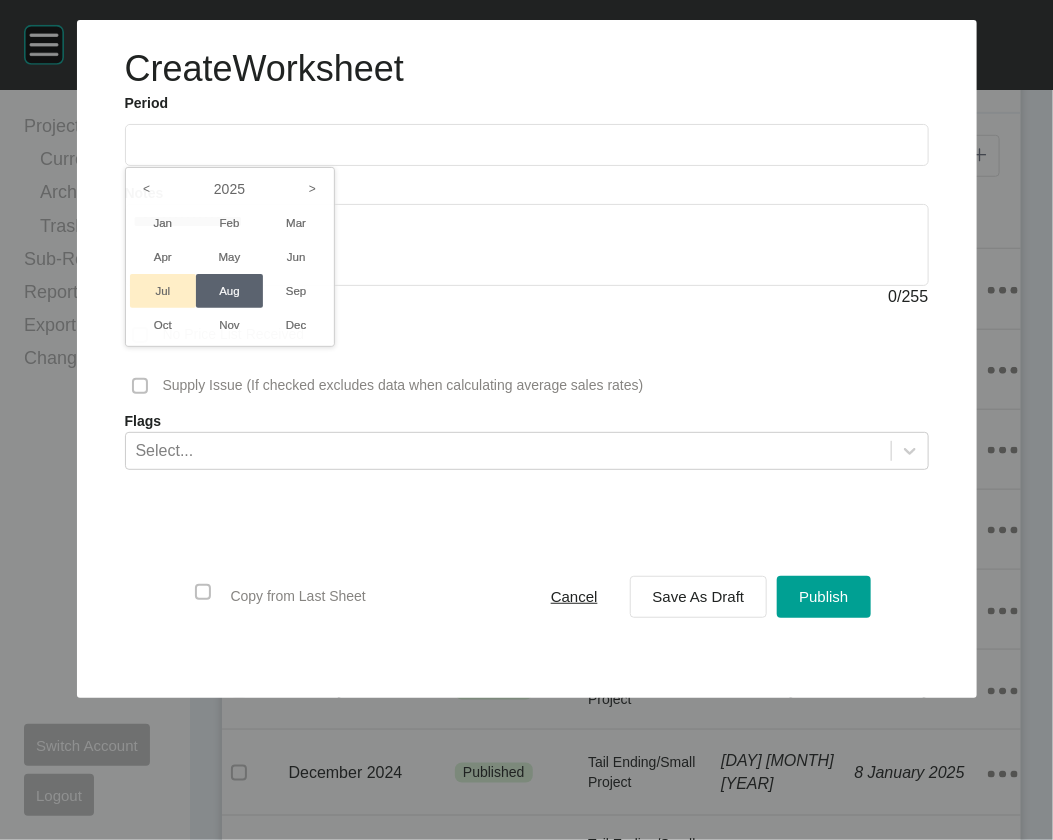 click on "Jul" at bounding box center [163, 291] 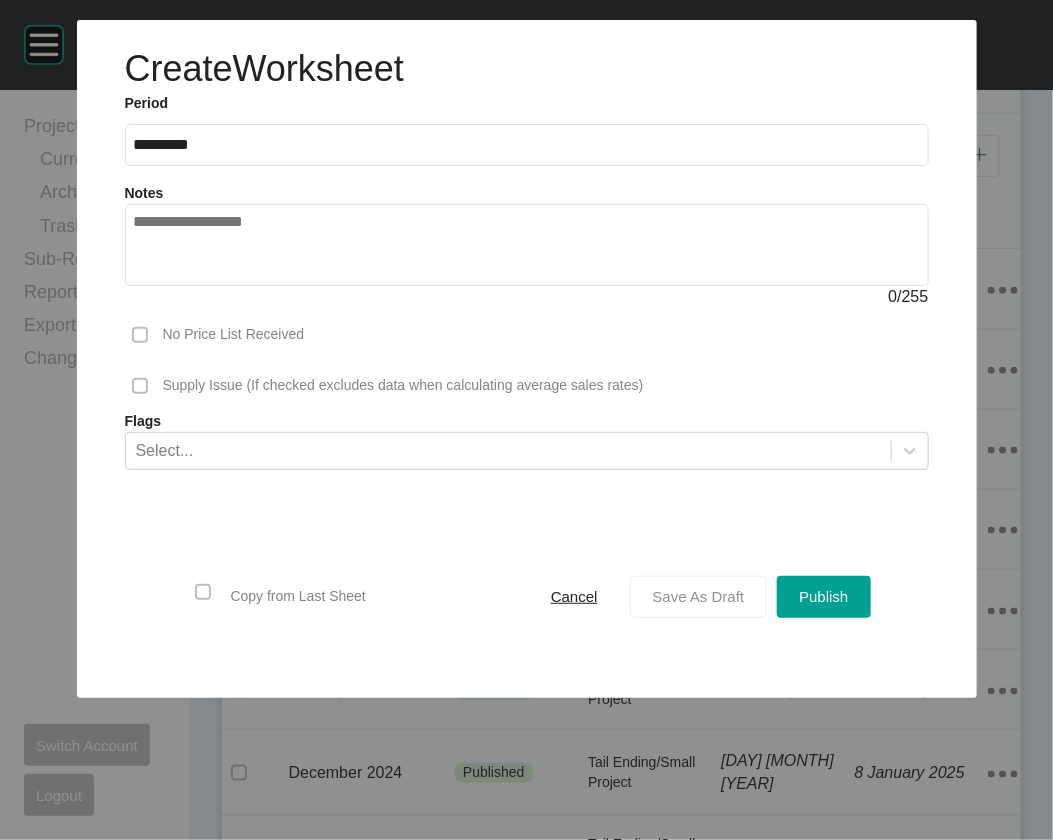 click on "Save As Draft" at bounding box center [699, 596] 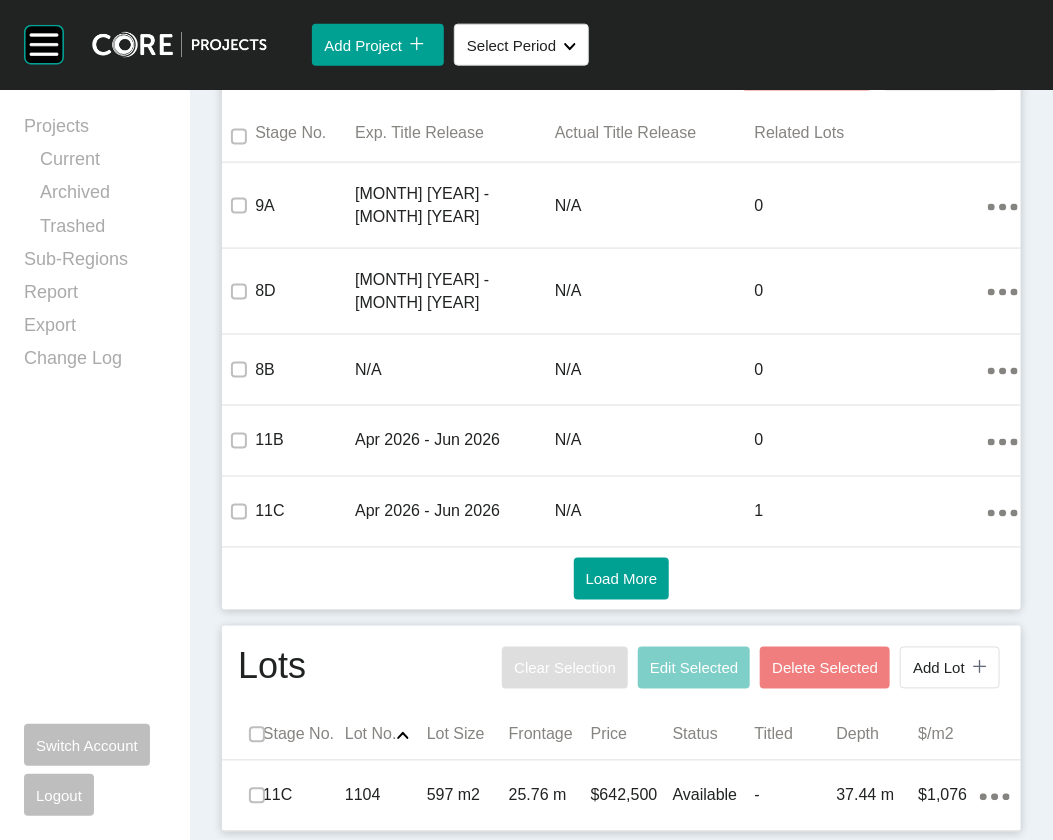 scroll, scrollTop: 1244, scrollLeft: 0, axis: vertical 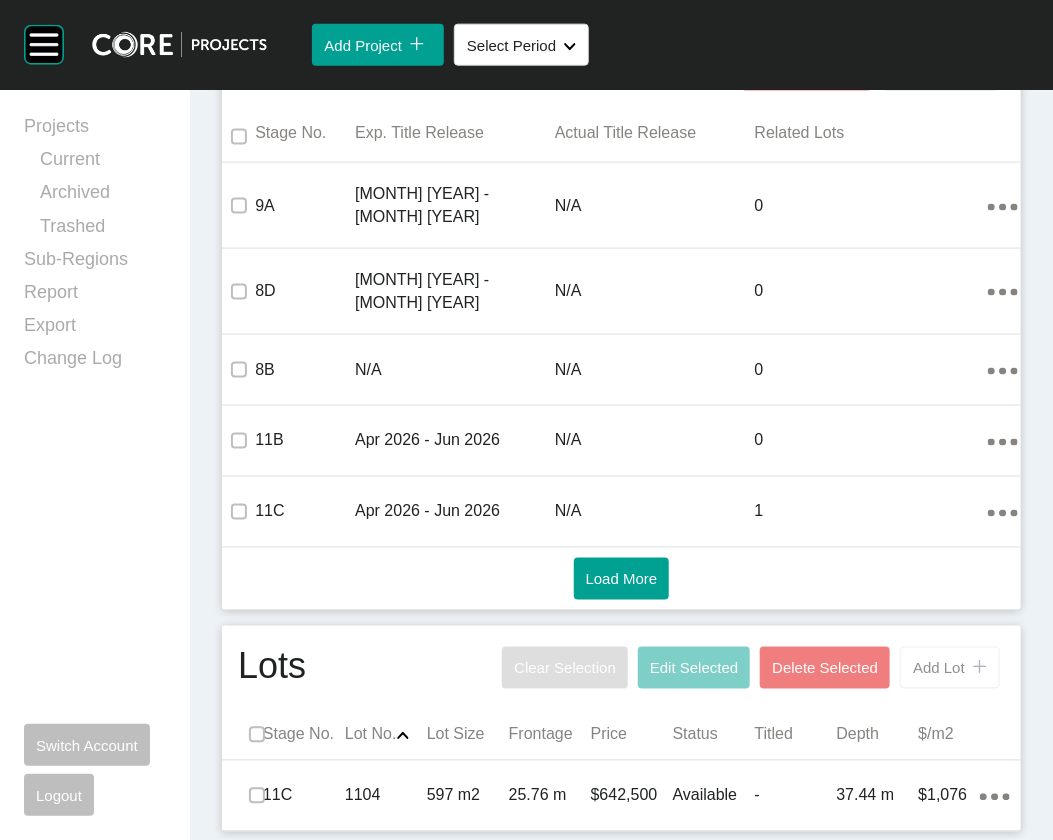 click on "Add Lot icon/tick copy 11 Created with Sketch." at bounding box center [950, 668] 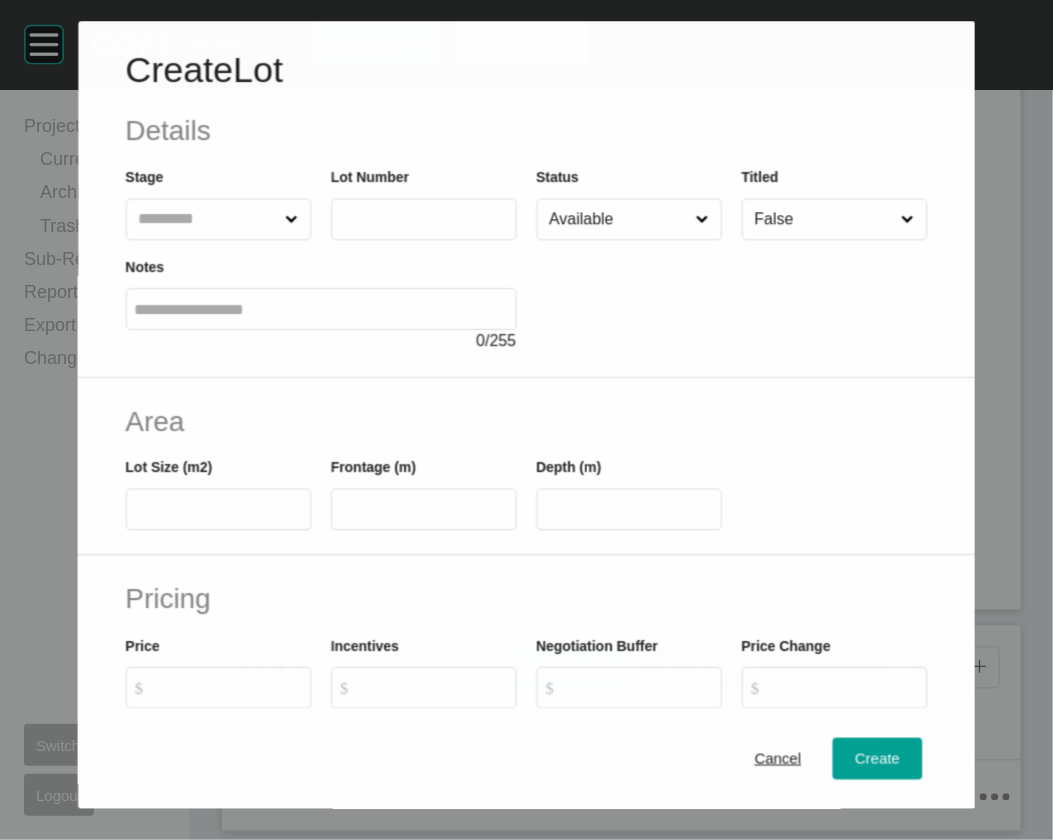 scroll, scrollTop: 1167, scrollLeft: 0, axis: vertical 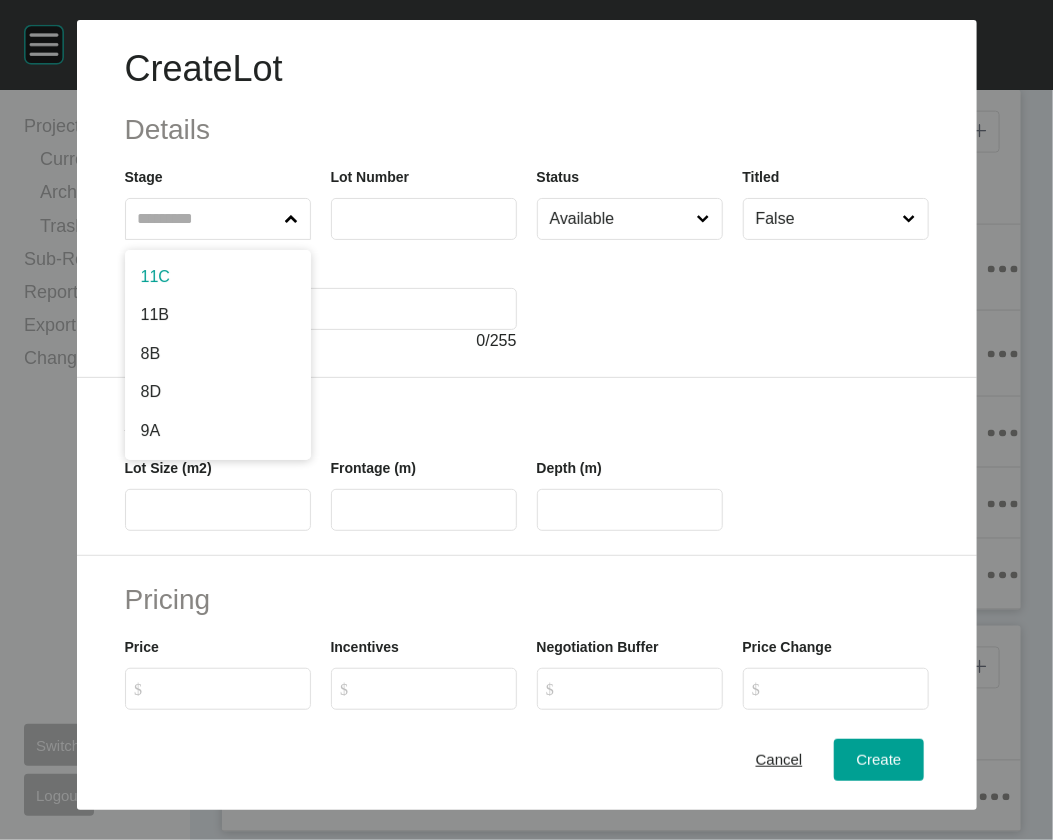 click at bounding box center [291, 219] 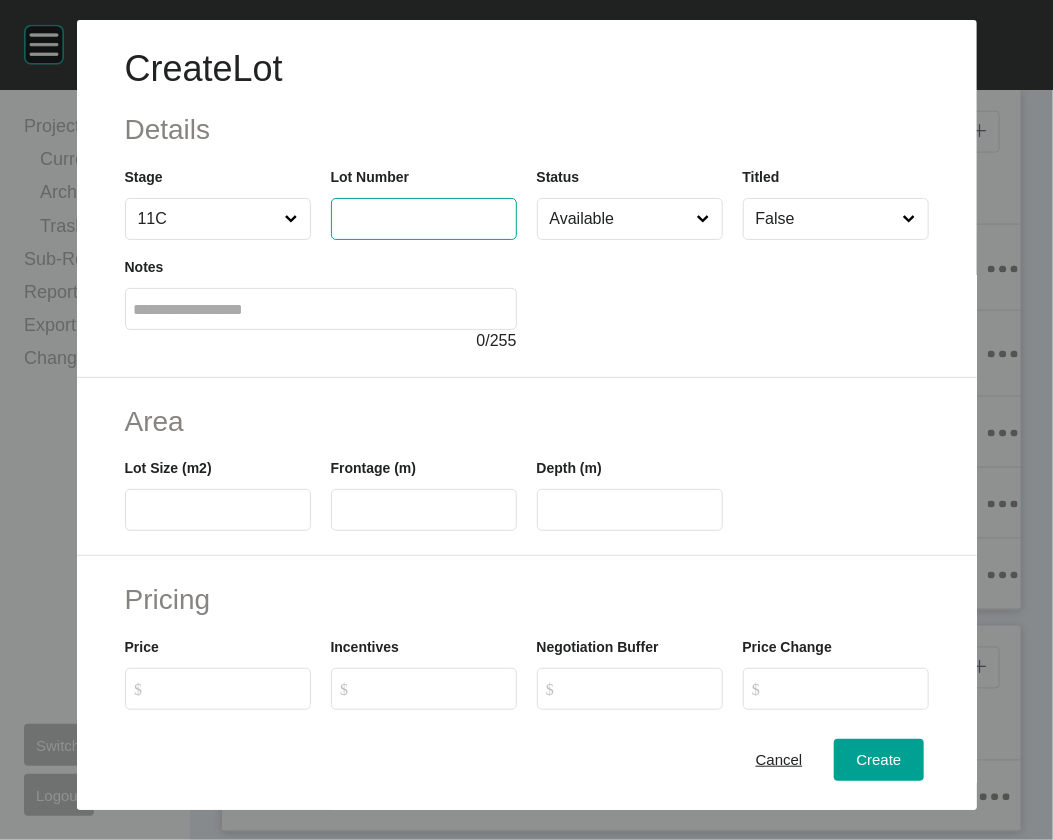 click at bounding box center (424, 218) 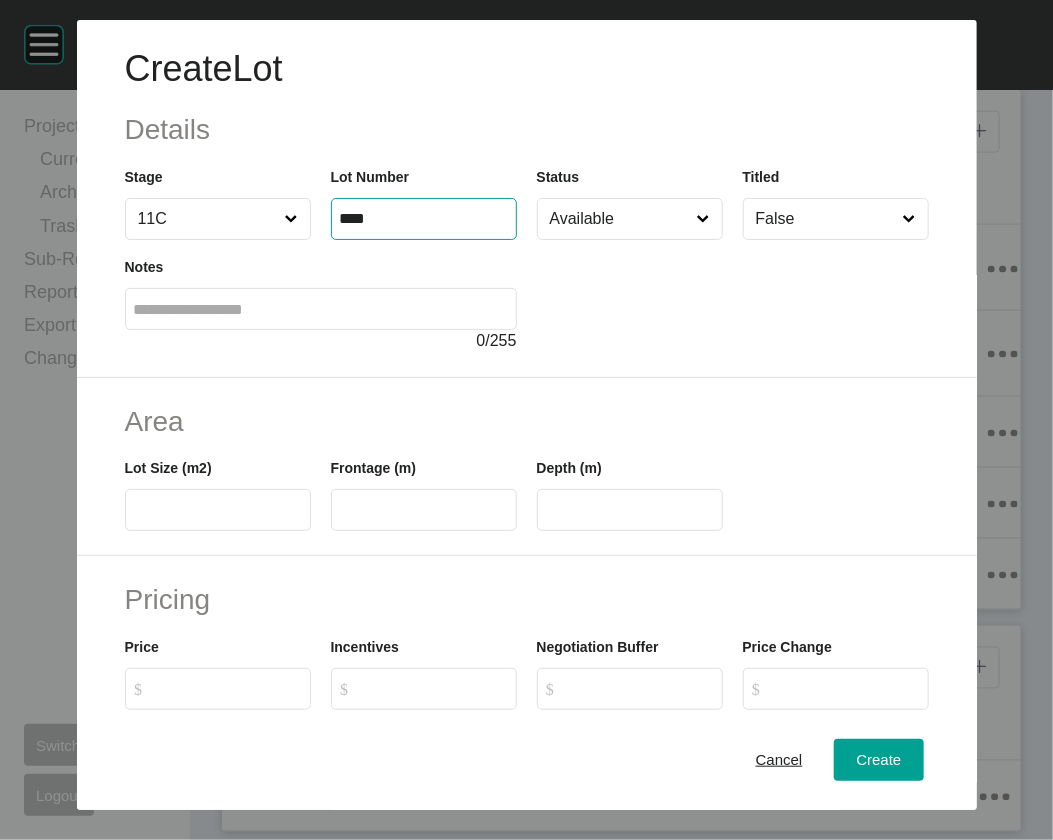type on "****" 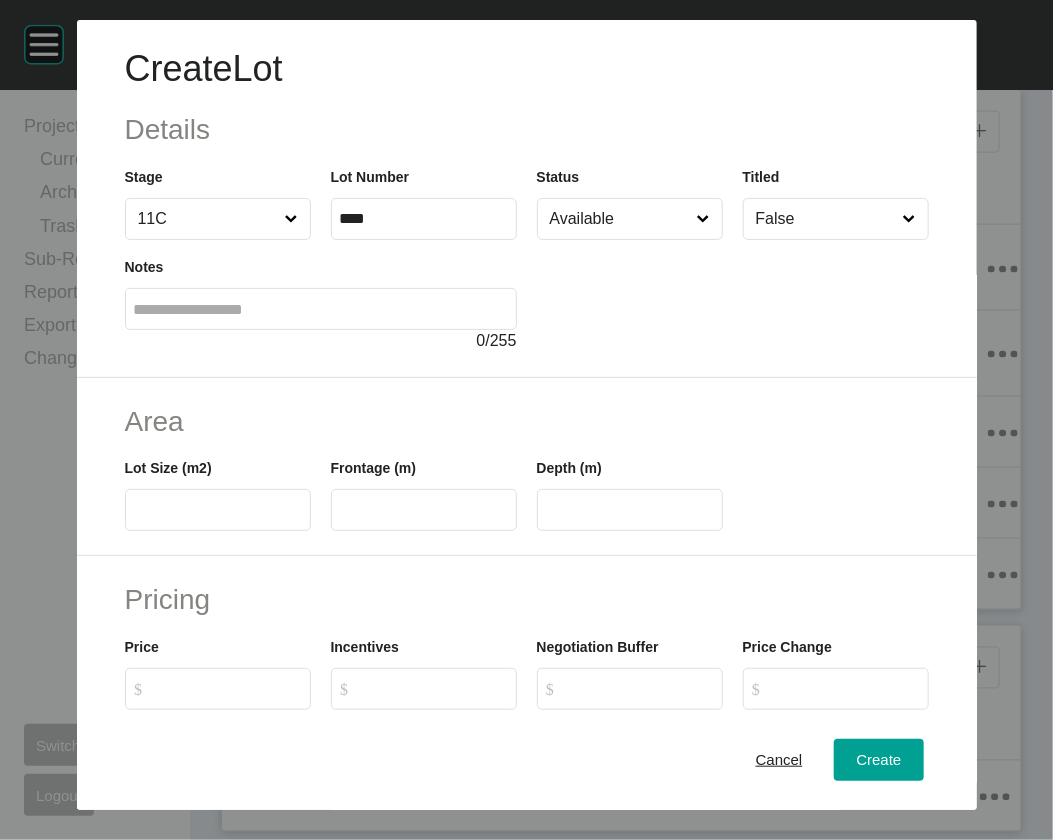 click at bounding box center [218, 510] 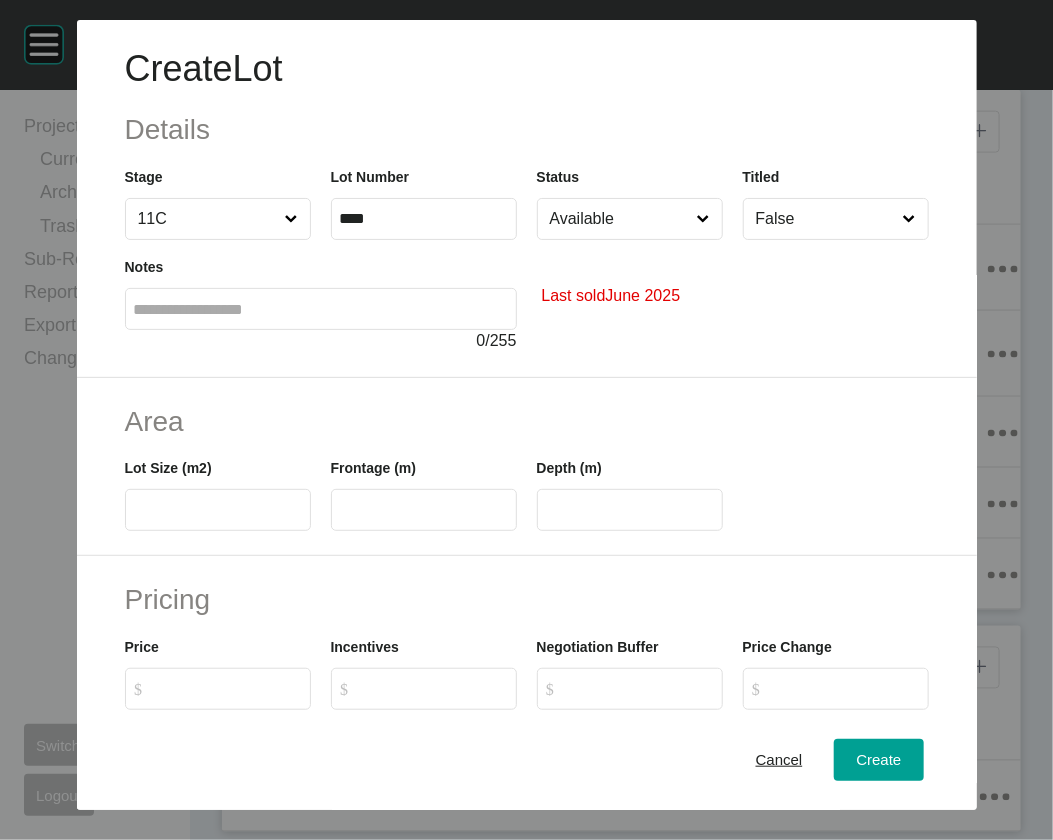 click at bounding box center [218, 510] 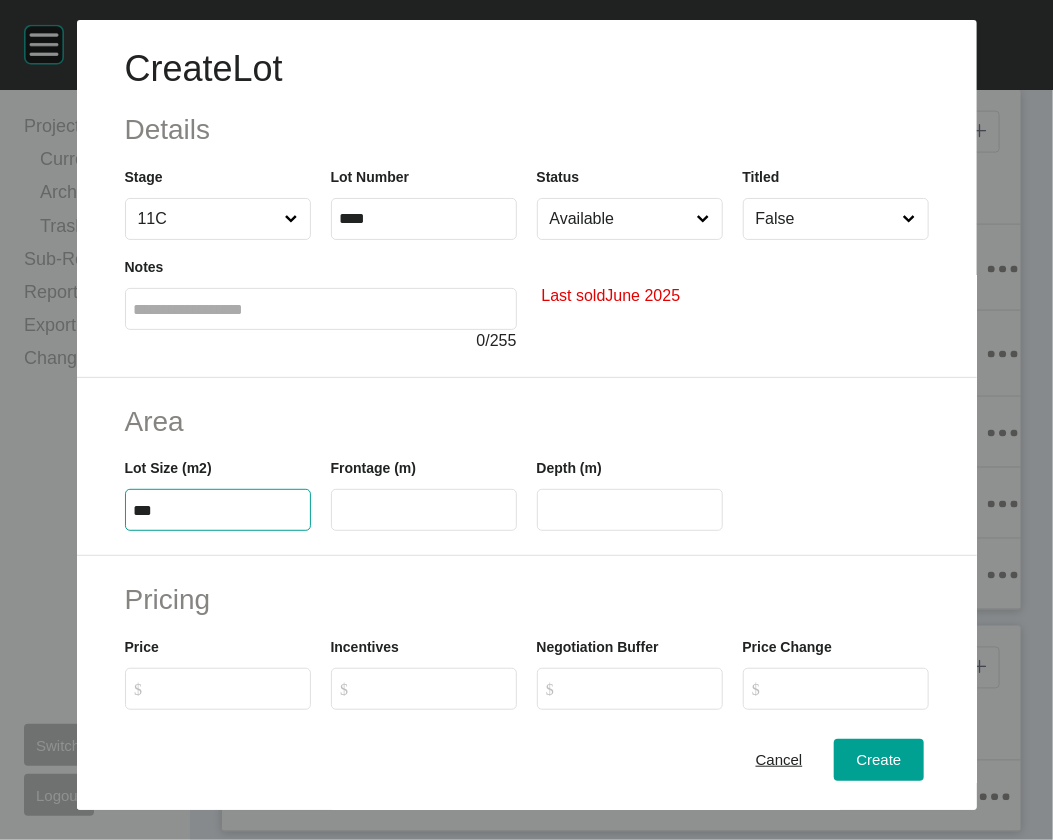 type on "***" 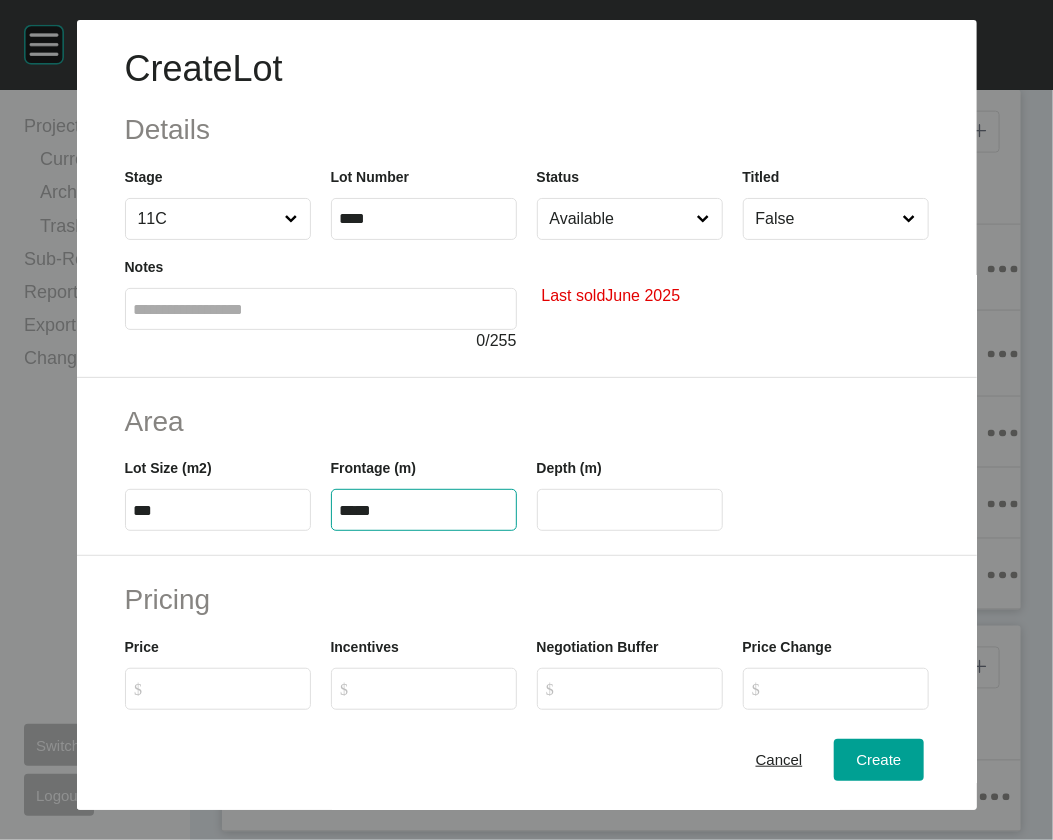 type on "*****" 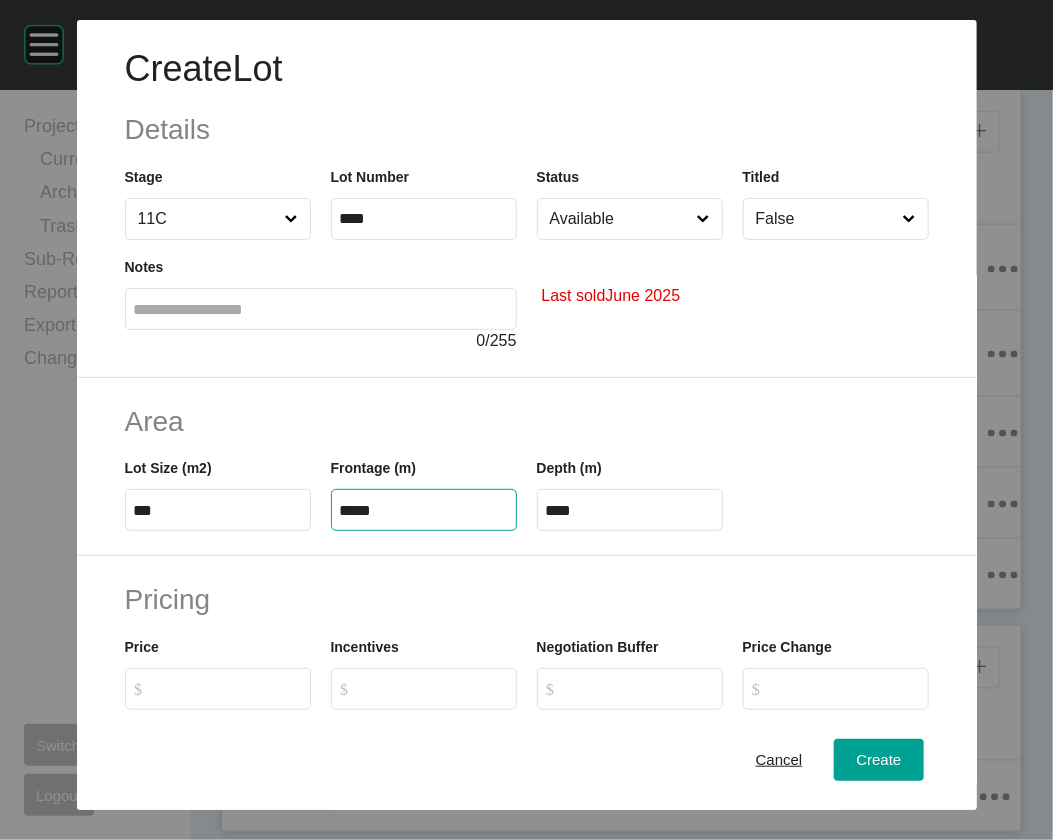 click on "****" at bounding box center [630, 510] 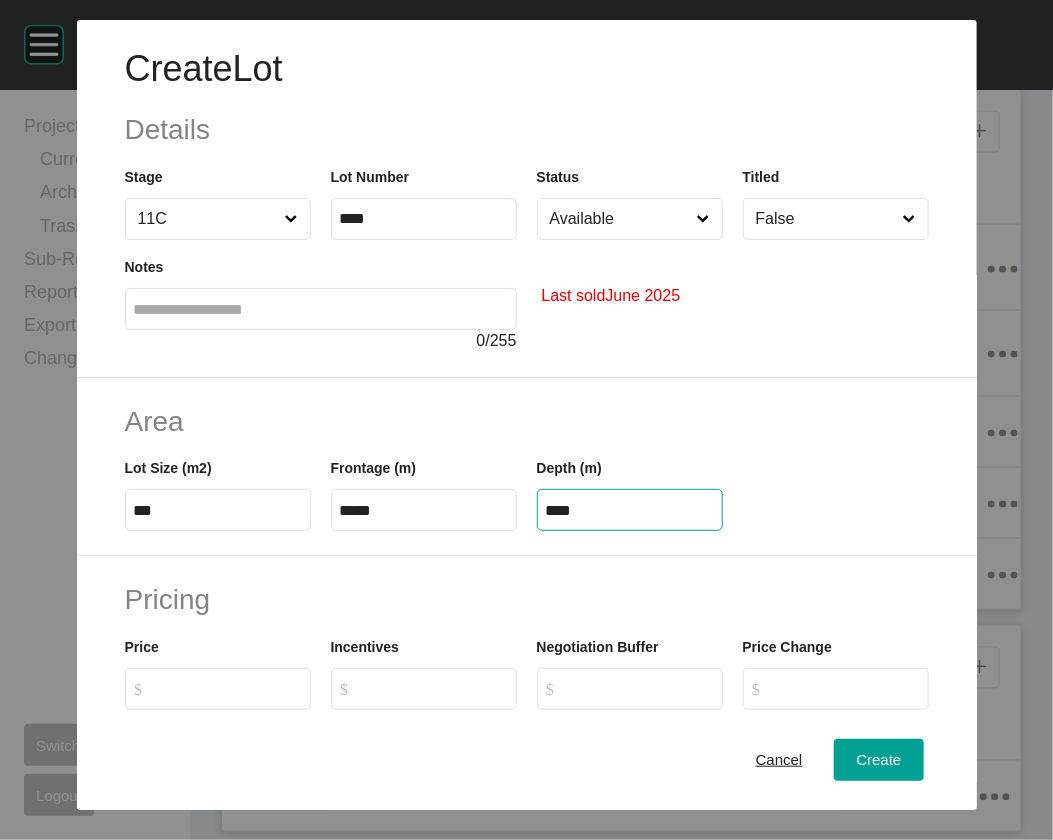 drag, startPoint x: 580, startPoint y: 639, endPoint x: 503, endPoint y: 650, distance: 77.781746 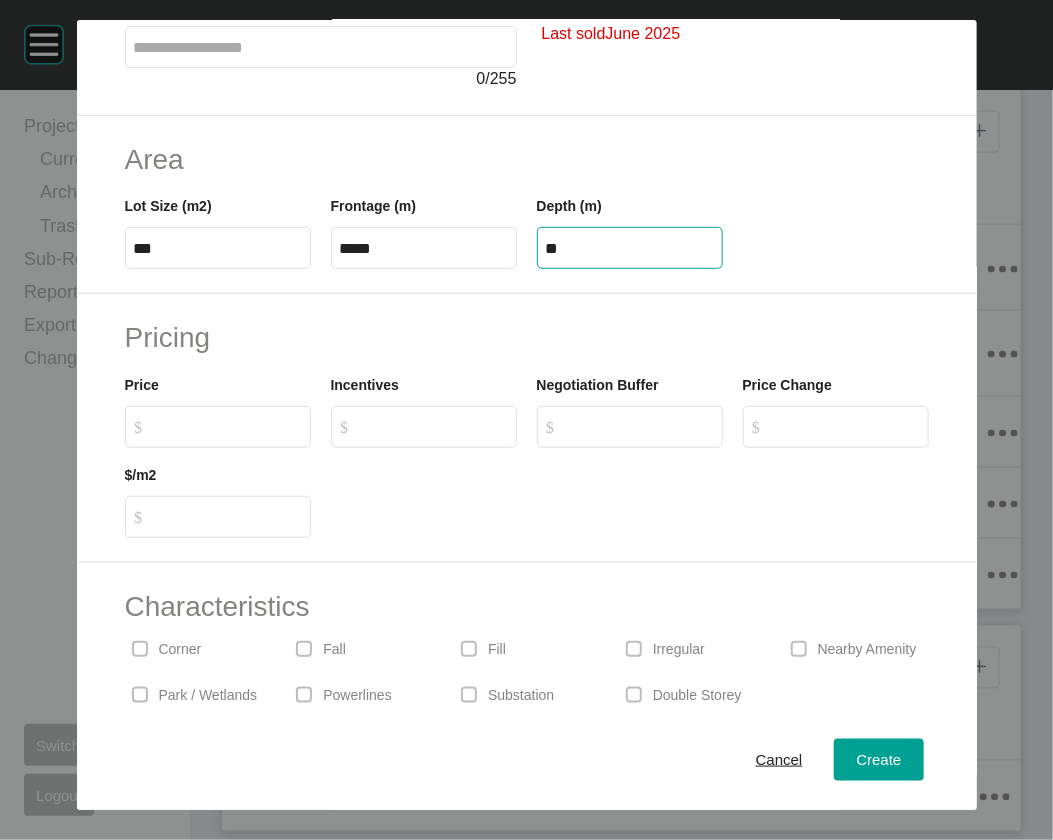 scroll, scrollTop: 289, scrollLeft: 0, axis: vertical 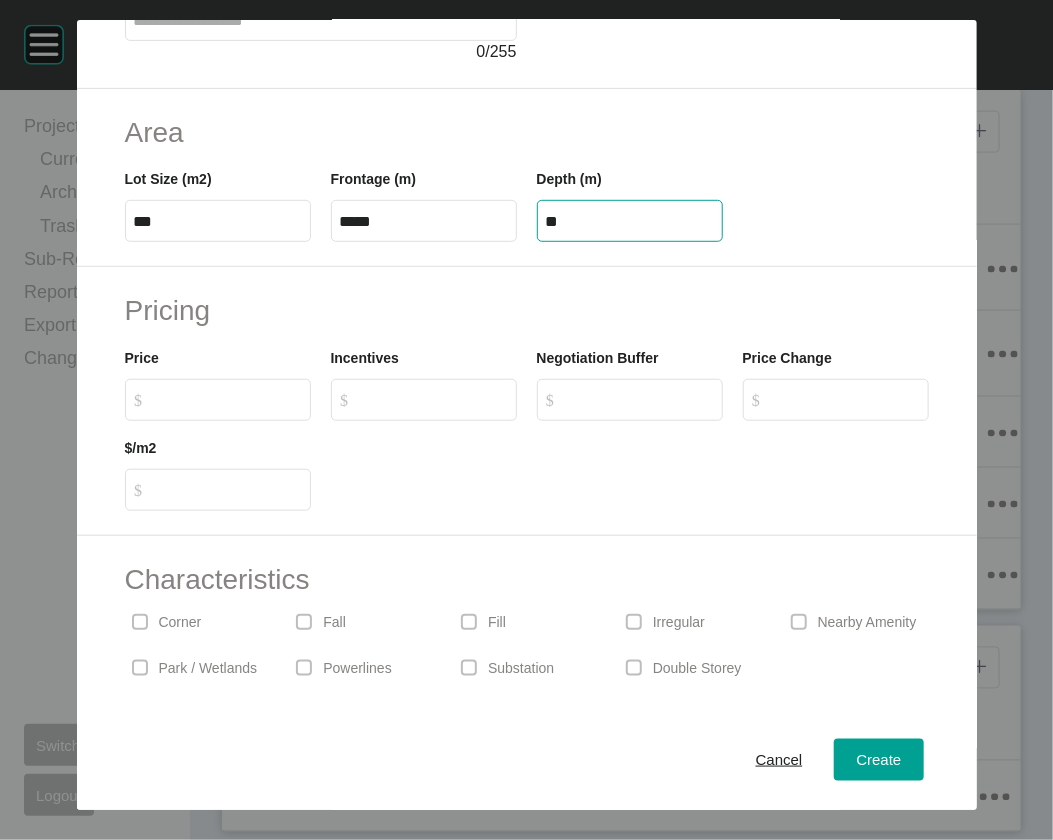 type on "**" 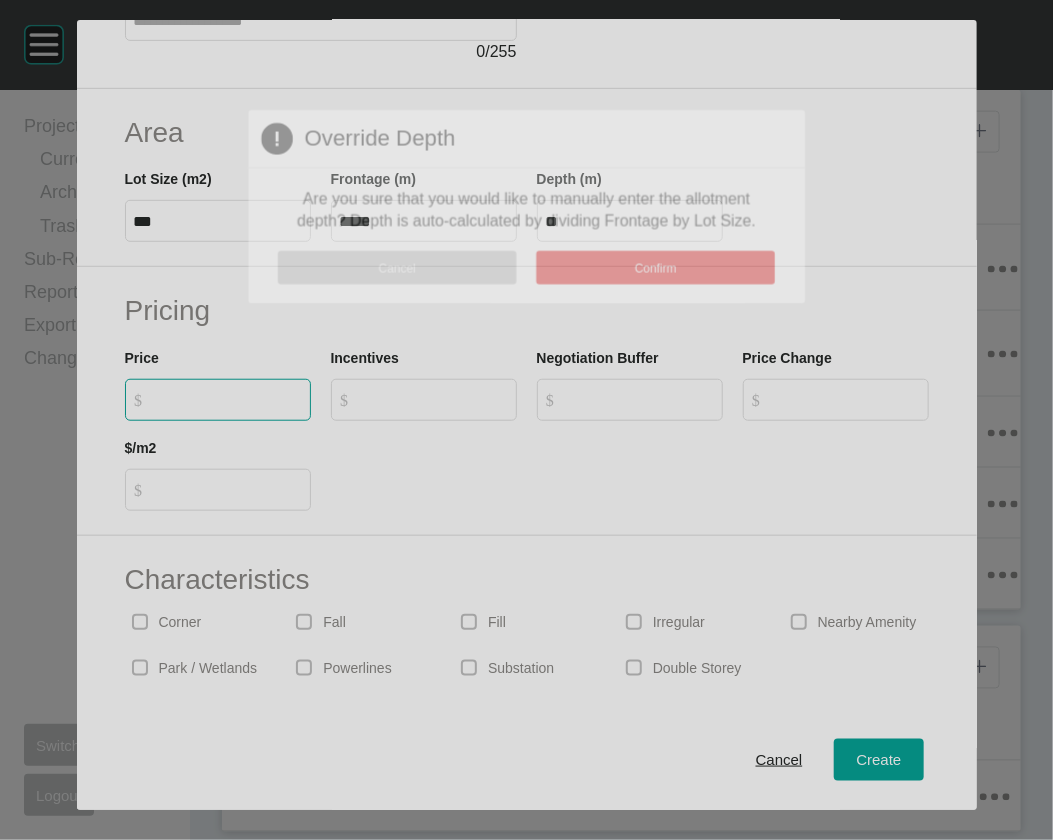 click on "Create  Lot Details Stage 11C Lot Number **** Status Available Titled False Notes 0 / 255 Last sold  [MONTH] [YEAR] Area Lot Size (m2) *** Frontage (m) ***** Depth (m) ** Pricing Price $ Created with Sketch. $ Incentives $ Created with Sketch. $ Negotiation Buffer $ Created with Sketch. $ Price Change $ Created with Sketch. $ $/m2 $ Created with Sketch. $ Characteristics Corner Fall Fill Irregular Nearby Amenity Park / Wetlands Powerlines Substation Double Storey Orientation Cancel Create Page 1 Created with Sketch.   Override Depth Are you sure that you would like to manually enter the allotment depth? Depth is auto-calculated by dividing Frontage by Lot Size. Cancel Confirm" at bounding box center (526, 420) 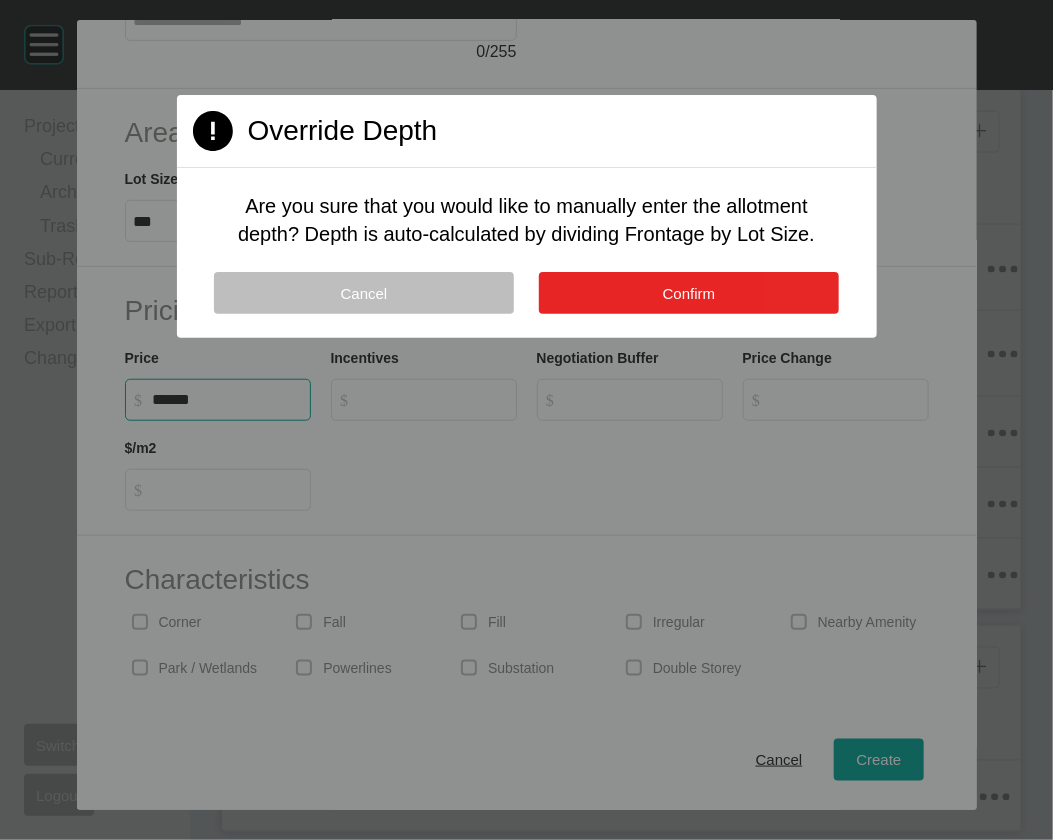 type on "******" 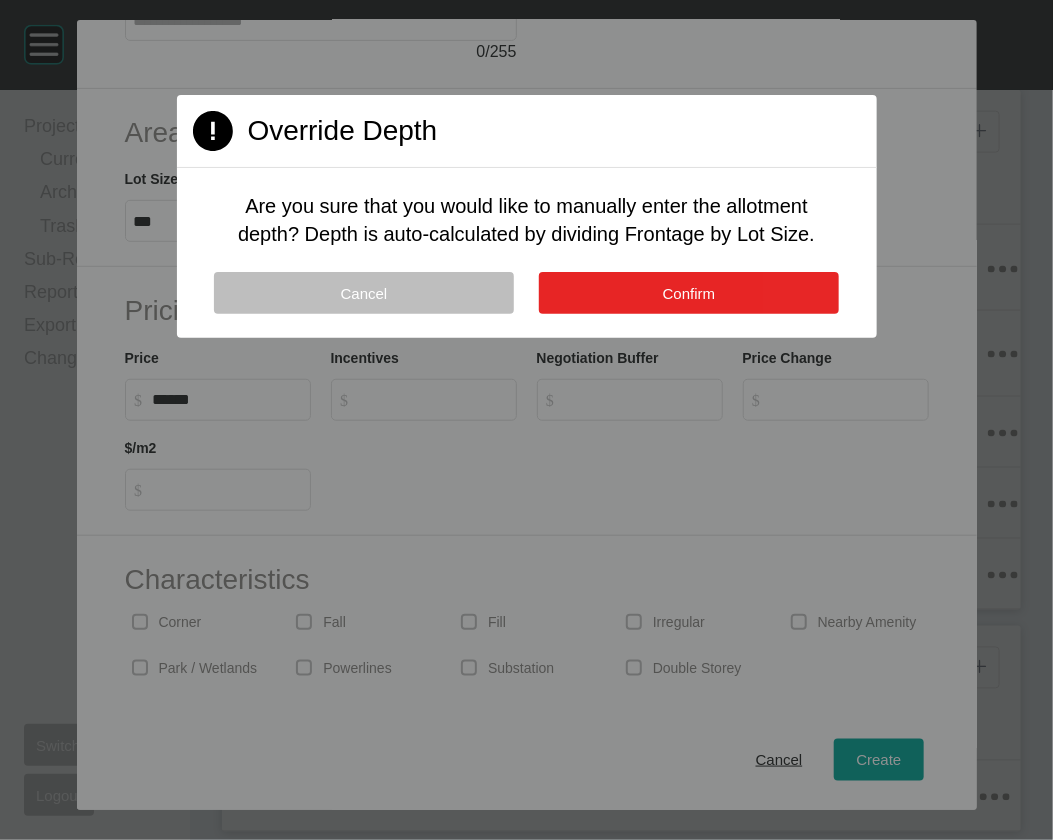 click on "Confirm" at bounding box center (689, 293) 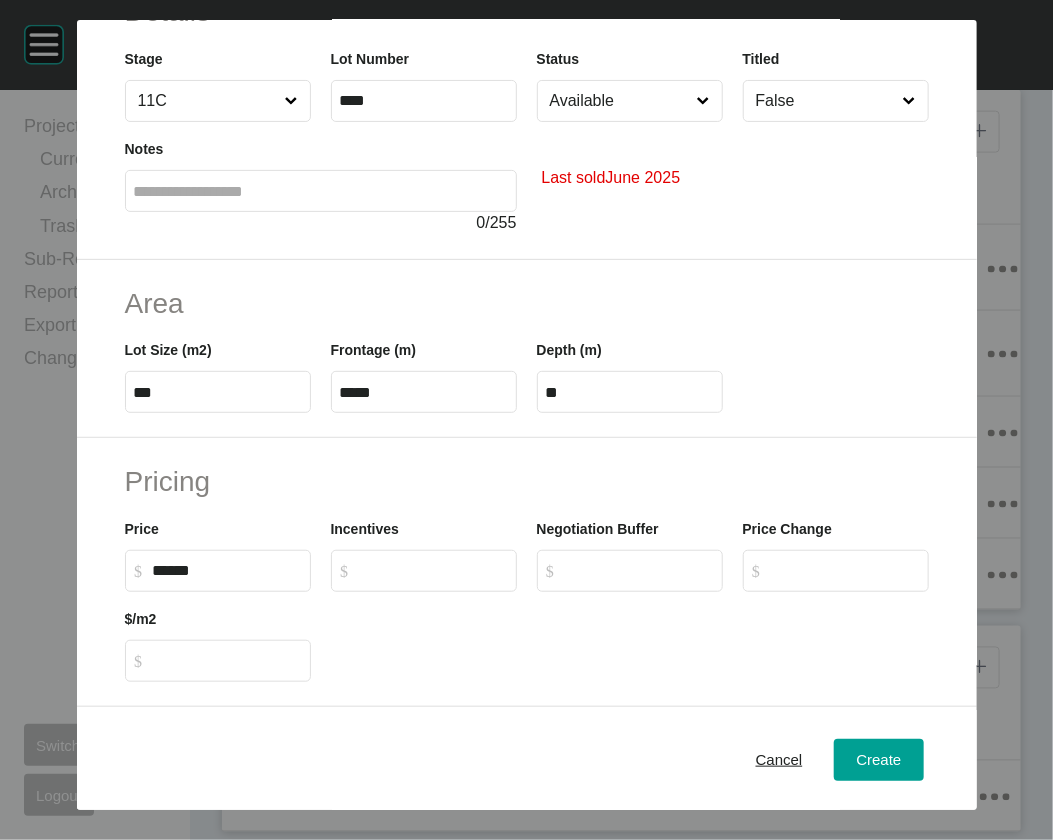 scroll, scrollTop: 130, scrollLeft: 0, axis: vertical 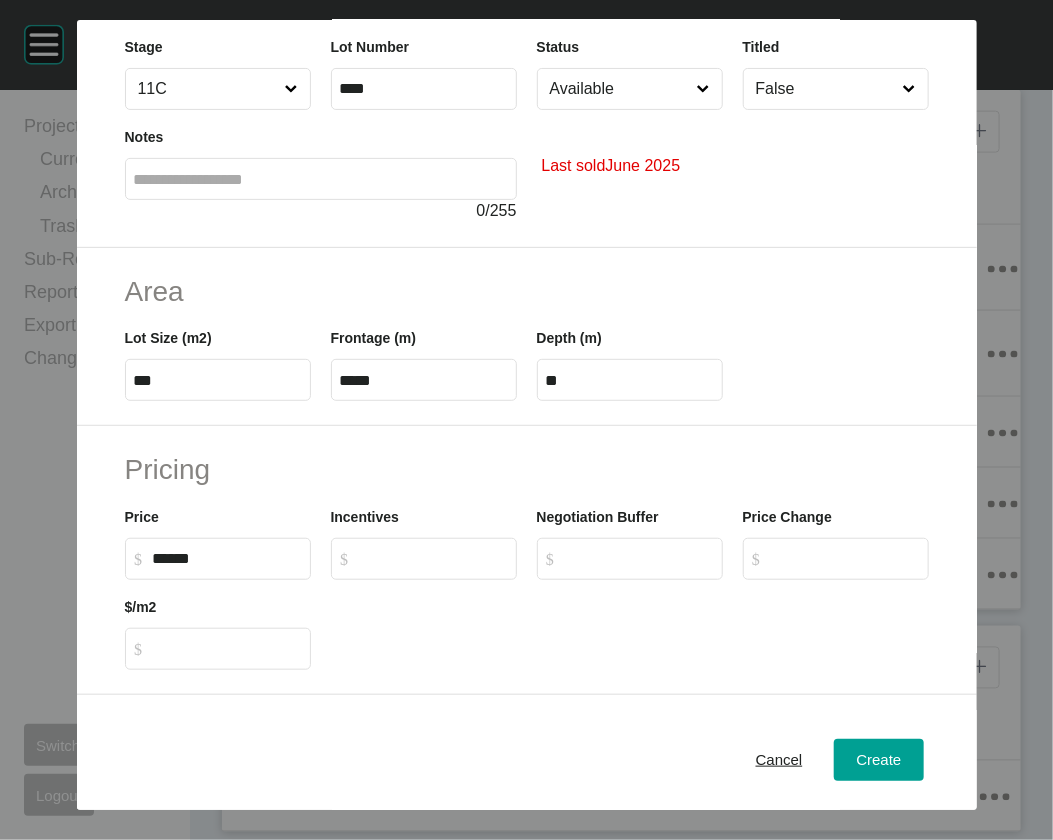 click on "Available" at bounding box center [620, 89] 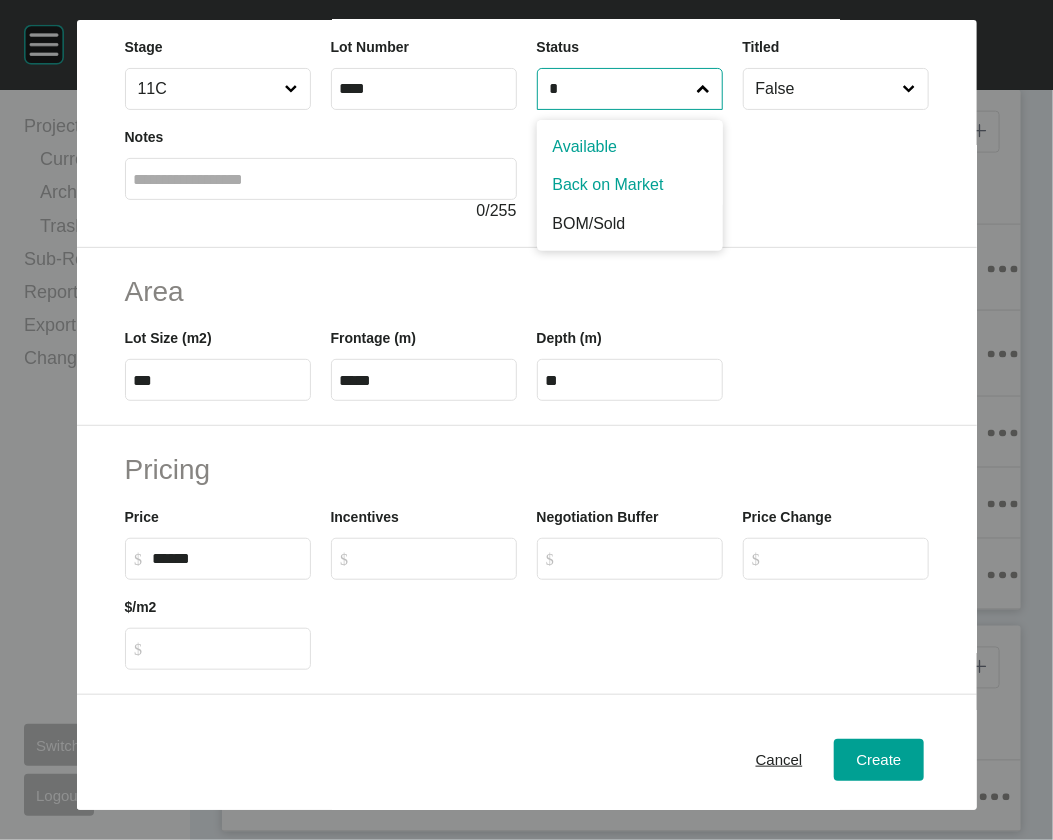 type on "*" 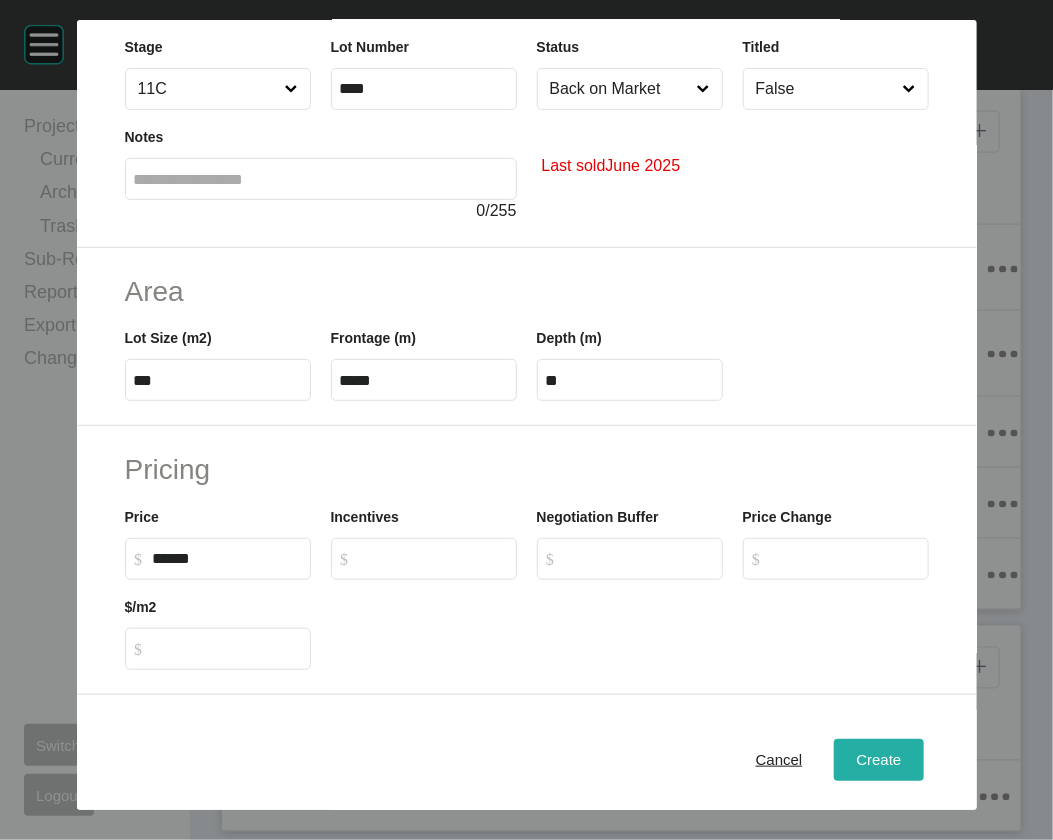 click on "Create" at bounding box center [878, 759] 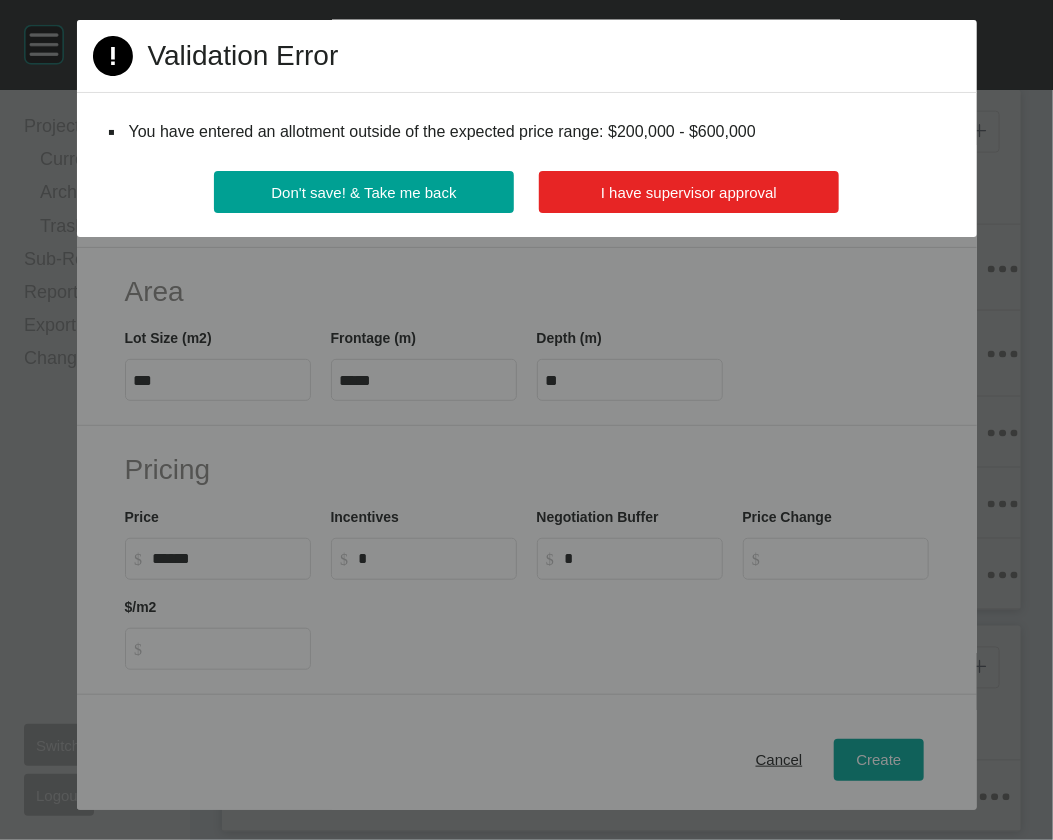 click on "I have supervisor approval" at bounding box center (689, 192) 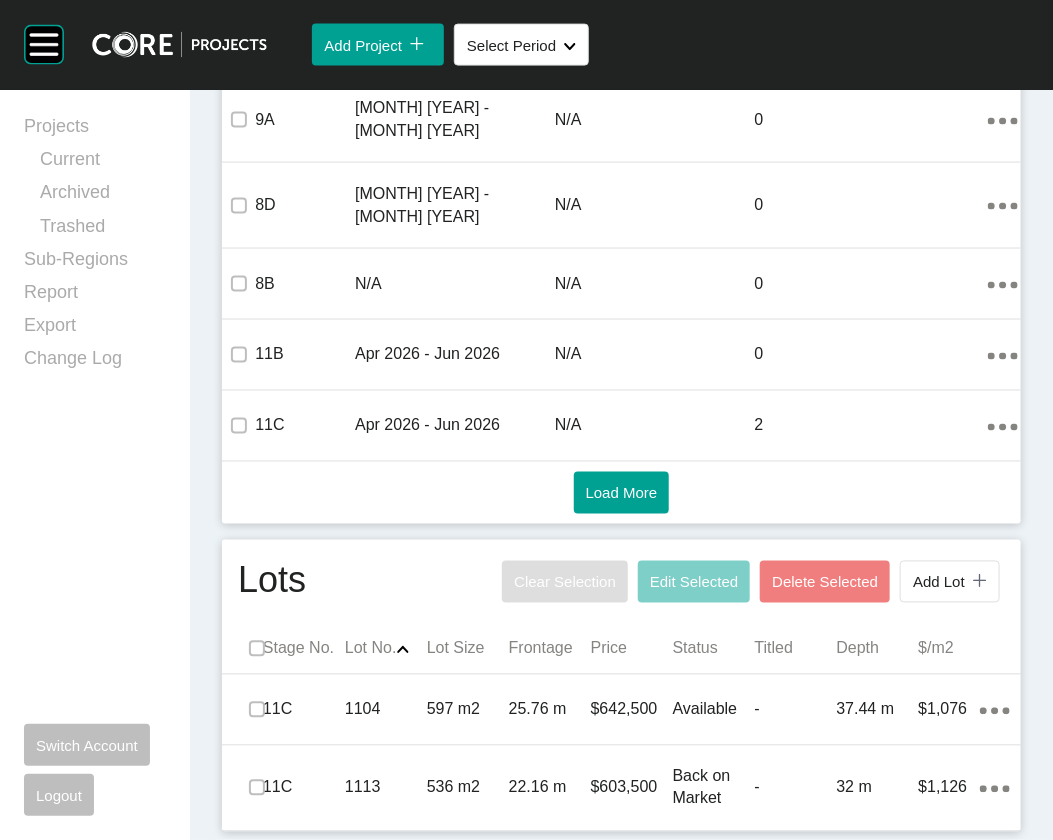 scroll, scrollTop: 1351, scrollLeft: 0, axis: vertical 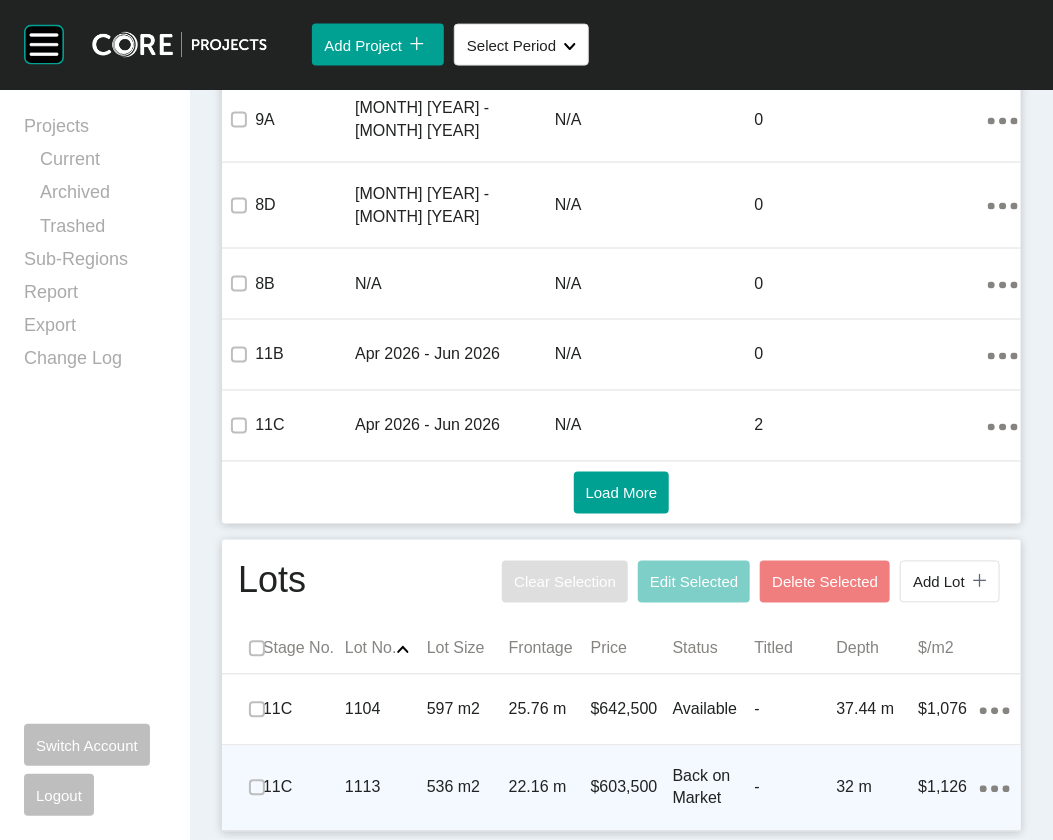 click on "32 m" at bounding box center (878, 788) 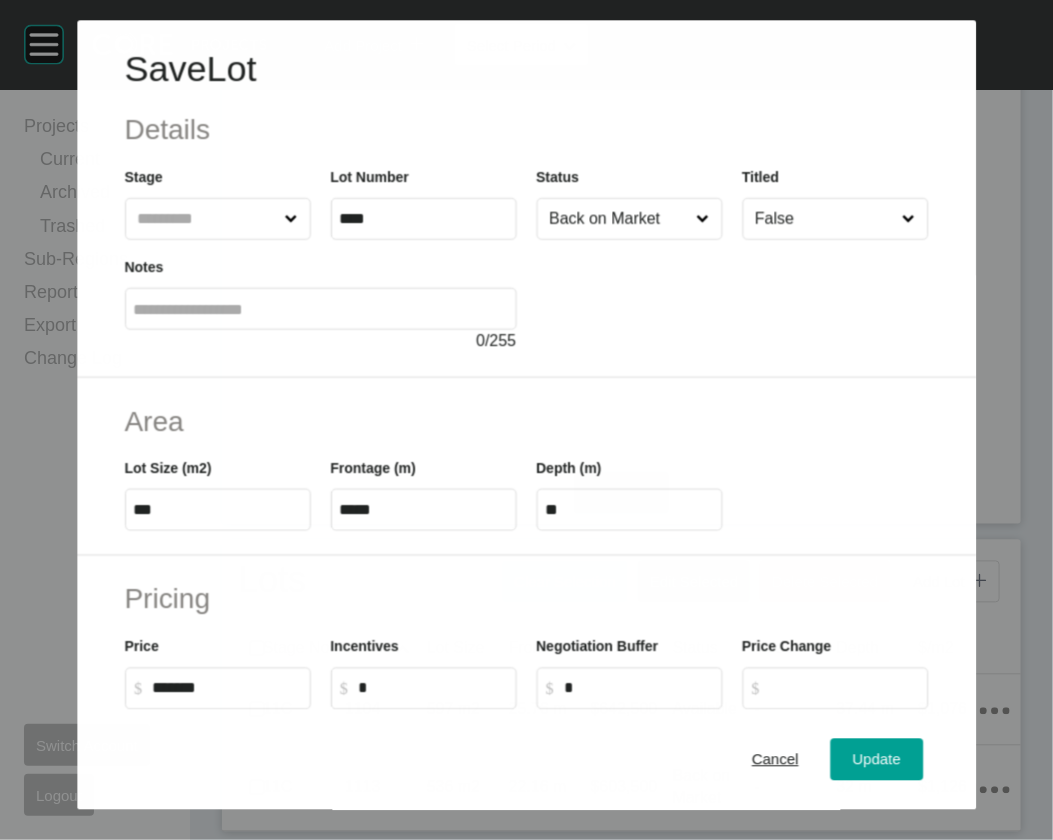 scroll, scrollTop: 1274, scrollLeft: 0, axis: vertical 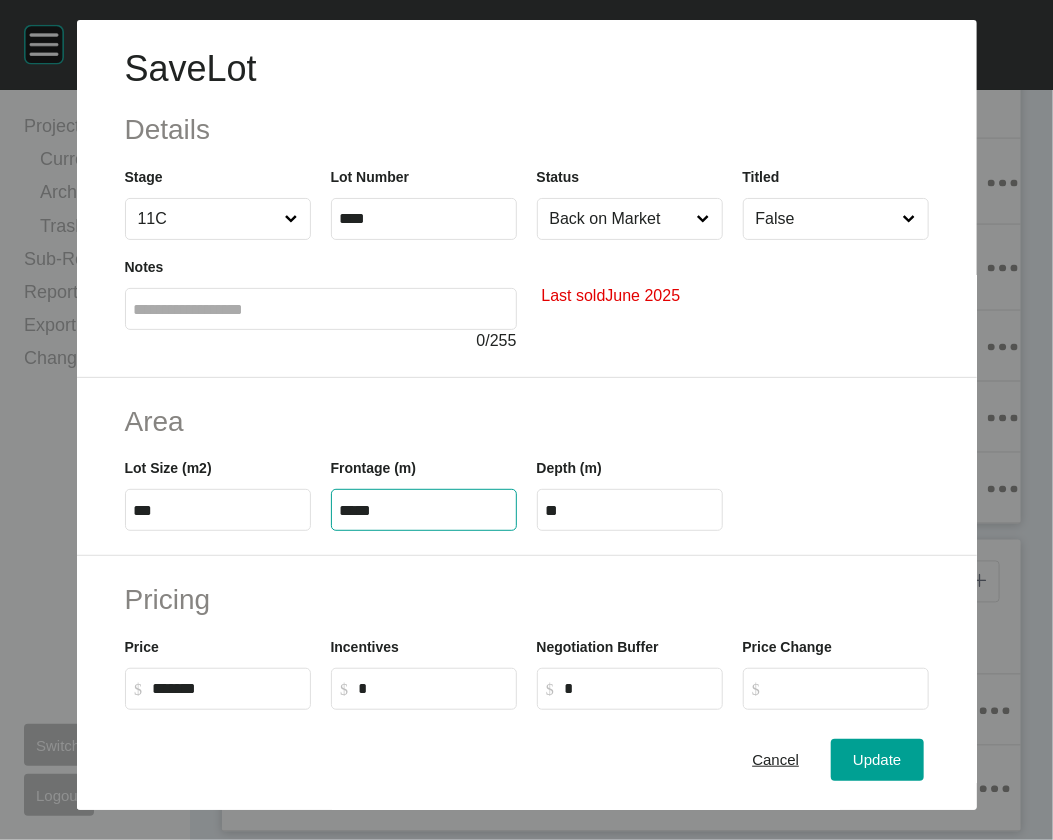 drag, startPoint x: 414, startPoint y: 637, endPoint x: 120, endPoint y: 626, distance: 294.20572 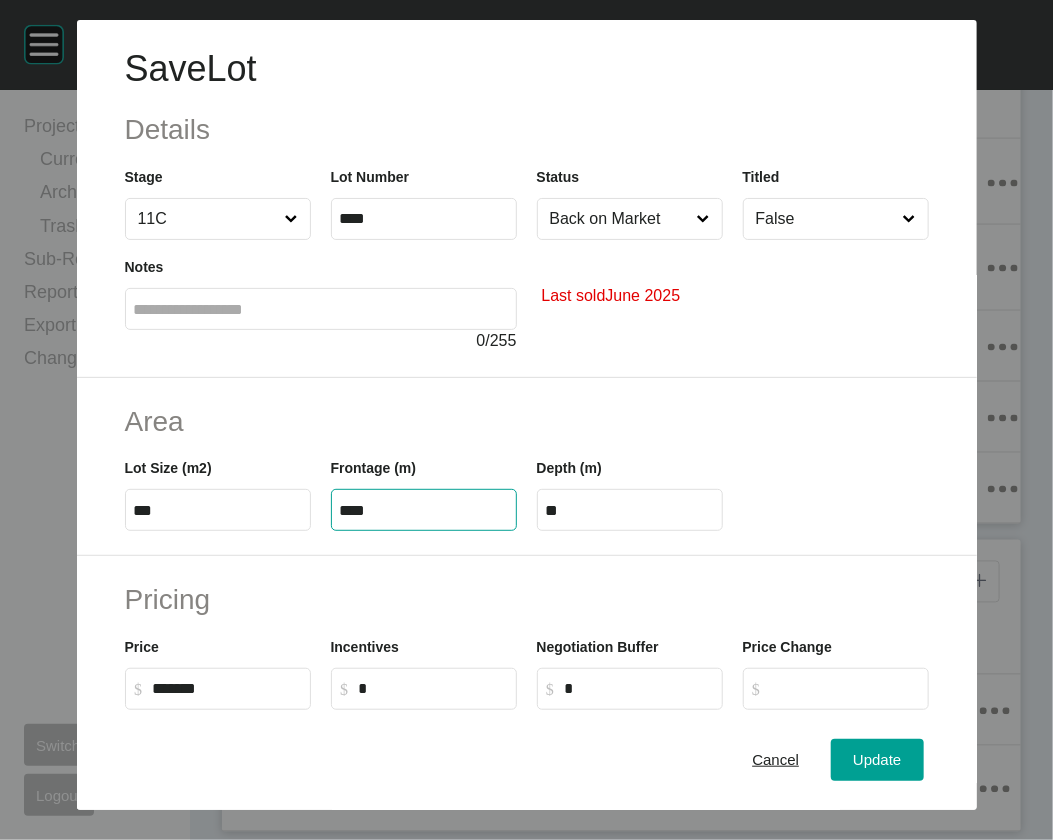 type on "****" 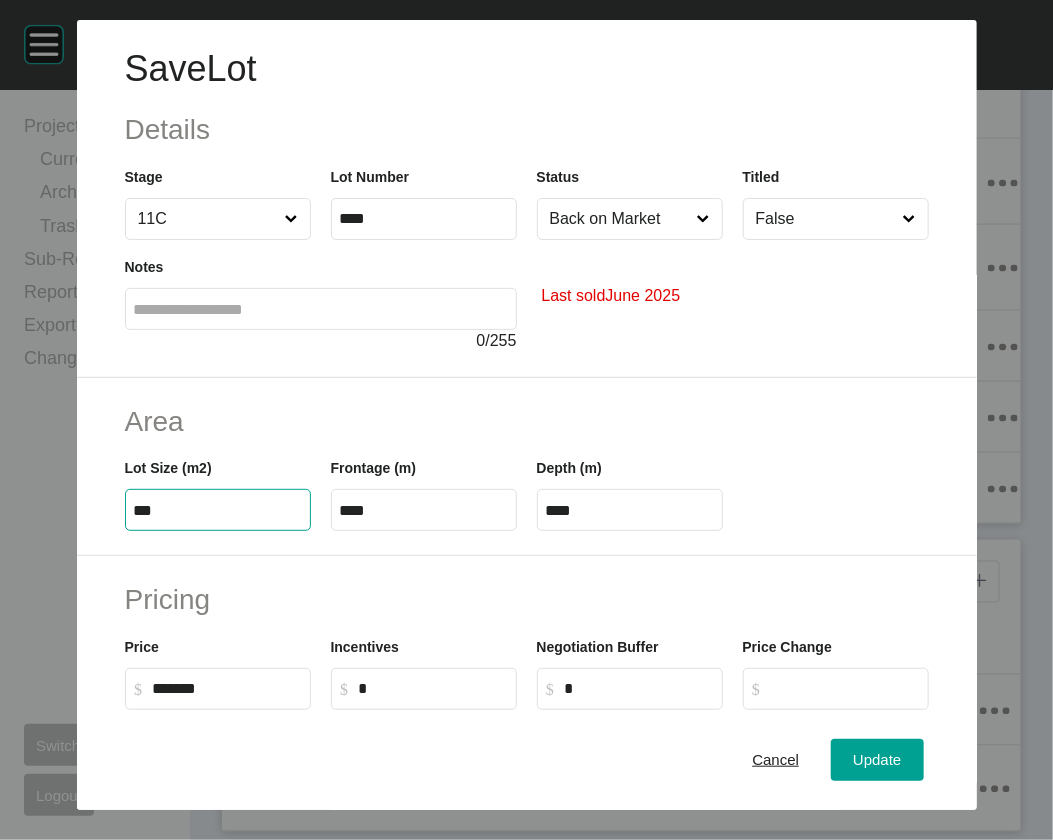 drag, startPoint x: 92, startPoint y: 638, endPoint x: 80, endPoint y: 639, distance: 12.0415945 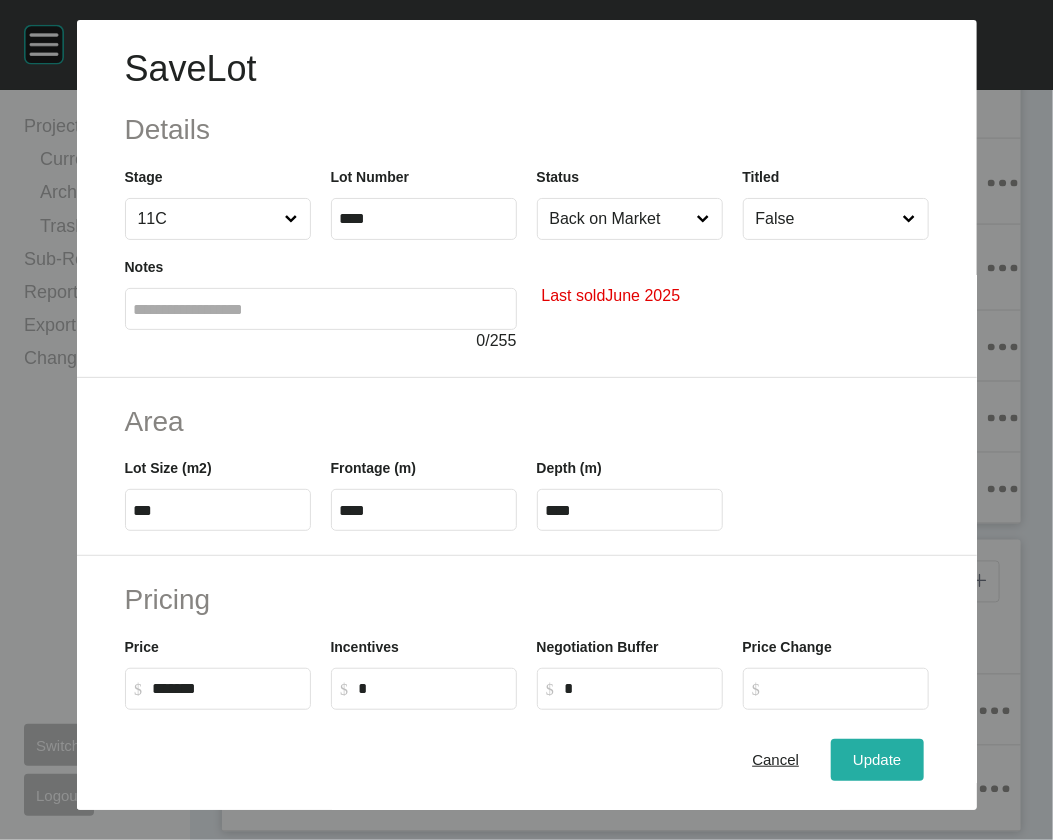 click on "Update" at bounding box center (877, 759) 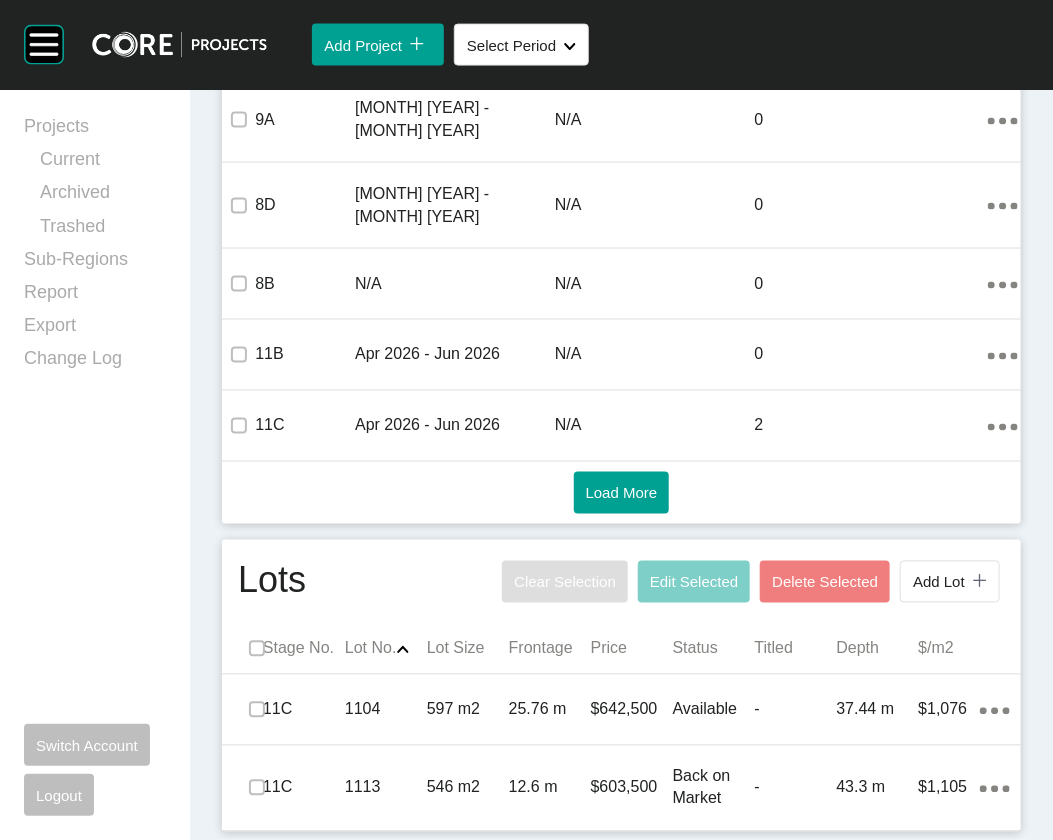 scroll, scrollTop: 1351, scrollLeft: 0, axis: vertical 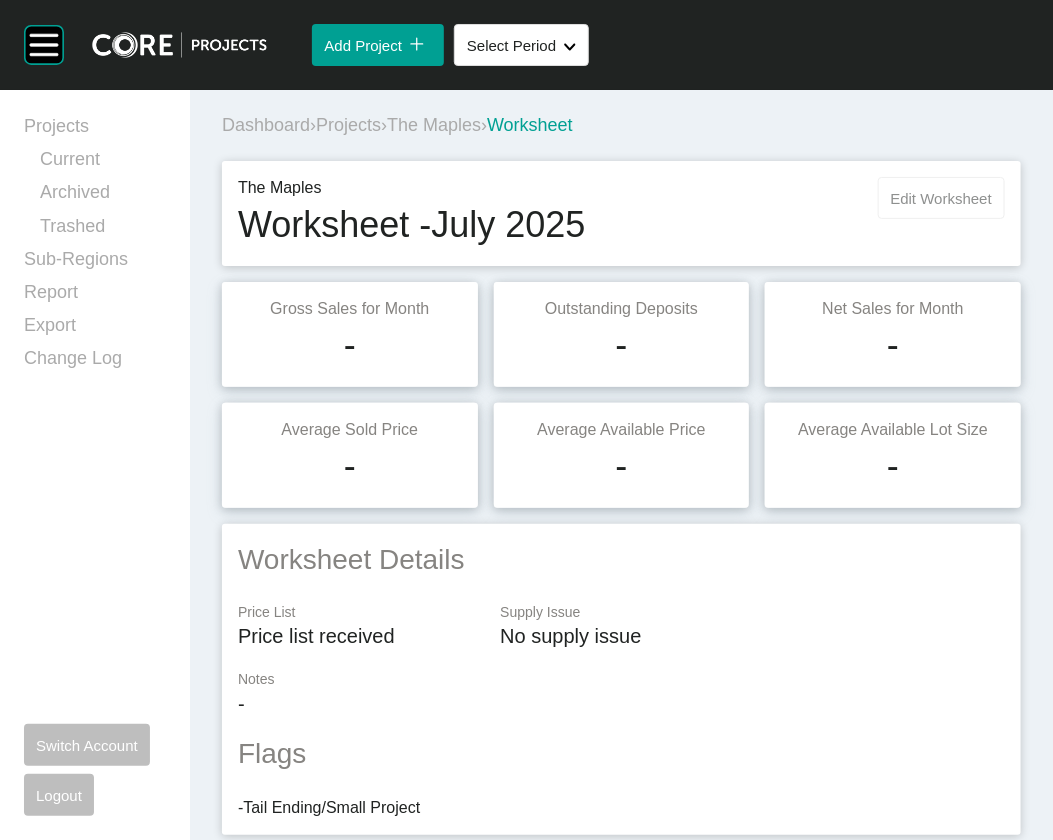 click on "Edit Worksheet" at bounding box center (941, 198) 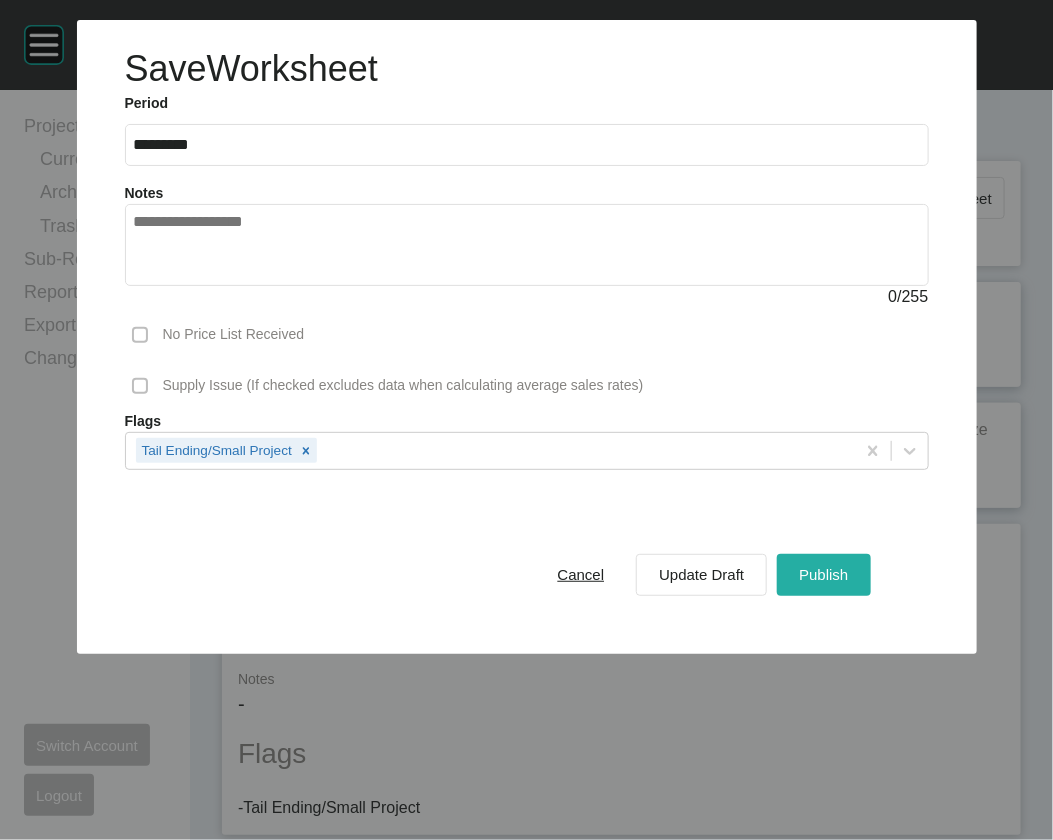 drag, startPoint x: 853, startPoint y: 668, endPoint x: 853, endPoint y: 687, distance: 19 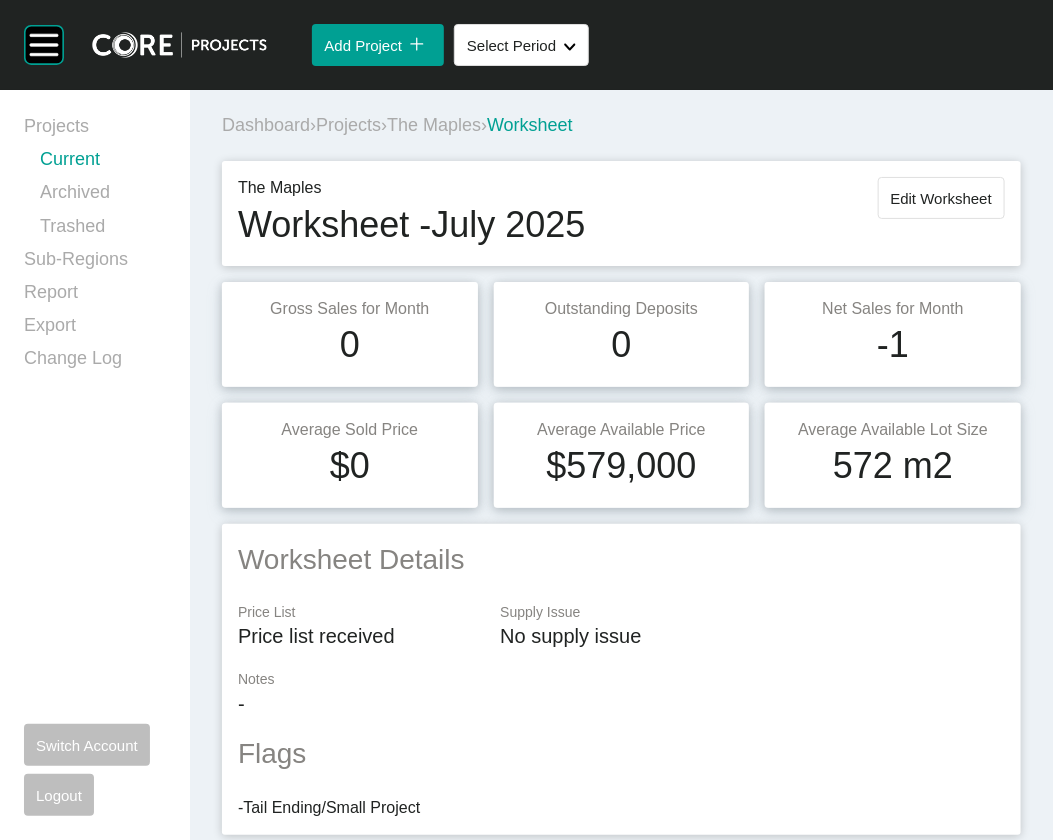 click on "Current" at bounding box center [103, 163] 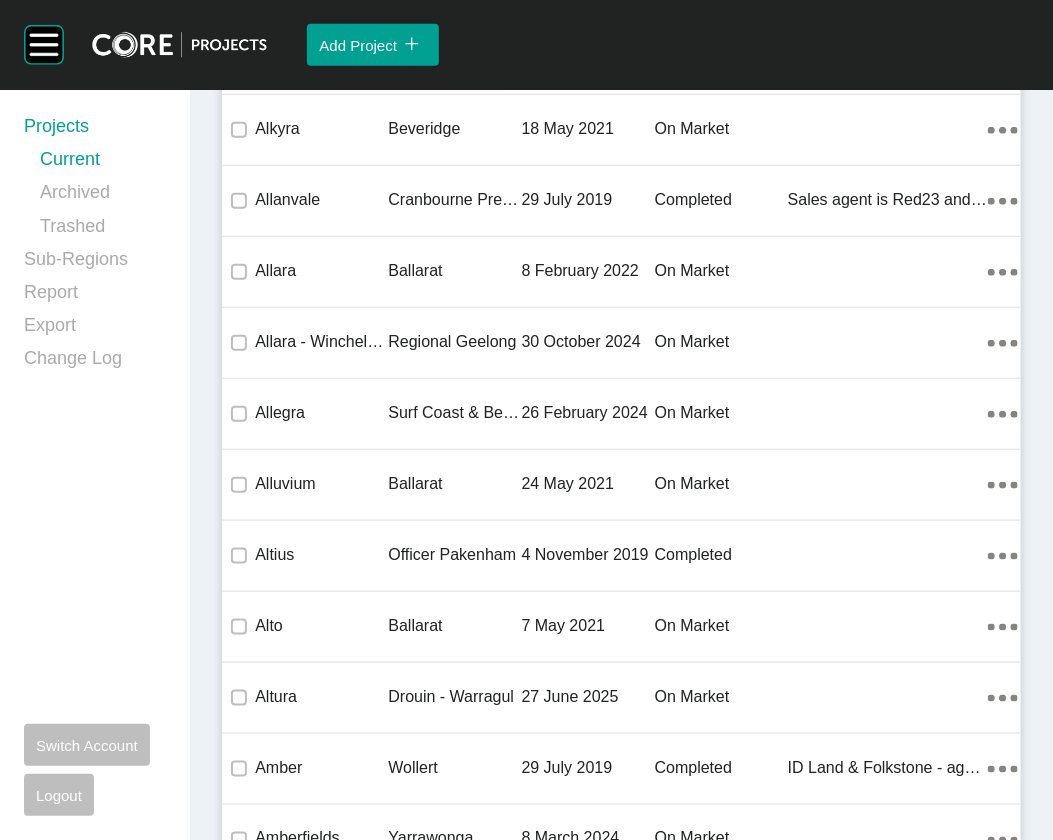 scroll, scrollTop: 64594, scrollLeft: 0, axis: vertical 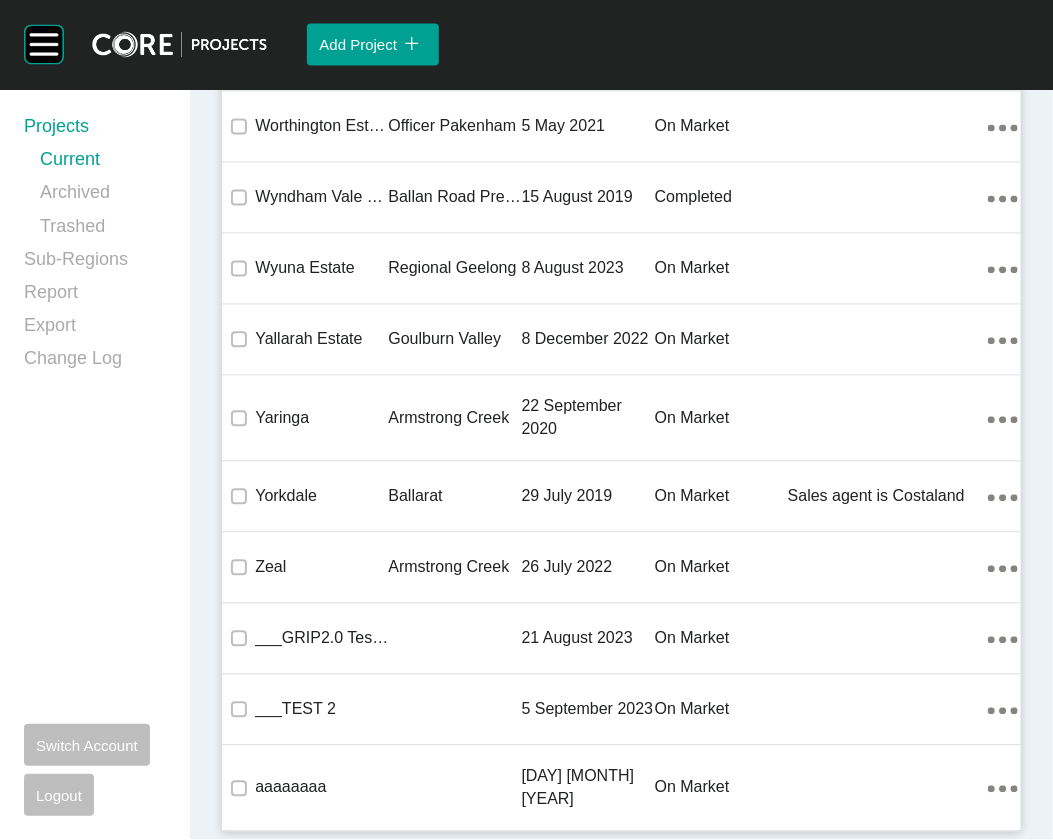 click on "Craigieburn West Precinct" at bounding box center [454, 56] 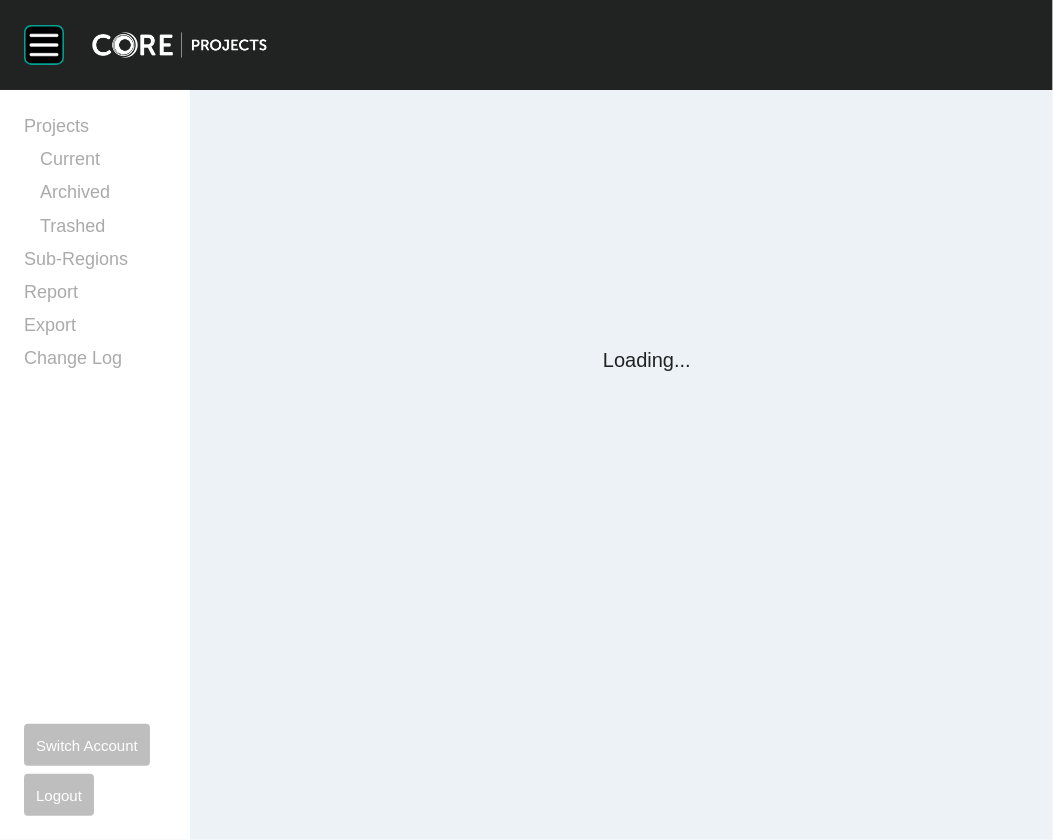scroll, scrollTop: 0, scrollLeft: 0, axis: both 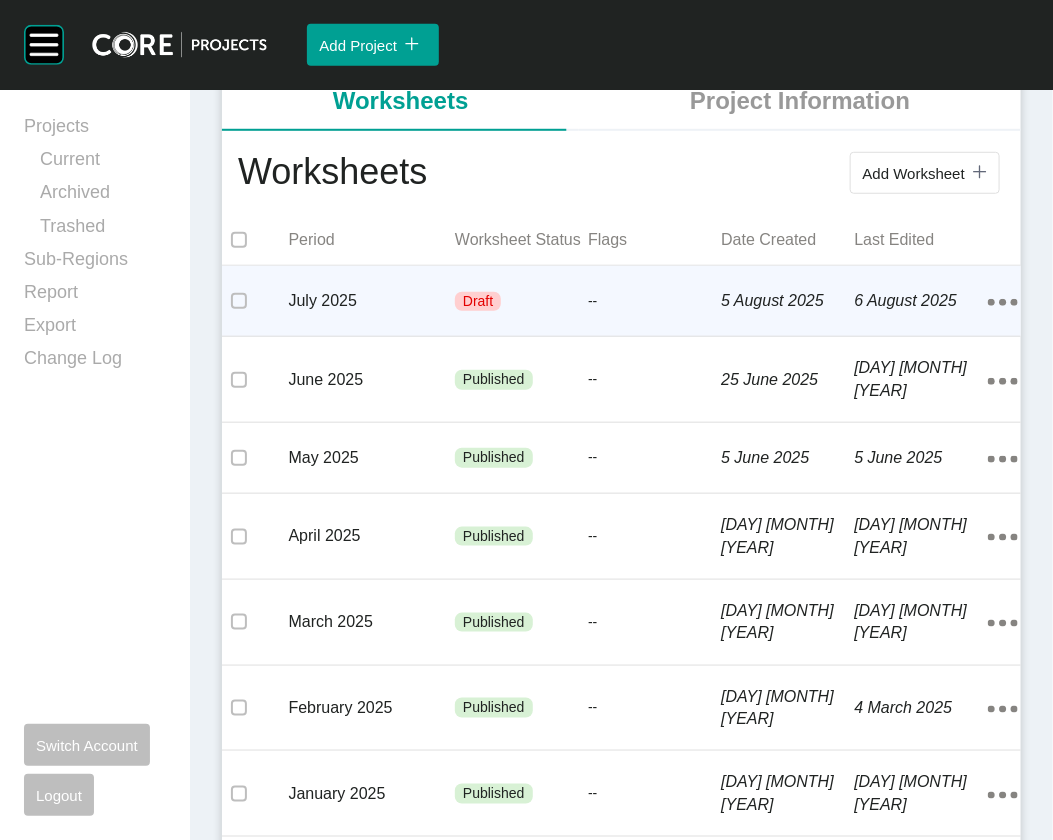click on "--" at bounding box center [654, 302] 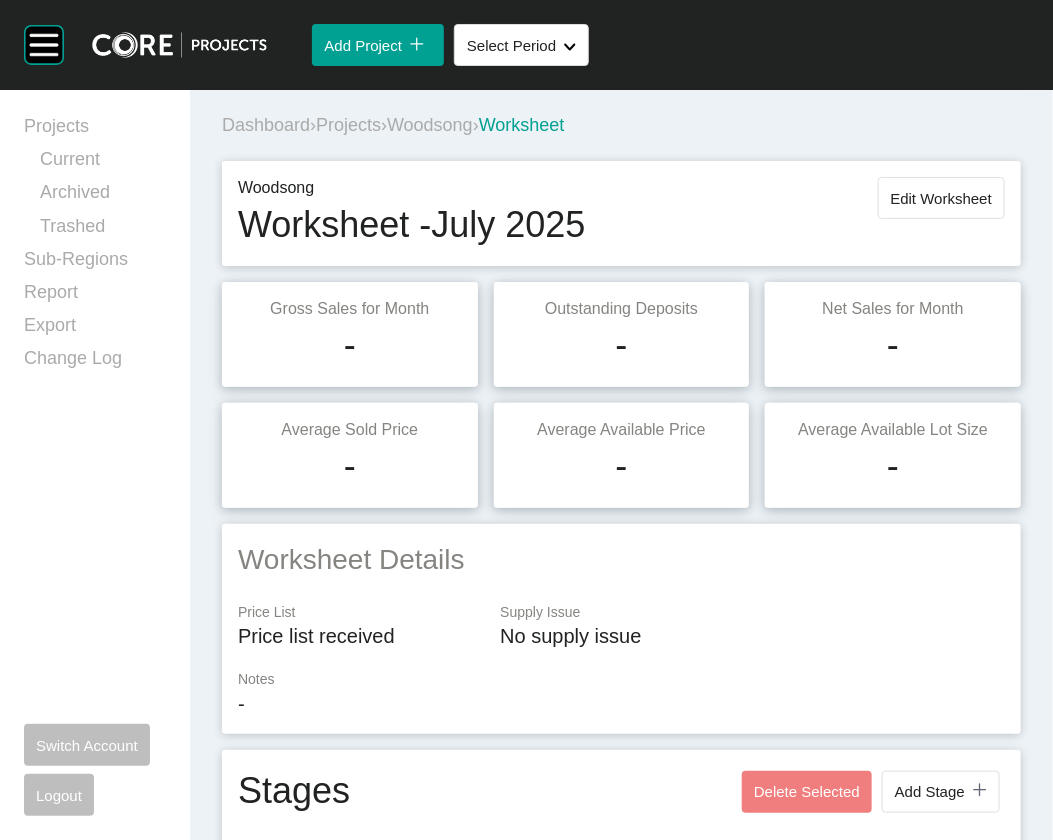 scroll, scrollTop: 1671, scrollLeft: 0, axis: vertical 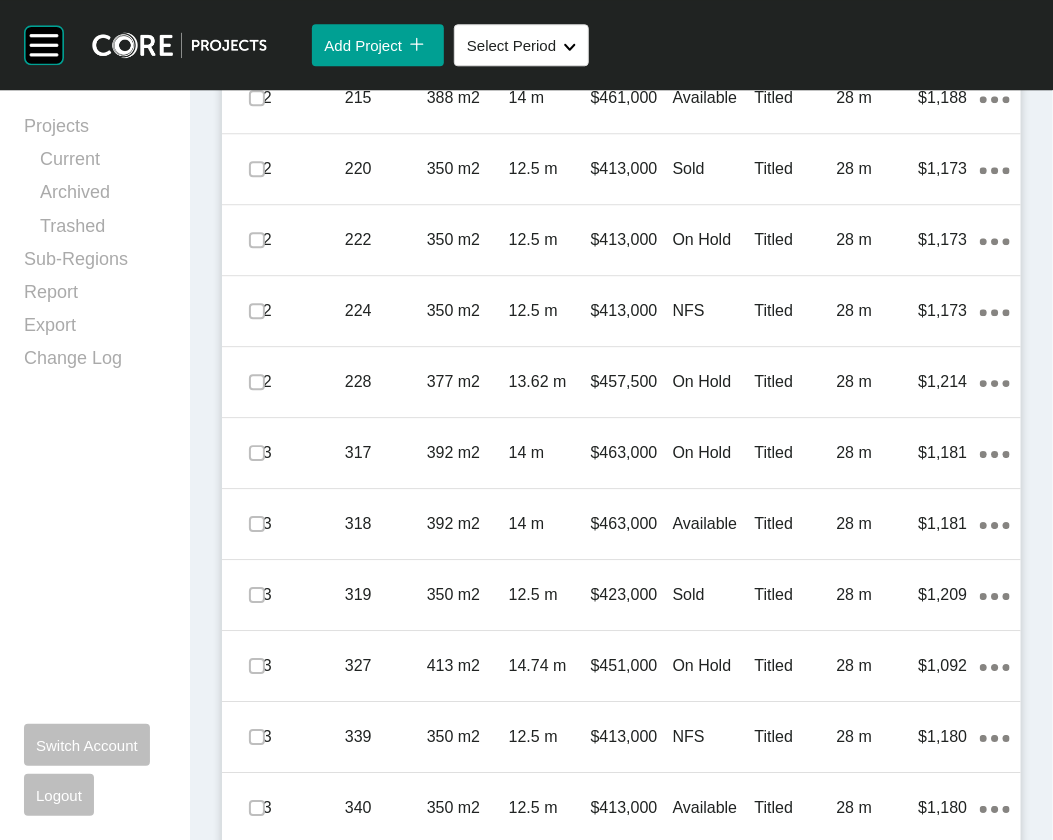 click on "Select Period Shape Created with Sketch." at bounding box center (521, 45) 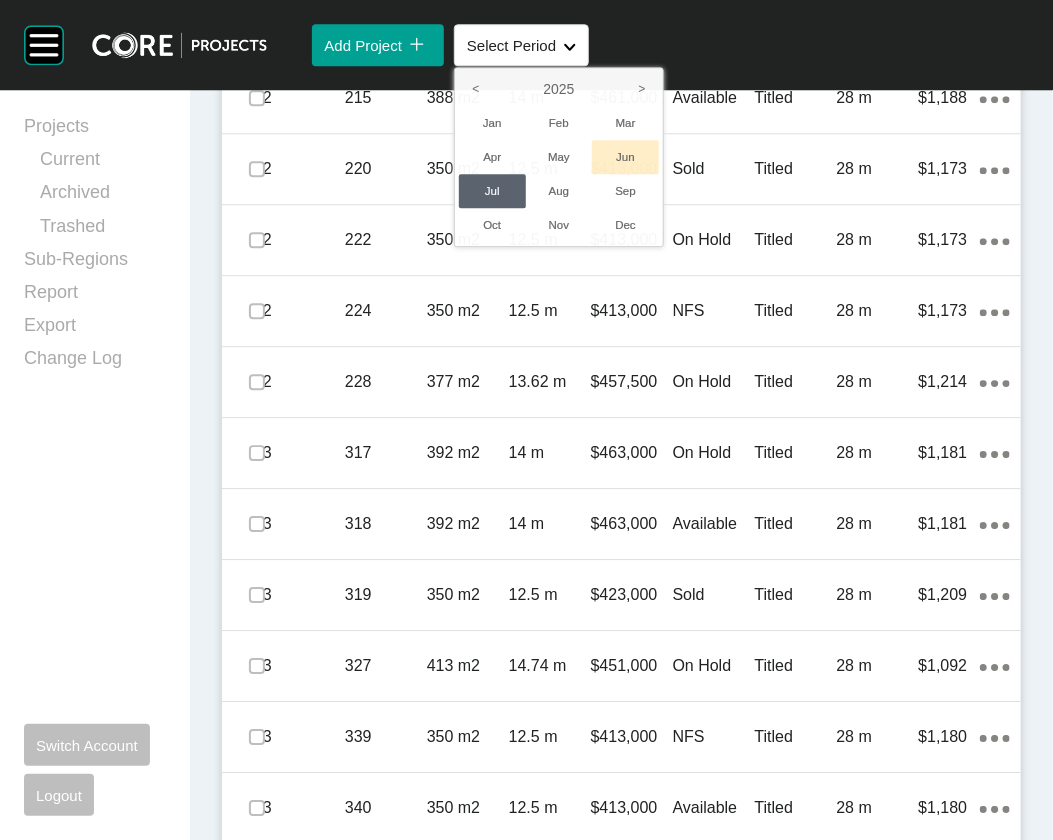 click on "Jun" at bounding box center (625, 157) 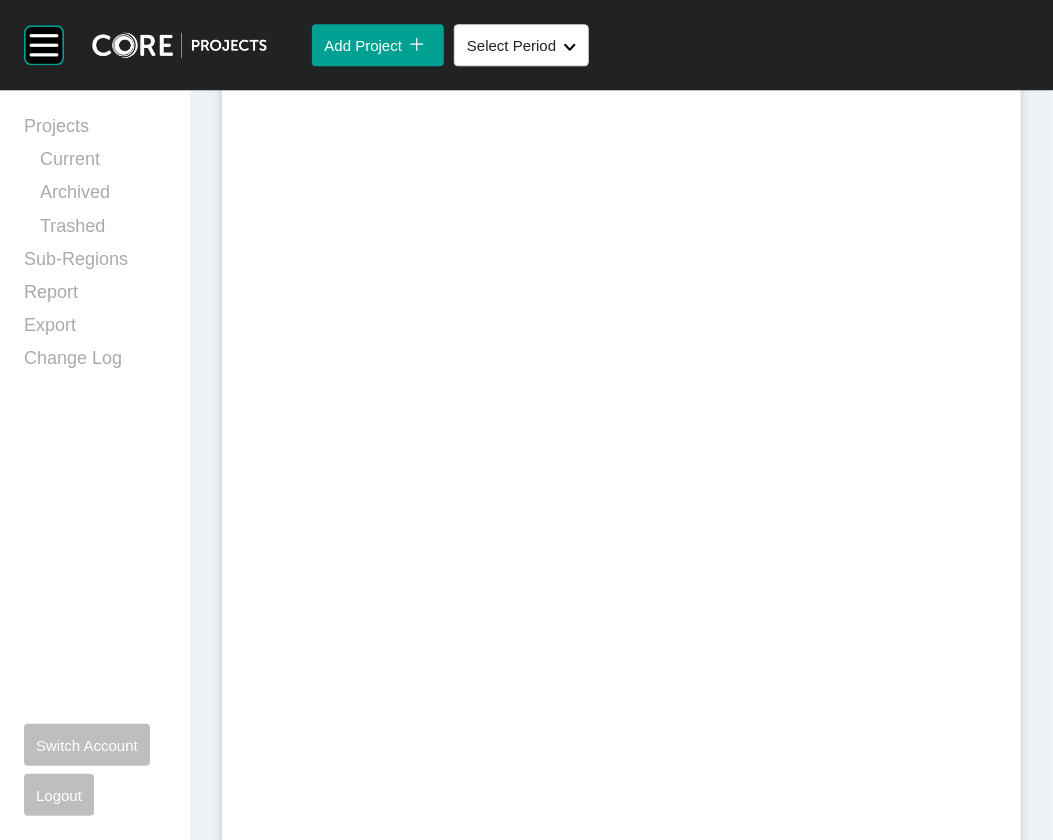 scroll, scrollTop: 1668, scrollLeft: 0, axis: vertical 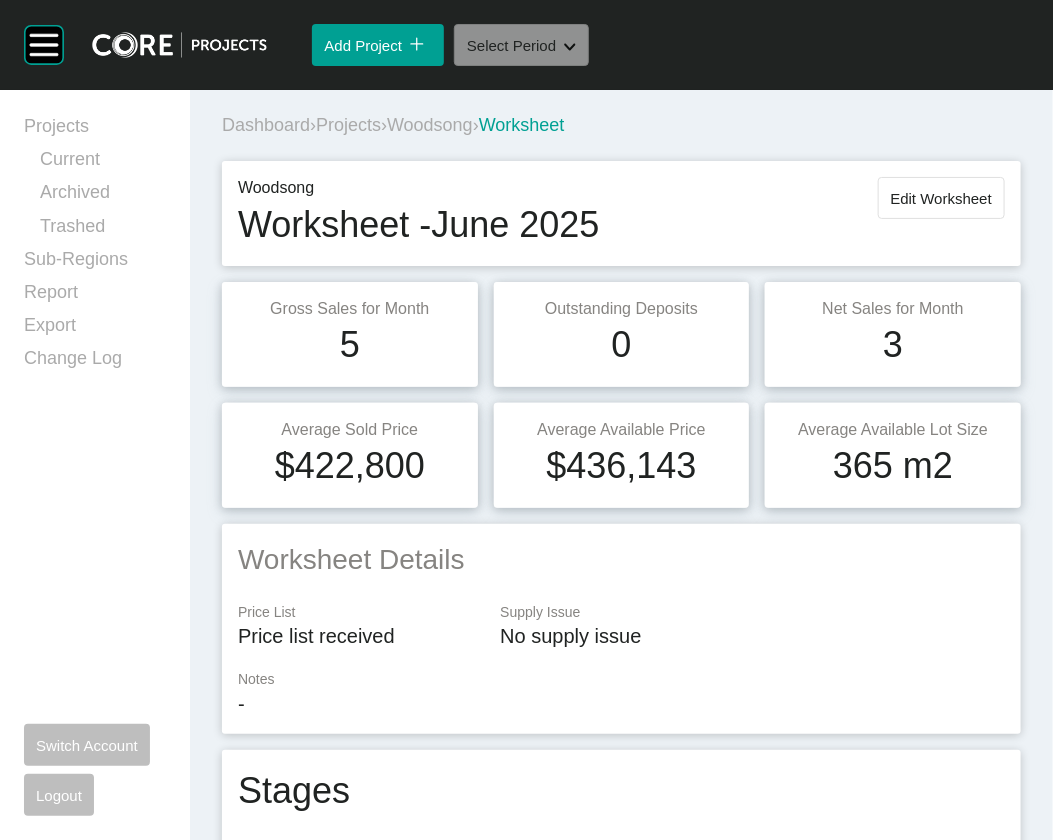 click on "Select Period Shape Created with Sketch." at bounding box center [521, 45] 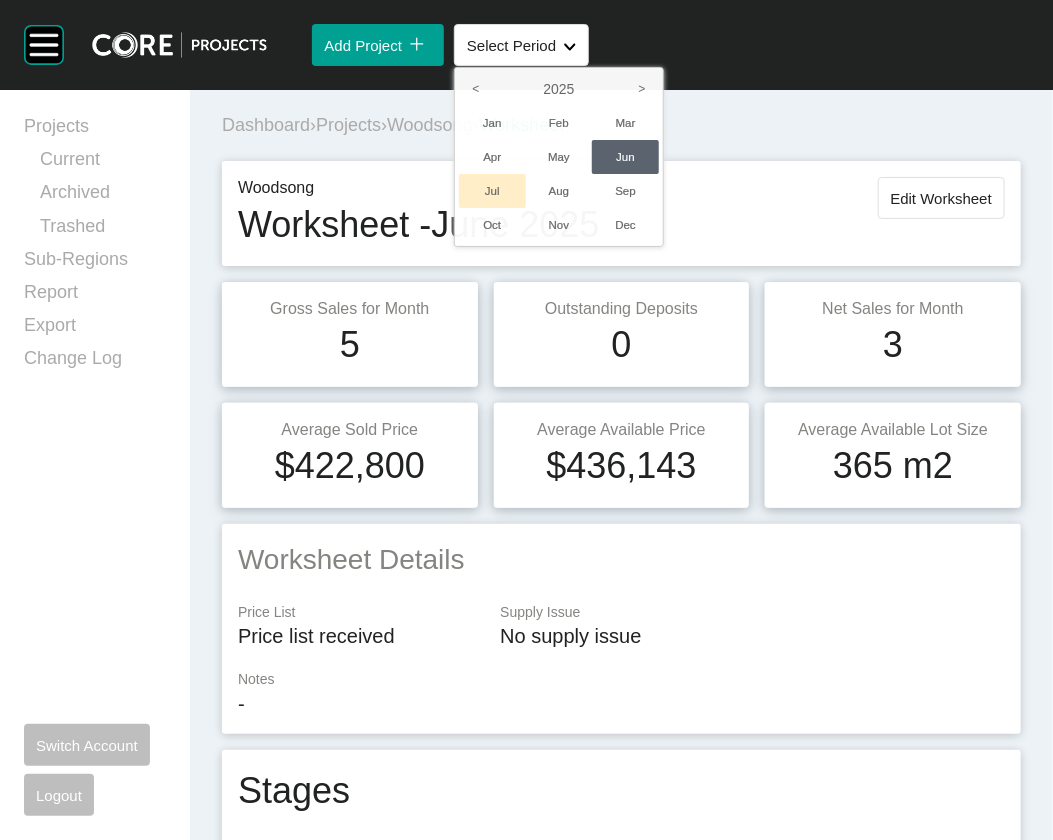 click on "Jul" at bounding box center (492, 191) 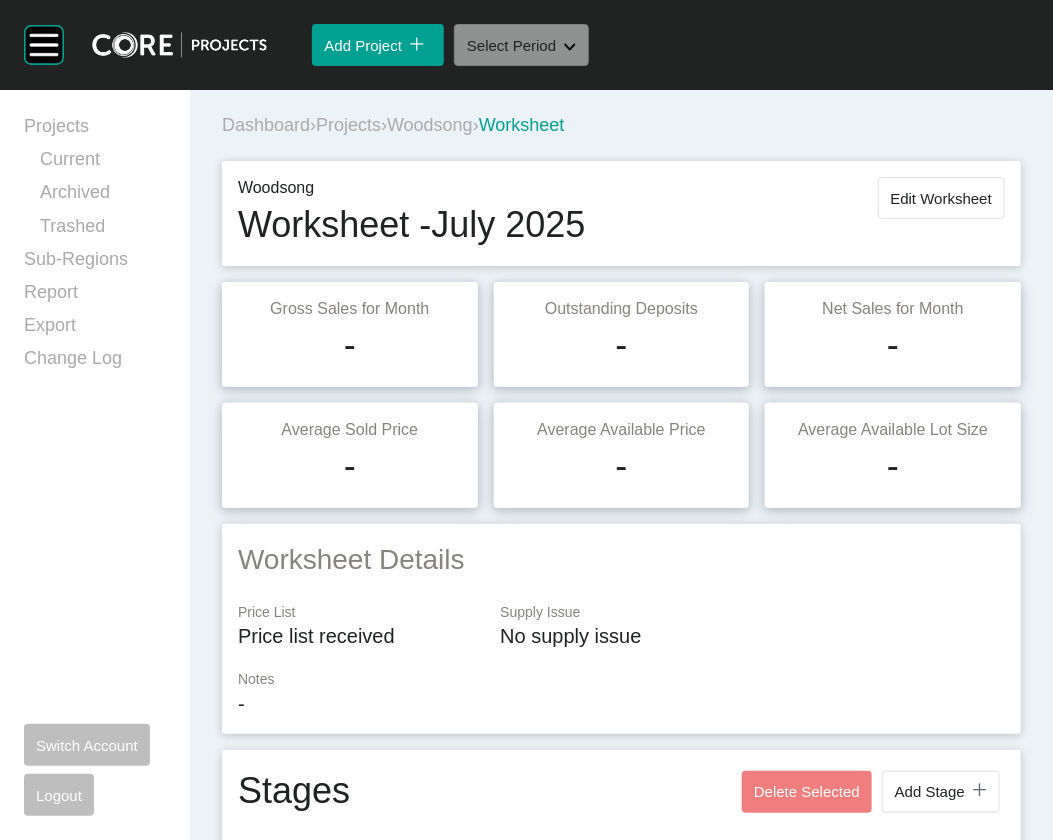 scroll, scrollTop: 1671, scrollLeft: 0, axis: vertical 